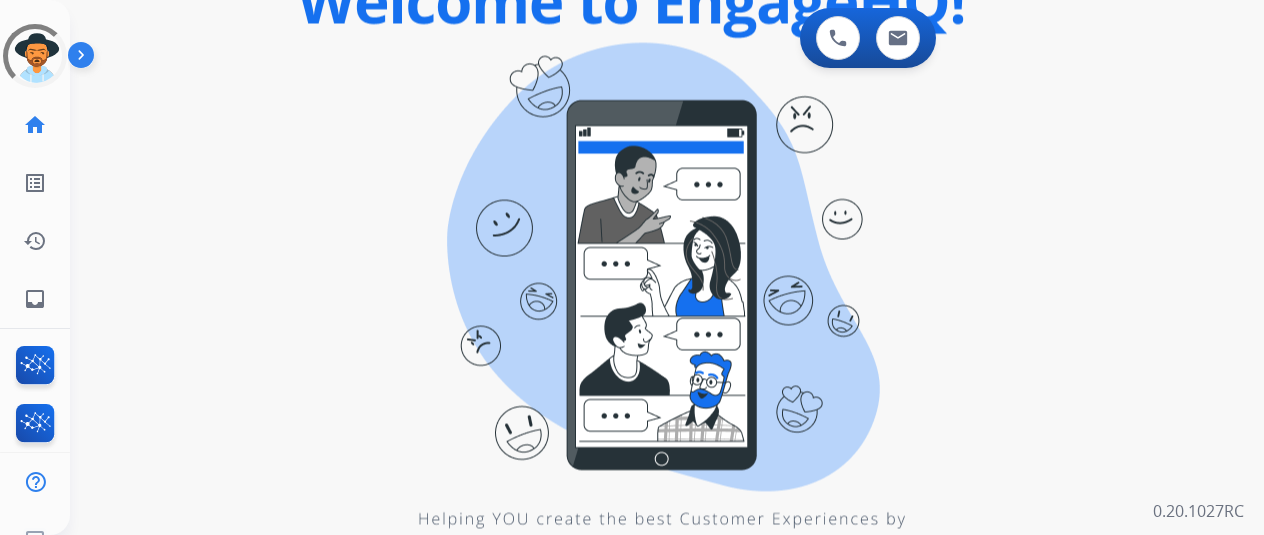 scroll, scrollTop: 0, scrollLeft: 0, axis: both 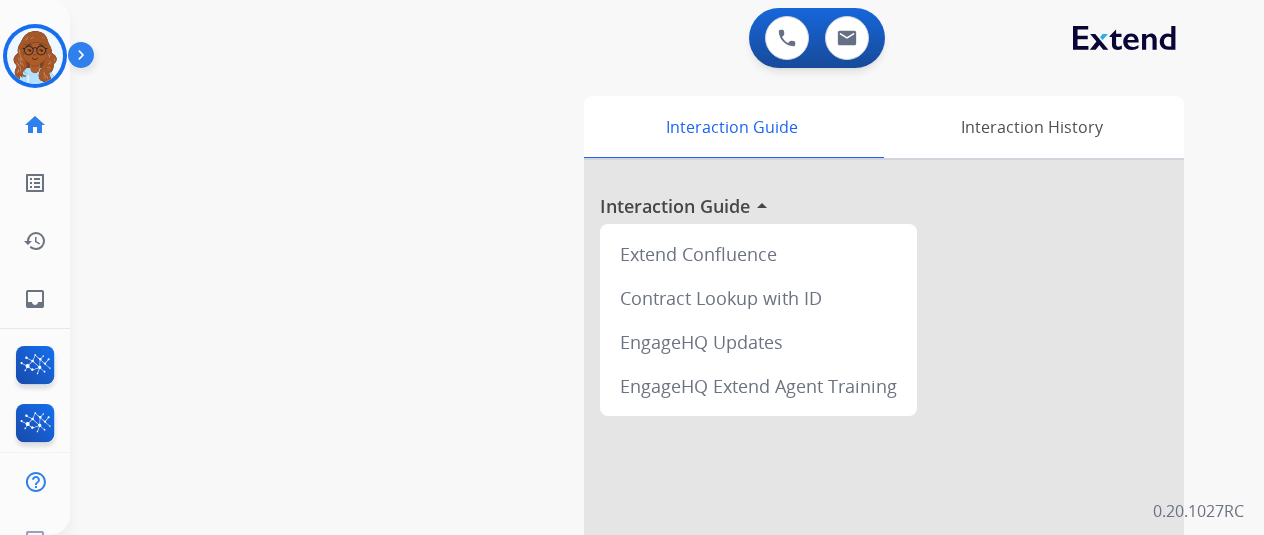 click at bounding box center (35, 56) 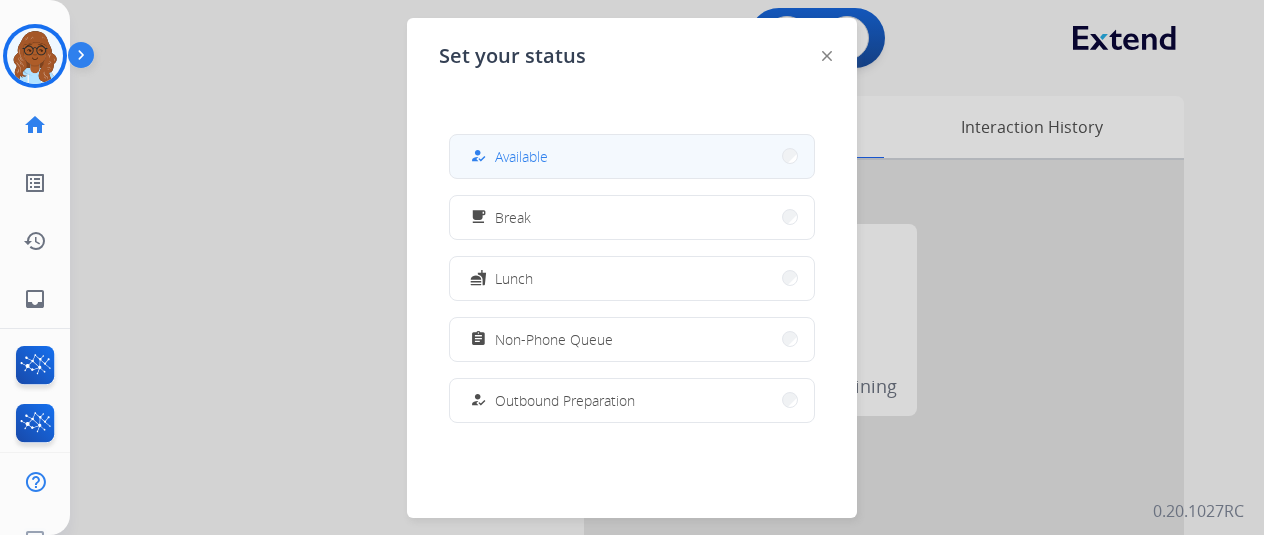 click on "how_to_reg Available" at bounding box center [632, 156] 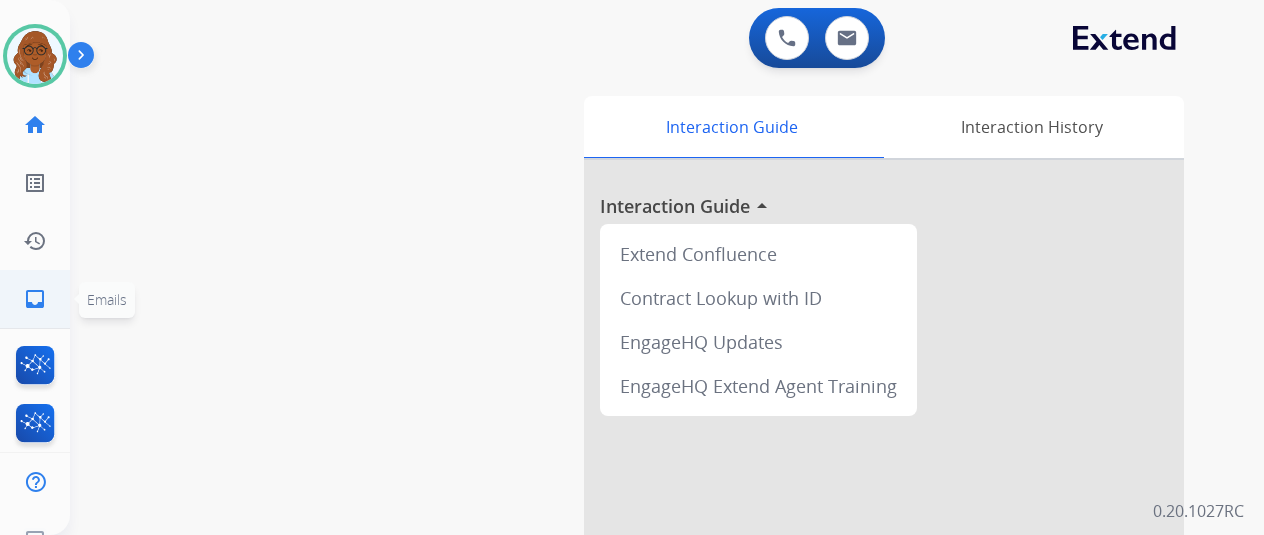 click on "inbox  Emails" 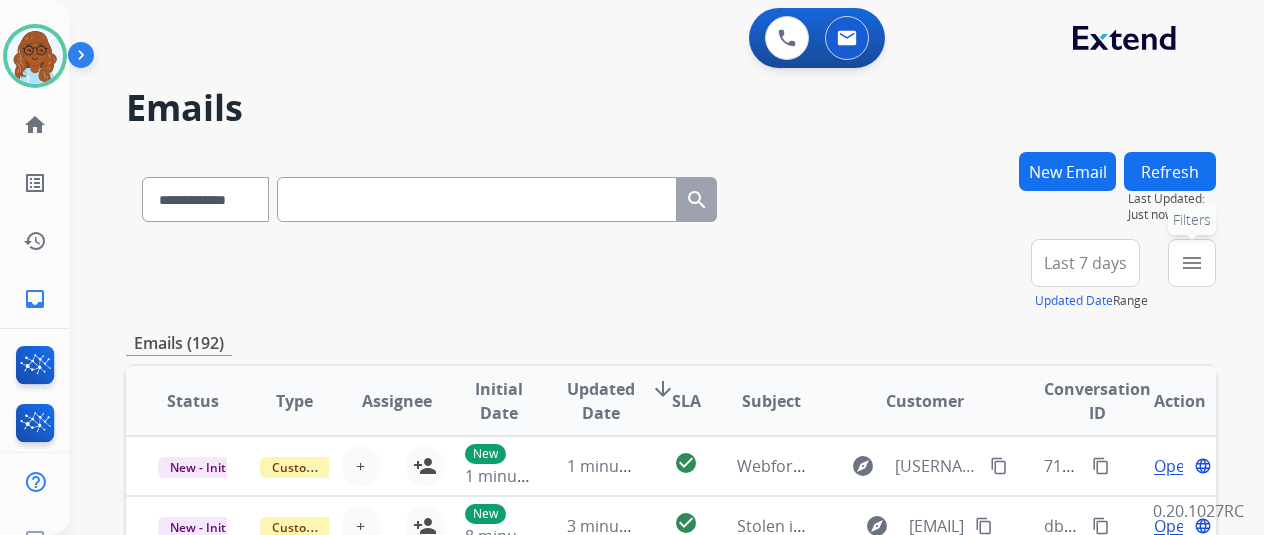 click on "menu" at bounding box center [1192, 263] 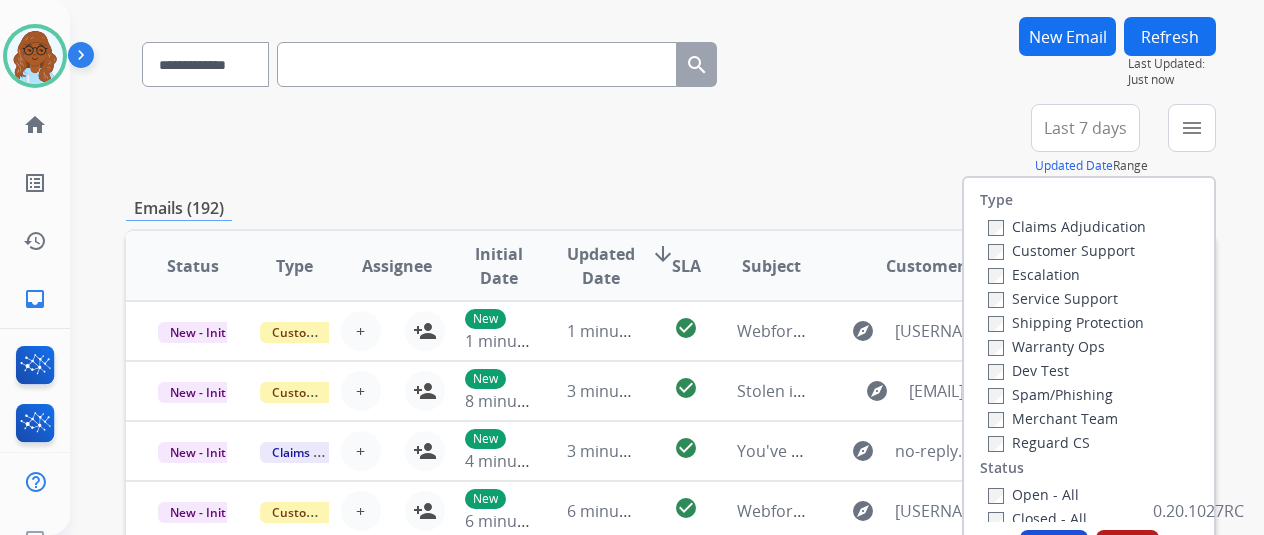 scroll, scrollTop: 136, scrollLeft: 0, axis: vertical 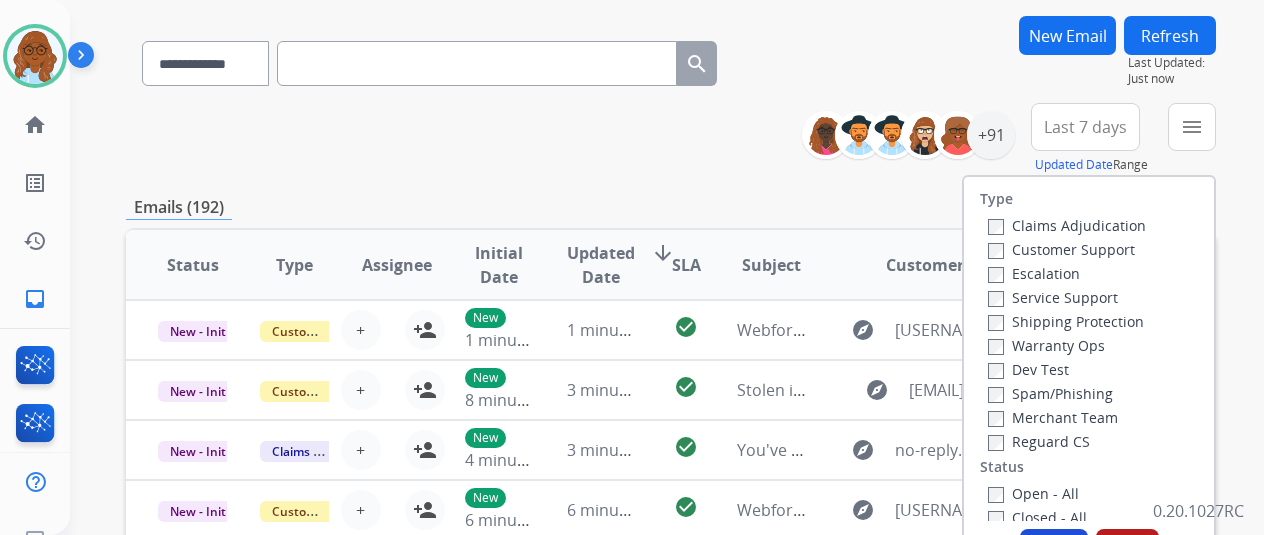 click on "Customer Support" at bounding box center [1061, 249] 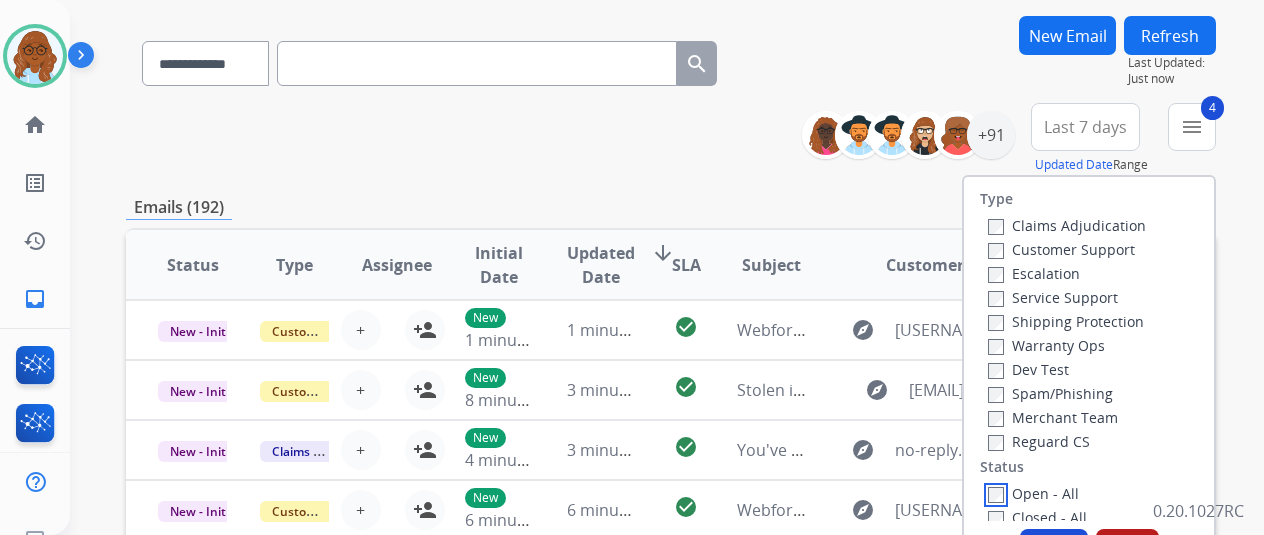 scroll, scrollTop: 263, scrollLeft: 0, axis: vertical 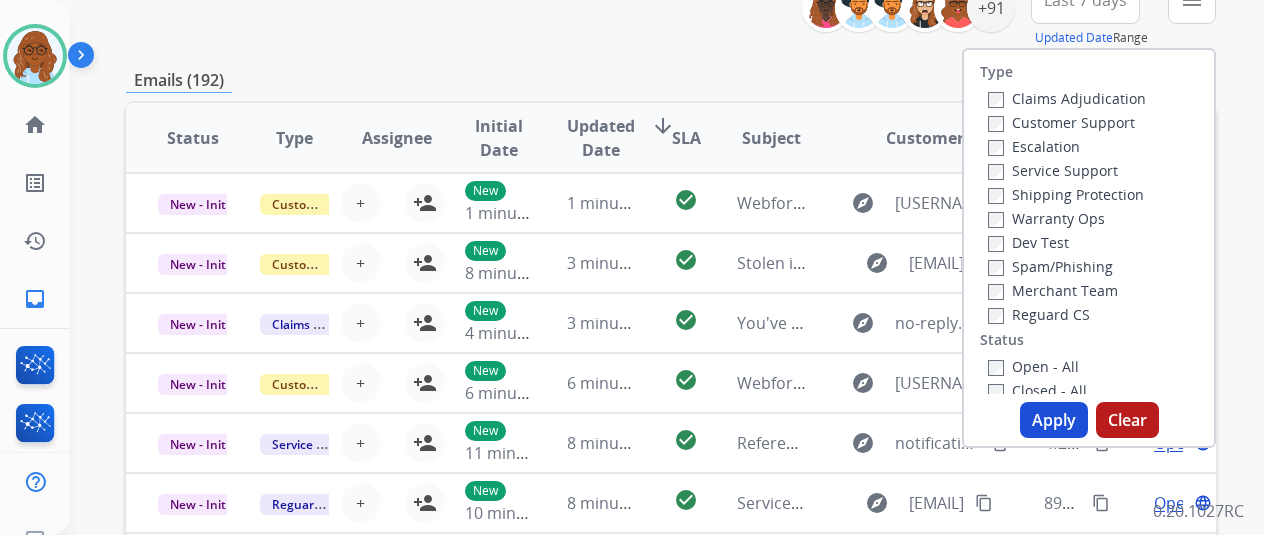 click on "Apply" at bounding box center (1054, 420) 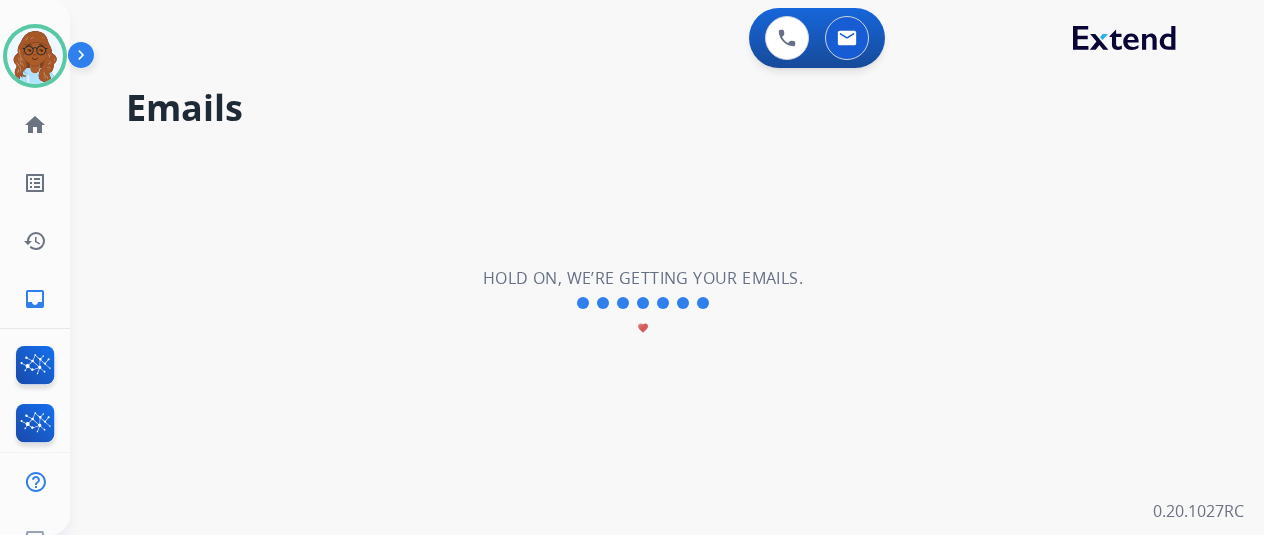 scroll, scrollTop: 0, scrollLeft: 0, axis: both 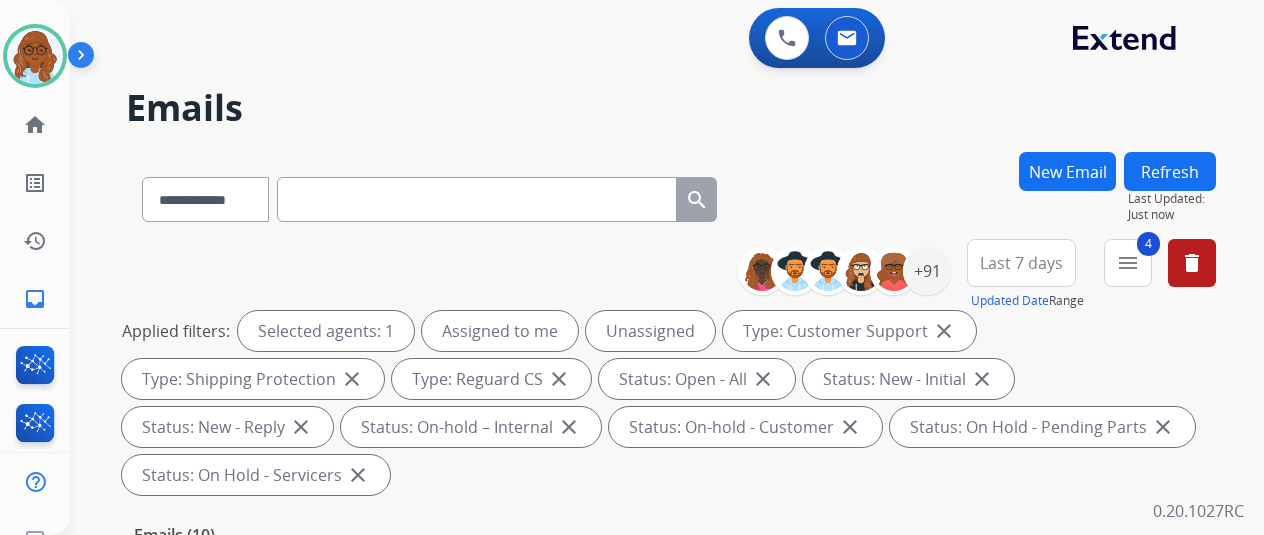 click on "Last 7 days" at bounding box center (1021, 263) 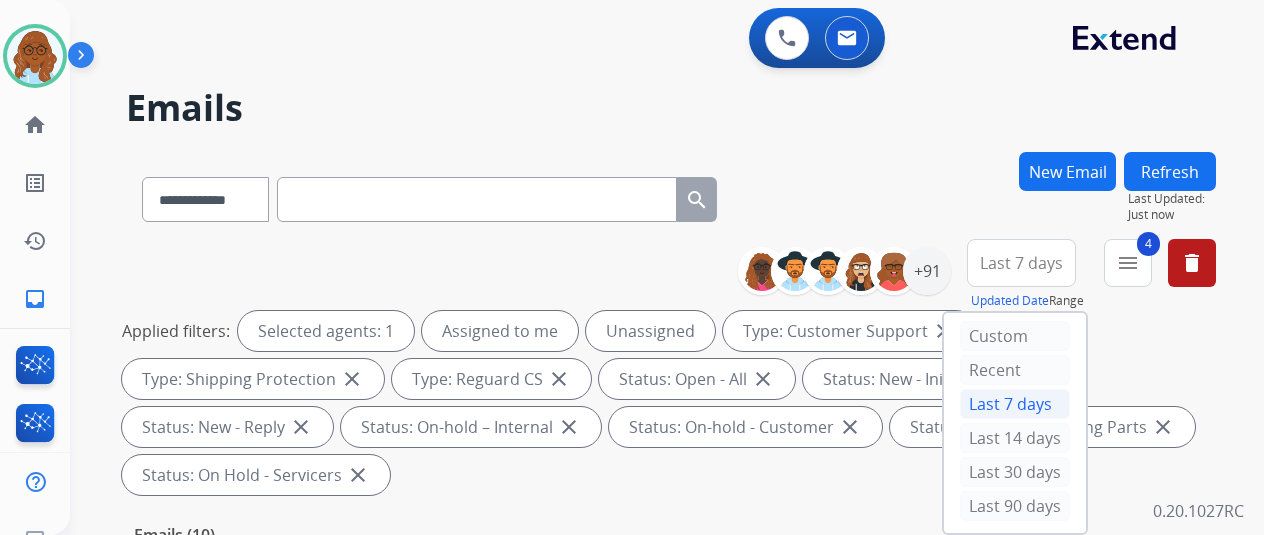 scroll, scrollTop: 131, scrollLeft: 0, axis: vertical 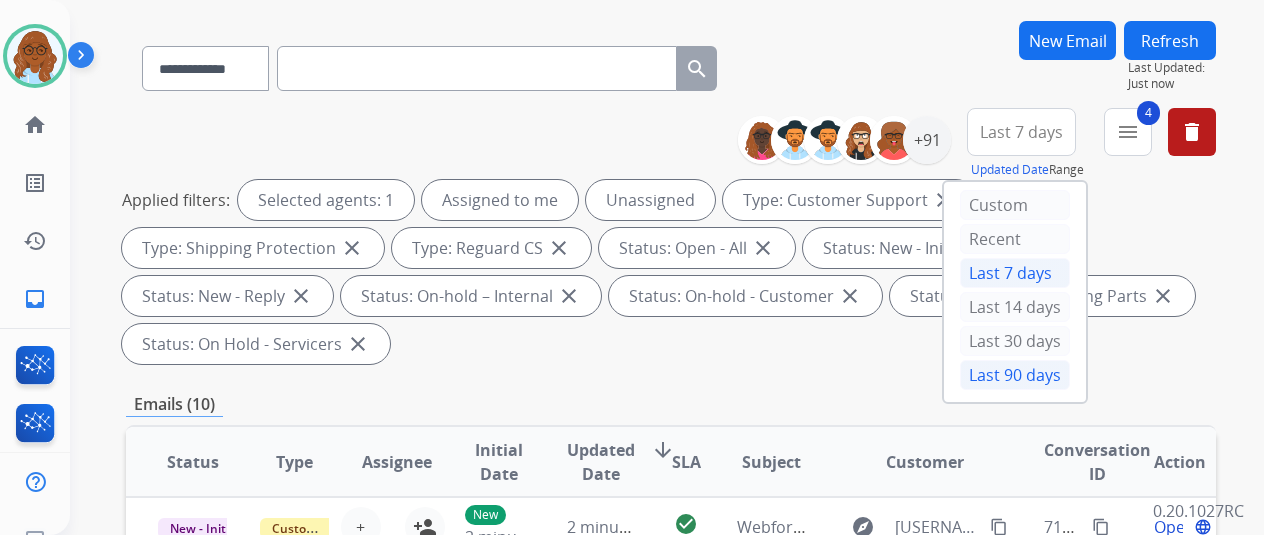 click on "Last 90 days" at bounding box center (1015, 375) 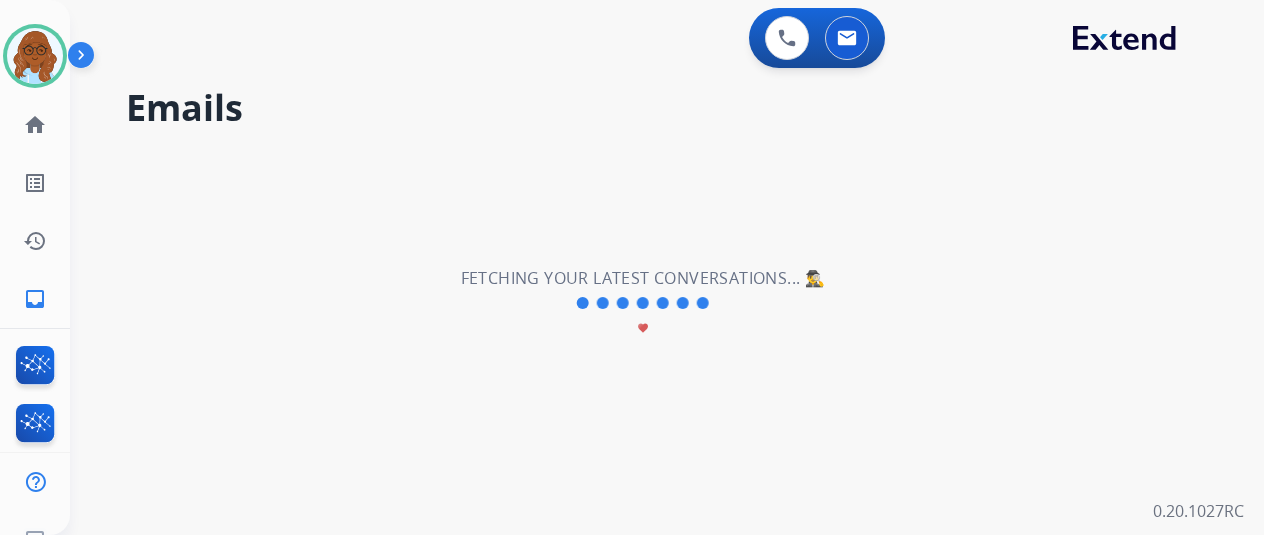 scroll, scrollTop: 0, scrollLeft: 0, axis: both 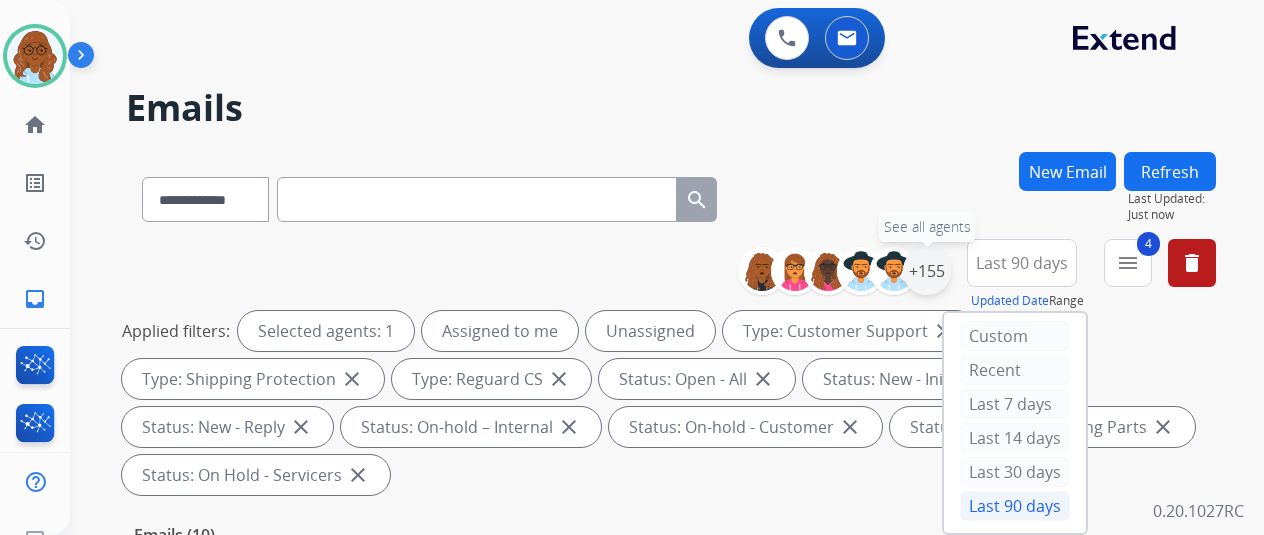 click on "+155" at bounding box center (927, 271) 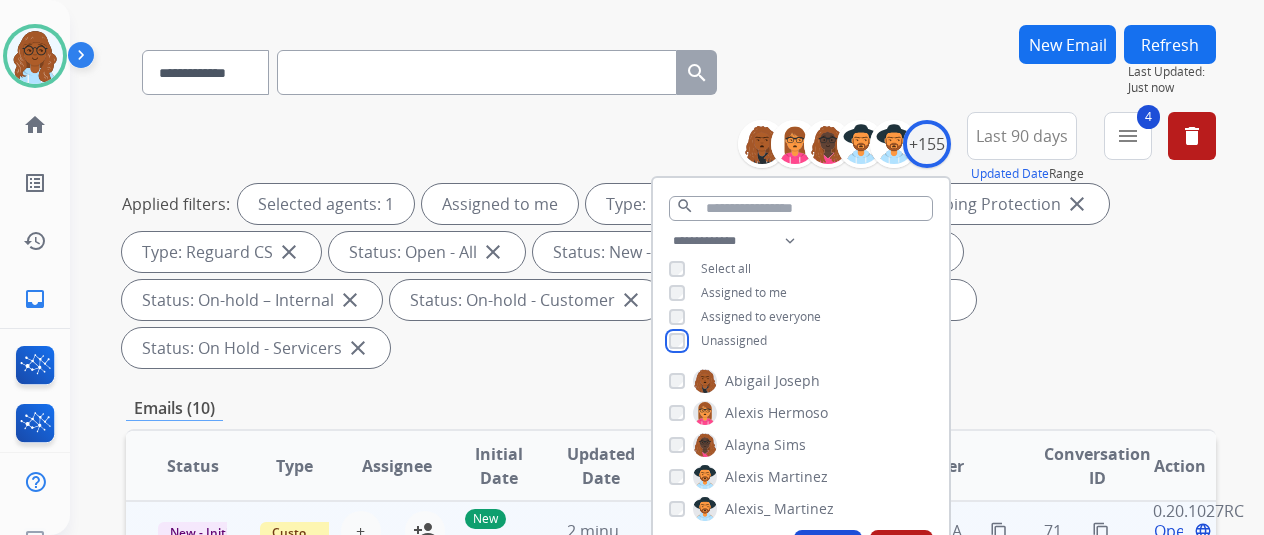 scroll, scrollTop: 200, scrollLeft: 0, axis: vertical 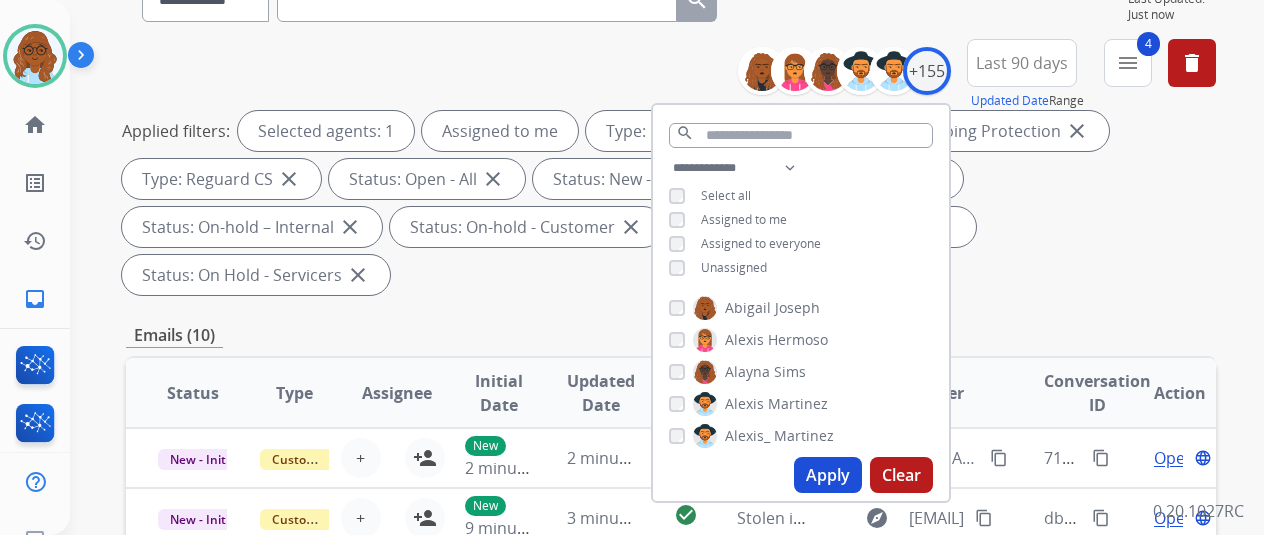 click on "Apply" at bounding box center [828, 475] 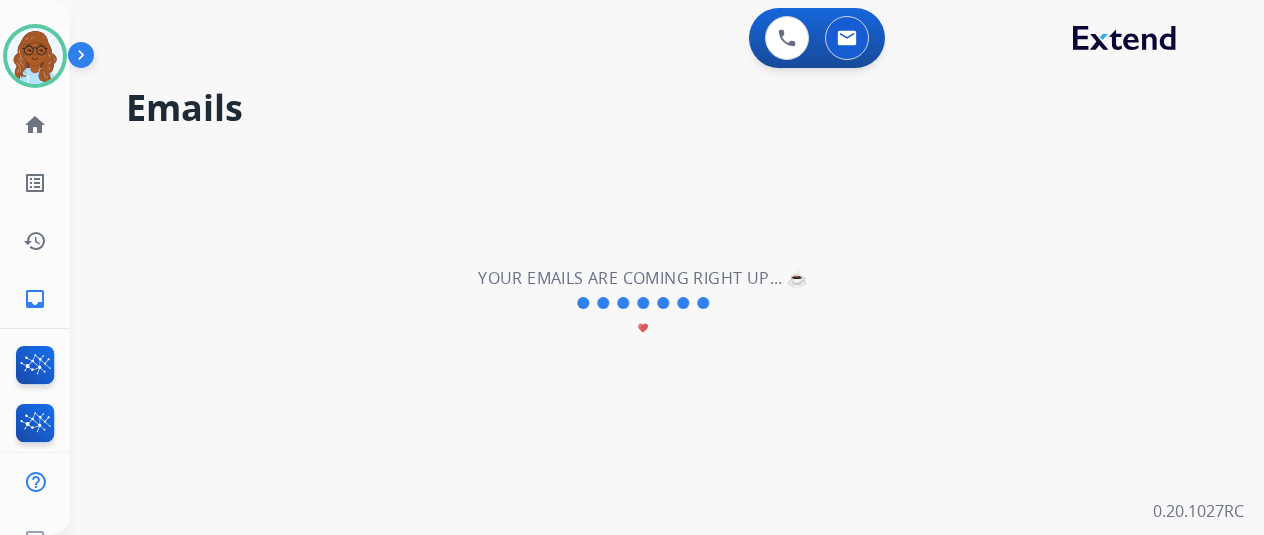 scroll, scrollTop: 0, scrollLeft: 0, axis: both 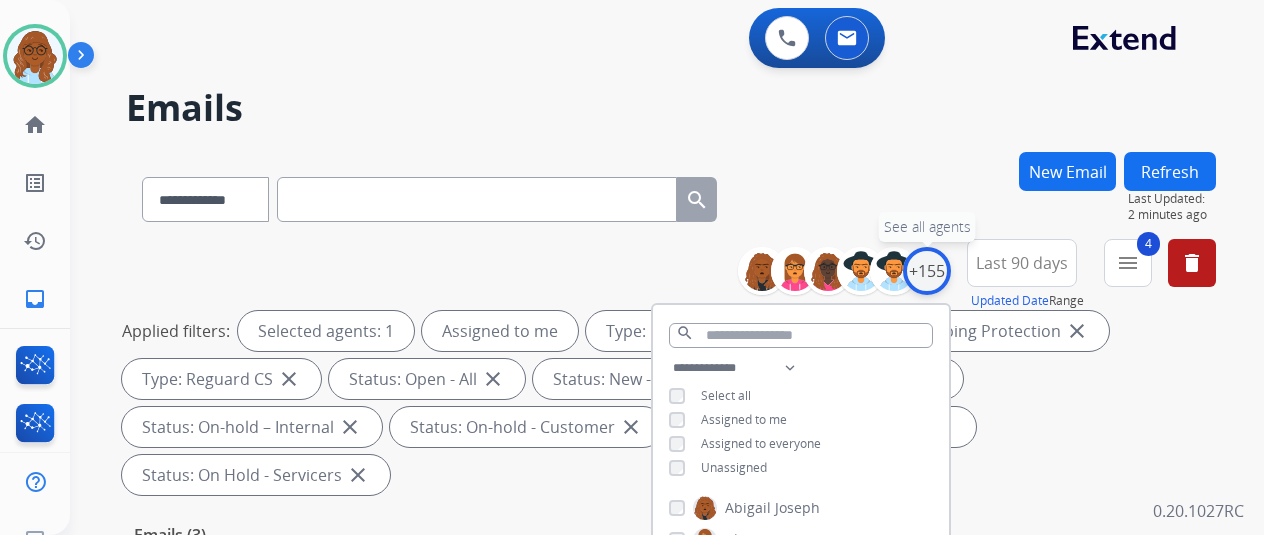 click on "+155" at bounding box center (927, 271) 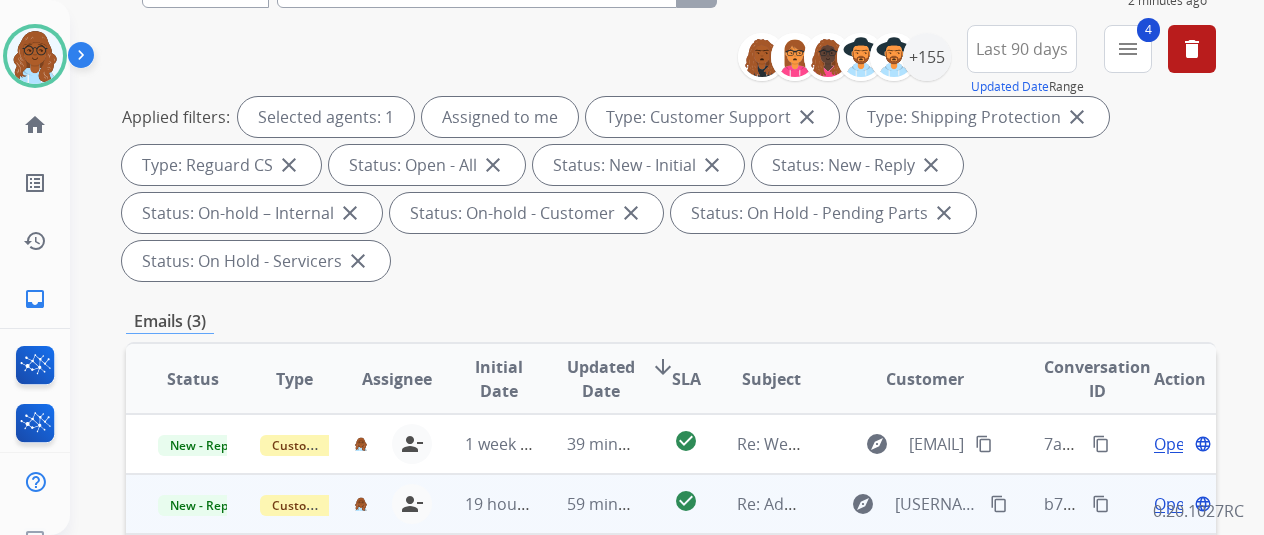 scroll, scrollTop: 400, scrollLeft: 0, axis: vertical 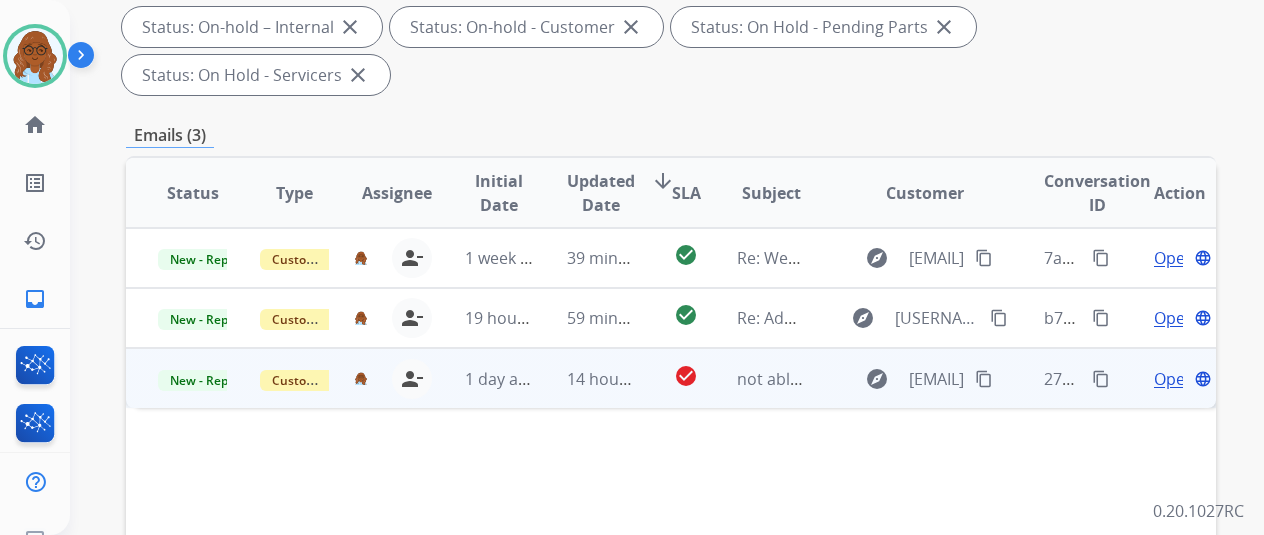 click on "Open" at bounding box center (1174, 379) 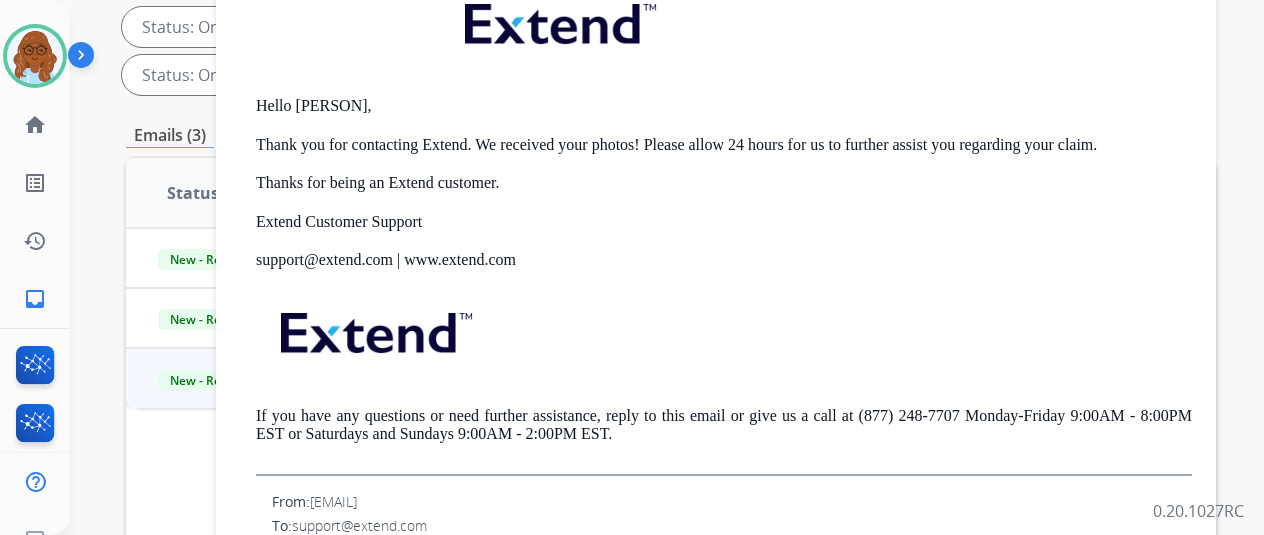 scroll, scrollTop: 1024, scrollLeft: 0, axis: vertical 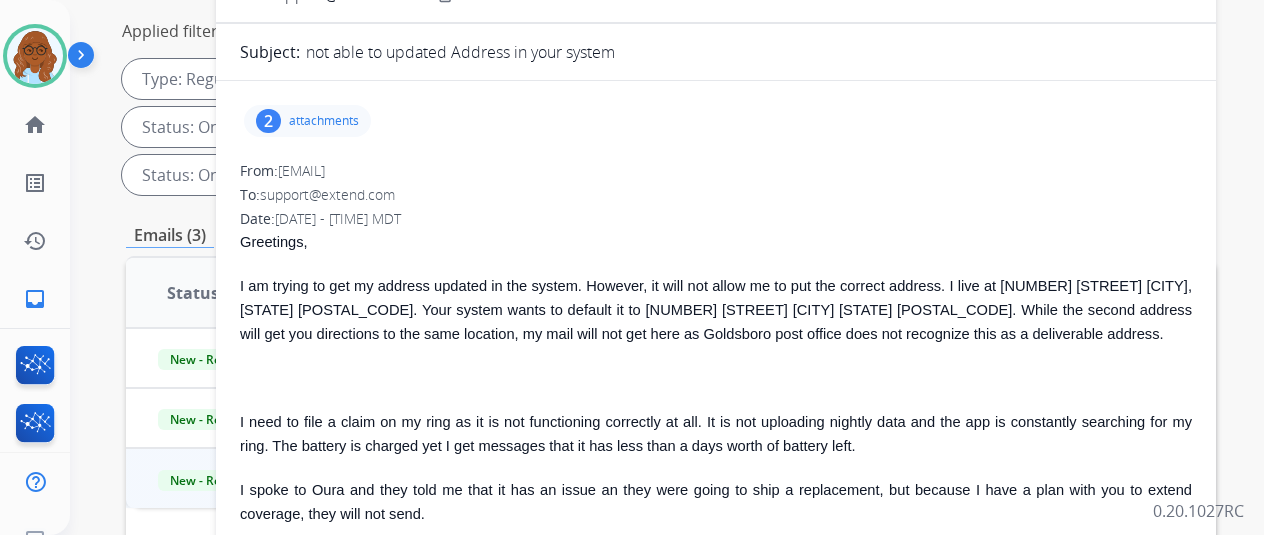 click on "2 attachments" at bounding box center [307, 121] 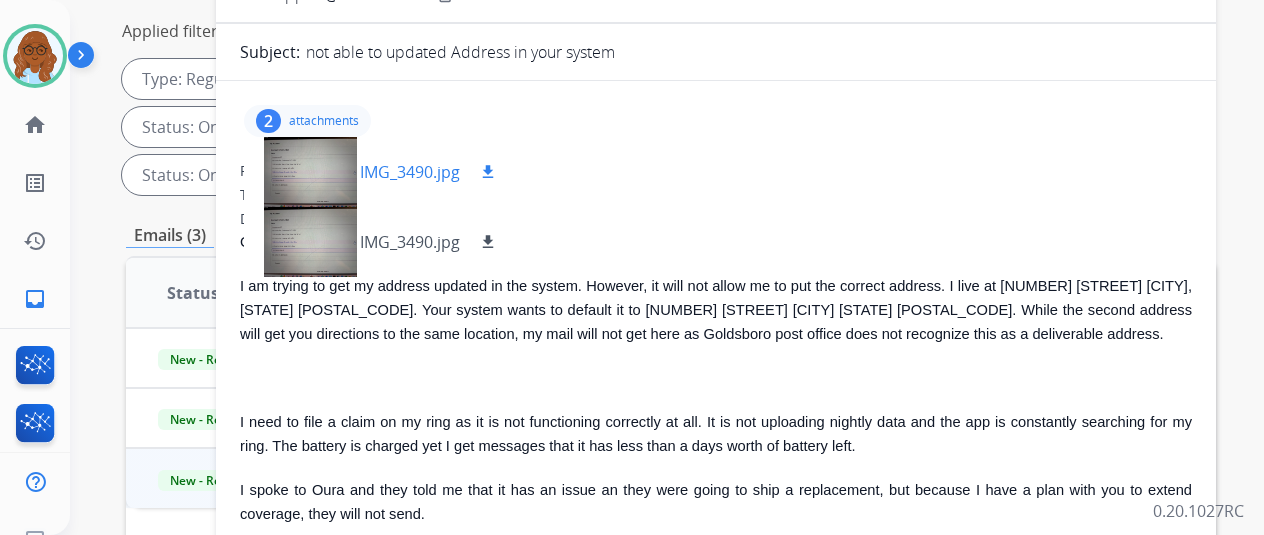 click at bounding box center [310, 172] 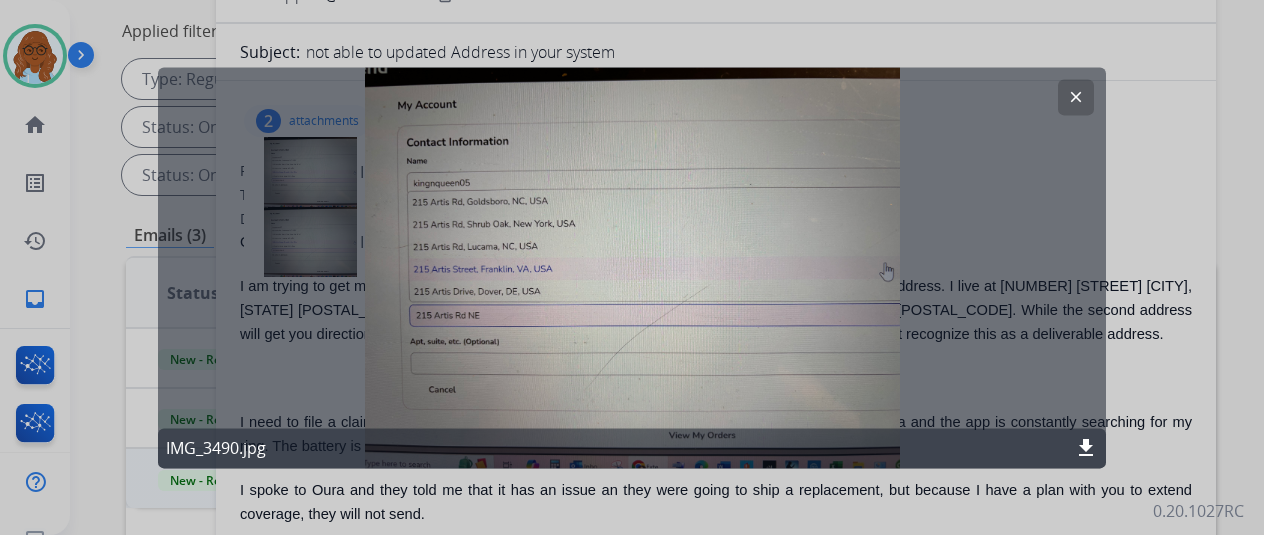 click 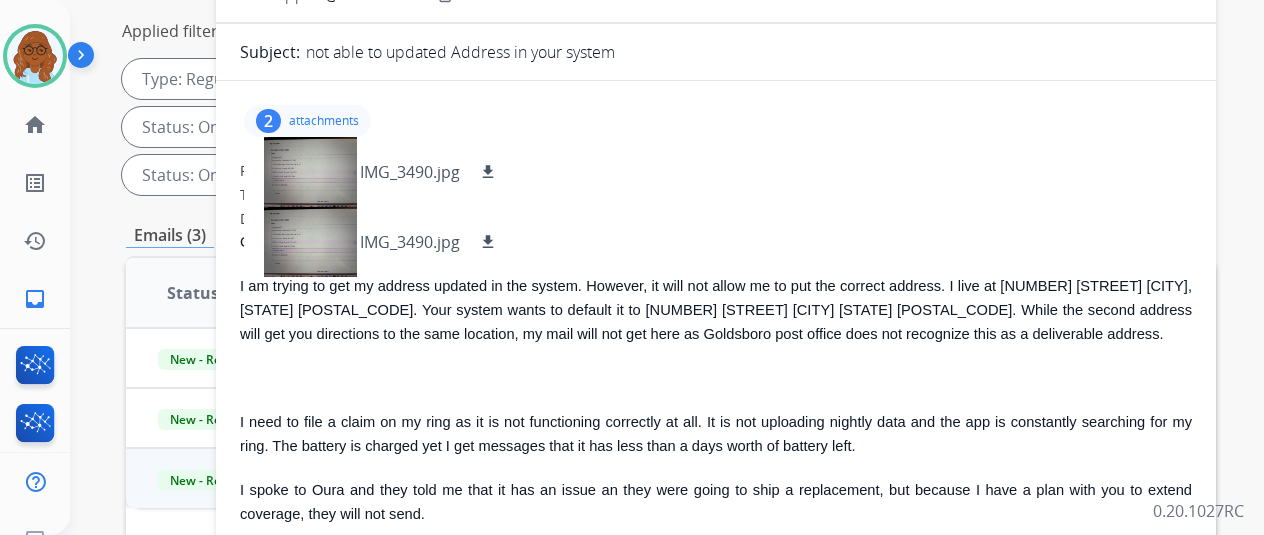 scroll, scrollTop: 0, scrollLeft: 0, axis: both 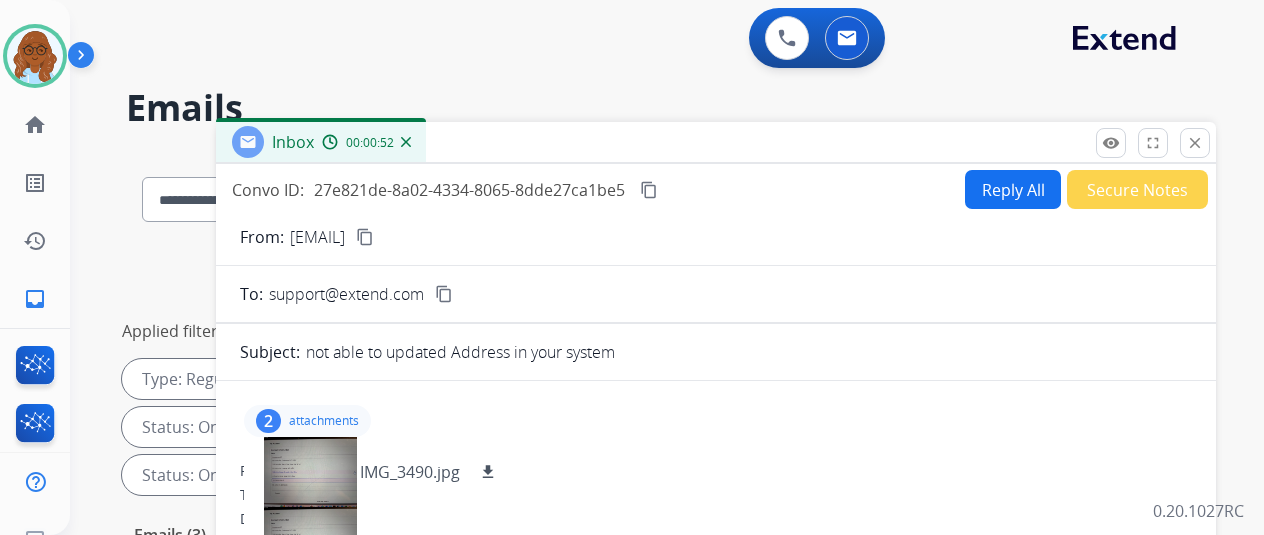 click on "content_copy" at bounding box center [365, 237] 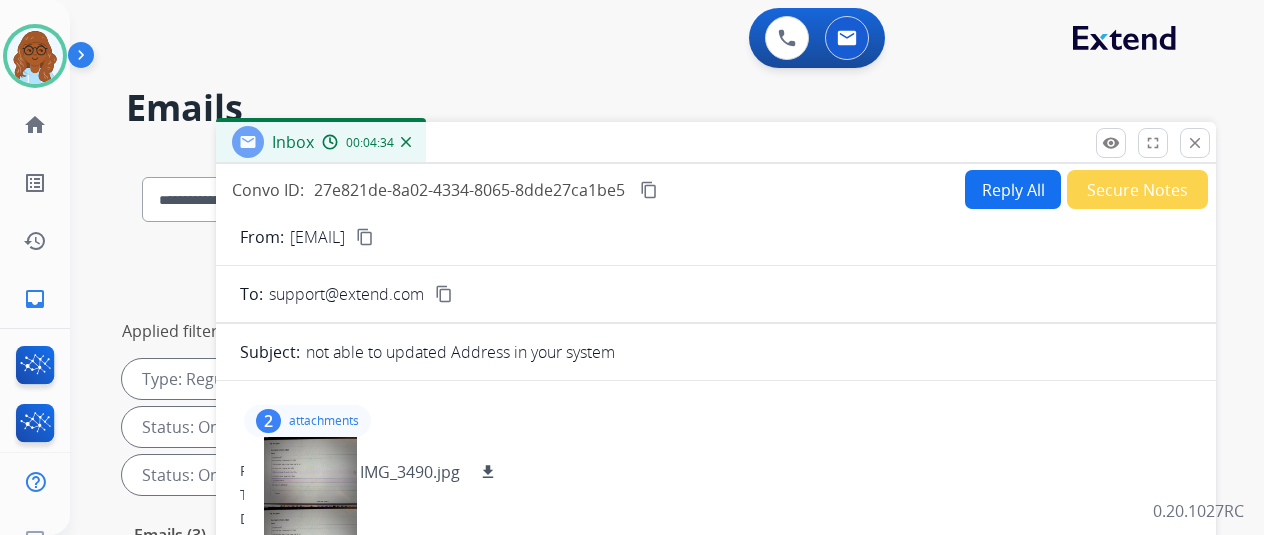 drag, startPoint x: 359, startPoint y: 413, endPoint x: 412, endPoint y: 395, distance: 55.97321 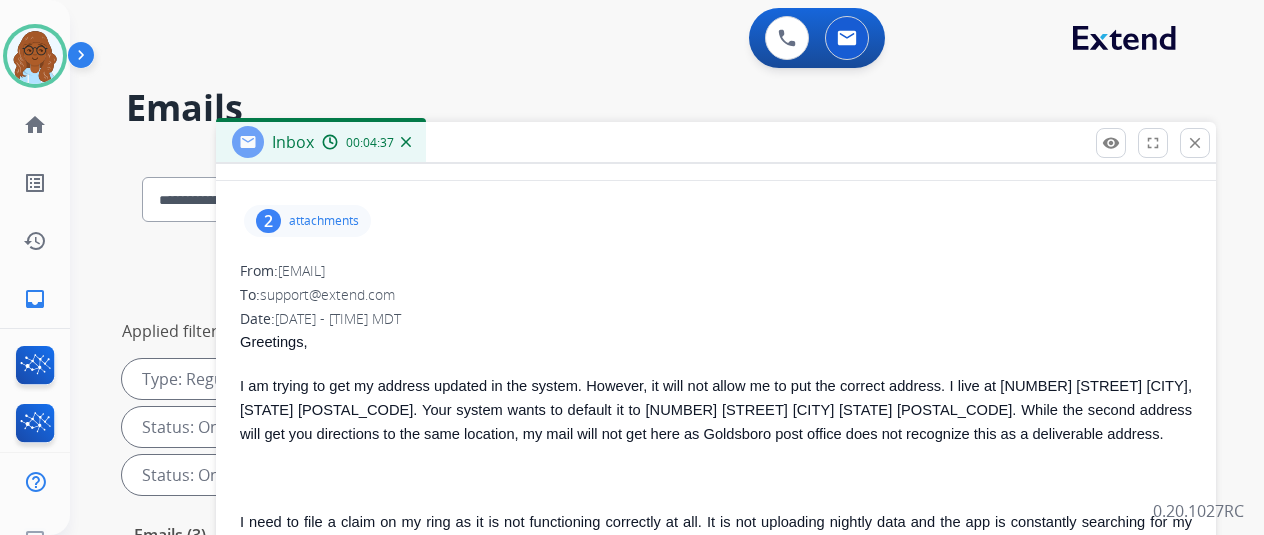 scroll, scrollTop: 0, scrollLeft: 0, axis: both 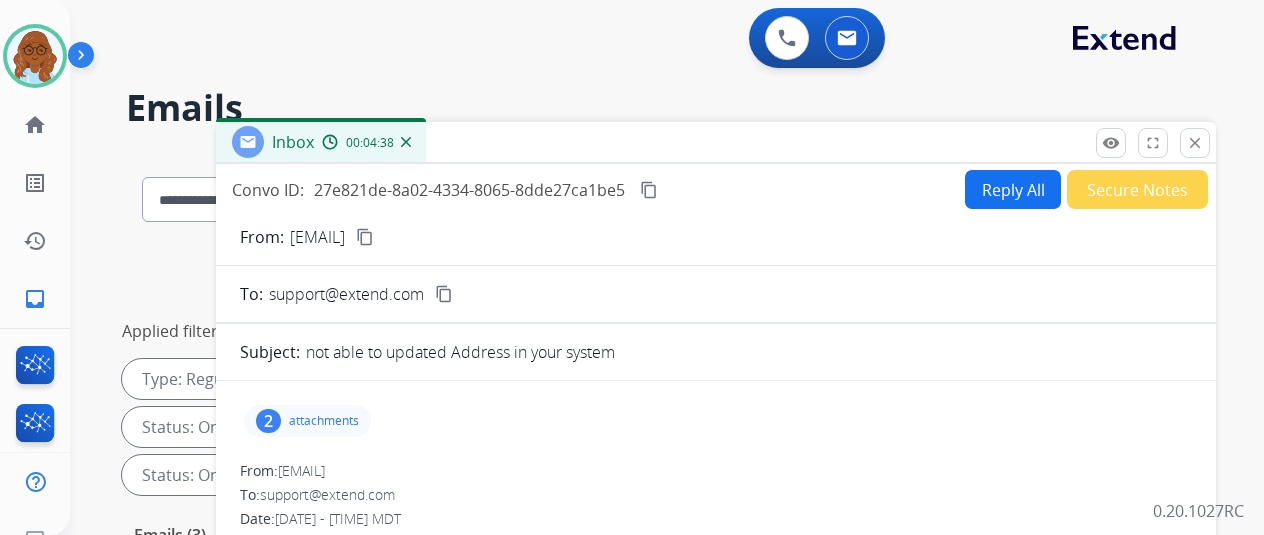 click on "Secure Notes" at bounding box center (1137, 189) 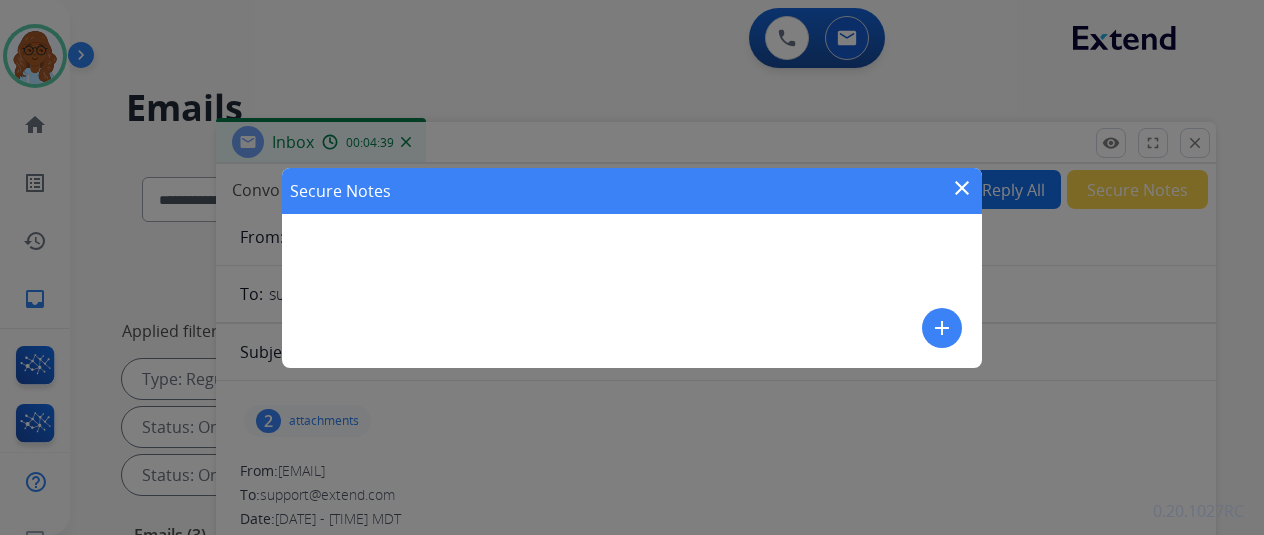 click on "add" at bounding box center [942, 328] 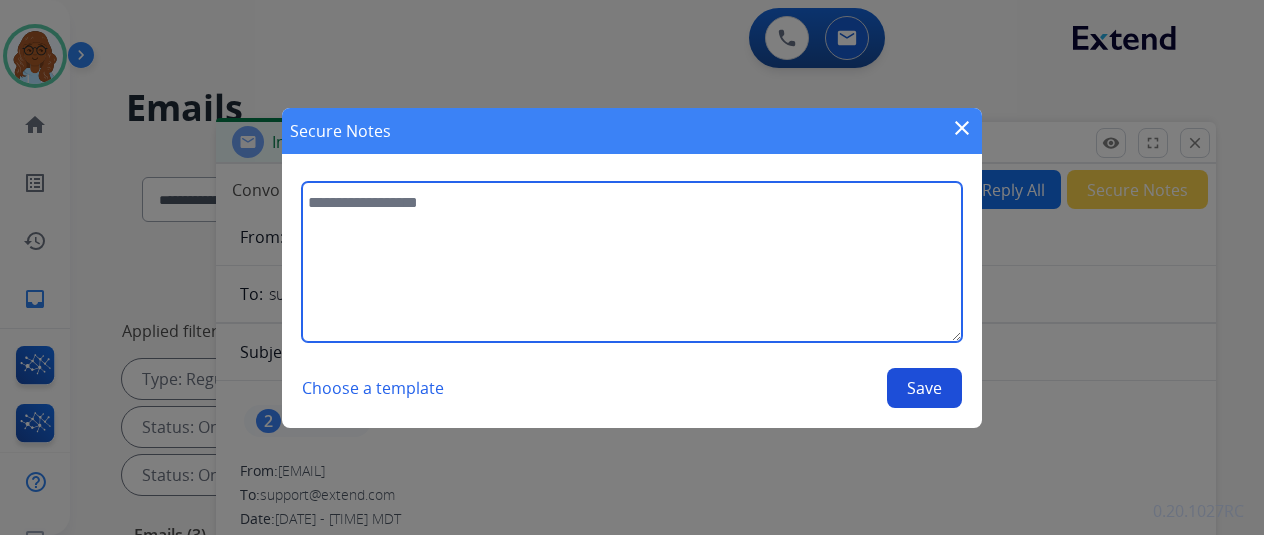 click at bounding box center [632, 262] 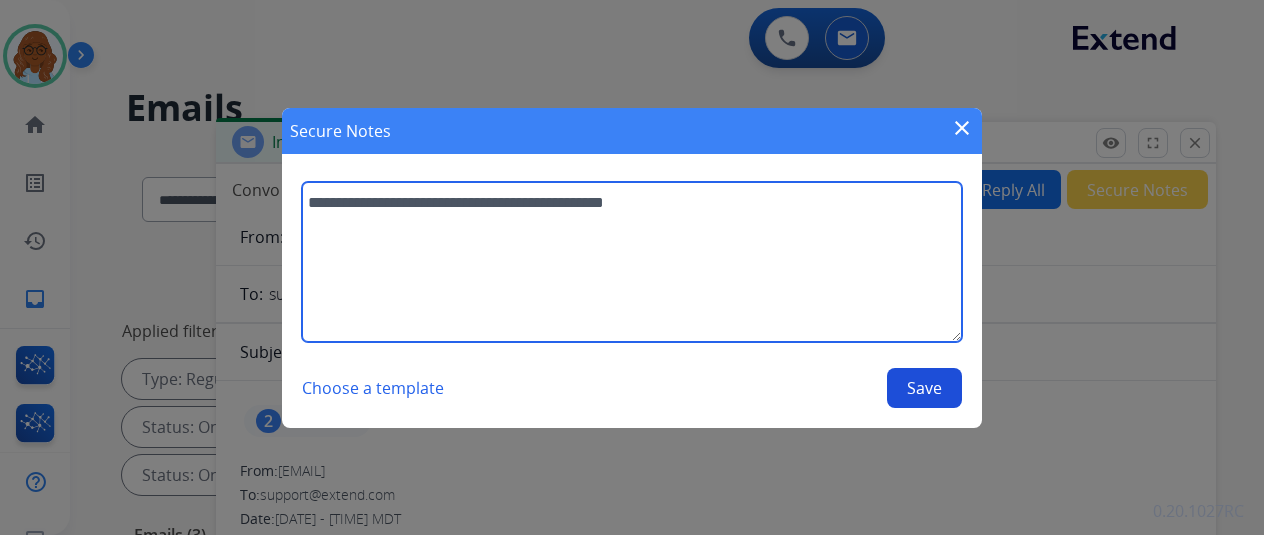 click on "**********" at bounding box center (632, 262) 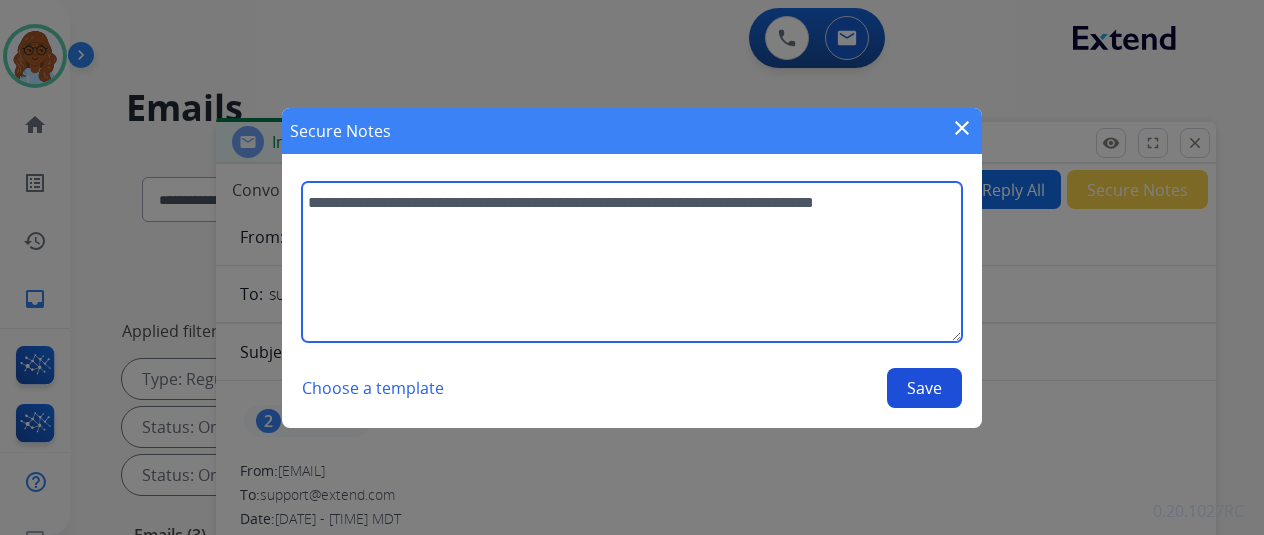 paste on "**********" 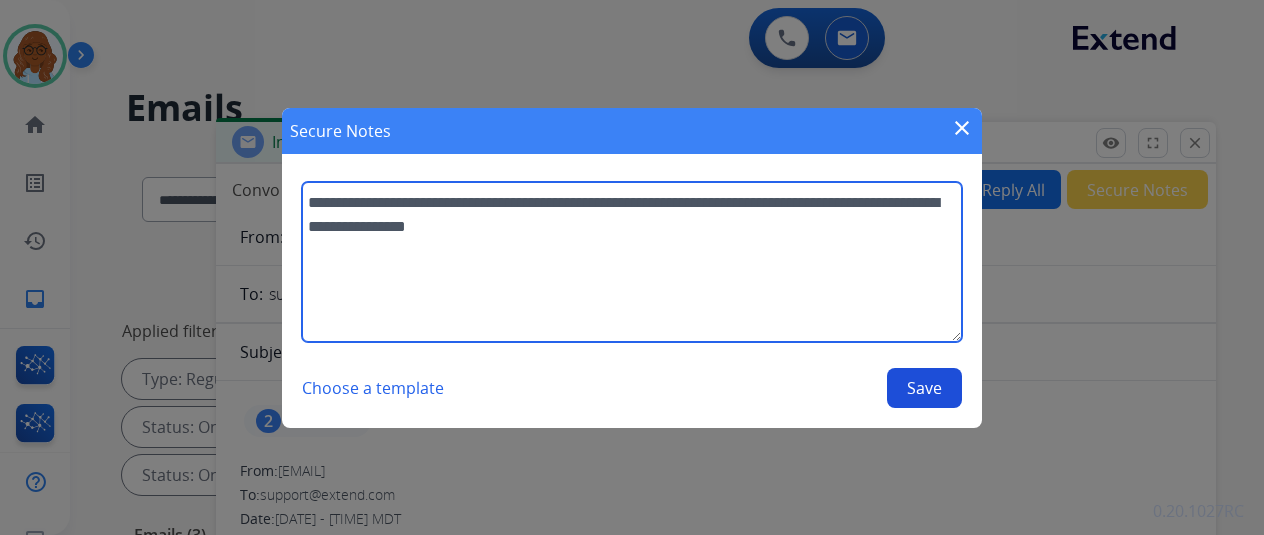 type on "**********" 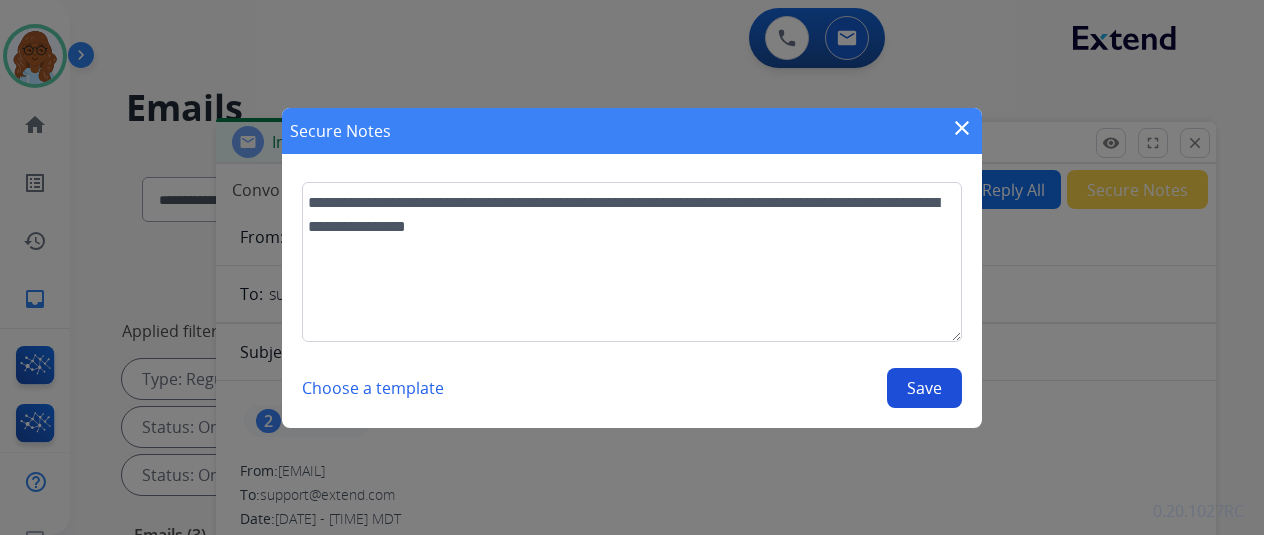 click on "**********" at bounding box center [632, 295] 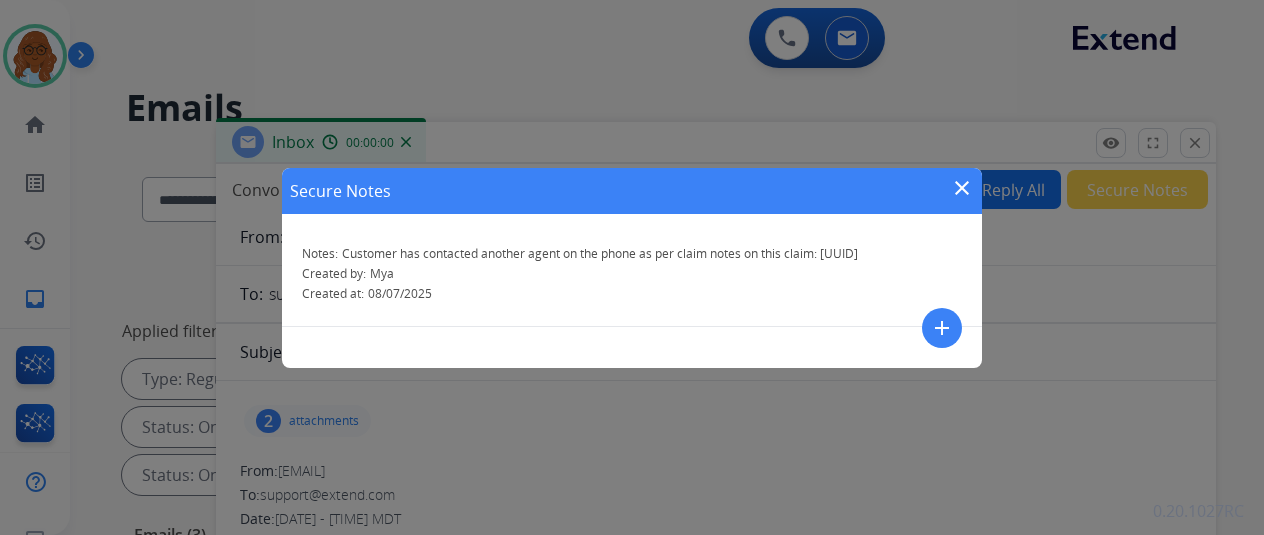 click on "close" at bounding box center (962, 188) 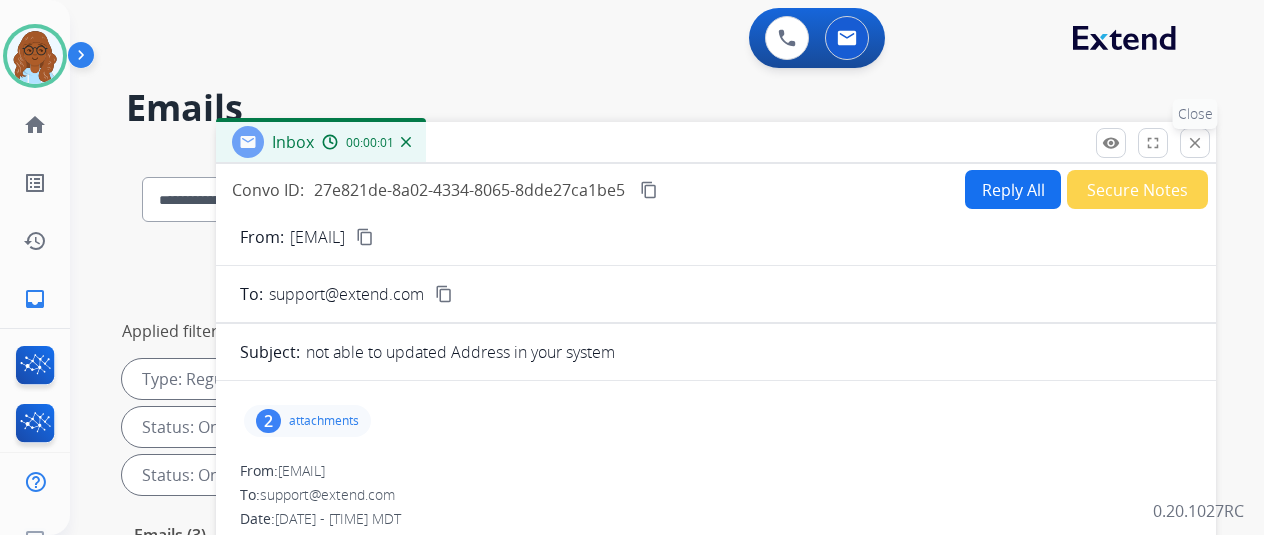 click on "close Close" at bounding box center [1195, 143] 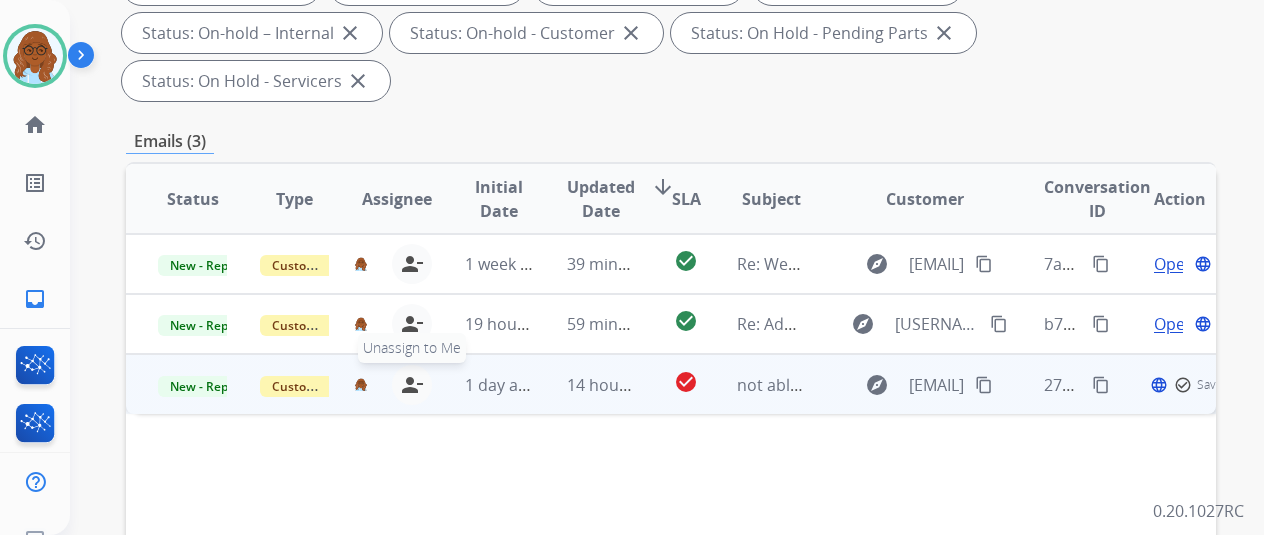 scroll, scrollTop: 500, scrollLeft: 0, axis: vertical 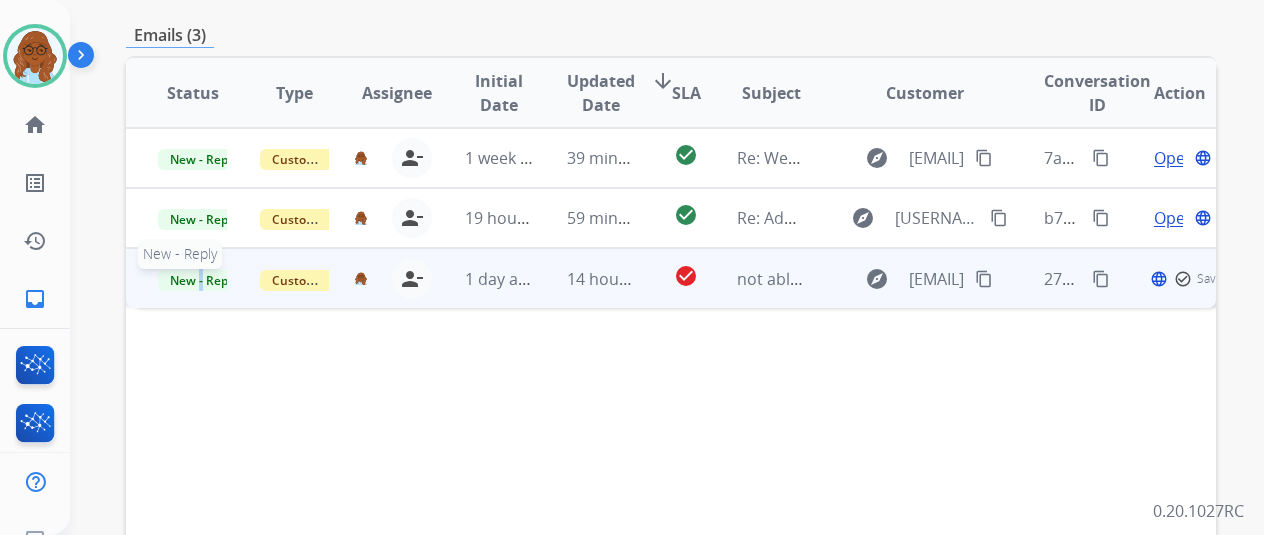 click on "New - Reply" at bounding box center (203, 280) 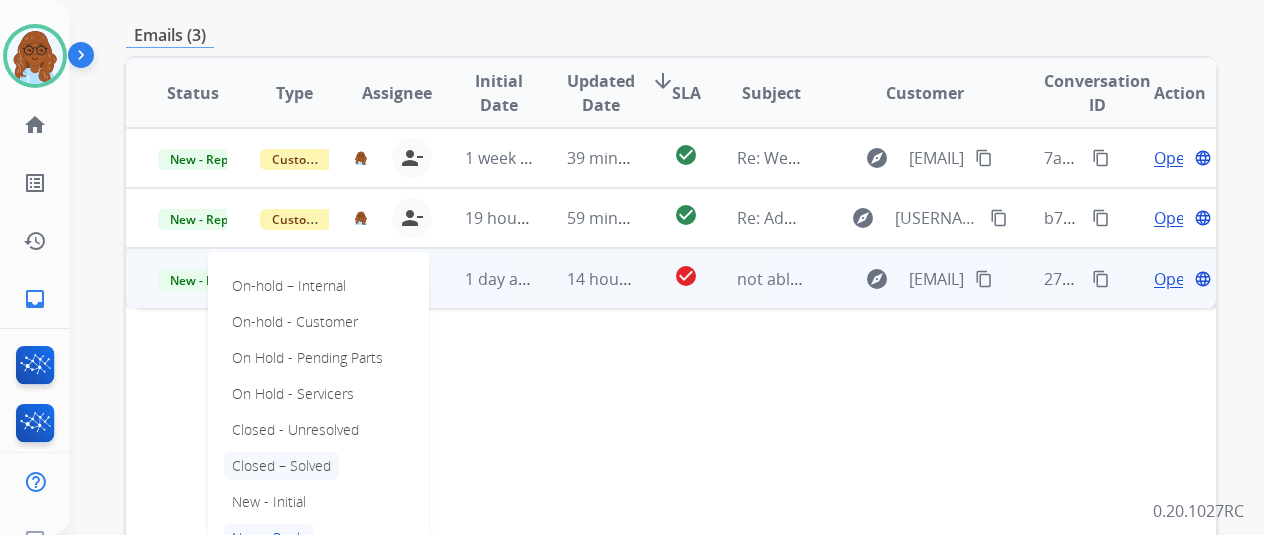 click on "Closed – Solved" at bounding box center (281, 466) 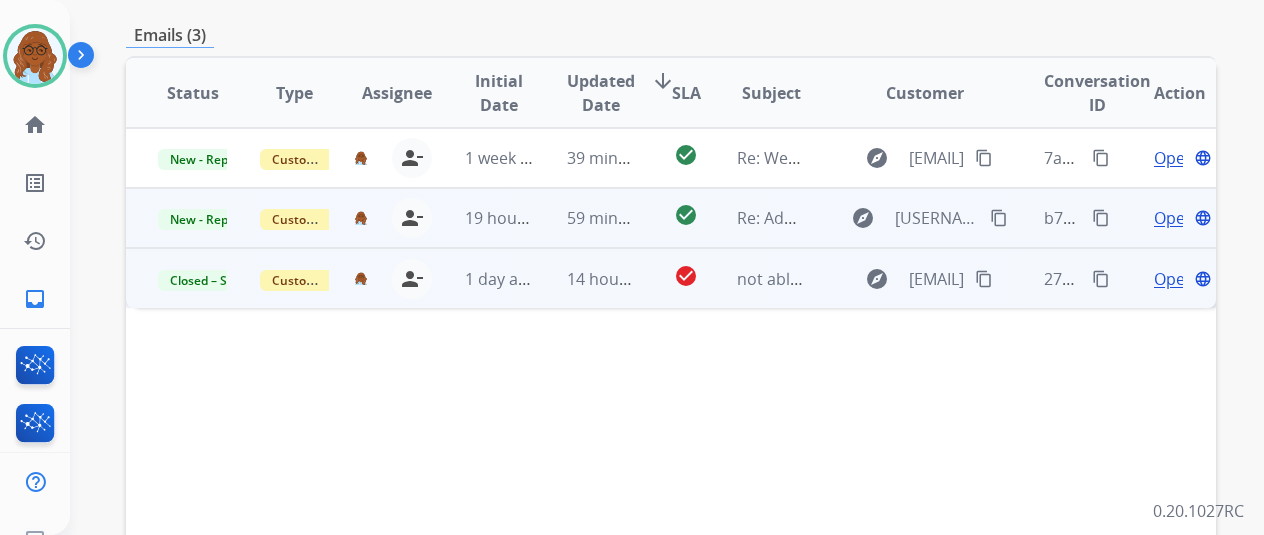 click on "Open" at bounding box center (1174, 218) 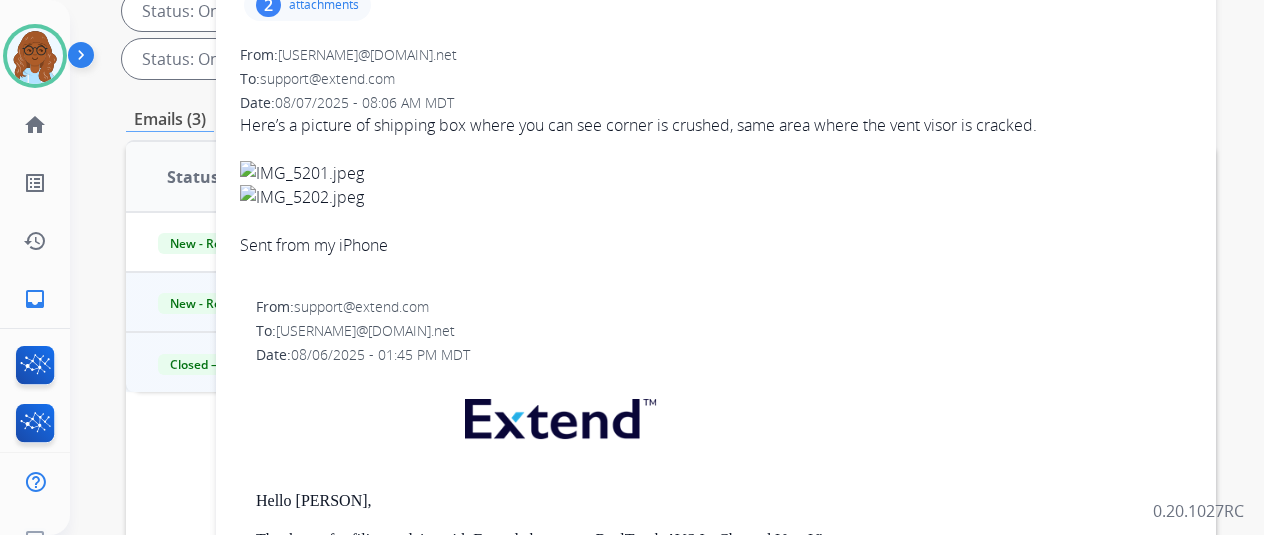 scroll, scrollTop: 300, scrollLeft: 0, axis: vertical 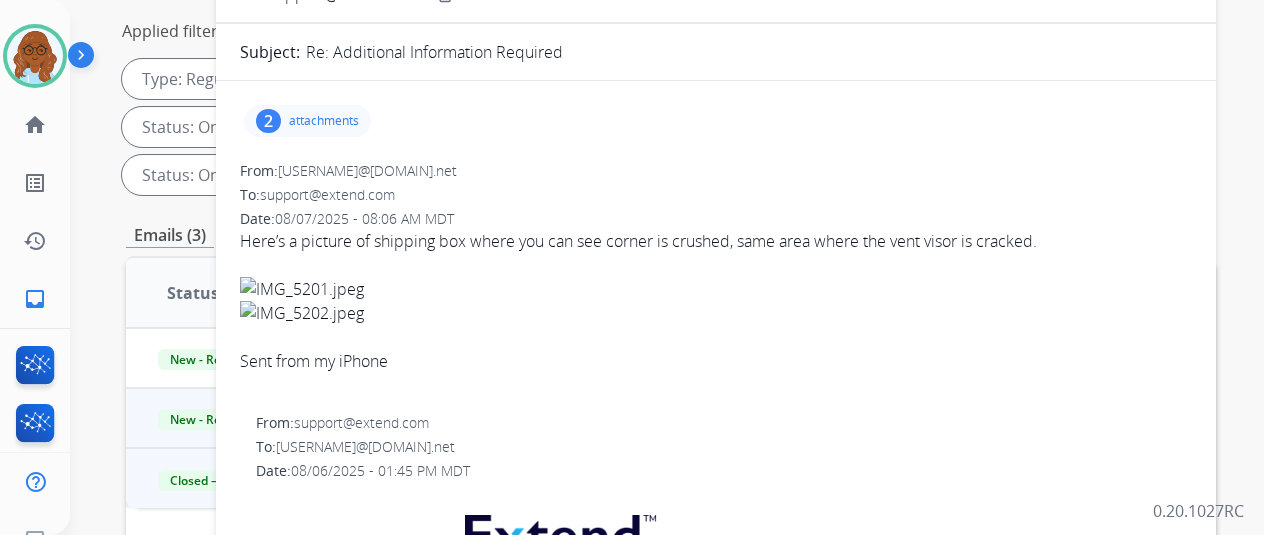 click on "2" at bounding box center (268, 121) 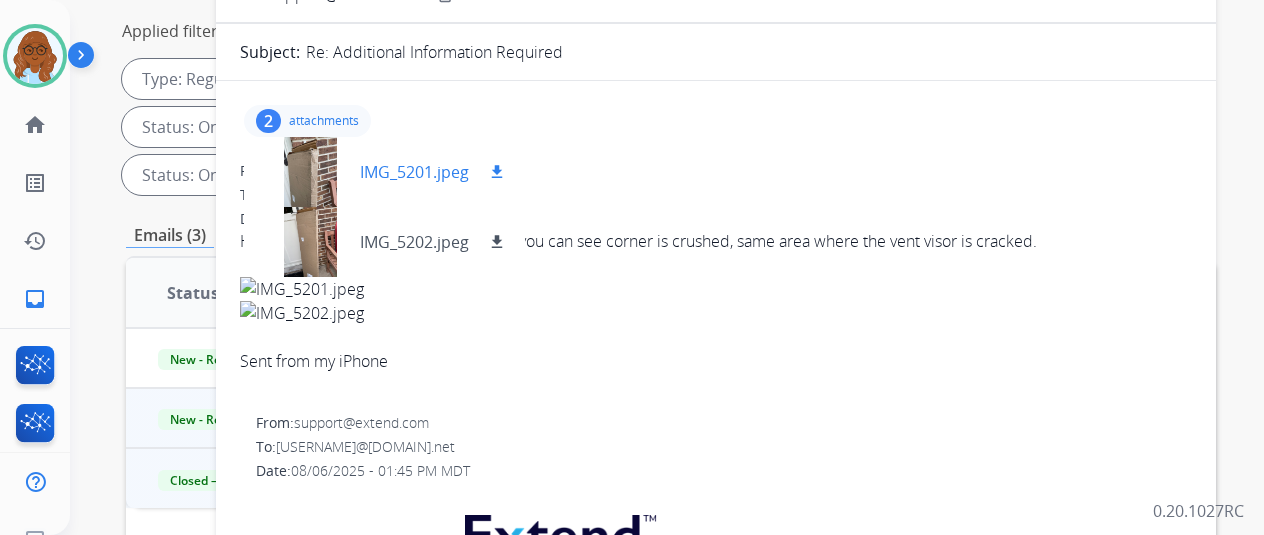 click at bounding box center [310, 172] 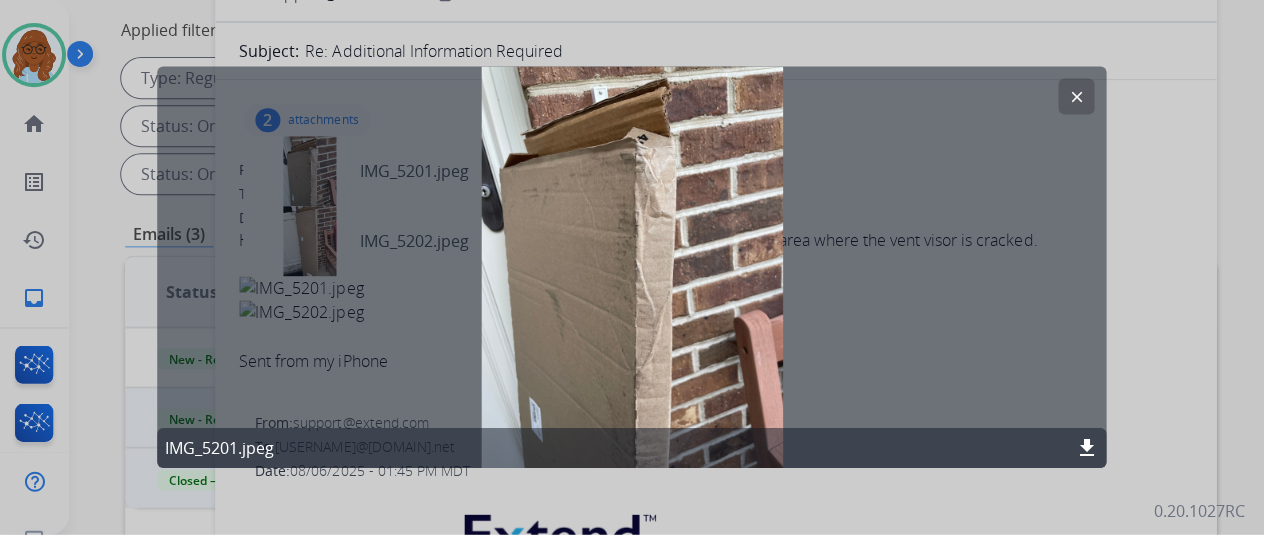 scroll, scrollTop: 0, scrollLeft: 0, axis: both 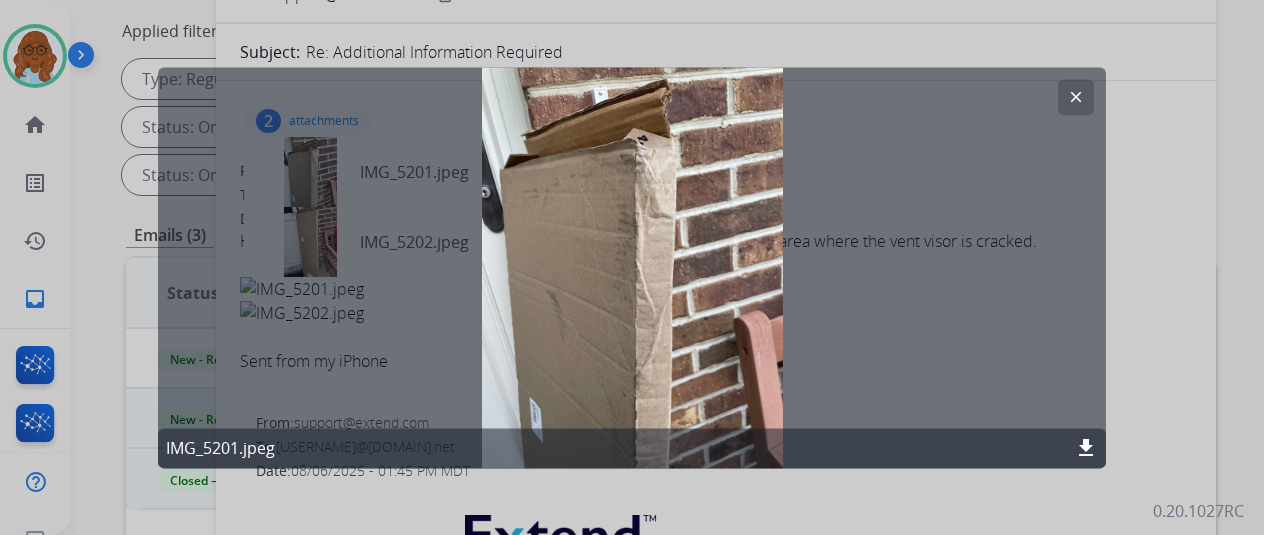 drag, startPoint x: 882, startPoint y: 39, endPoint x: 714, endPoint y: 109, distance: 182 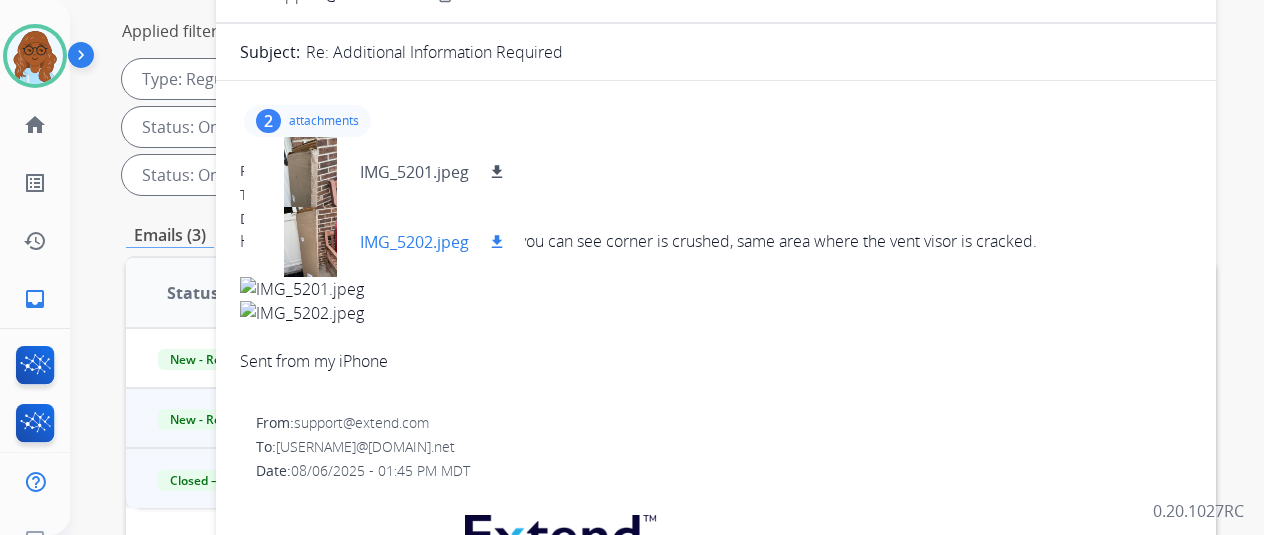 click at bounding box center [310, 242] 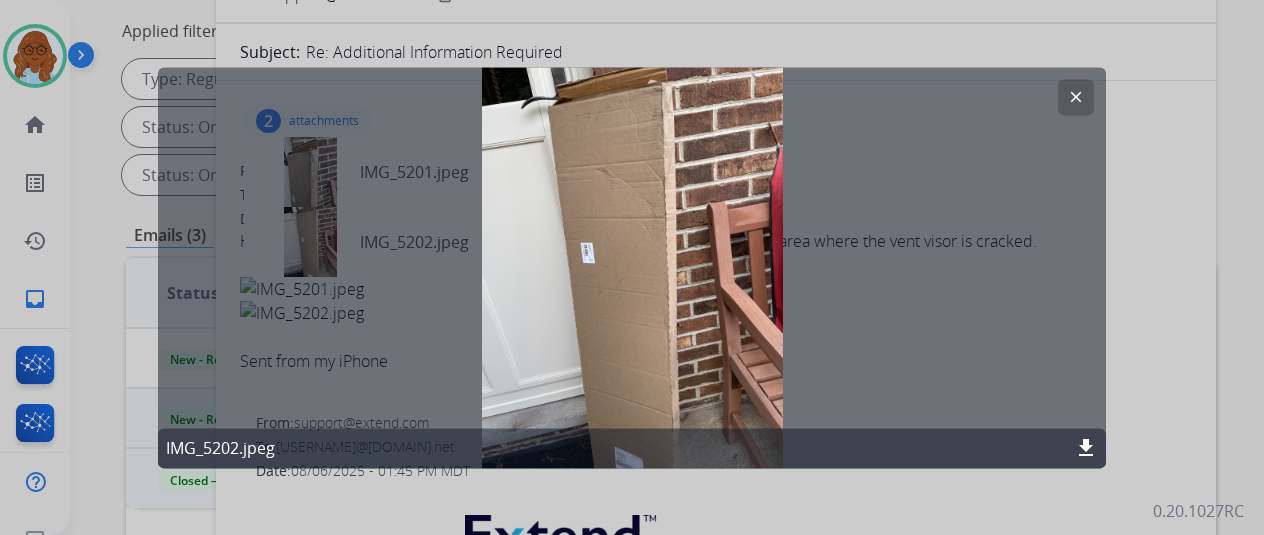 click 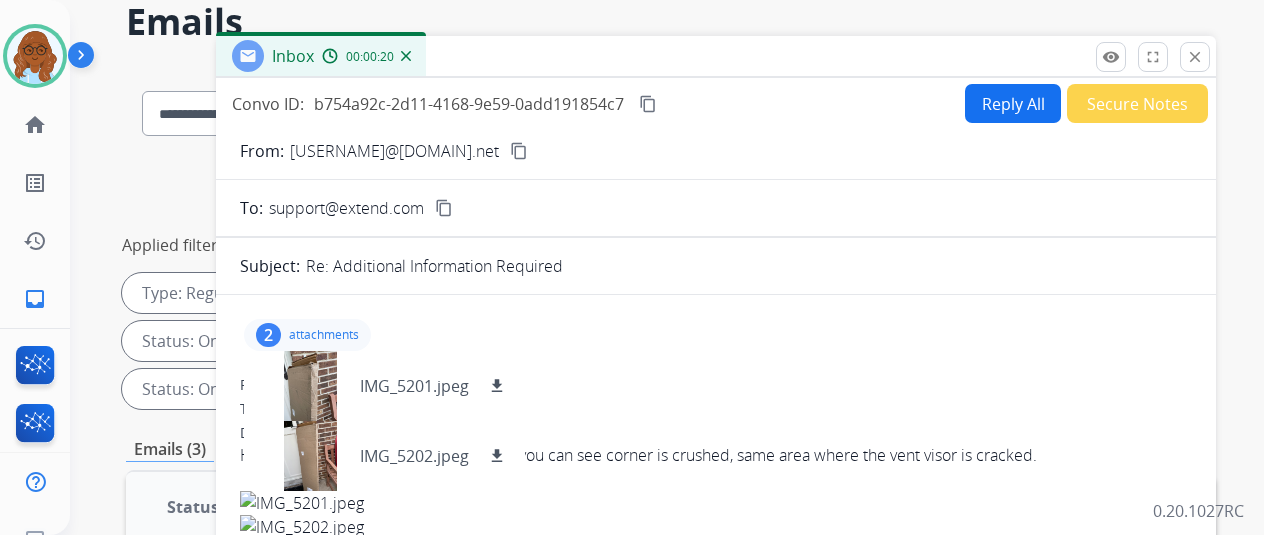 scroll, scrollTop: 0, scrollLeft: 0, axis: both 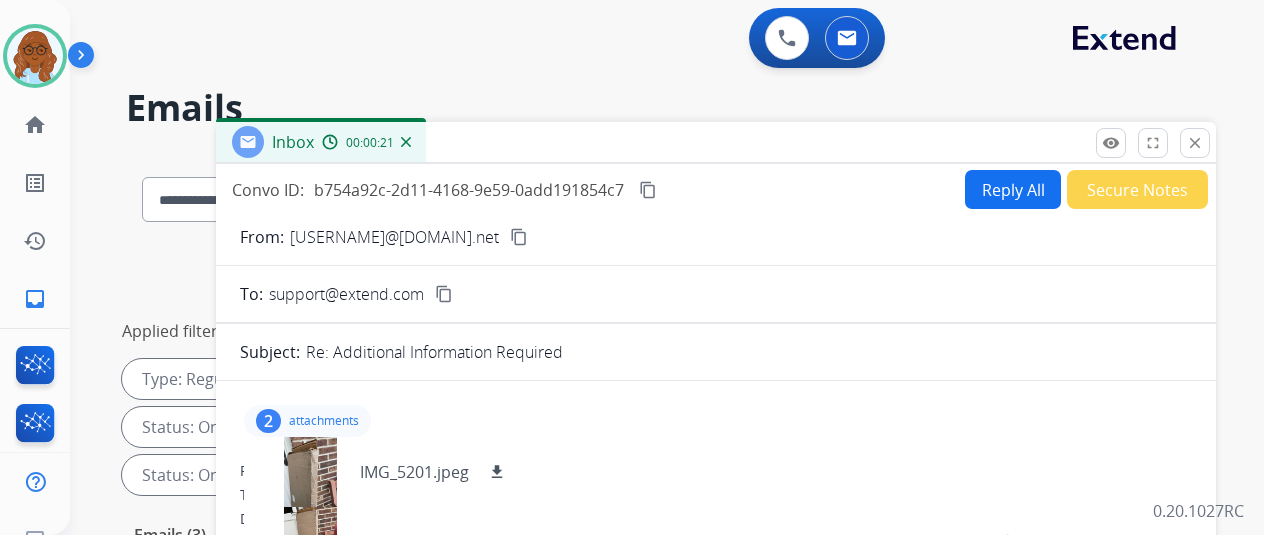 click on "content_copy" at bounding box center [519, 237] 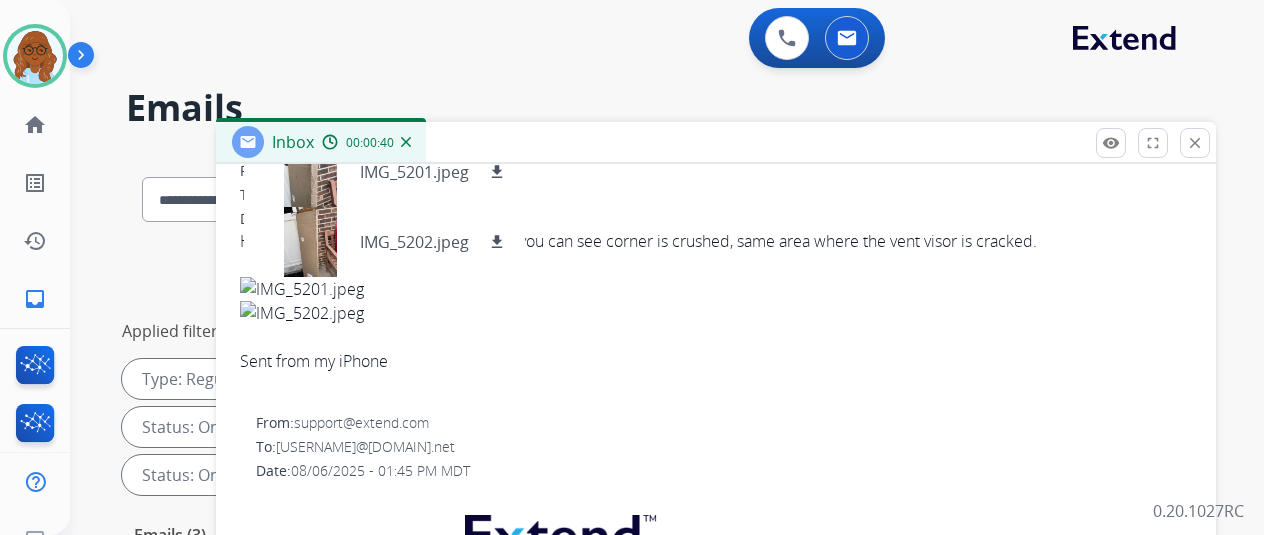 scroll, scrollTop: 371, scrollLeft: 0, axis: vertical 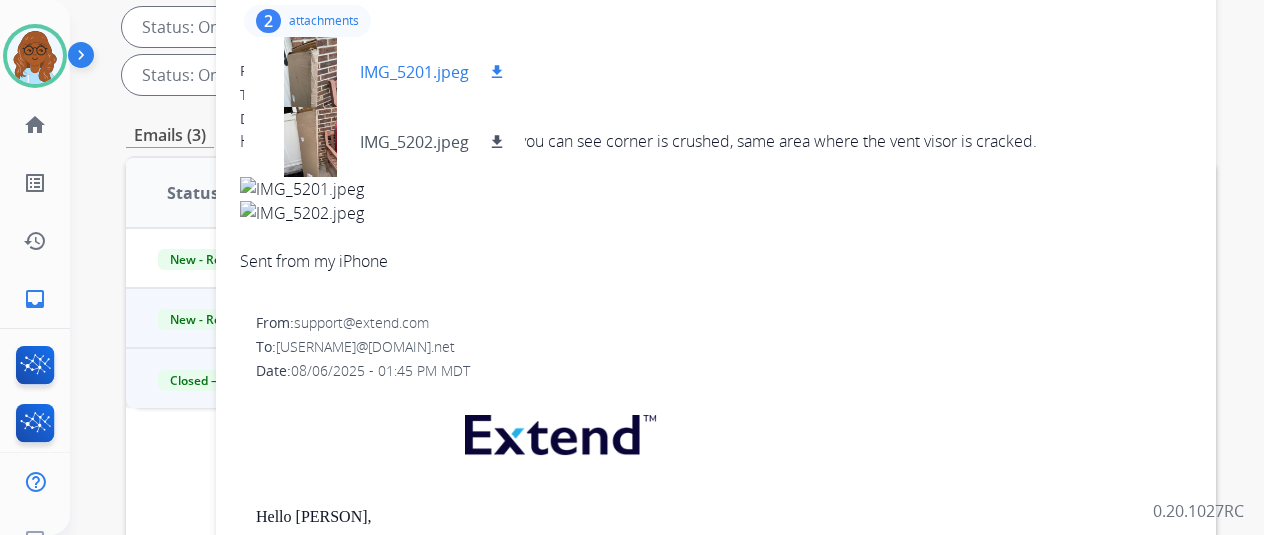 click at bounding box center [310, 72] 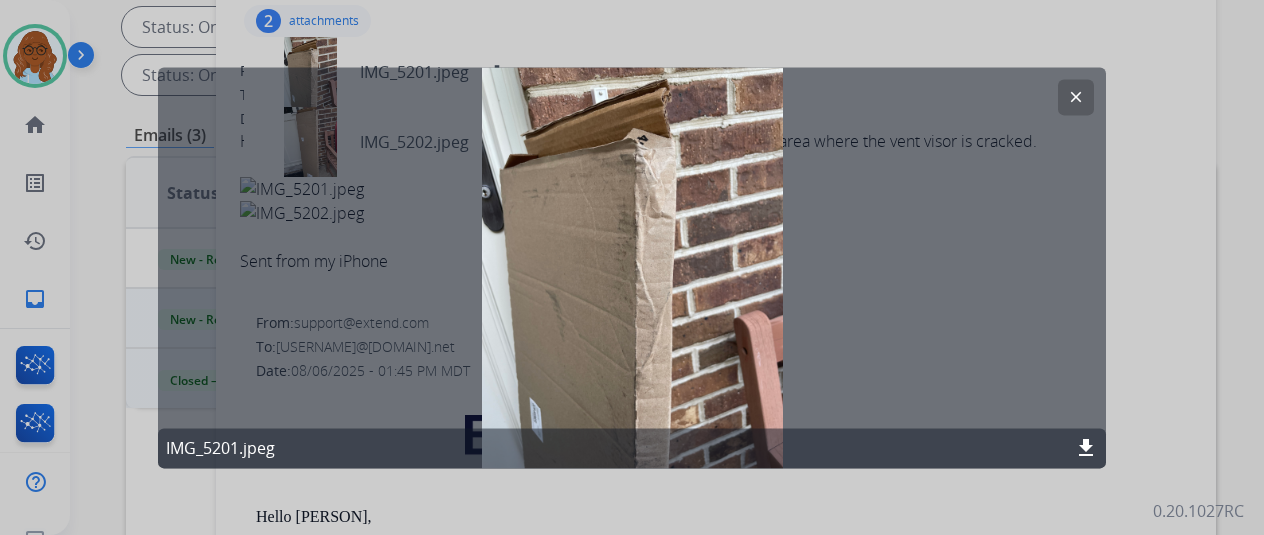 click 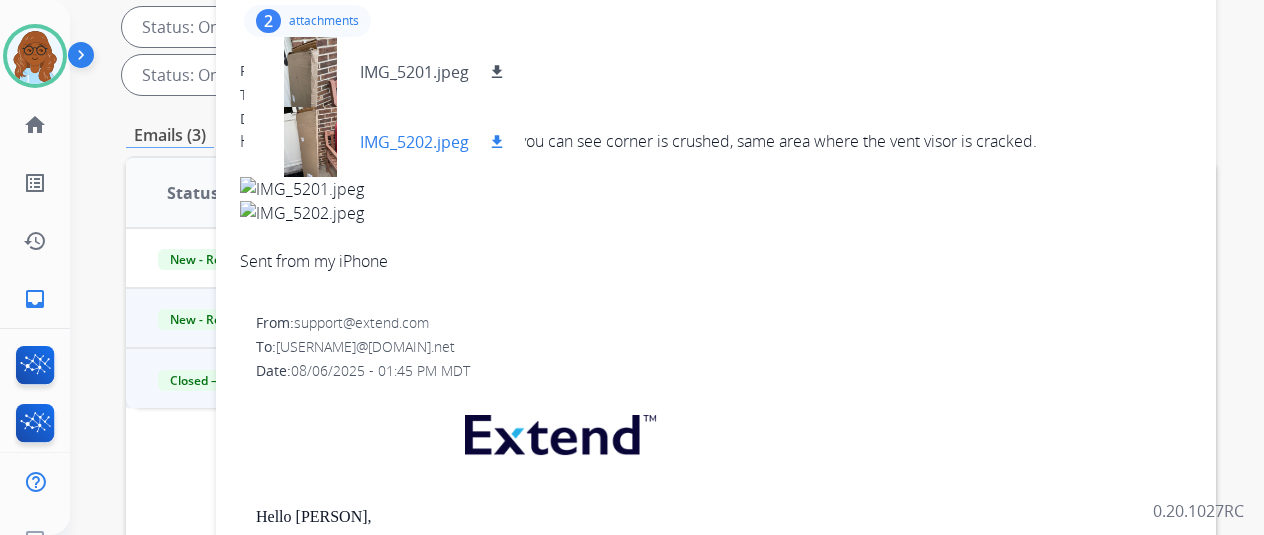 click at bounding box center (310, 142) 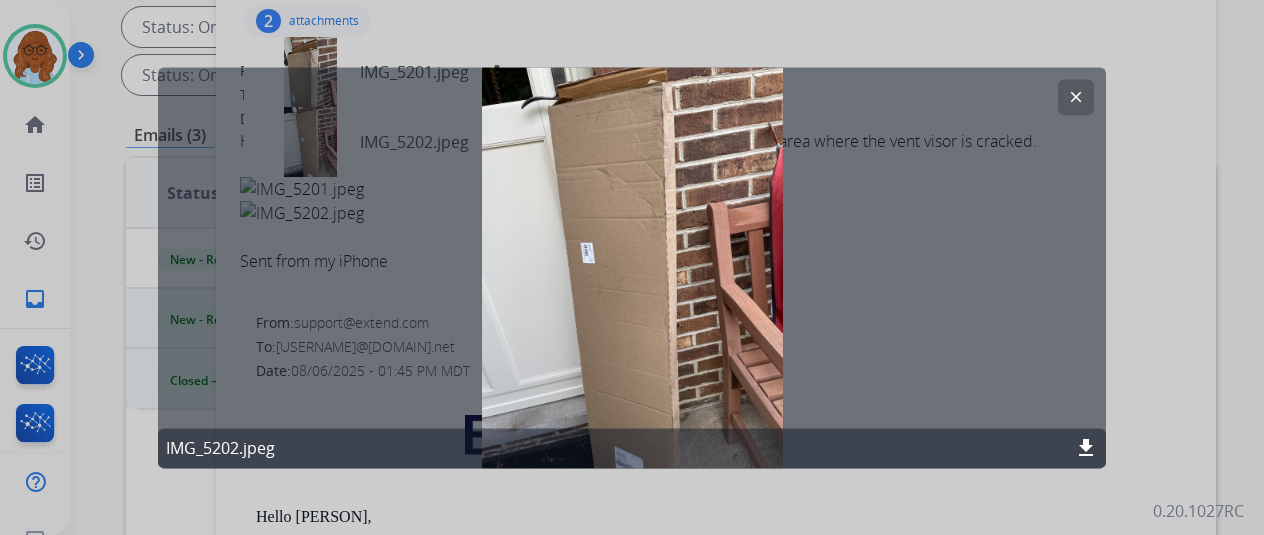 click on "clear" 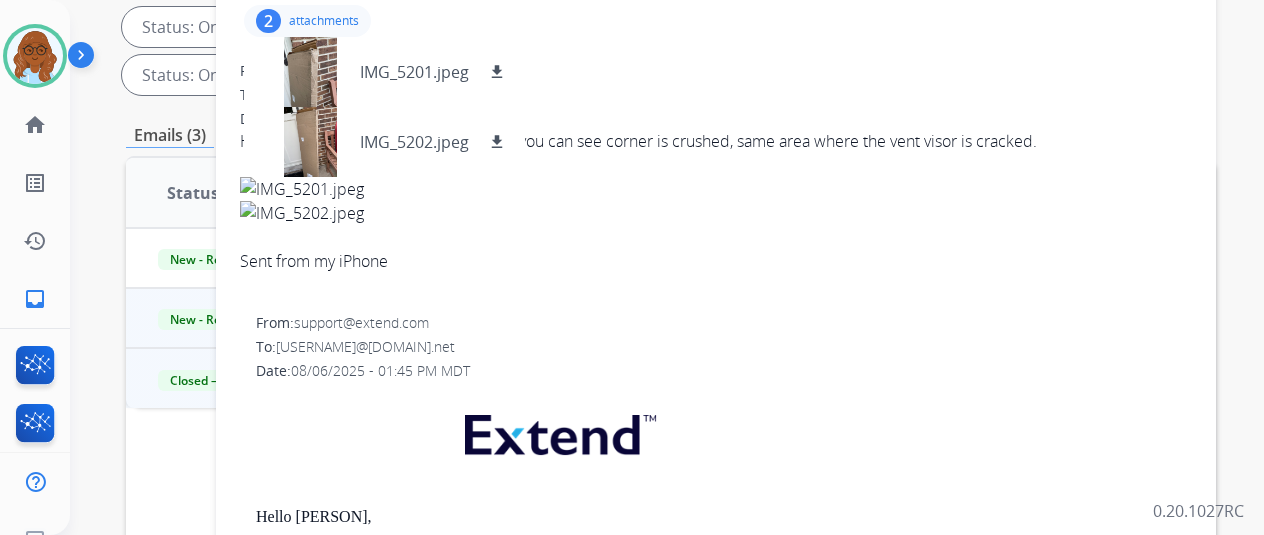 scroll, scrollTop: 200, scrollLeft: 0, axis: vertical 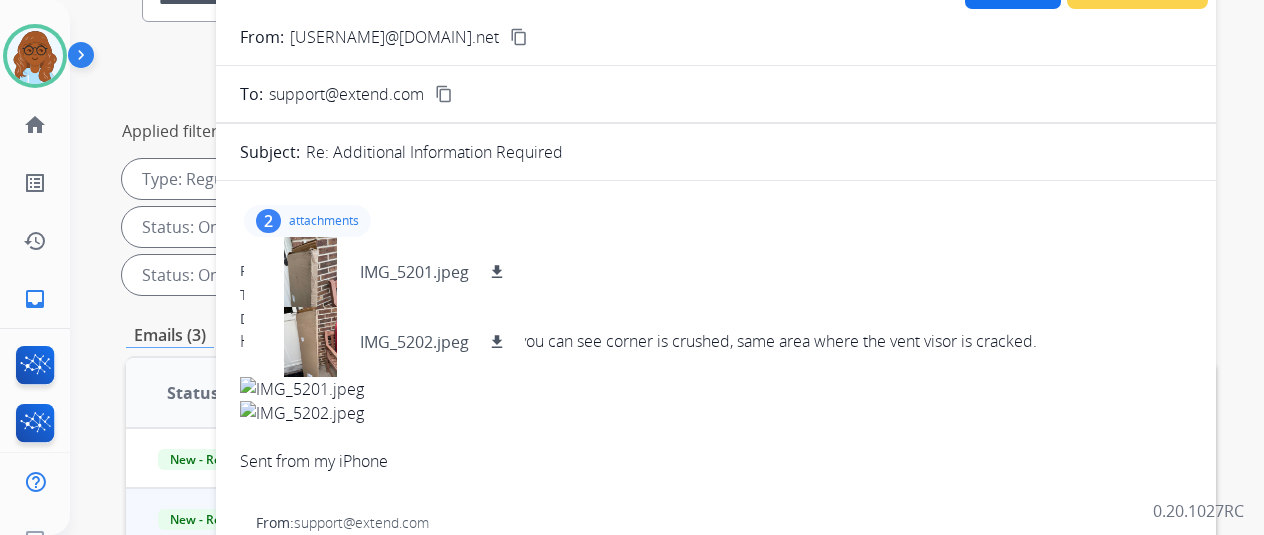 click on "attachments" at bounding box center [324, 221] 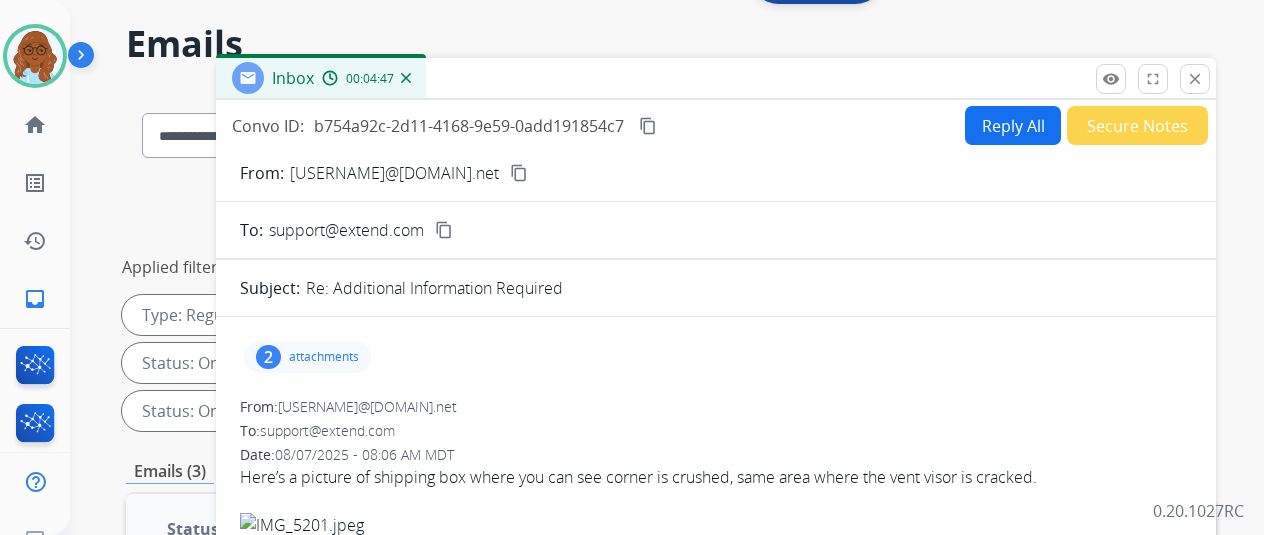 scroll, scrollTop: 0, scrollLeft: 0, axis: both 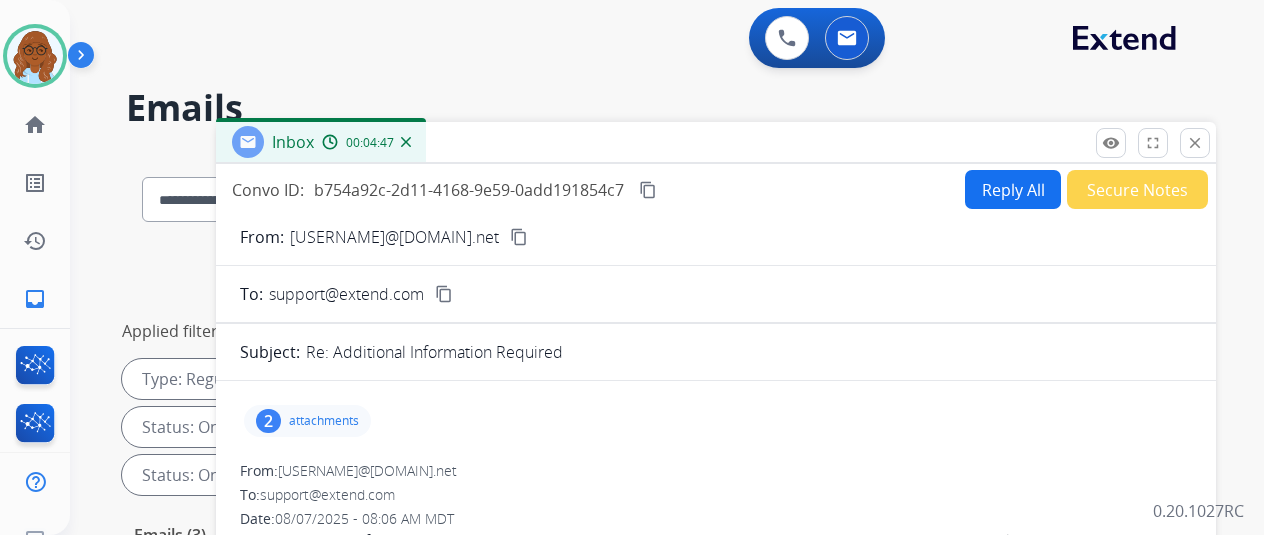 click on "Reply All" at bounding box center (1013, 189) 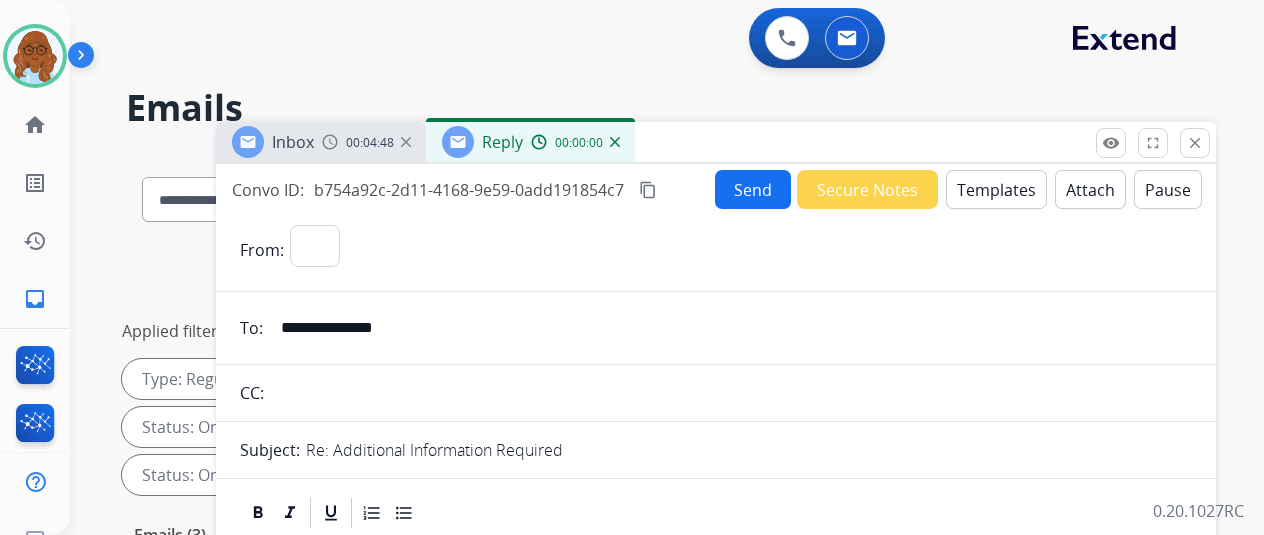 select on "**********" 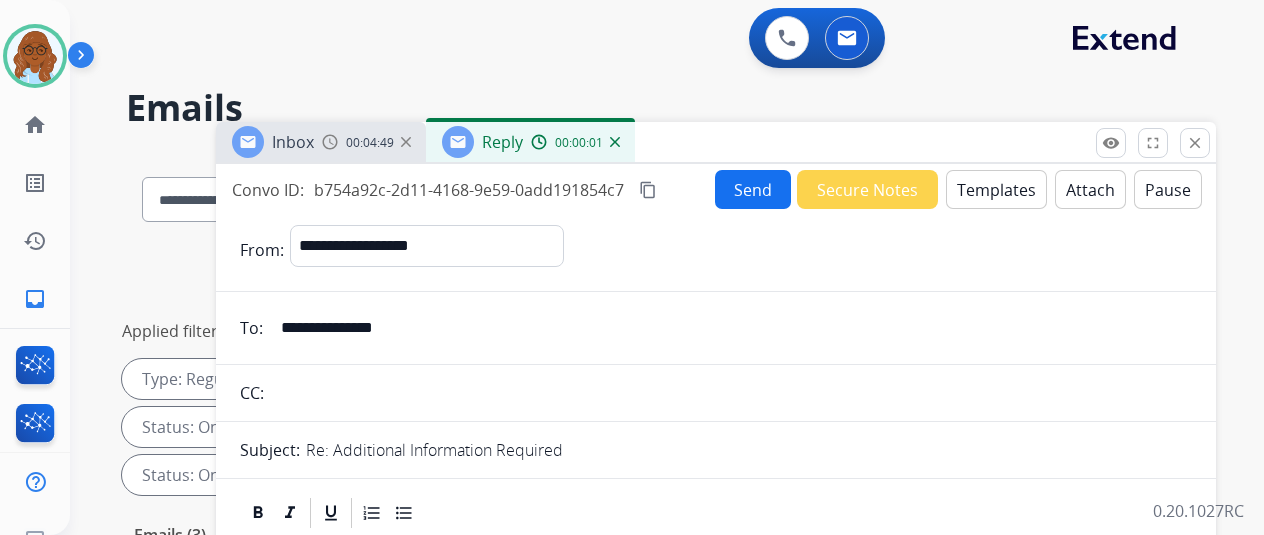 click on "Templates" at bounding box center (996, 189) 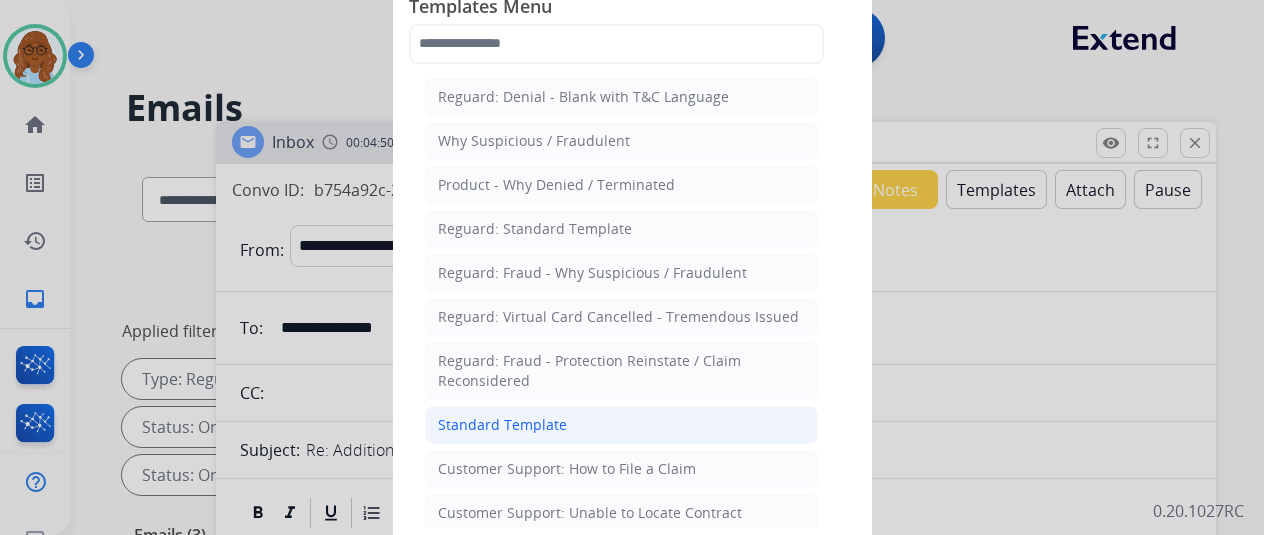 click on "Standard Template" 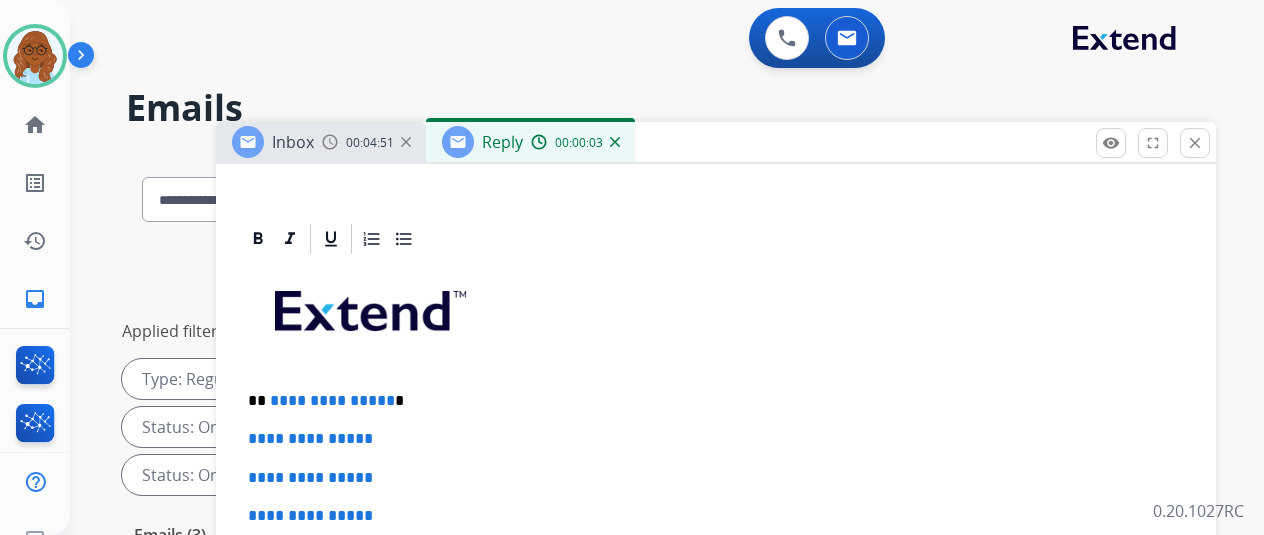 scroll, scrollTop: 500, scrollLeft: 0, axis: vertical 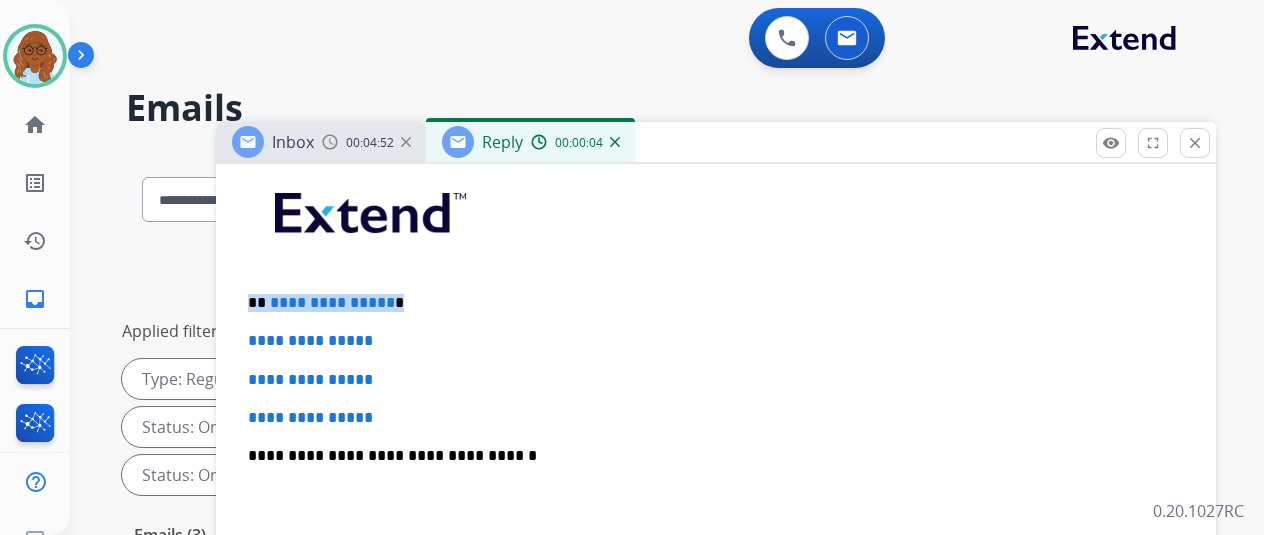 drag, startPoint x: 275, startPoint y: 293, endPoint x: 128, endPoint y: 293, distance: 147 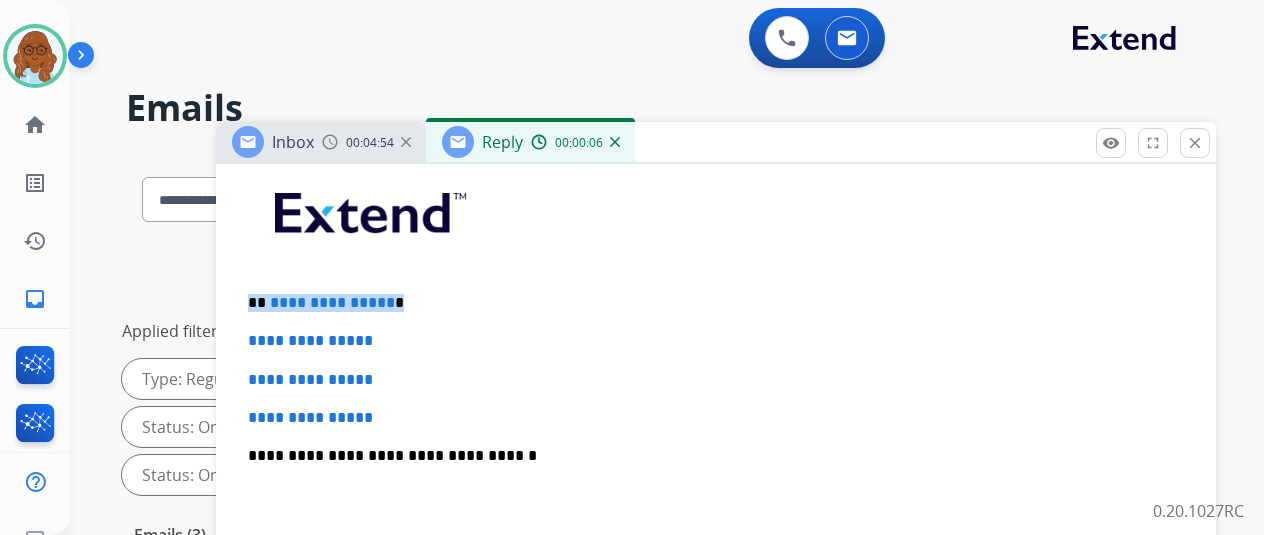 type 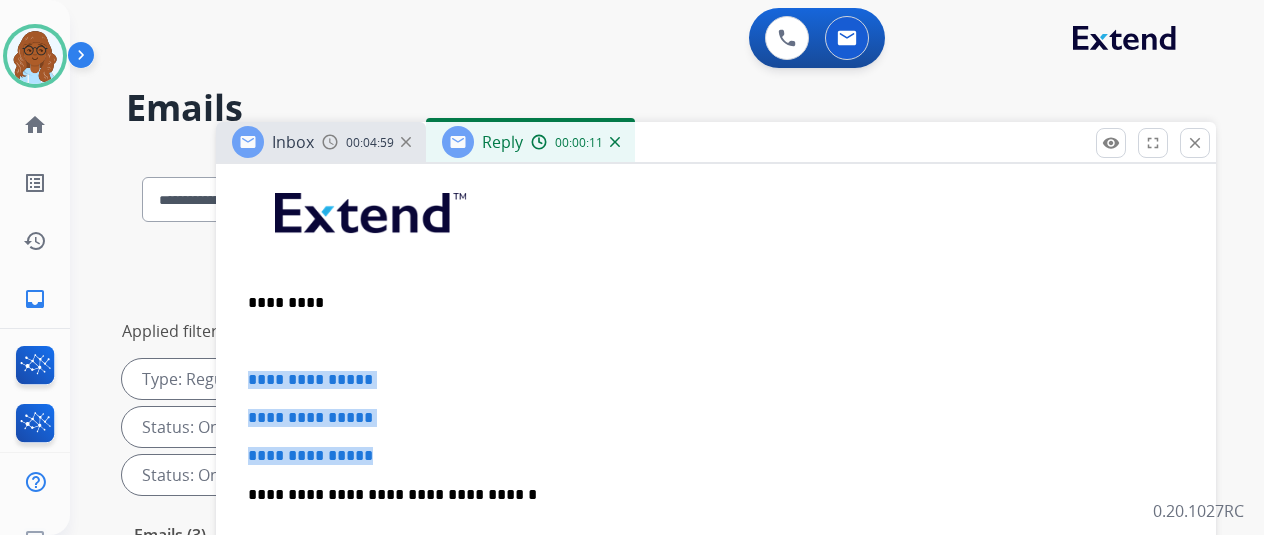 drag, startPoint x: 420, startPoint y: 458, endPoint x: 228, endPoint y: 366, distance: 212.90373 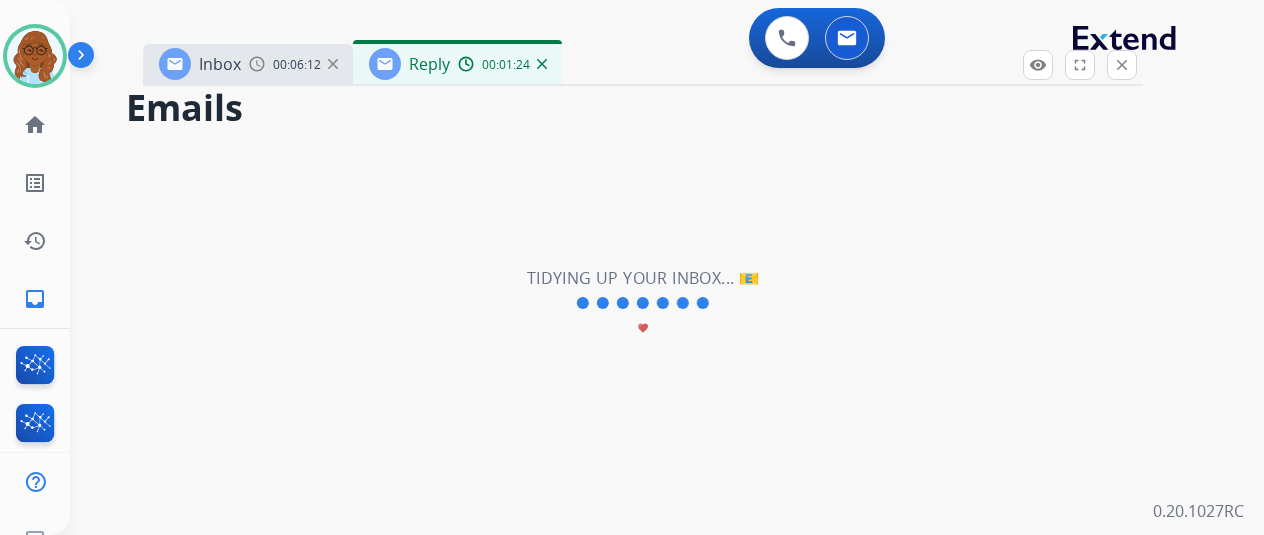 drag, startPoint x: 753, startPoint y: 137, endPoint x: 680, endPoint y: 59, distance: 106.83164 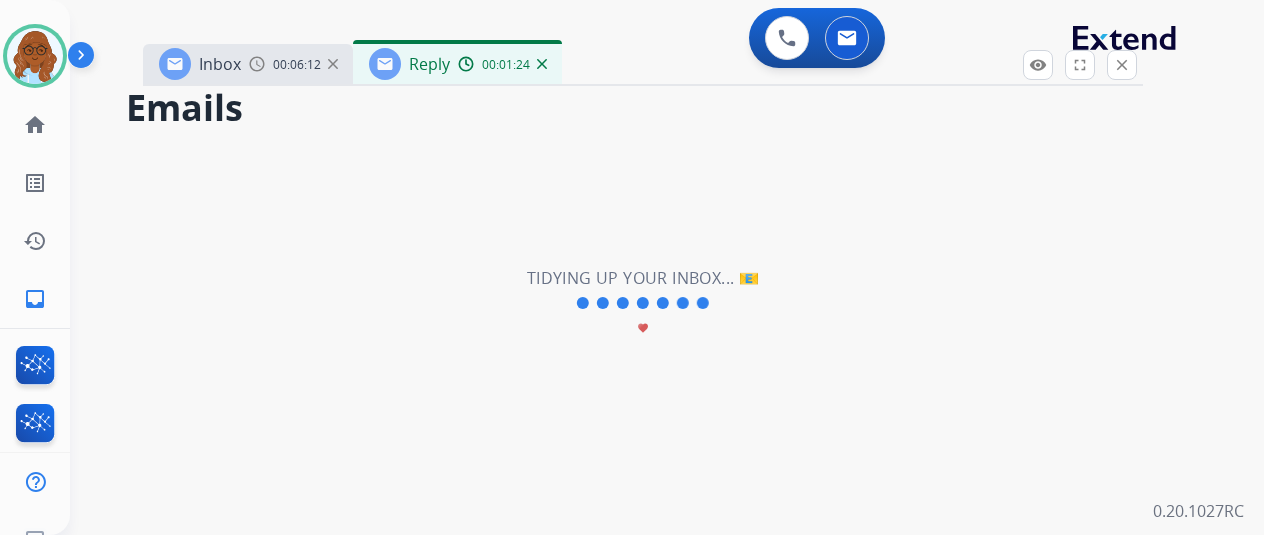 click on "Inbox 00:06:12 Reply 00:01:24" at bounding box center [643, 65] 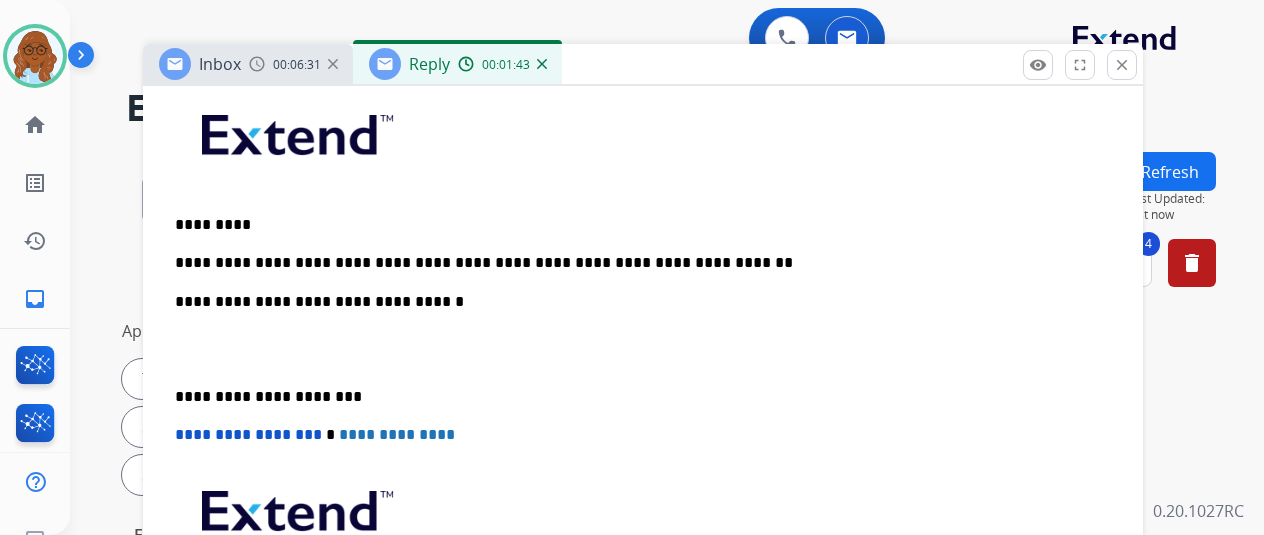 click on "**********" at bounding box center (643, 386) 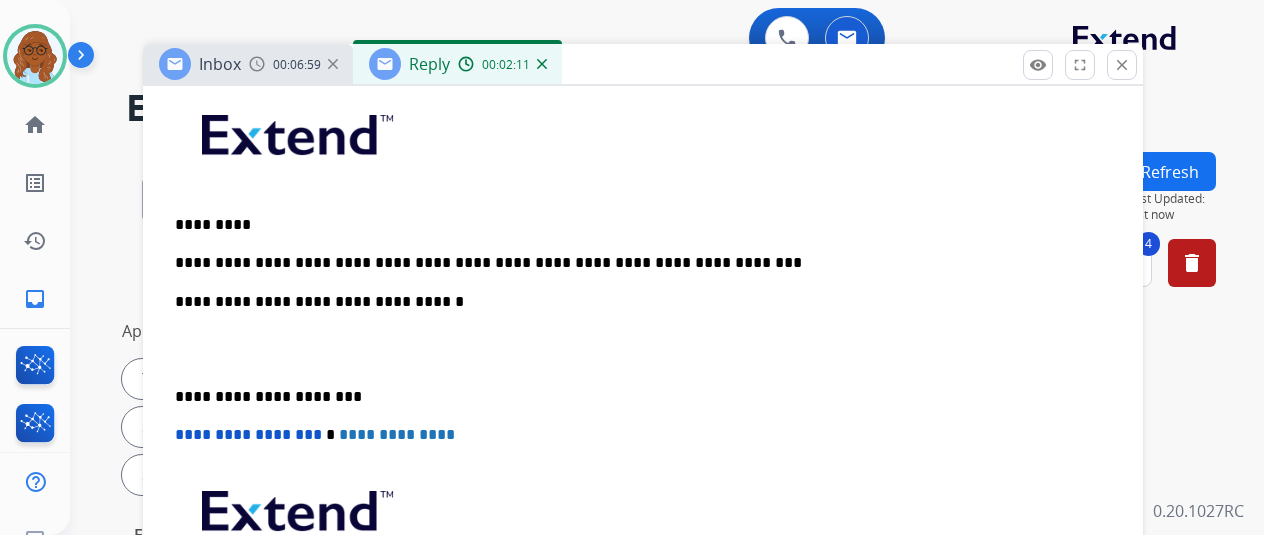 click on "**********" at bounding box center (643, 386) 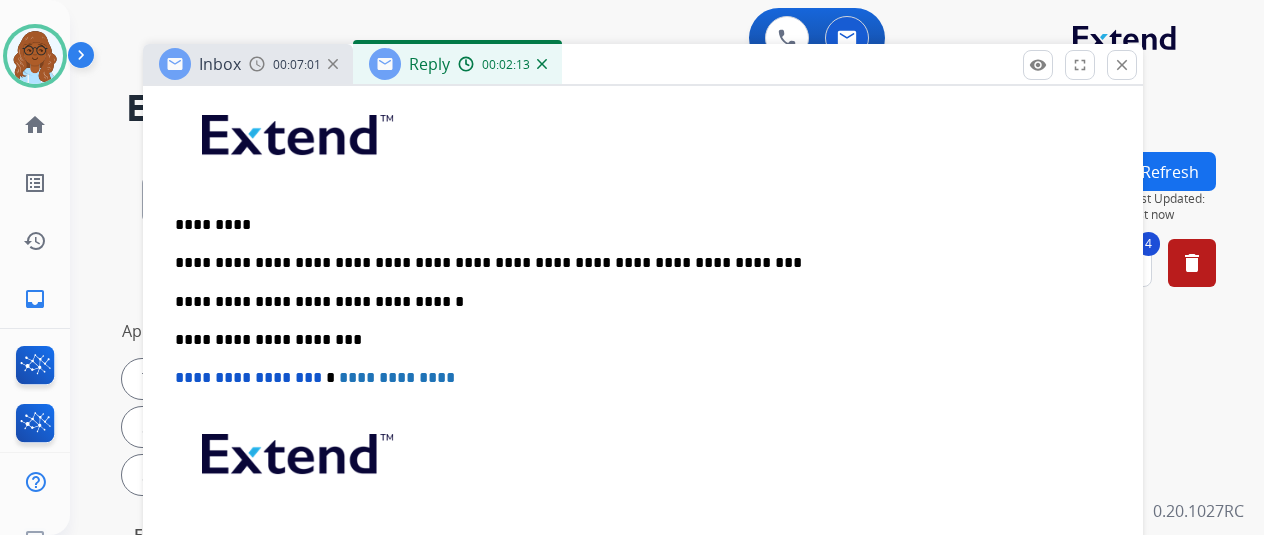 click on "**********" at bounding box center (635, 263) 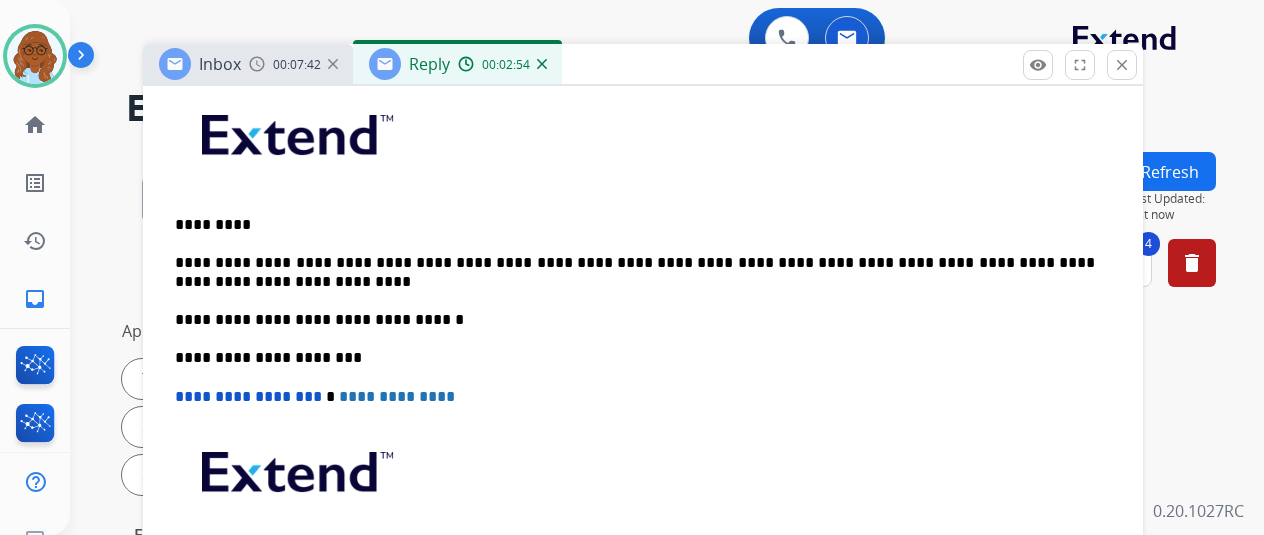 click on "**********" at bounding box center (635, 272) 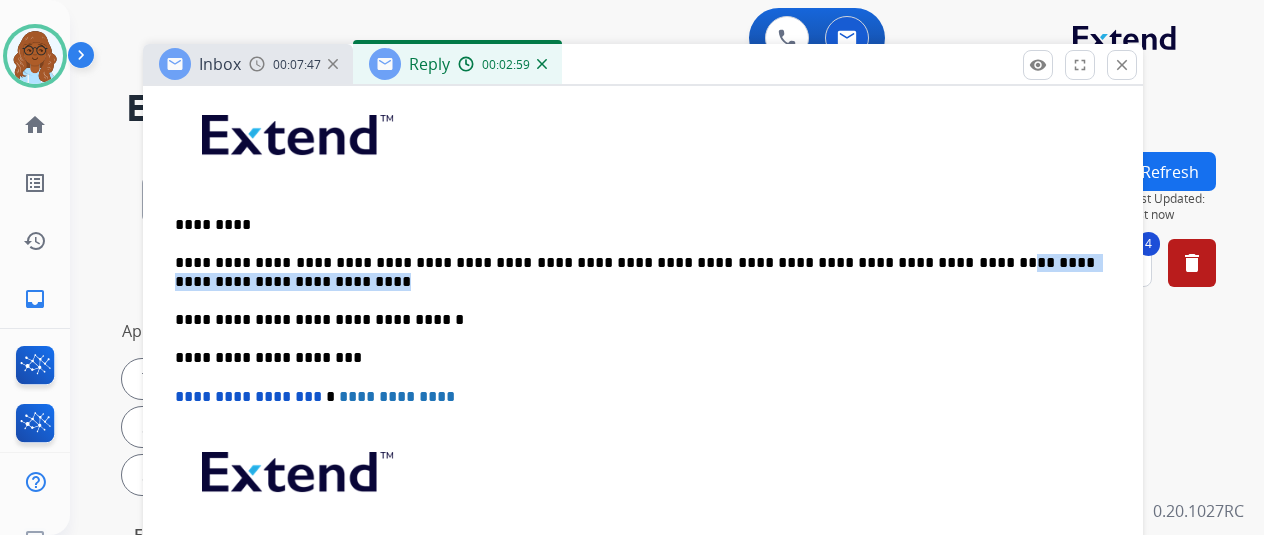 drag, startPoint x: 257, startPoint y: 286, endPoint x: 912, endPoint y: 256, distance: 655.68665 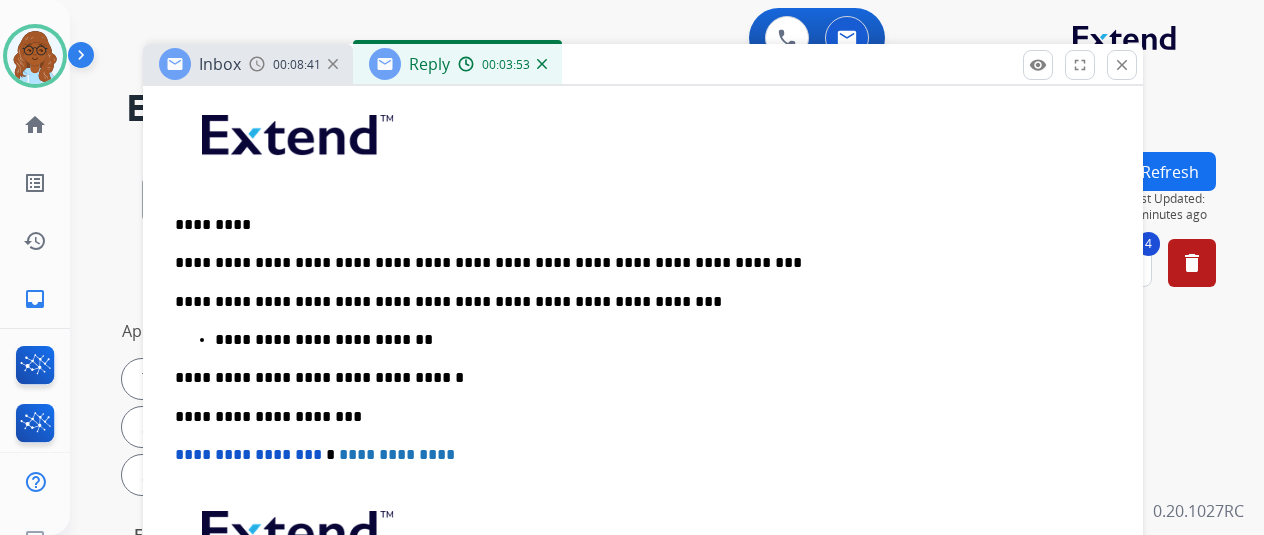 click on "**********" at bounding box center [643, 396] 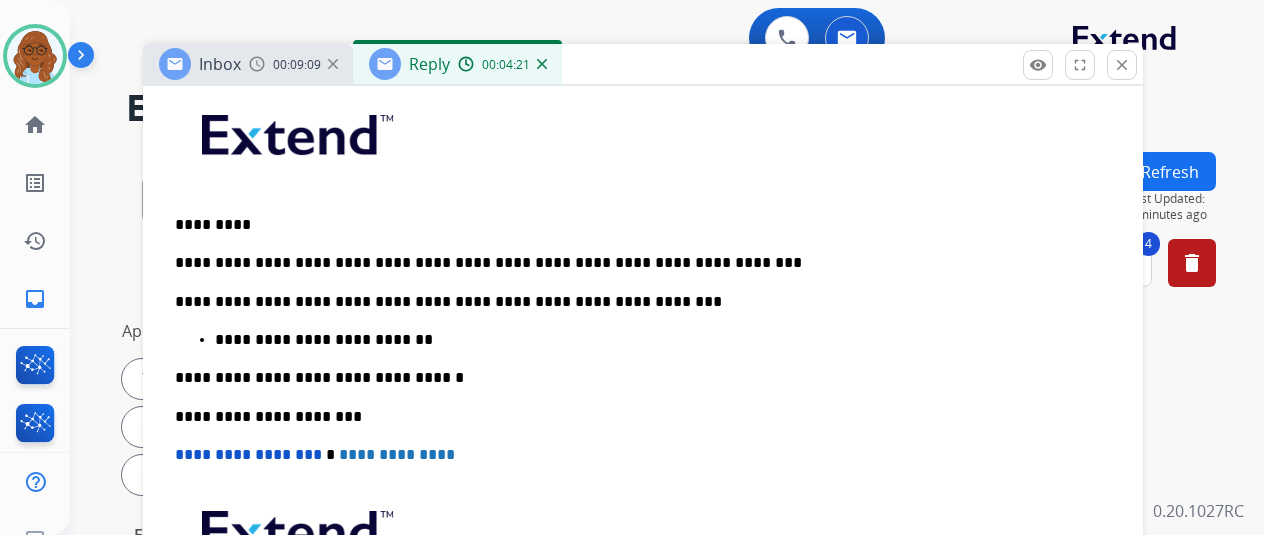 click on "**********" at bounding box center [655, 340] 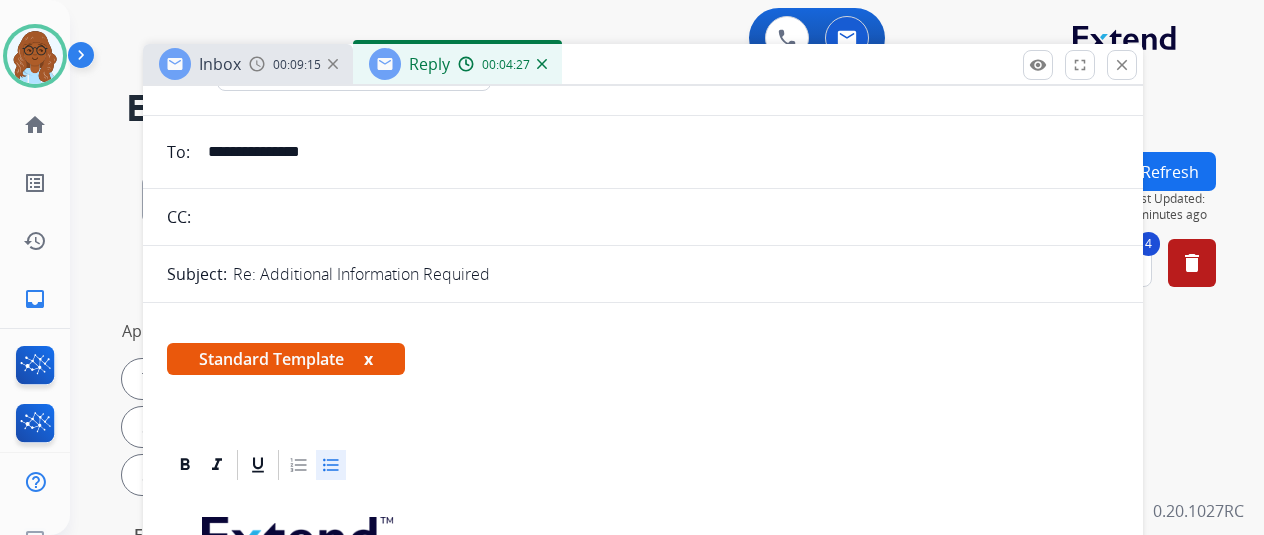 scroll, scrollTop: 0, scrollLeft: 0, axis: both 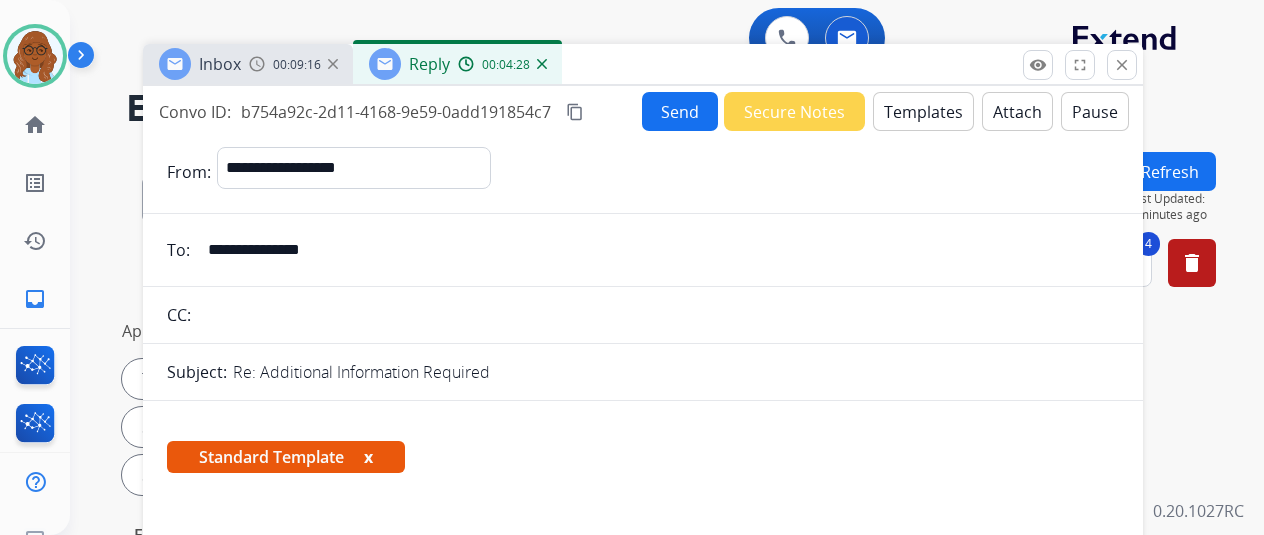 click on "Templates" at bounding box center [923, 111] 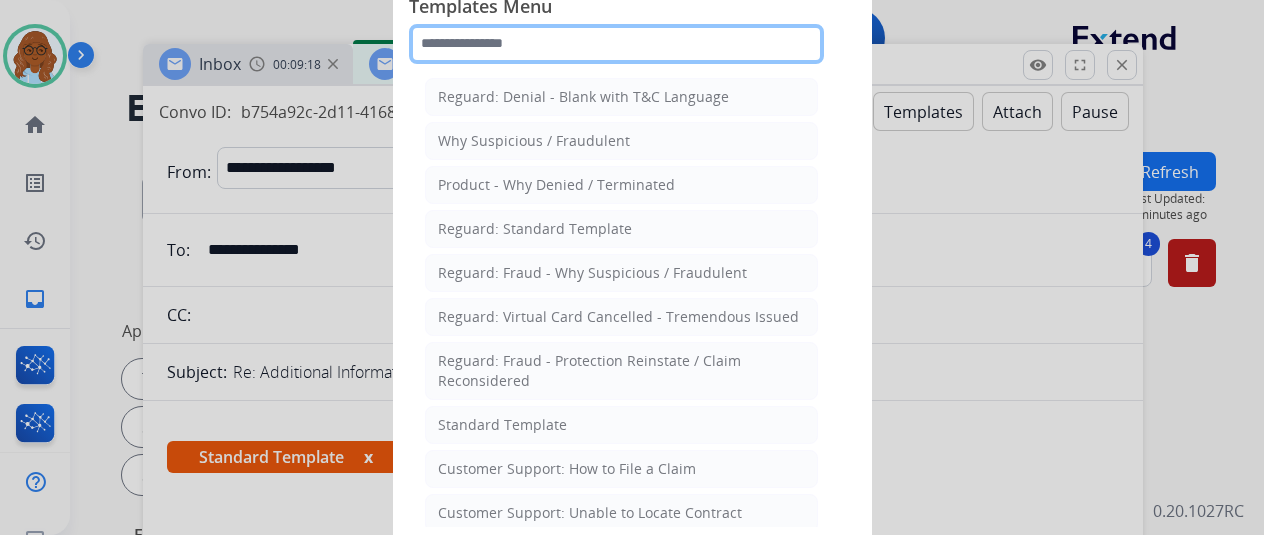 click 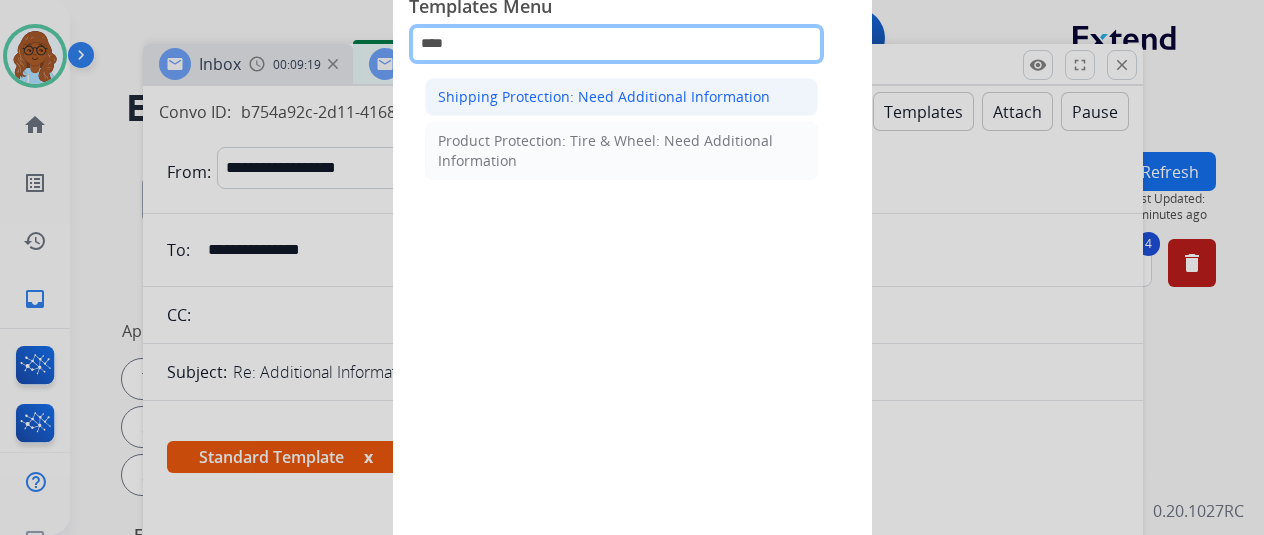 type on "****" 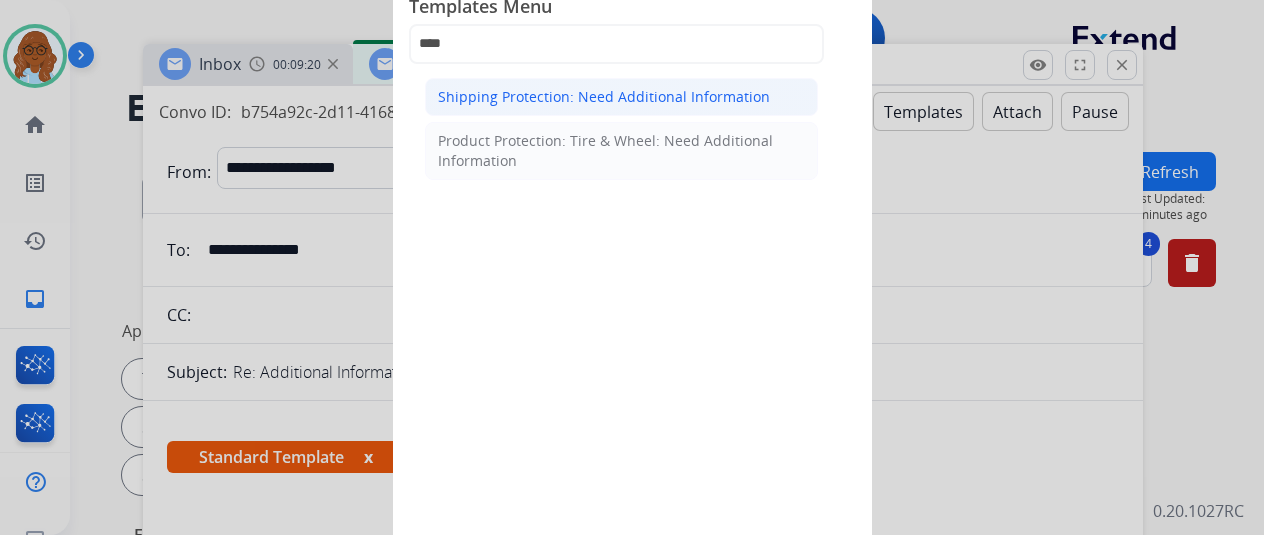 click on "Shipping Protection: Need Additional Information" 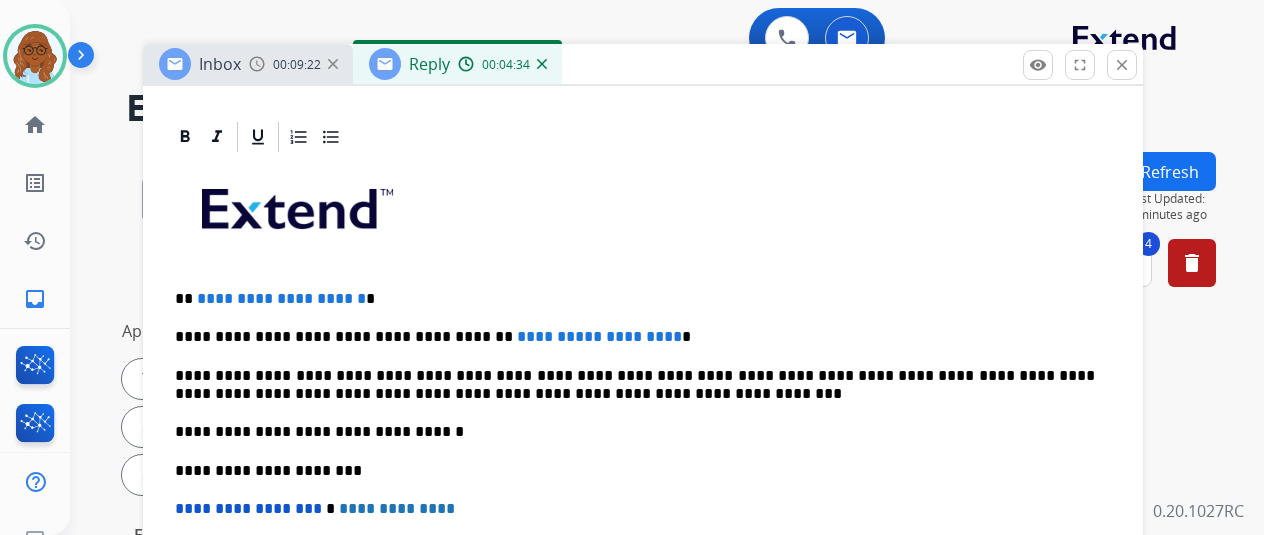 scroll, scrollTop: 425, scrollLeft: 0, axis: vertical 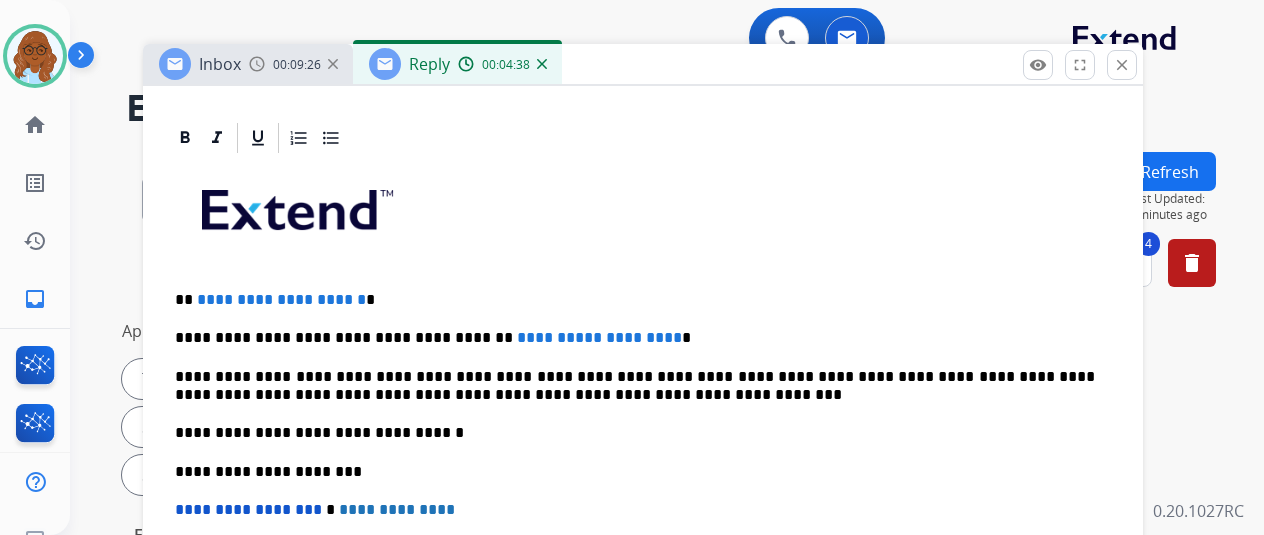 click on "**********" at bounding box center [635, 386] 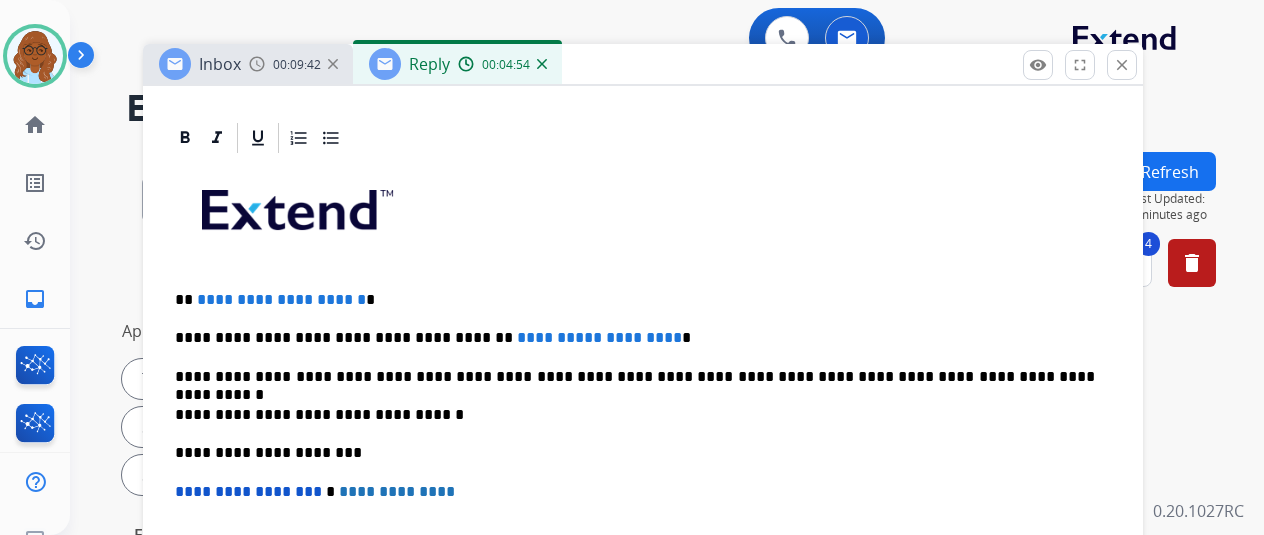 click on "**********" at bounding box center (635, 377) 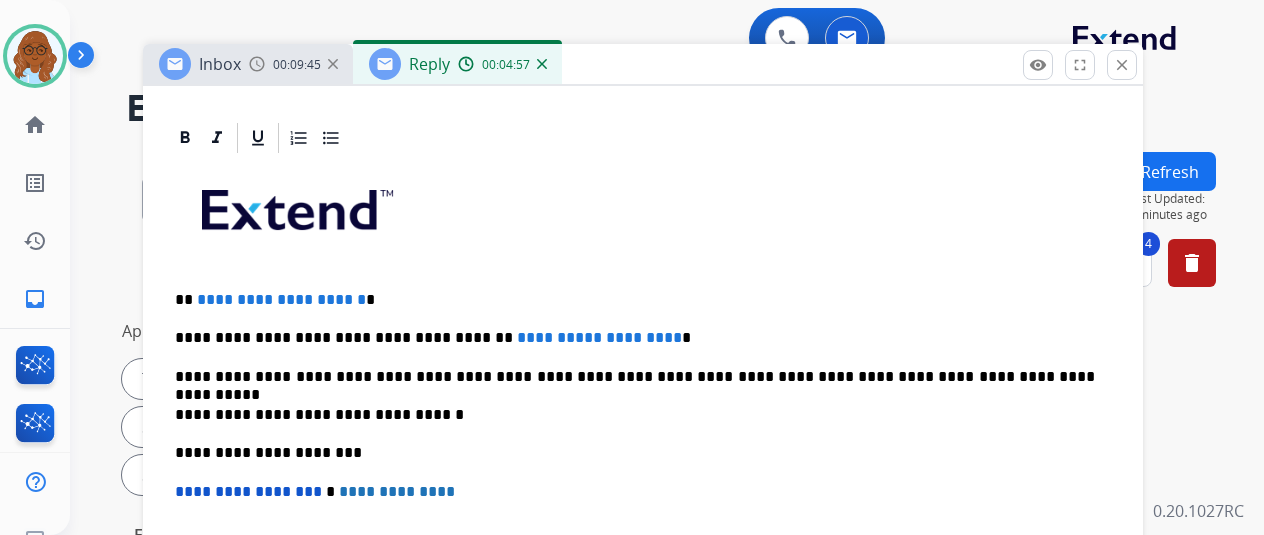 click on "**********" at bounding box center (635, 377) 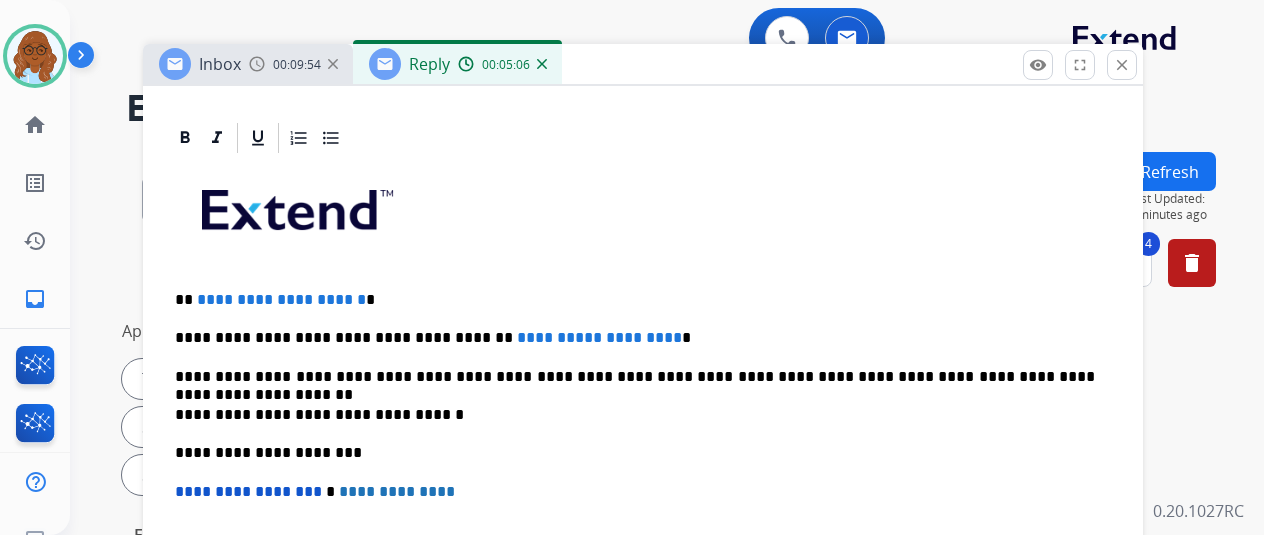 click on "**********" at bounding box center (635, 377) 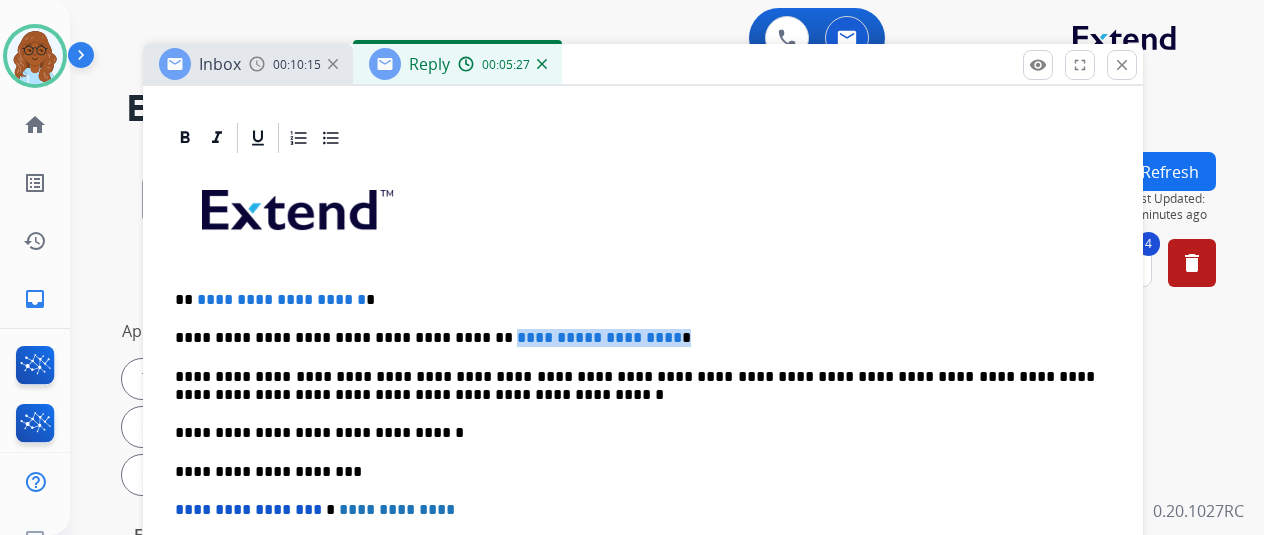 drag, startPoint x: 682, startPoint y: 329, endPoint x: 478, endPoint y: 335, distance: 204.08821 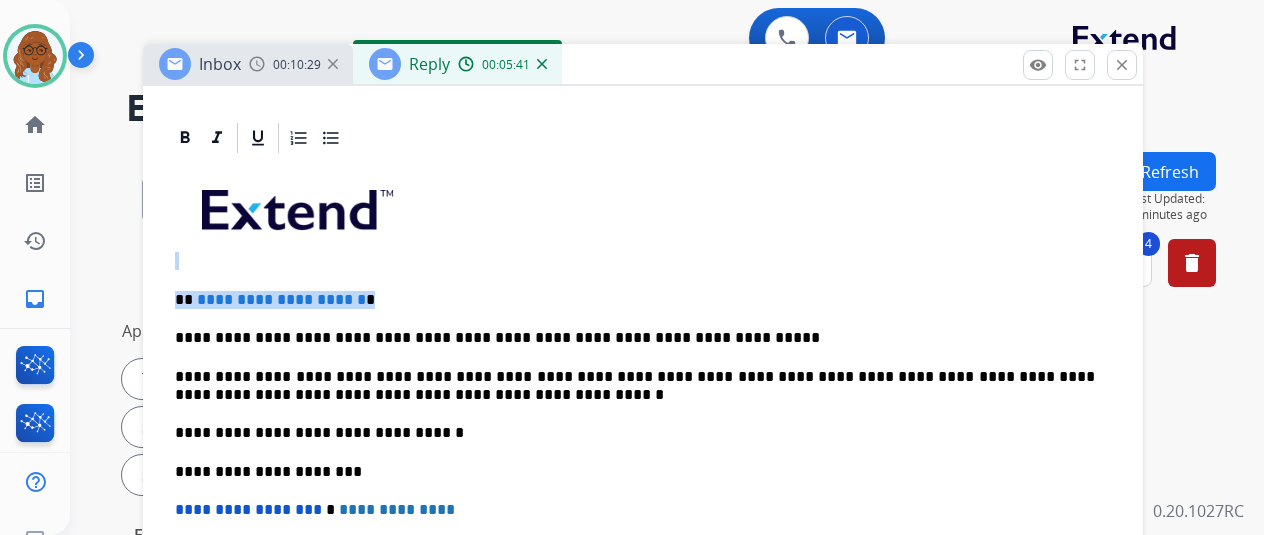 drag, startPoint x: 422, startPoint y: 296, endPoint x: 133, endPoint y: 284, distance: 289.24902 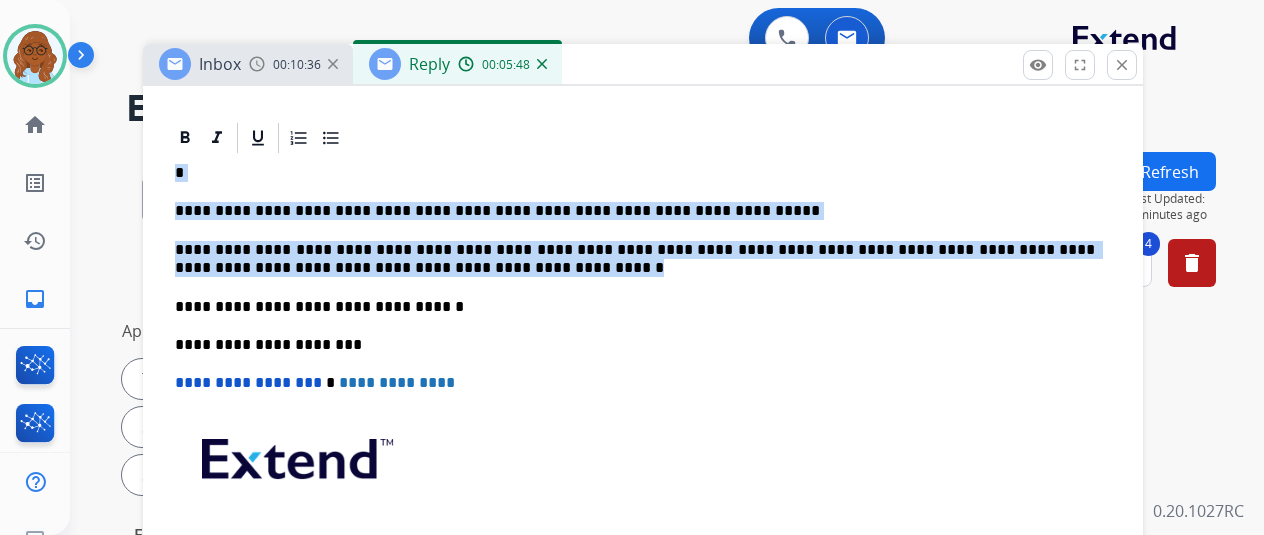 drag, startPoint x: 436, startPoint y: 275, endPoint x: 185, endPoint y: 178, distance: 269.09106 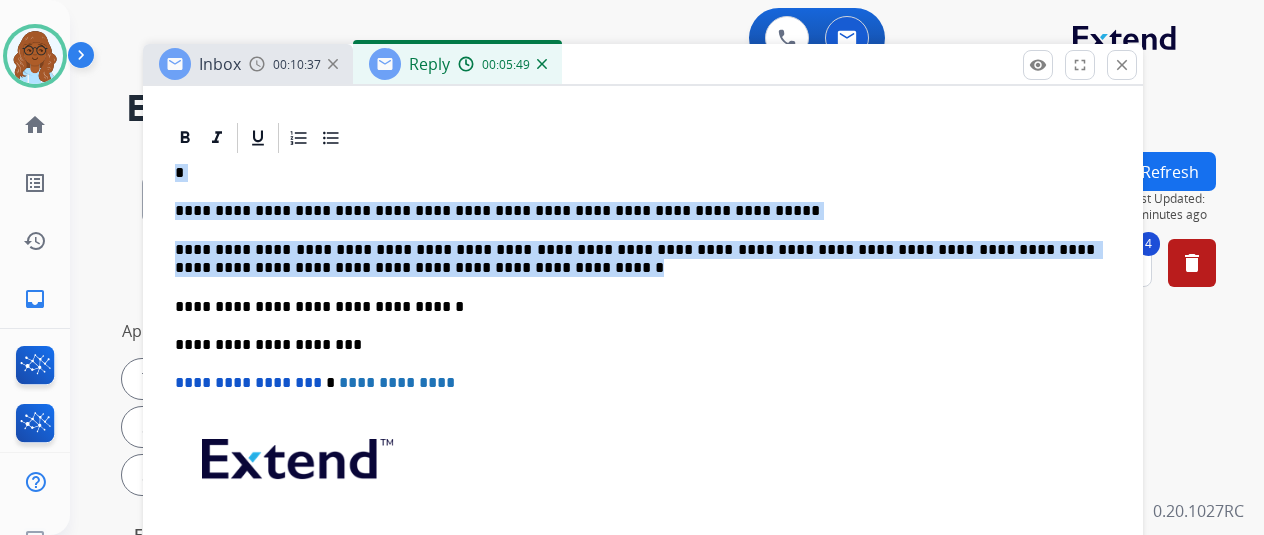 click on "**********" at bounding box center [635, 259] 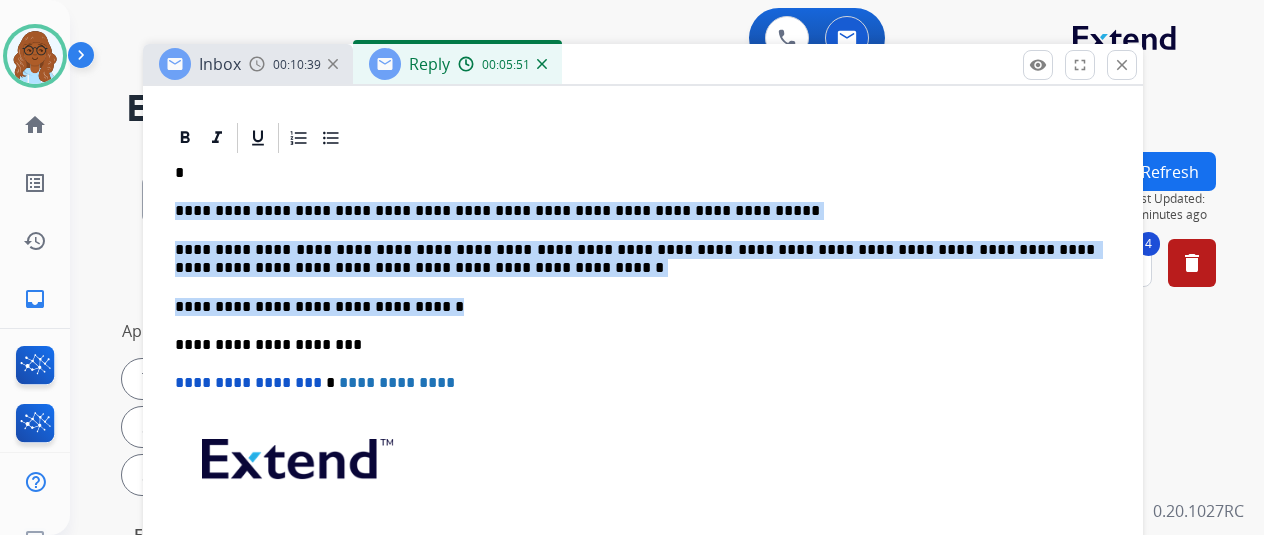 drag, startPoint x: 359, startPoint y: 261, endPoint x: 187, endPoint y: 200, distance: 182.49658 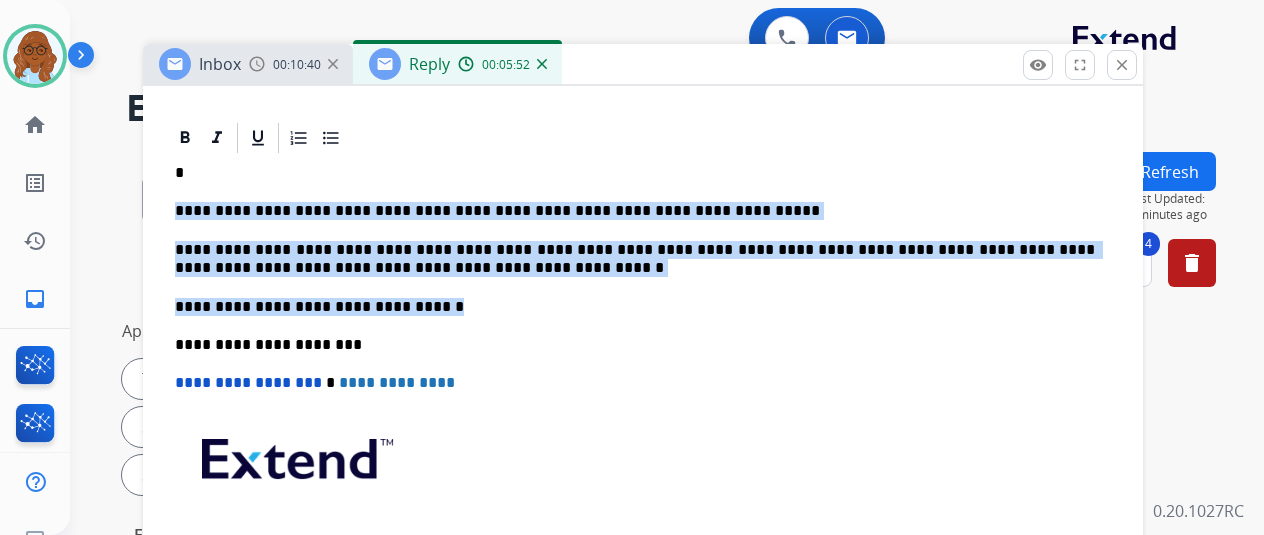 copy on "**********" 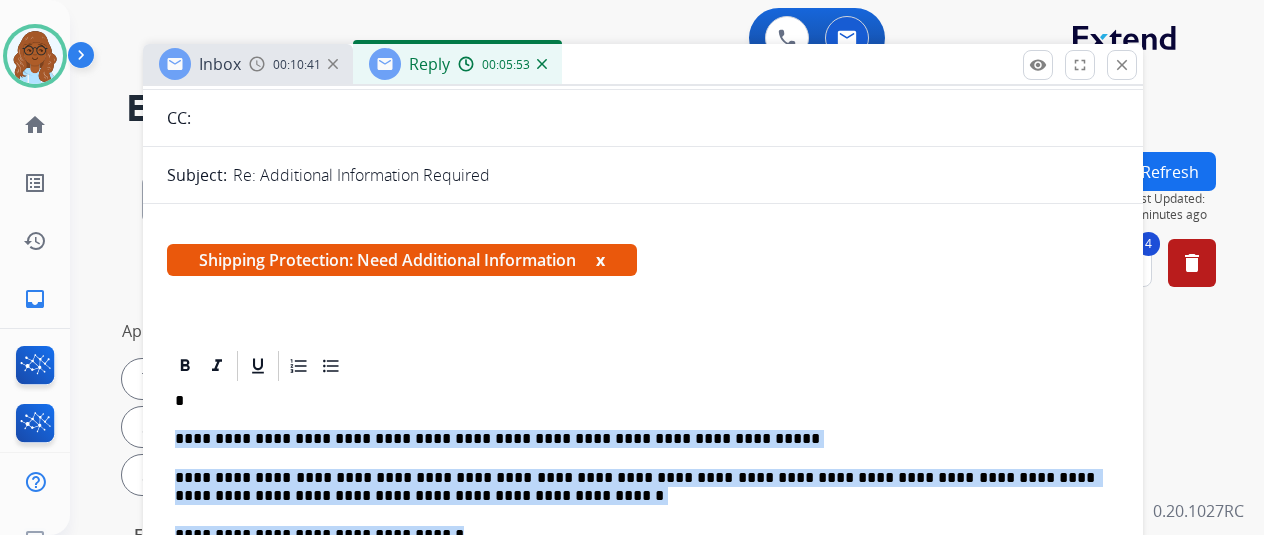 scroll, scrollTop: 0, scrollLeft: 0, axis: both 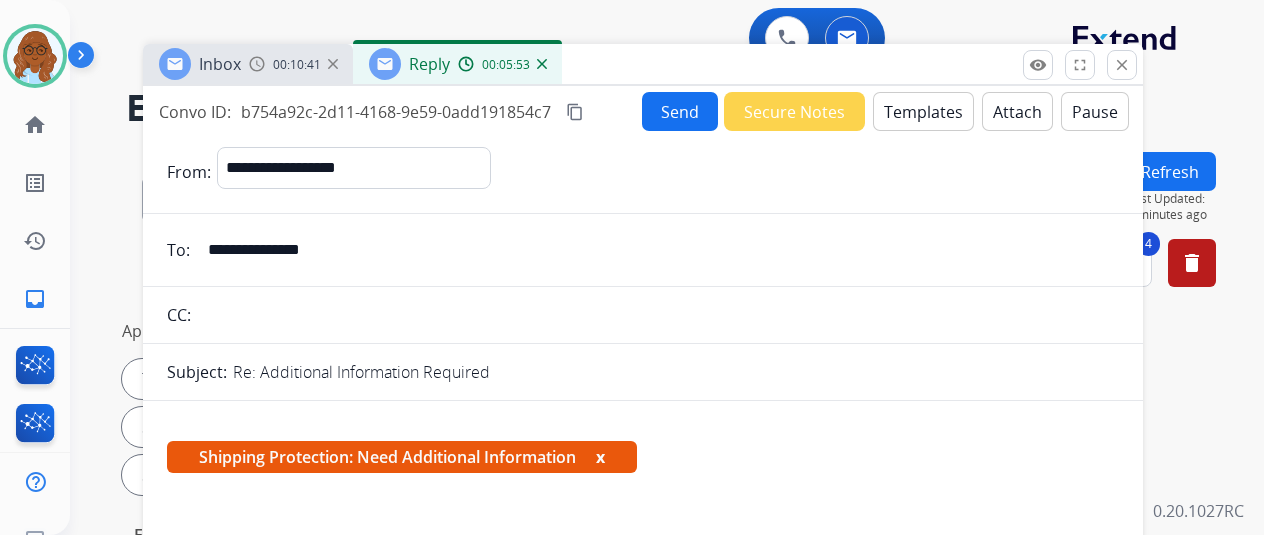 click on "Templates" at bounding box center (923, 111) 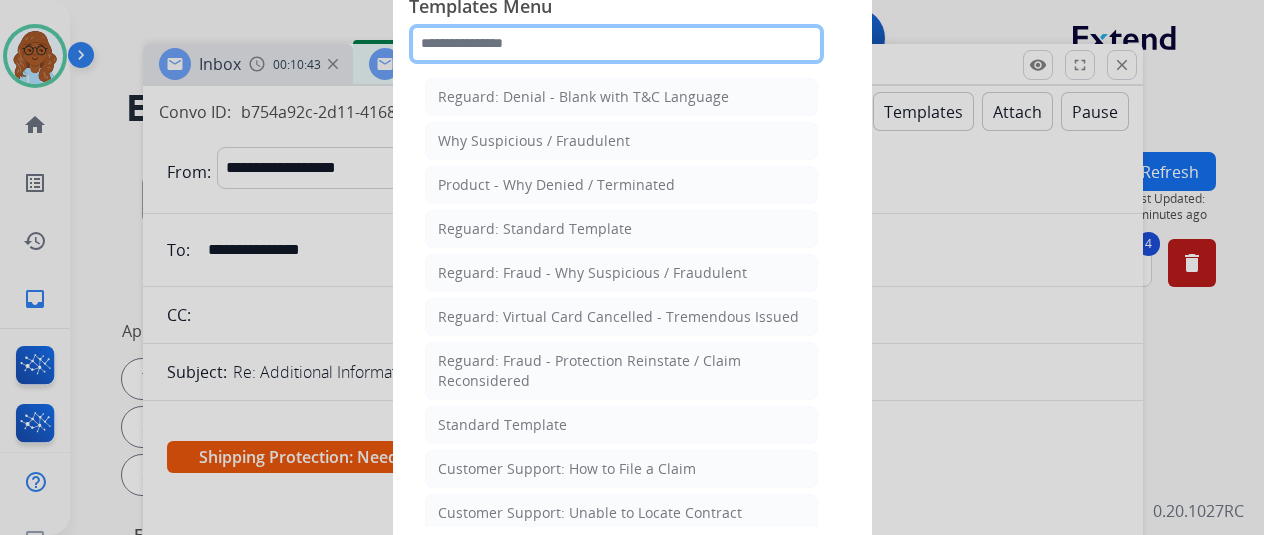 click 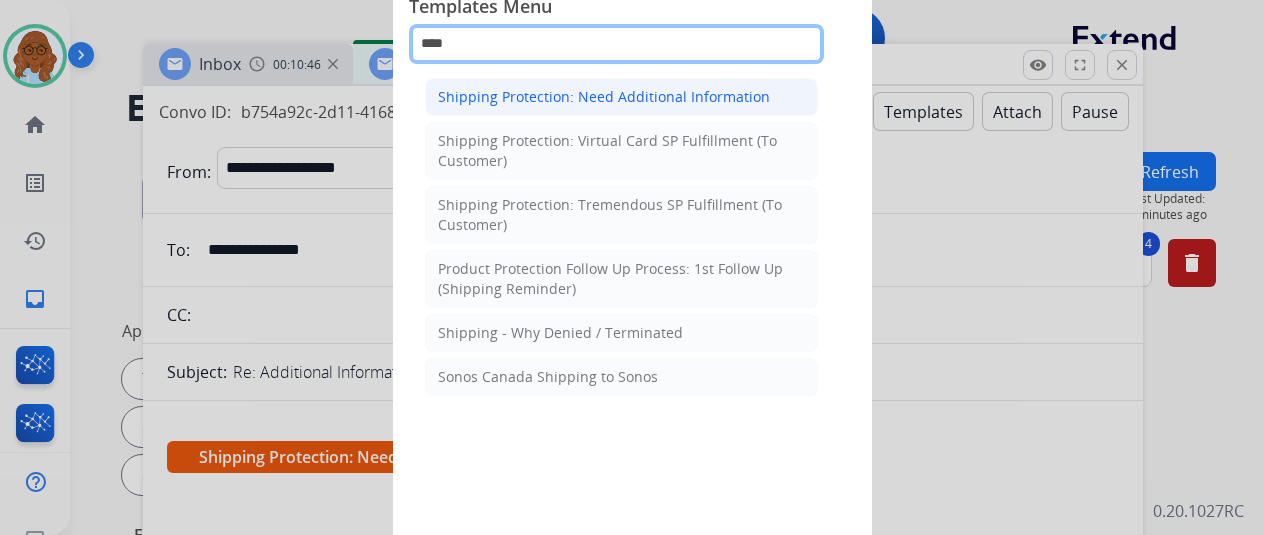 type on "****" 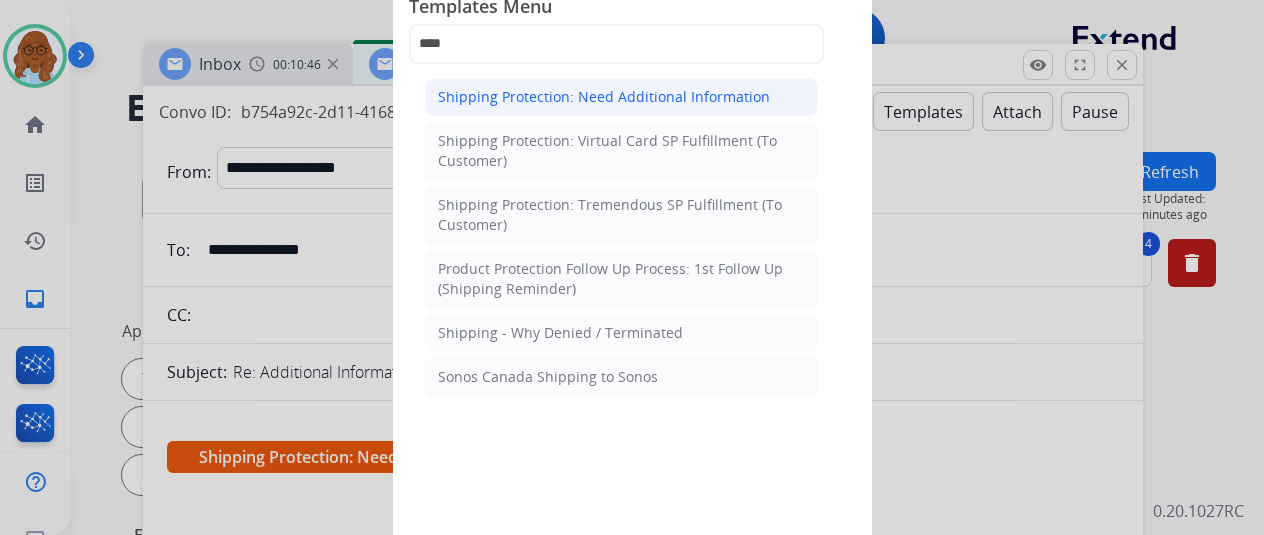 click on "Shipping Protection: Need Additional Information" 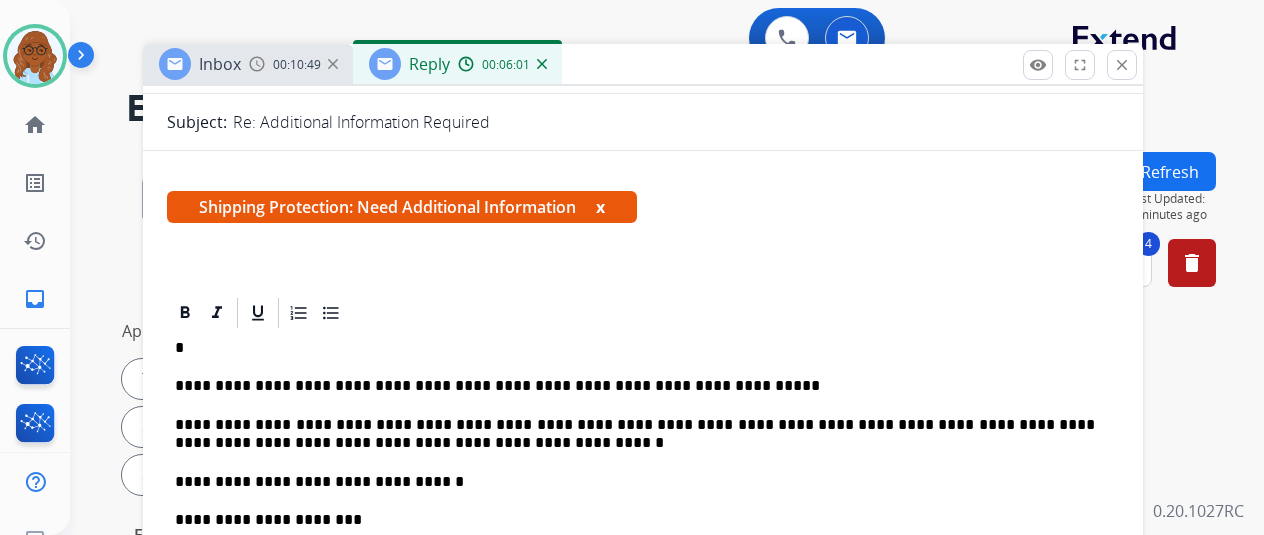 scroll, scrollTop: 0, scrollLeft: 0, axis: both 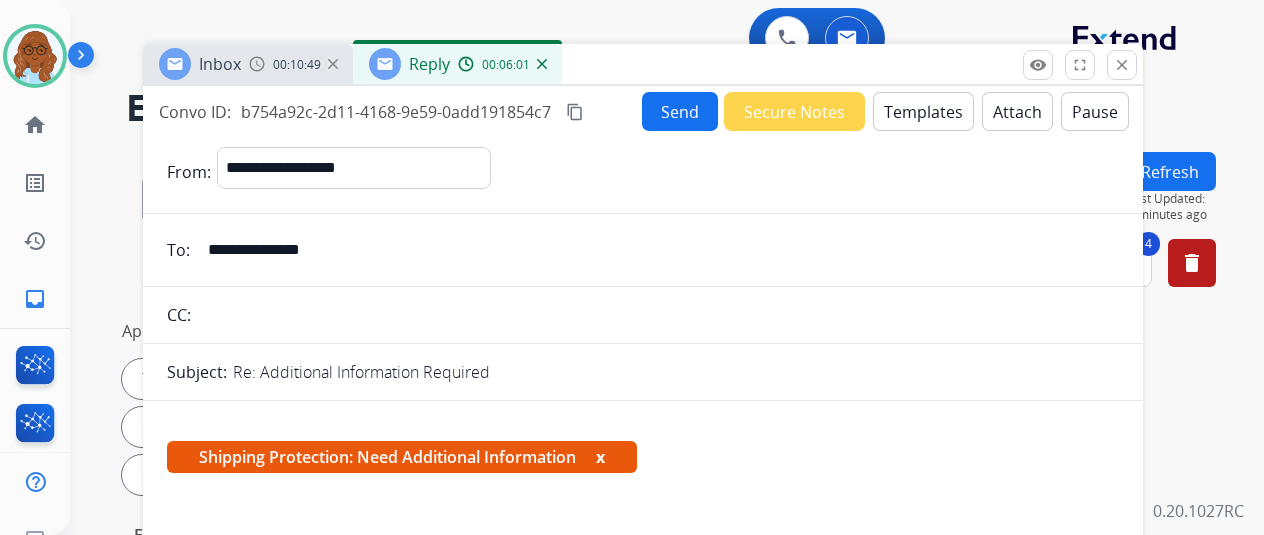 click on "Templates" at bounding box center (923, 111) 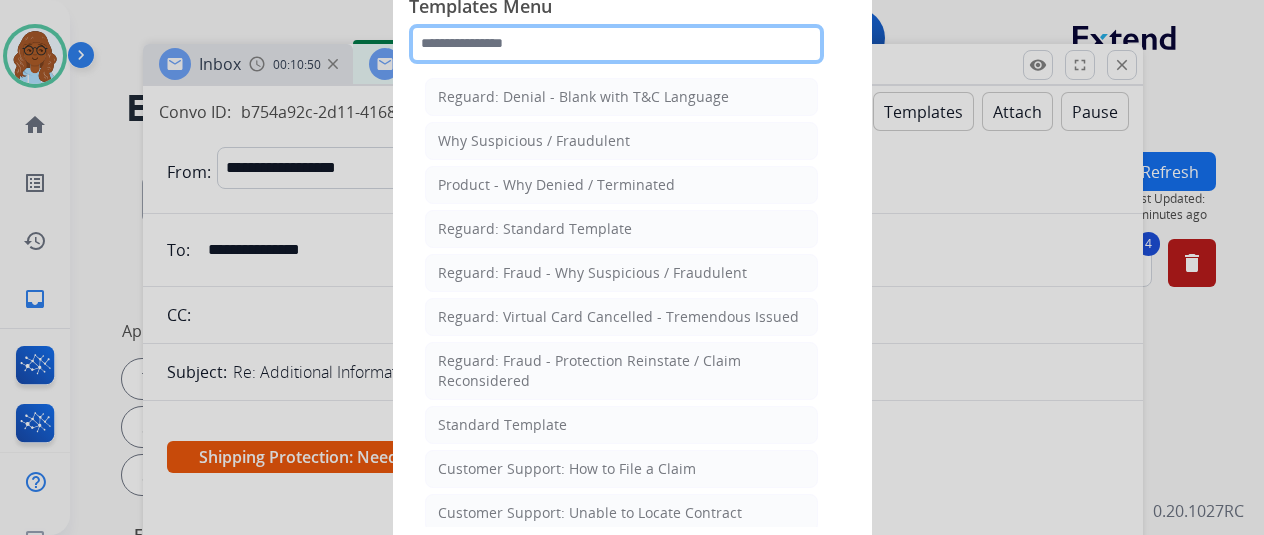 click 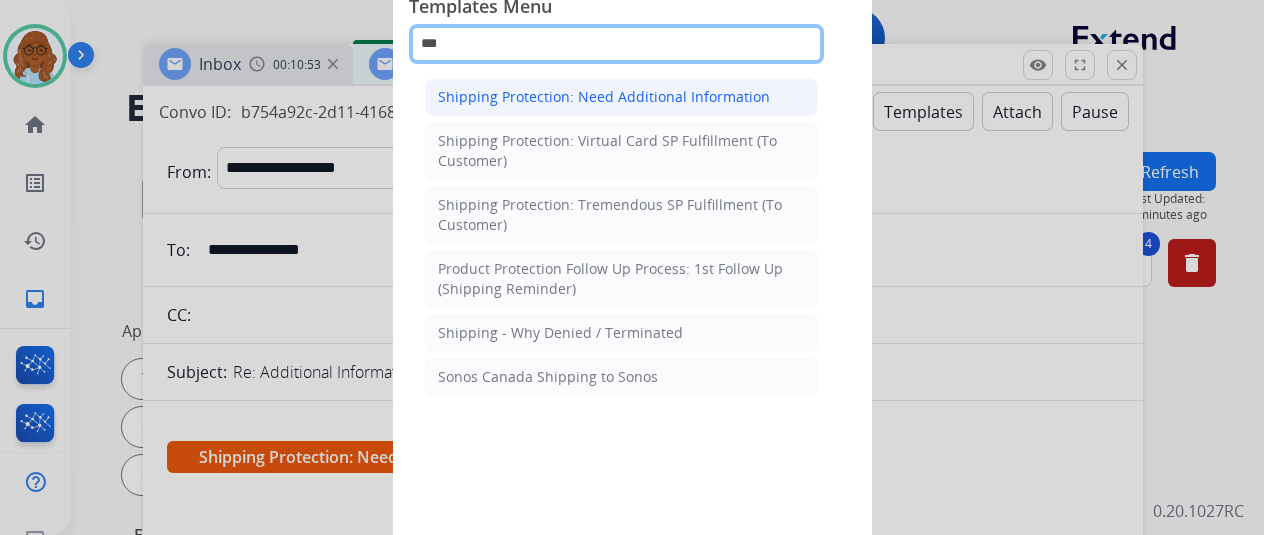 type on "***" 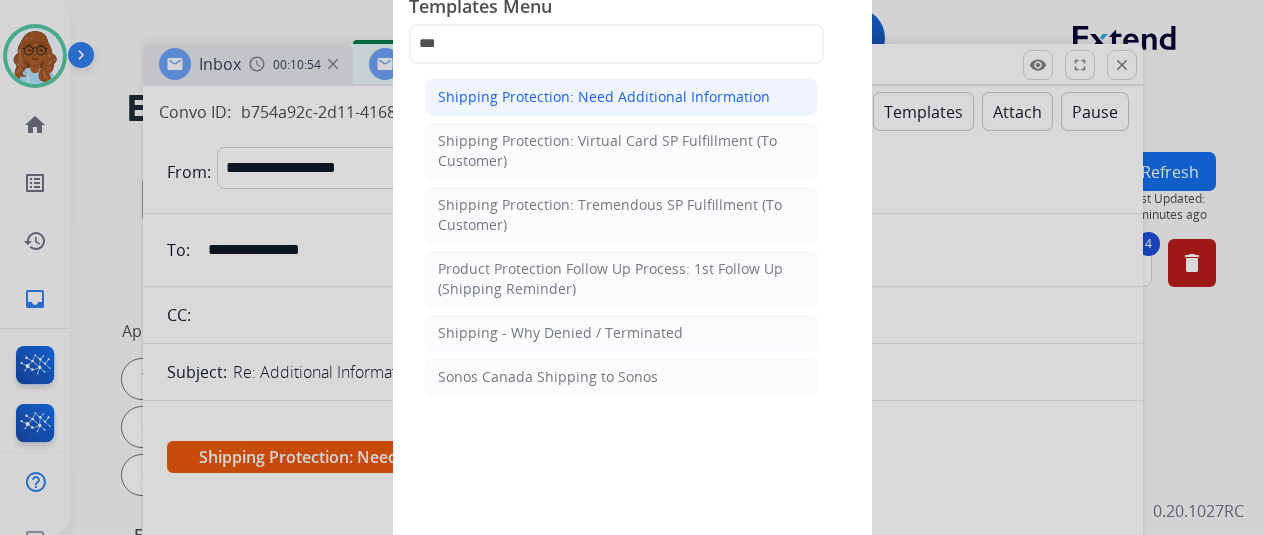 click on "Shipping Protection: Need Additional Information" 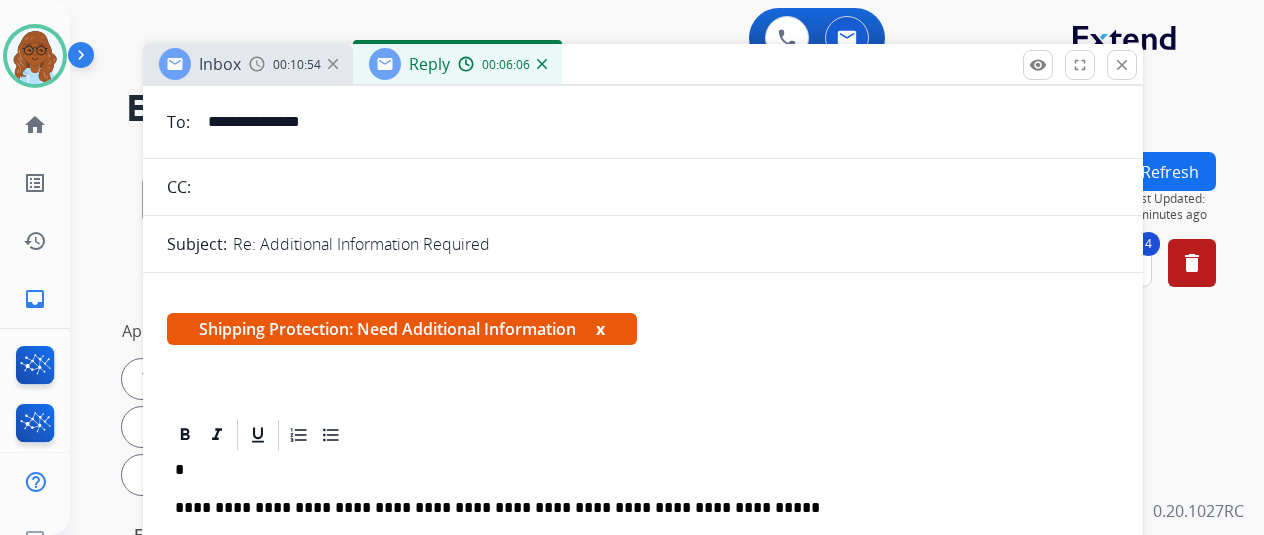 scroll, scrollTop: 200, scrollLeft: 0, axis: vertical 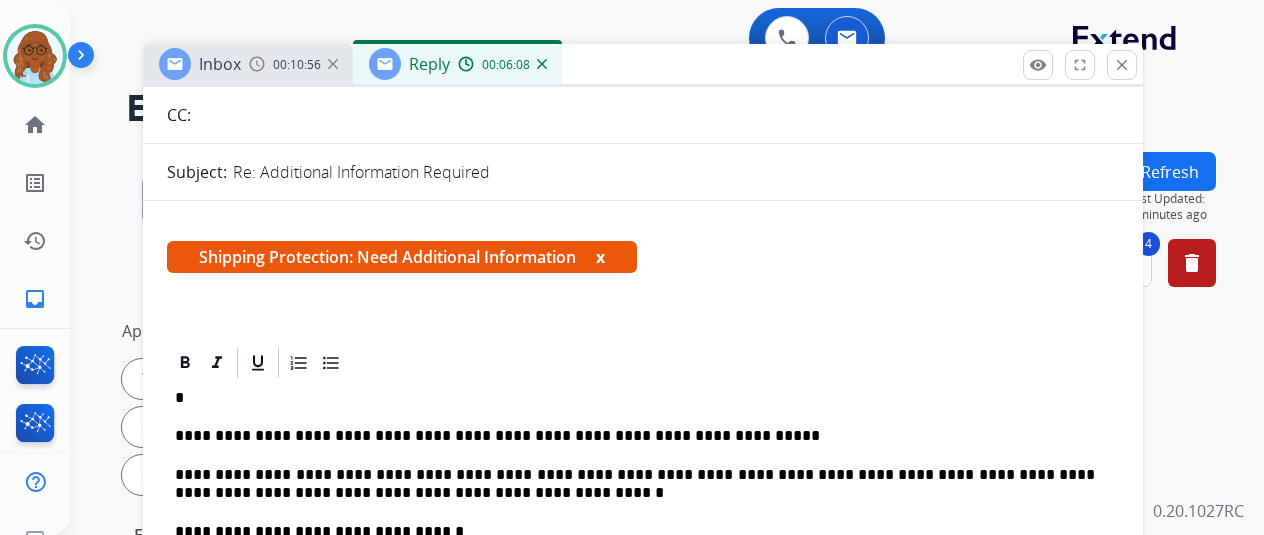 click on "x" at bounding box center [600, 257] 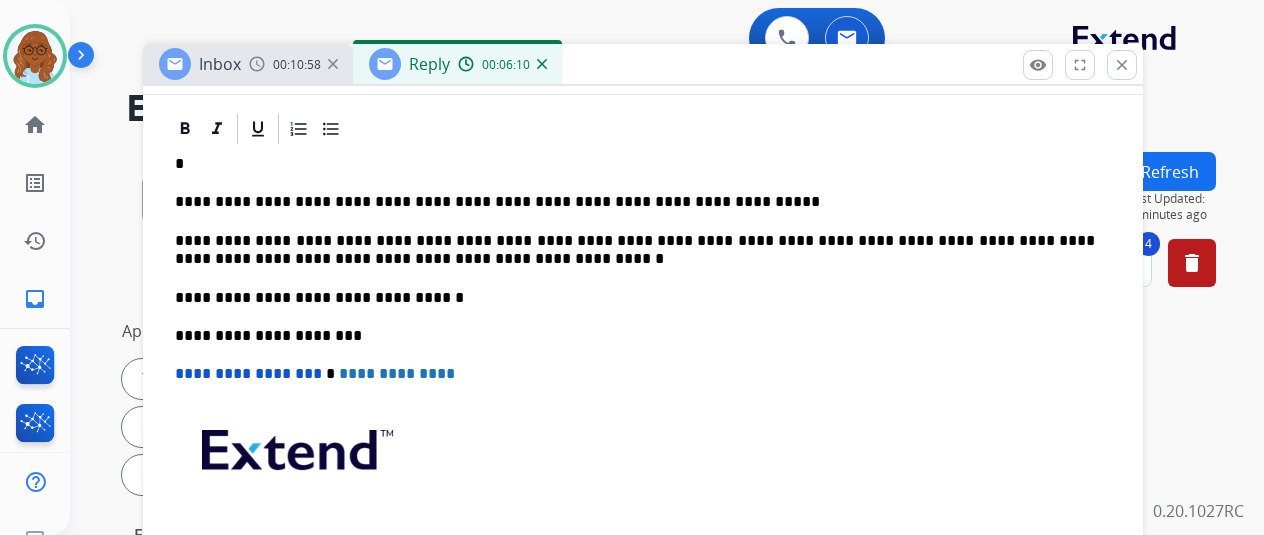 scroll, scrollTop: 100, scrollLeft: 0, axis: vertical 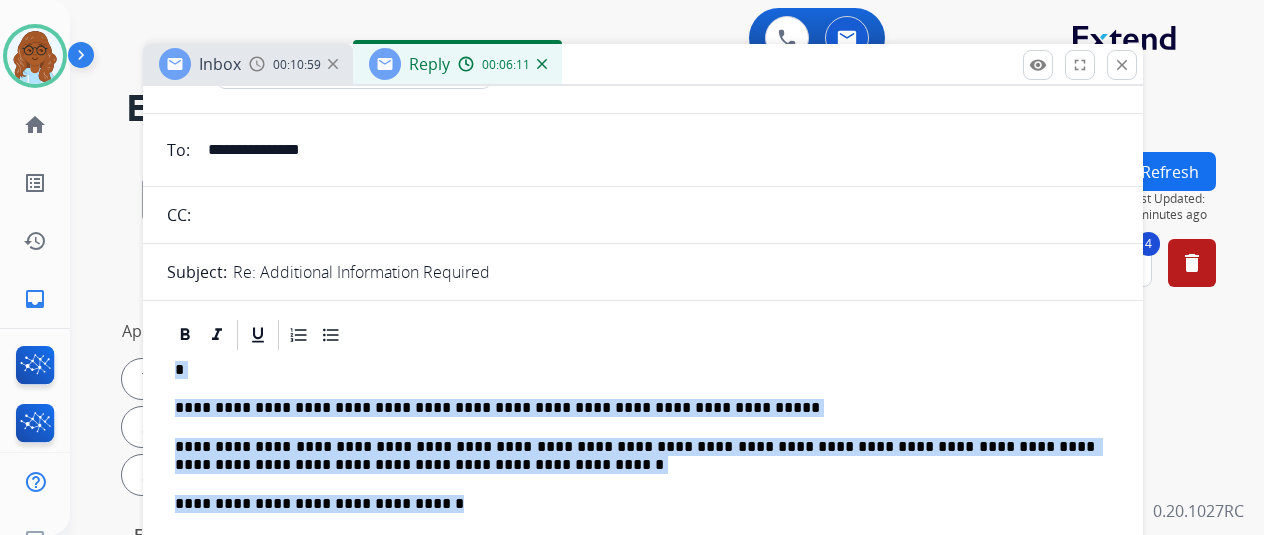 drag, startPoint x: 453, startPoint y: 497, endPoint x: 123, endPoint y: 349, distance: 361.66837 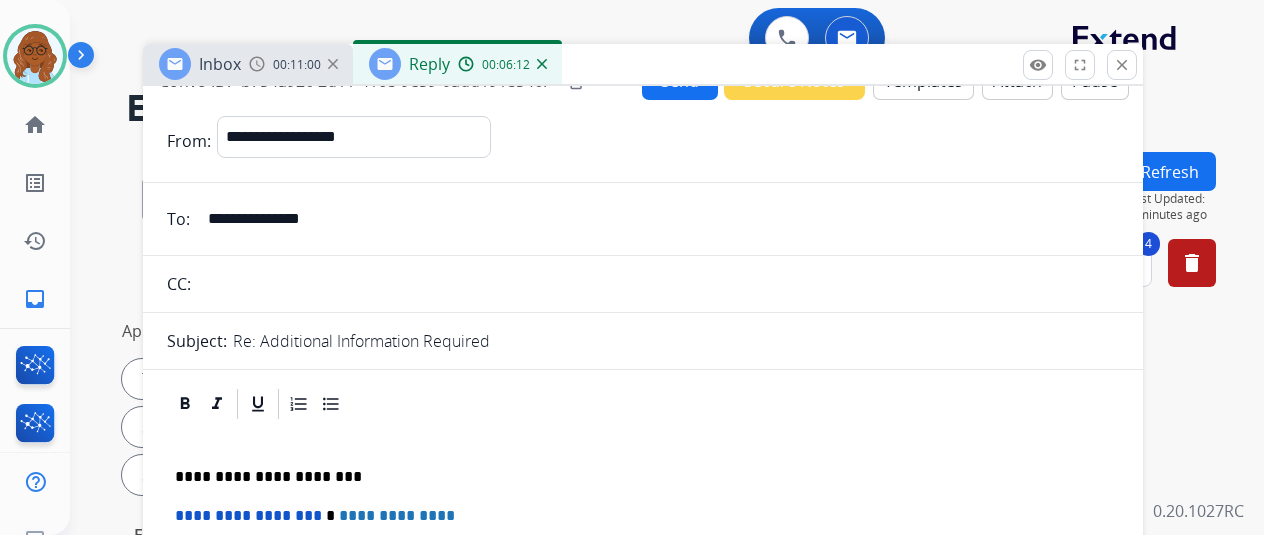 scroll, scrollTop: 0, scrollLeft: 0, axis: both 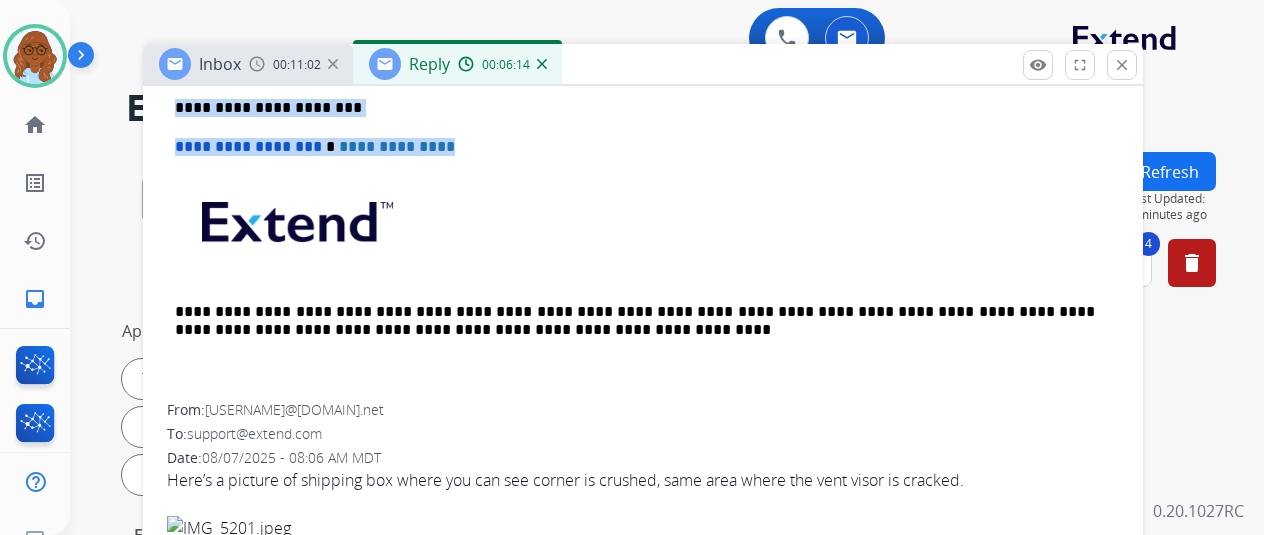 drag, startPoint x: 410, startPoint y: 198, endPoint x: 154, endPoint y: 94, distance: 276.31866 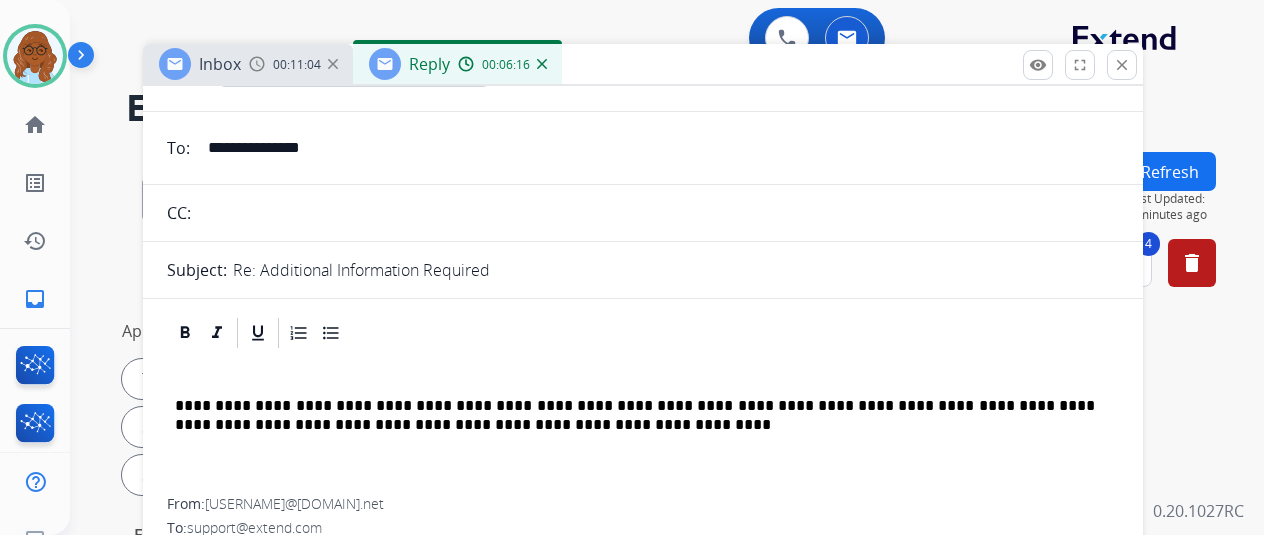 scroll, scrollTop: 200, scrollLeft: 0, axis: vertical 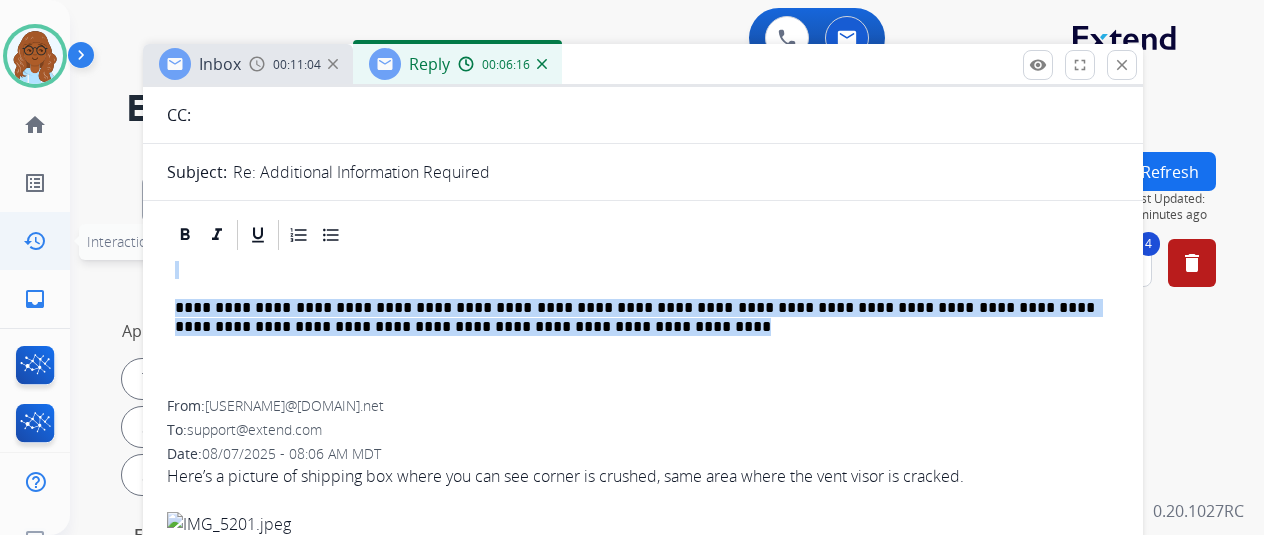 drag, startPoint x: 582, startPoint y: 326, endPoint x: 0, endPoint y: 243, distance: 587.8886 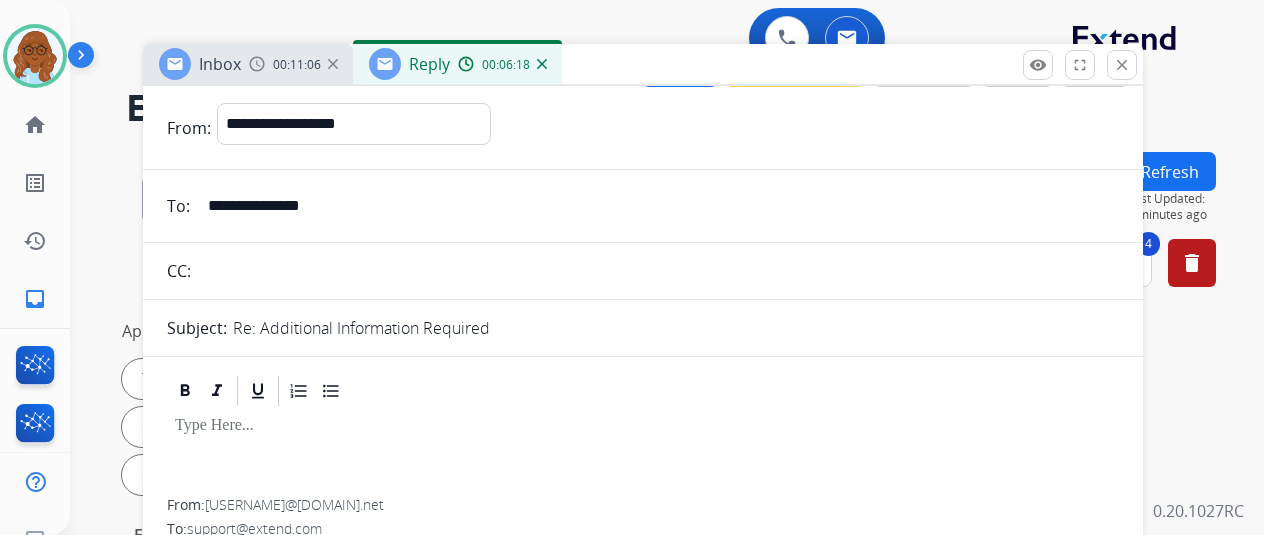 scroll, scrollTop: 0, scrollLeft: 0, axis: both 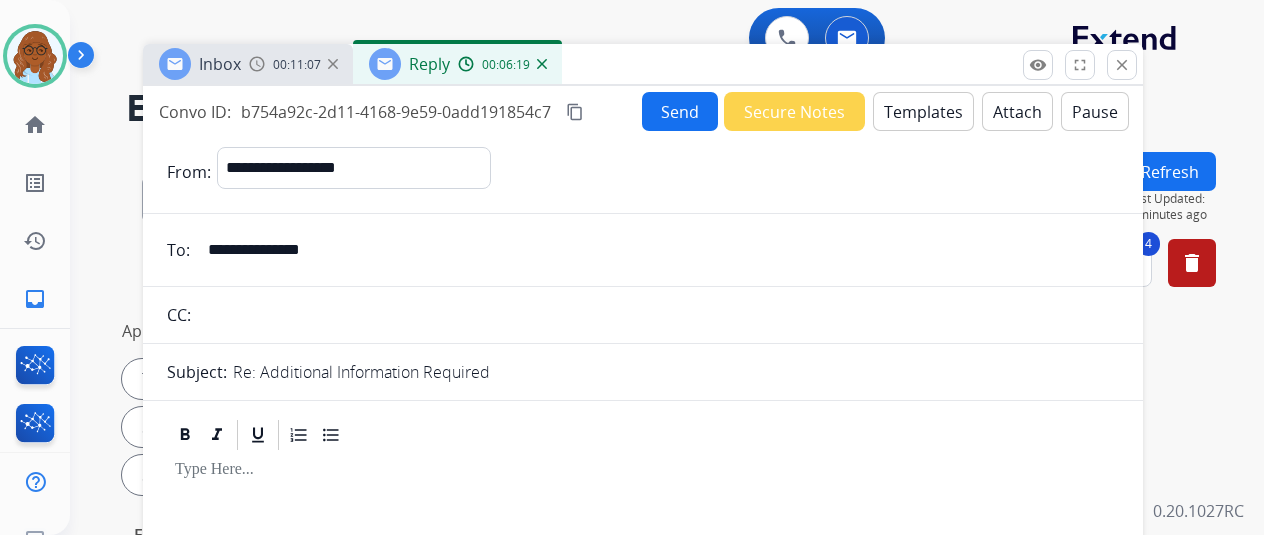 click on "Templates" at bounding box center [923, 111] 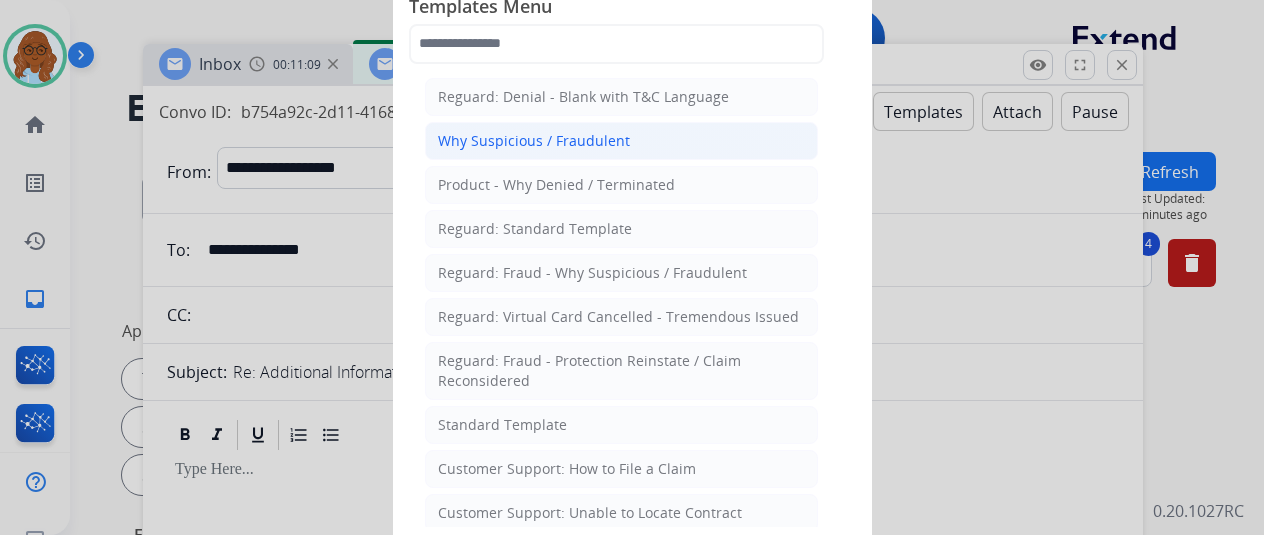 type 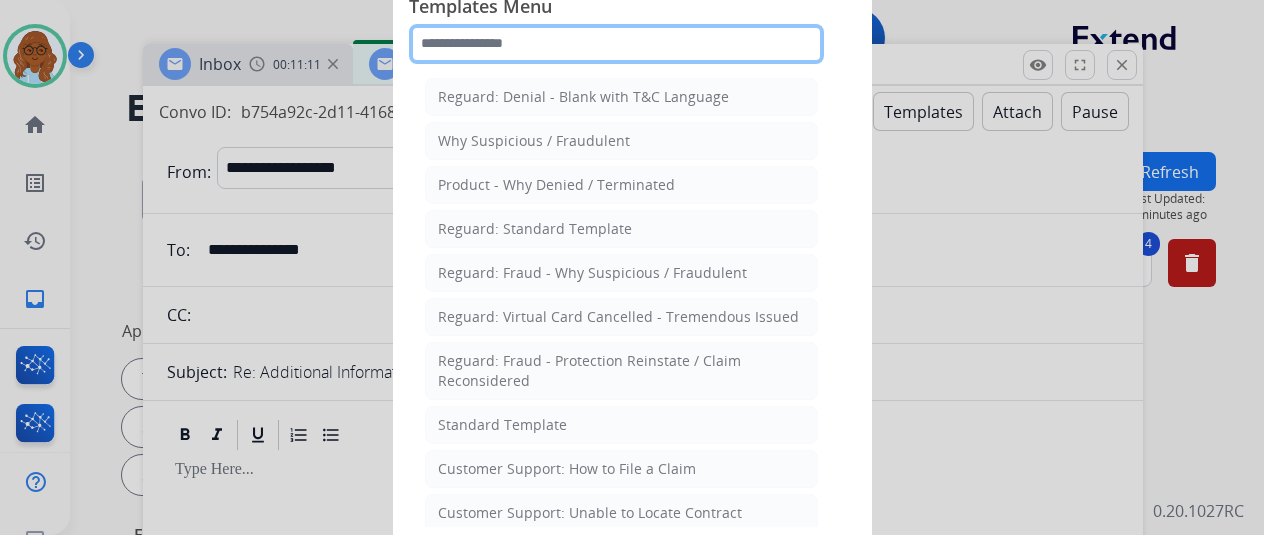 click 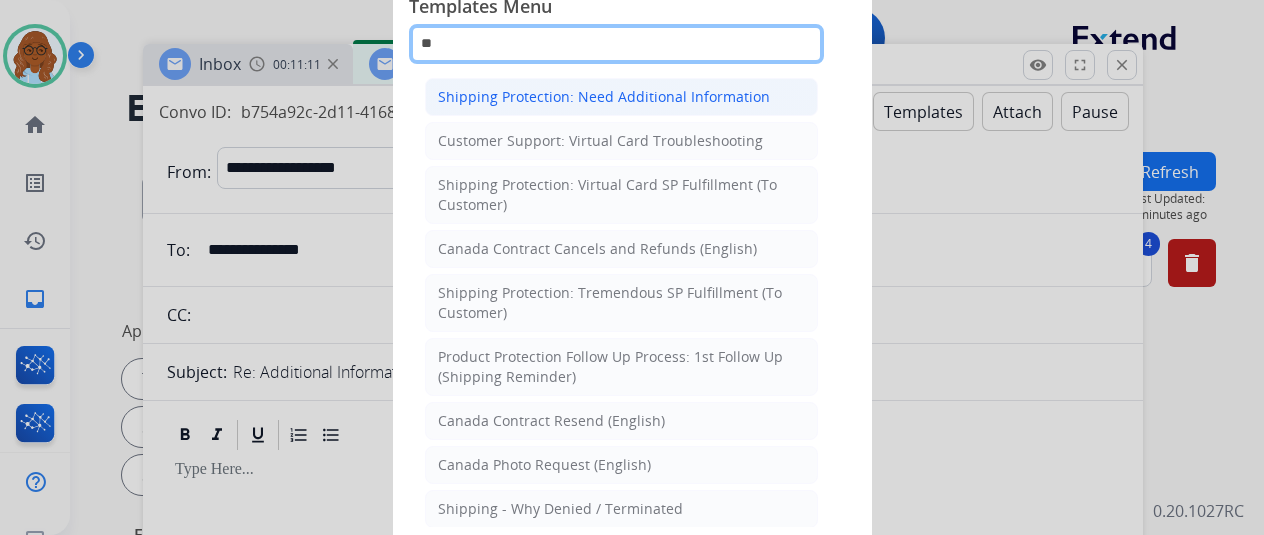 type on "**" 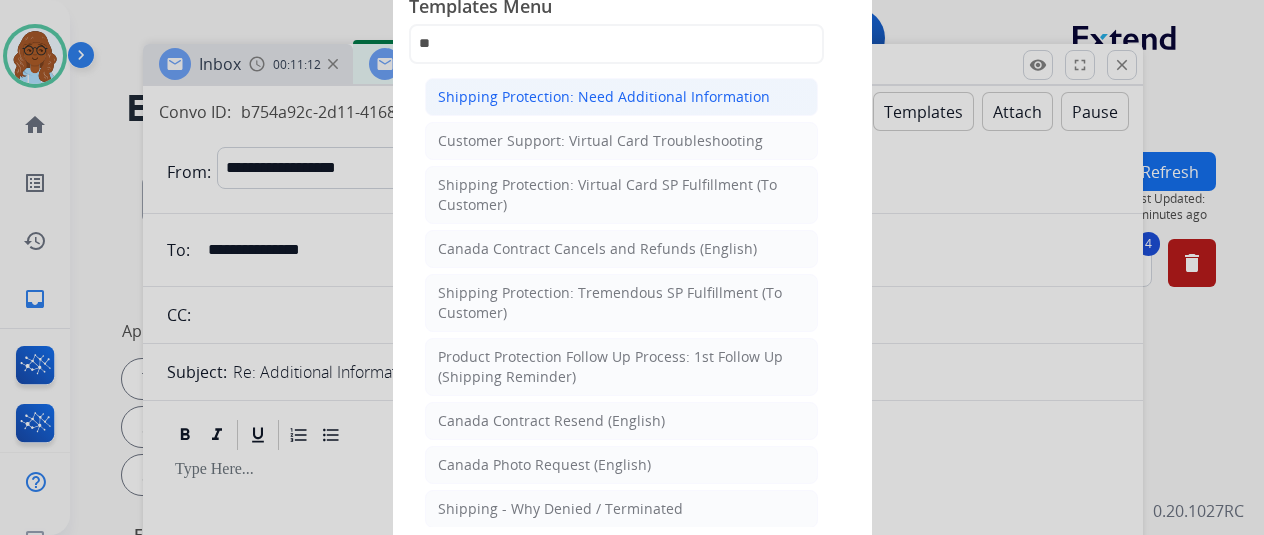 click on "Shipping Protection: Need Additional Information" 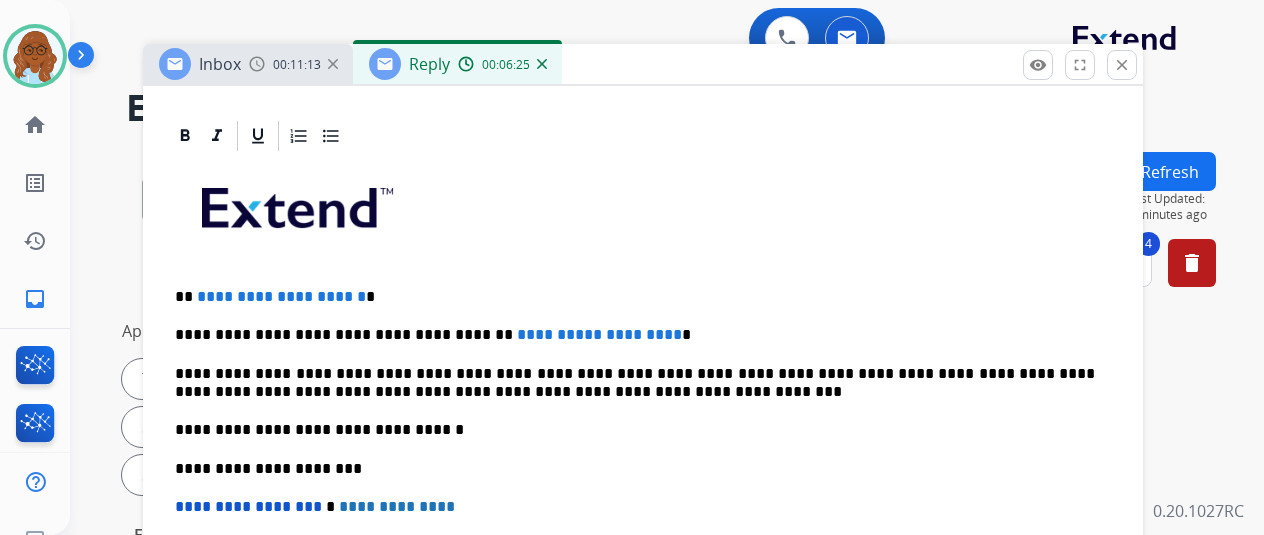 scroll, scrollTop: 500, scrollLeft: 0, axis: vertical 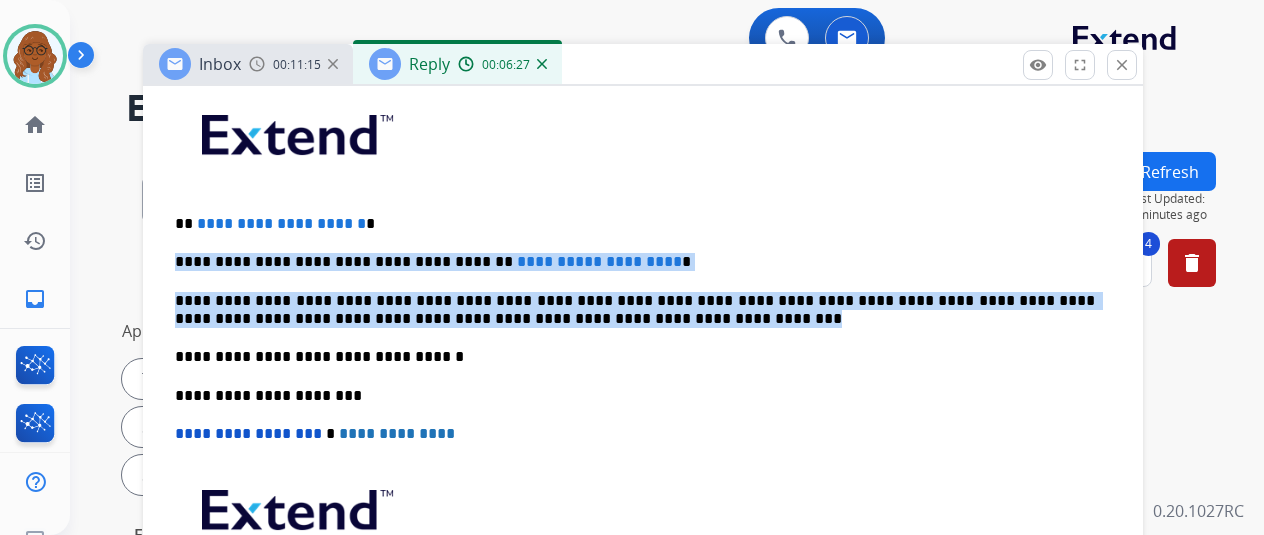 drag, startPoint x: 613, startPoint y: 320, endPoint x: 191, endPoint y: 261, distance: 426.10446 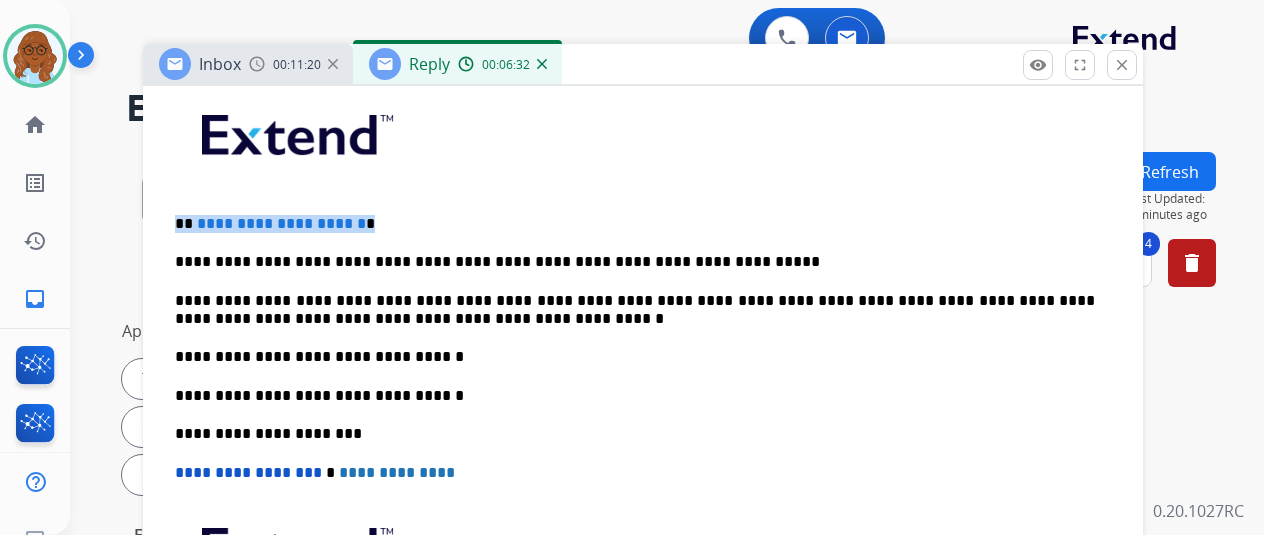 drag, startPoint x: 427, startPoint y: 216, endPoint x: 172, endPoint y: 219, distance: 255.01764 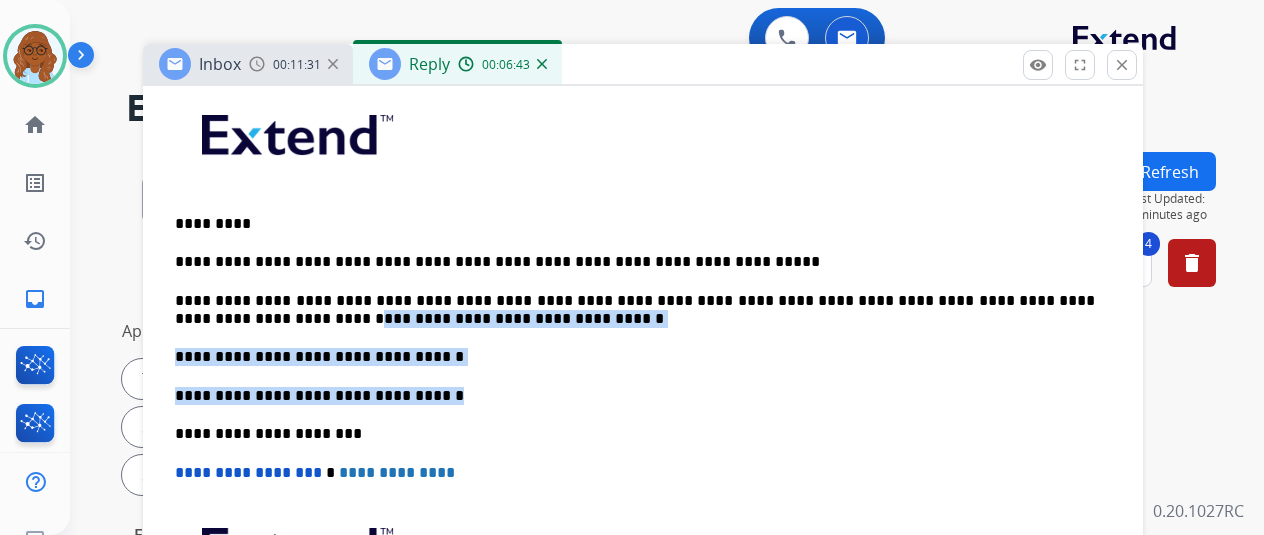 drag, startPoint x: 460, startPoint y: 391, endPoint x: 156, endPoint y: 389, distance: 304.0066 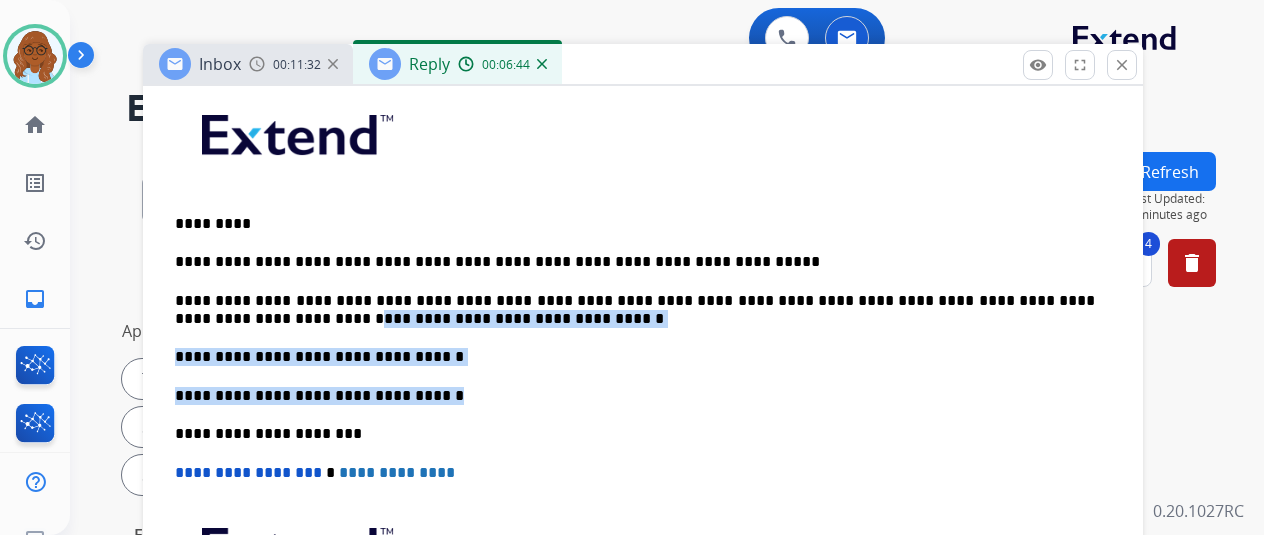 click on "**********" at bounding box center [635, 396] 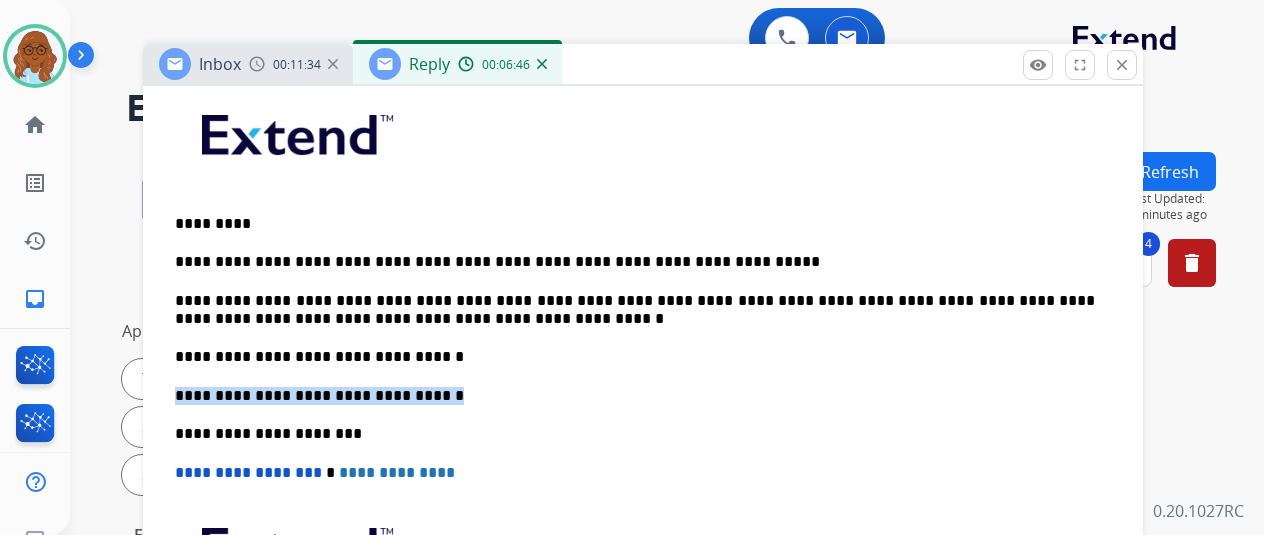 drag, startPoint x: 398, startPoint y: 403, endPoint x: 194, endPoint y: 387, distance: 204.6265 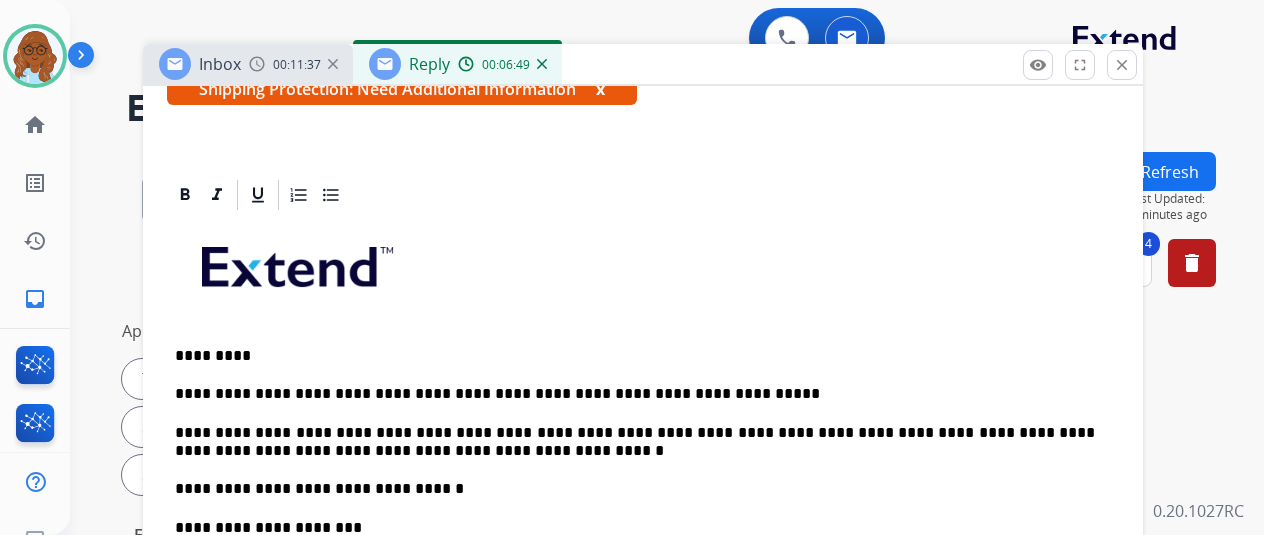scroll, scrollTop: 300, scrollLeft: 0, axis: vertical 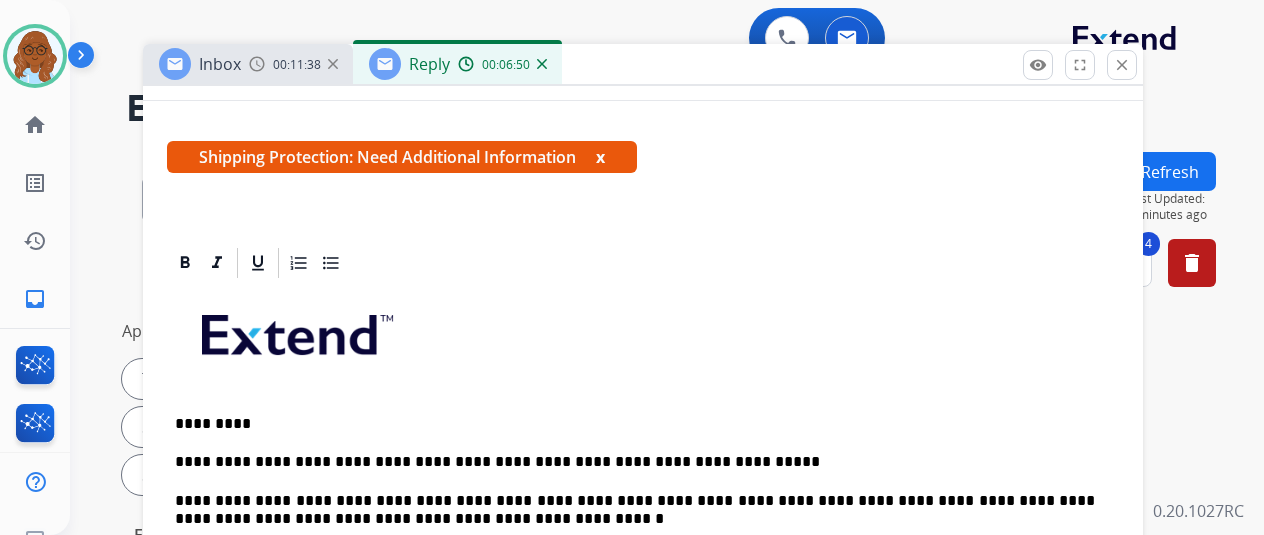 click on "x" at bounding box center (600, 157) 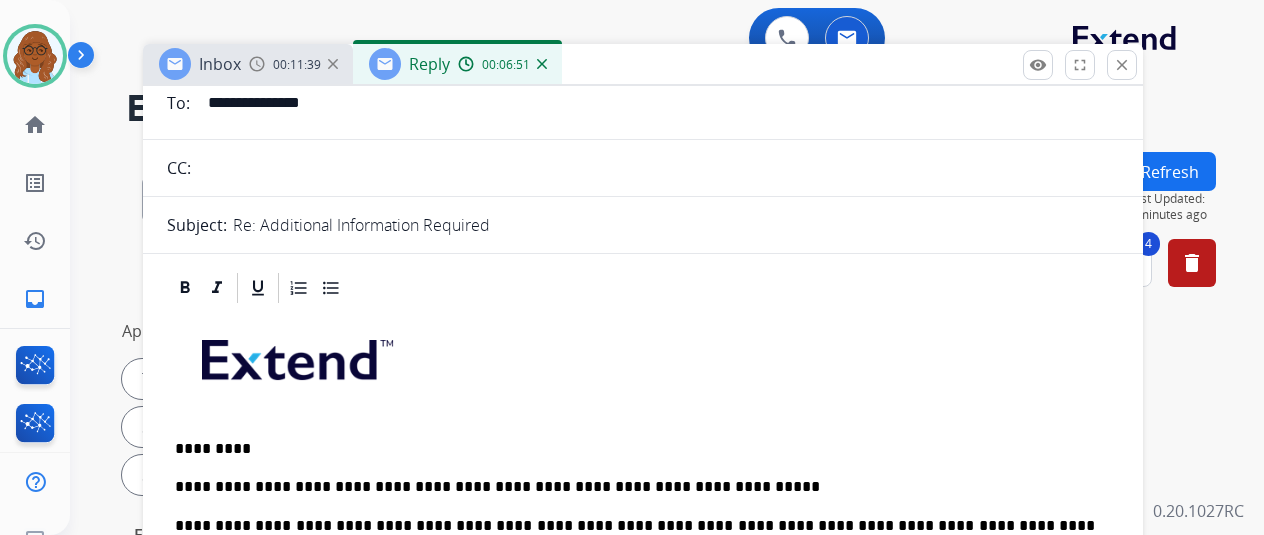 scroll, scrollTop: 0, scrollLeft: 0, axis: both 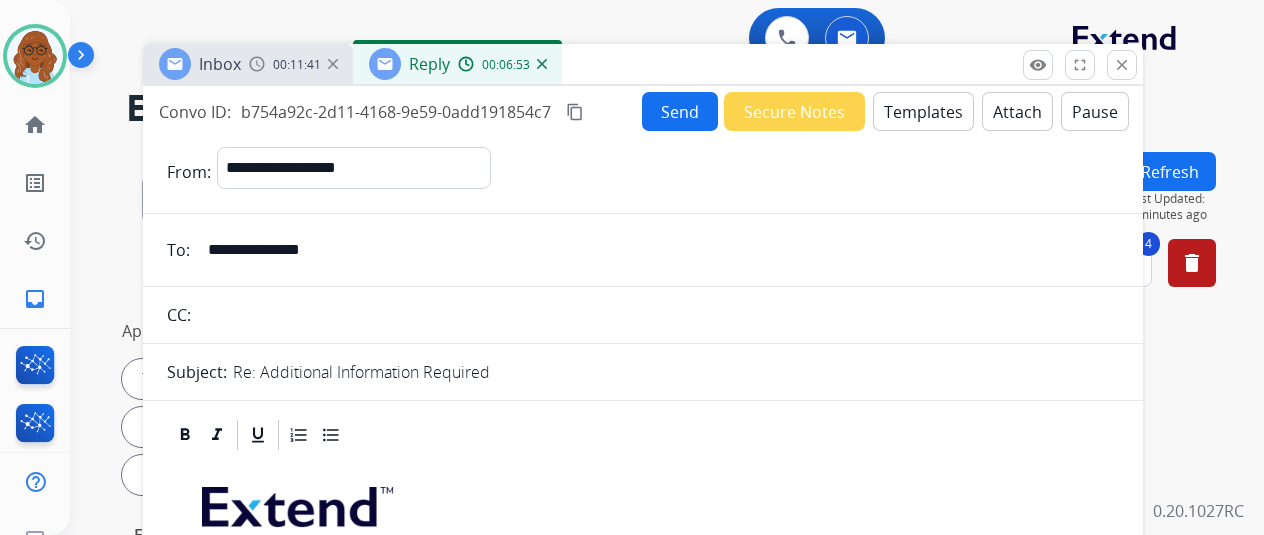 click on "content_copy" at bounding box center (575, 112) 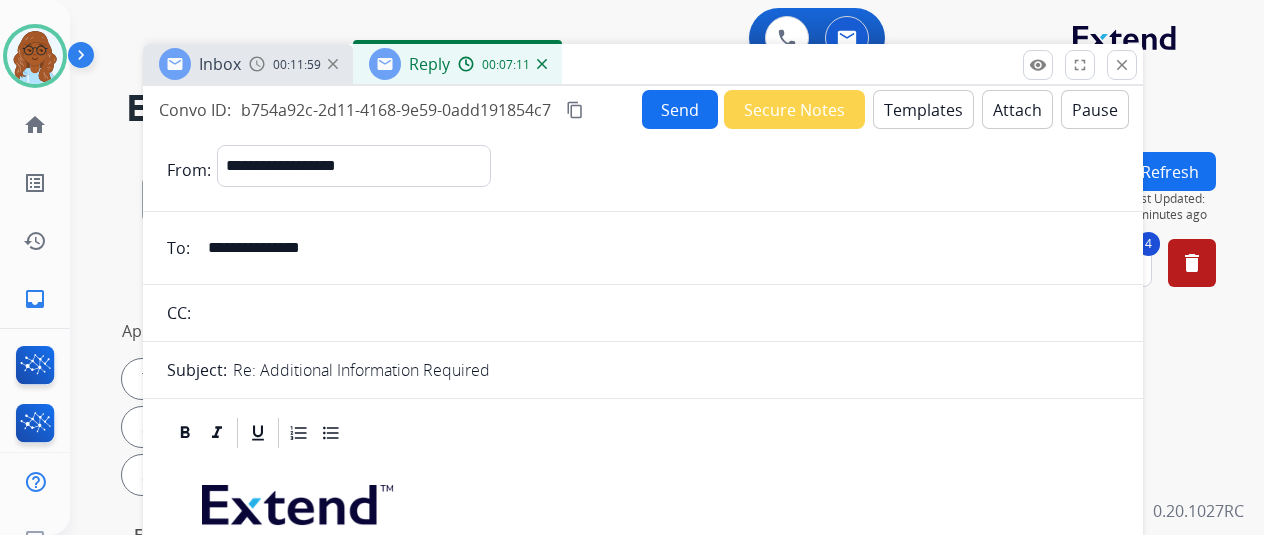 scroll, scrollTop: 0, scrollLeft: 0, axis: both 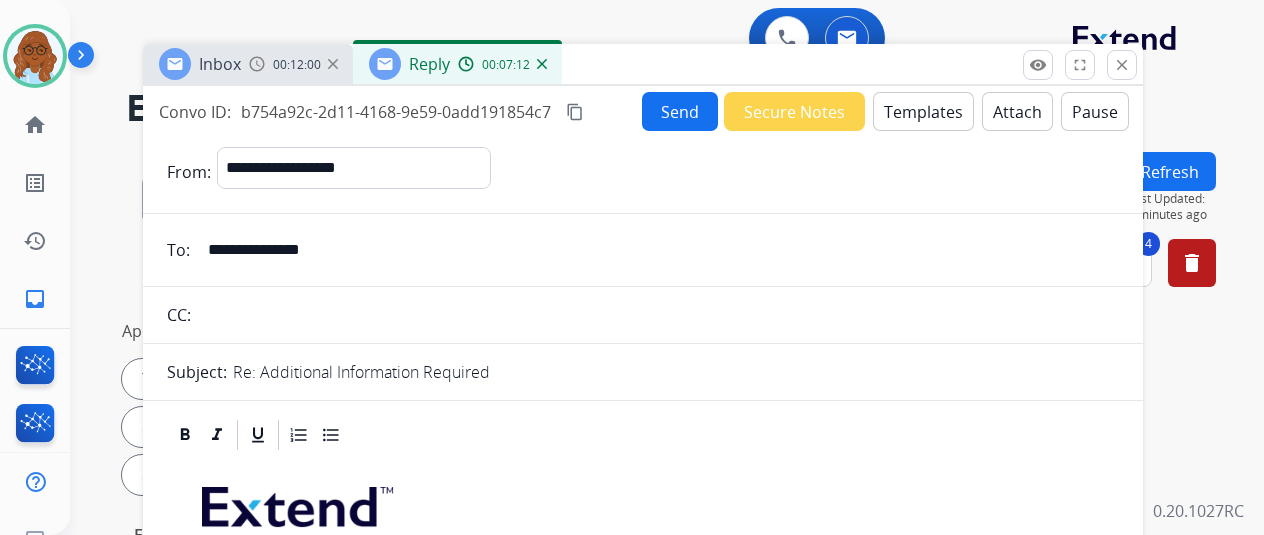 click on "Send" at bounding box center [680, 111] 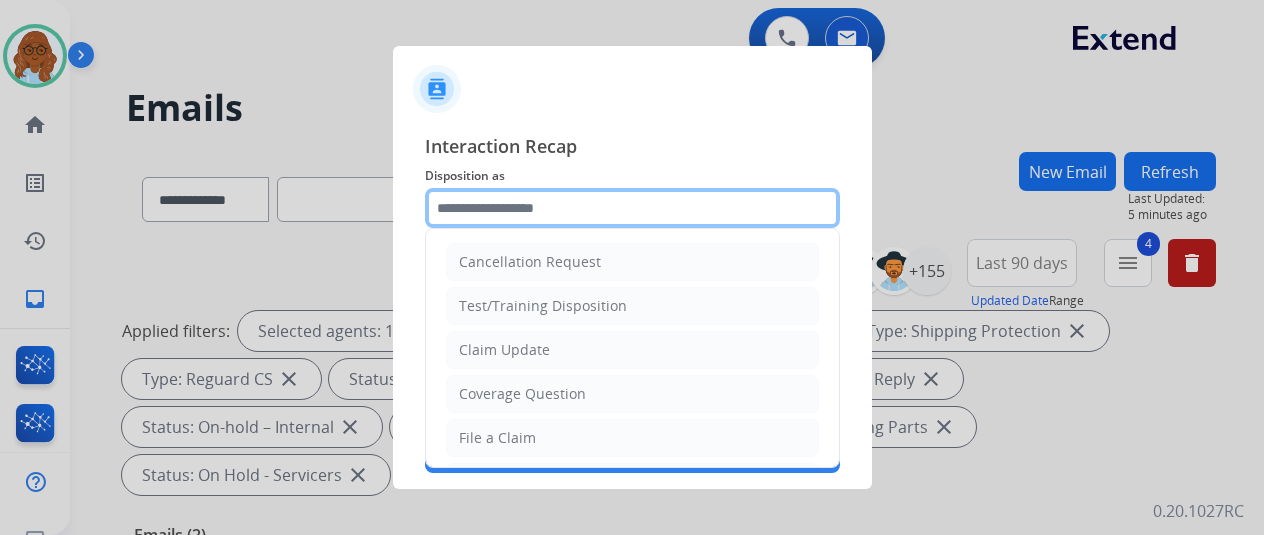 click 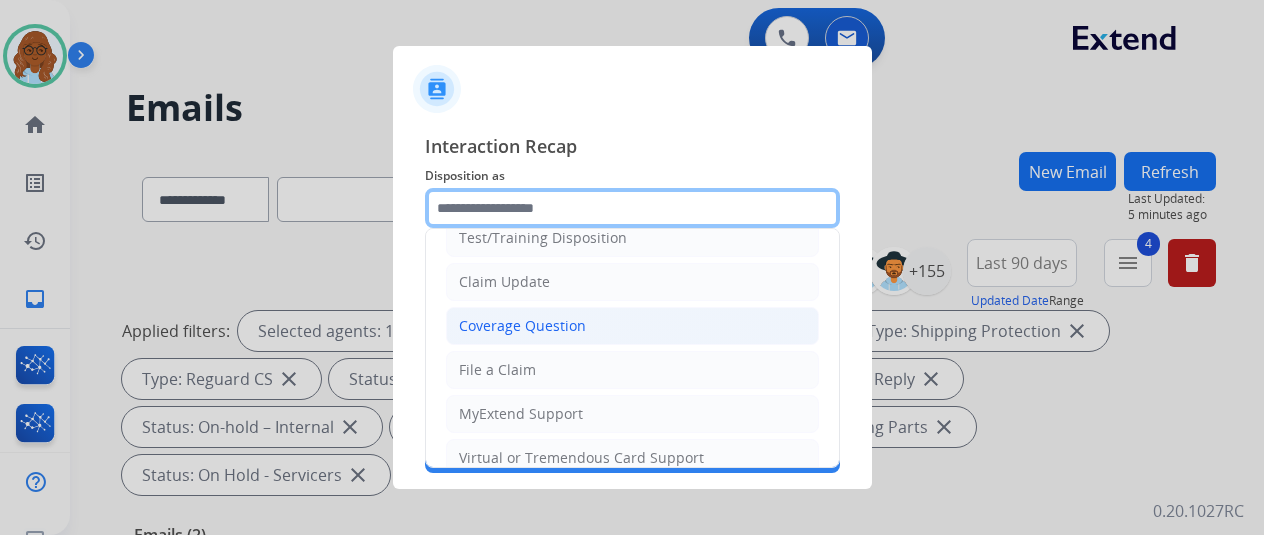 scroll, scrollTop: 100, scrollLeft: 0, axis: vertical 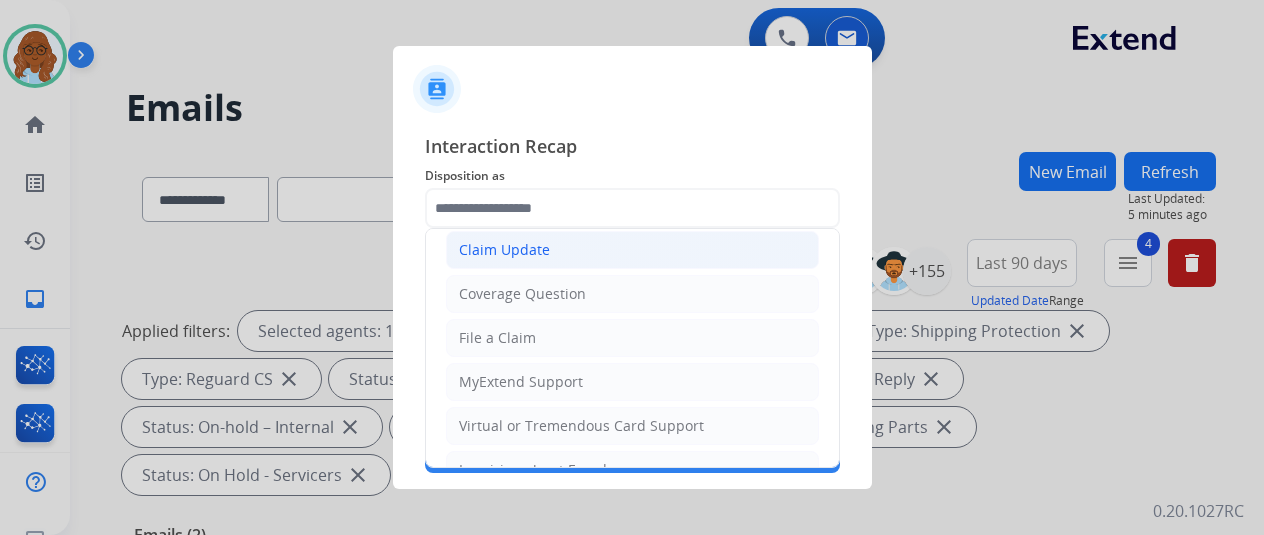 click on "Claim Update" 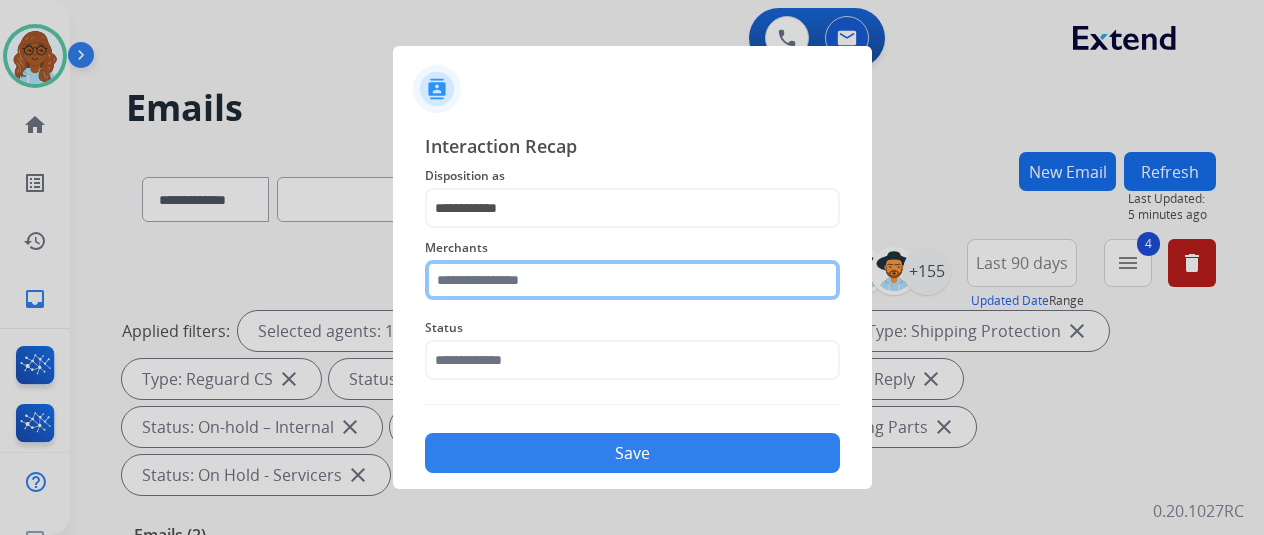 click 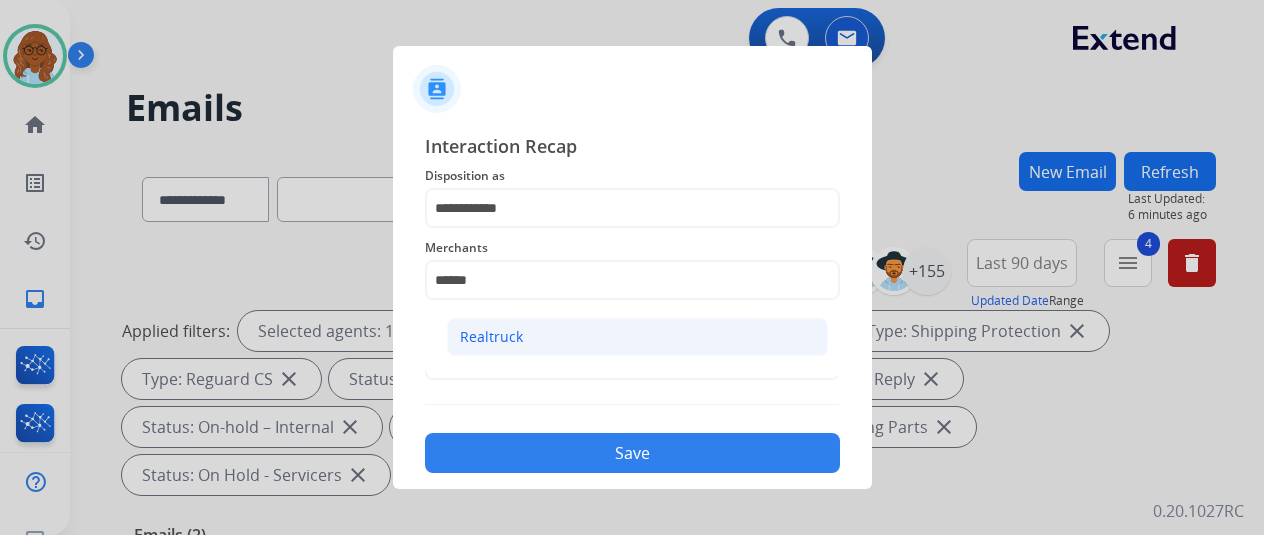 click on "Realtruck" 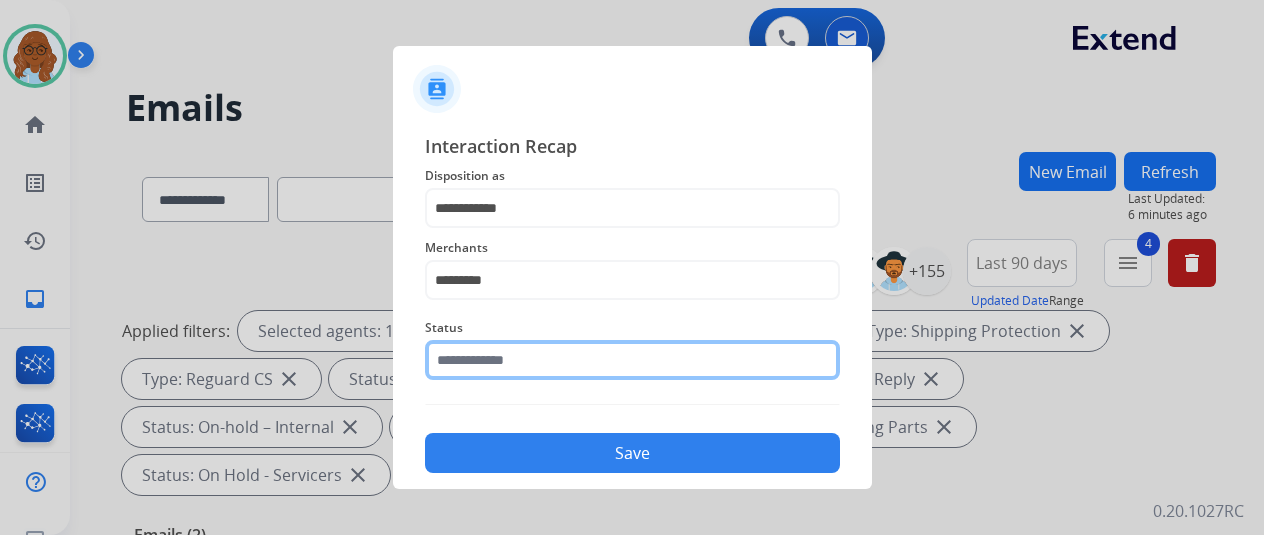 click 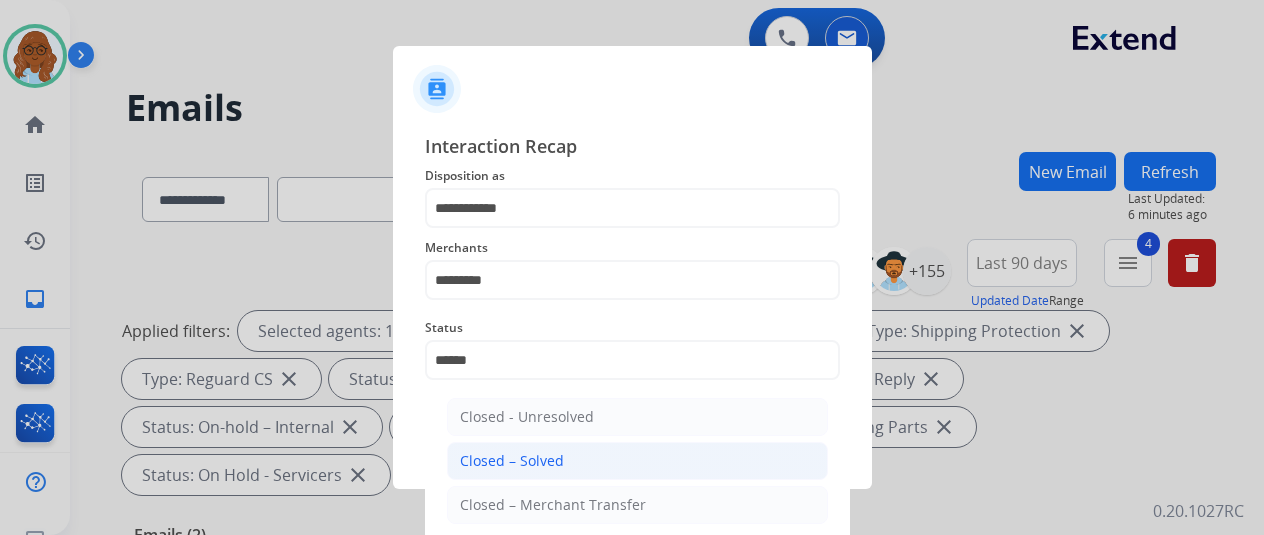 click on "Closed – Solved" 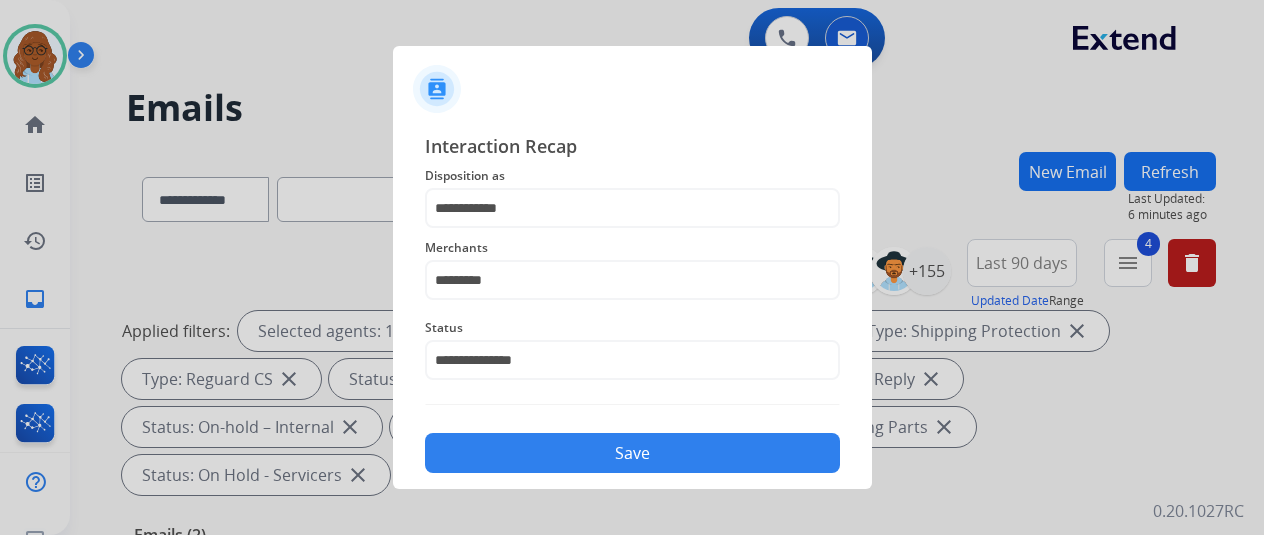 click on "Save" 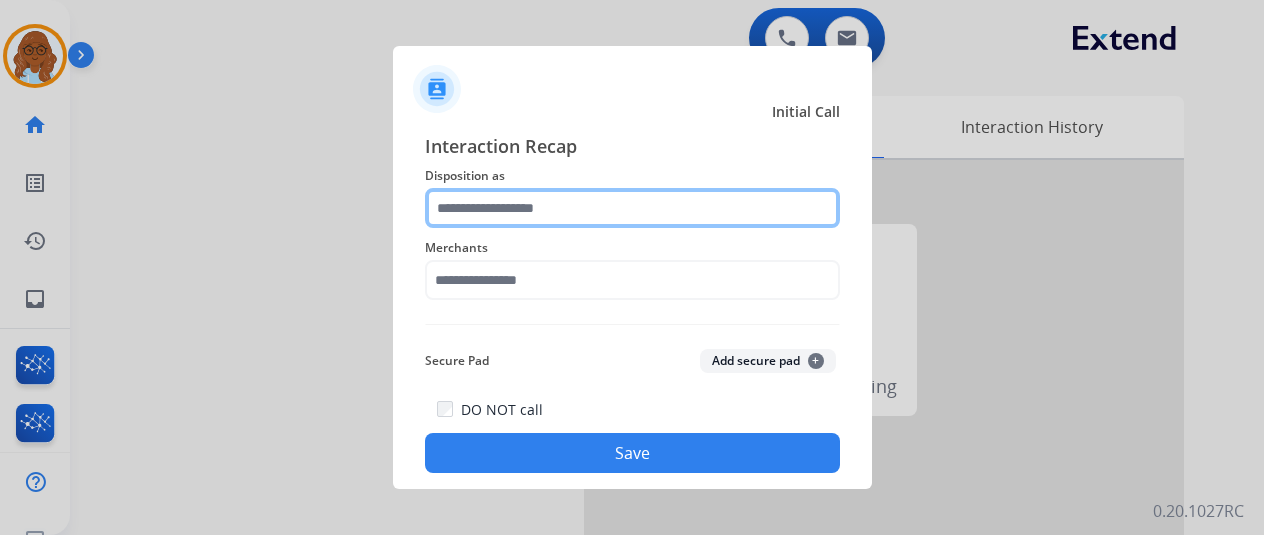 click 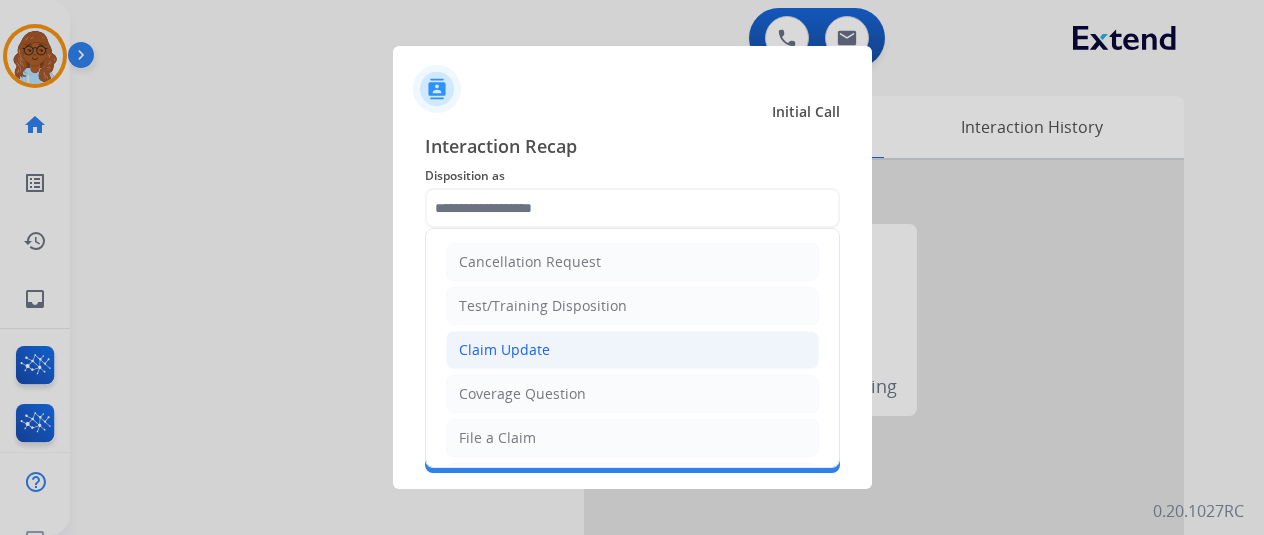 click on "Claim Update" 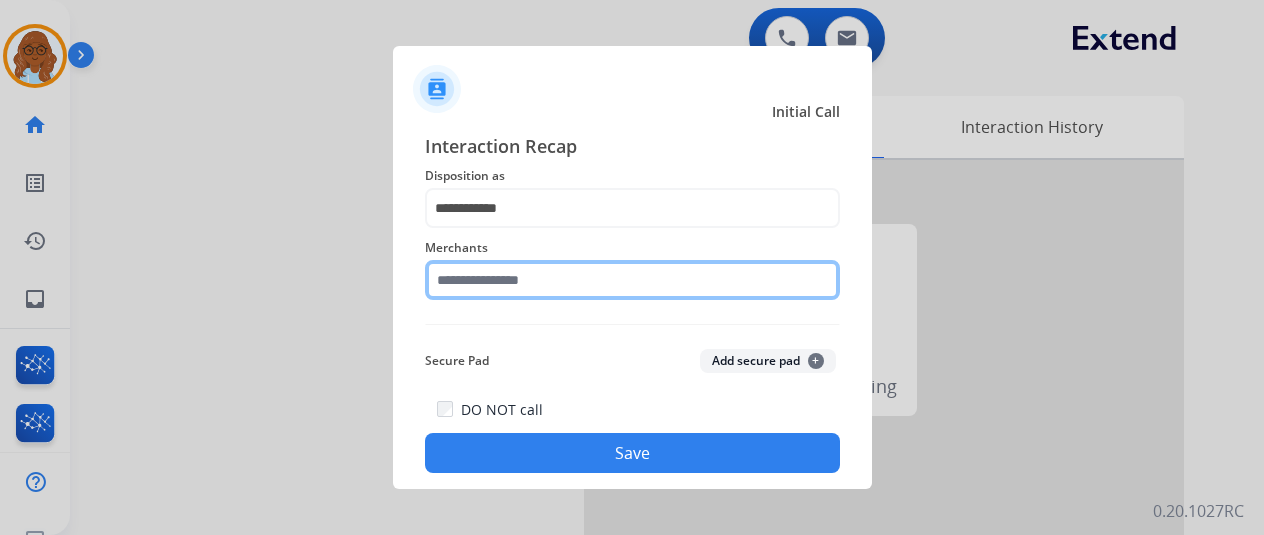 click 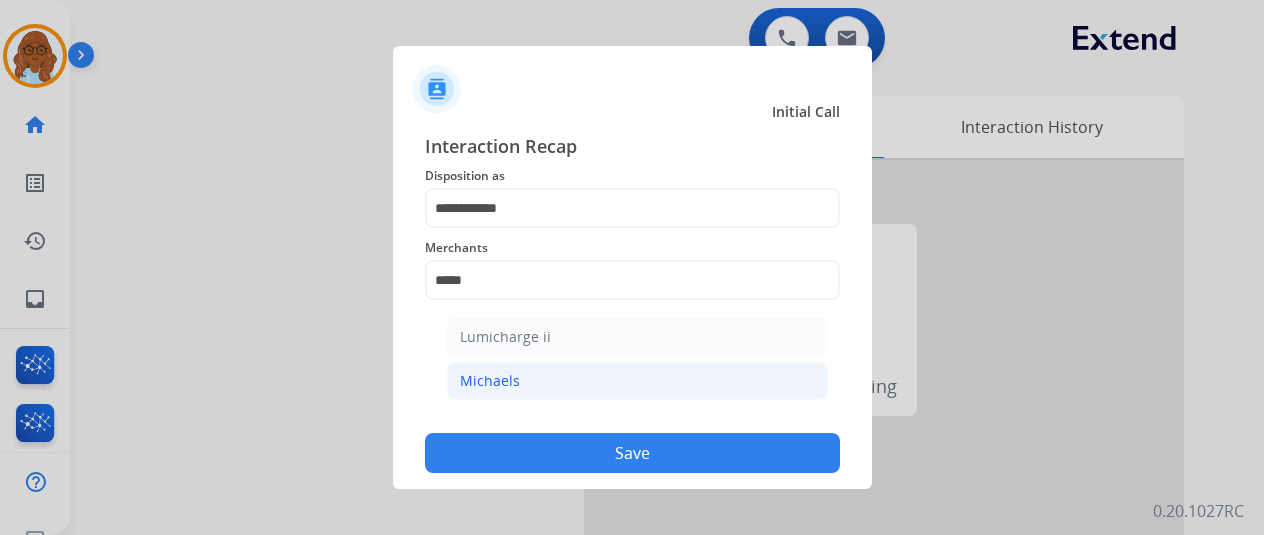 click on "Michaels" 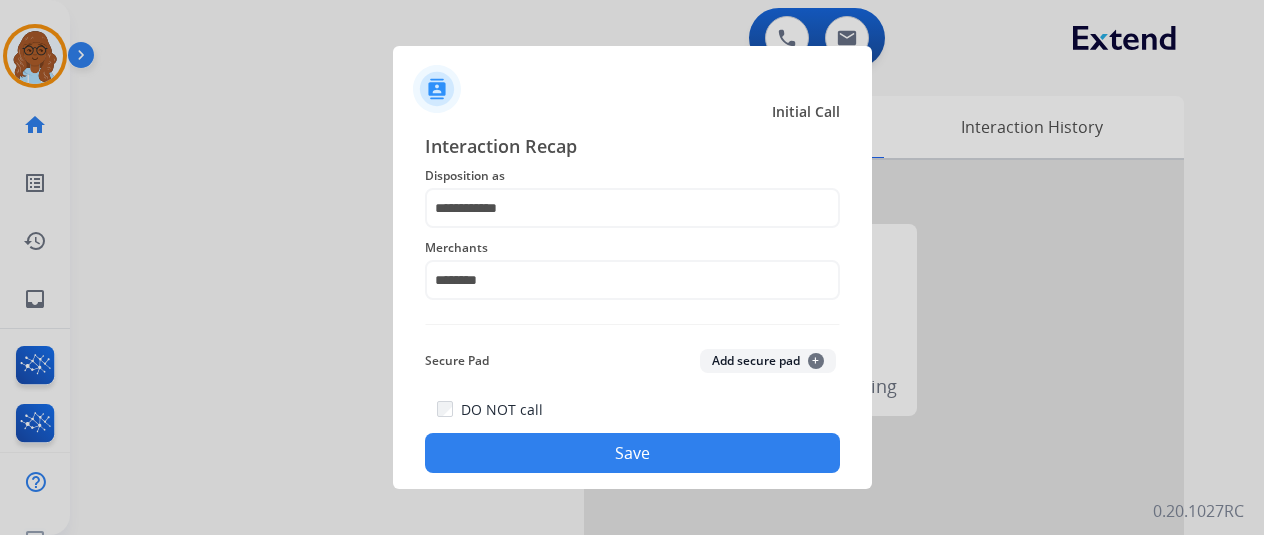 click on "Save" 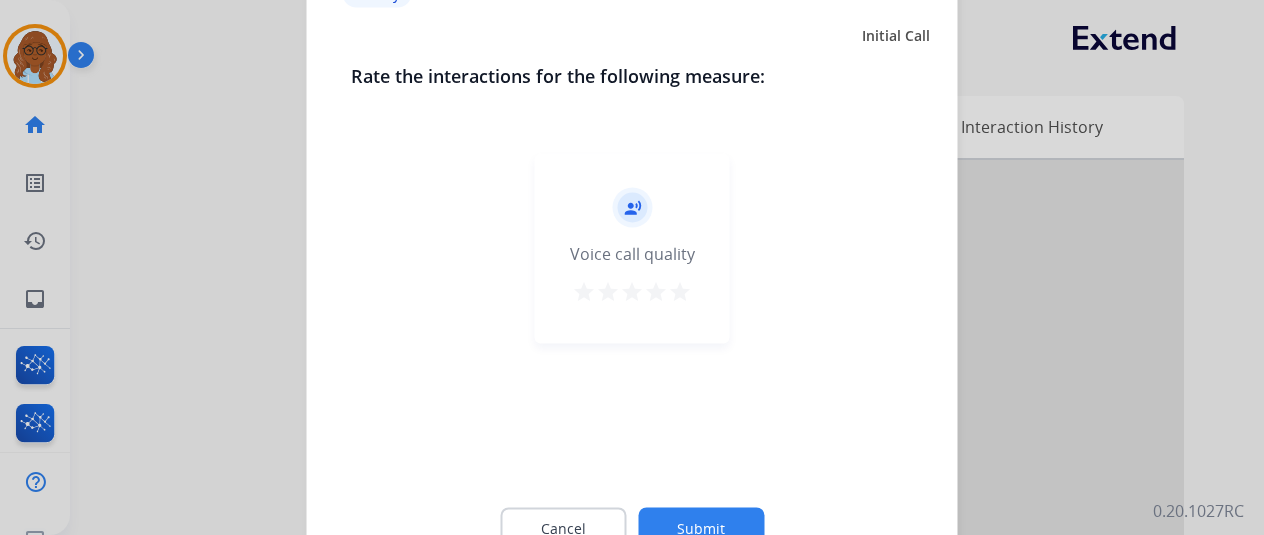click on "star" at bounding box center [680, 291] 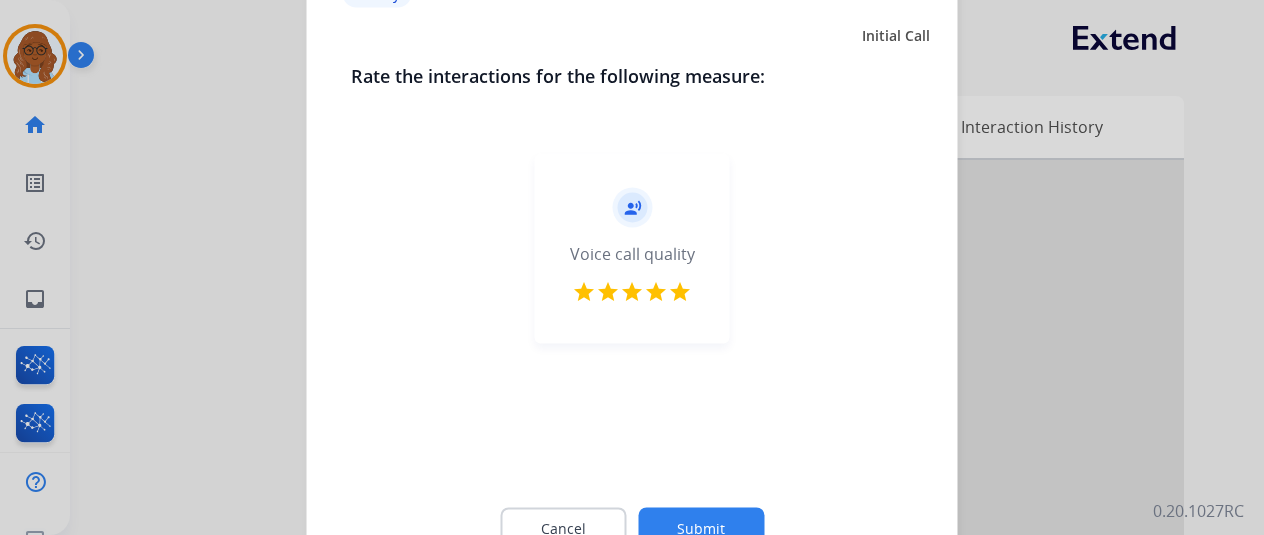 click on "Submit" 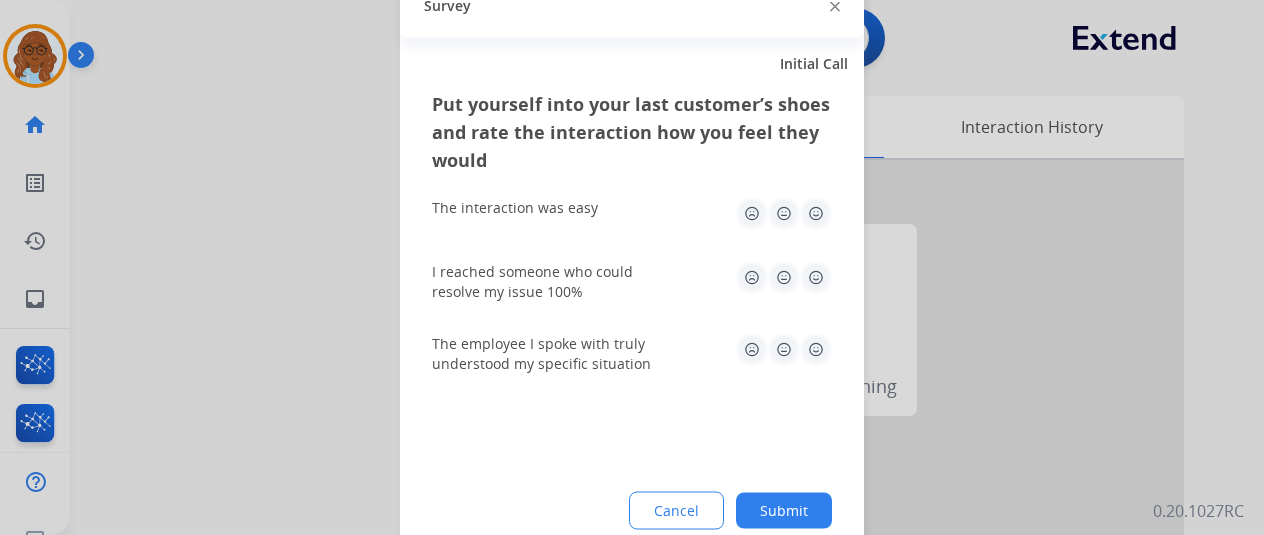 click 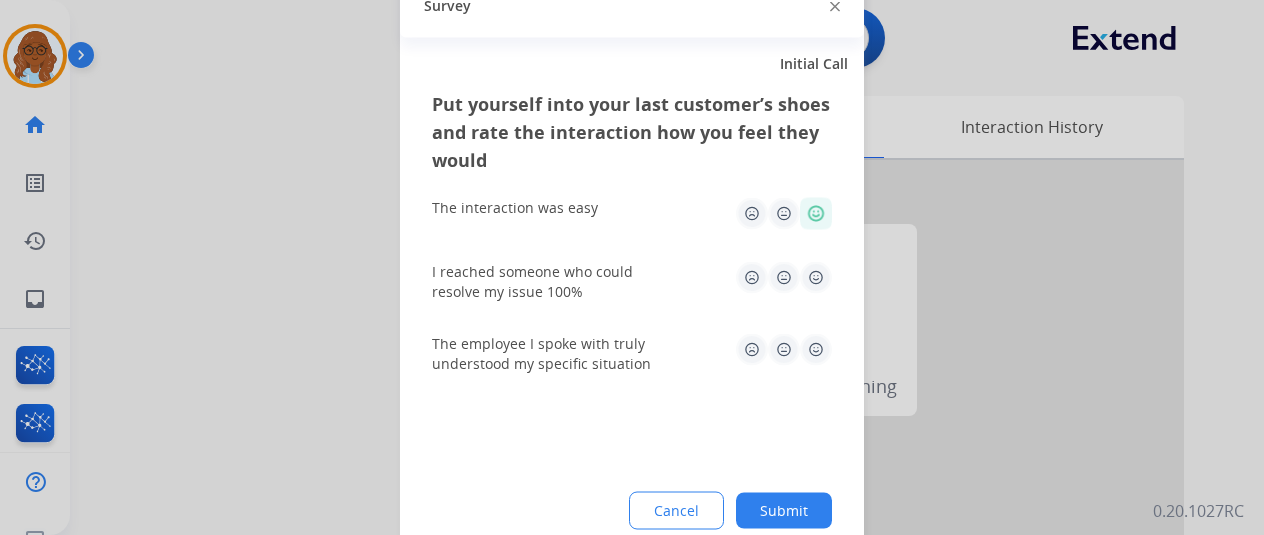 drag, startPoint x: 812, startPoint y: 269, endPoint x: 811, endPoint y: 319, distance: 50.01 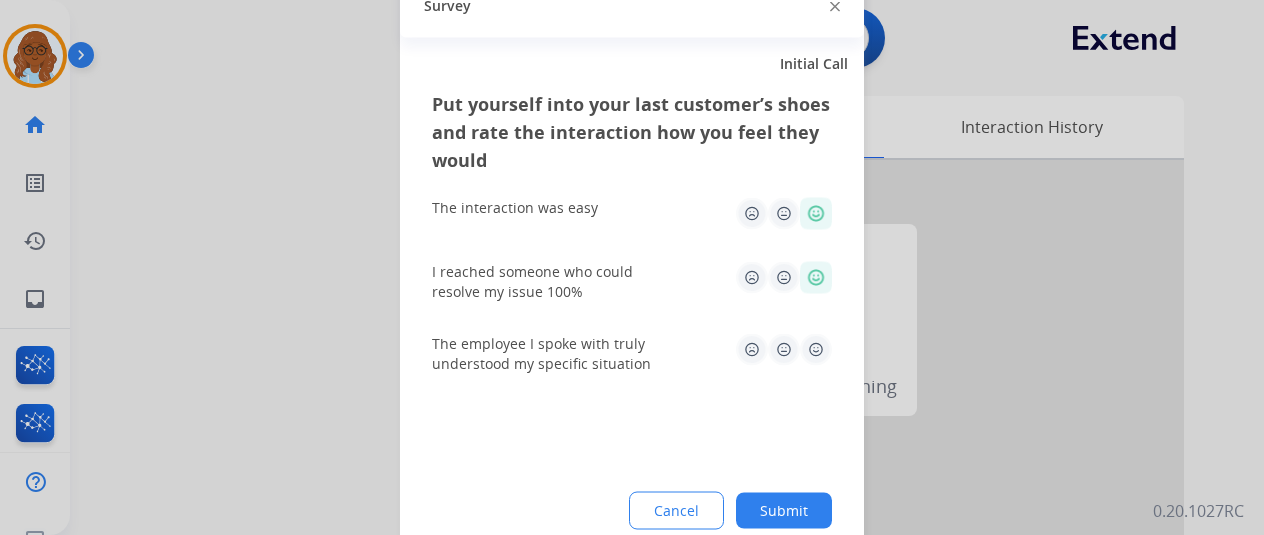 drag, startPoint x: 812, startPoint y: 338, endPoint x: 812, endPoint y: 403, distance: 65 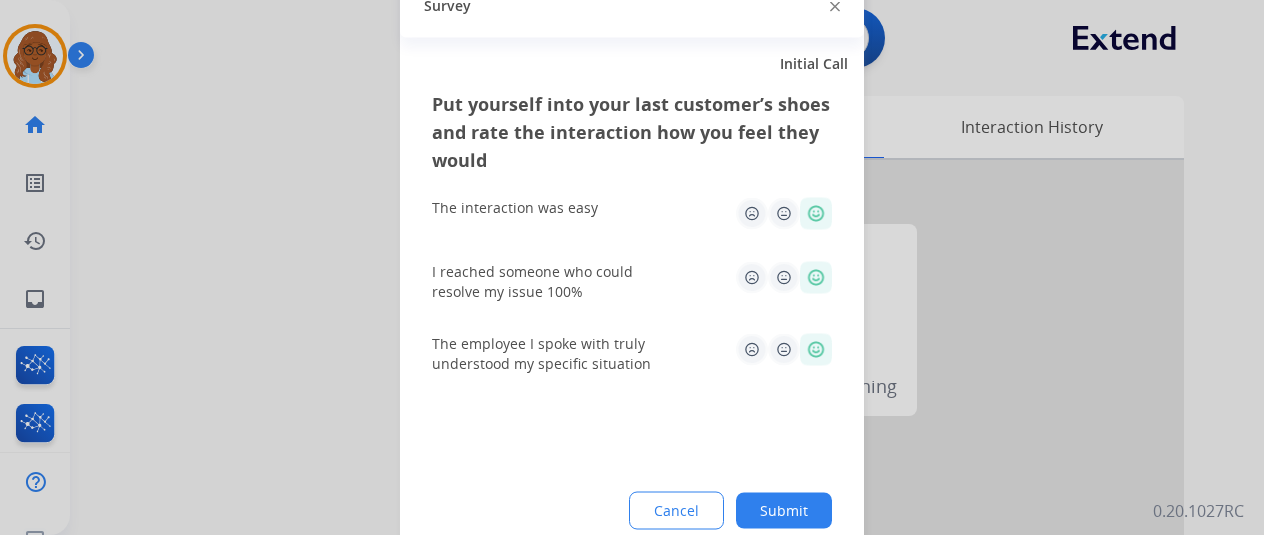 click on "Submit" 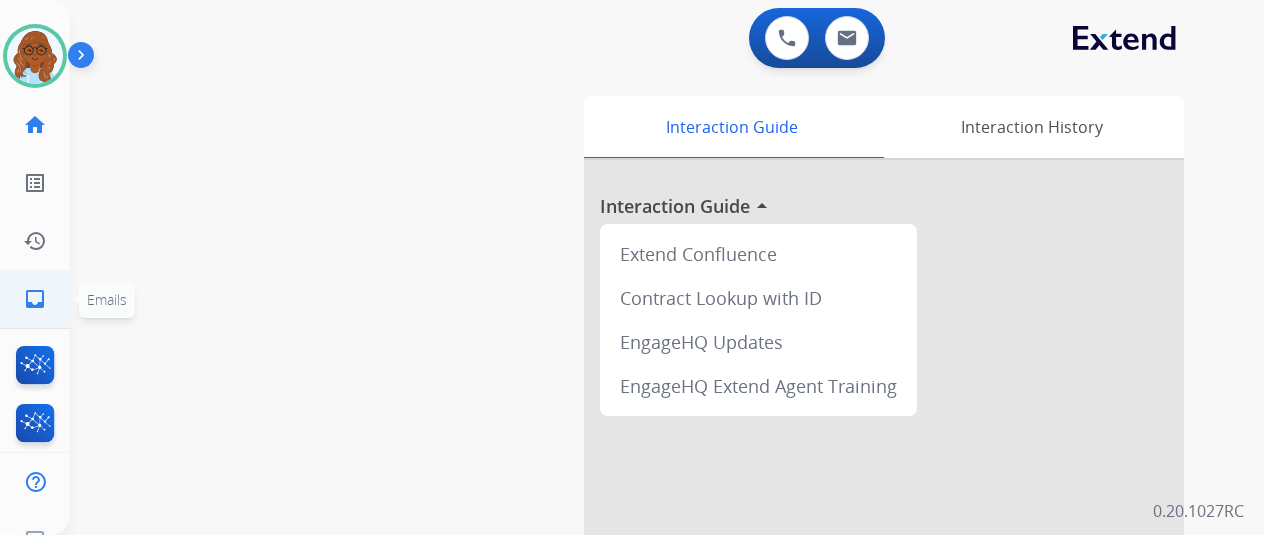 click on "inbox" 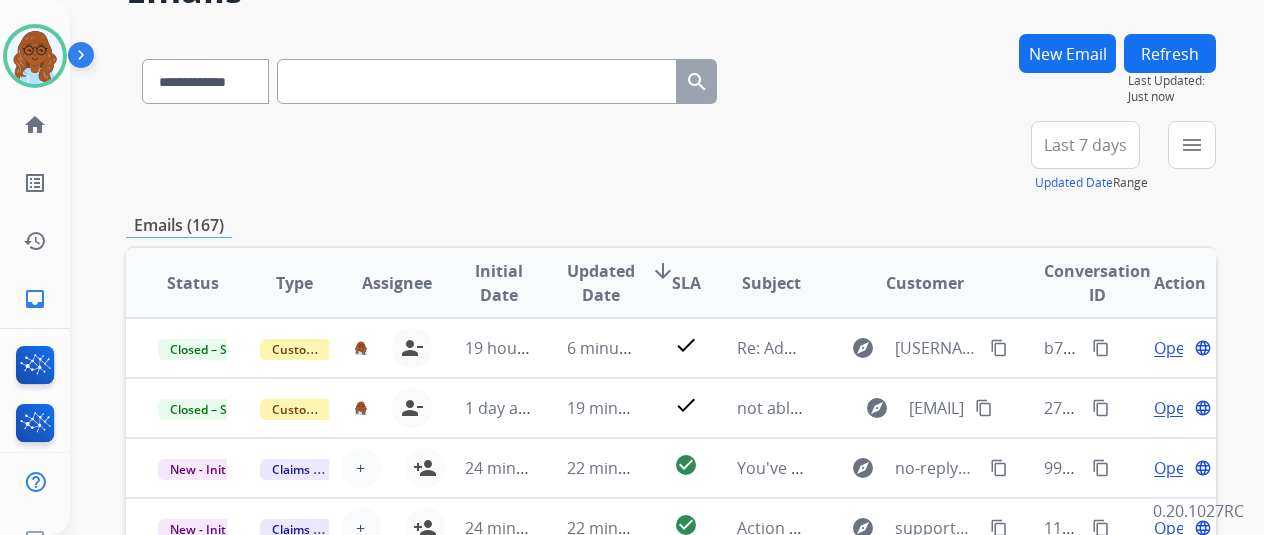 scroll, scrollTop: 300, scrollLeft: 0, axis: vertical 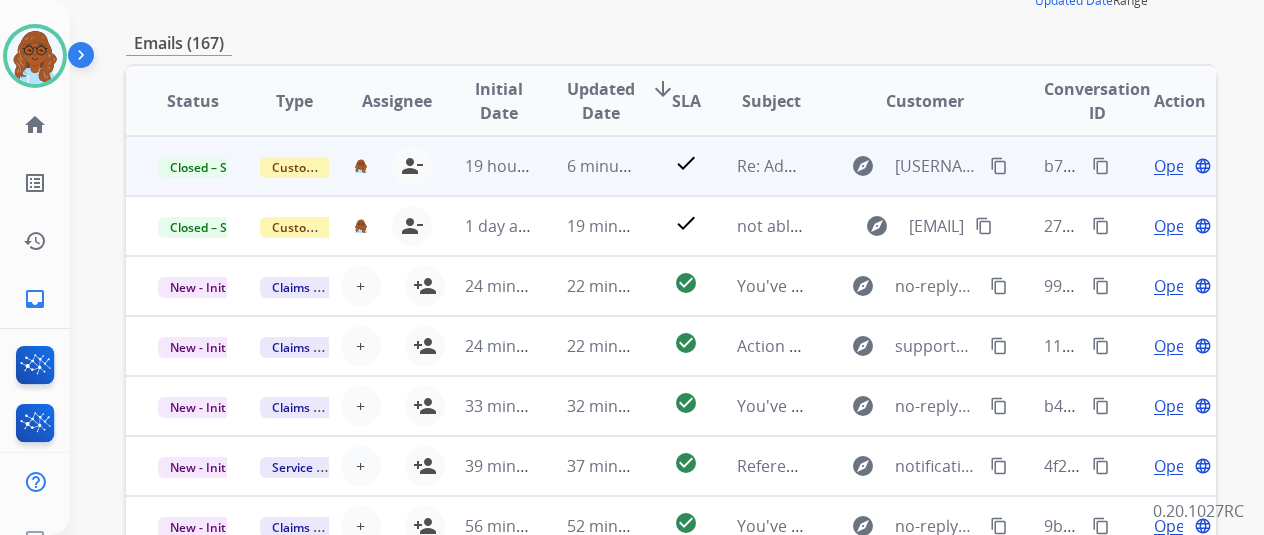click on "Open" at bounding box center [1174, 166] 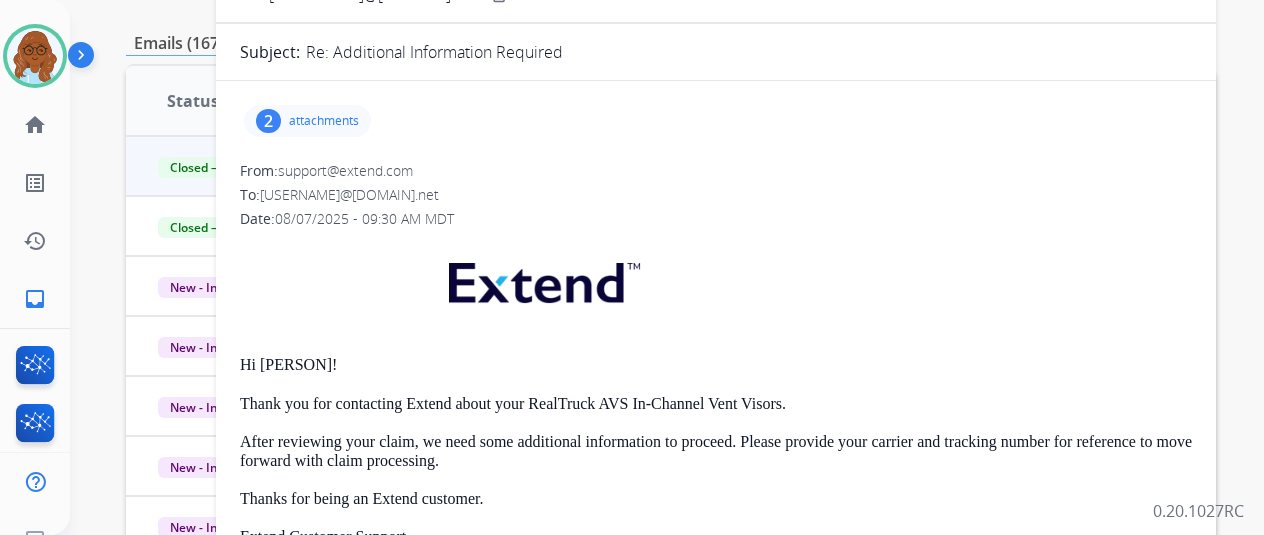click on "2 attachments" at bounding box center [307, 121] 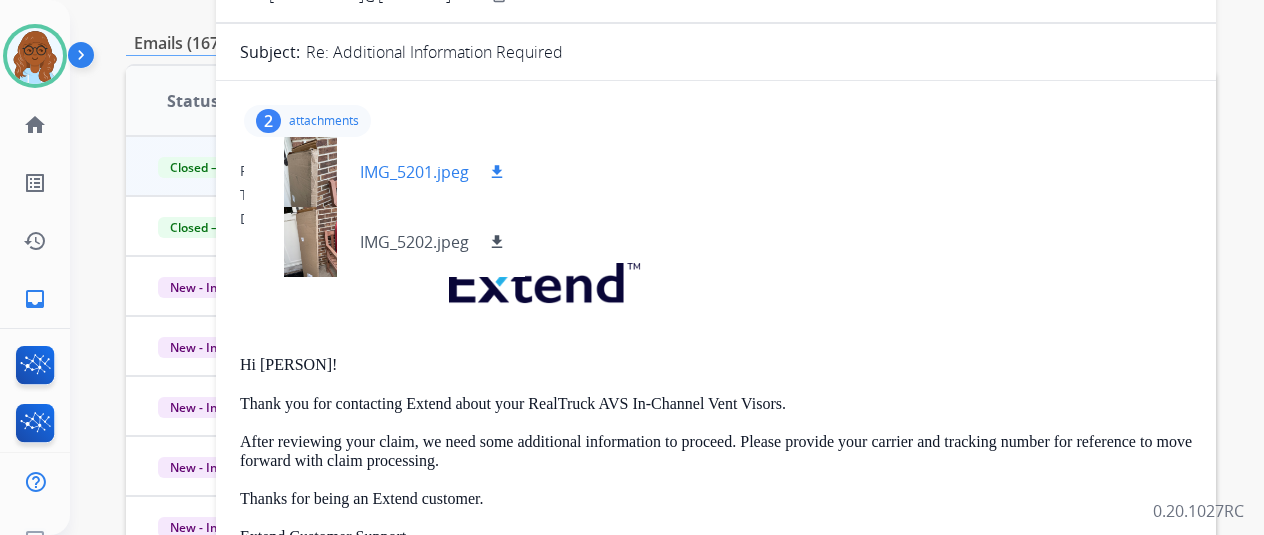 click at bounding box center (310, 172) 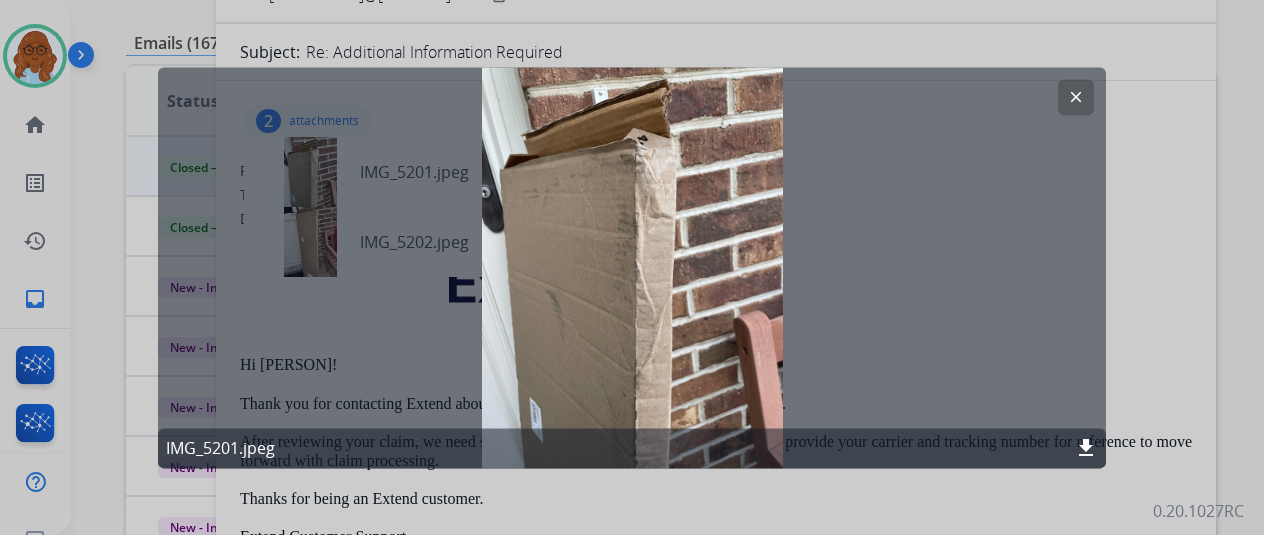 click on "download" 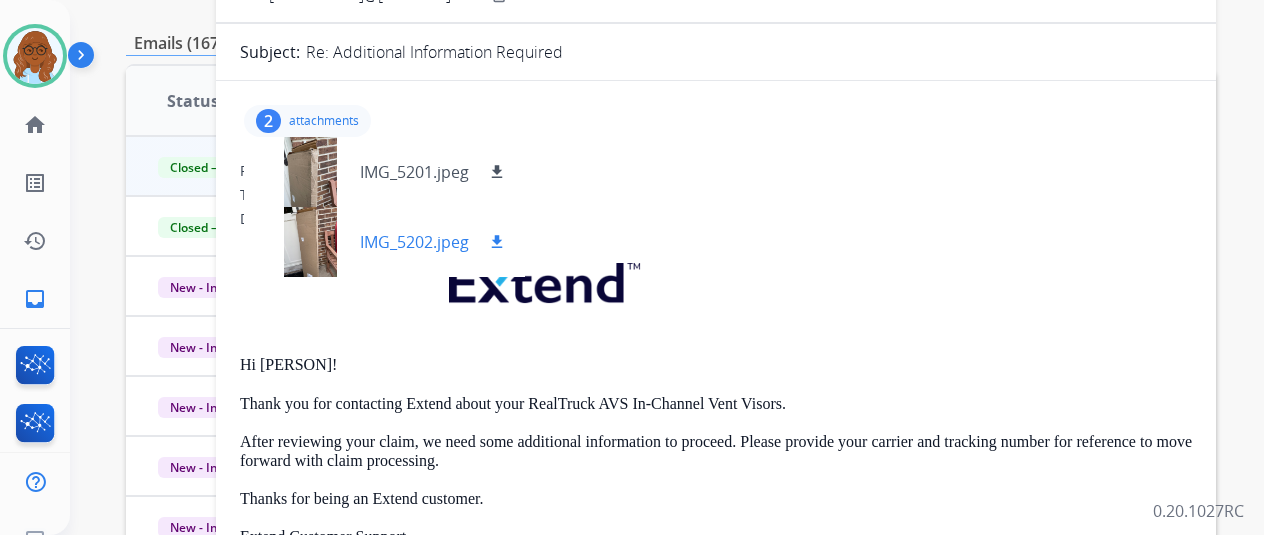 click on "download" at bounding box center [497, 242] 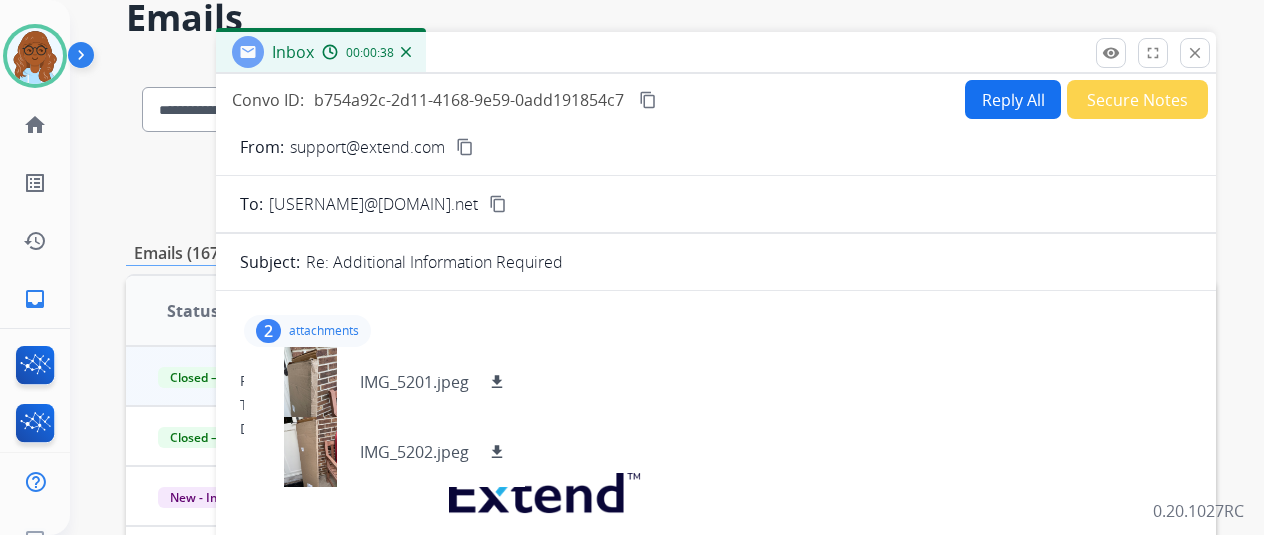 scroll, scrollTop: 0, scrollLeft: 0, axis: both 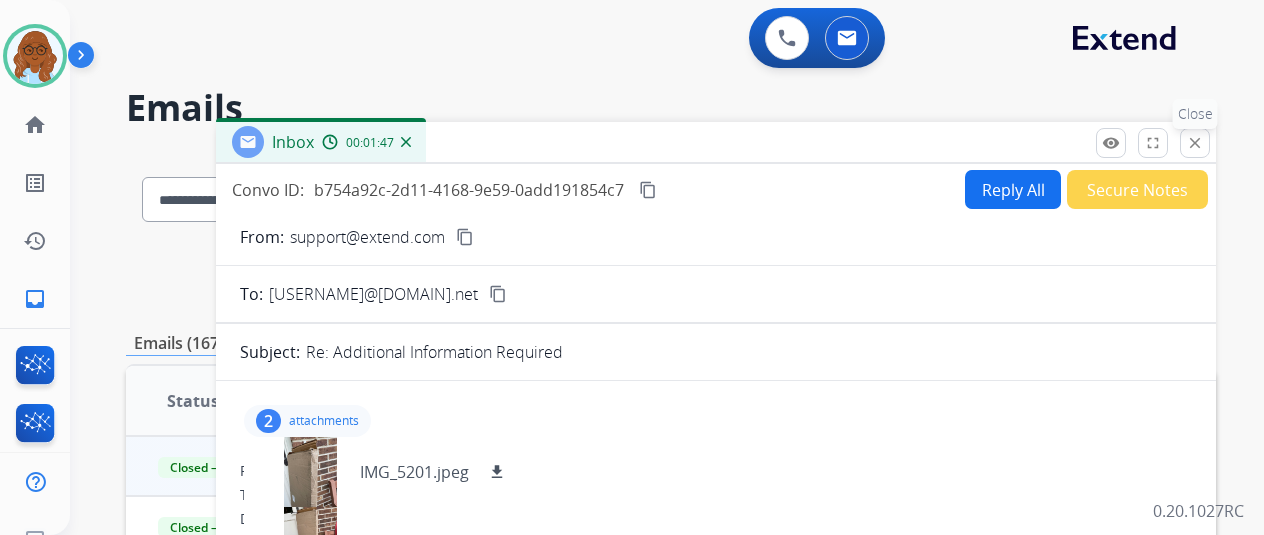 click on "close Close" at bounding box center (1195, 143) 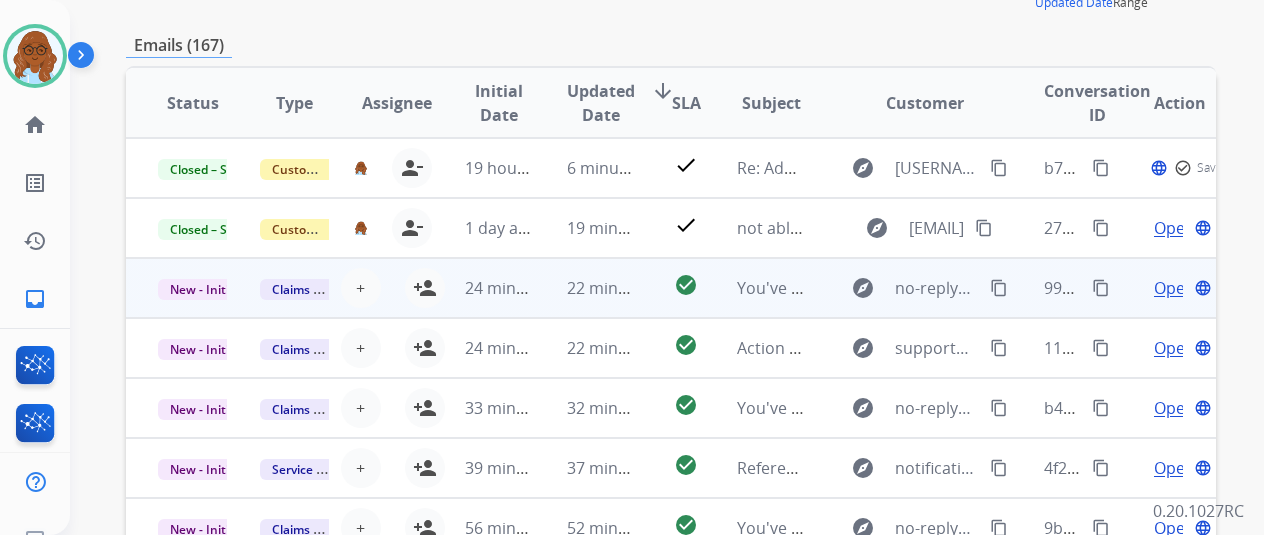 scroll, scrollTop: 200, scrollLeft: 0, axis: vertical 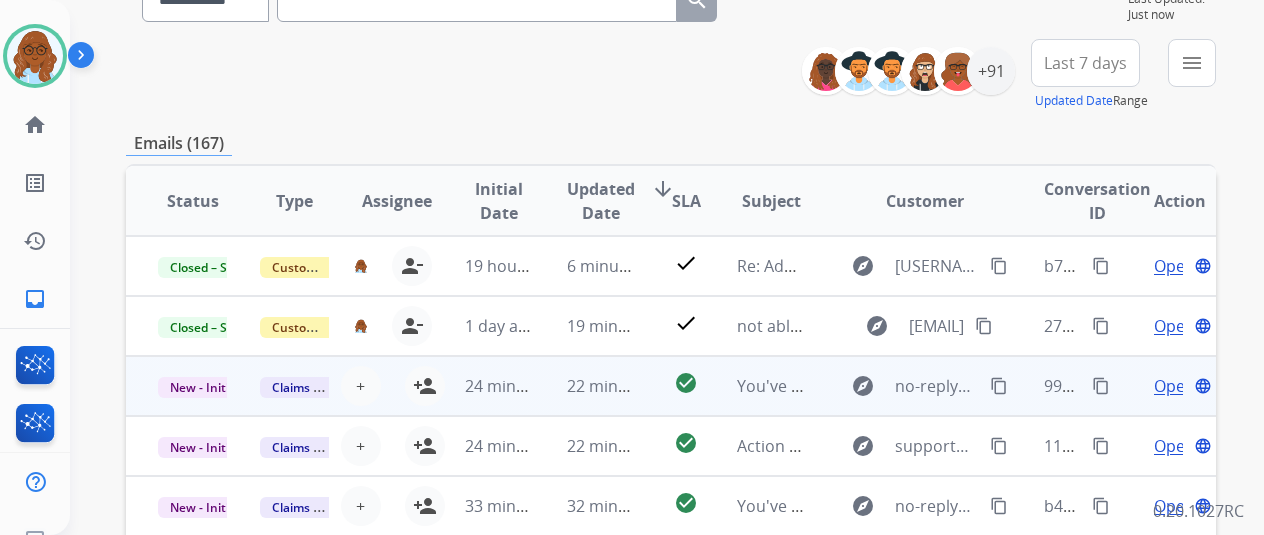 click on "Open" at bounding box center [1174, 386] 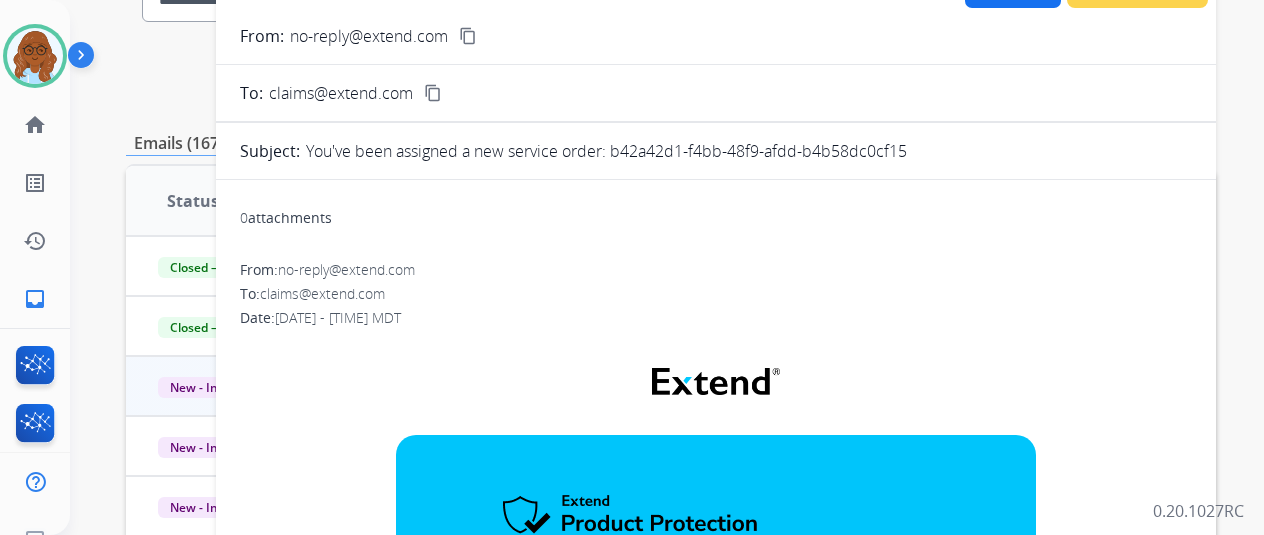scroll, scrollTop: 0, scrollLeft: 0, axis: both 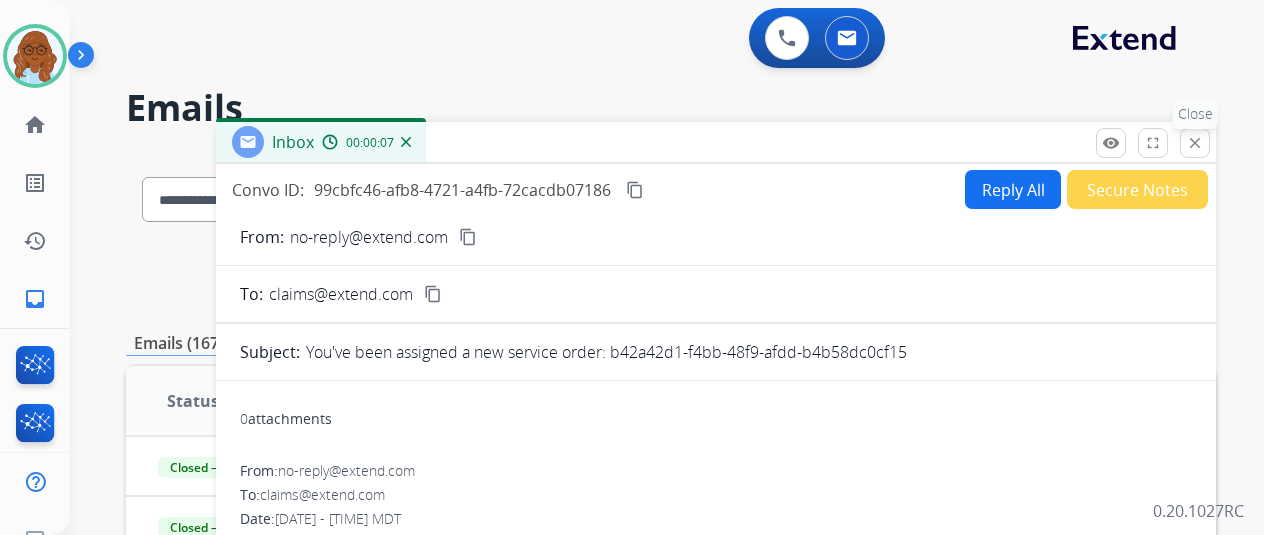 click on "close Close" at bounding box center [1195, 143] 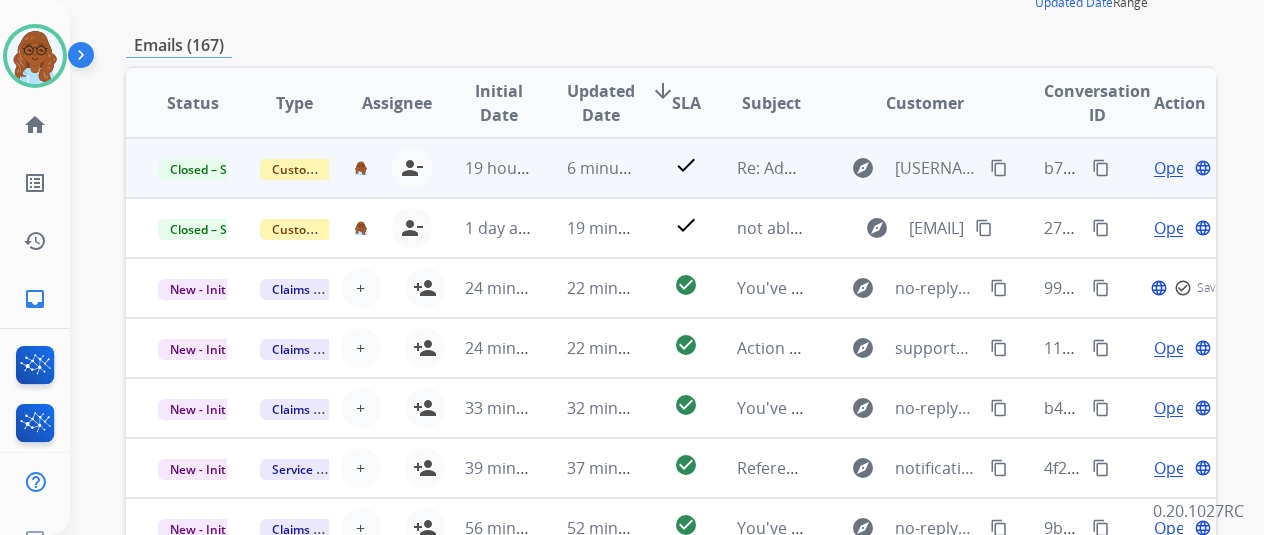 scroll, scrollTop: 300, scrollLeft: 0, axis: vertical 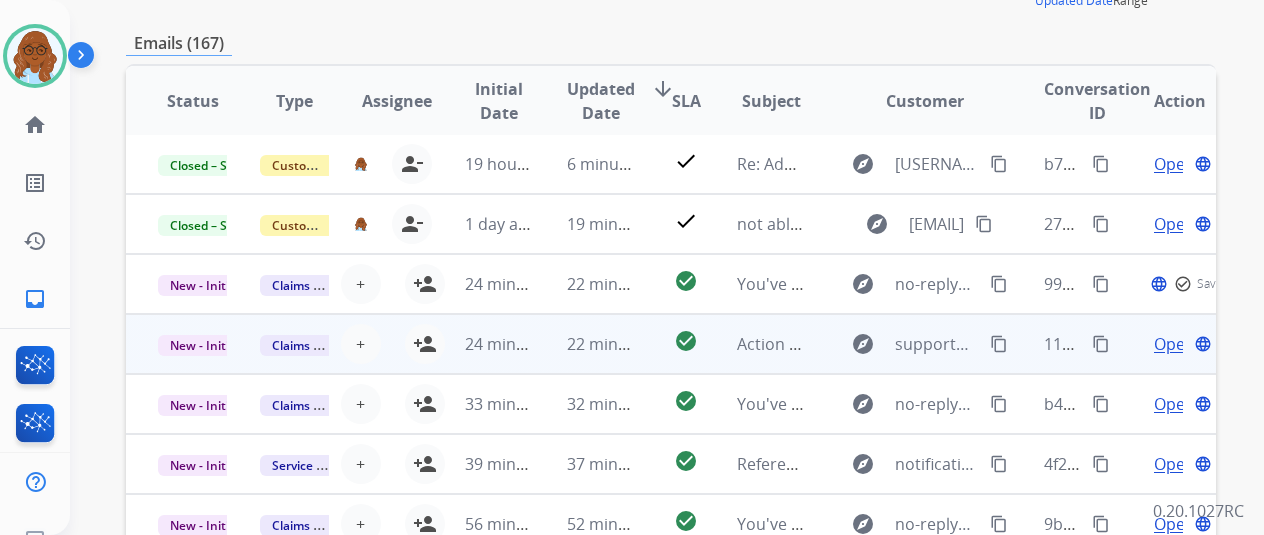 click on "Open" at bounding box center (1174, 344) 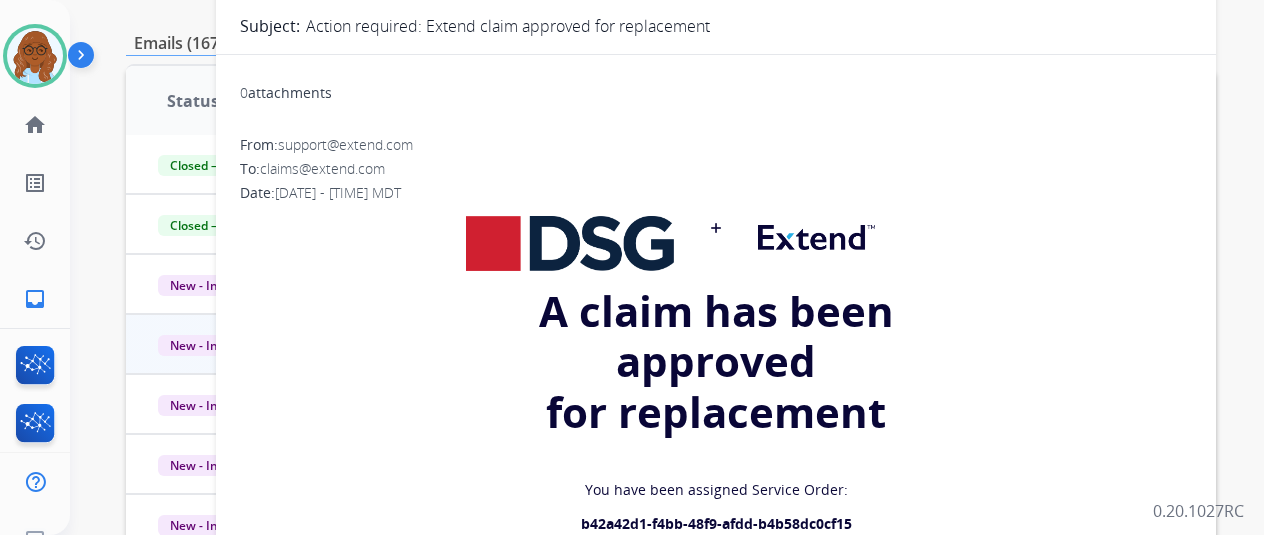 scroll, scrollTop: 0, scrollLeft: 0, axis: both 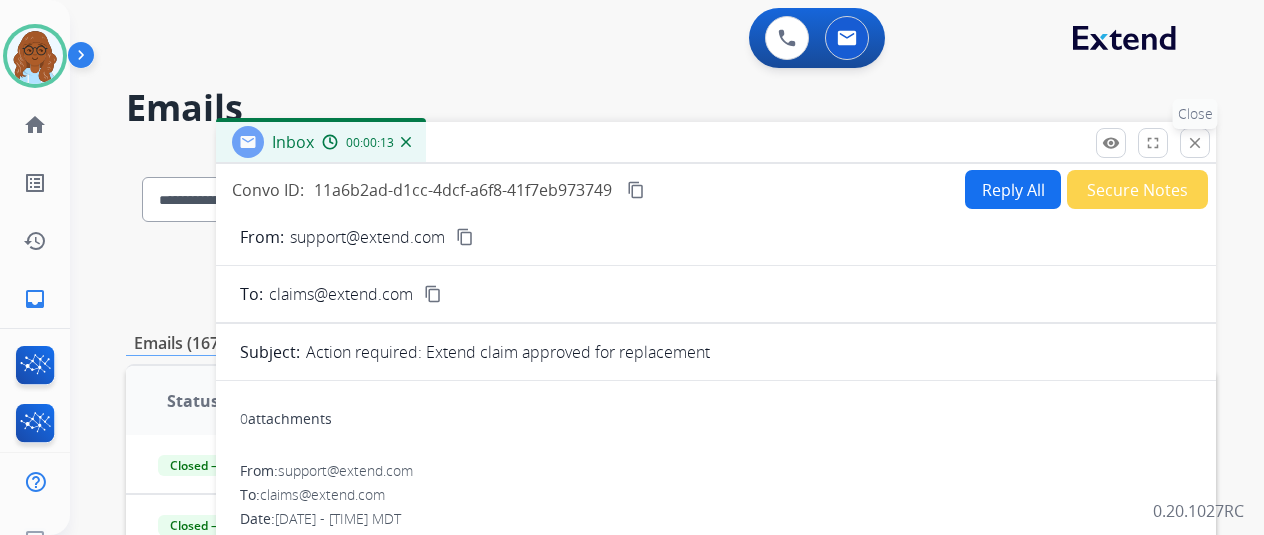 click on "close Close" at bounding box center [1195, 143] 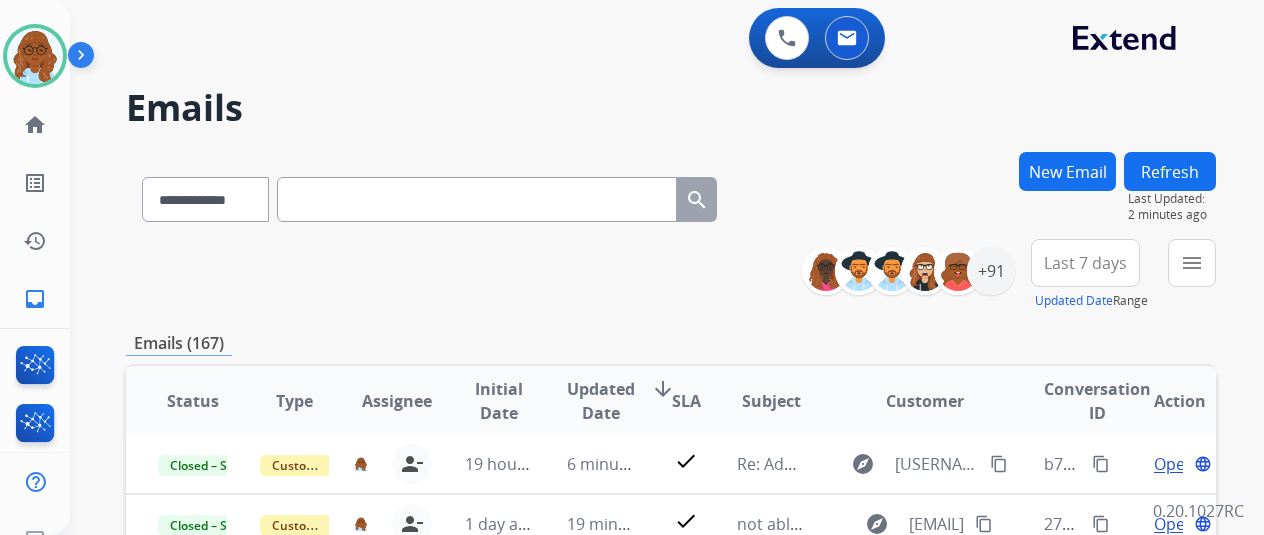 scroll, scrollTop: 2, scrollLeft: 0, axis: vertical 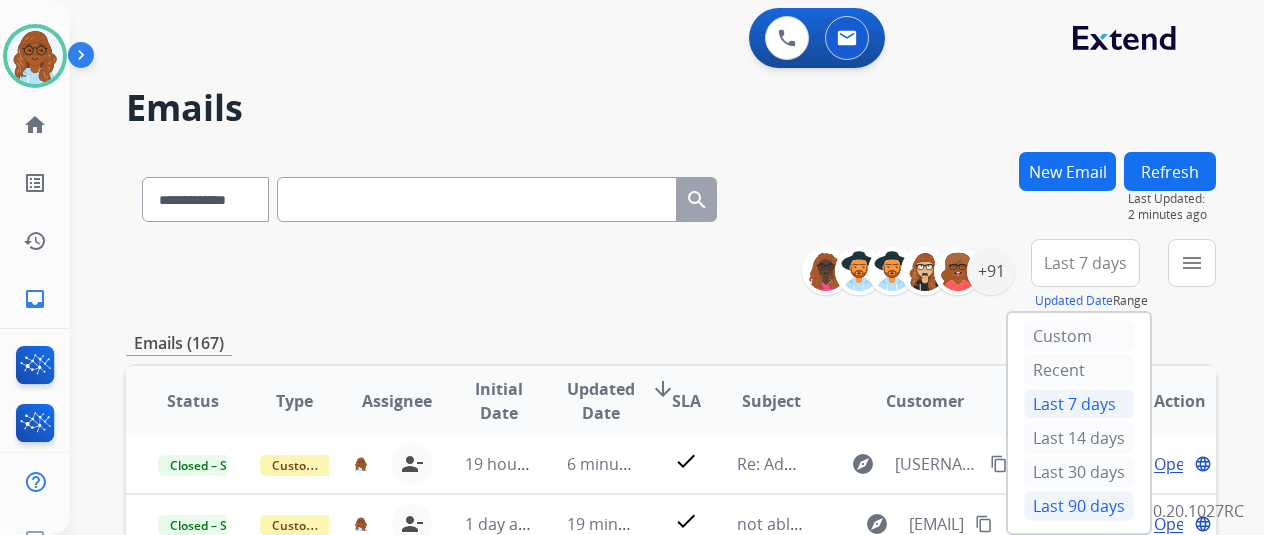 click on "Last 90 days" at bounding box center (1079, 506) 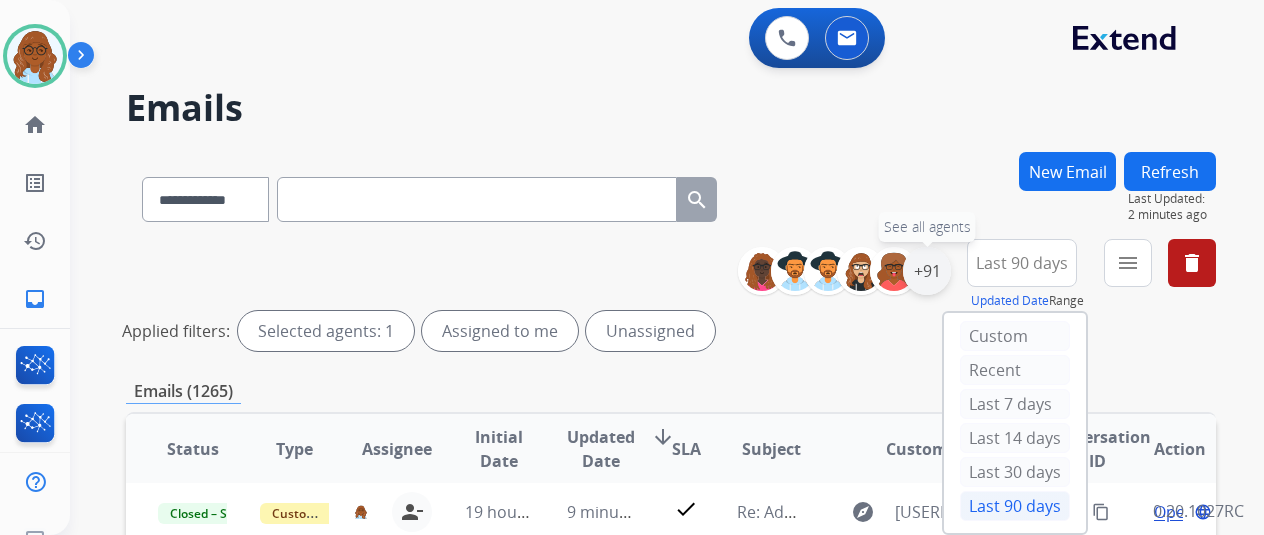 click on "+91" at bounding box center [927, 271] 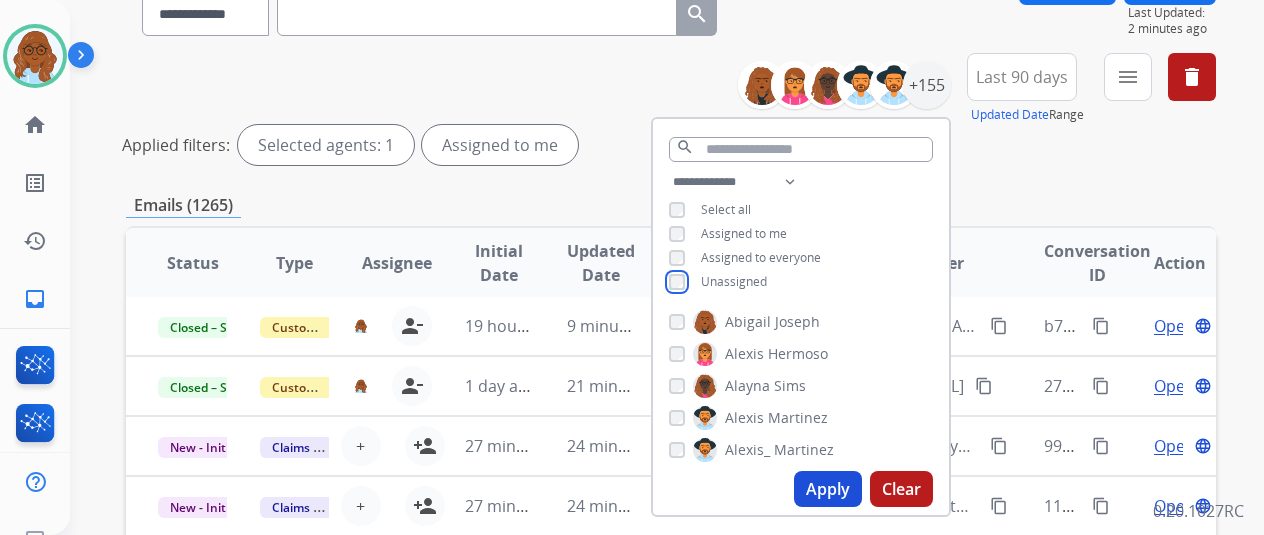 scroll, scrollTop: 200, scrollLeft: 0, axis: vertical 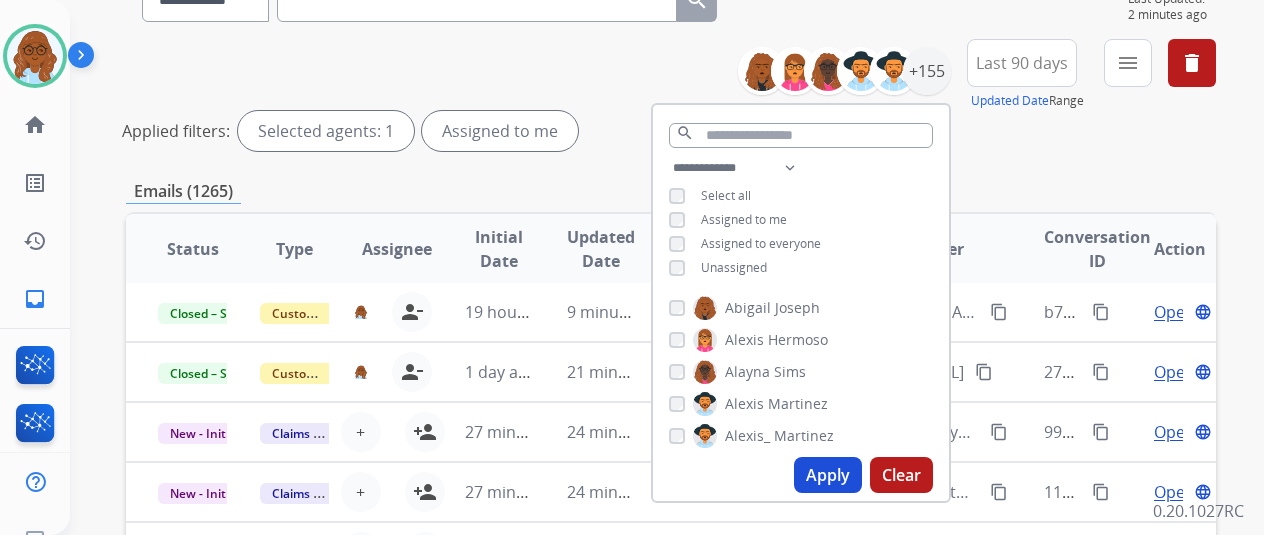 click on "Apply" at bounding box center [828, 475] 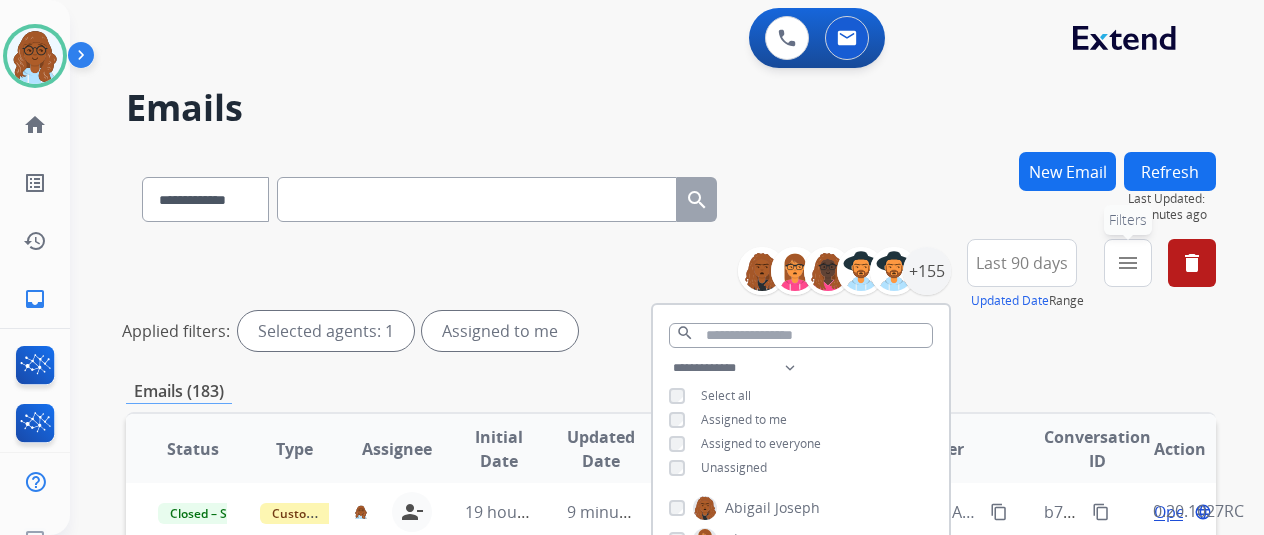 click on "menu" at bounding box center (1128, 263) 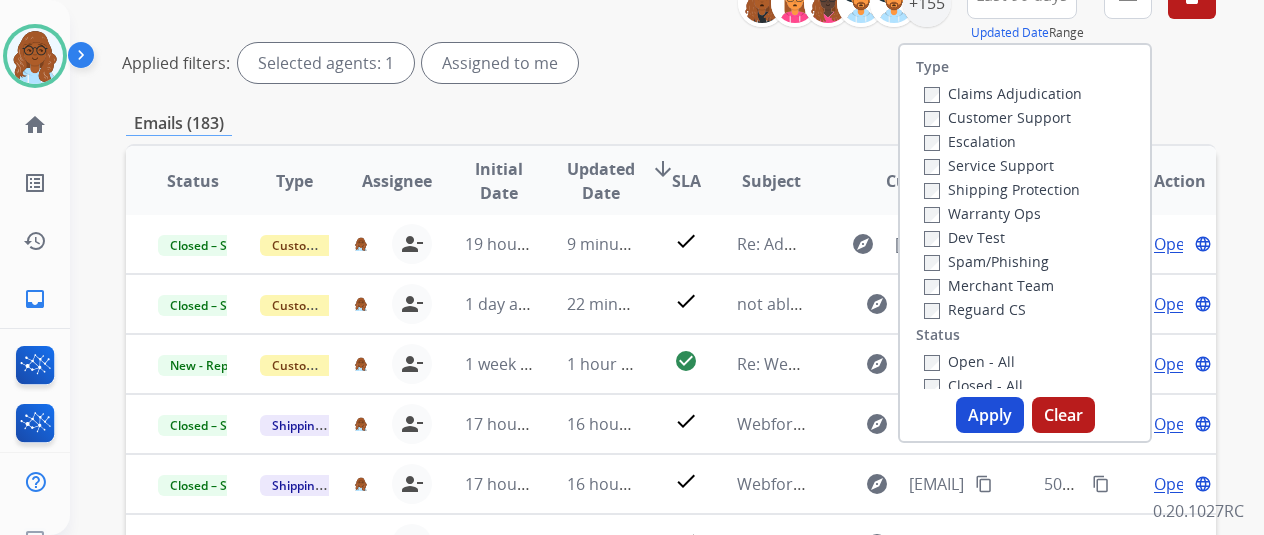 scroll, scrollTop: 200, scrollLeft: 0, axis: vertical 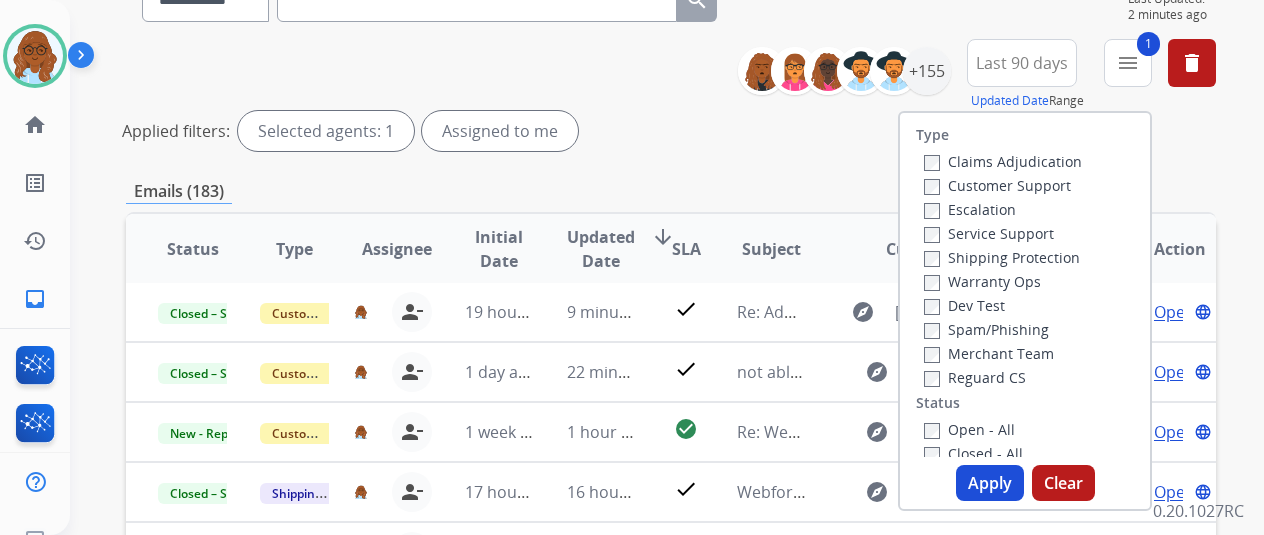 click on "Warranty Ops" at bounding box center (1003, 281) 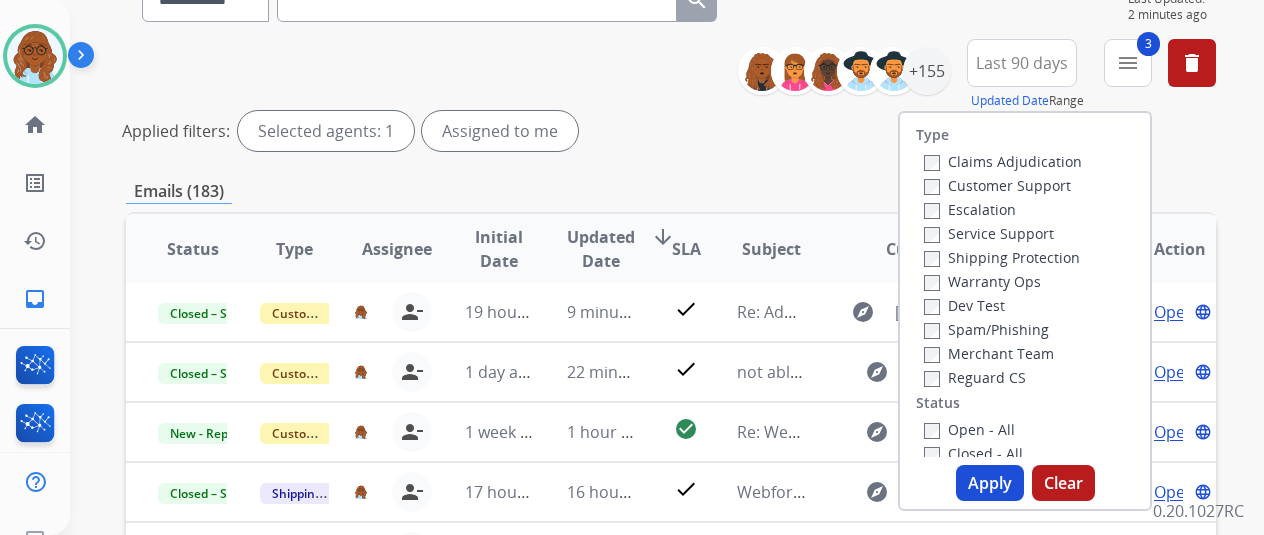 click on "Open - All" at bounding box center (969, 429) 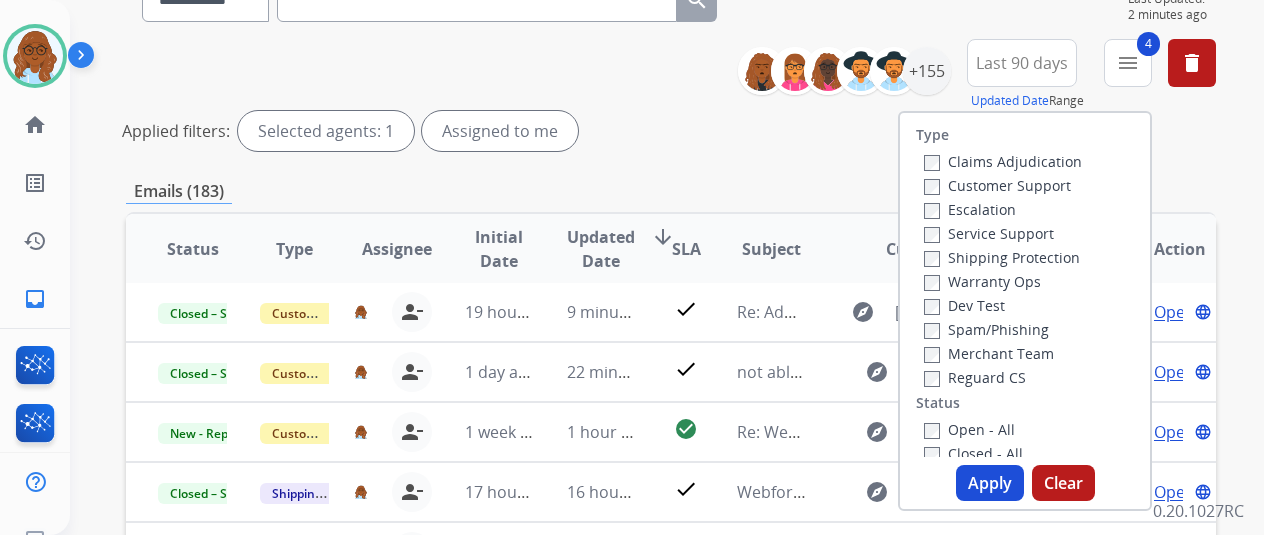 click on "Apply" at bounding box center (990, 483) 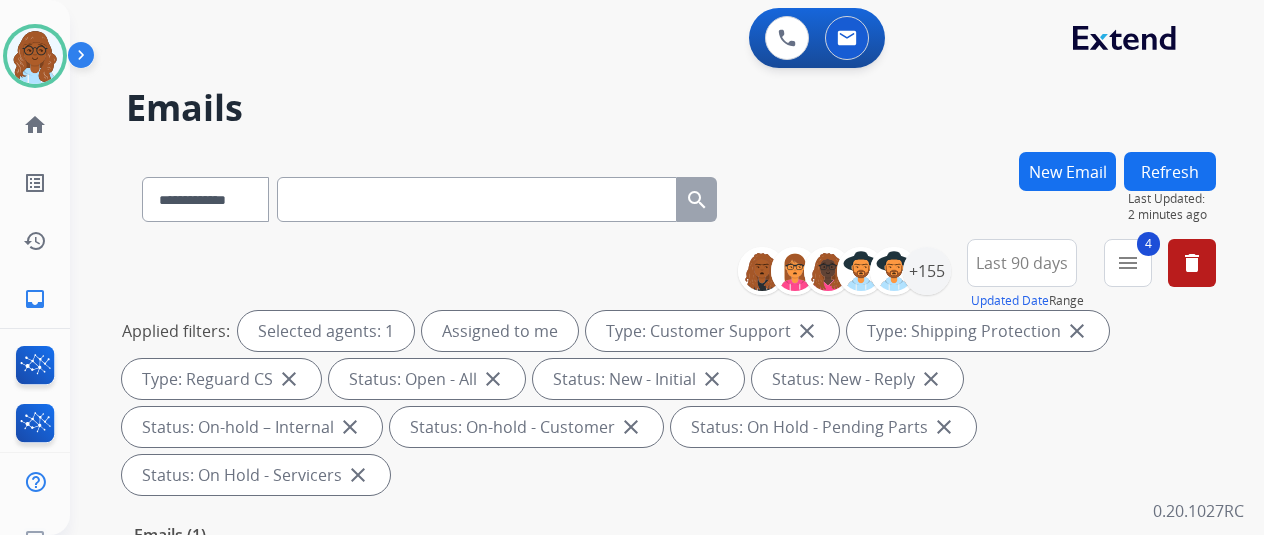 scroll, scrollTop: 0, scrollLeft: 0, axis: both 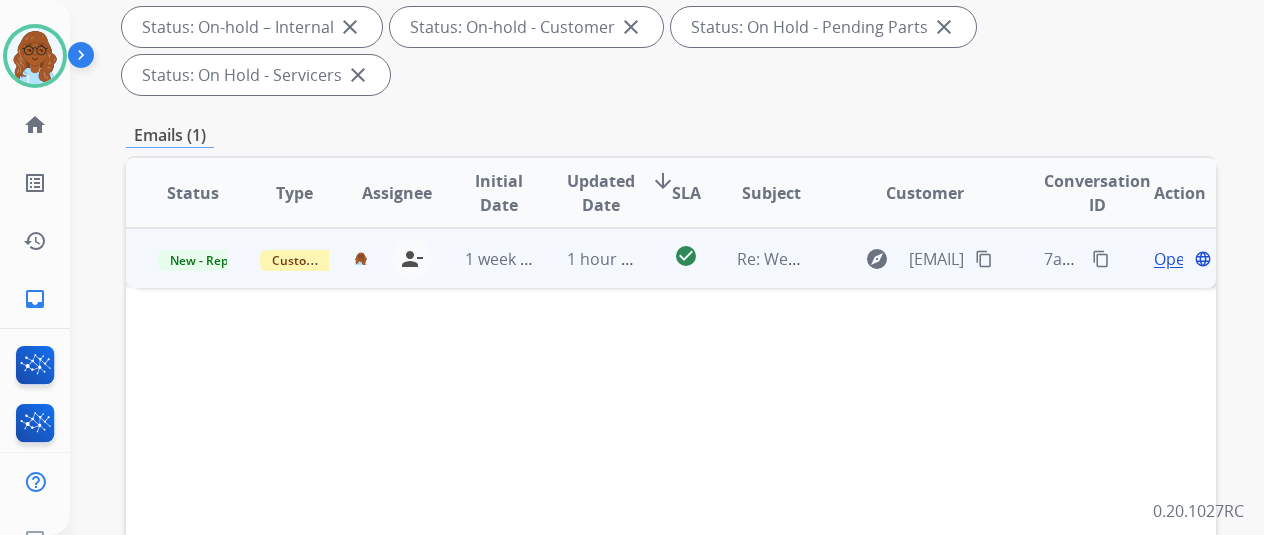click on "Open" at bounding box center [1174, 259] 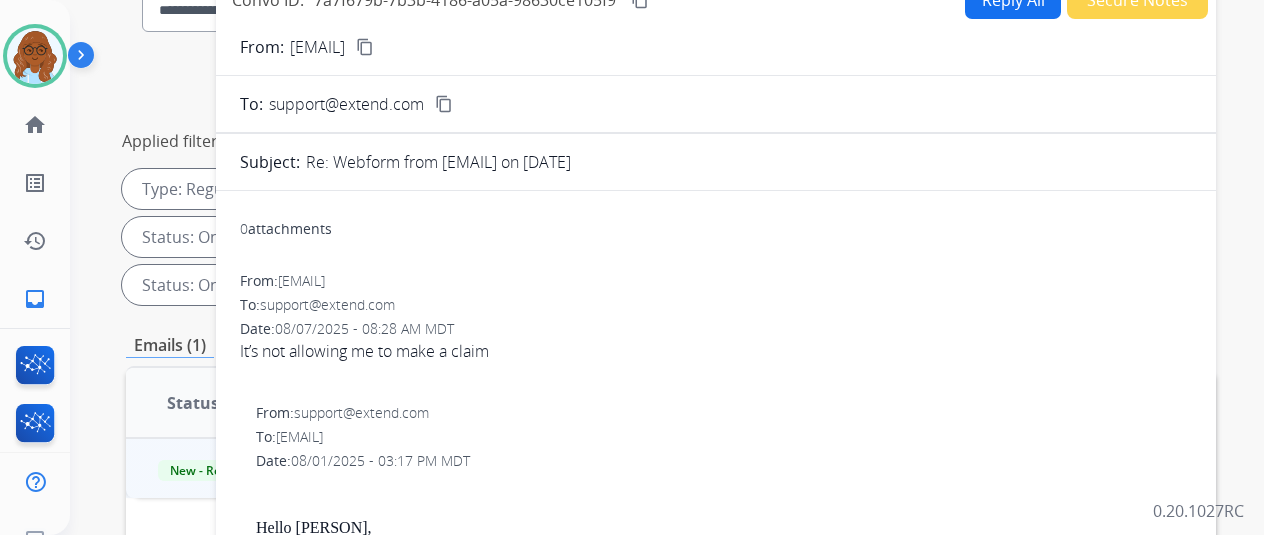 scroll, scrollTop: 0, scrollLeft: 0, axis: both 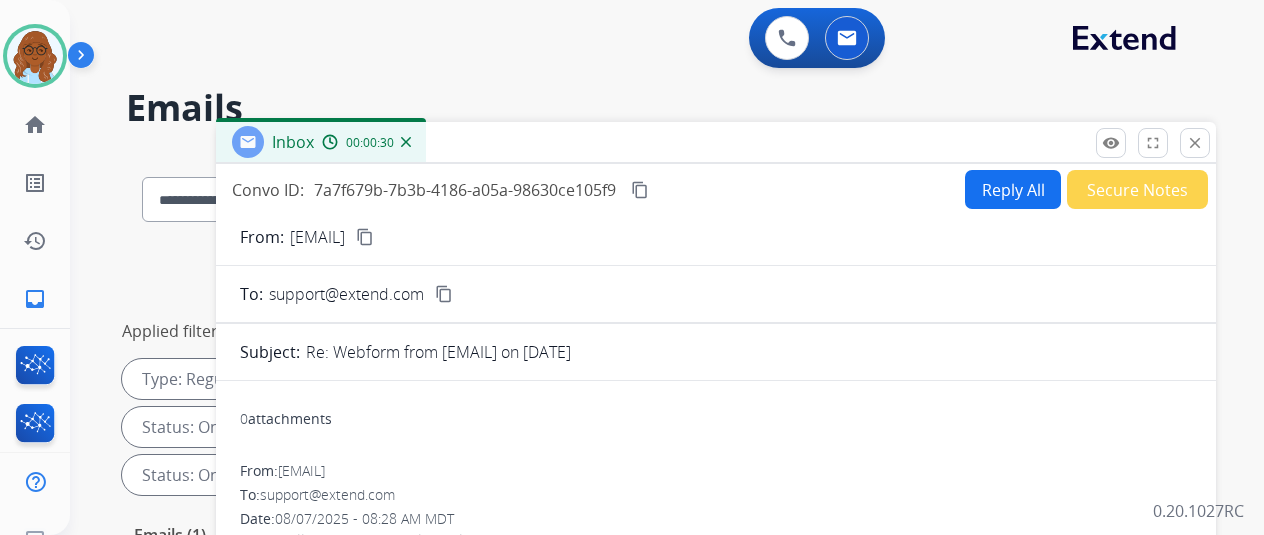 click on "content_copy" at bounding box center (365, 237) 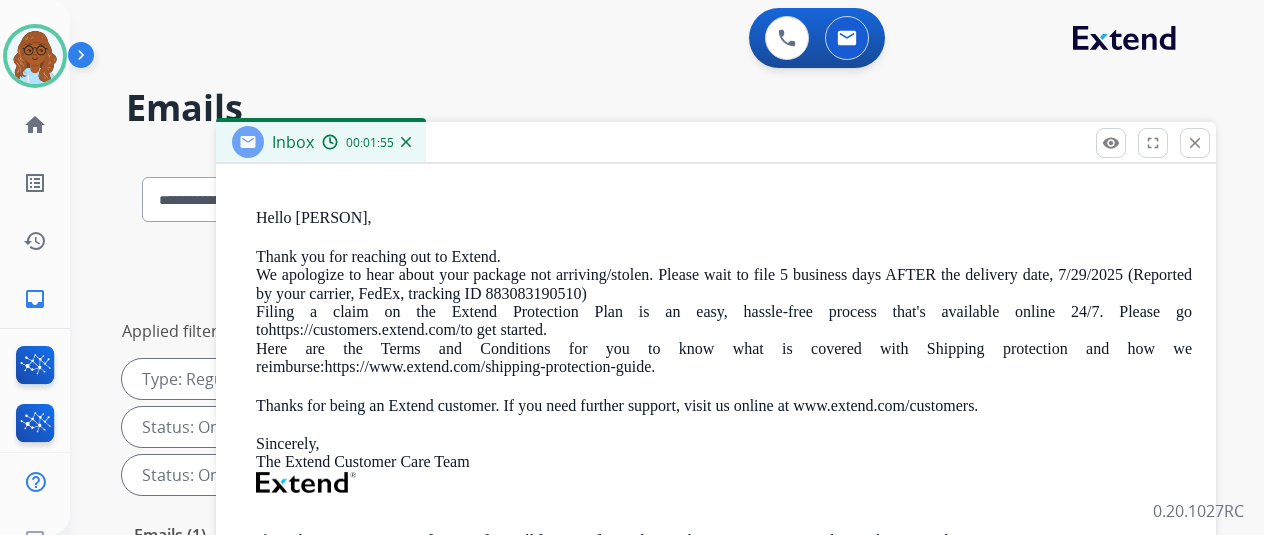 scroll, scrollTop: 0, scrollLeft: 0, axis: both 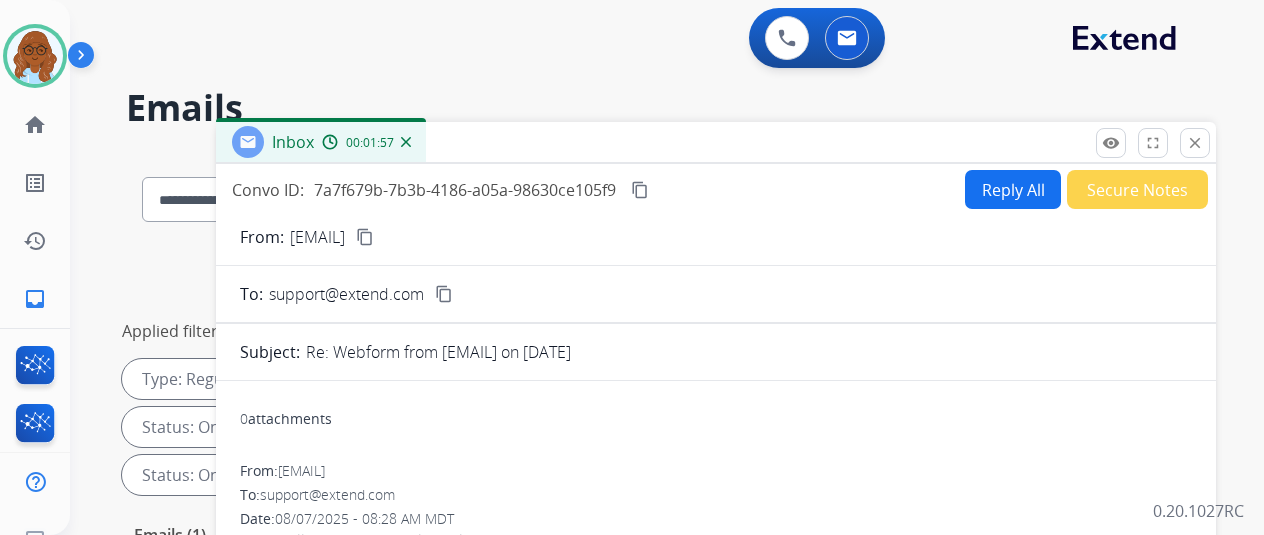 click on "Reply All" at bounding box center [1013, 189] 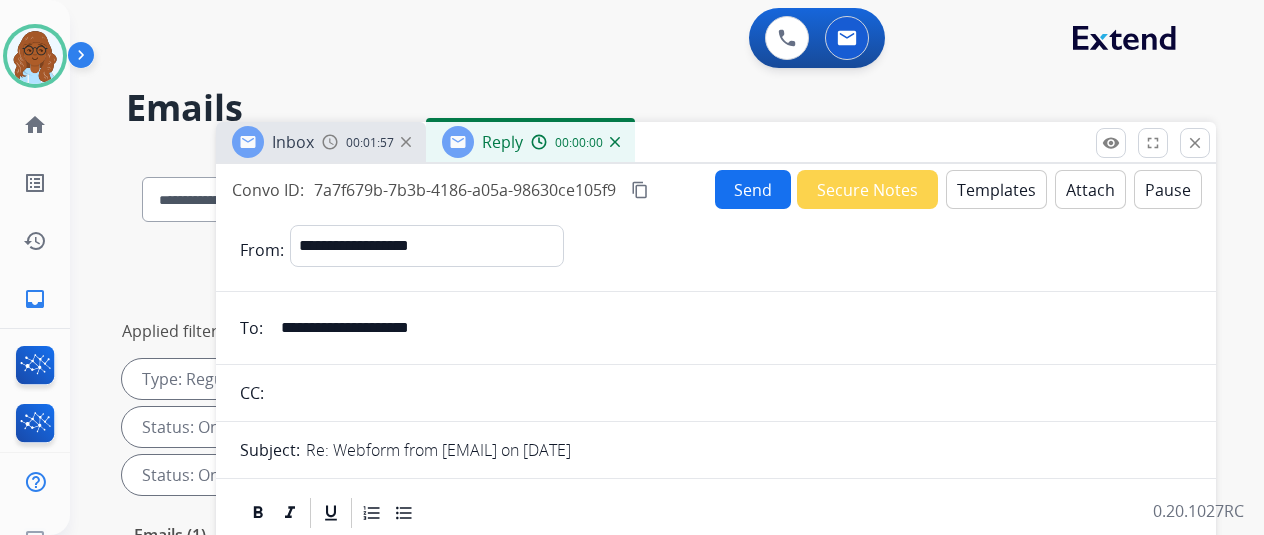 click on "Templates" at bounding box center (996, 189) 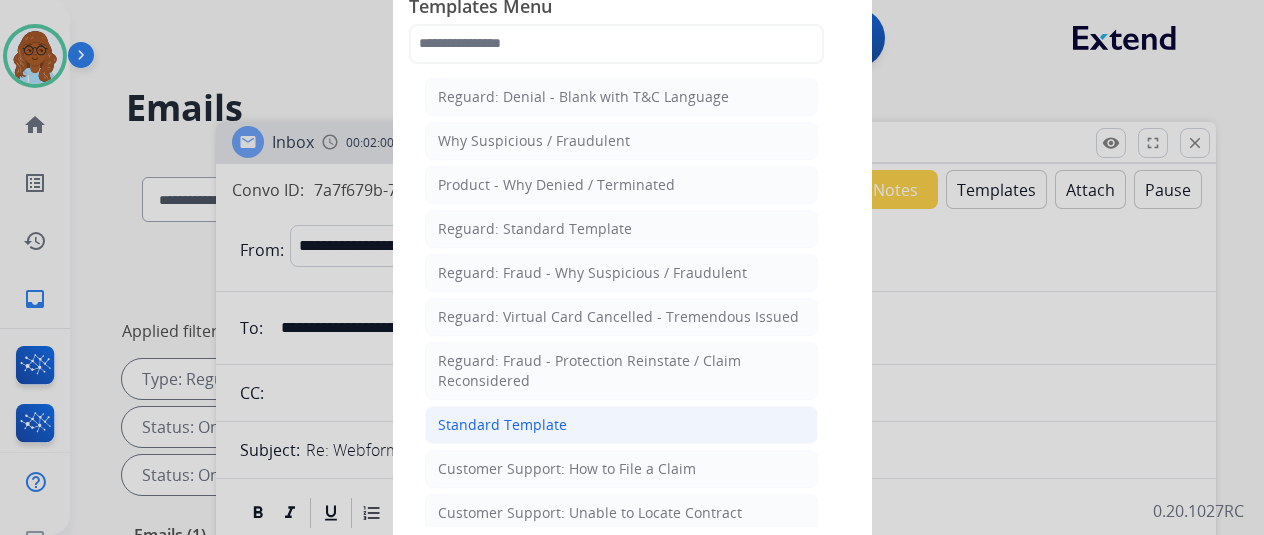 click on "Standard Template" 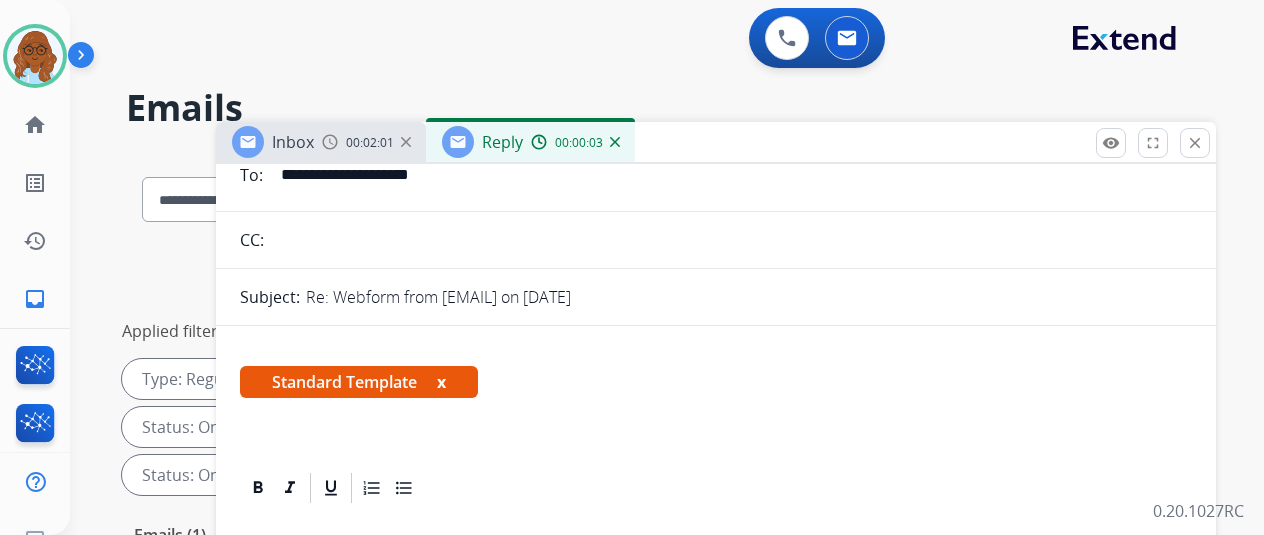 scroll, scrollTop: 400, scrollLeft: 0, axis: vertical 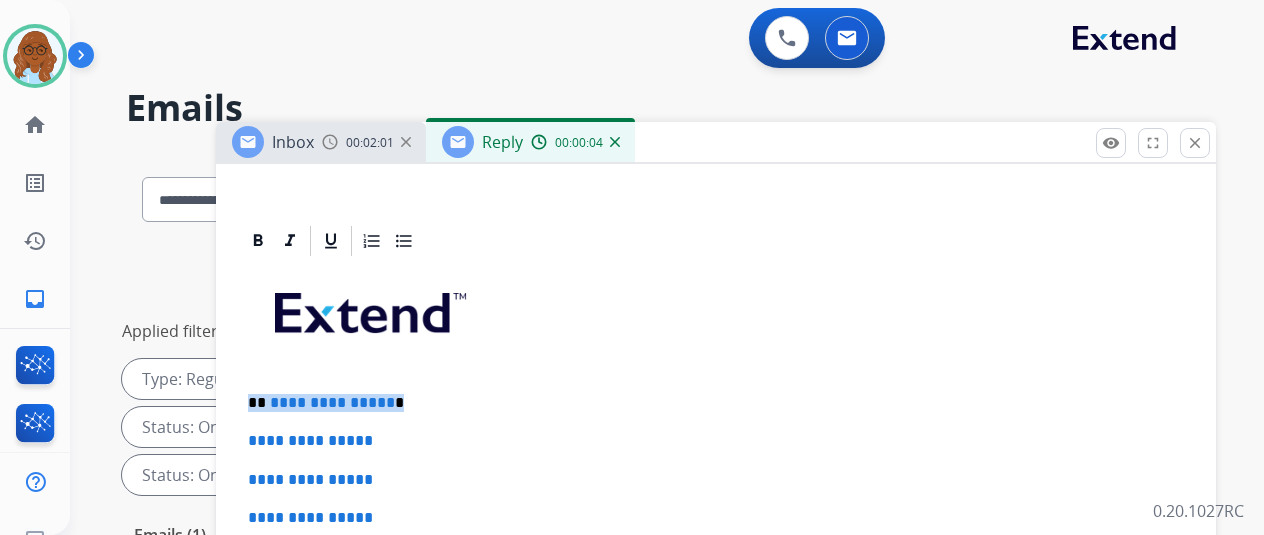 drag, startPoint x: 431, startPoint y: 393, endPoint x: 259, endPoint y: 394, distance: 172.00291 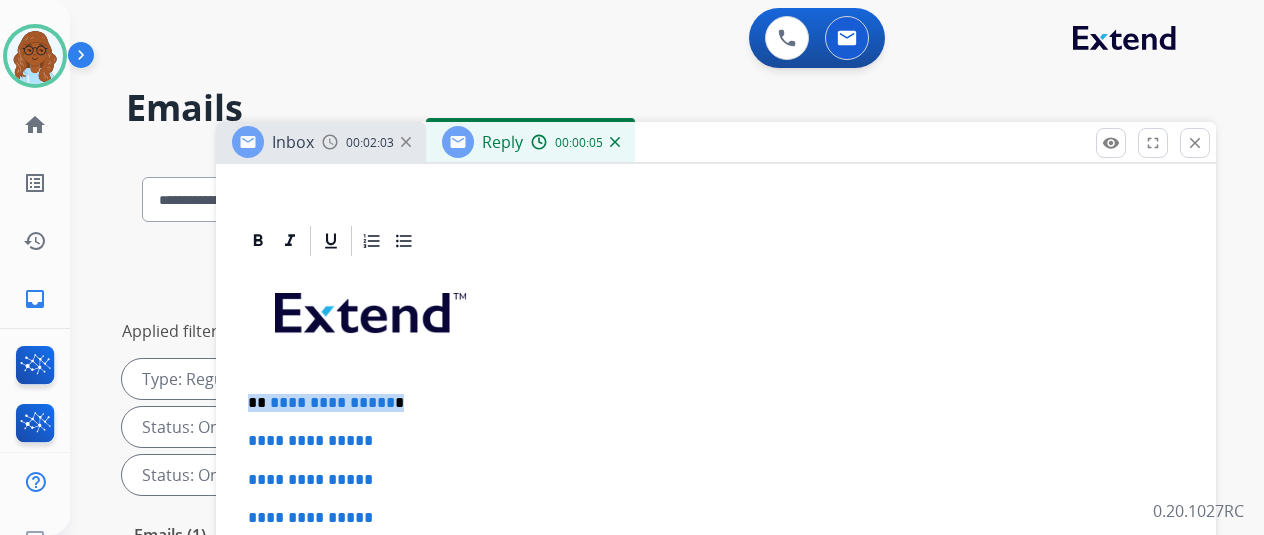 type 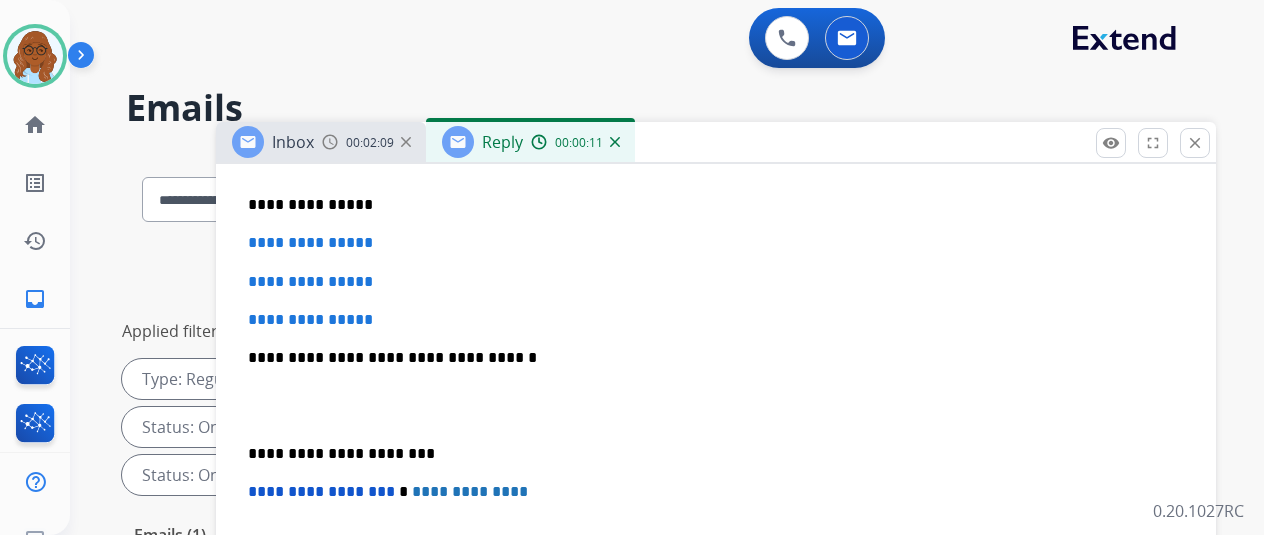 scroll, scrollTop: 600, scrollLeft: 0, axis: vertical 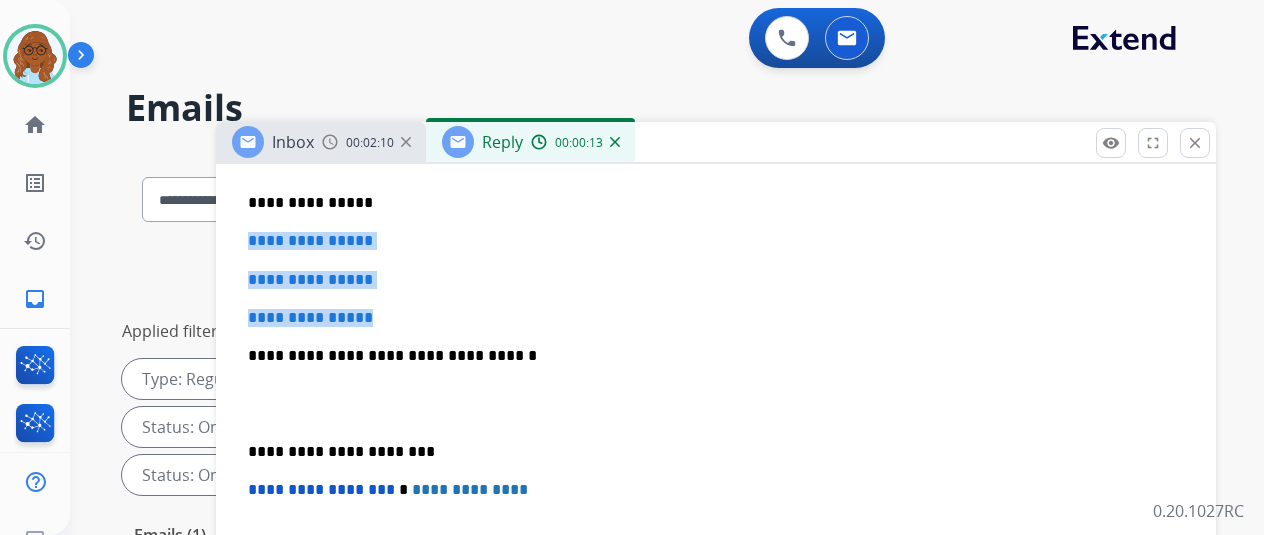 drag, startPoint x: 408, startPoint y: 315, endPoint x: 262, endPoint y: 241, distance: 163.68262 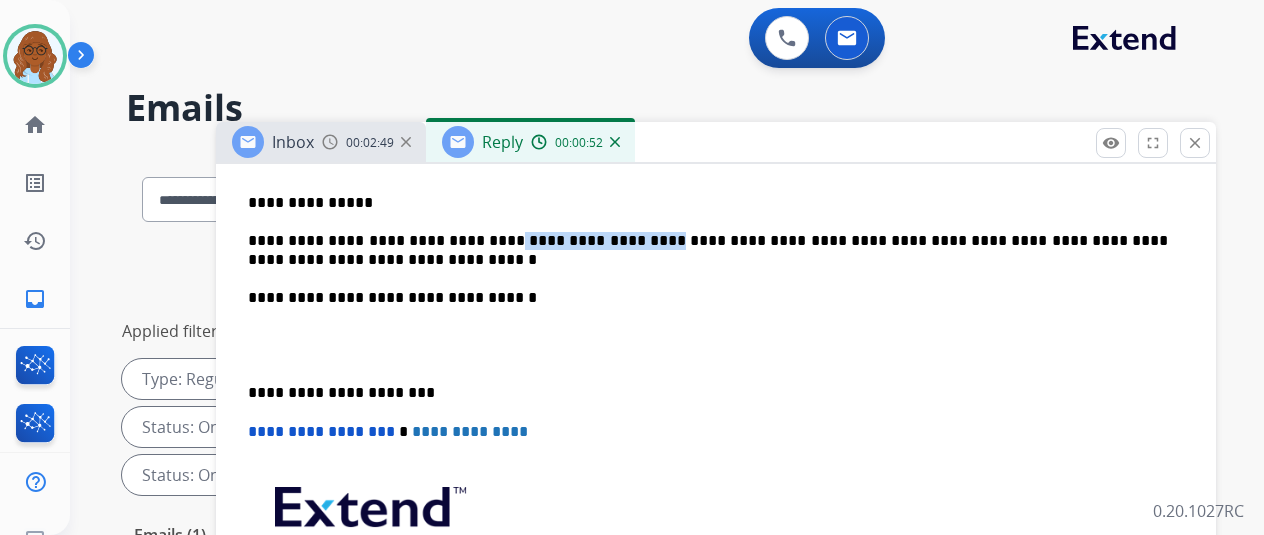 drag, startPoint x: 610, startPoint y: 240, endPoint x: 489, endPoint y: 233, distance: 121.20231 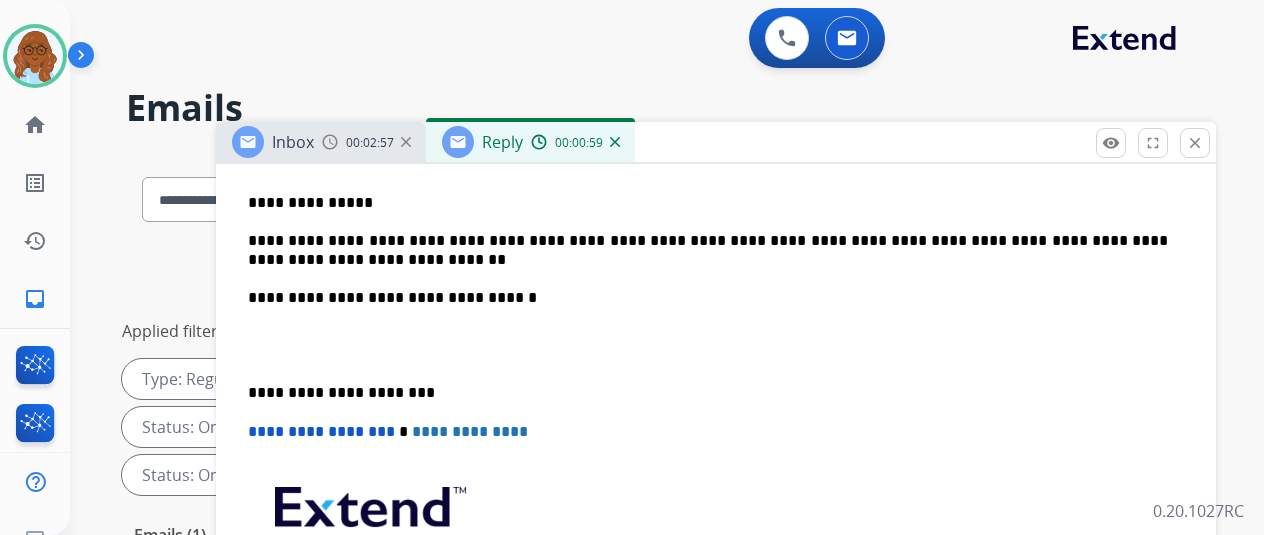 click on "**********" at bounding box center (708, 393) 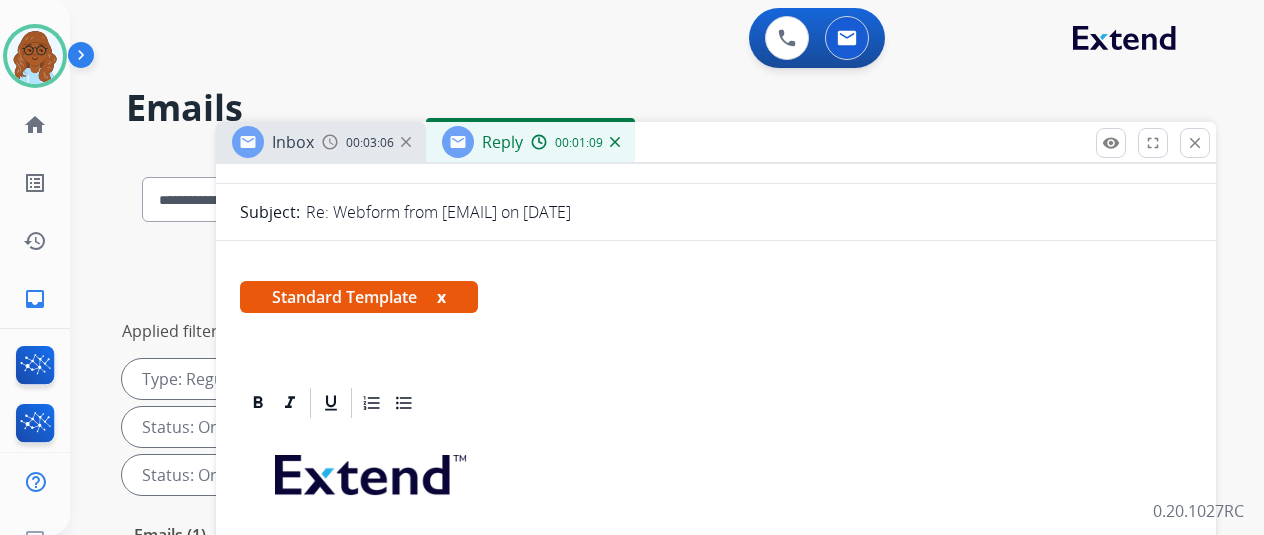 scroll, scrollTop: 100, scrollLeft: 0, axis: vertical 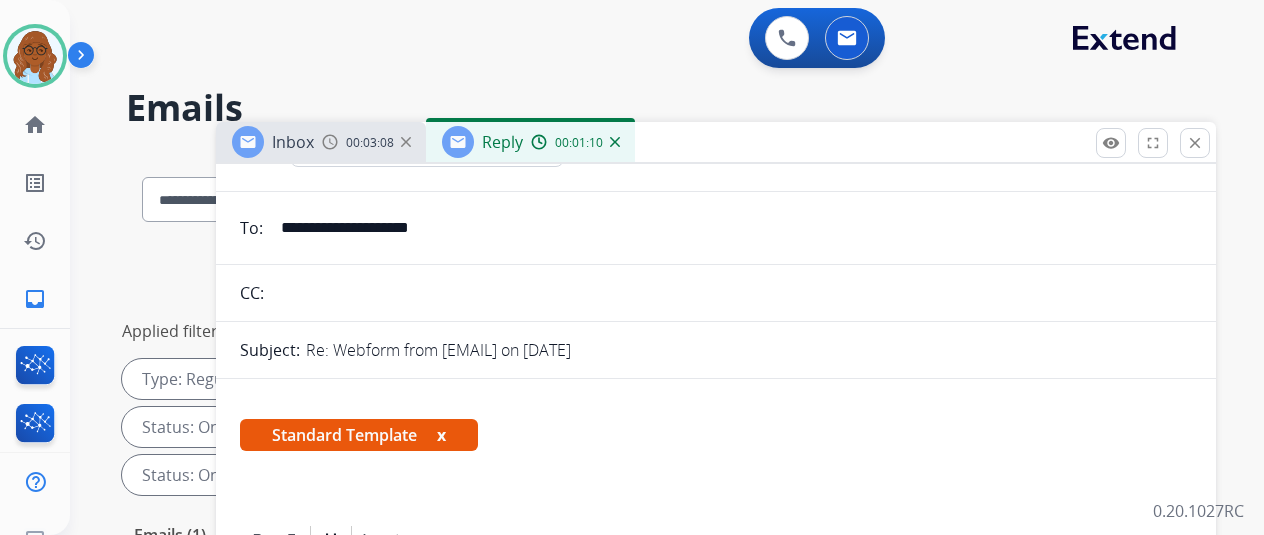 click on "x" at bounding box center [441, 435] 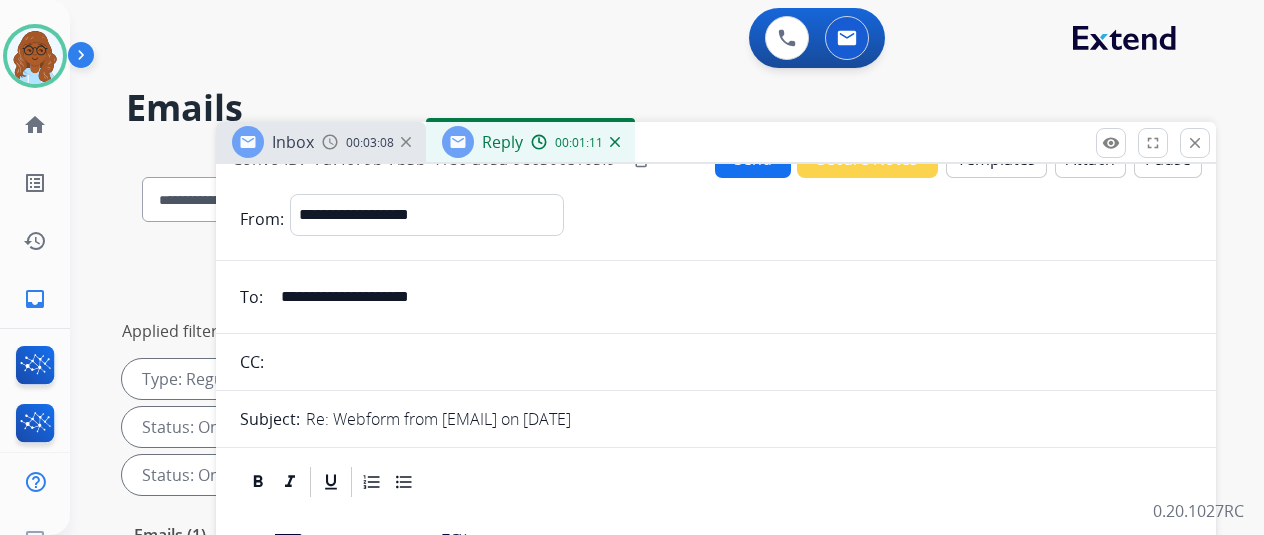 scroll, scrollTop: 0, scrollLeft: 0, axis: both 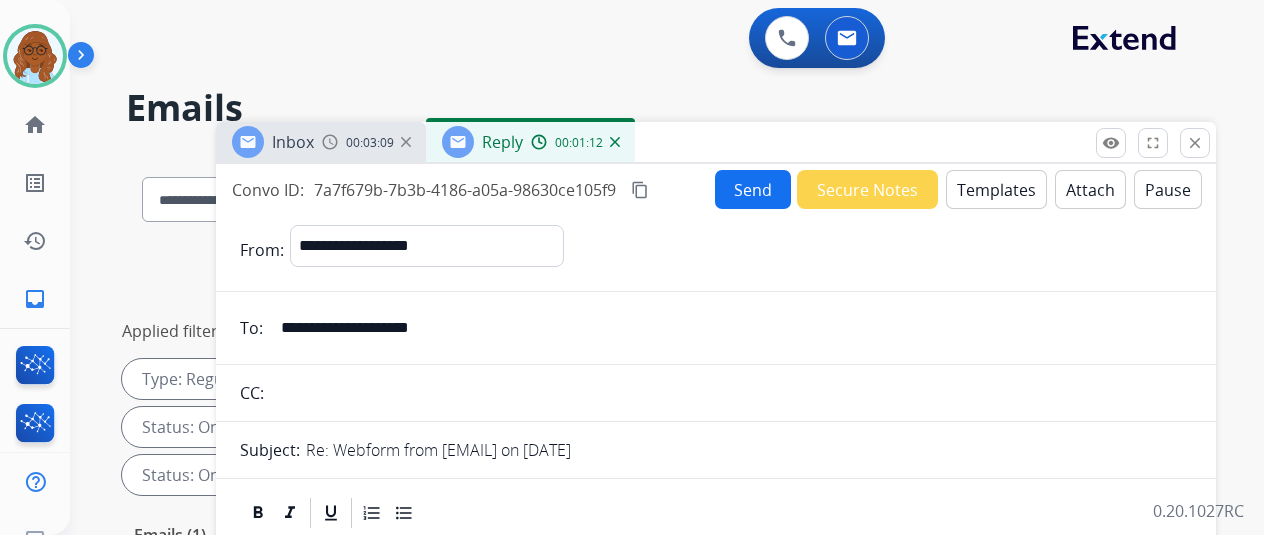 click on "content_copy" at bounding box center [640, 190] 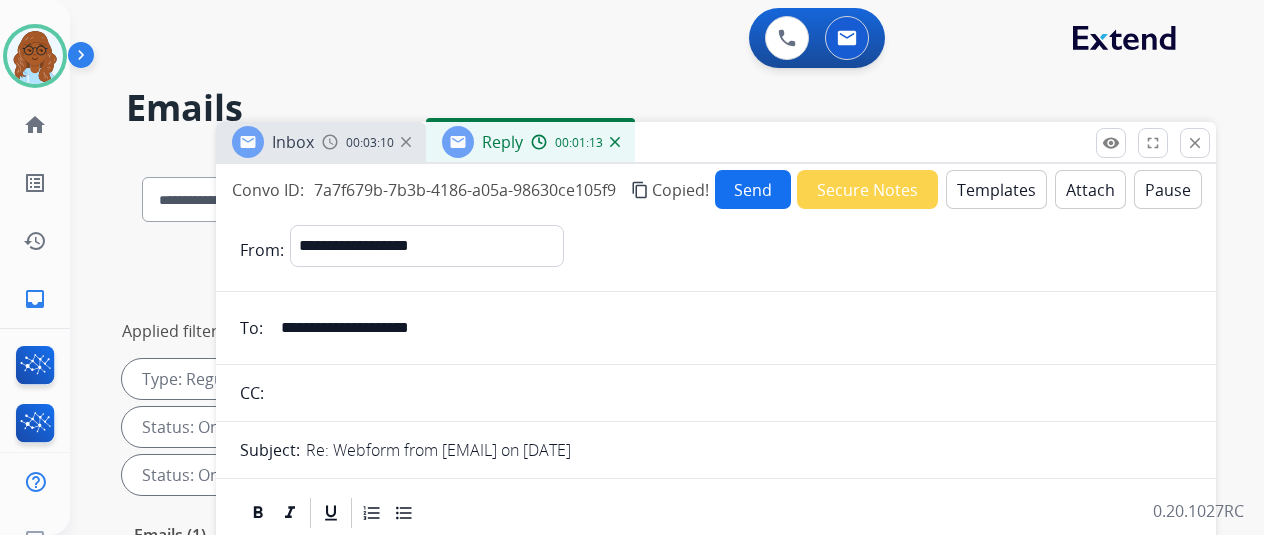 click on "Send" at bounding box center [753, 189] 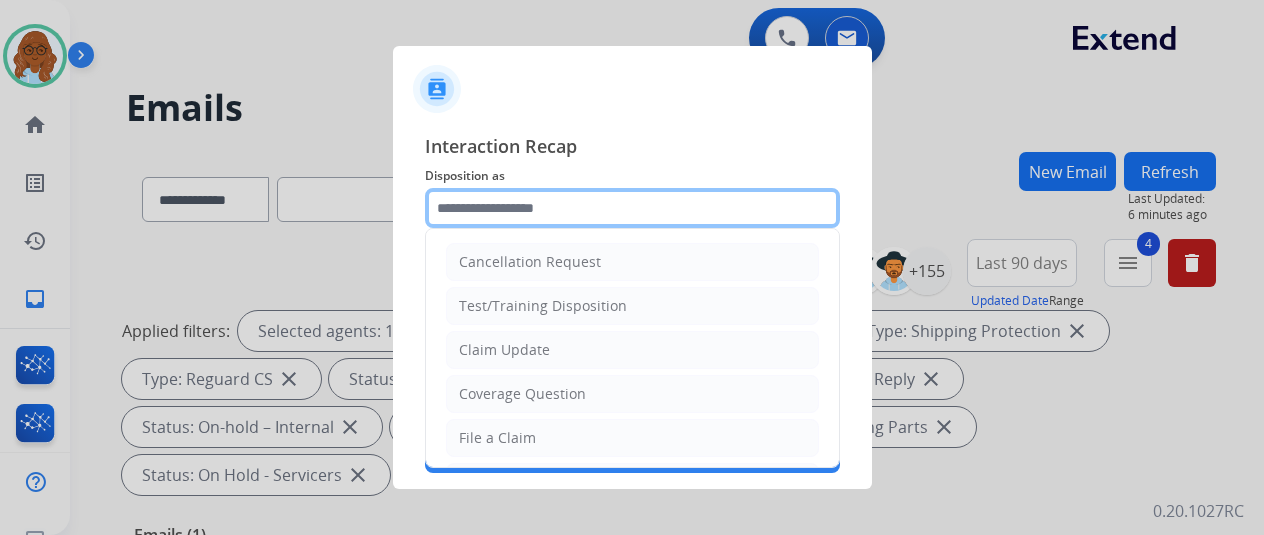 click 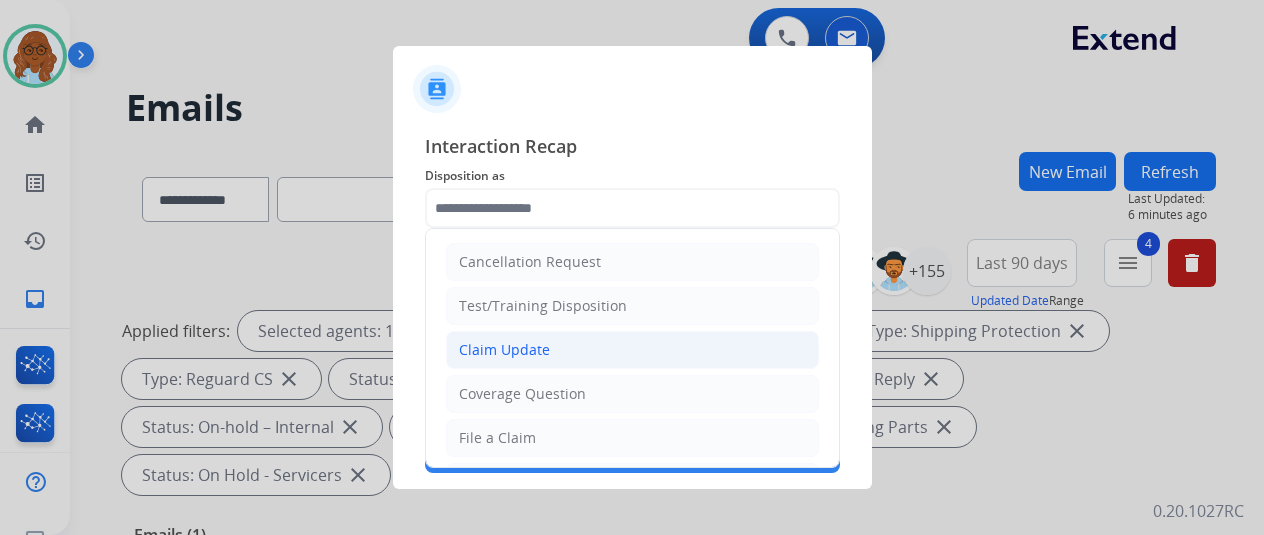 click on "Claim Update" 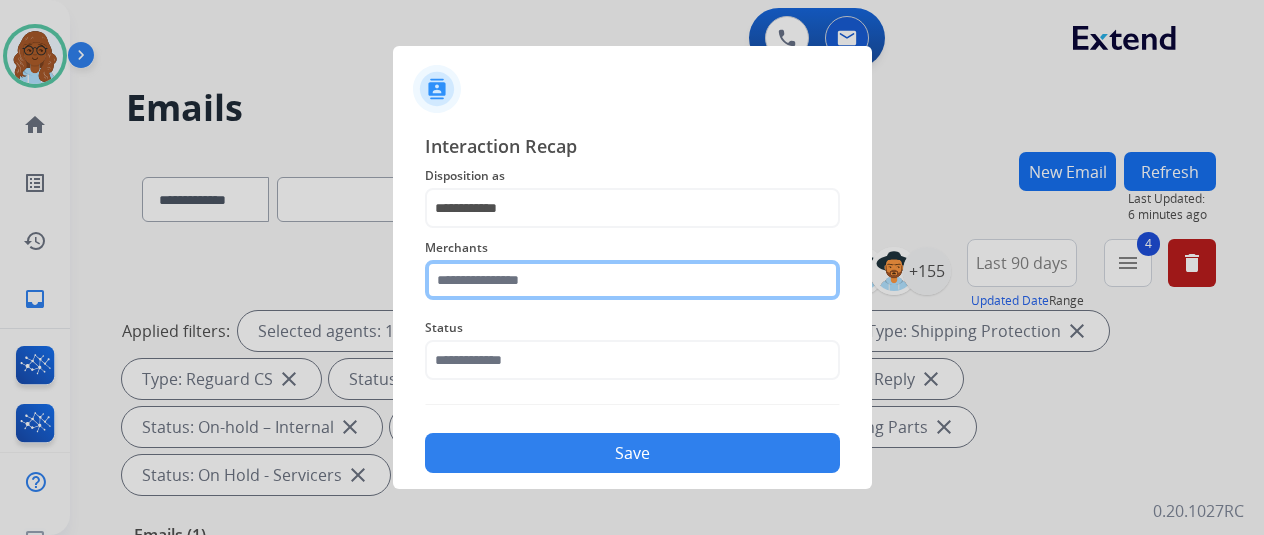 click 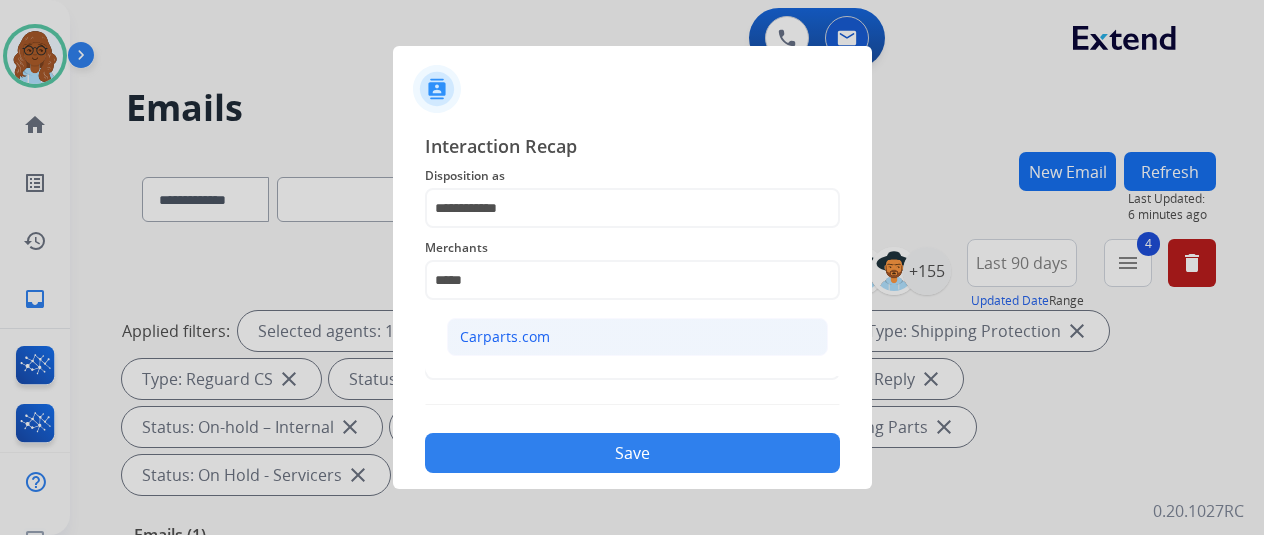 click on "Carparts.com" 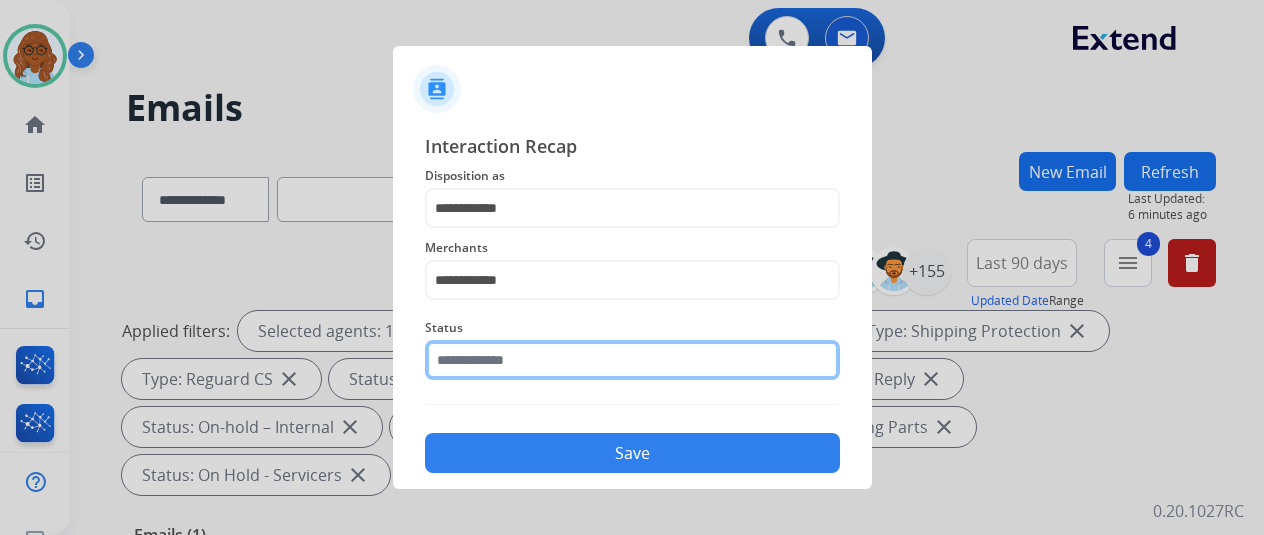 click 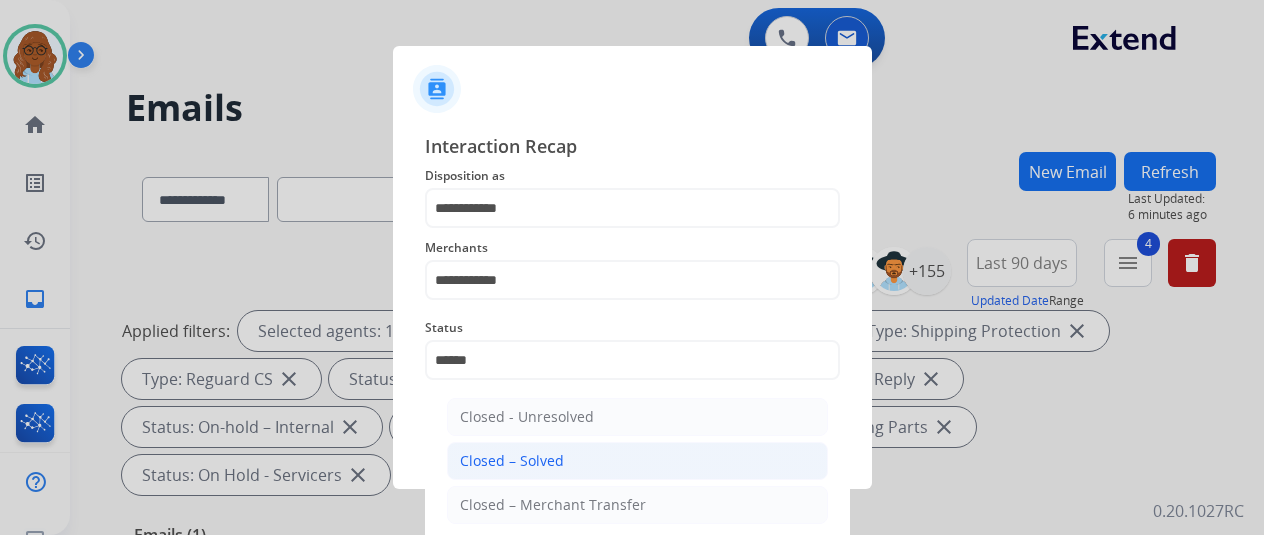 click on "Closed – Solved" 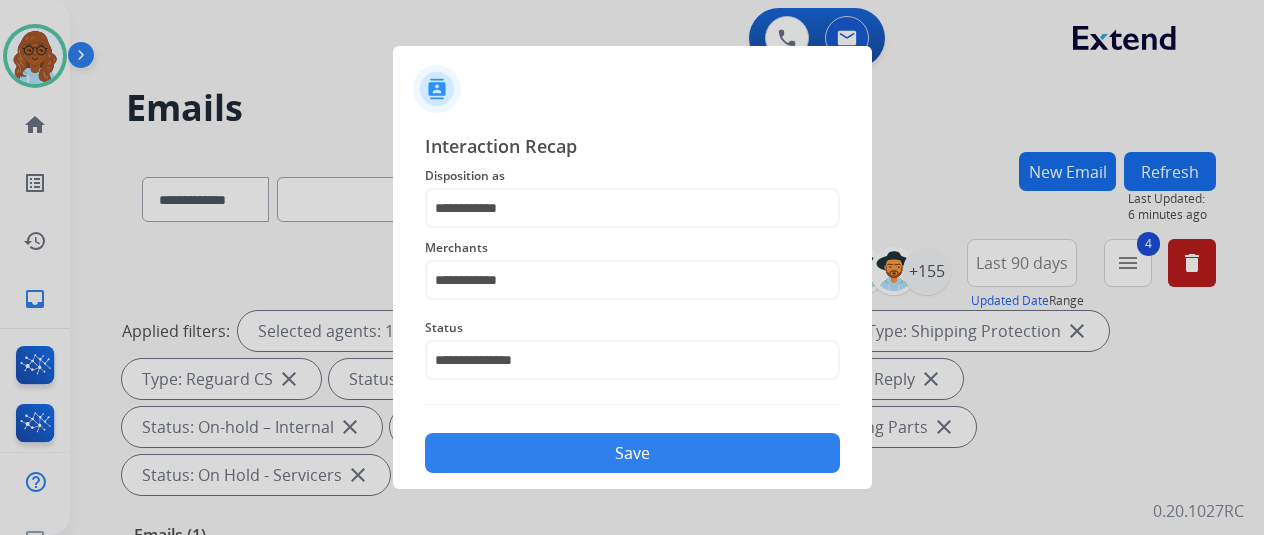 click on "Save" 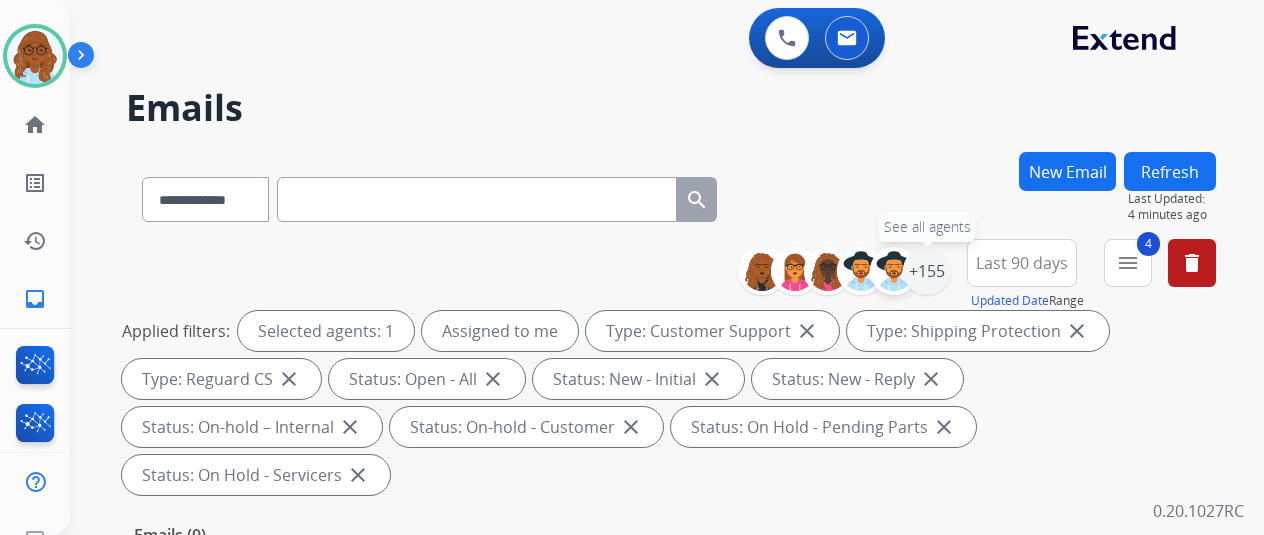 drag, startPoint x: 938, startPoint y: 269, endPoint x: 910, endPoint y: 271, distance: 28.071337 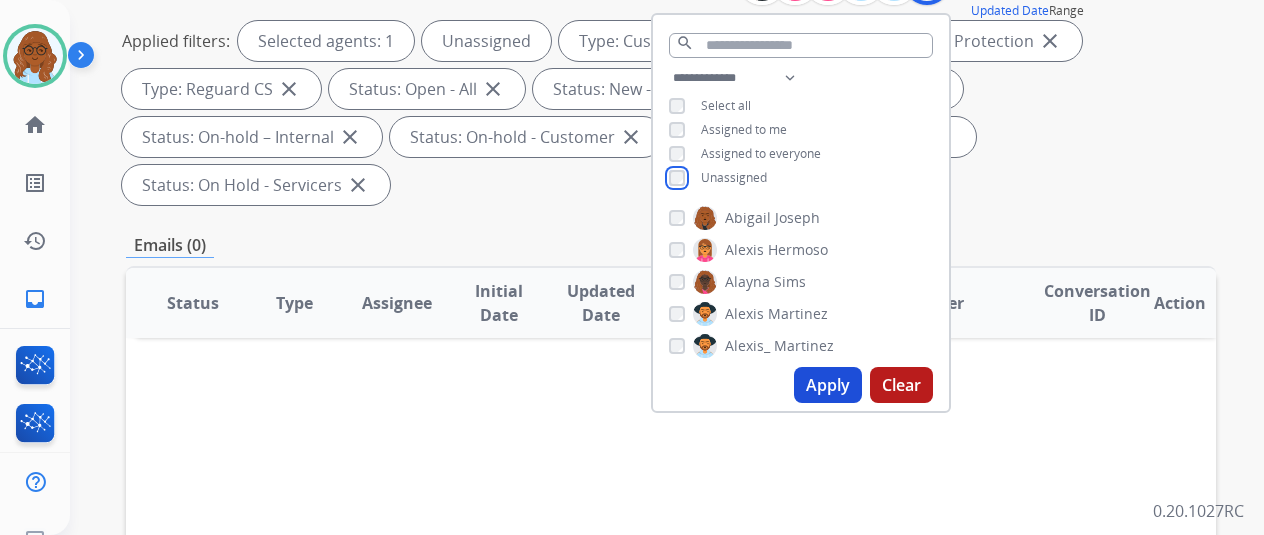 scroll, scrollTop: 400, scrollLeft: 0, axis: vertical 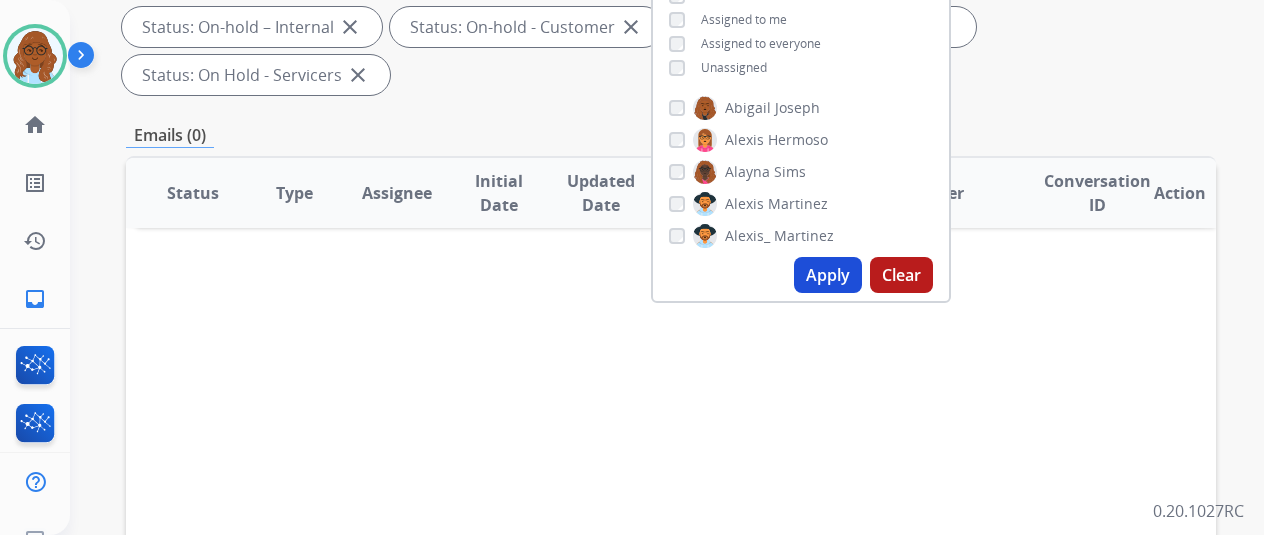 click on "Apply" at bounding box center (828, 275) 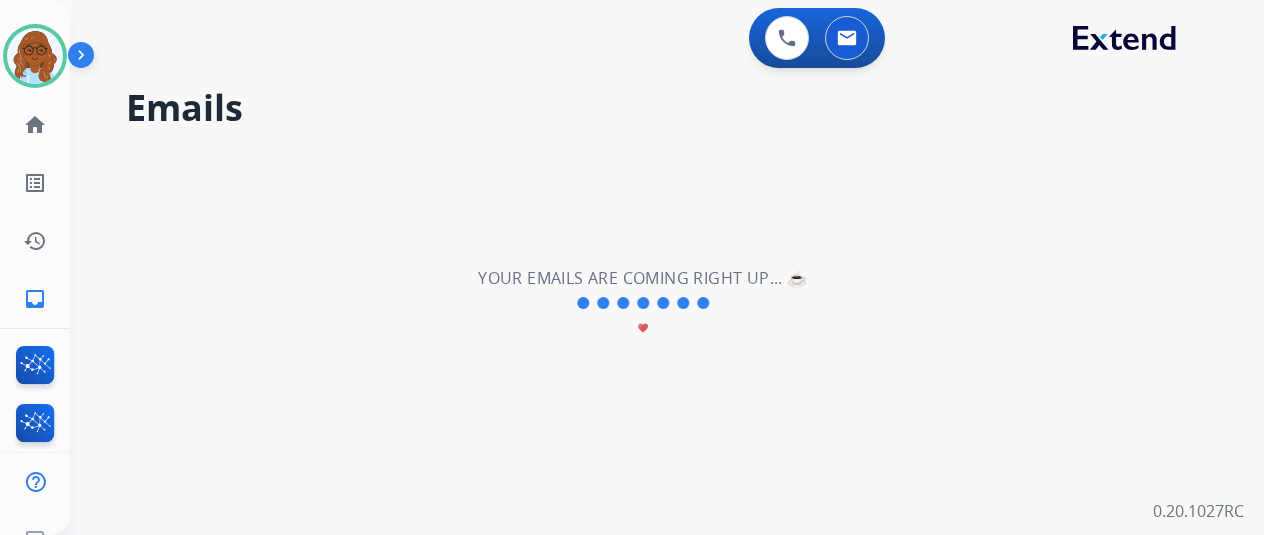 scroll, scrollTop: 0, scrollLeft: 0, axis: both 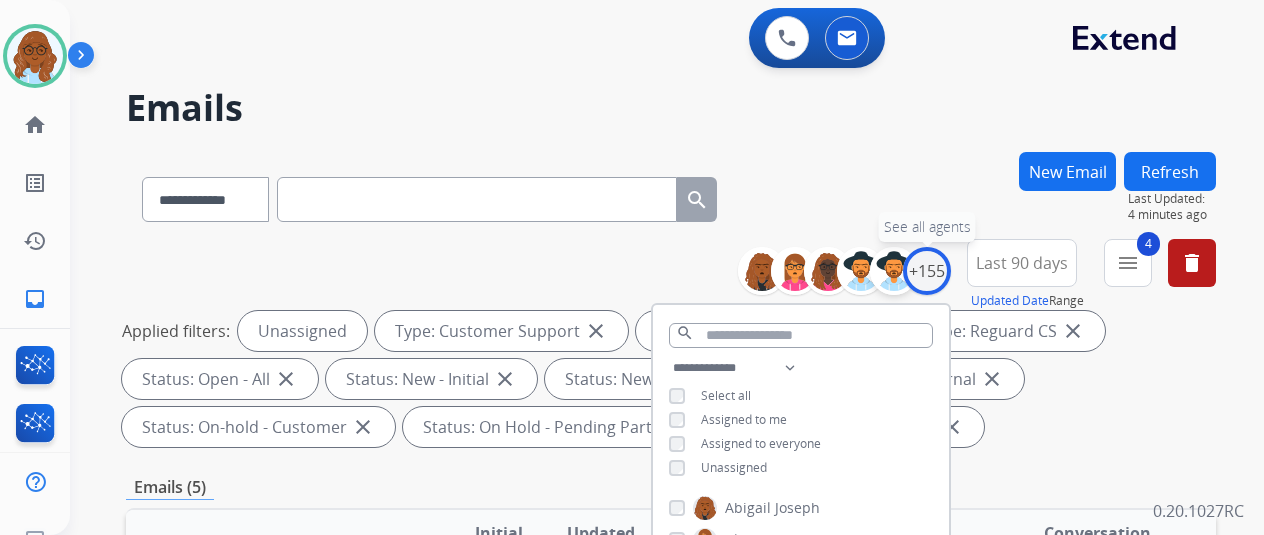 drag, startPoint x: 938, startPoint y: 265, endPoint x: 912, endPoint y: 259, distance: 26.683329 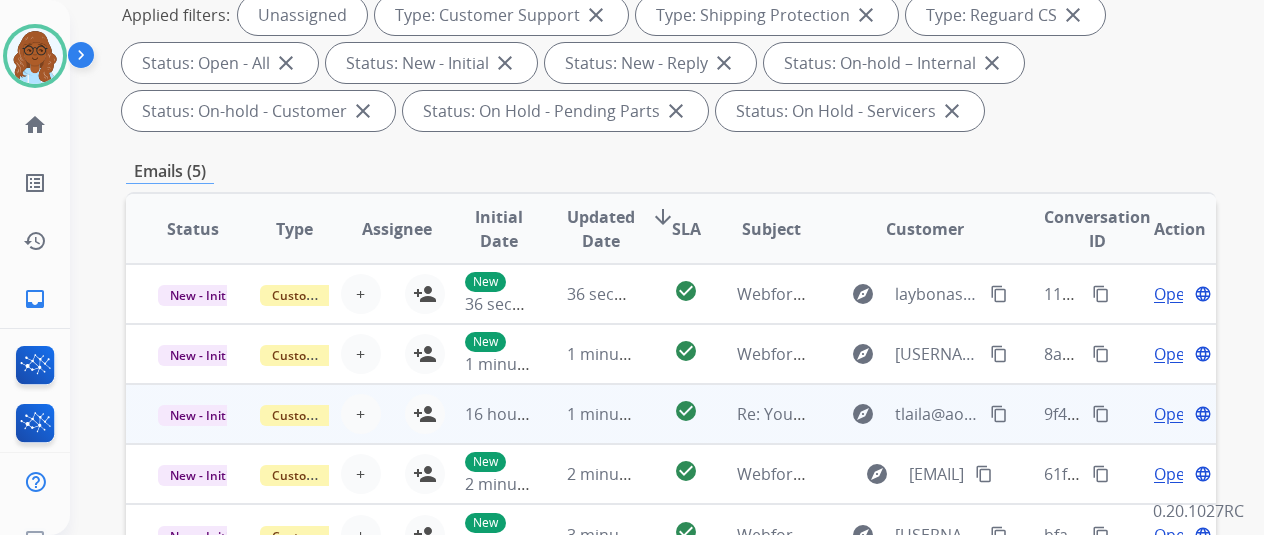 scroll, scrollTop: 500, scrollLeft: 0, axis: vertical 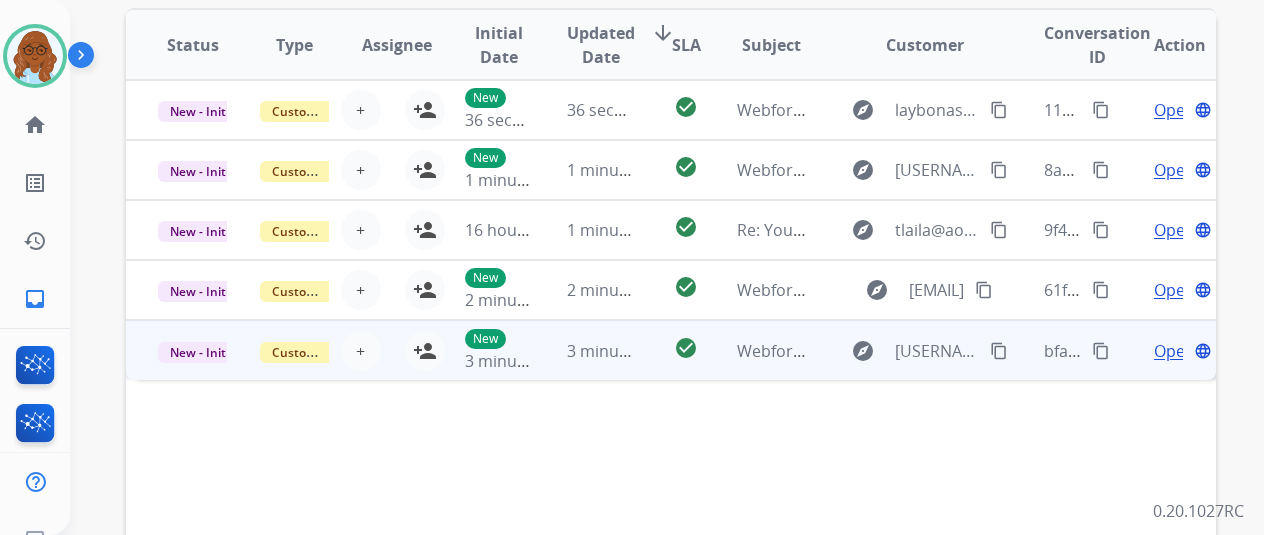 click on "Open" at bounding box center [1174, 351] 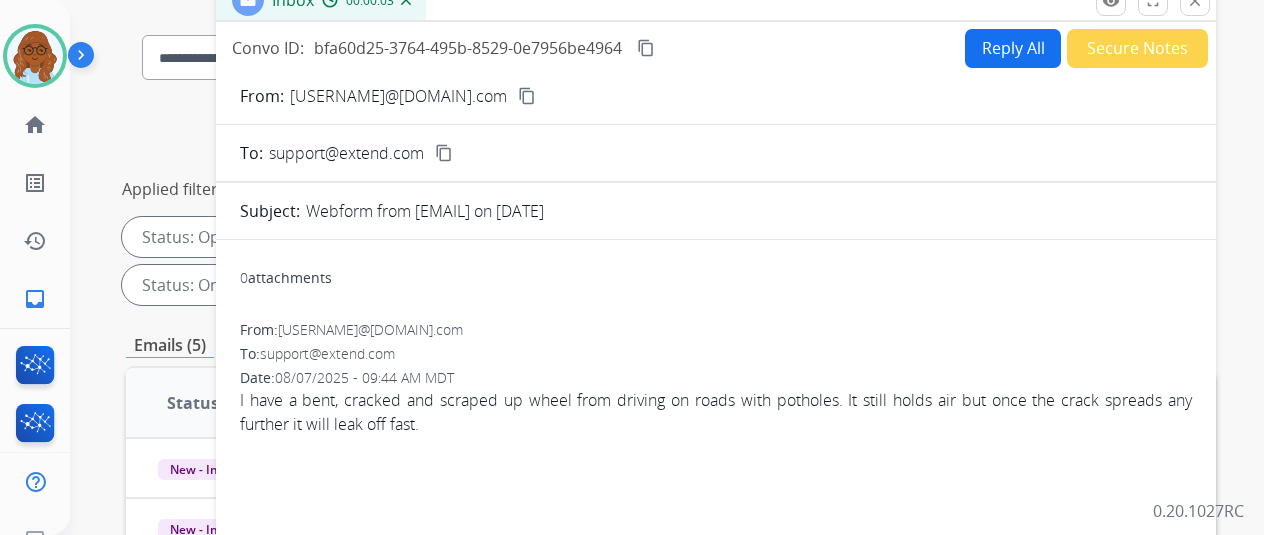 scroll, scrollTop: 100, scrollLeft: 0, axis: vertical 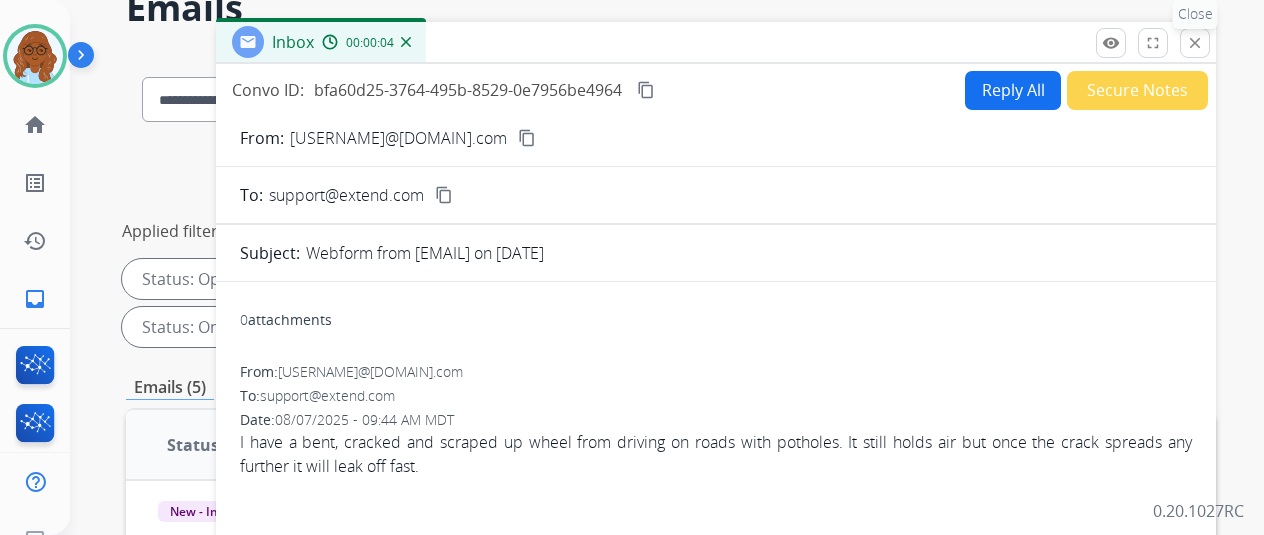 click on "close" at bounding box center [1195, 43] 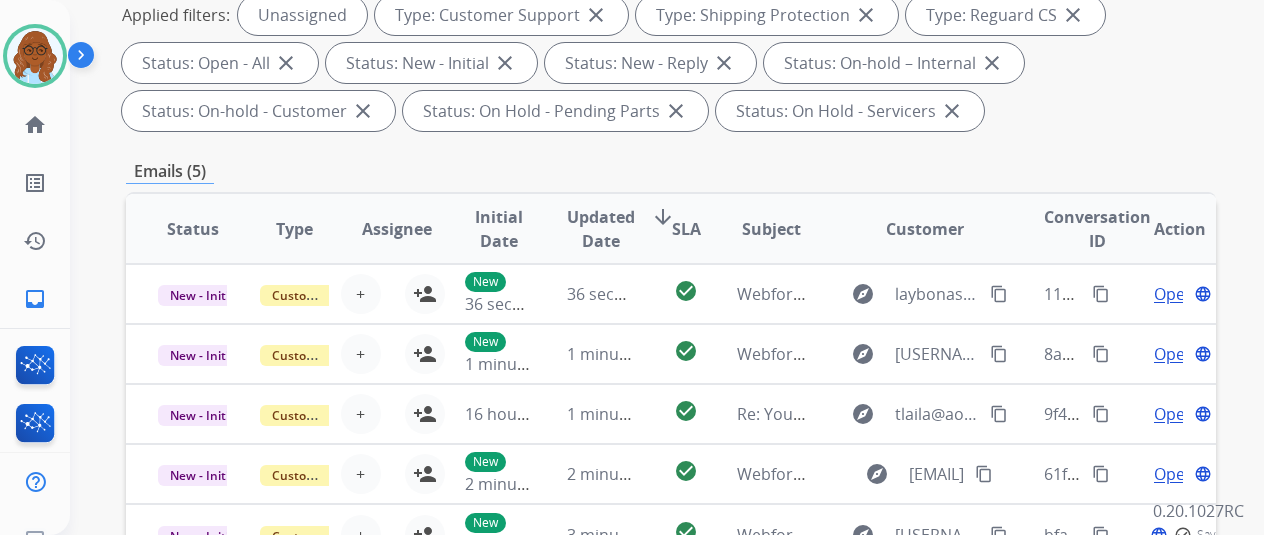 scroll, scrollTop: 500, scrollLeft: 0, axis: vertical 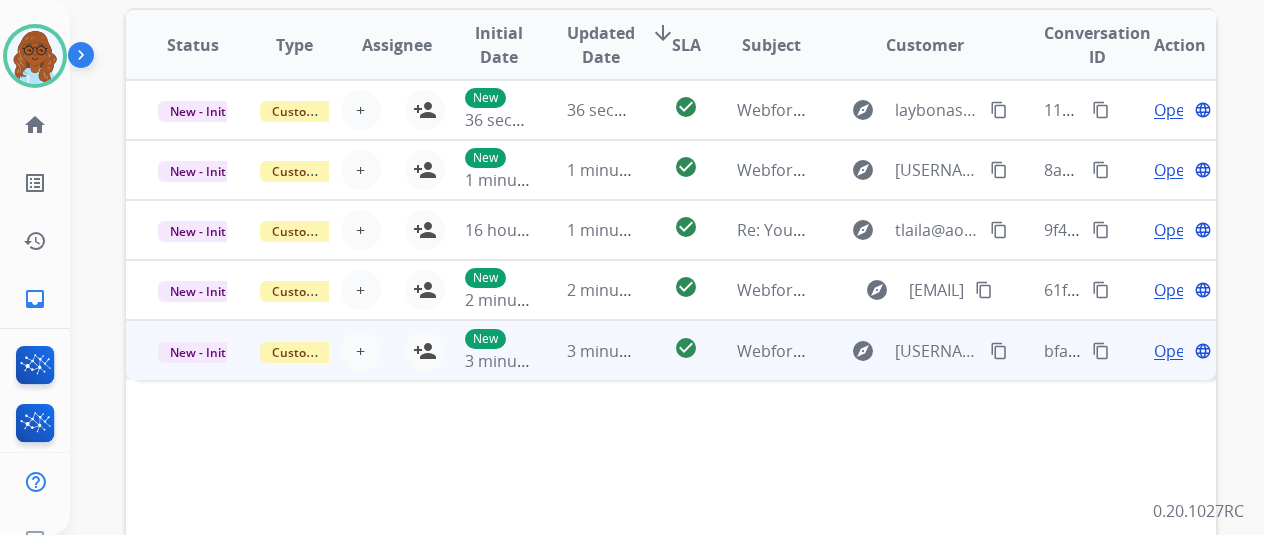 click on "New 3 minutes ago" at bounding box center [484, 350] 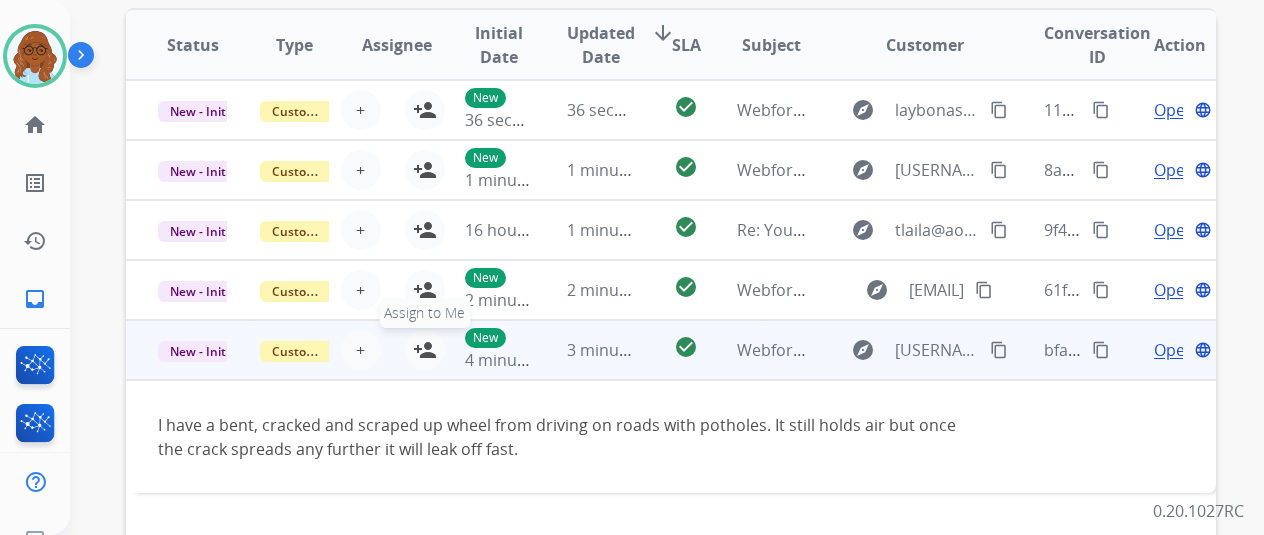 click on "person_add" at bounding box center [425, 350] 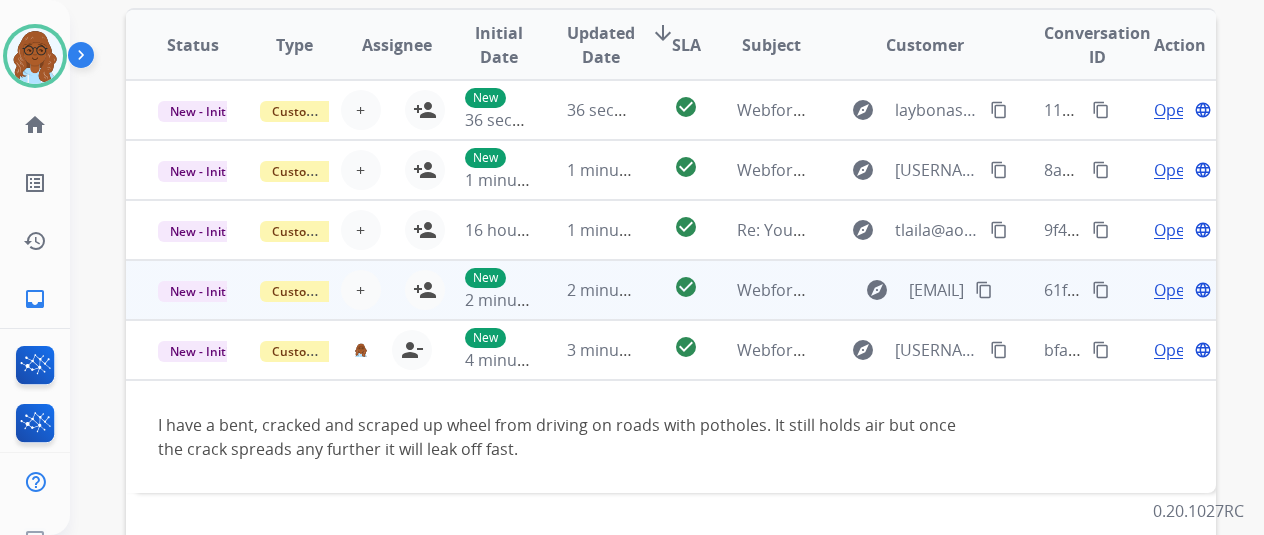 click on "Open" at bounding box center (1174, 290) 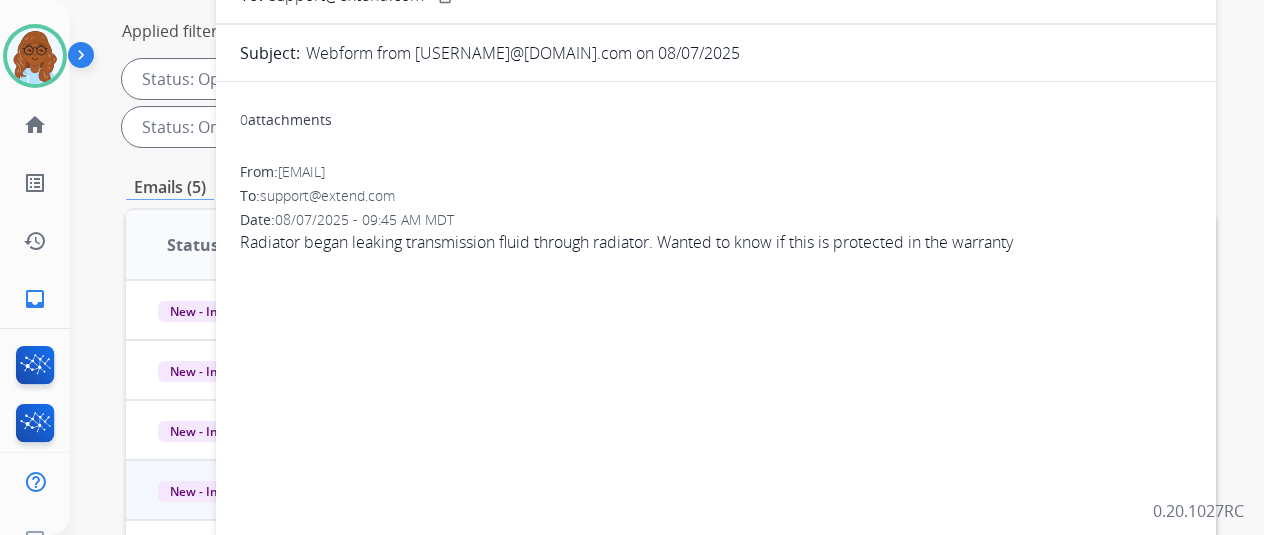 scroll, scrollTop: 100, scrollLeft: 0, axis: vertical 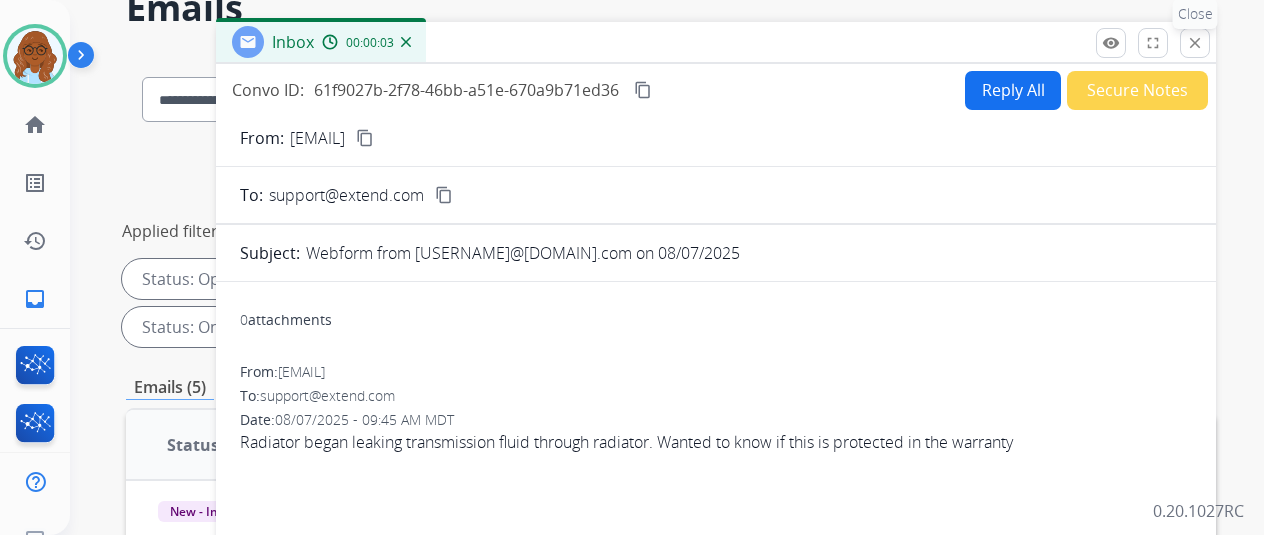 click on "close" at bounding box center [1195, 43] 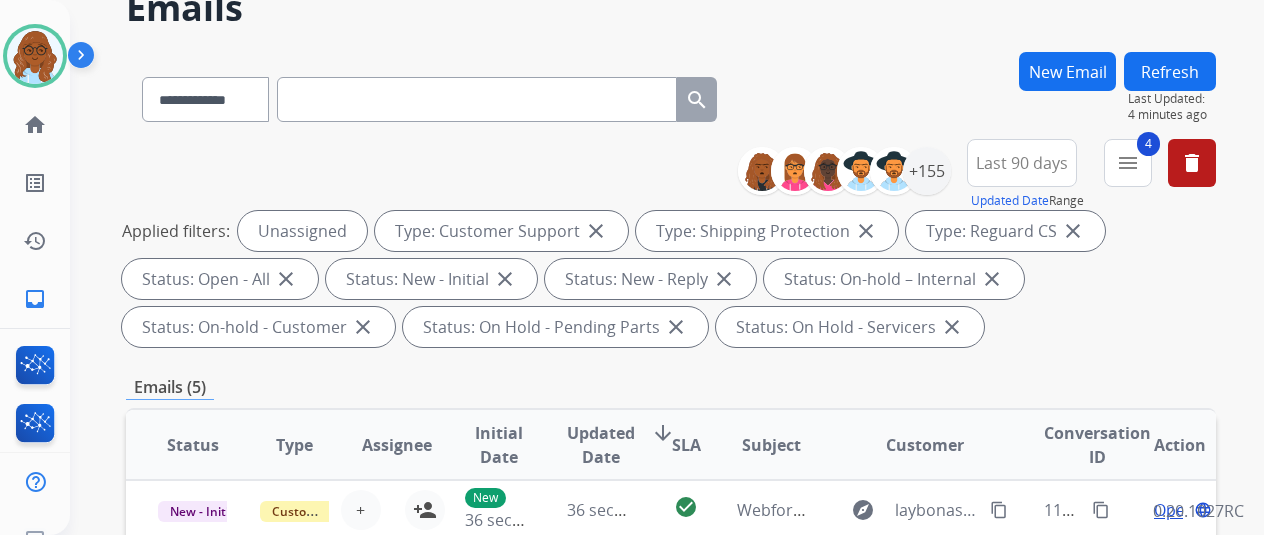 scroll, scrollTop: 400, scrollLeft: 0, axis: vertical 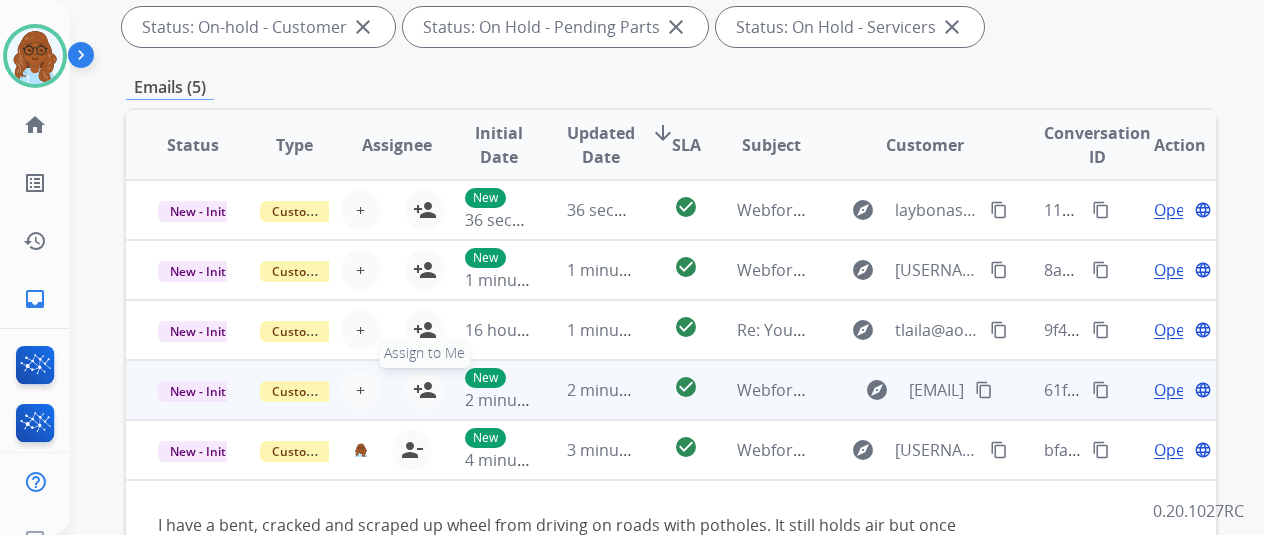 click on "person_add" at bounding box center (425, 390) 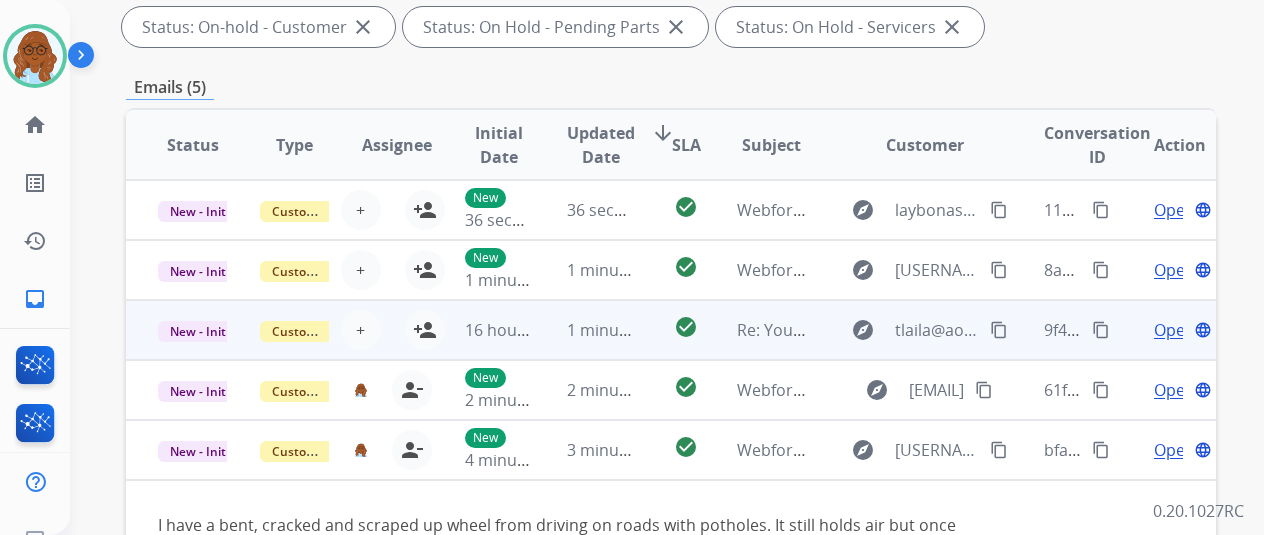click on "Open" at bounding box center [1174, 330] 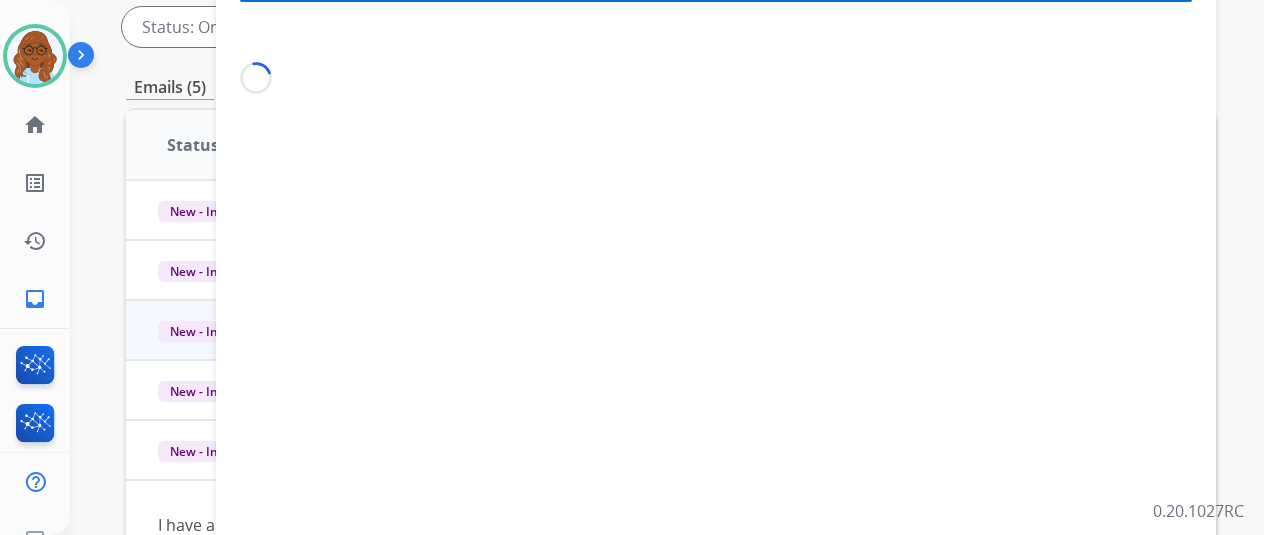 scroll, scrollTop: 200, scrollLeft: 0, axis: vertical 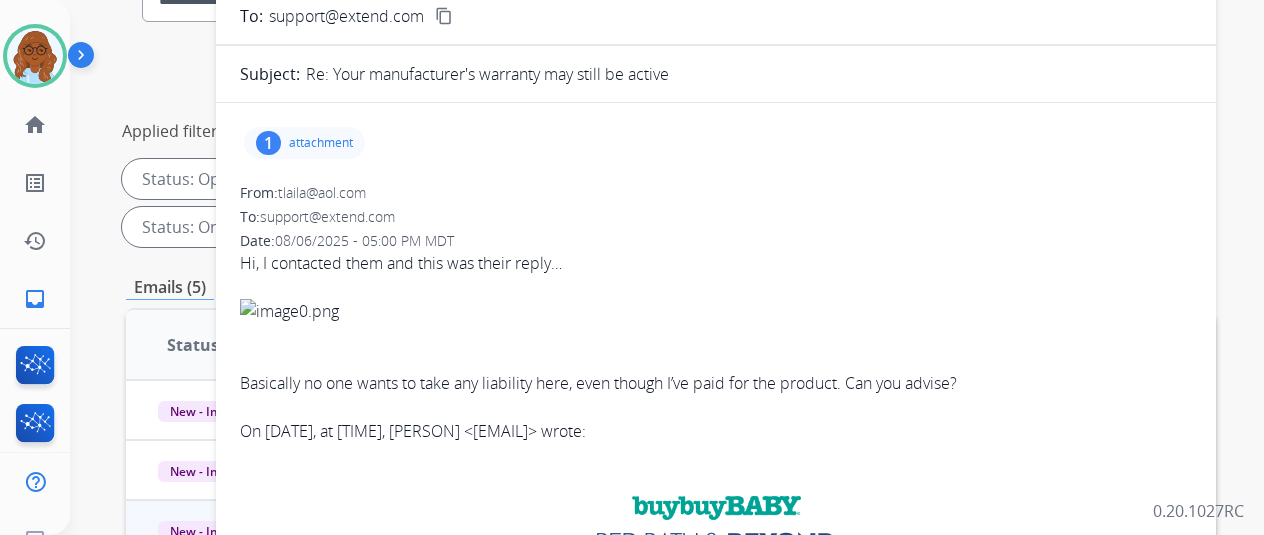 click on "1 attachment" at bounding box center [304, 143] 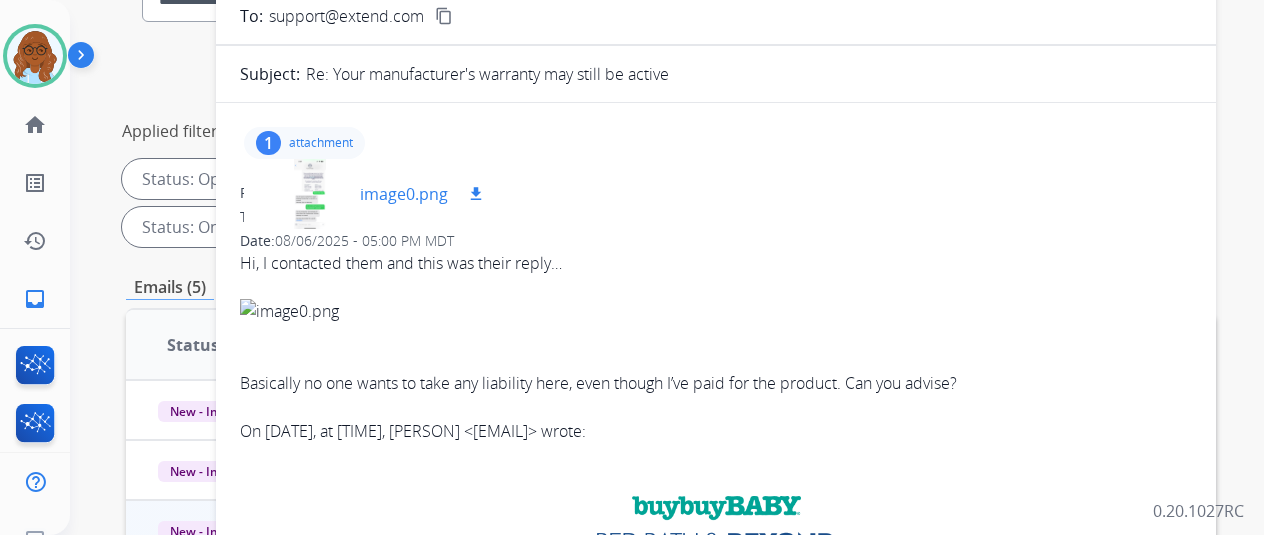 click at bounding box center (310, 194) 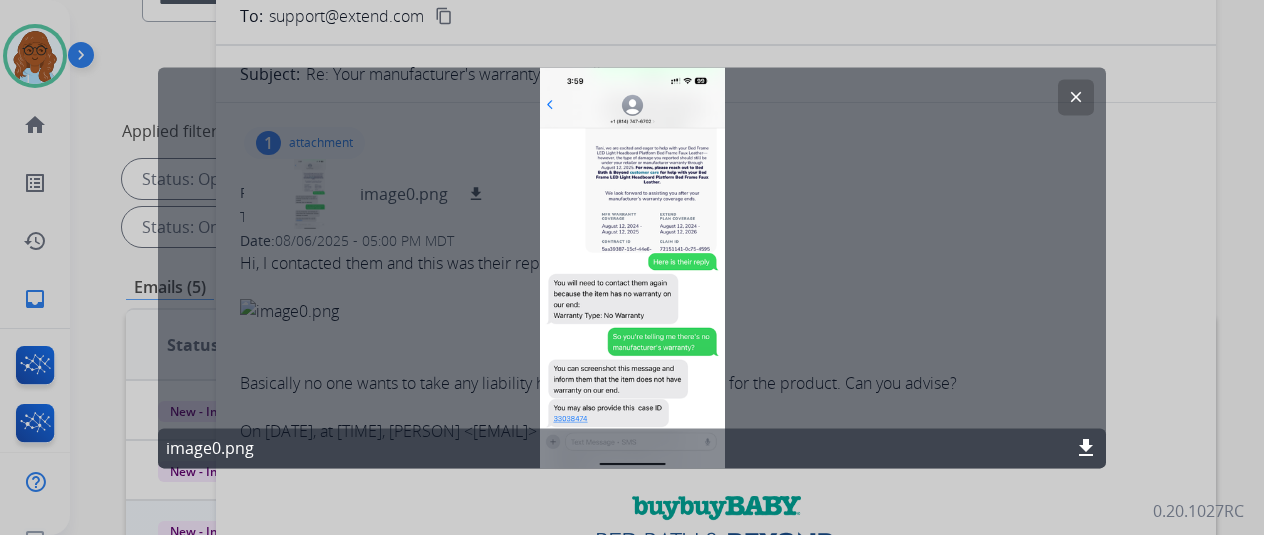 click on "clear" 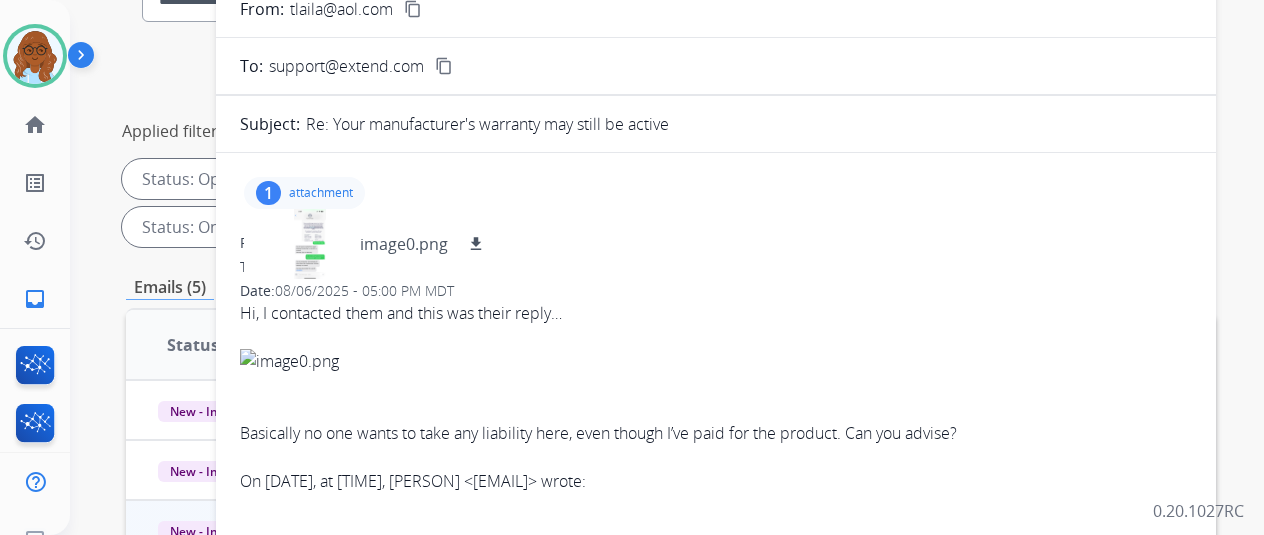 scroll, scrollTop: 0, scrollLeft: 0, axis: both 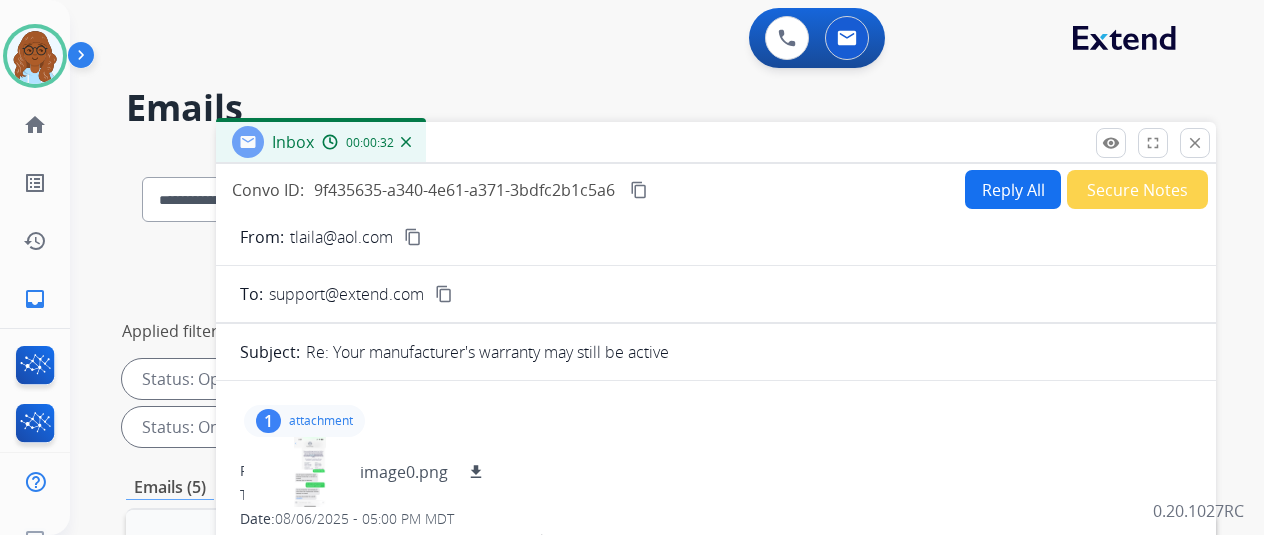 click on "content_copy" at bounding box center (413, 237) 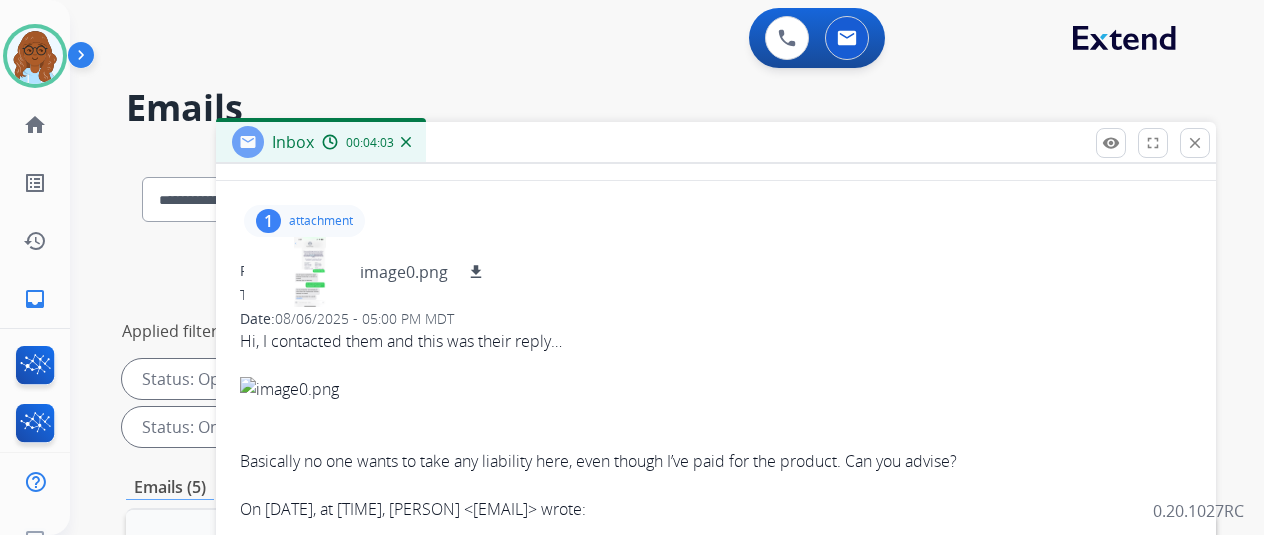 scroll, scrollTop: 0, scrollLeft: 0, axis: both 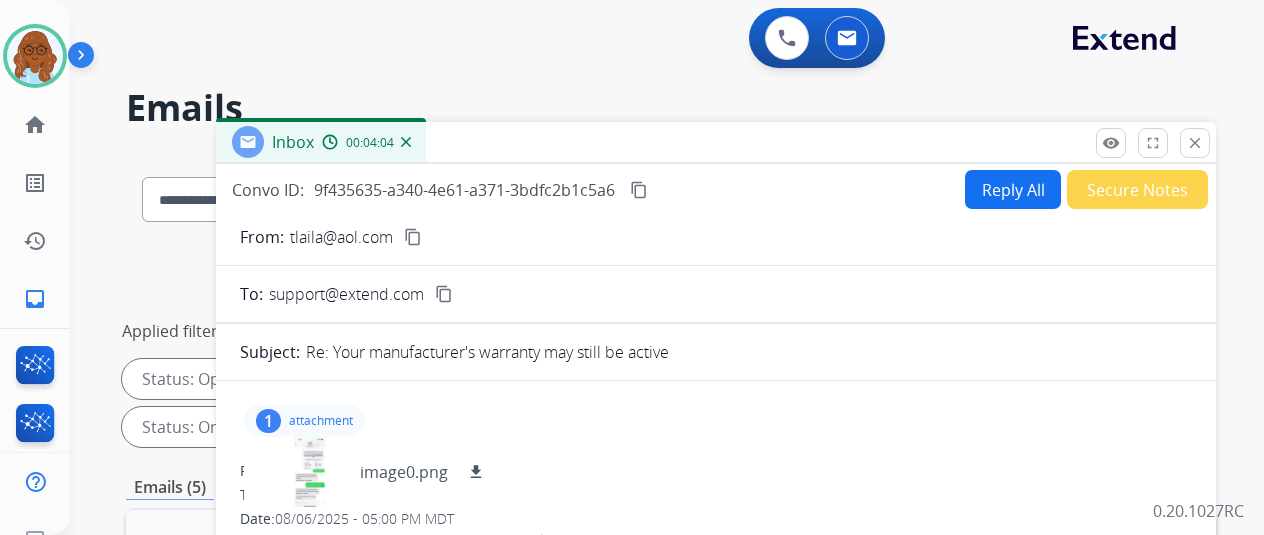 click on "content_copy" at bounding box center (413, 237) 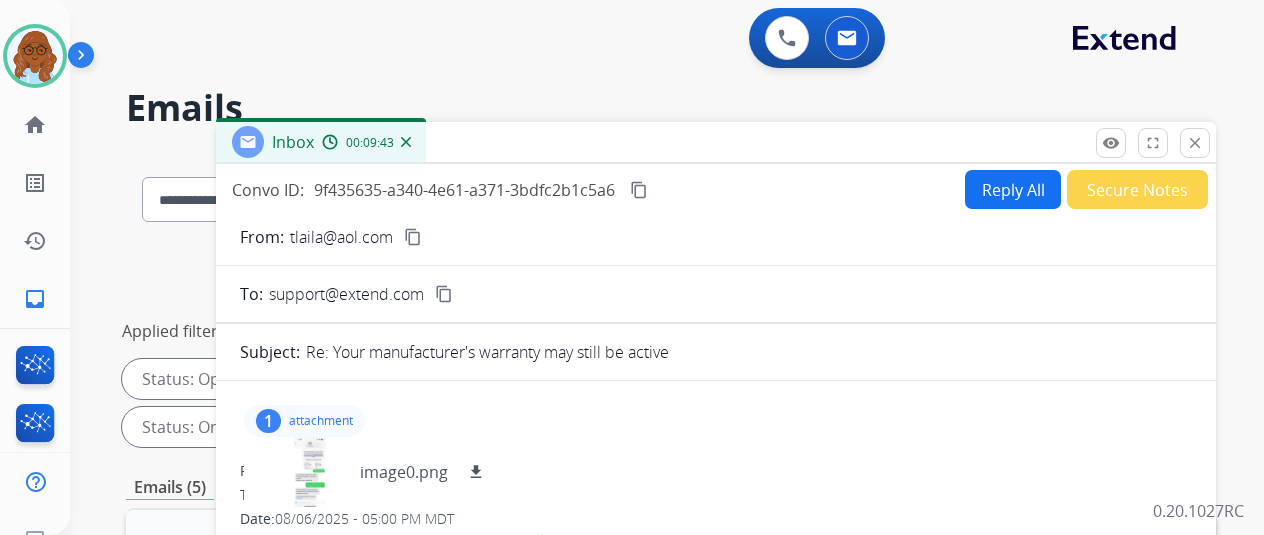 scroll, scrollTop: 200, scrollLeft: 0, axis: vertical 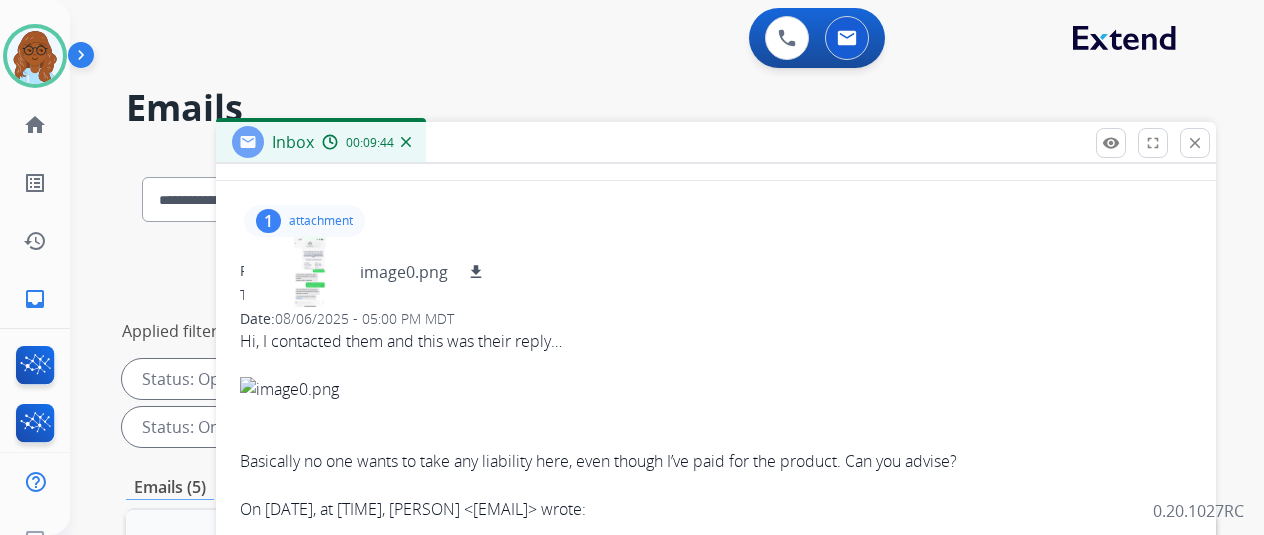 click on "1" at bounding box center [268, 221] 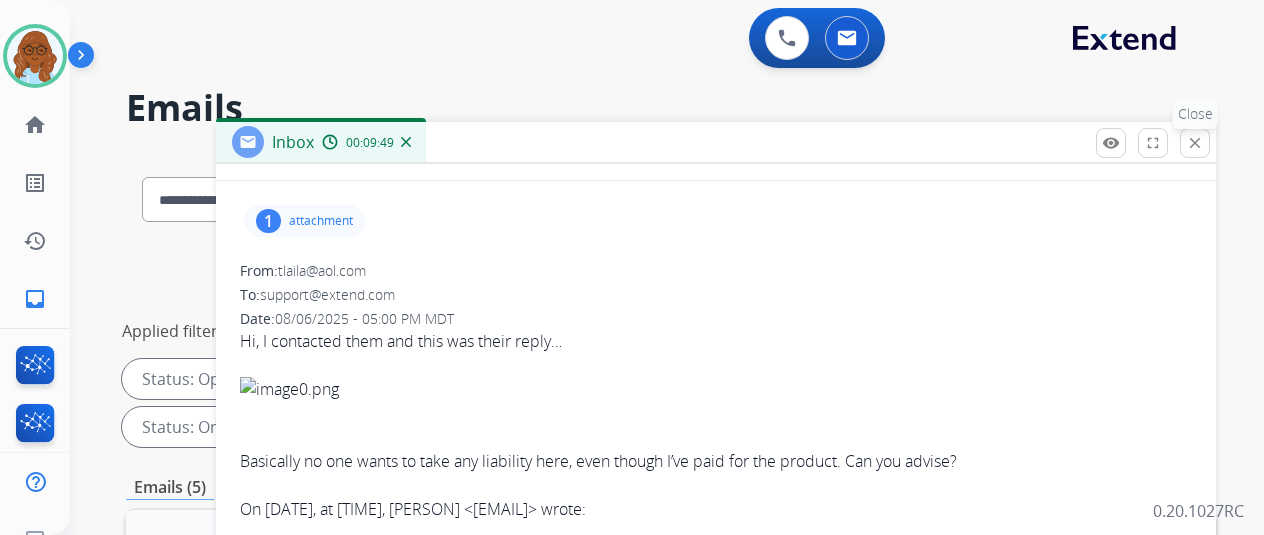 click on "close" at bounding box center (1195, 143) 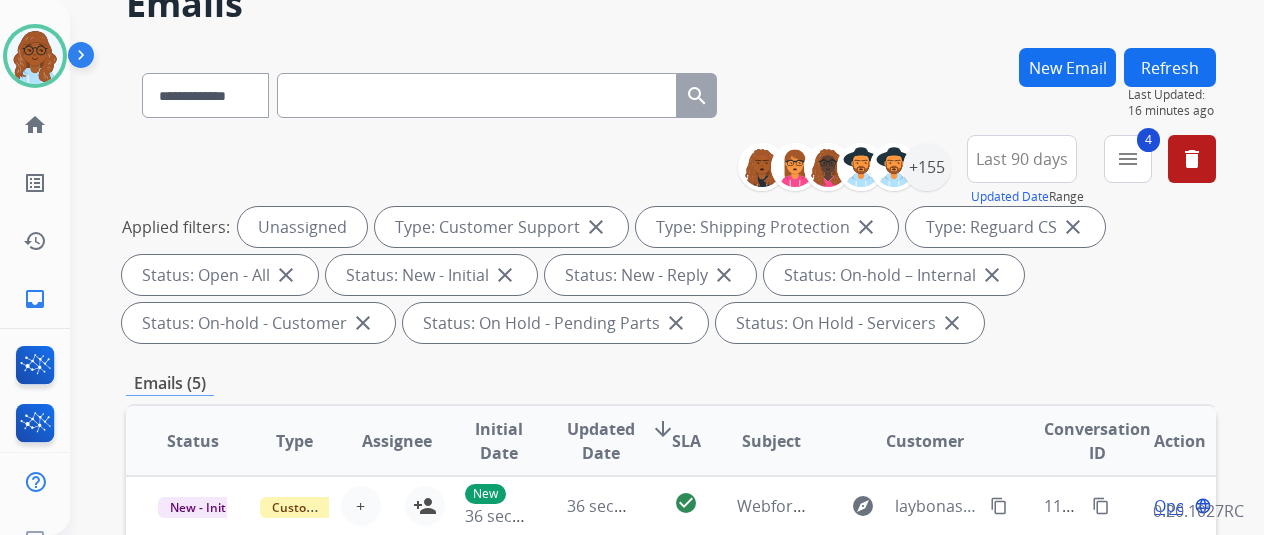 scroll, scrollTop: 200, scrollLeft: 0, axis: vertical 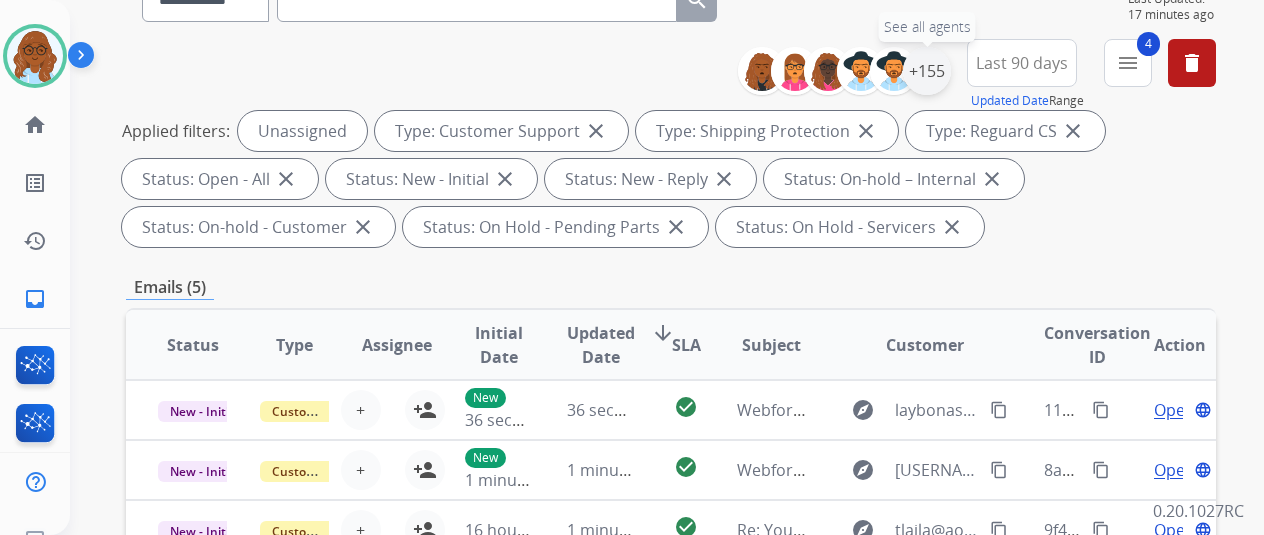 click on "+155" at bounding box center [927, 71] 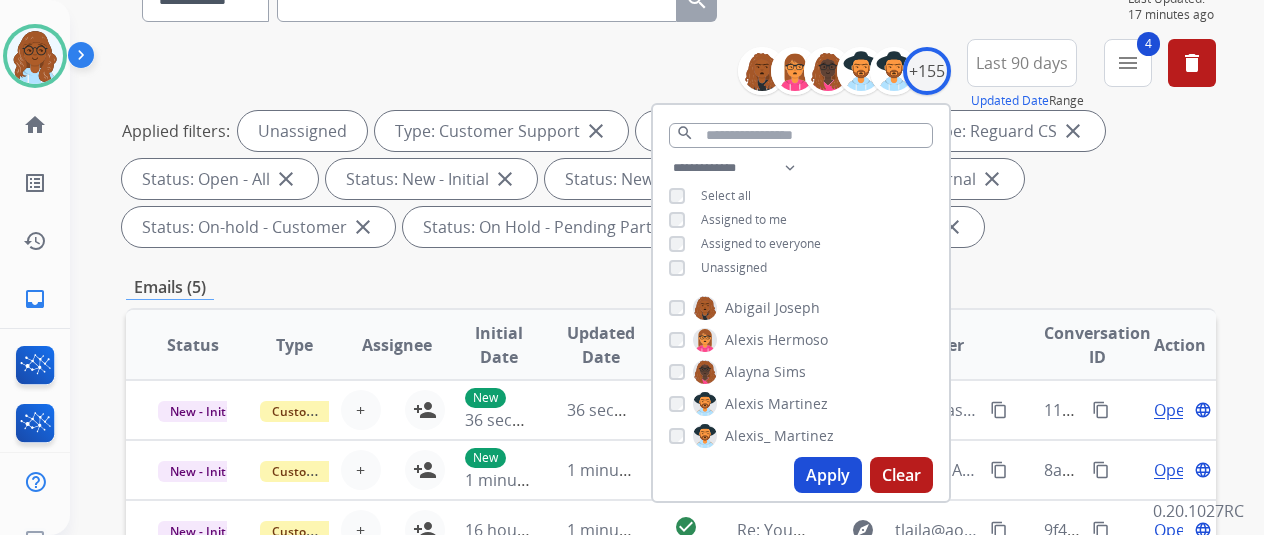 click on "**********" at bounding box center [801, 220] 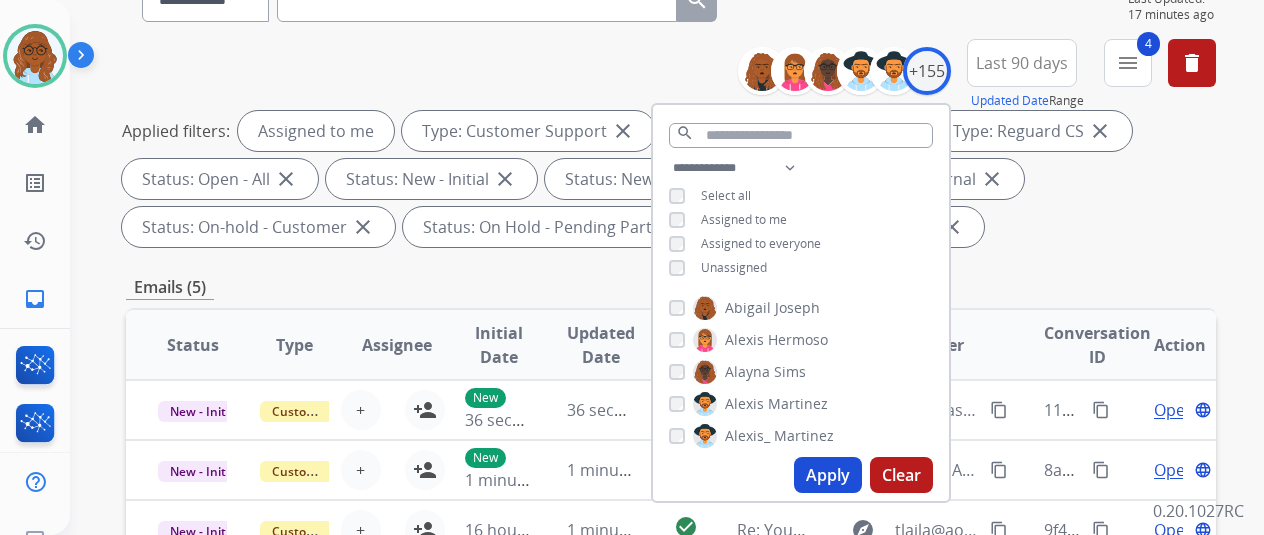 click on "Apply" at bounding box center [828, 475] 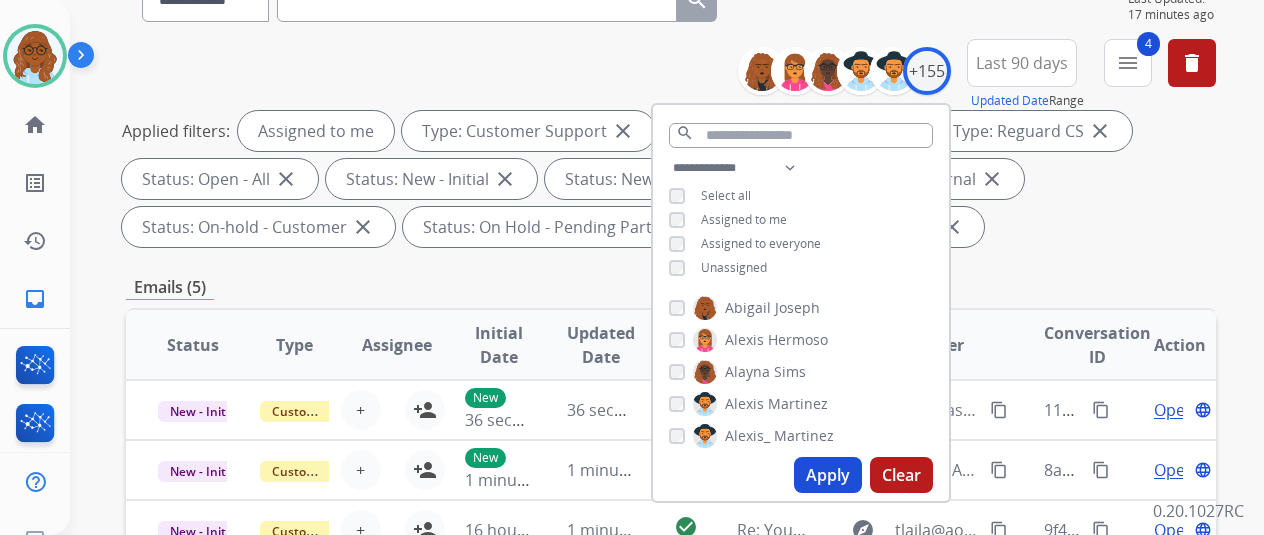 scroll, scrollTop: 0, scrollLeft: 0, axis: both 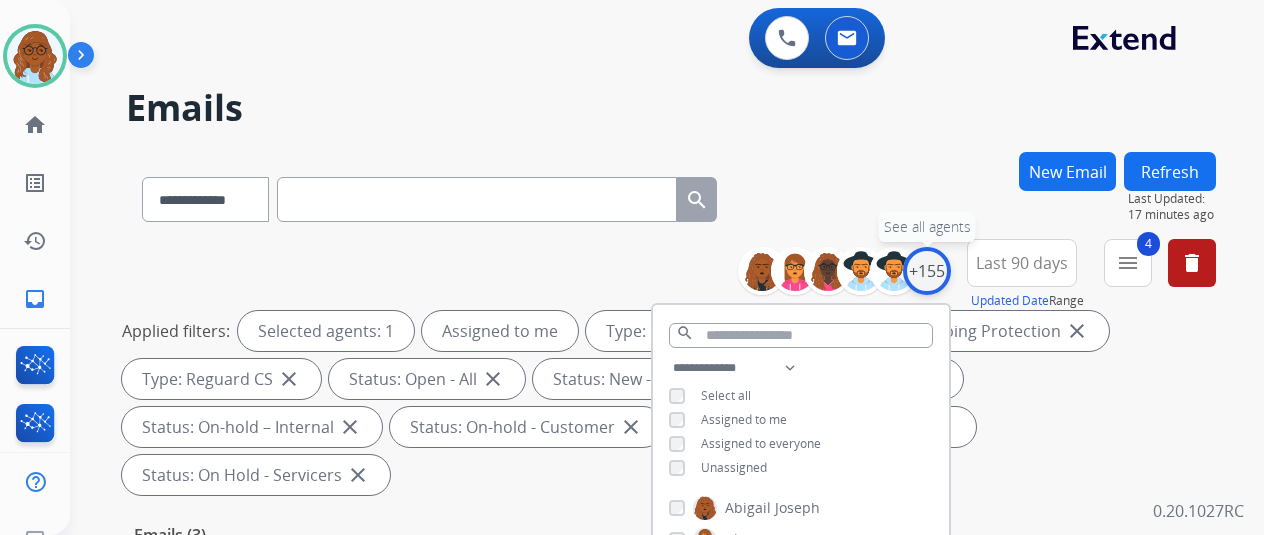 click on "+155" at bounding box center [927, 271] 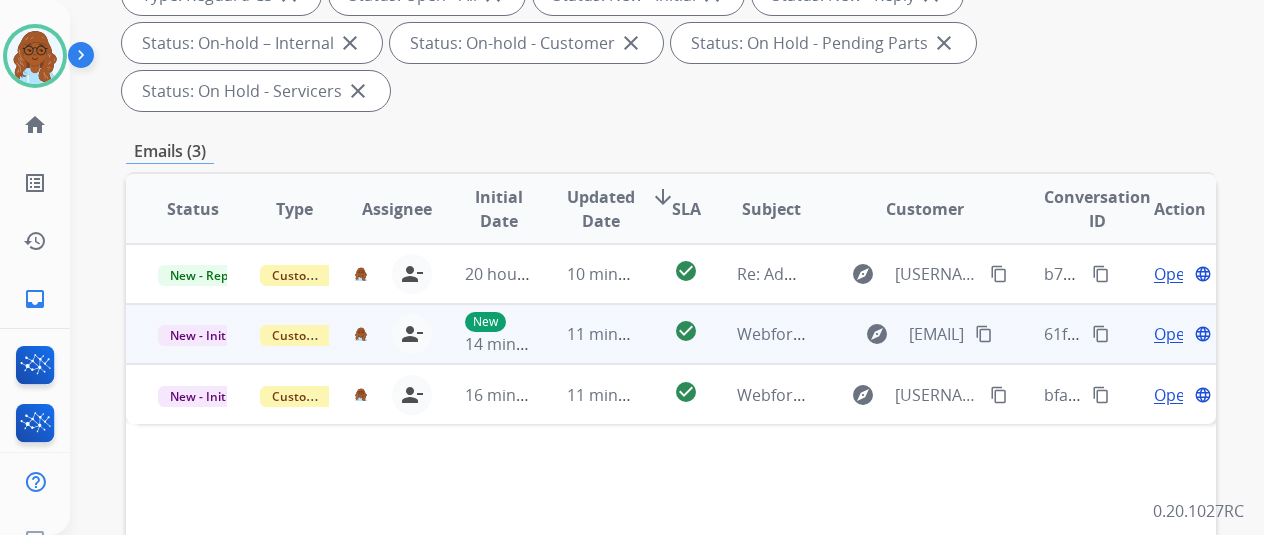 scroll, scrollTop: 400, scrollLeft: 0, axis: vertical 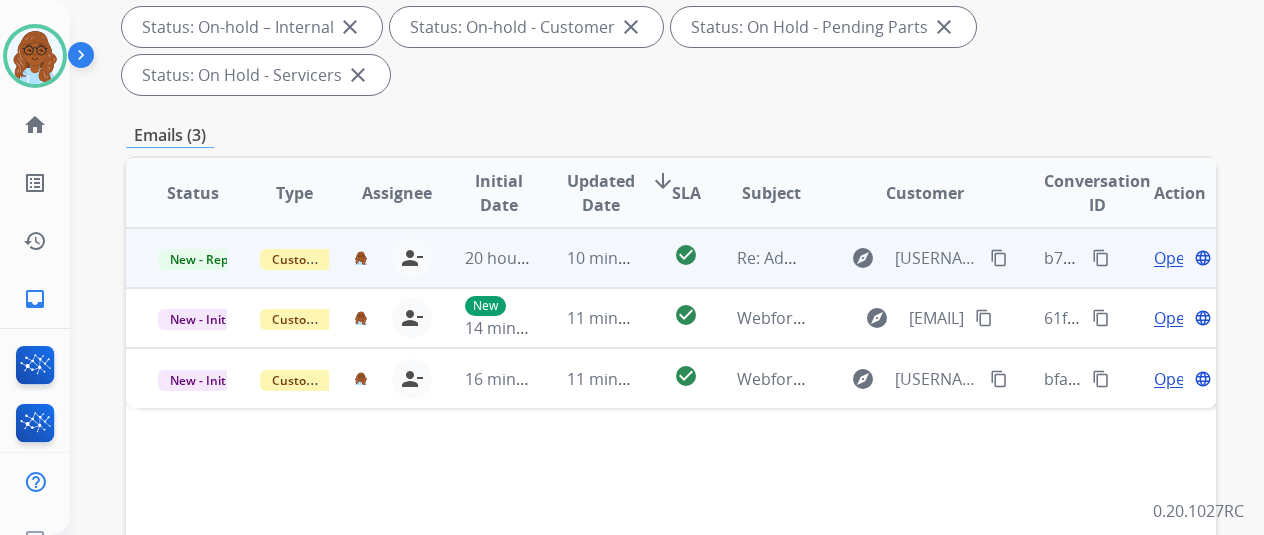 click on "Open" at bounding box center (1174, 258) 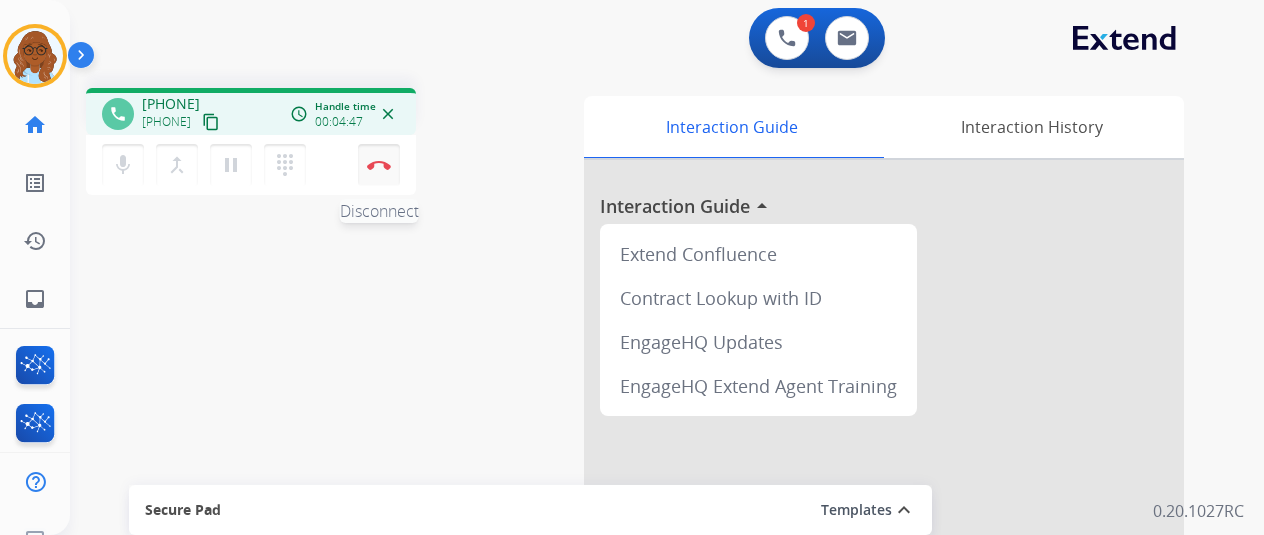 click at bounding box center (379, 165) 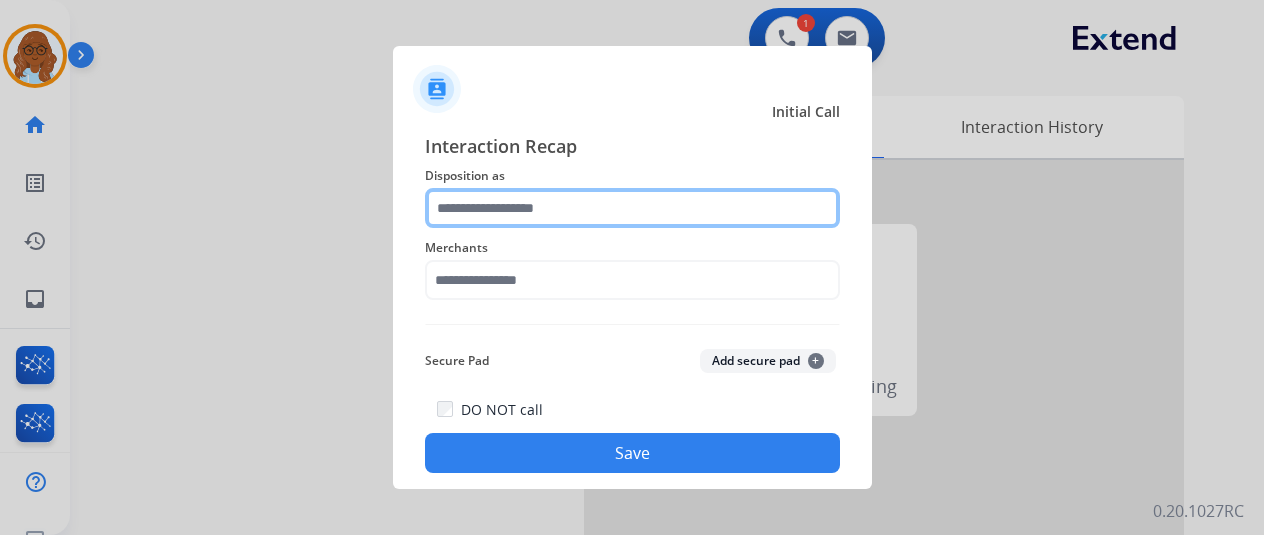 click 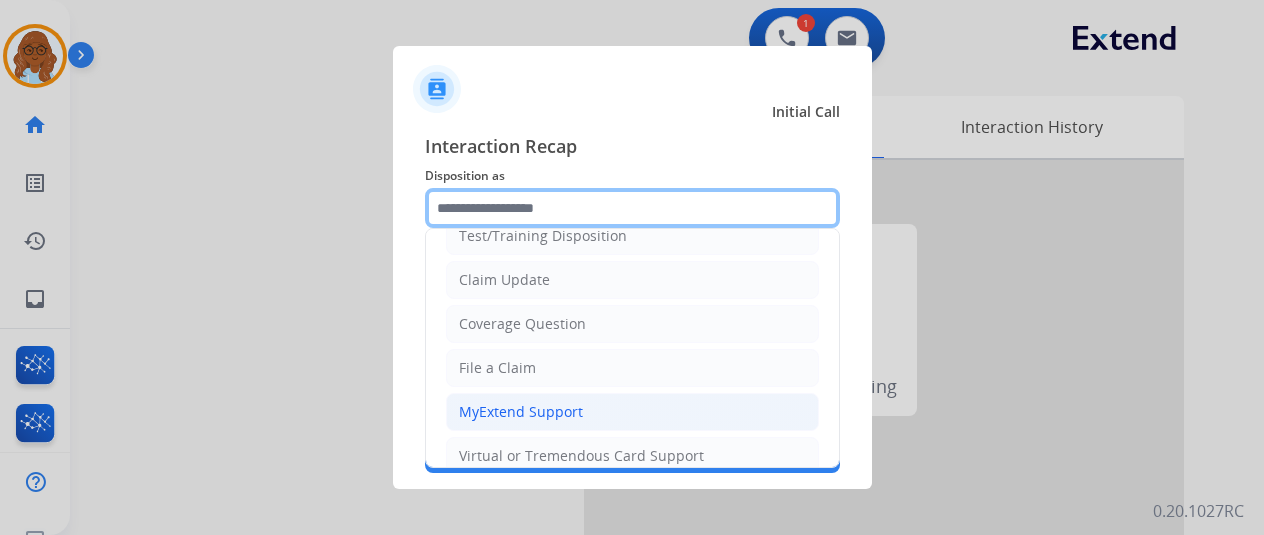 scroll, scrollTop: 100, scrollLeft: 0, axis: vertical 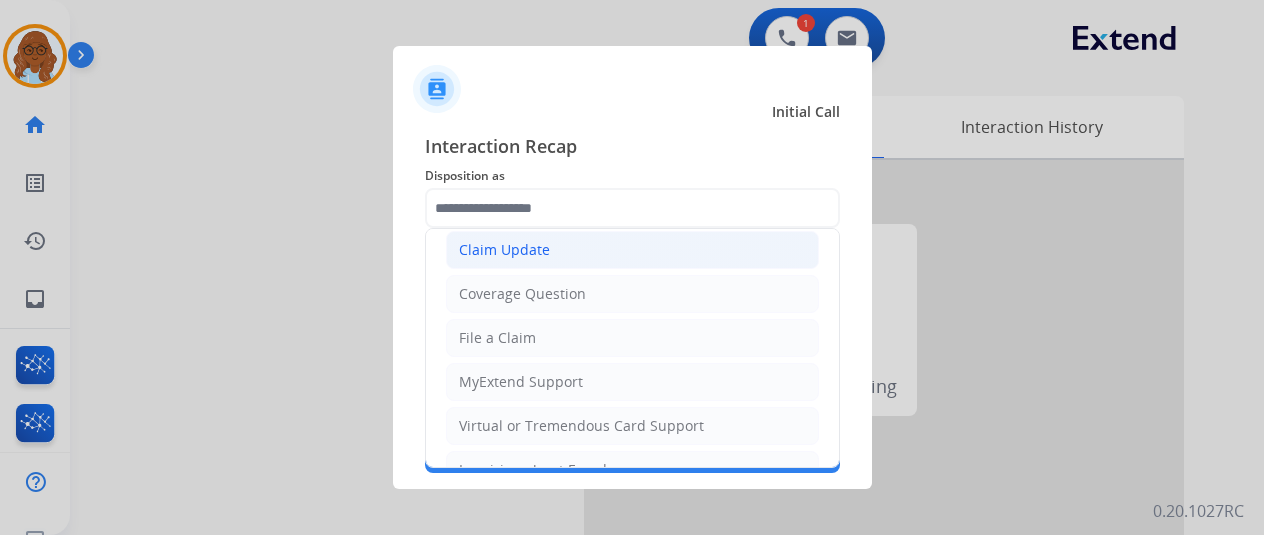 click on "Claim Update" 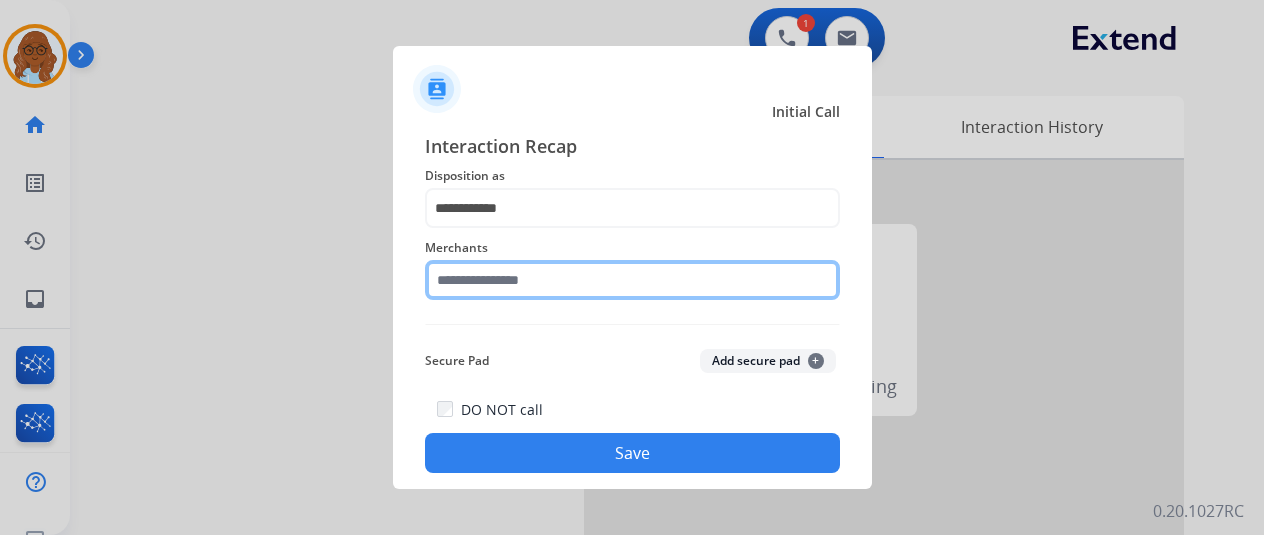 click 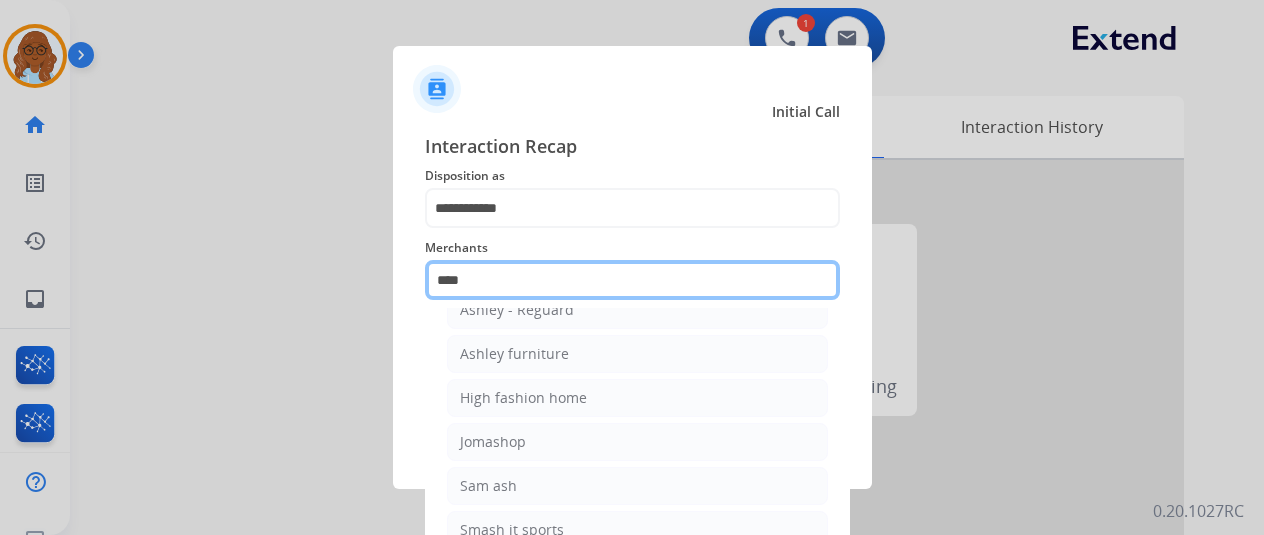 scroll, scrollTop: 0, scrollLeft: 0, axis: both 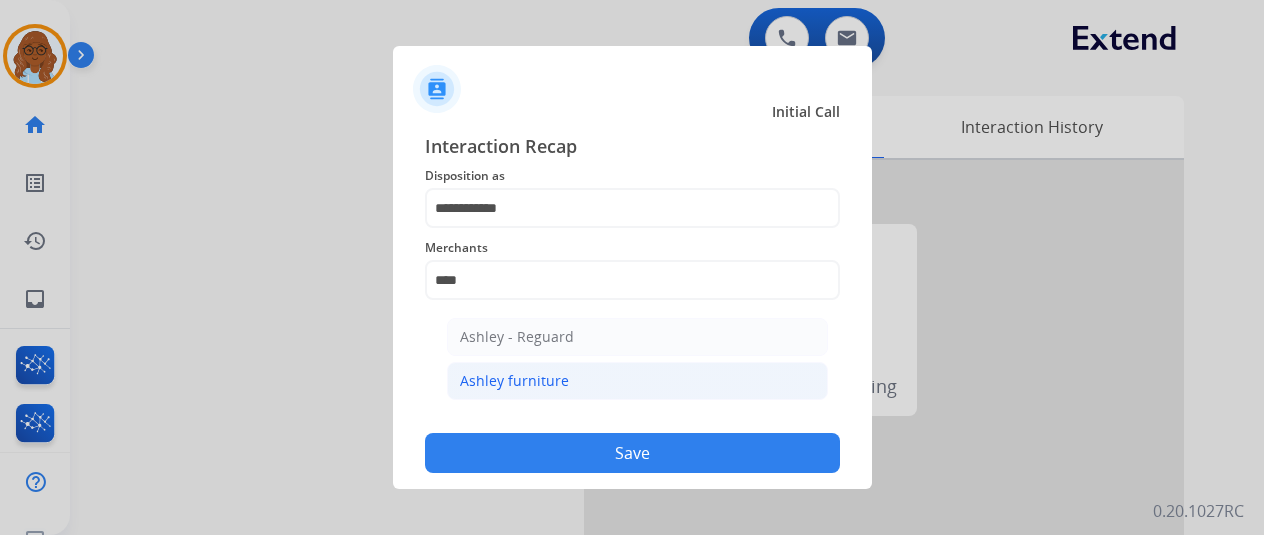 click on "Ashley furniture" 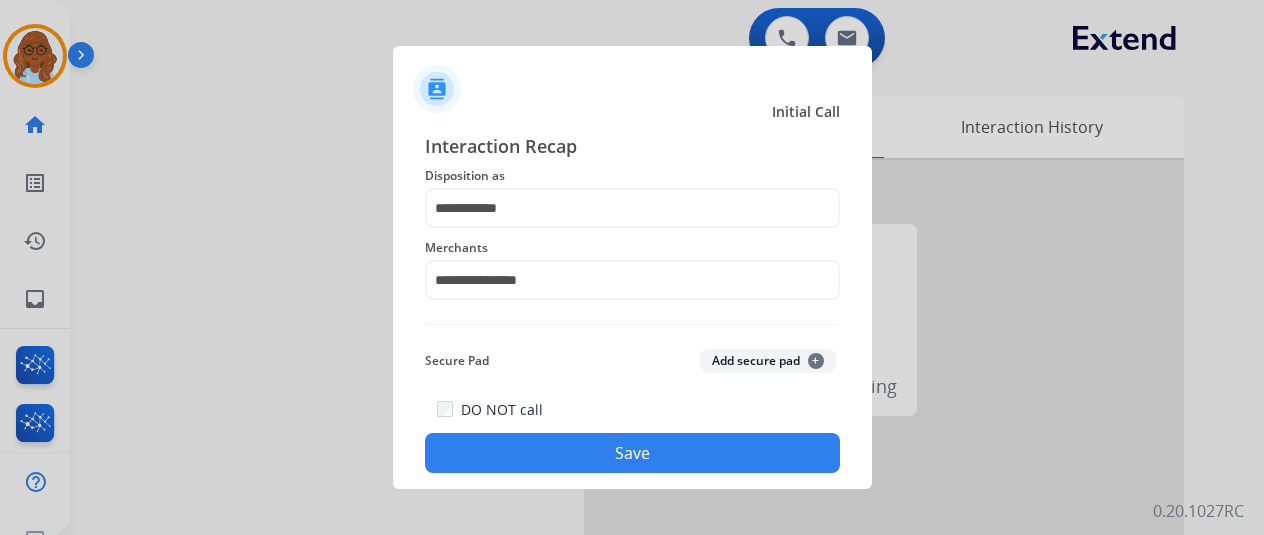 click on "Save" 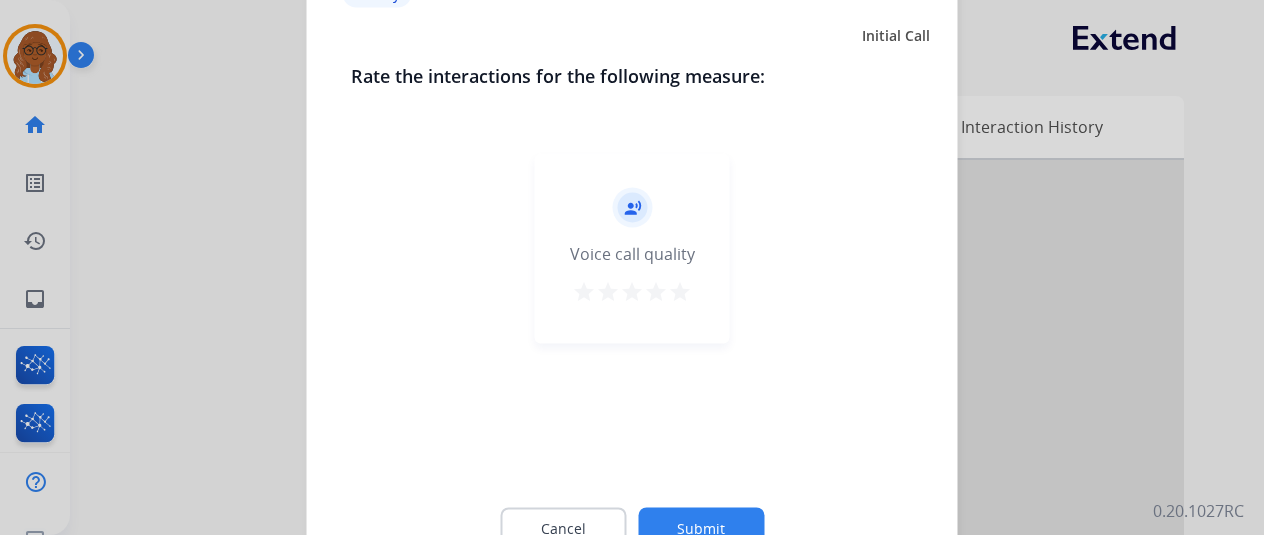click on "star" at bounding box center [680, 291] 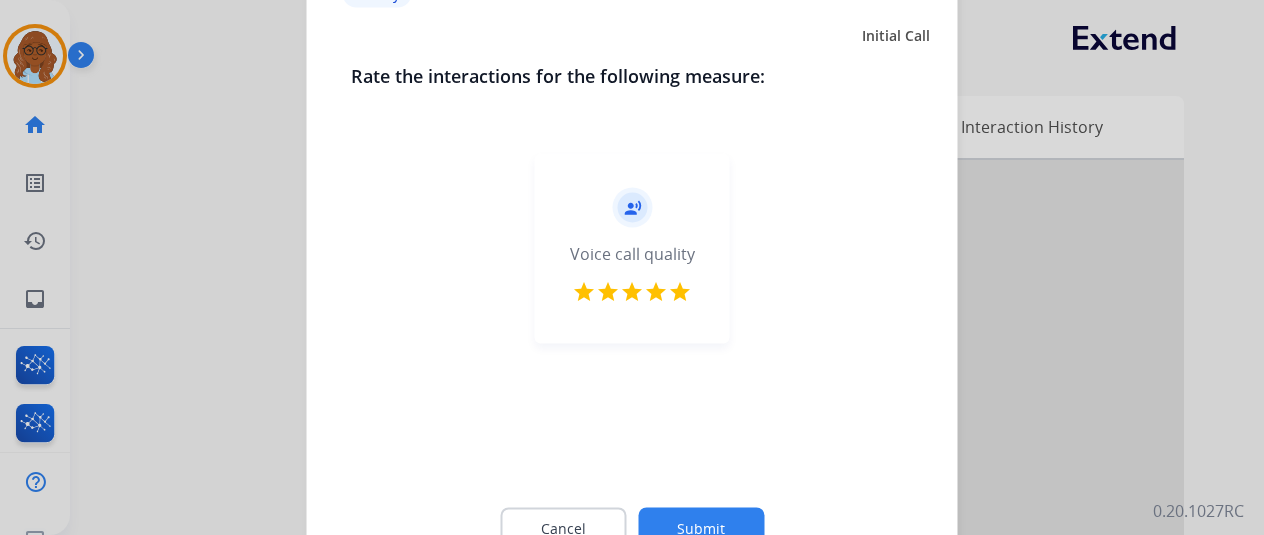 click on "Submit" 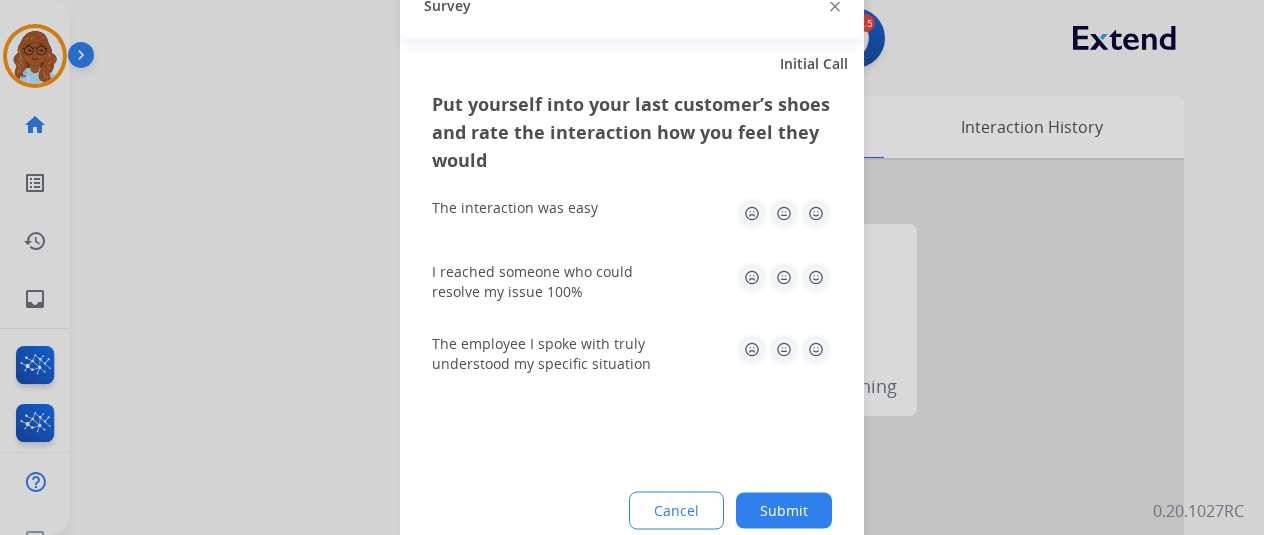 click 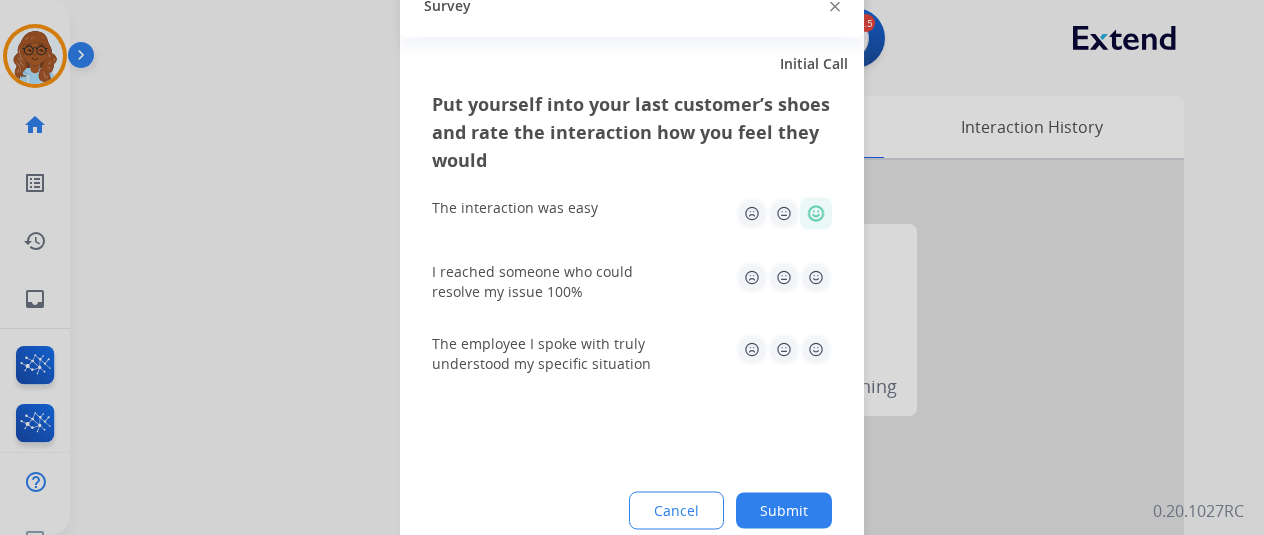 click 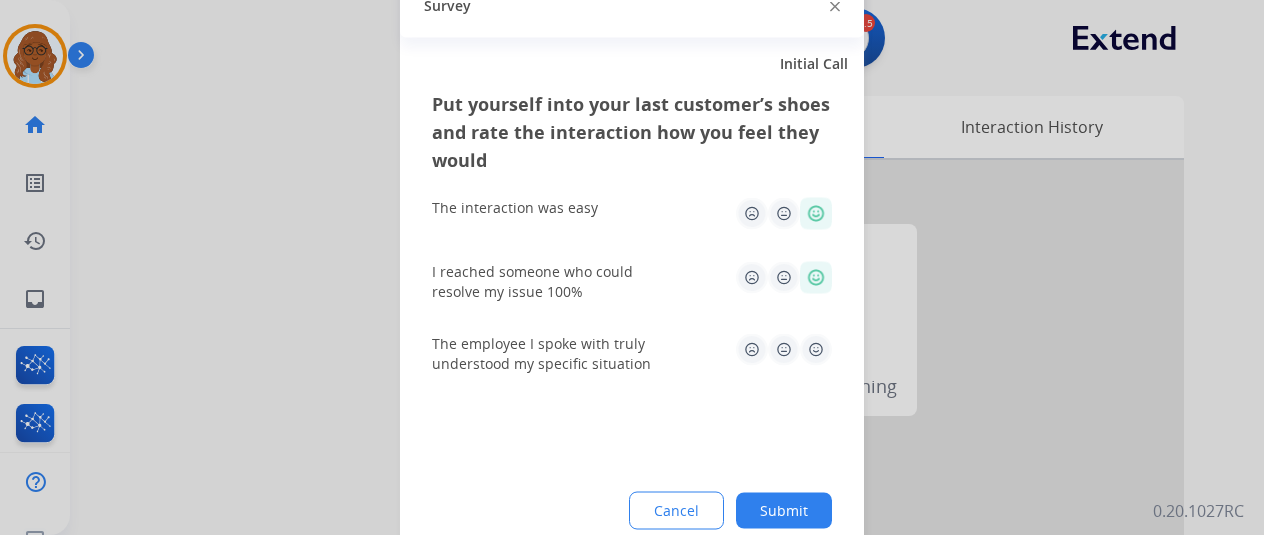 click 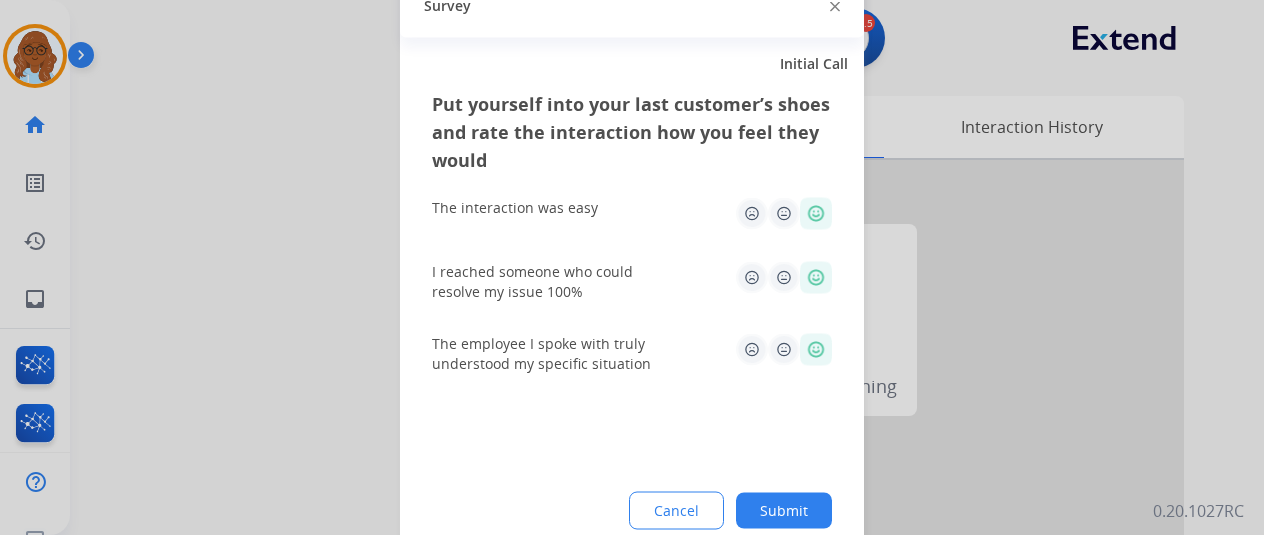 click on "Submit" 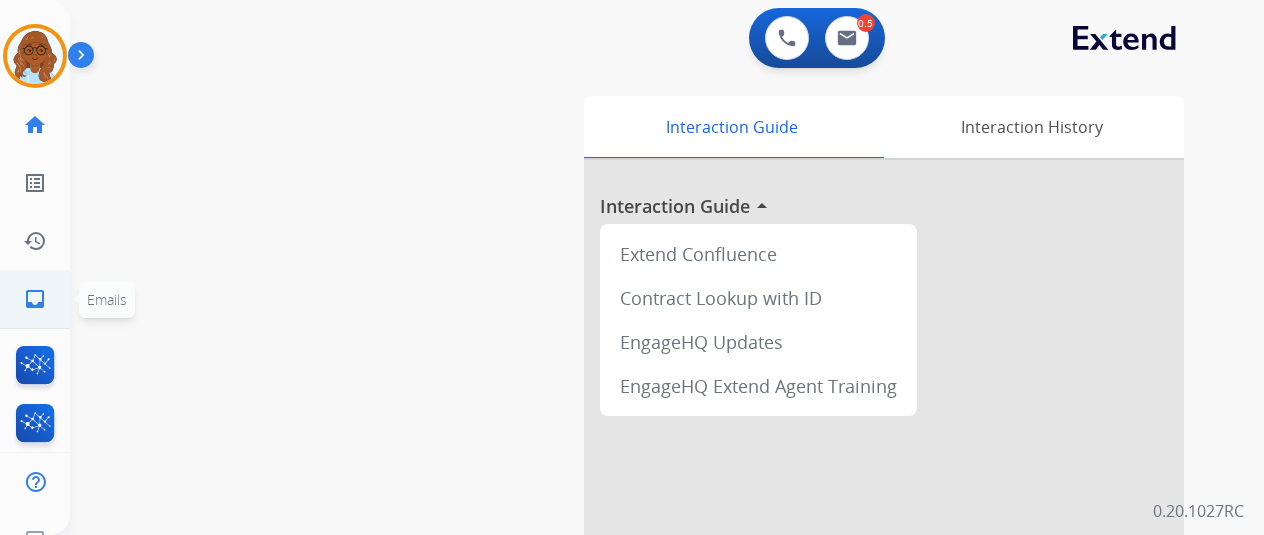 click on "inbox  Emails" 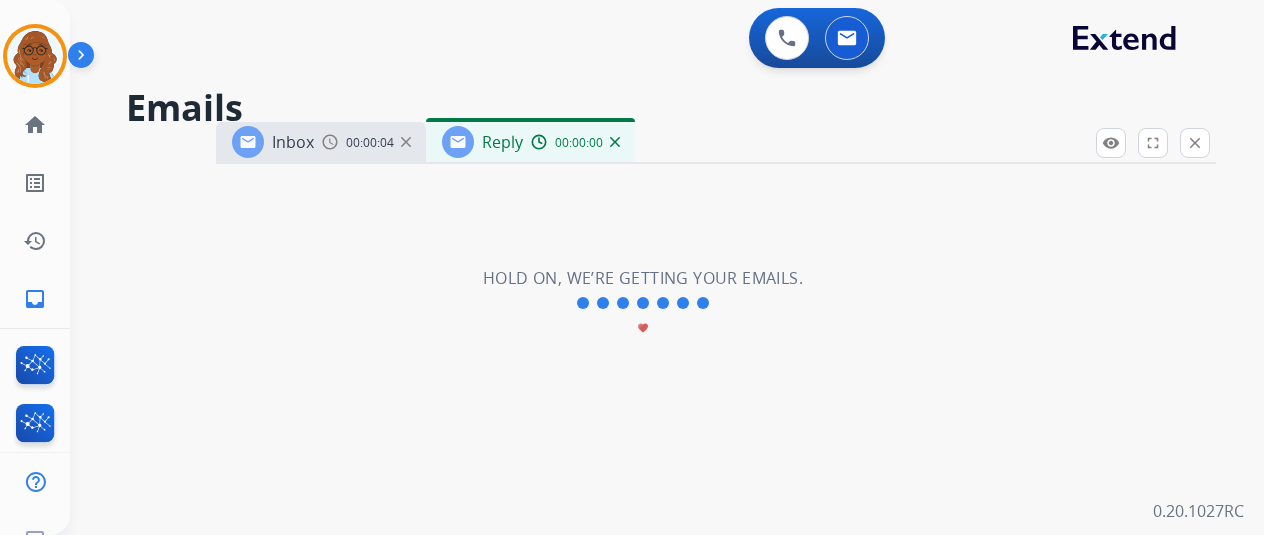 select on "**********" 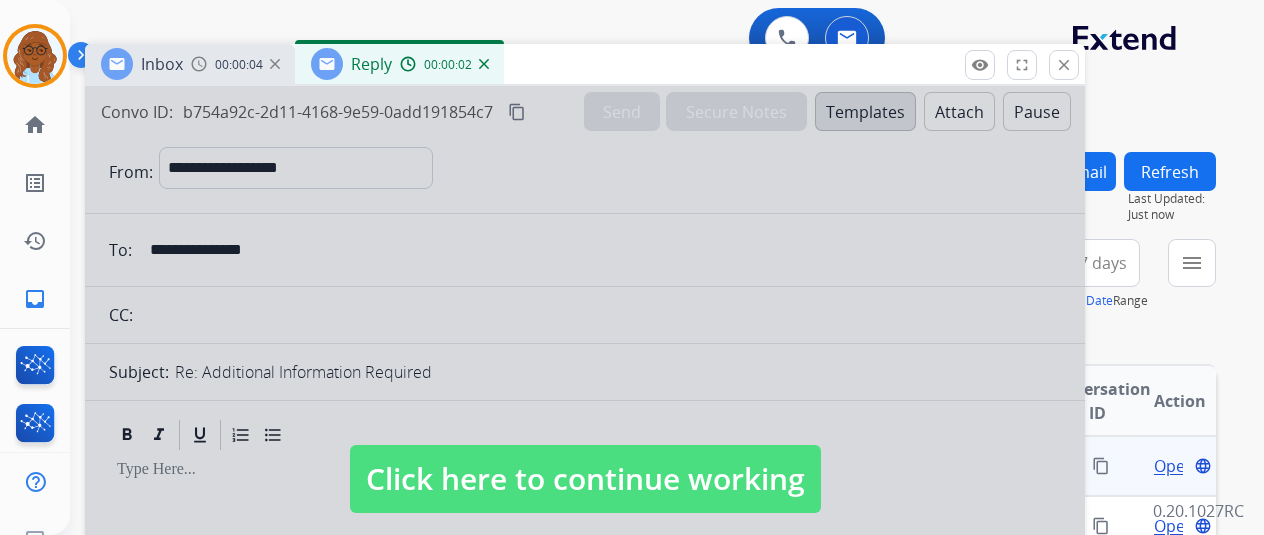 drag, startPoint x: 795, startPoint y: 156, endPoint x: 658, endPoint y: 75, distance: 159.154 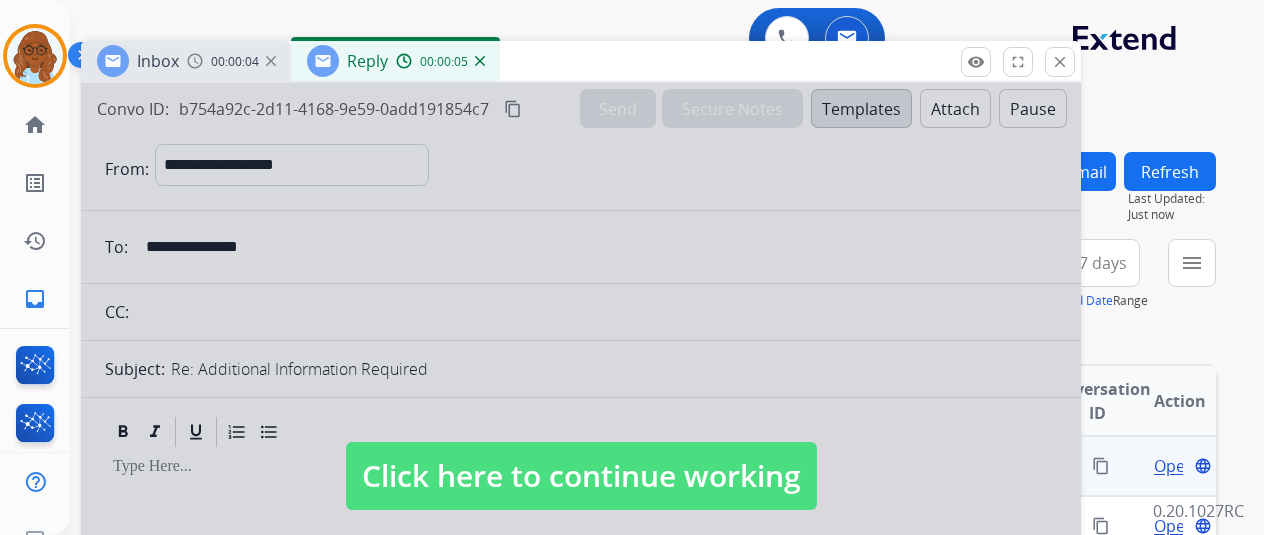 click at bounding box center (581, 456) 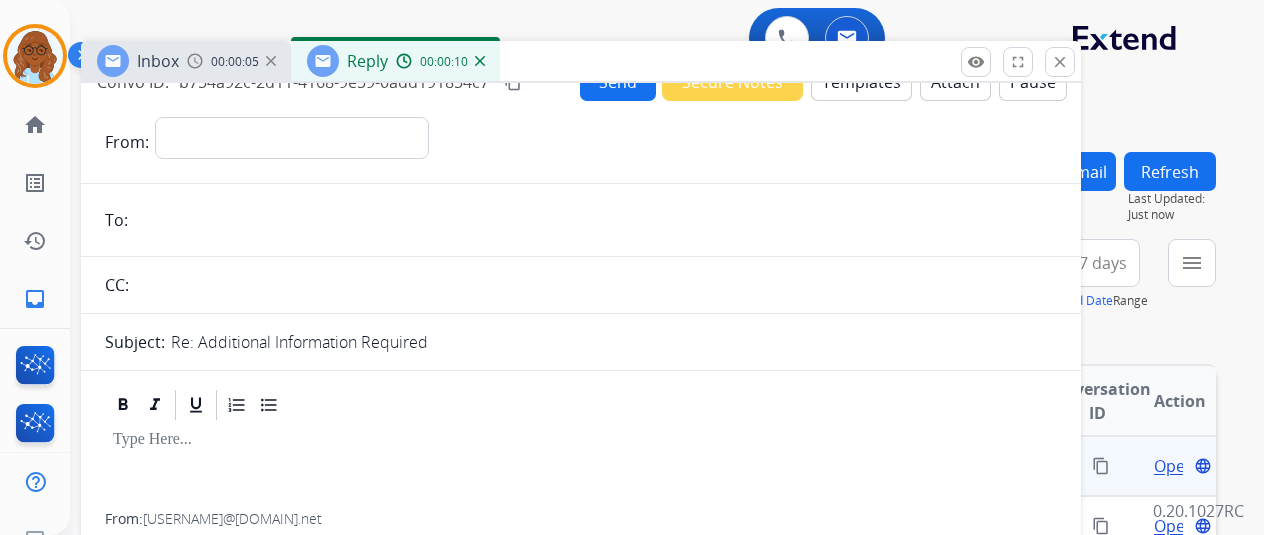 scroll, scrollTop: 0, scrollLeft: 0, axis: both 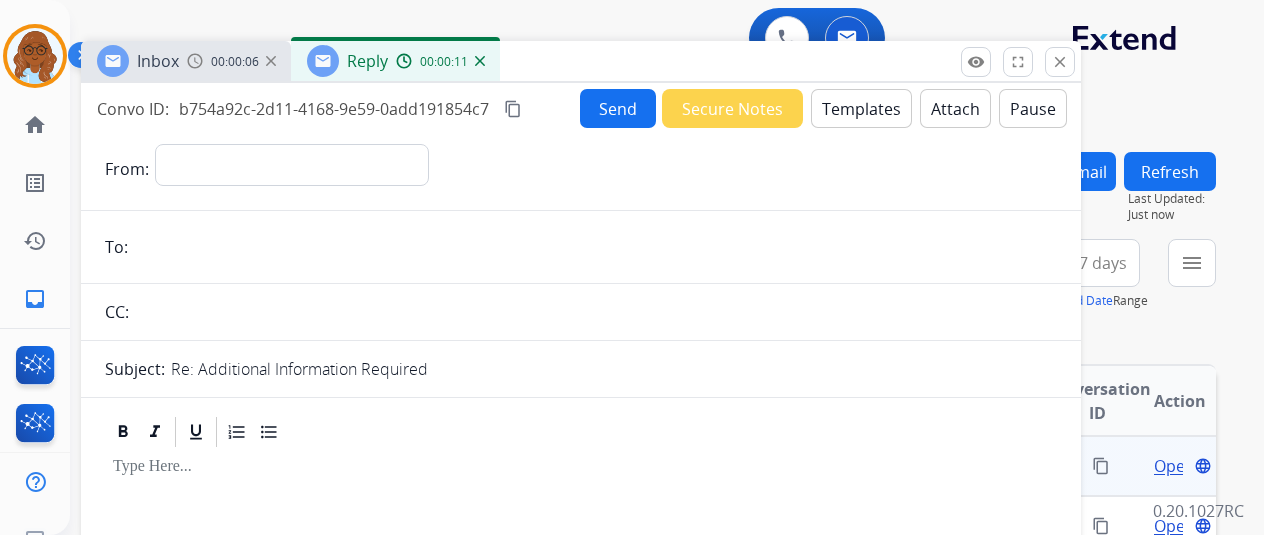 click on "00:00:06" at bounding box center (235, 62) 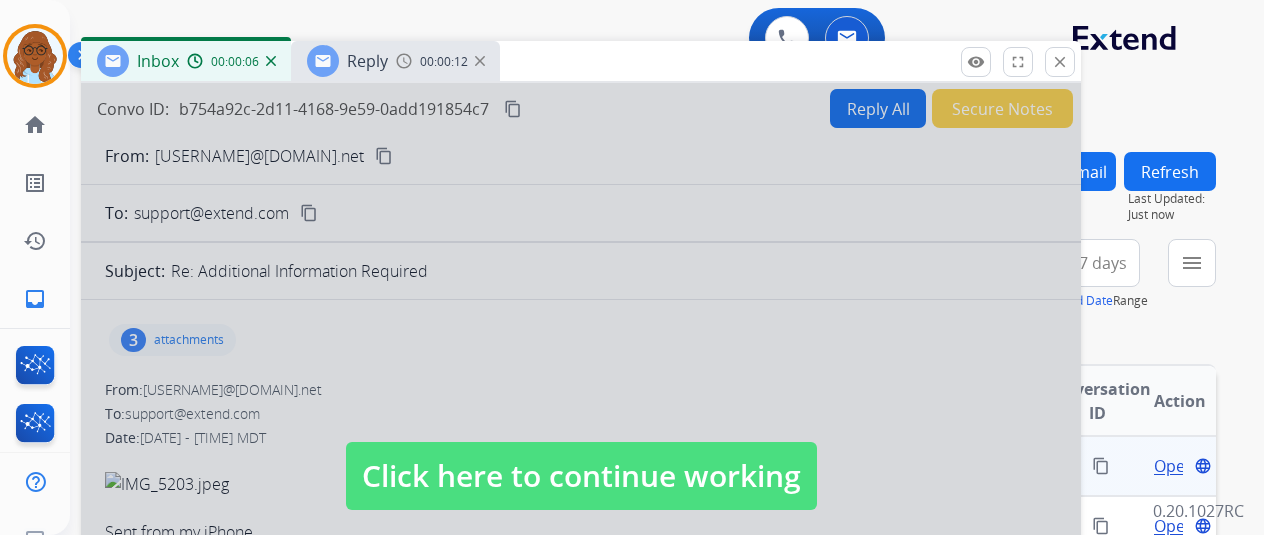 click at bounding box center [581, 456] 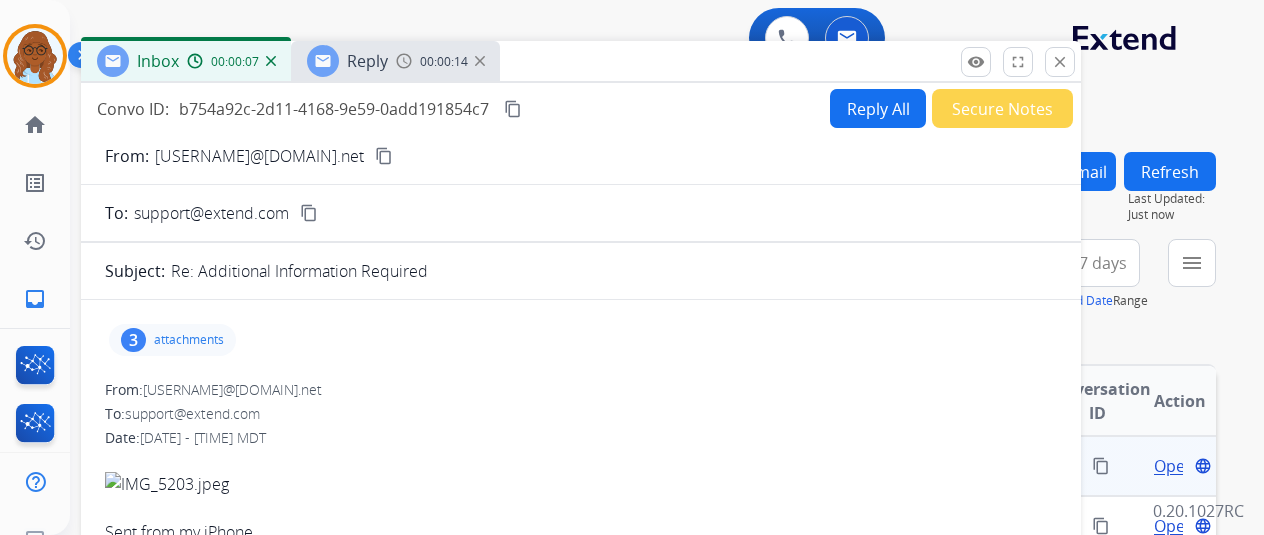 click on "3 attachments" at bounding box center [172, 340] 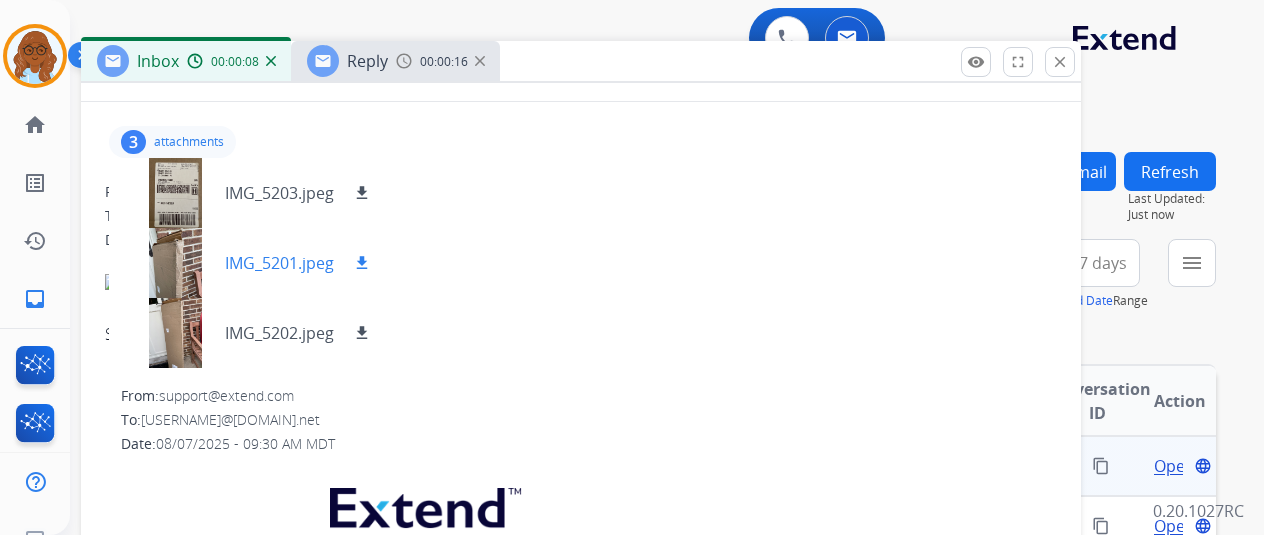 scroll, scrollTop: 200, scrollLeft: 0, axis: vertical 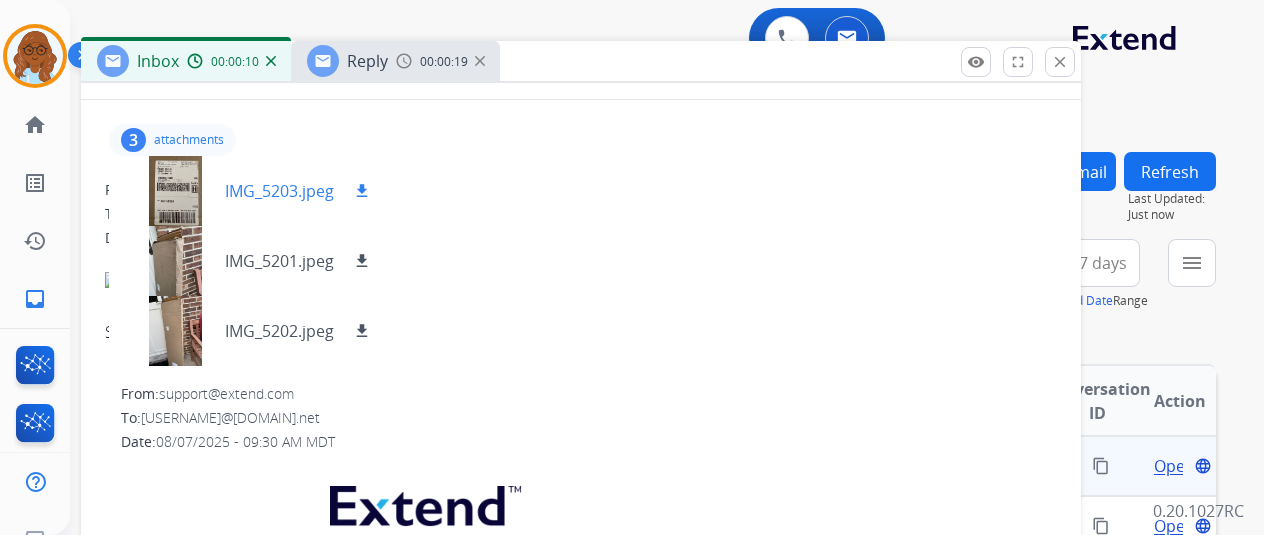 click at bounding box center (175, 191) 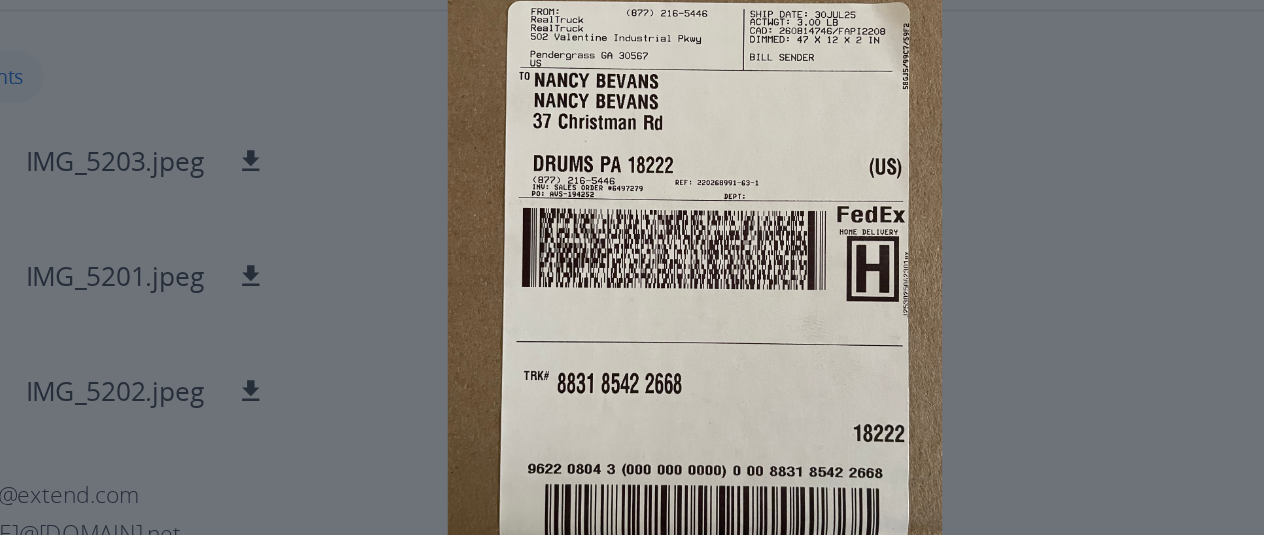 drag, startPoint x: 845, startPoint y: 188, endPoint x: 839, endPoint y: 215, distance: 27.658634 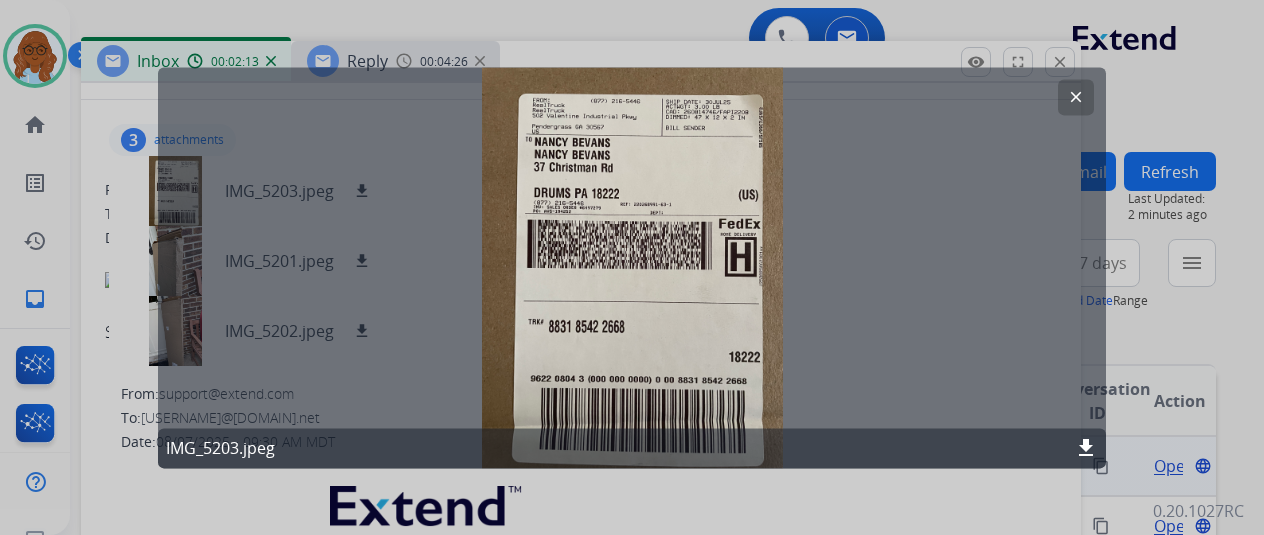 click on "clear" 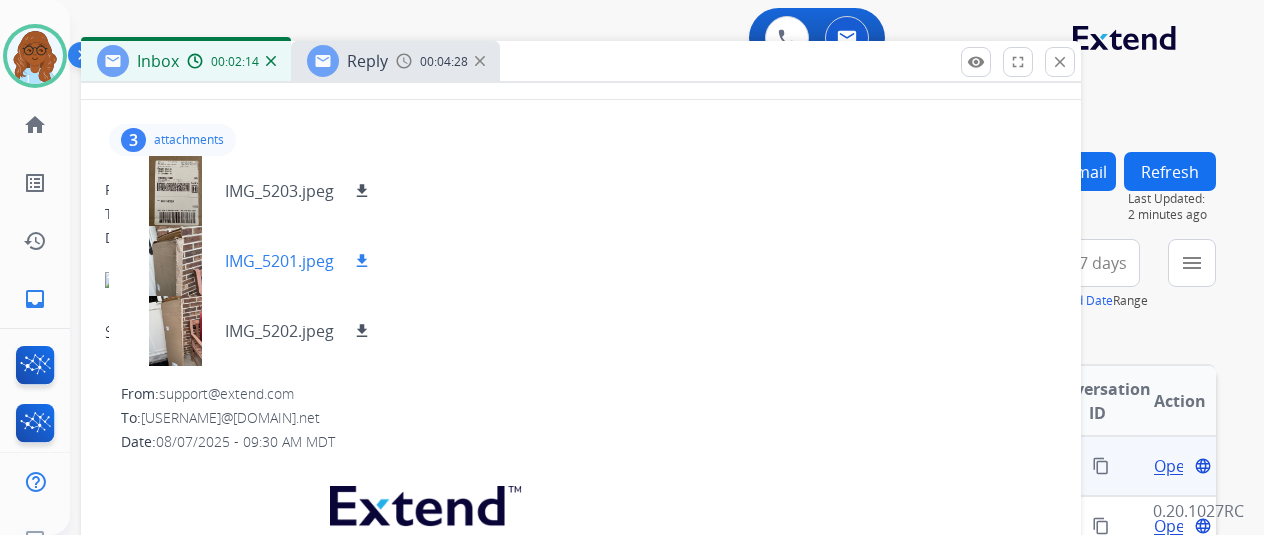 click at bounding box center [175, 261] 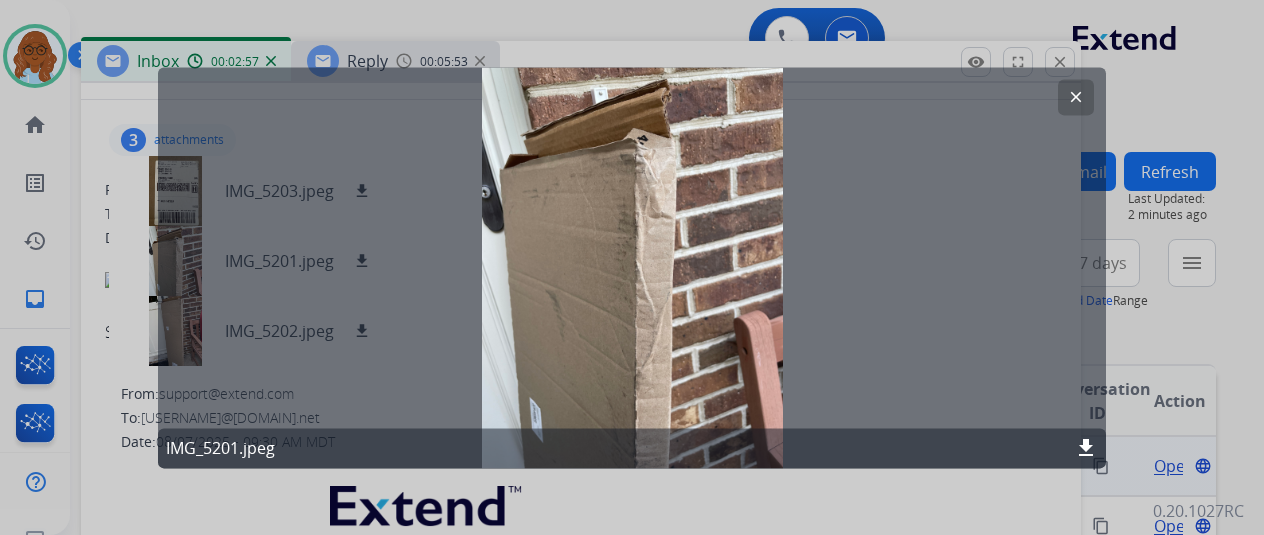 click on "clear" 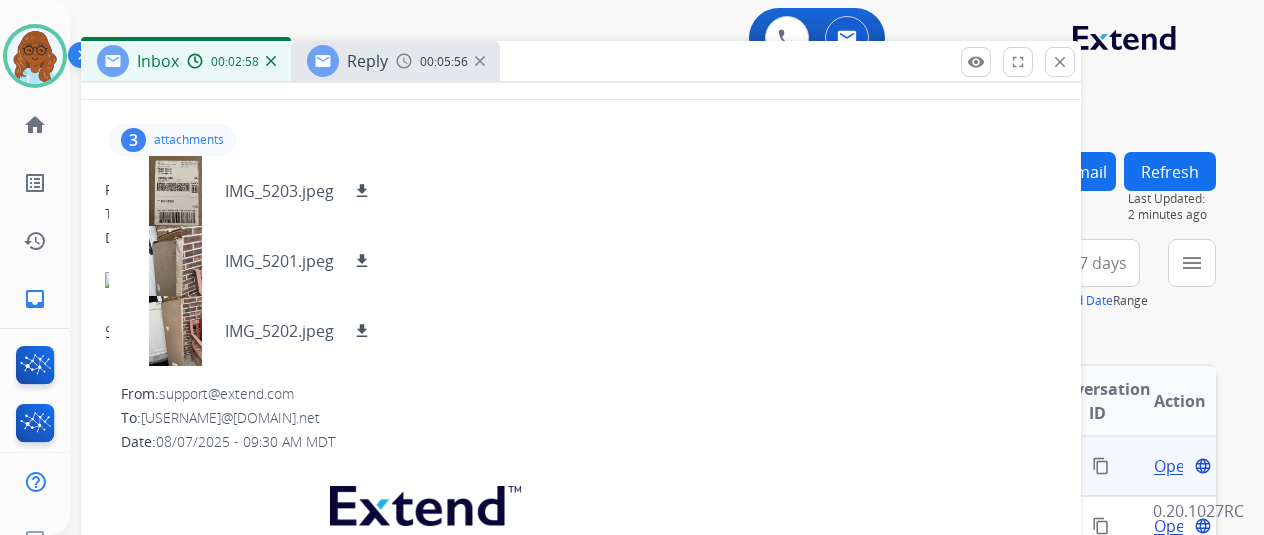 click on "Inbox 00:02:58" at bounding box center (186, 61) 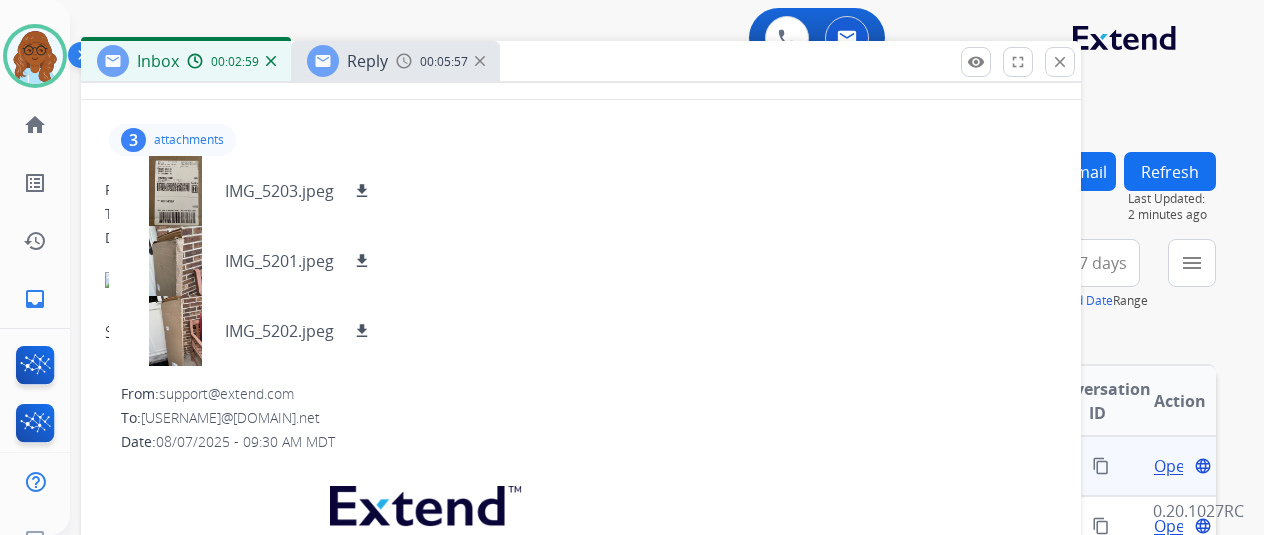 click on "From: [EMAIL]" at bounding box center (581, 190) 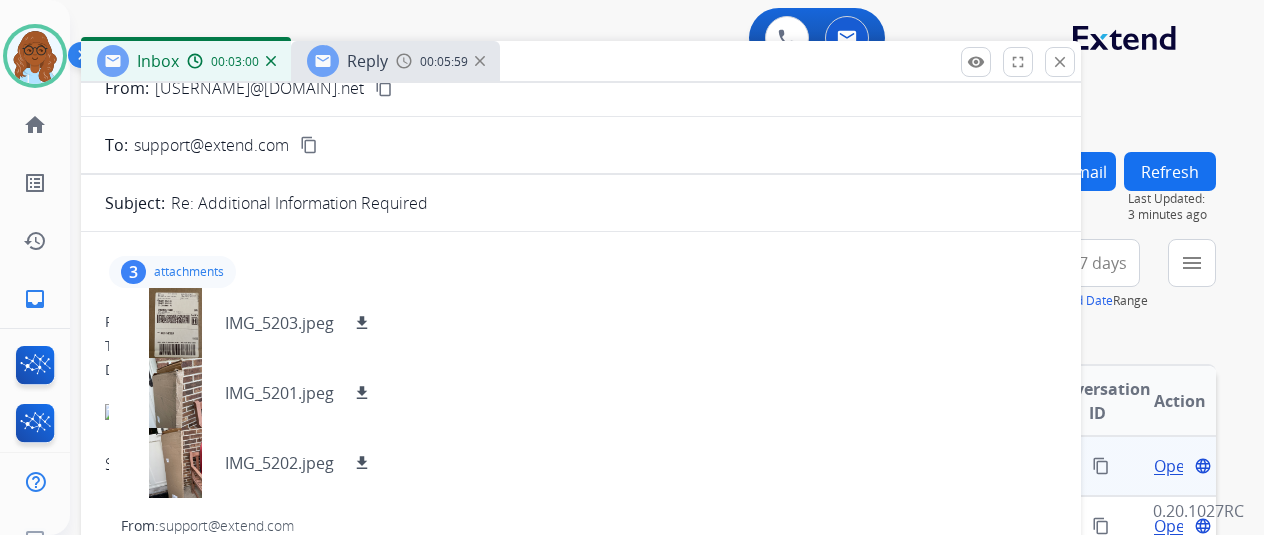 scroll, scrollTop: 0, scrollLeft: 0, axis: both 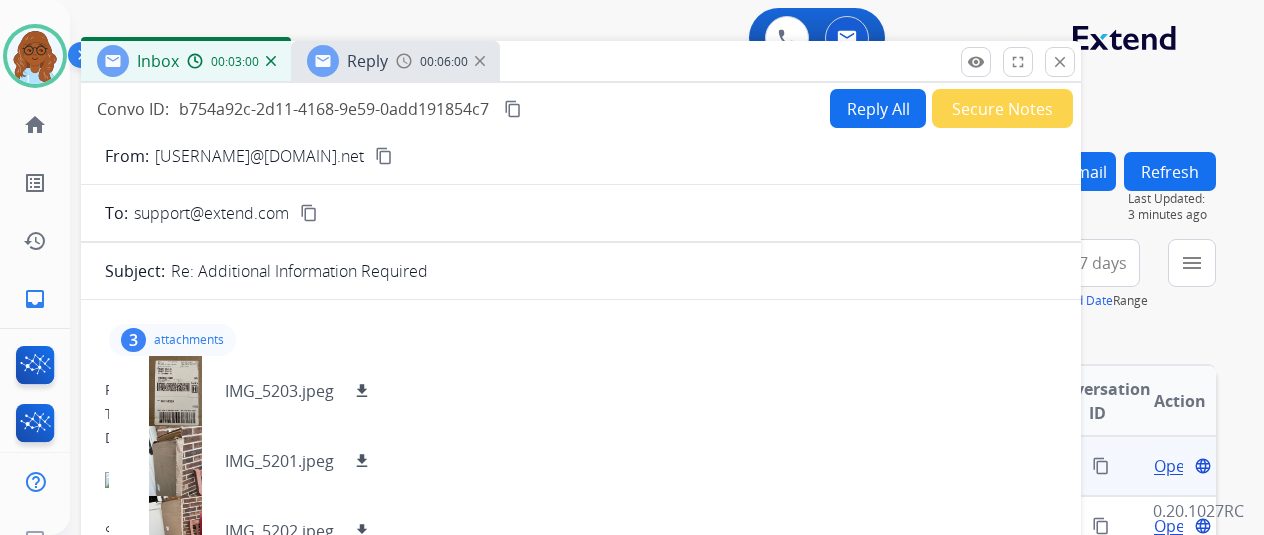 click on "content_copy" at bounding box center [384, 156] 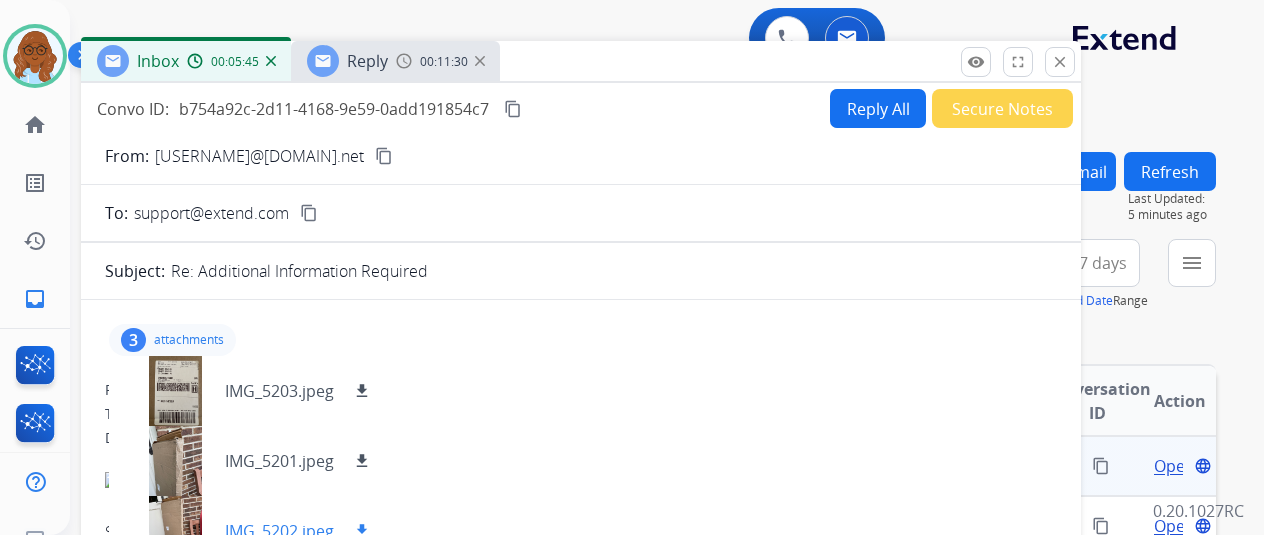 click at bounding box center (175, 531) 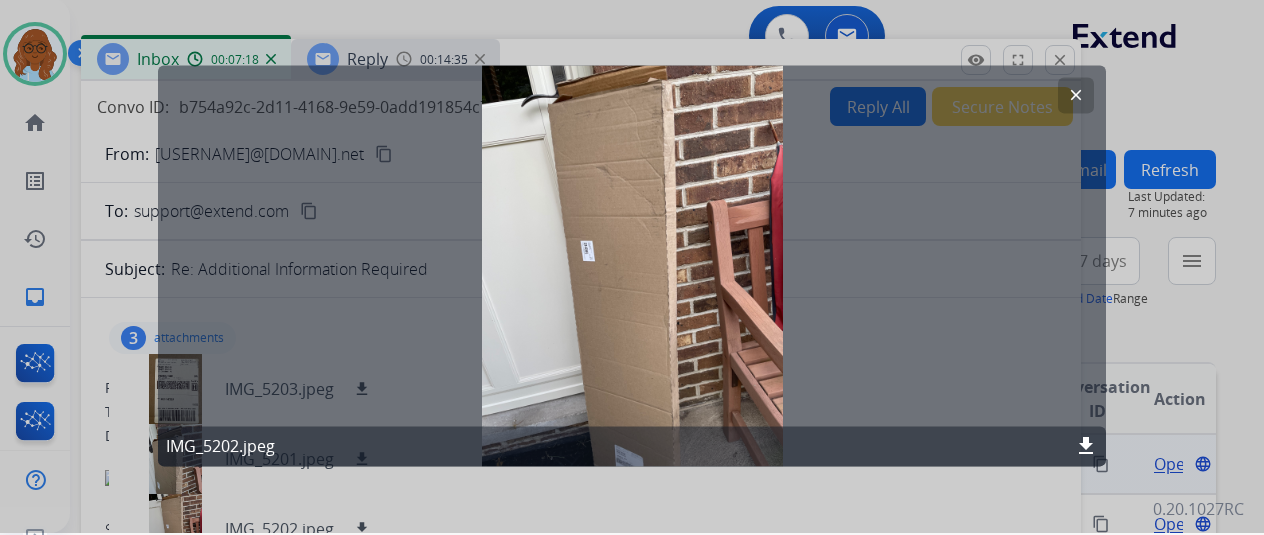 scroll, scrollTop: 0, scrollLeft: 0, axis: both 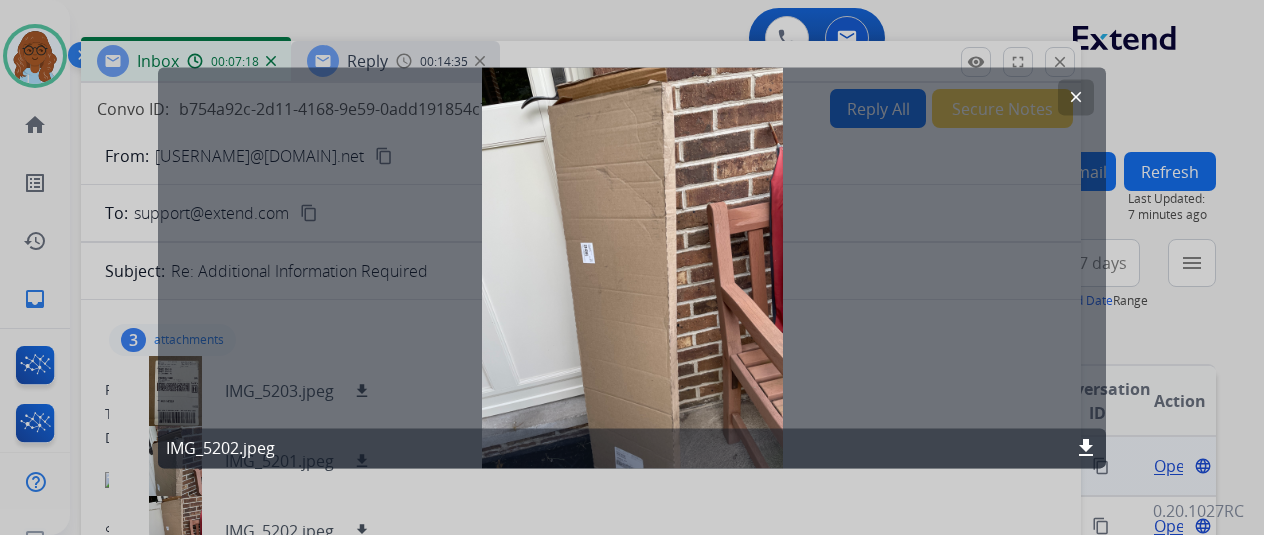 click on "clear" 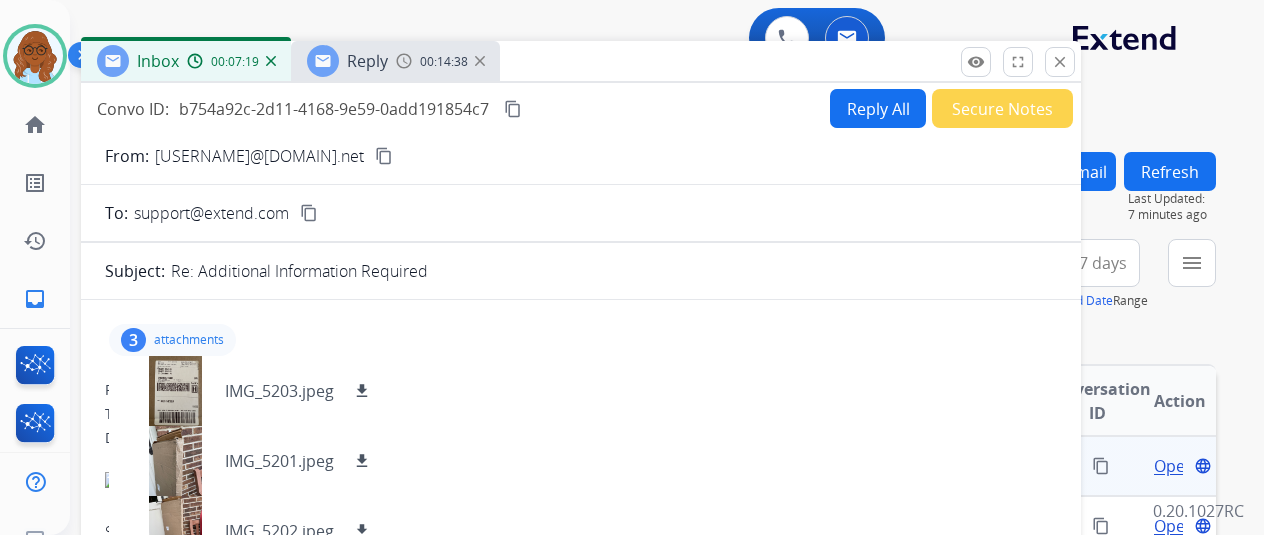 click on "Reply  00:14:38" at bounding box center [395, 61] 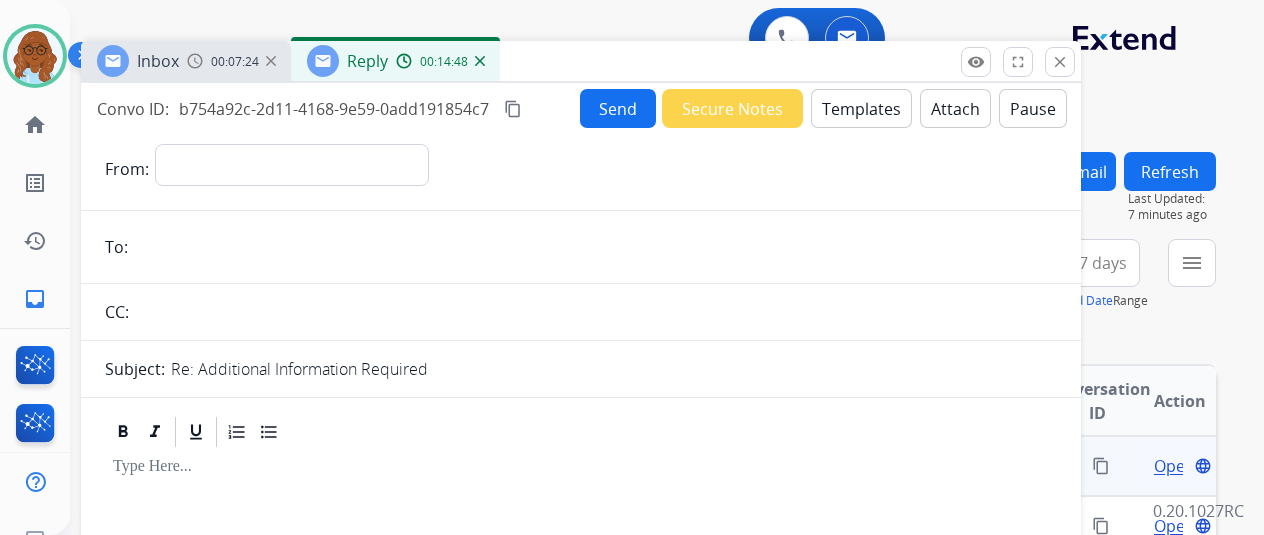 click at bounding box center (480, 61) 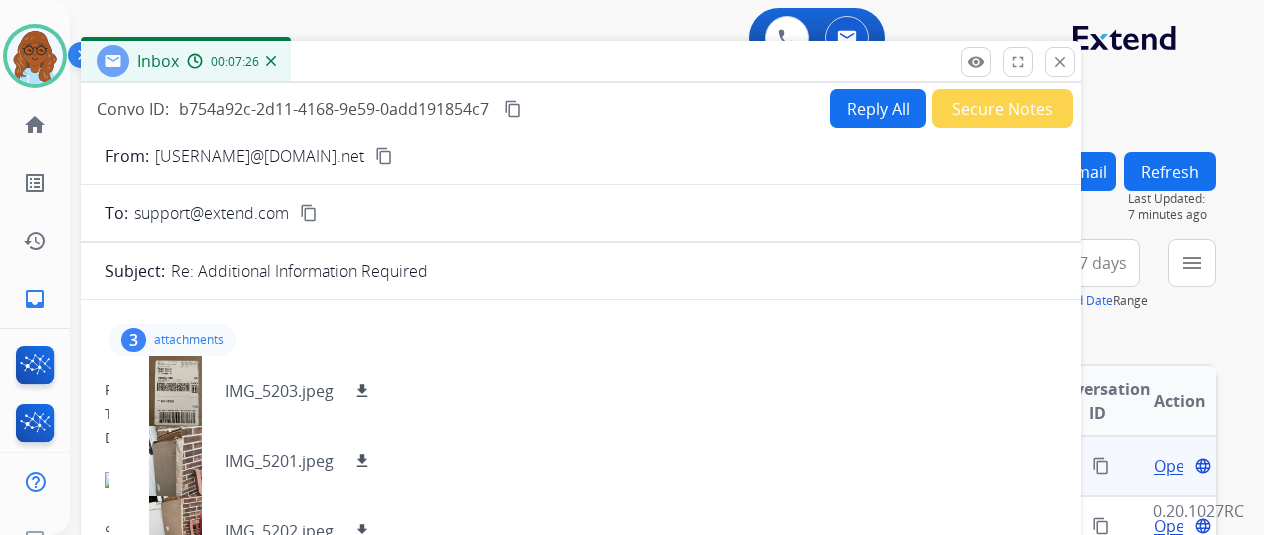 click on "Reply All" at bounding box center [878, 108] 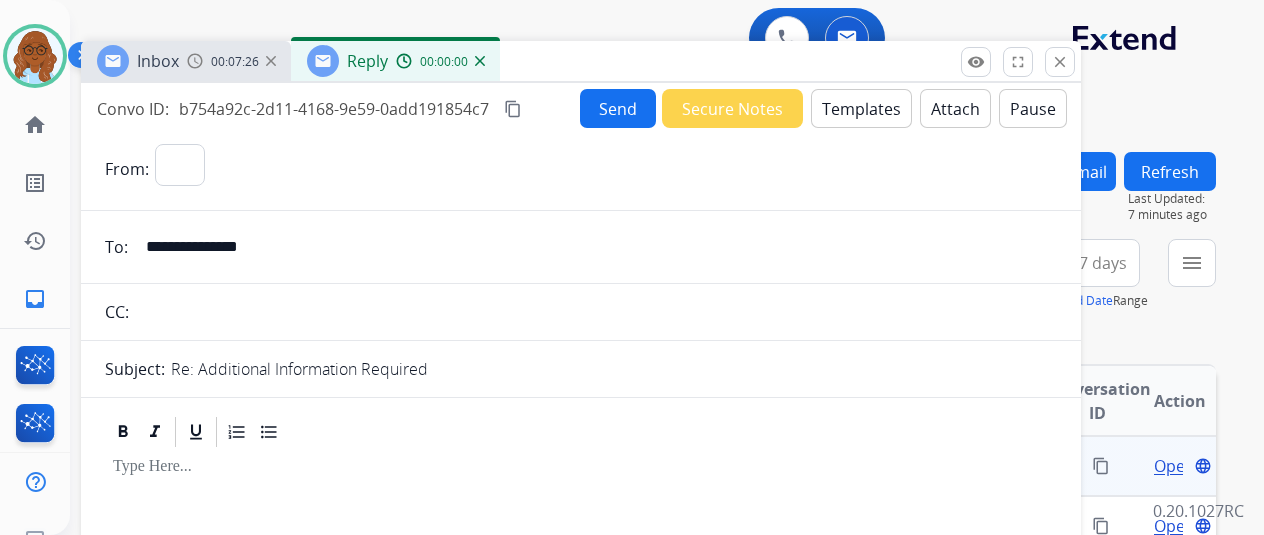 select on "**********" 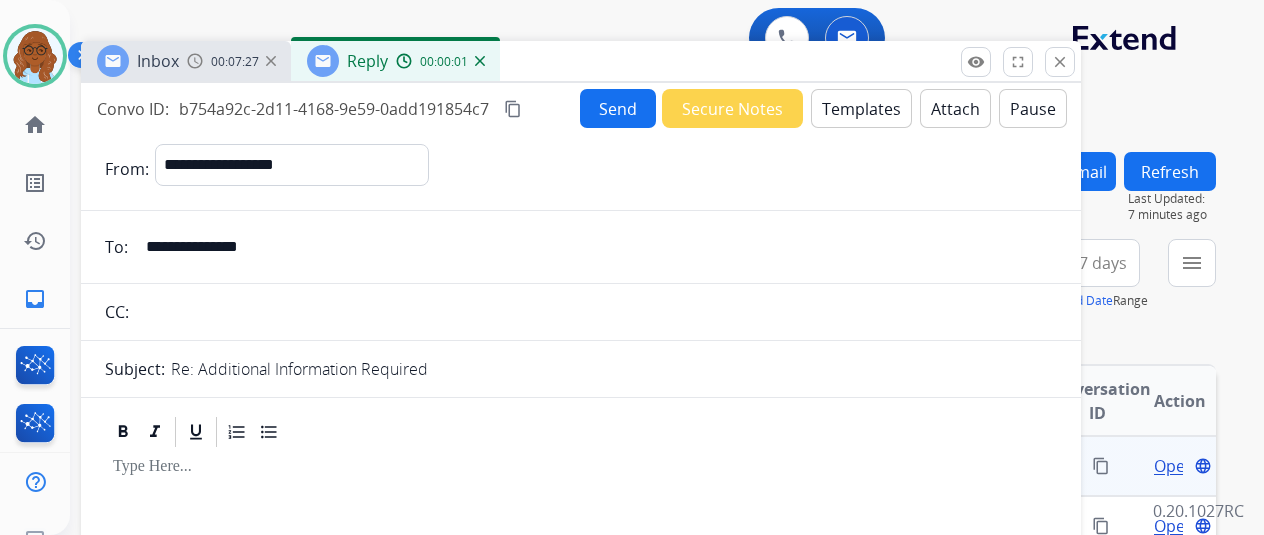 click on "Templates" at bounding box center (861, 108) 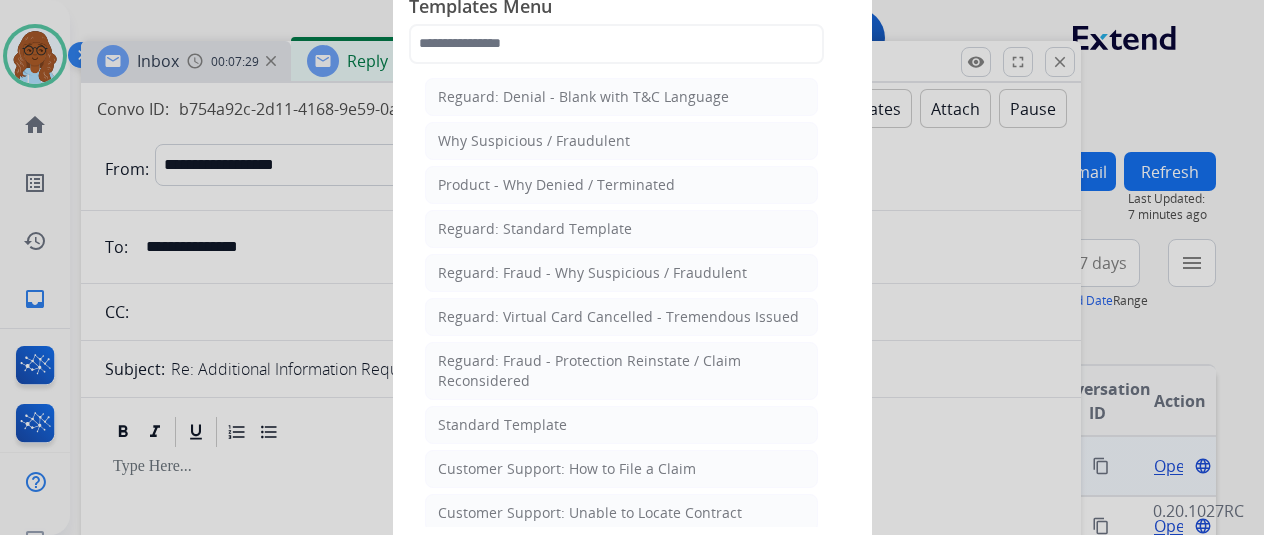 drag, startPoint x: 556, startPoint y: 407, endPoint x: 561, endPoint y: 352, distance: 55.226807 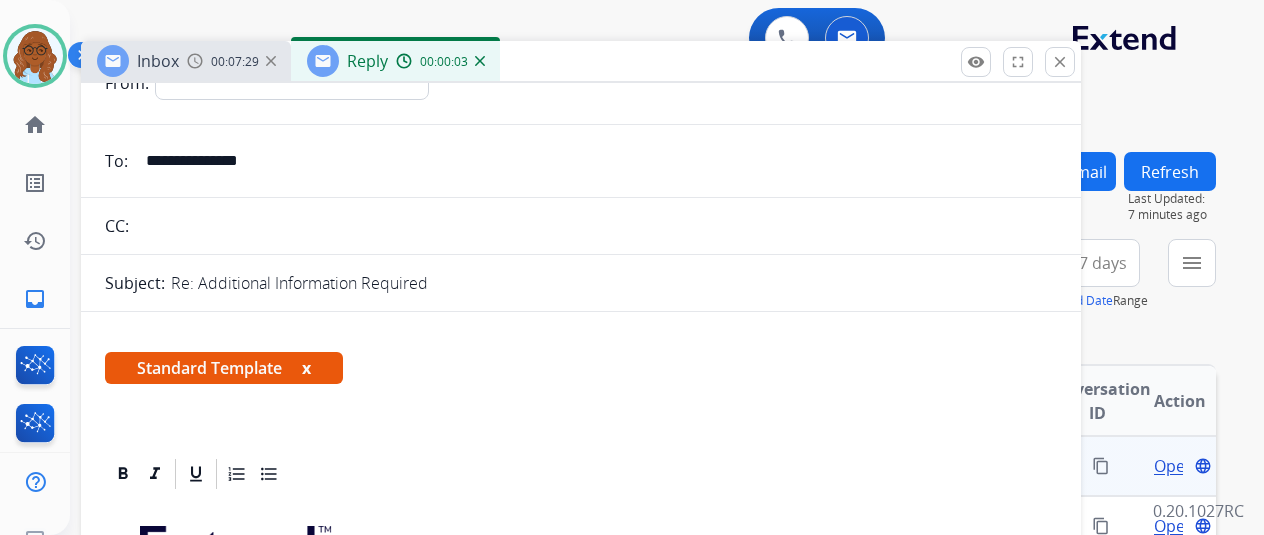 scroll, scrollTop: 500, scrollLeft: 0, axis: vertical 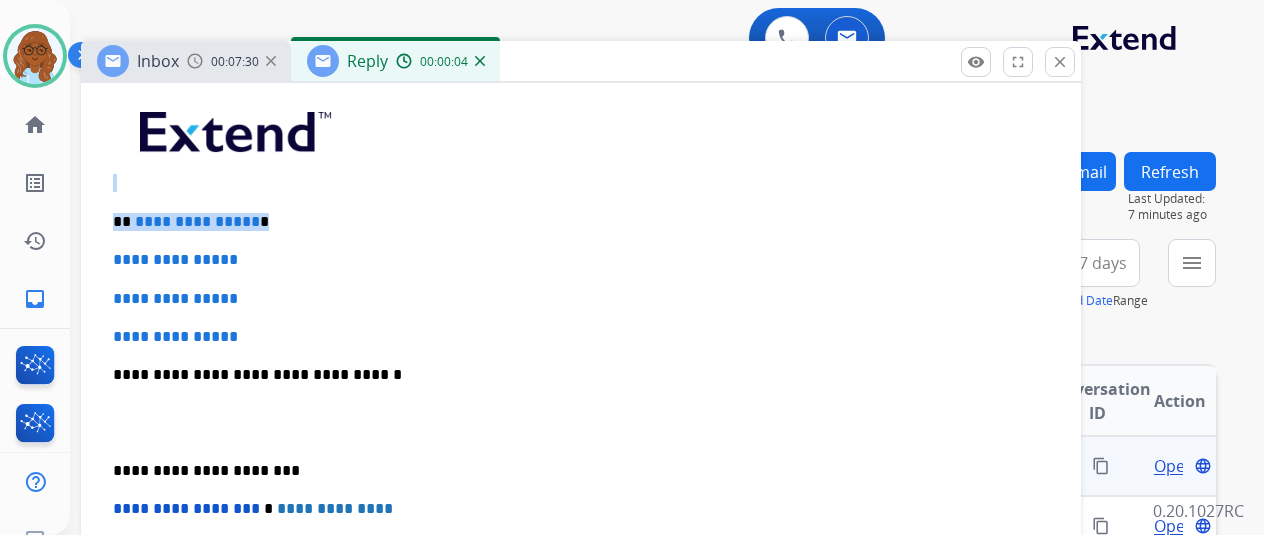 drag, startPoint x: 297, startPoint y: 203, endPoint x: 71, endPoint y: 219, distance: 226.56566 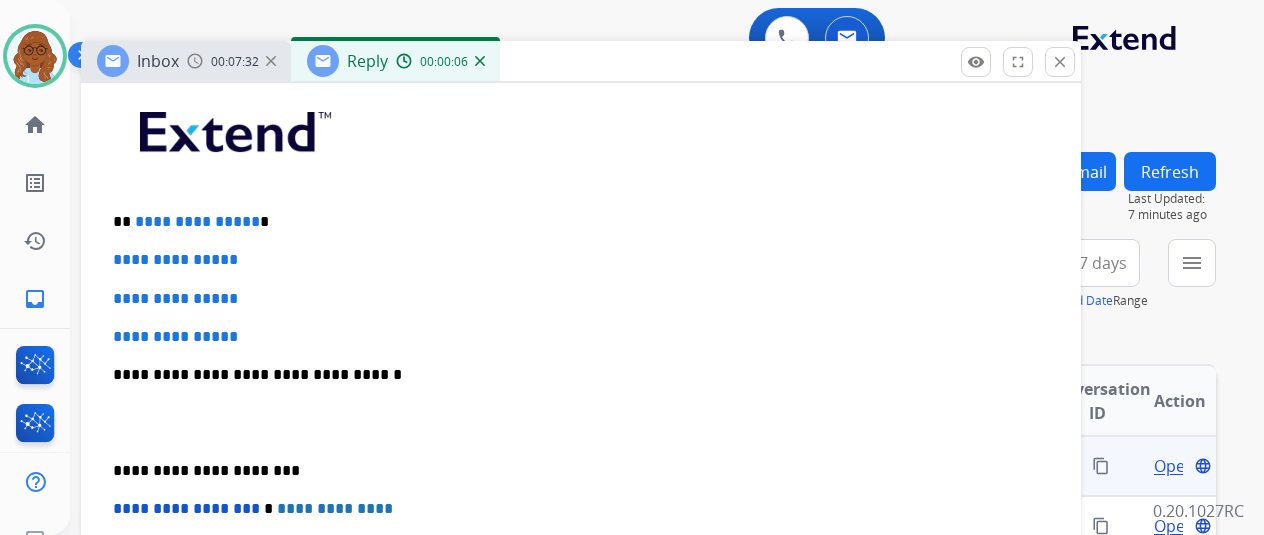 click on "**********" at bounding box center (581, 422) 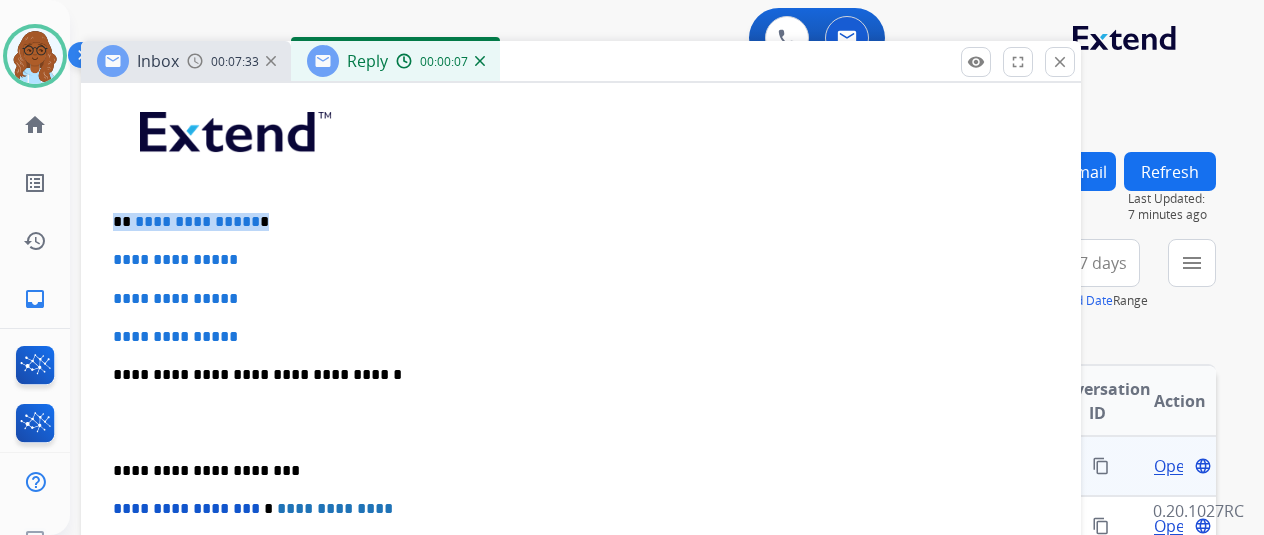 drag, startPoint x: 266, startPoint y: 217, endPoint x: 132, endPoint y: 217, distance: 134 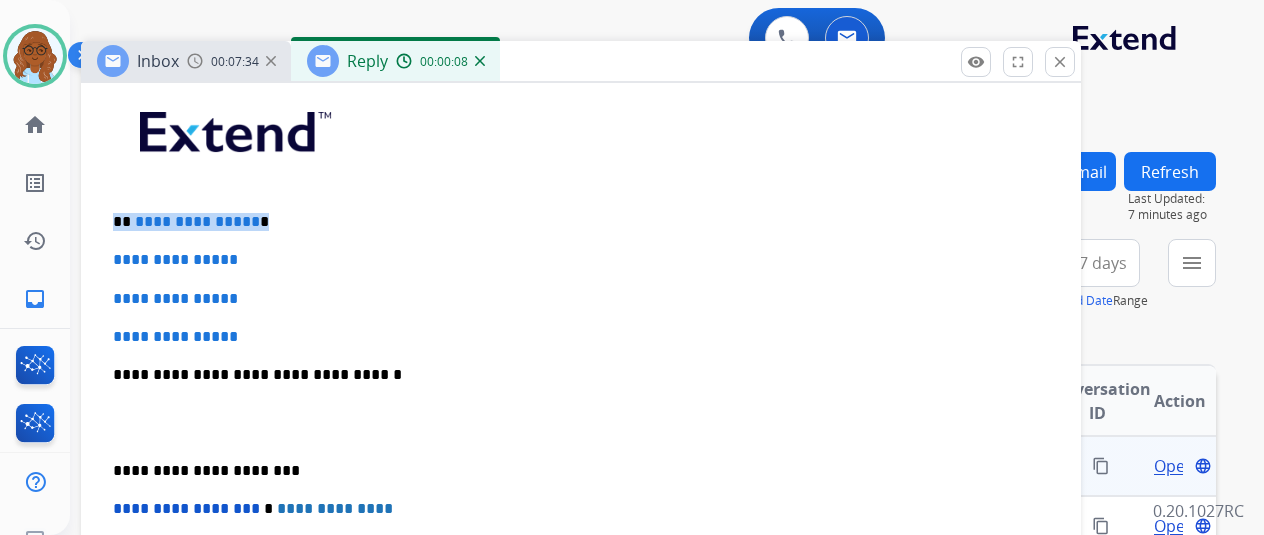 type 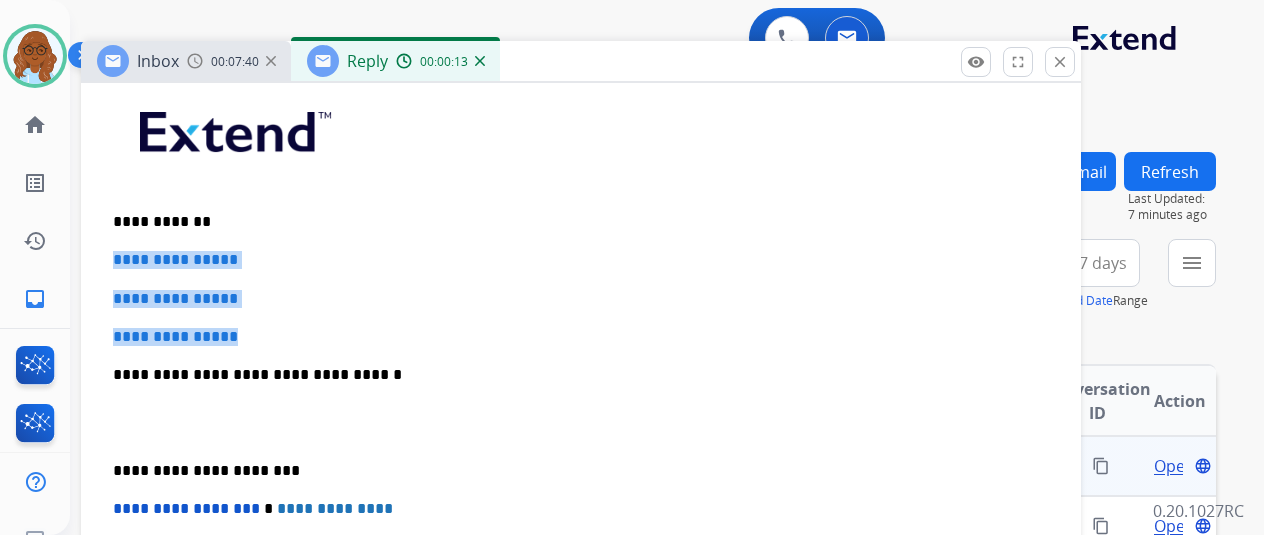 drag, startPoint x: 268, startPoint y: 333, endPoint x: 126, endPoint y: 257, distance: 161.05899 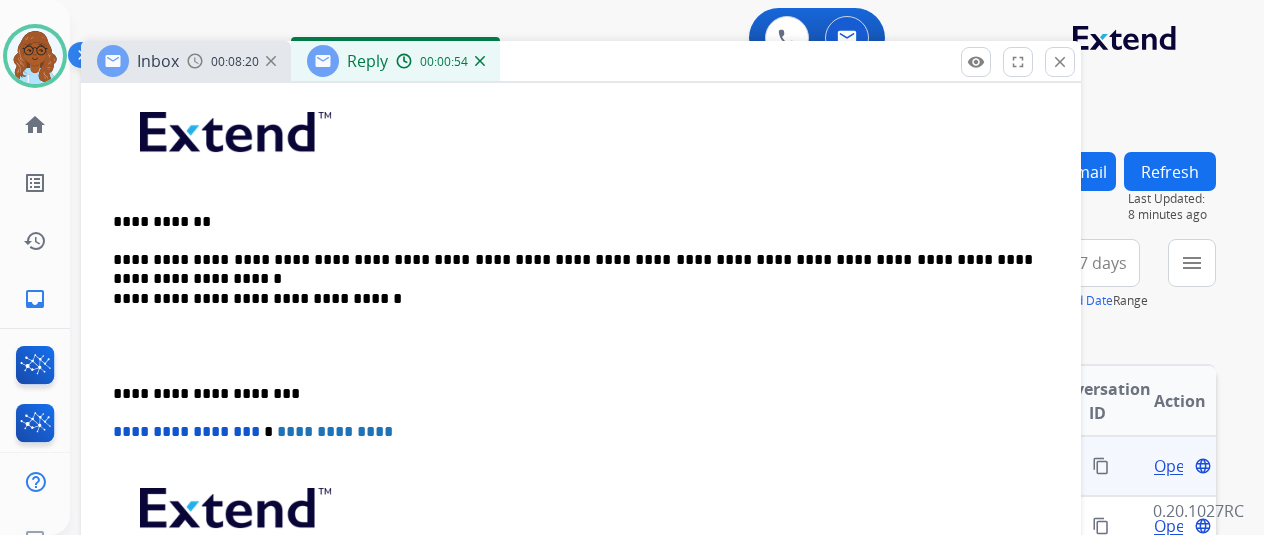click on "**********" at bounding box center (581, 383) 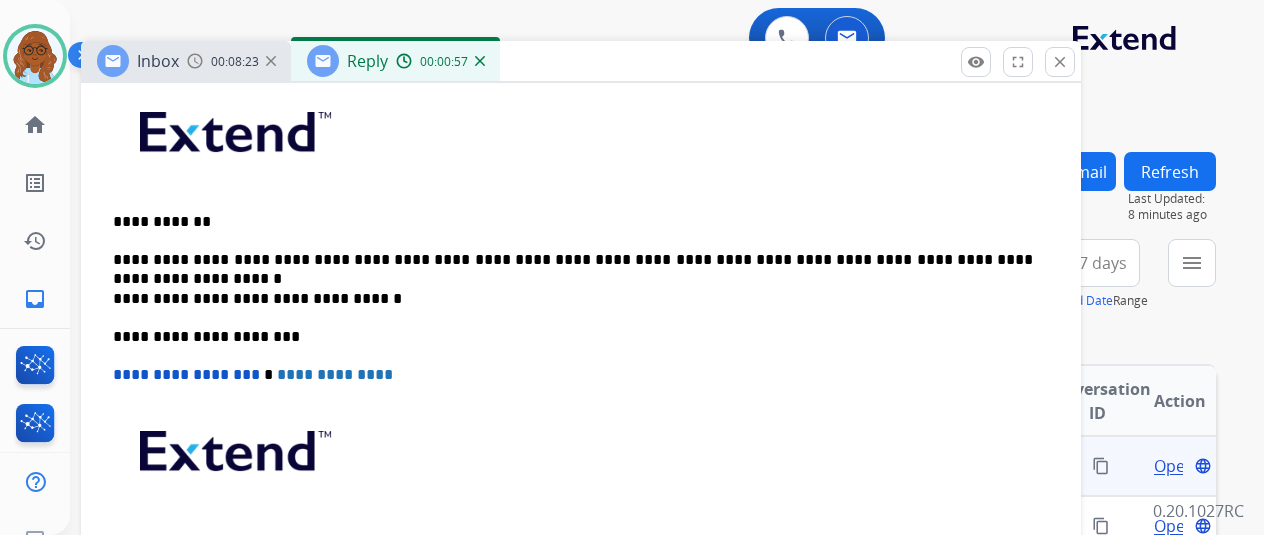 click on "**********" at bounding box center [573, 260] 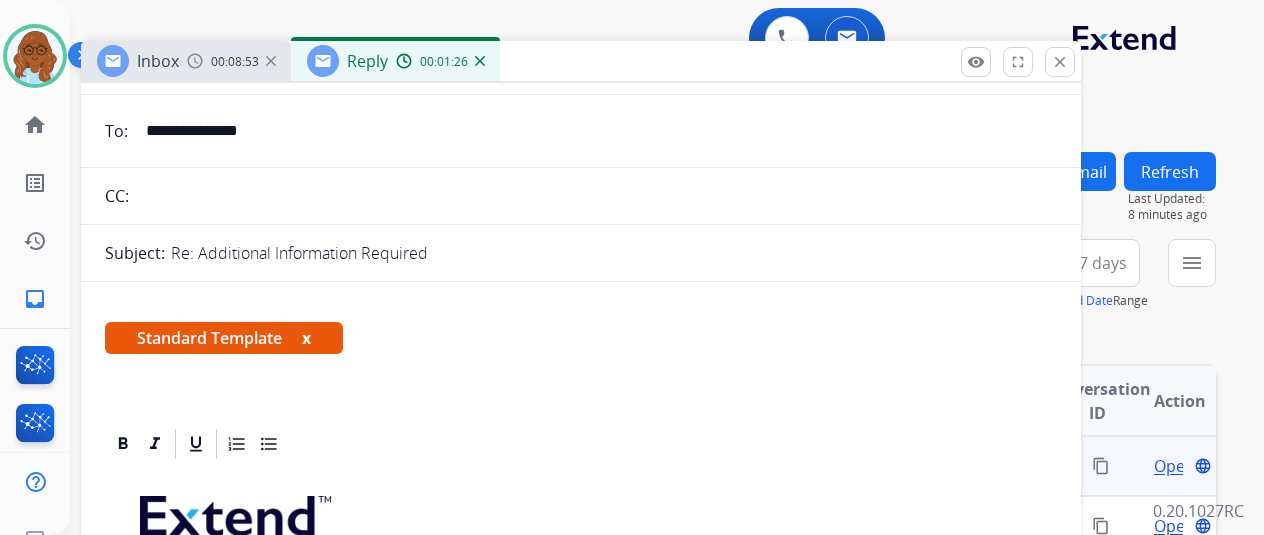 scroll, scrollTop: 0, scrollLeft: 0, axis: both 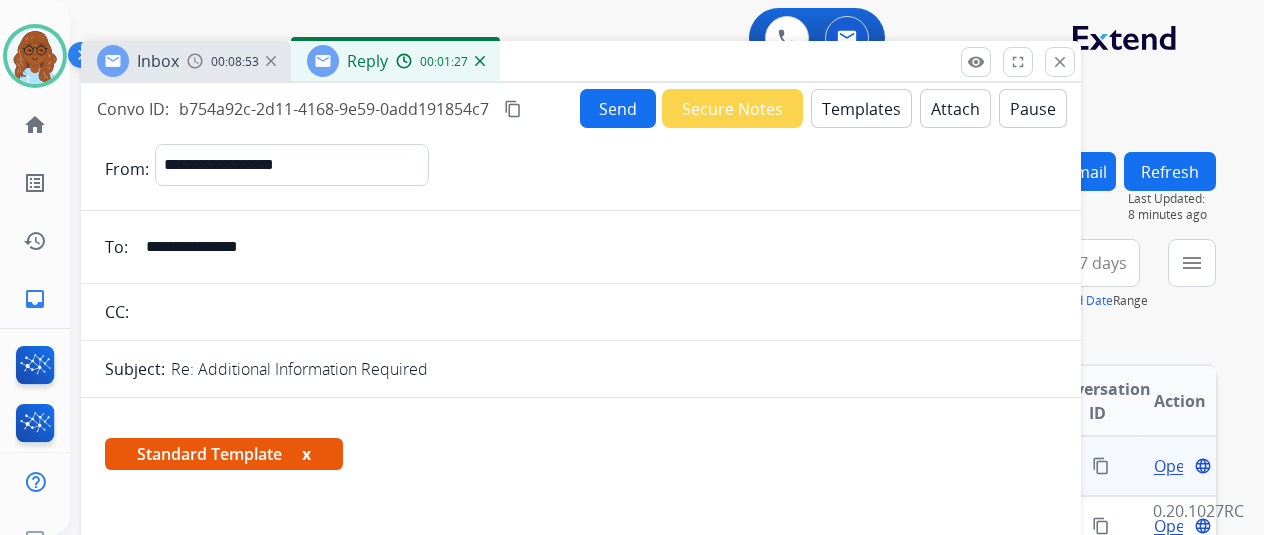 click on "x" at bounding box center [306, 454] 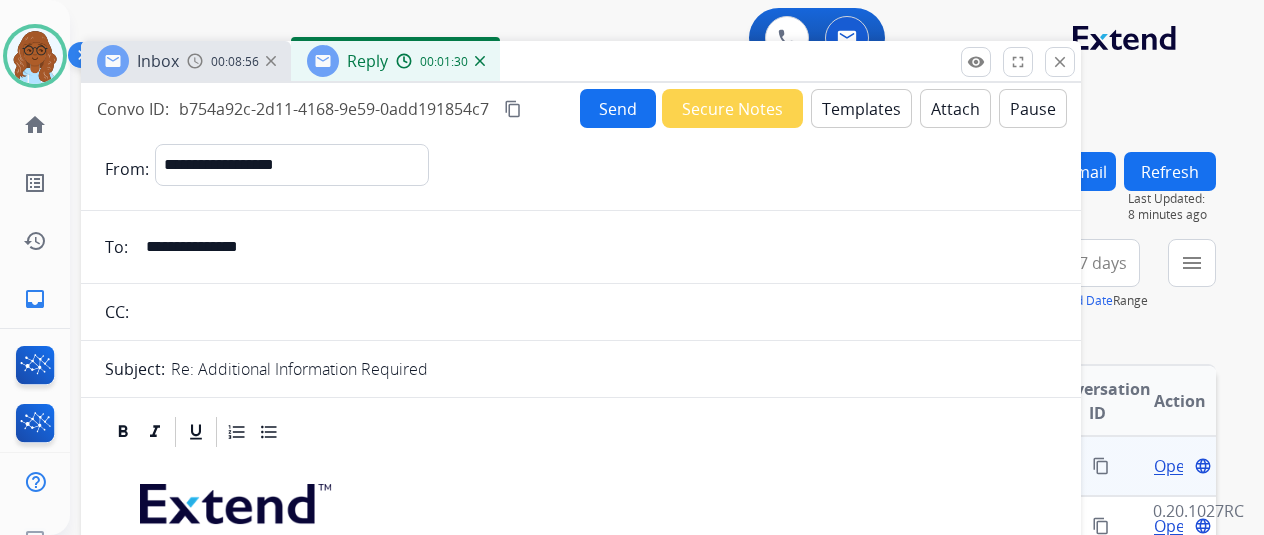 click on "content_copy" at bounding box center (513, 109) 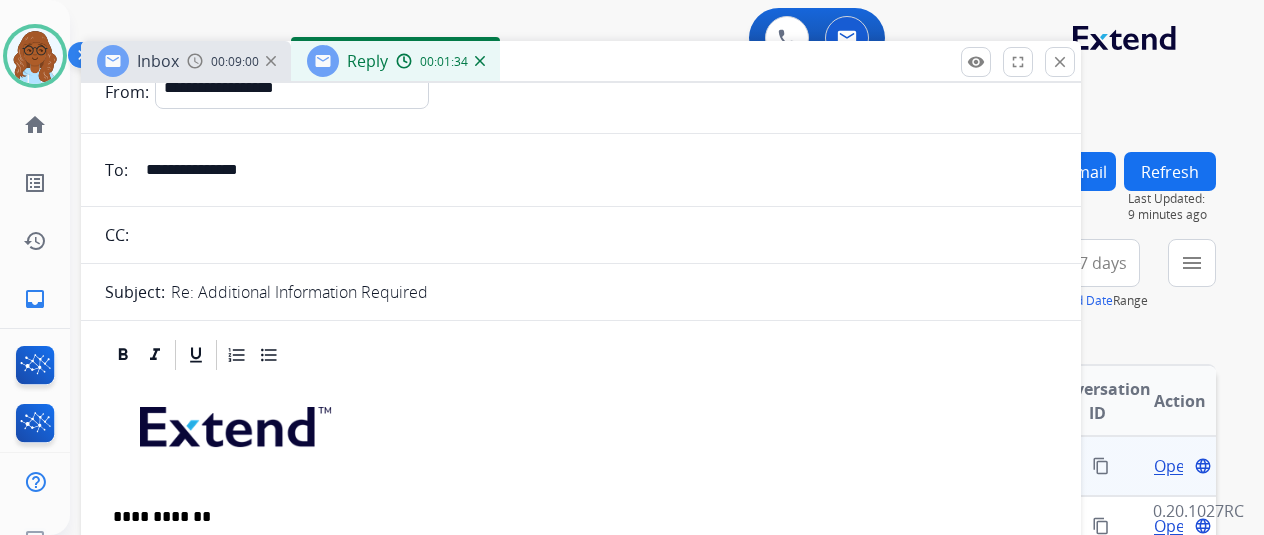 scroll, scrollTop: 300, scrollLeft: 0, axis: vertical 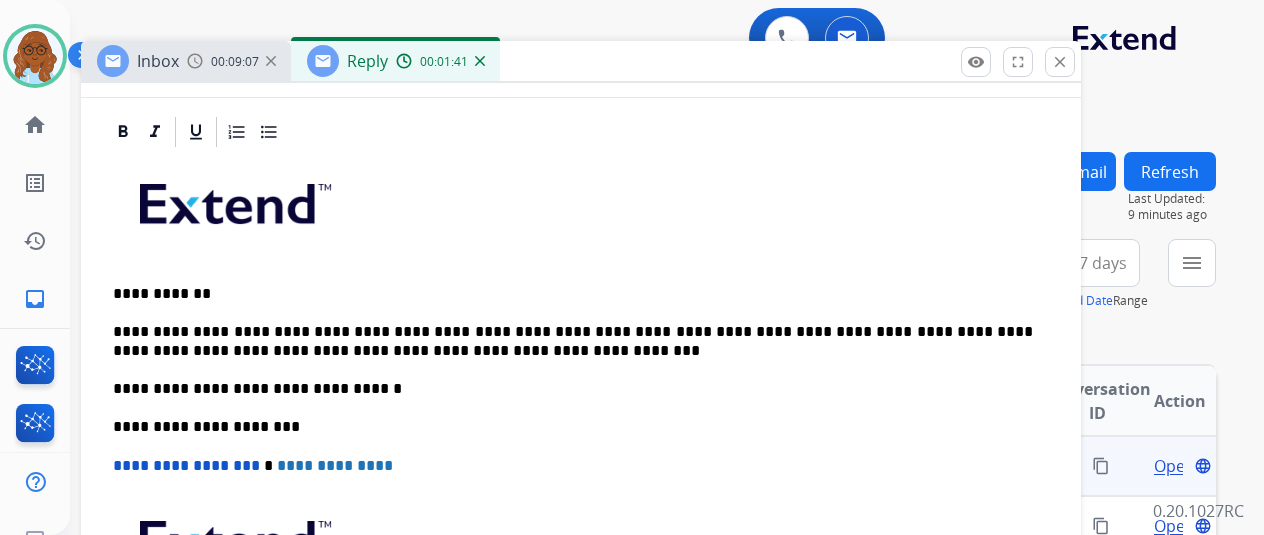 click on "**********" at bounding box center [573, 341] 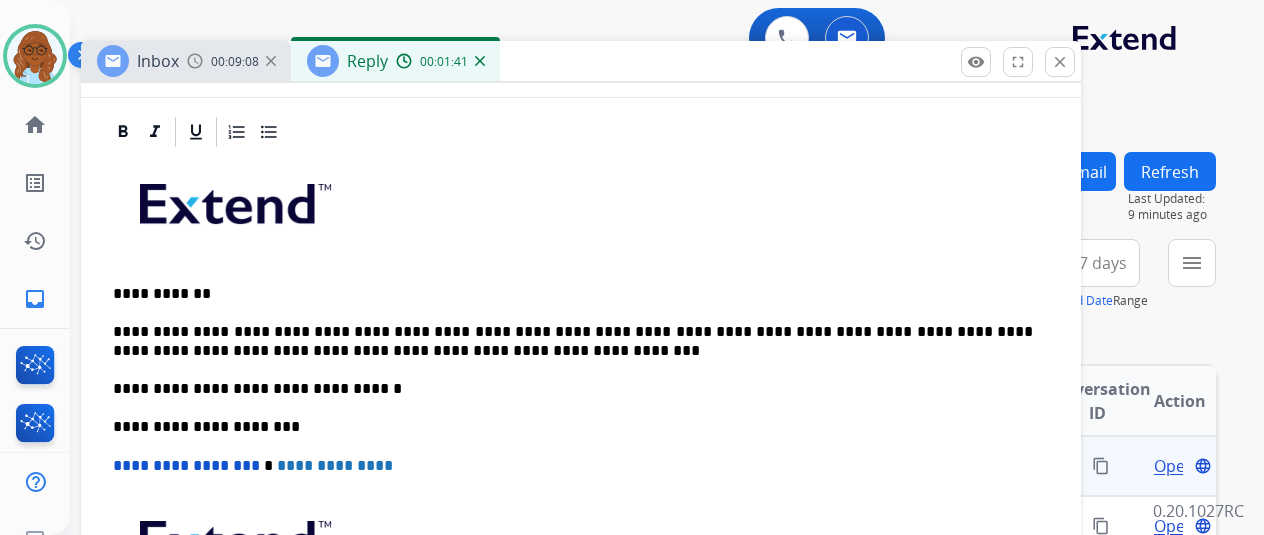 click on "**********" at bounding box center (573, 341) 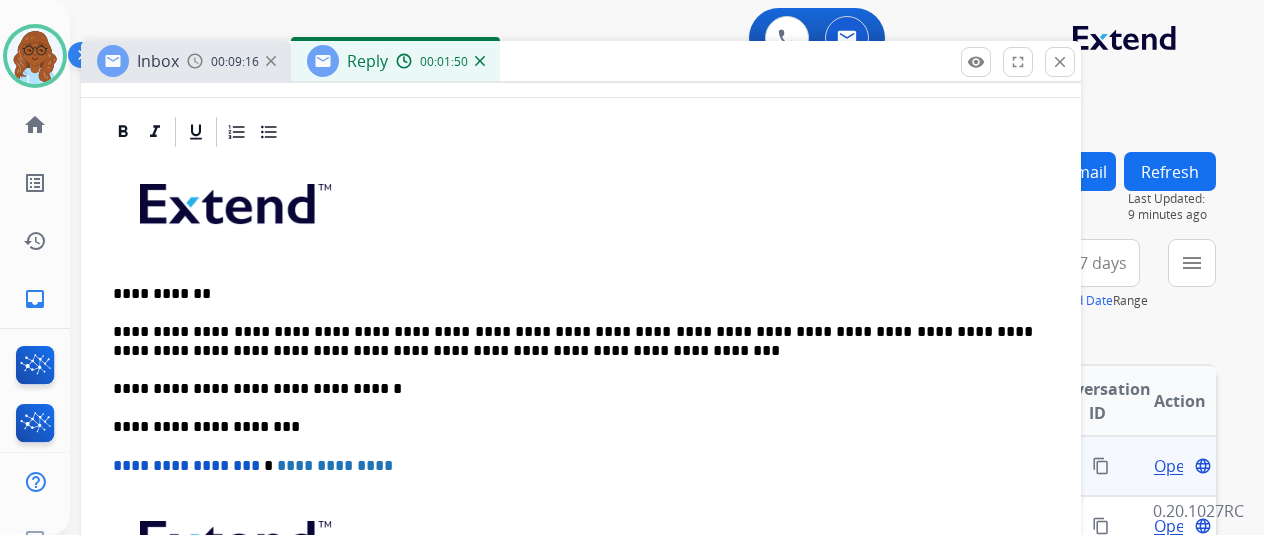 click on "**********" at bounding box center [573, 341] 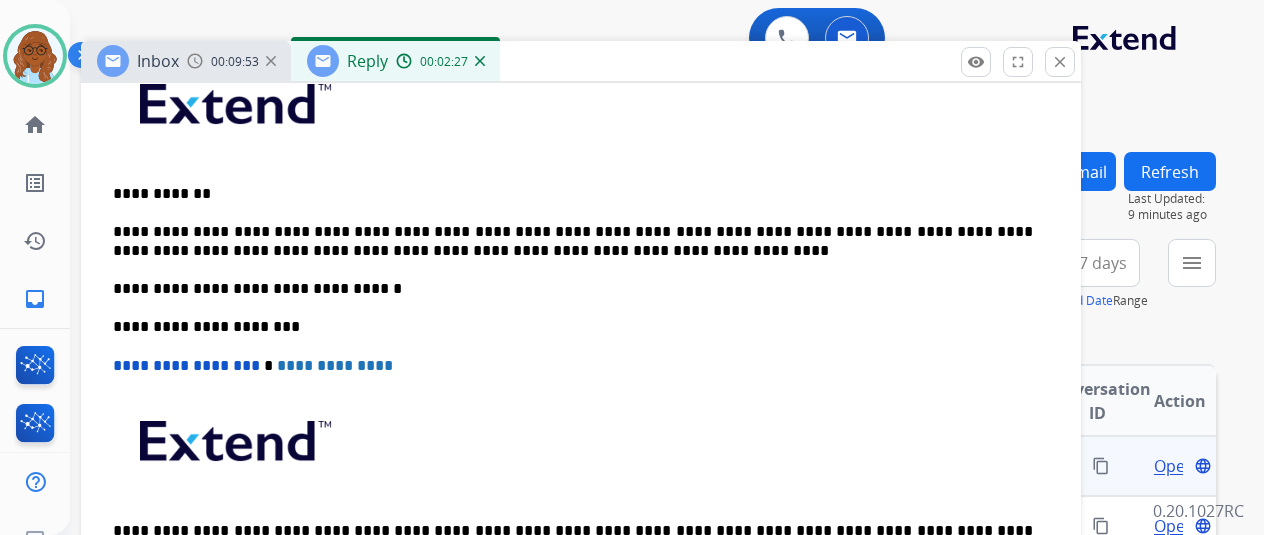 scroll, scrollTop: 0, scrollLeft: 0, axis: both 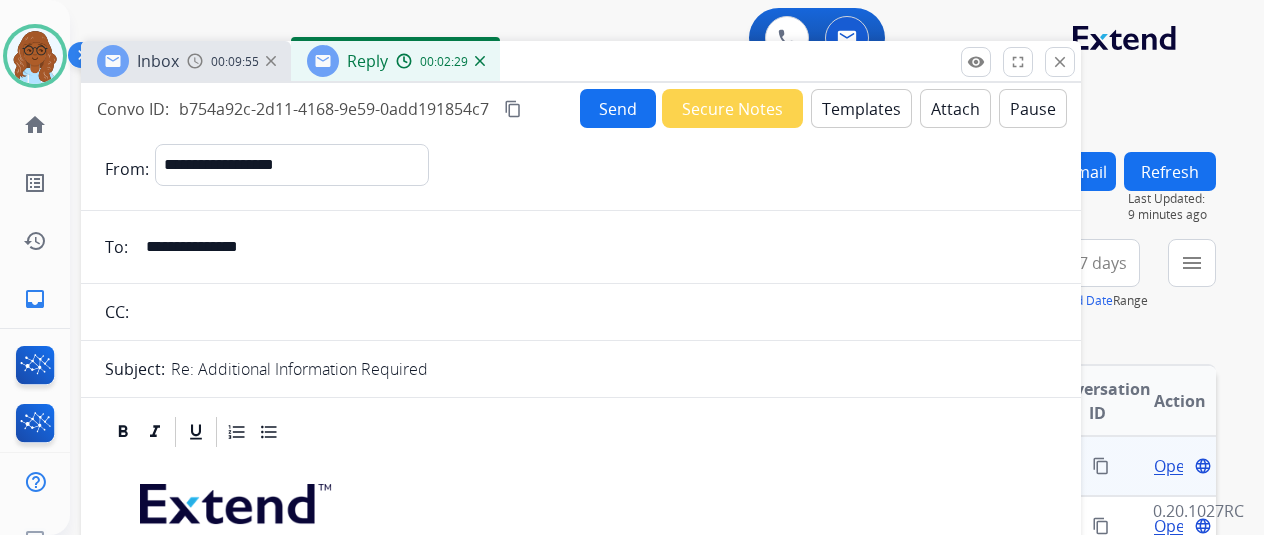 click on "Send" at bounding box center (618, 108) 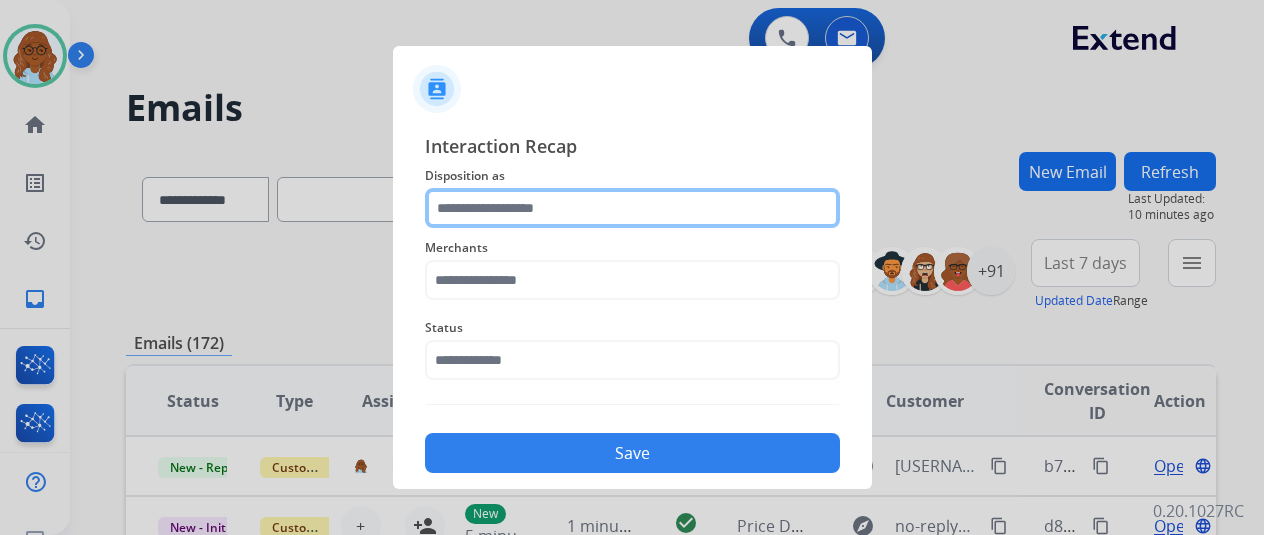 click 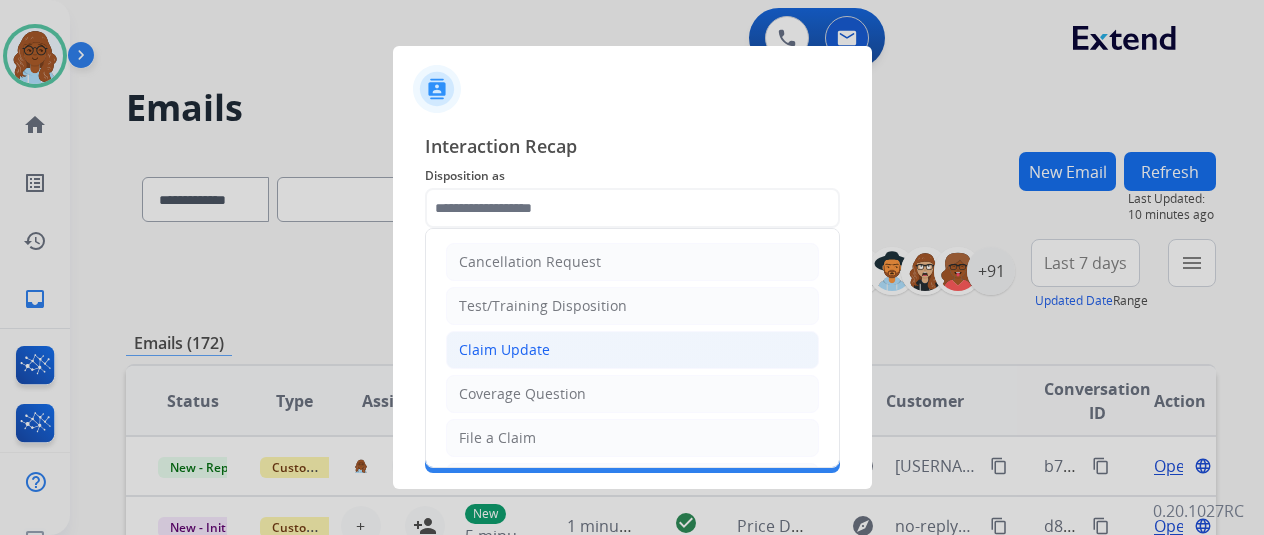 click on "Claim Update" 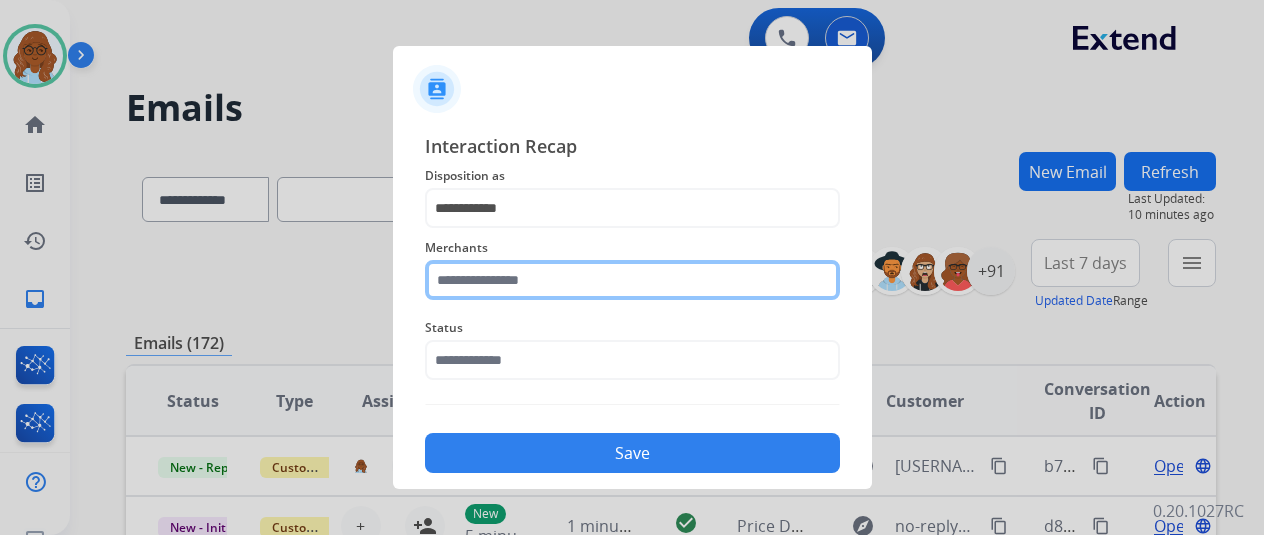 click 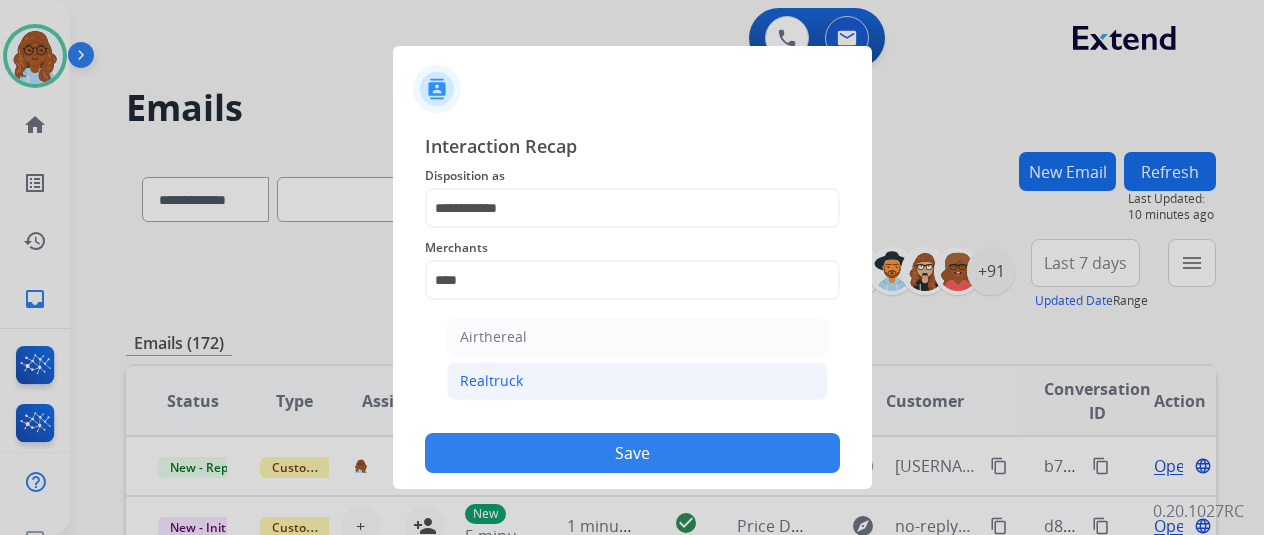 click on "Realtruck" 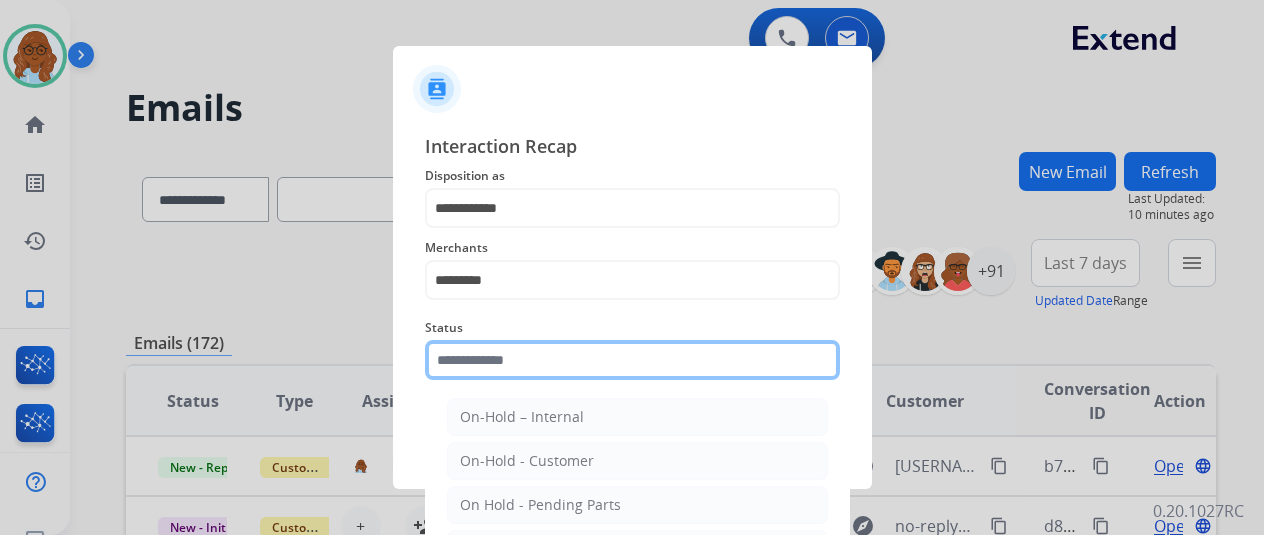 click 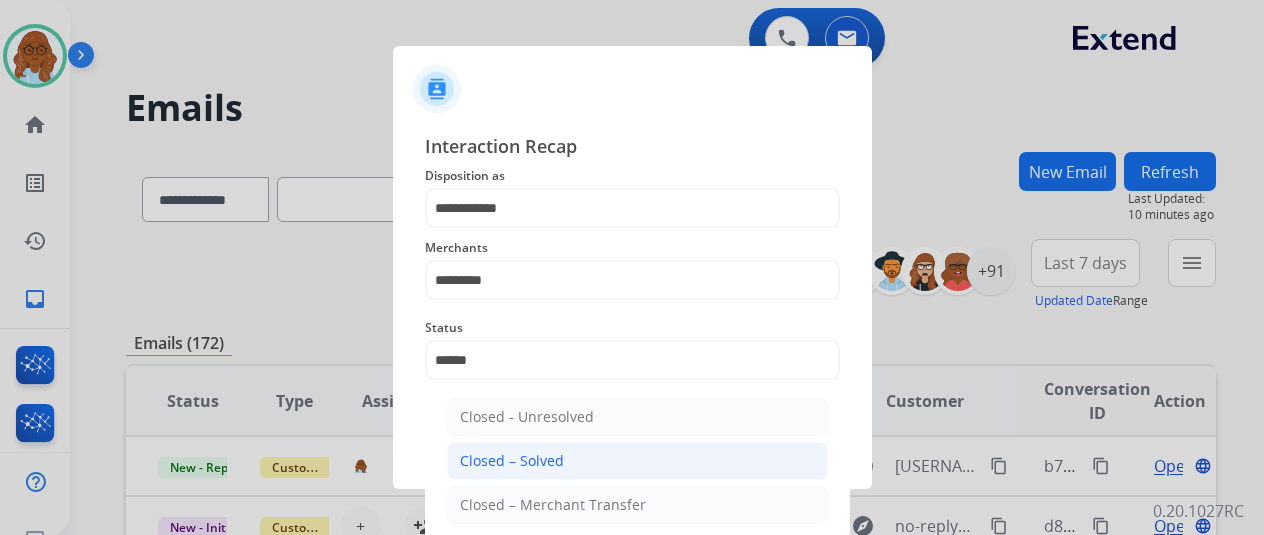 click on "Closed – Solved" 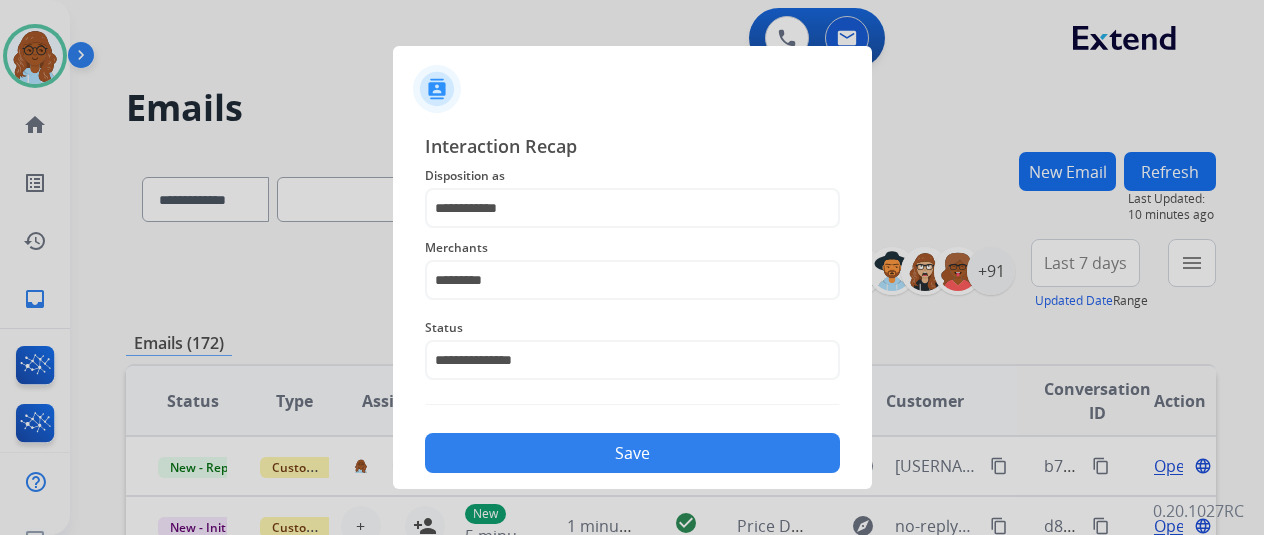 drag, startPoint x: 658, startPoint y: 456, endPoint x: 672, endPoint y: 455, distance: 14.035668 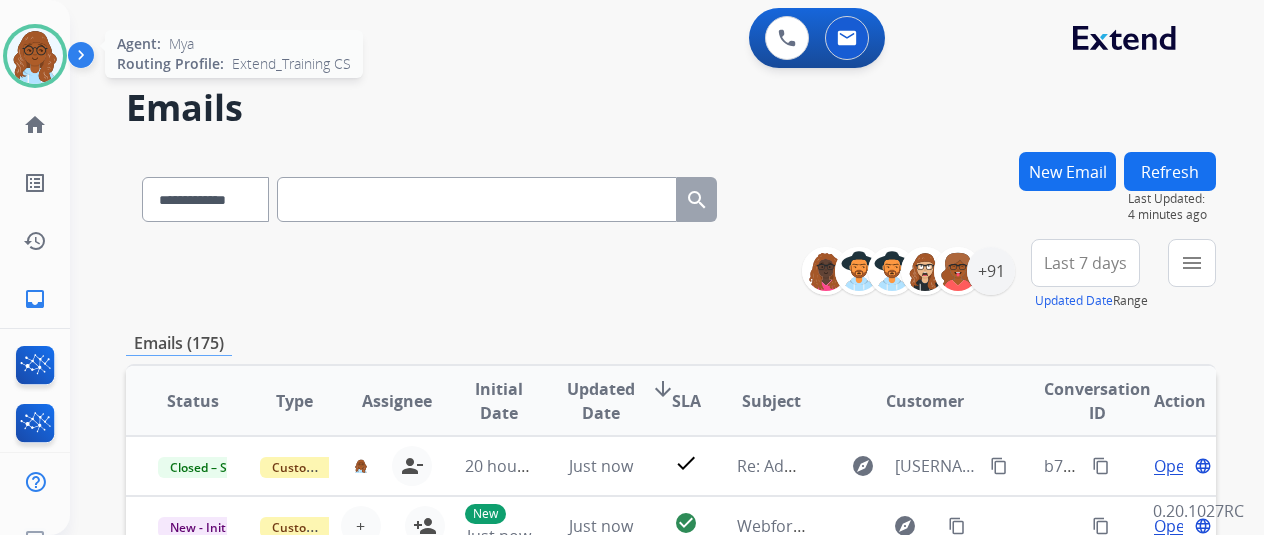 click at bounding box center [35, 56] 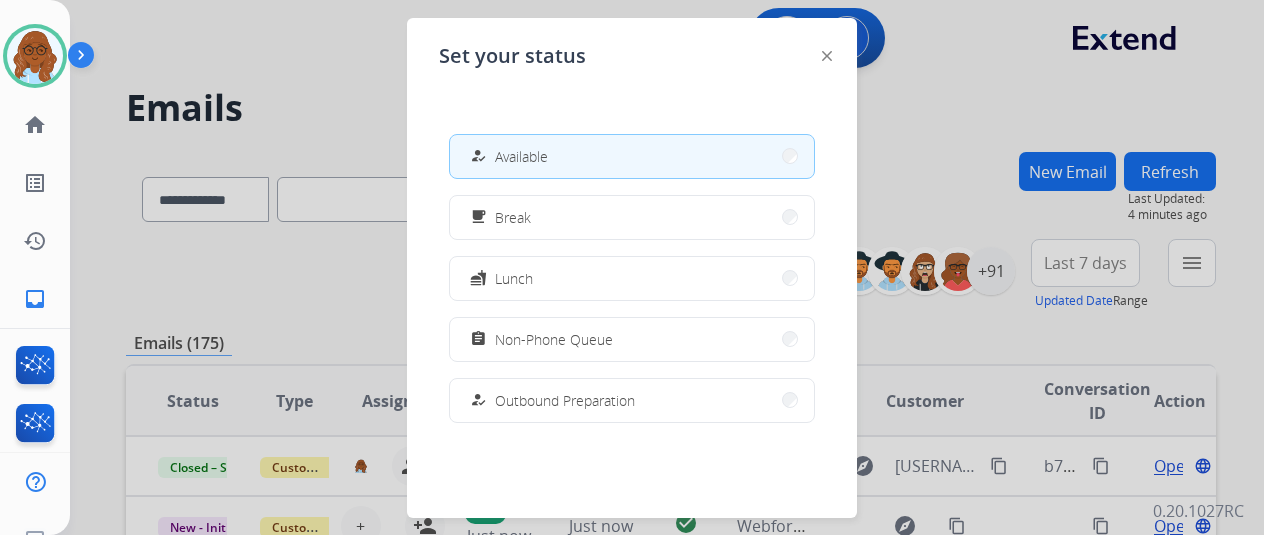 drag, startPoint x: 560, startPoint y: 319, endPoint x: 870, endPoint y: 315, distance: 310.02582 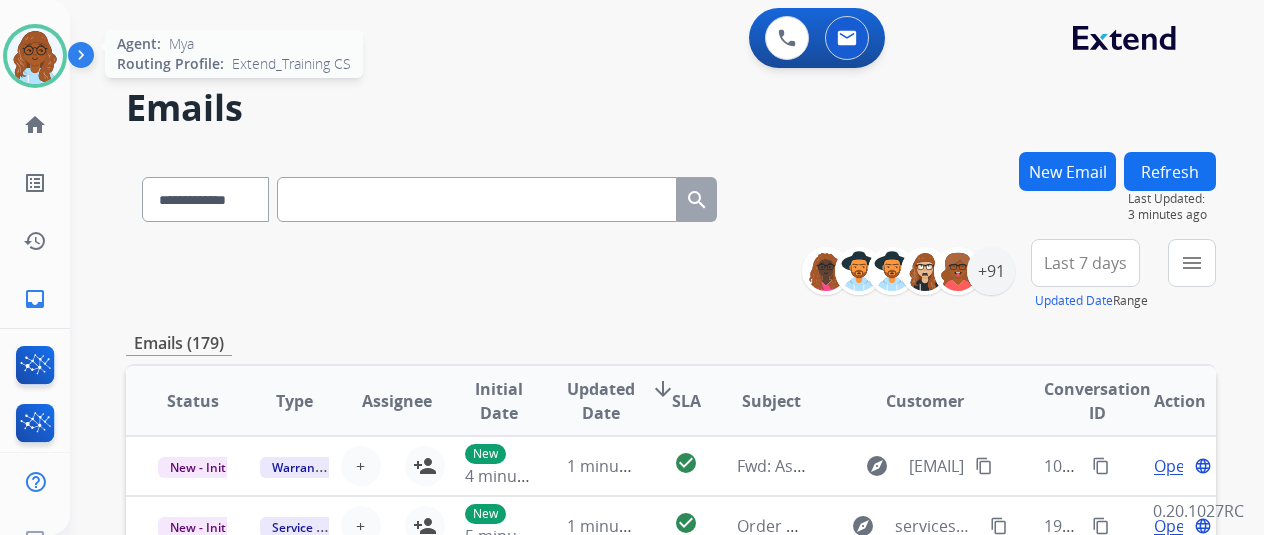 click at bounding box center [35, 56] 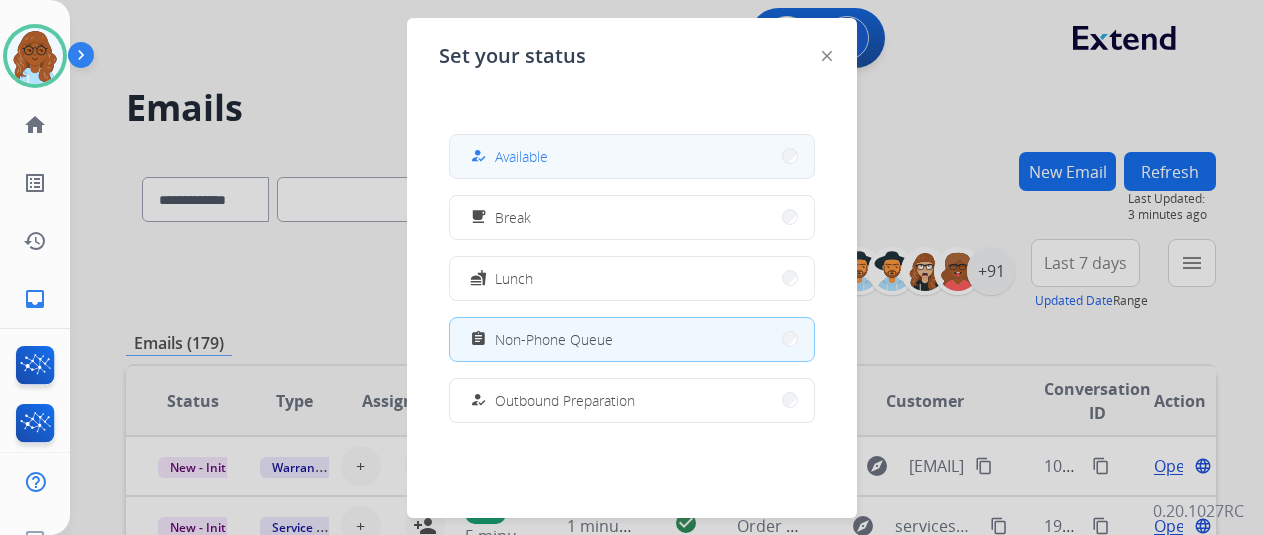 click on "how_to_reg Available" at bounding box center (632, 156) 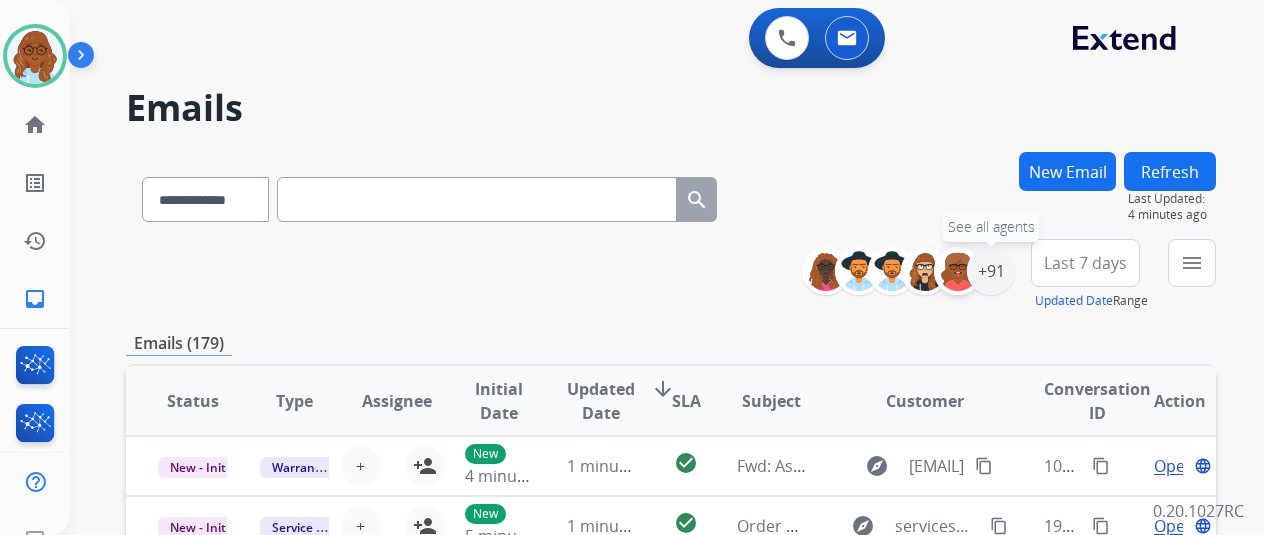 drag, startPoint x: 1013, startPoint y: 267, endPoint x: 955, endPoint y: 264, distance: 58.077534 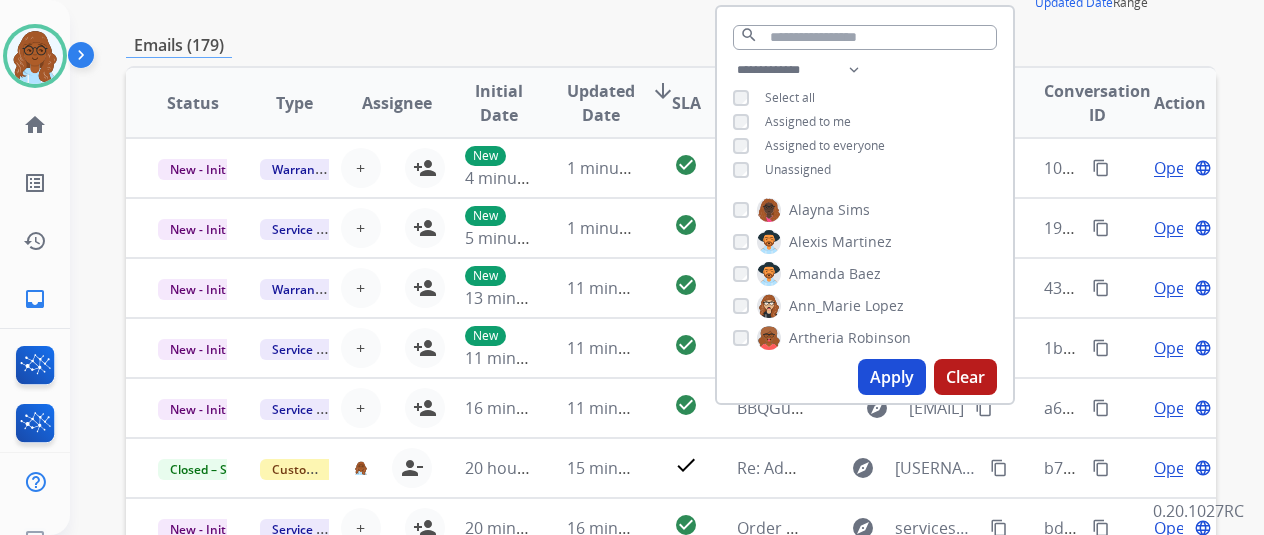 scroll, scrollTop: 300, scrollLeft: 0, axis: vertical 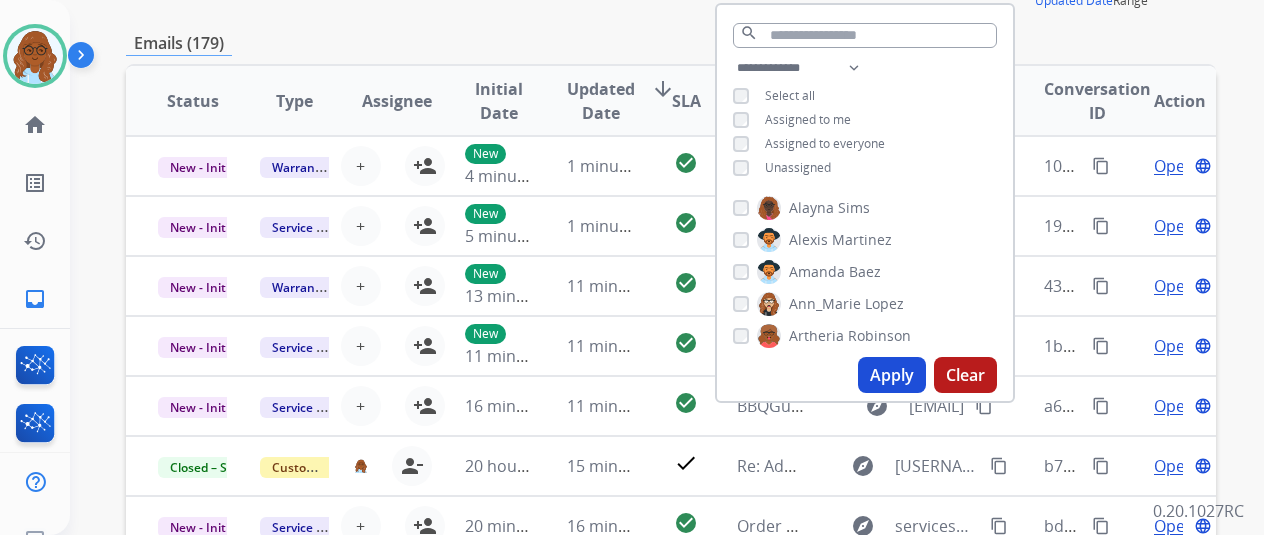 click on "Apply" at bounding box center [892, 375] 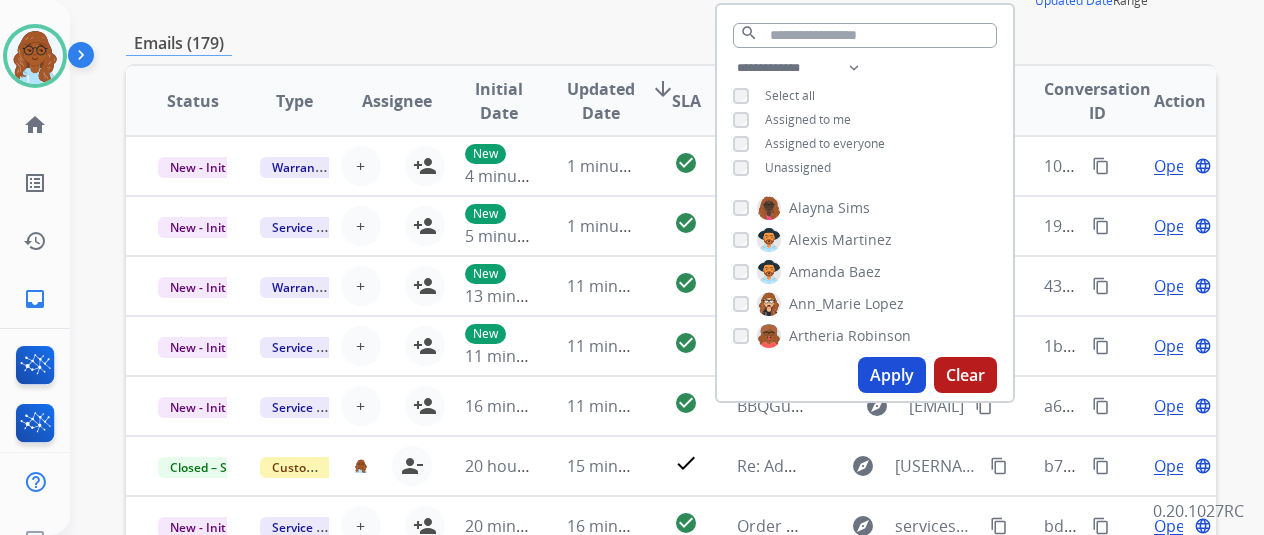 scroll, scrollTop: 0, scrollLeft: 0, axis: both 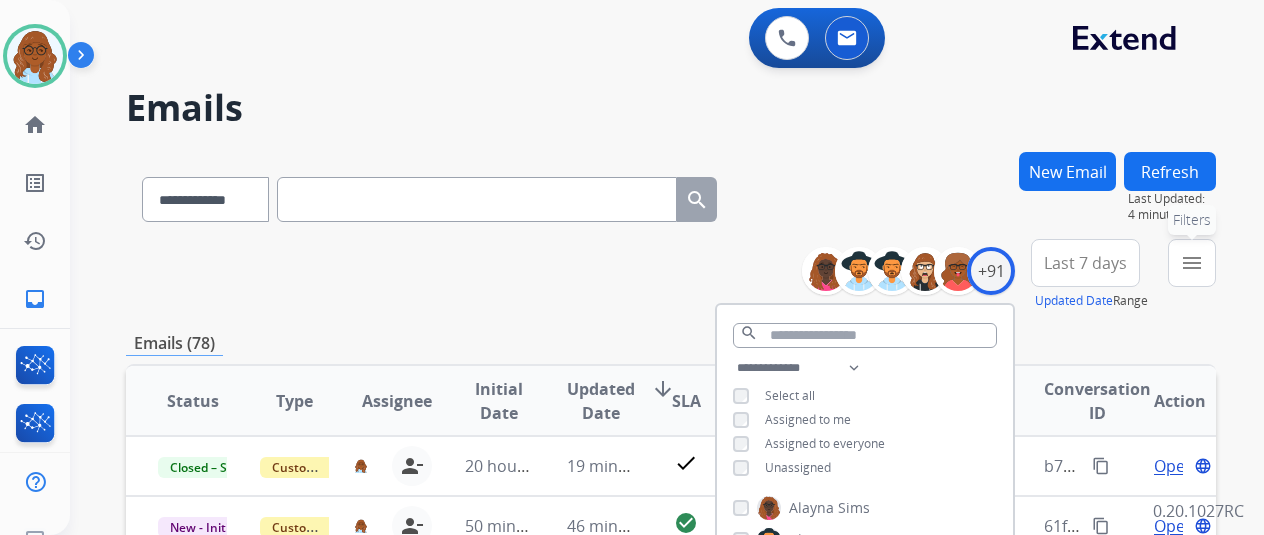 click on "menu  Filters" at bounding box center [1192, 263] 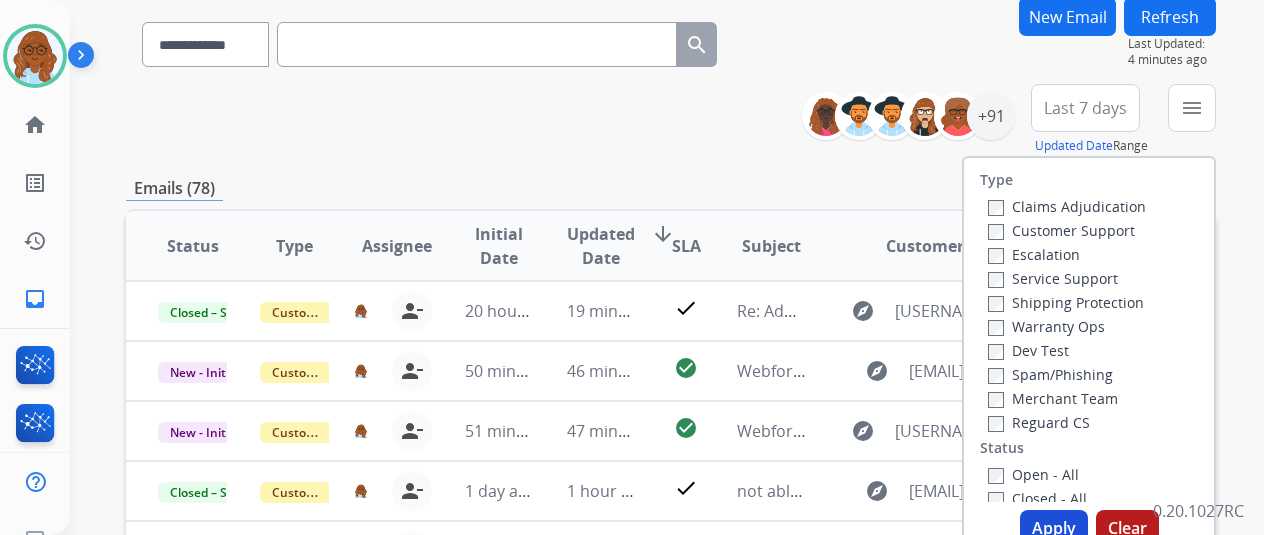 scroll, scrollTop: 300, scrollLeft: 0, axis: vertical 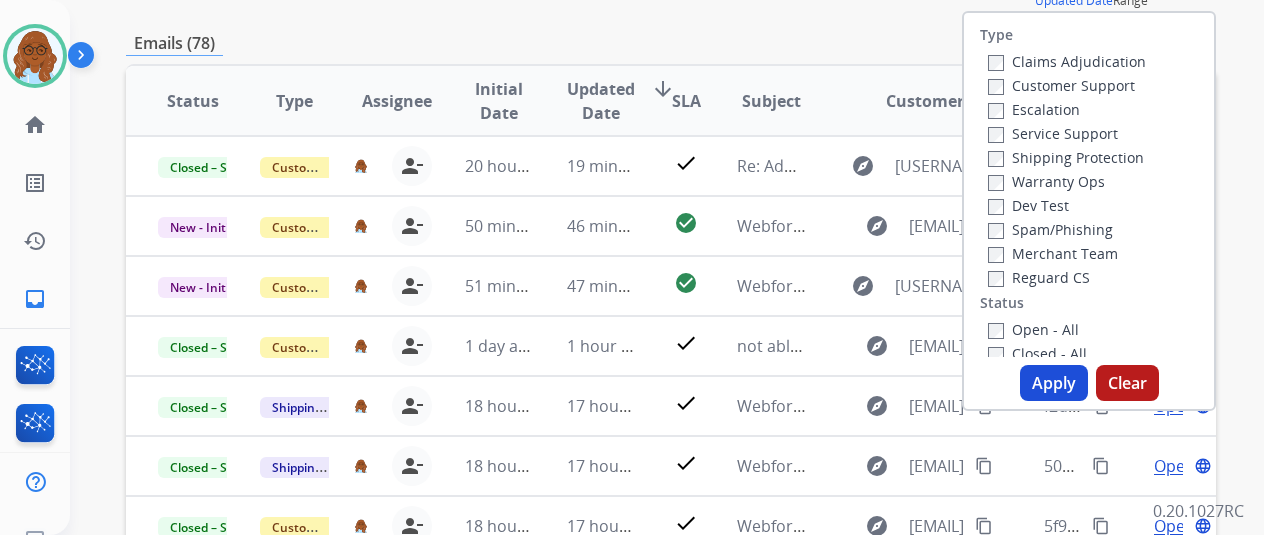 click on "Shipping Protection" at bounding box center (1066, 157) 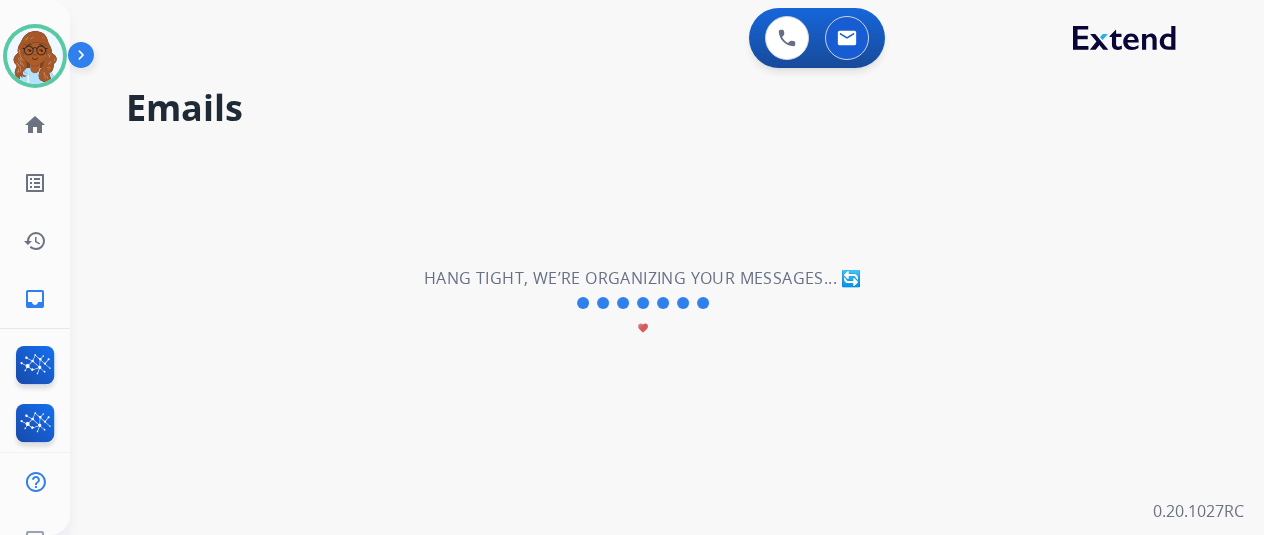 scroll, scrollTop: 0, scrollLeft: 0, axis: both 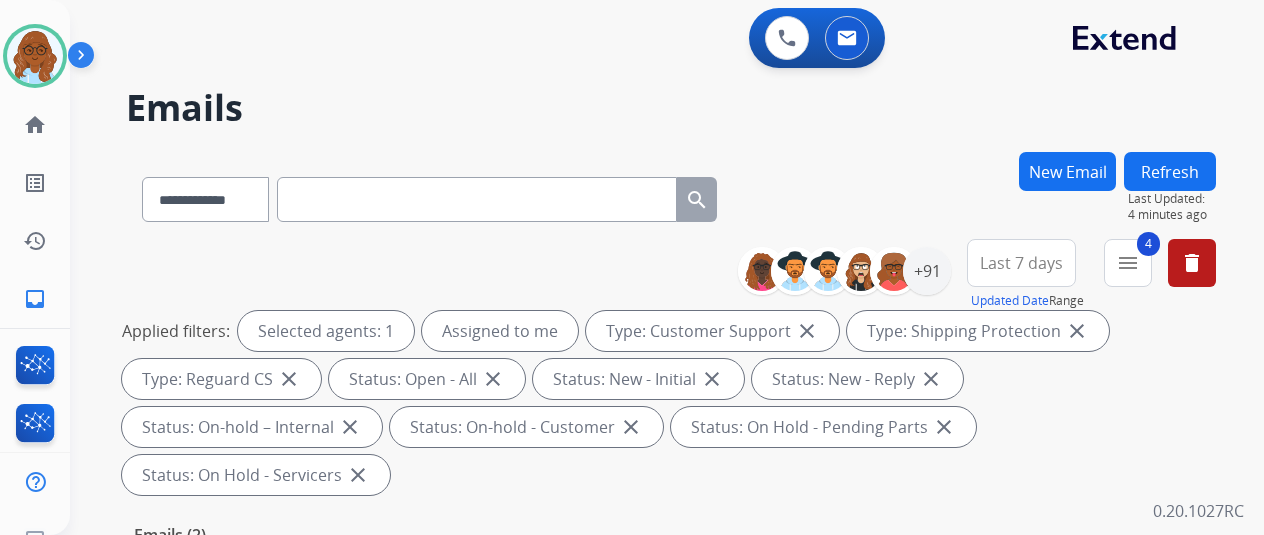 click on "Last 7 days" at bounding box center (1021, 263) 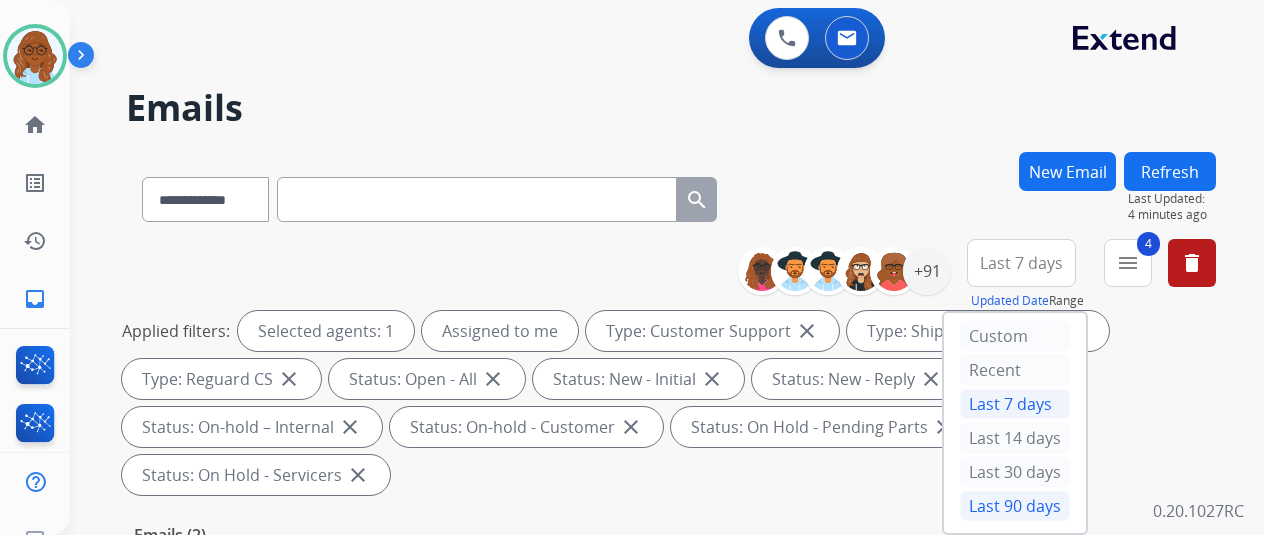 click on "Last 90 days" at bounding box center [1015, 506] 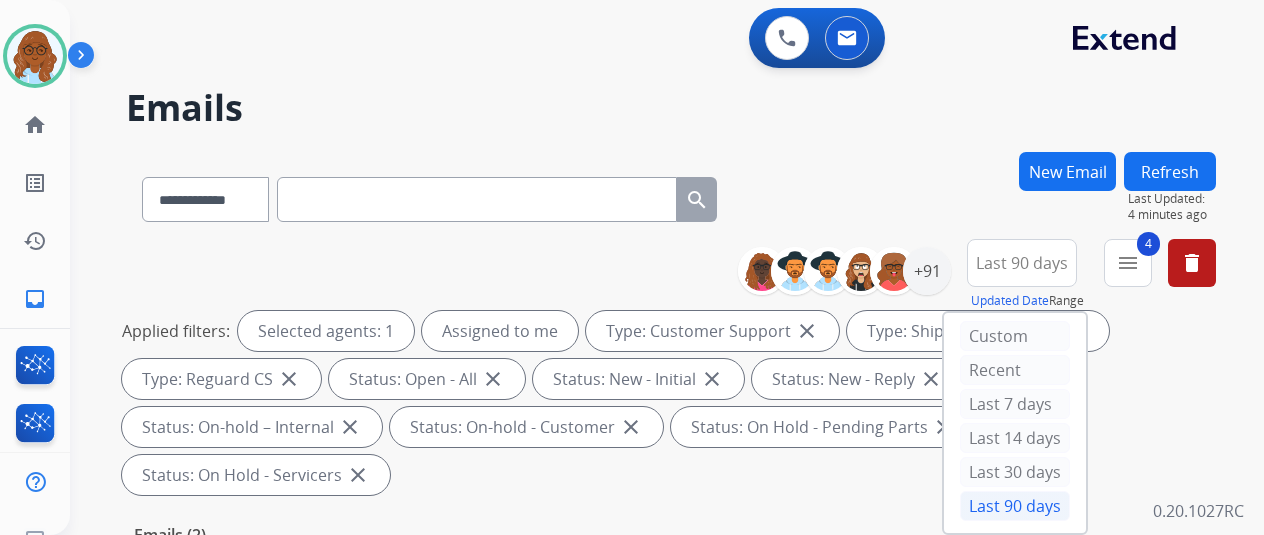 click on "Last 90 days" at bounding box center [1022, 263] 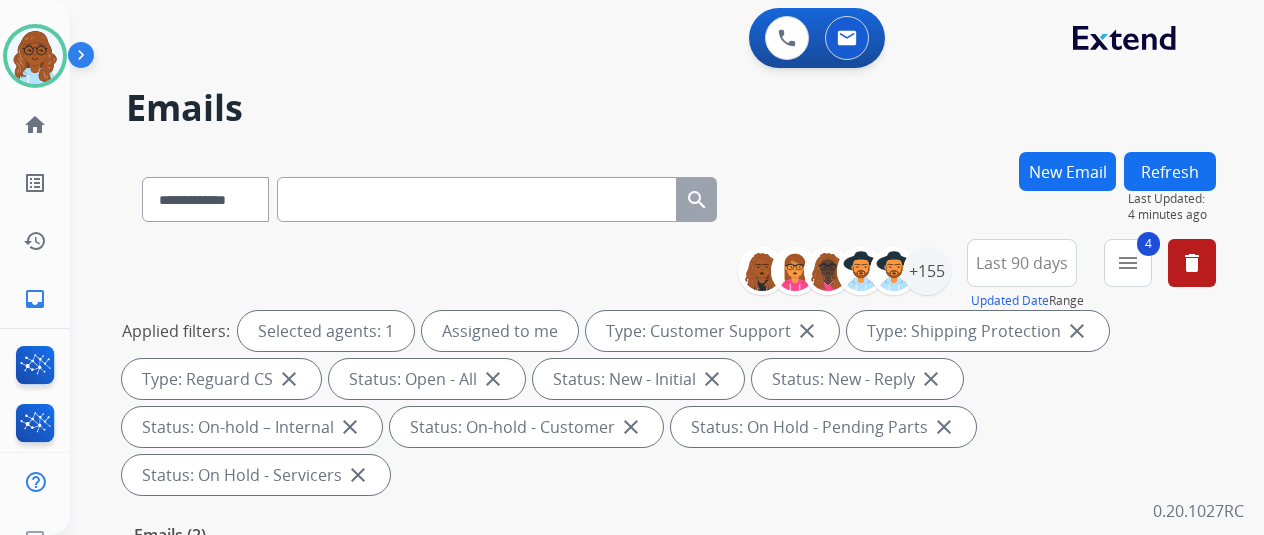 scroll, scrollTop: 400, scrollLeft: 0, axis: vertical 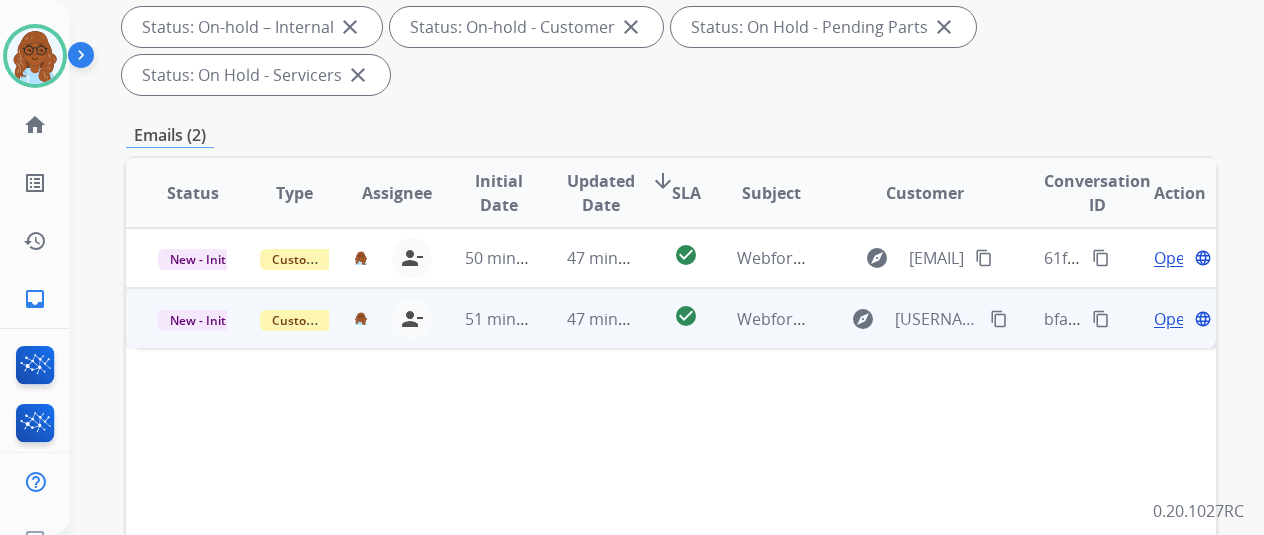 click on "Open" at bounding box center (1174, 319) 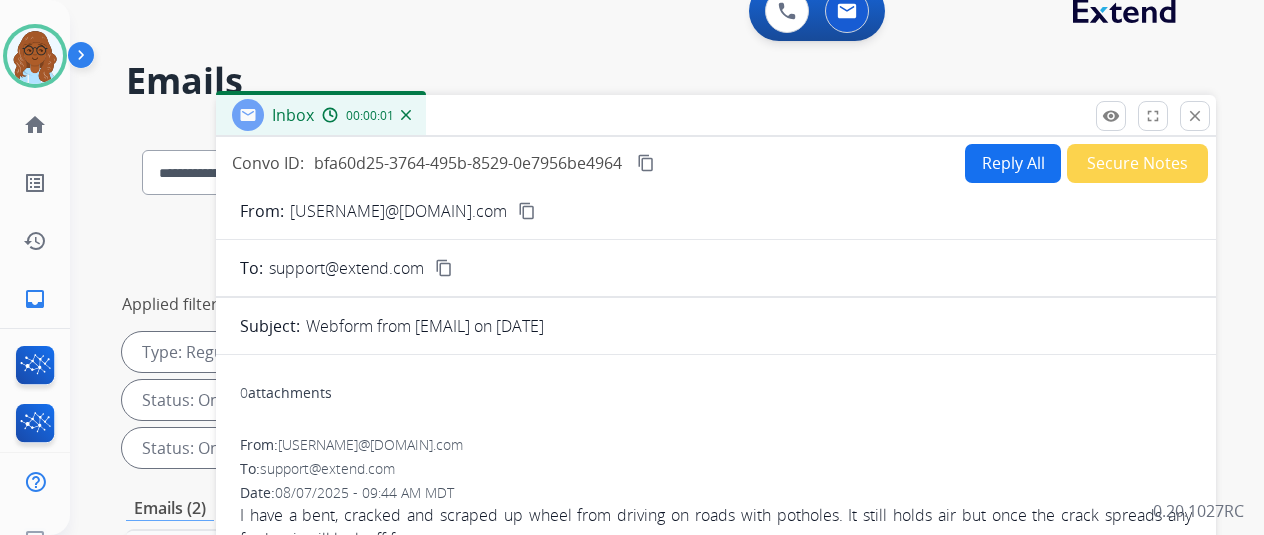 scroll, scrollTop: 0, scrollLeft: 0, axis: both 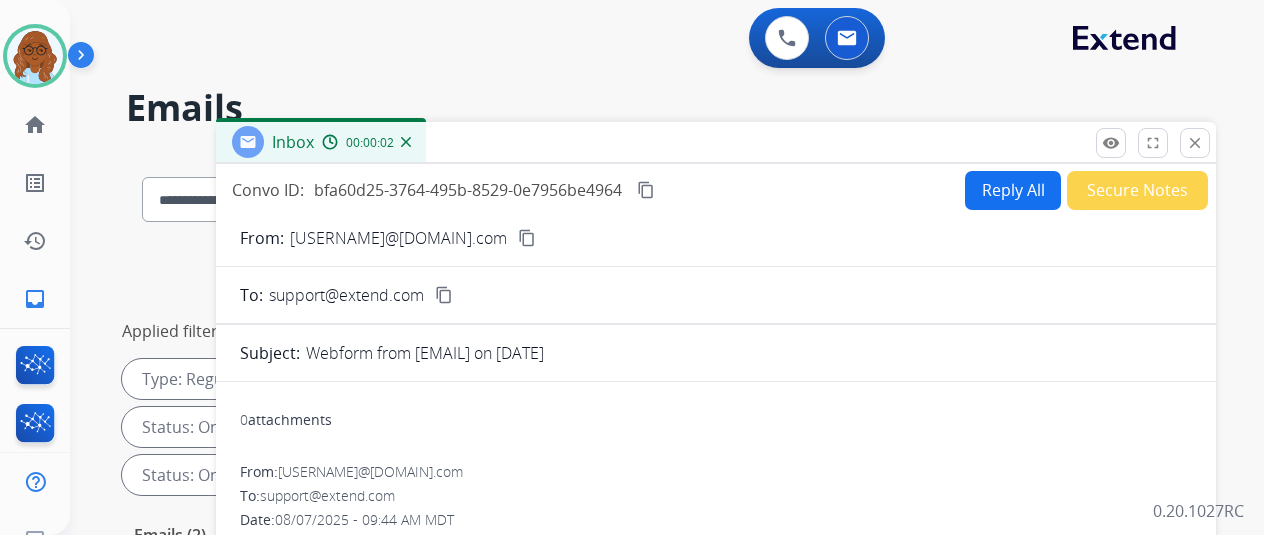 click on "content_copy" at bounding box center [527, 238] 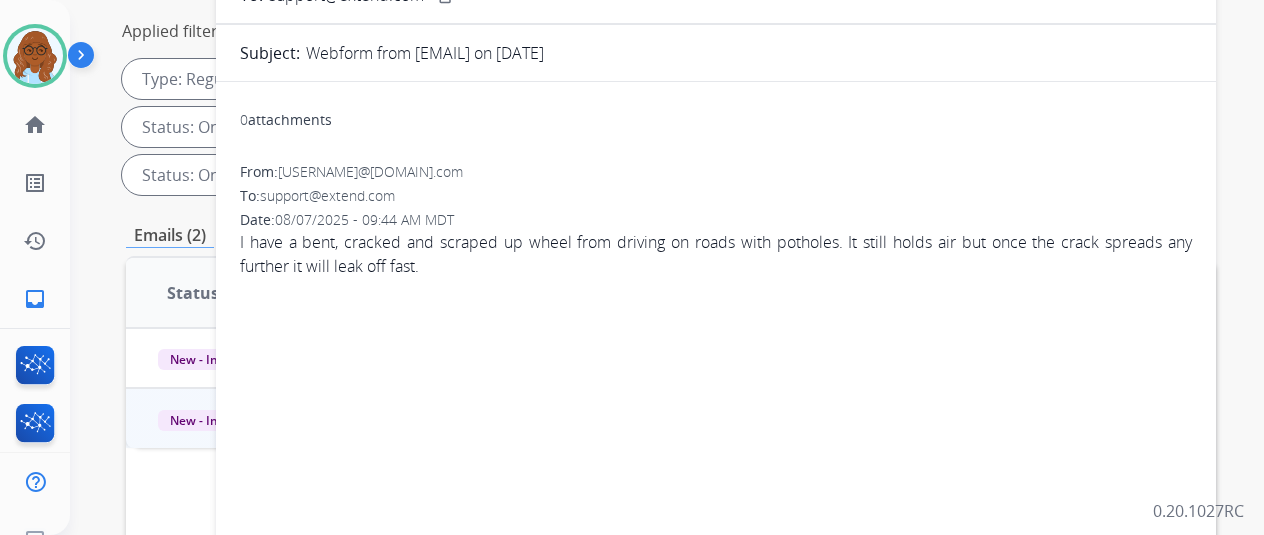scroll, scrollTop: 0, scrollLeft: 0, axis: both 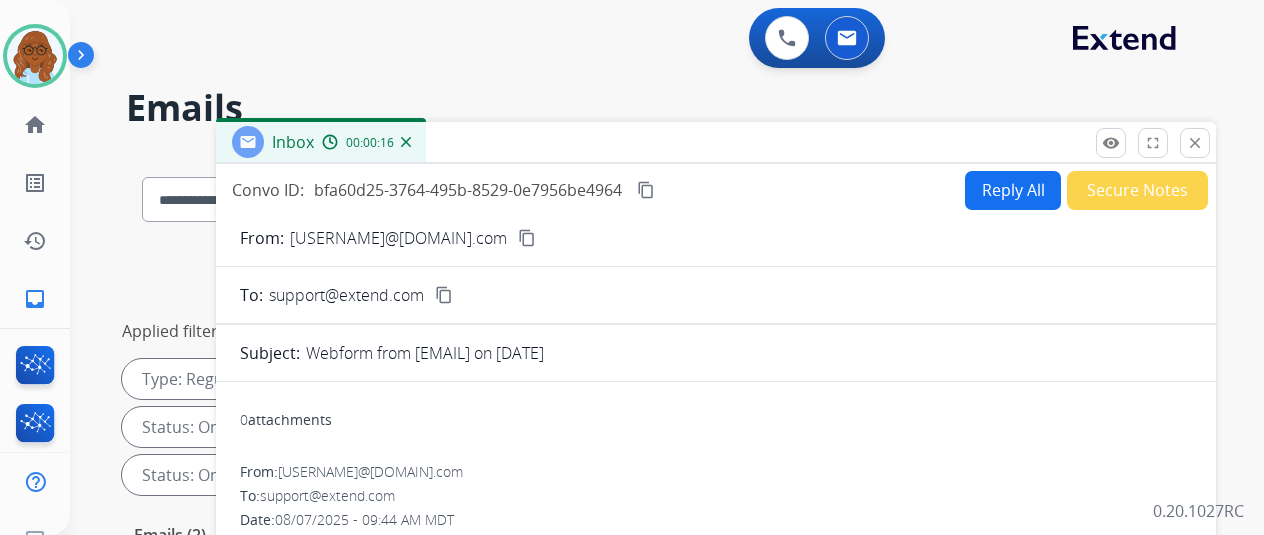 click on "close" at bounding box center (1195, 143) 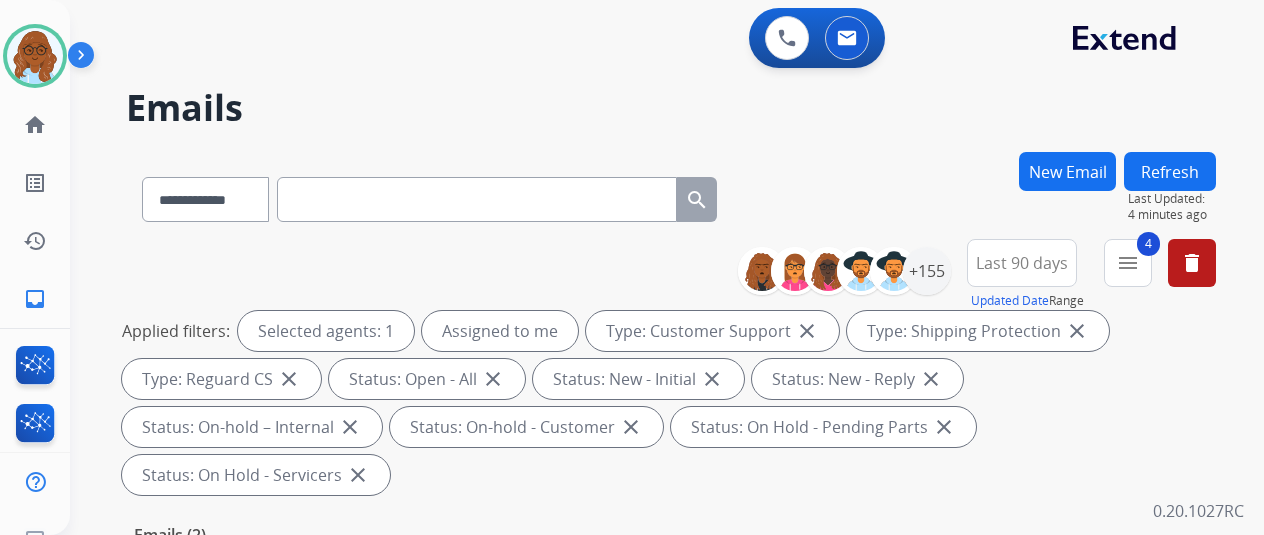 click at bounding box center (477, 199) 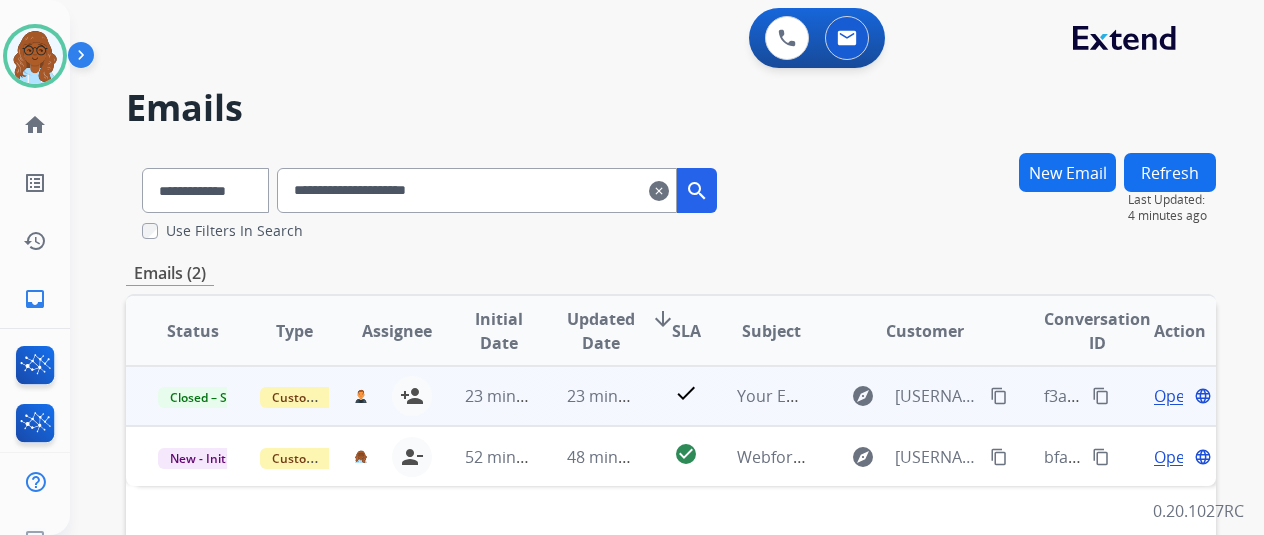 click on "Open" at bounding box center (1174, 396) 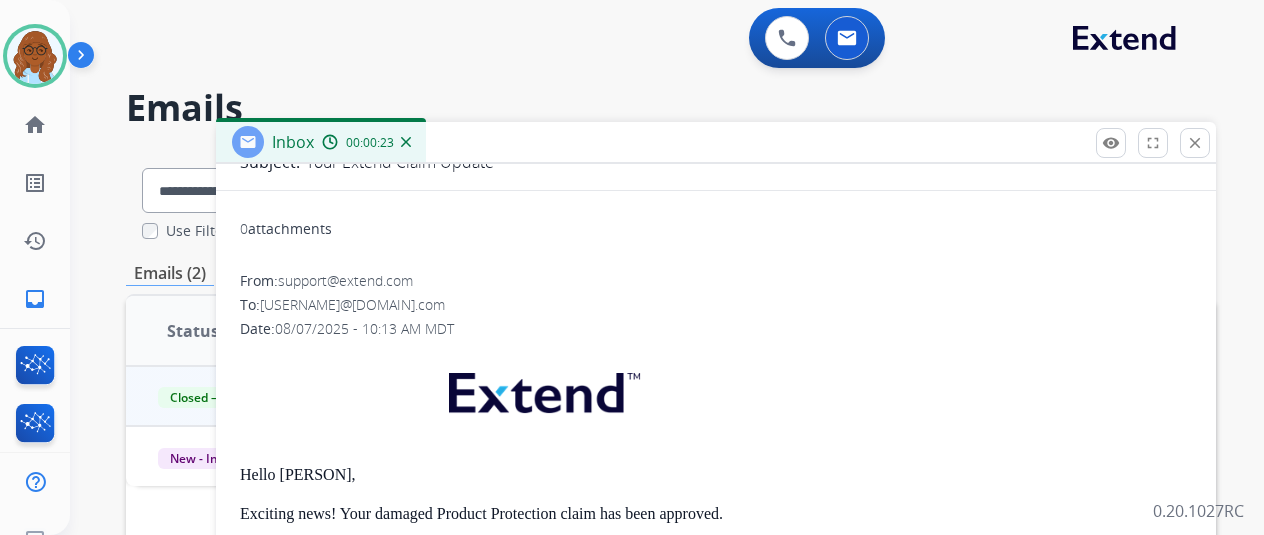 scroll, scrollTop: 200, scrollLeft: 0, axis: vertical 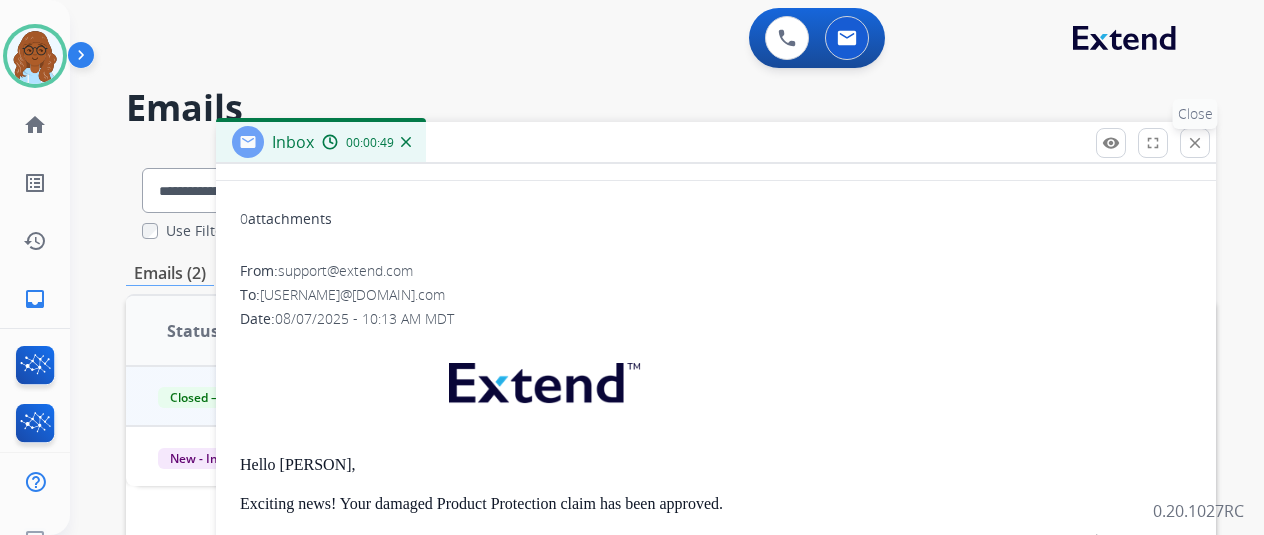 click on "close Close" at bounding box center (1195, 143) 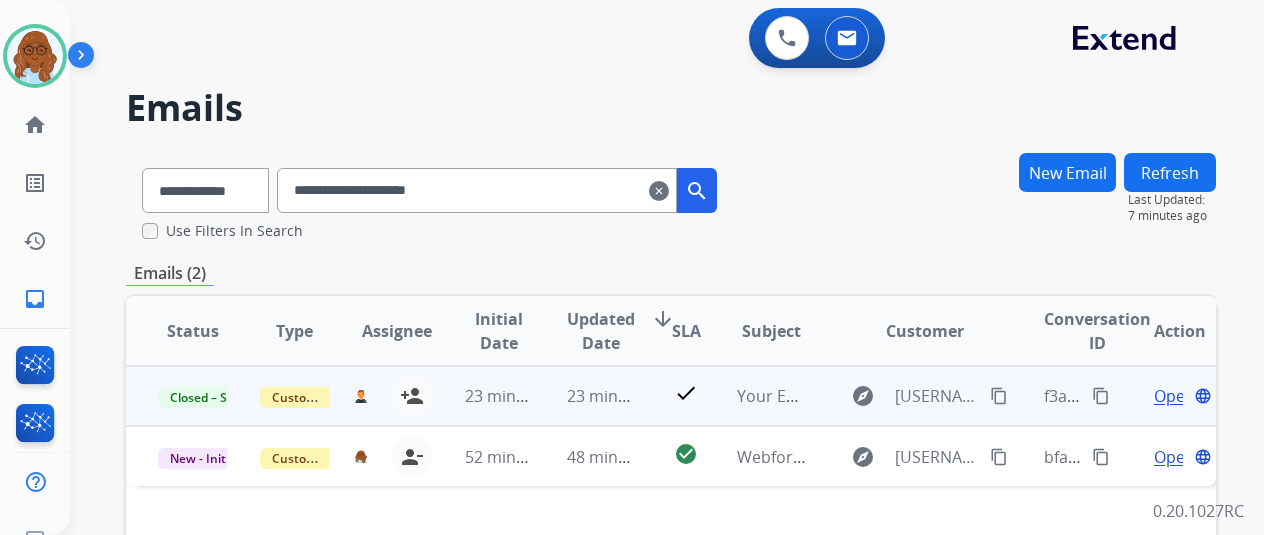 click on "Open" at bounding box center [1174, 396] 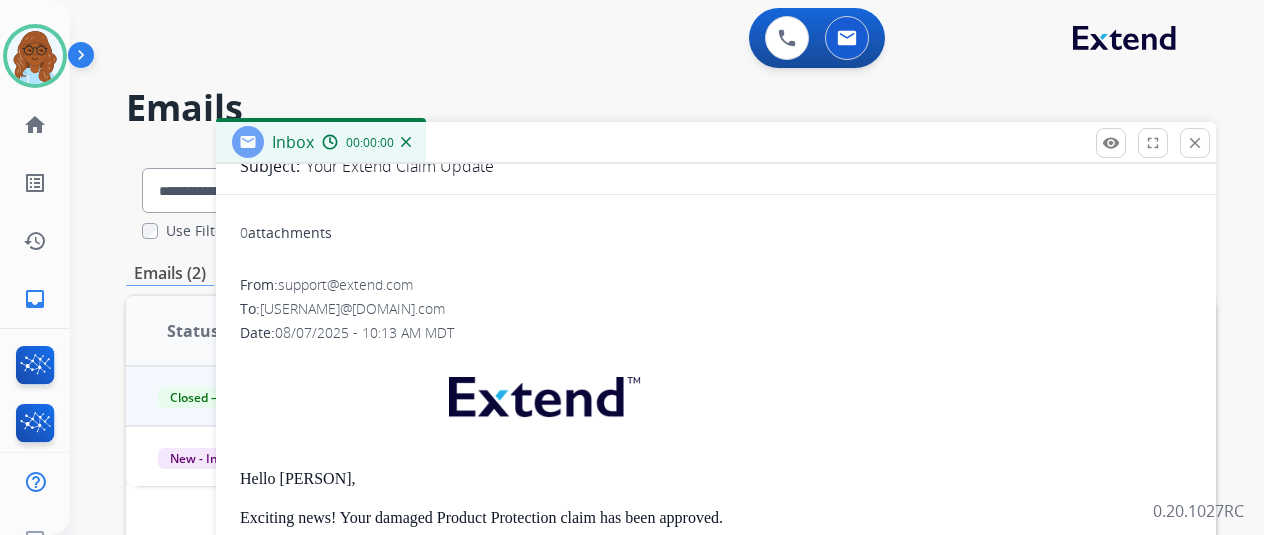 scroll, scrollTop: 326, scrollLeft: 0, axis: vertical 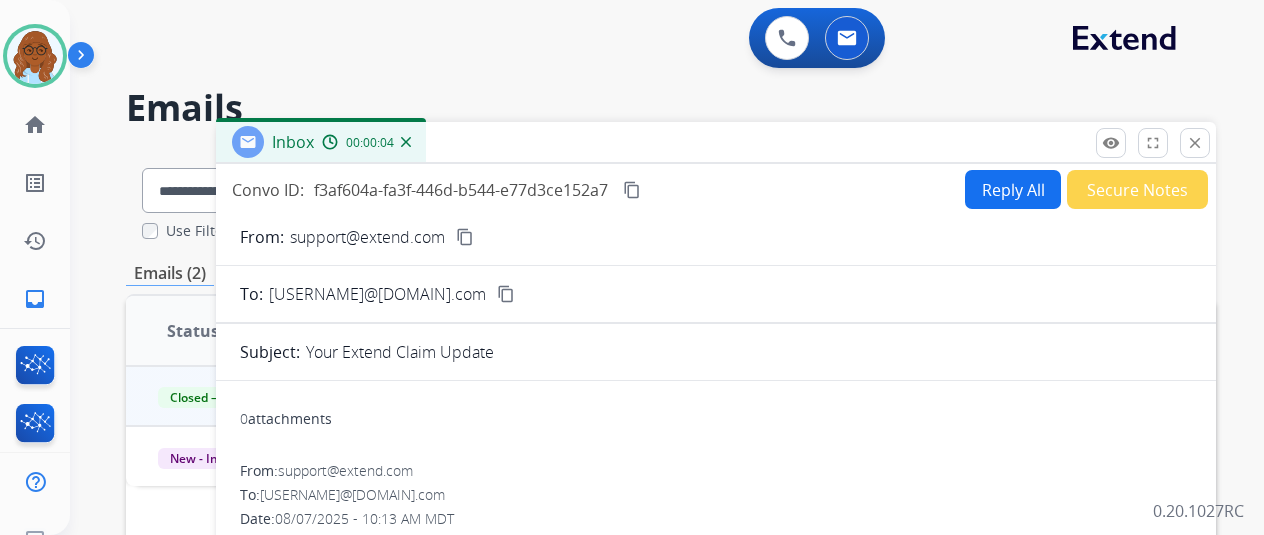 click on "content_copy" at bounding box center [632, 190] 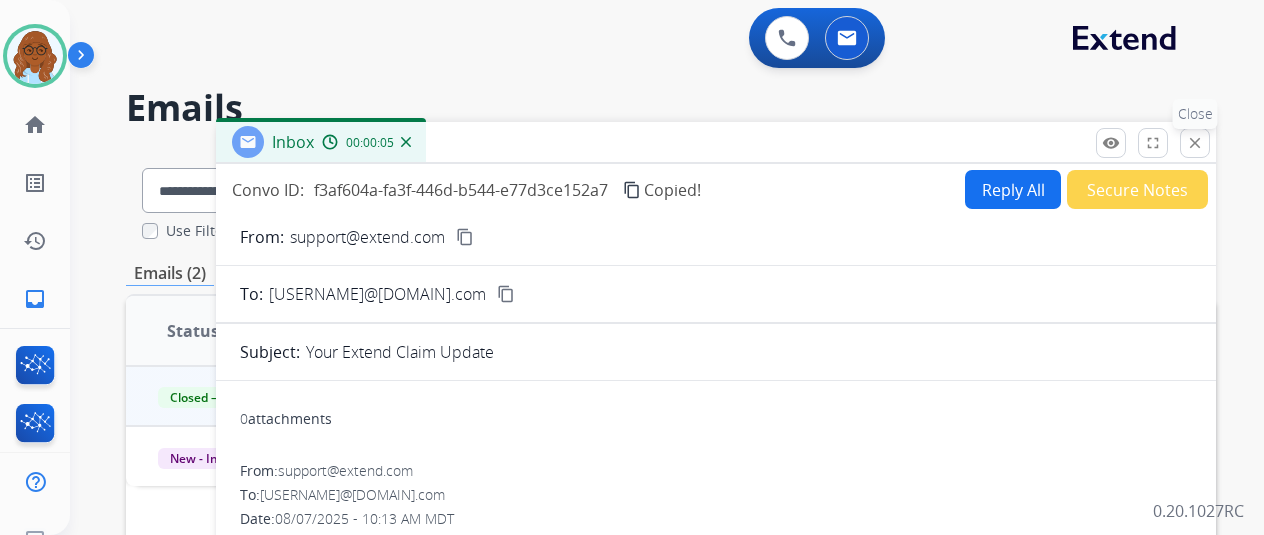click on "close Close" at bounding box center (1195, 143) 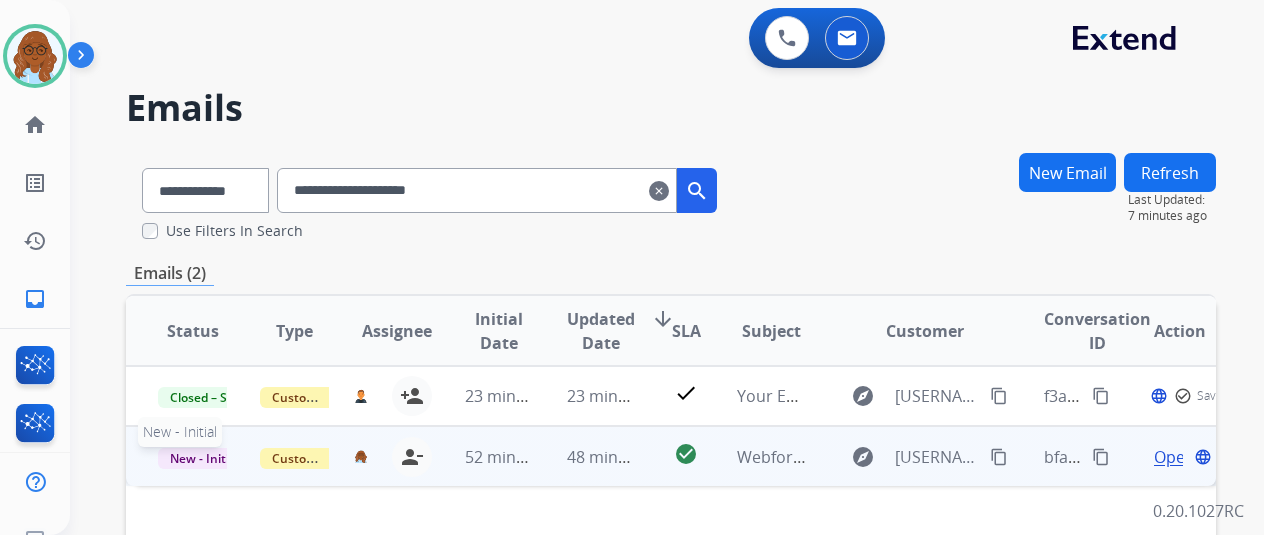 click on "New - Initial" at bounding box center [204, 458] 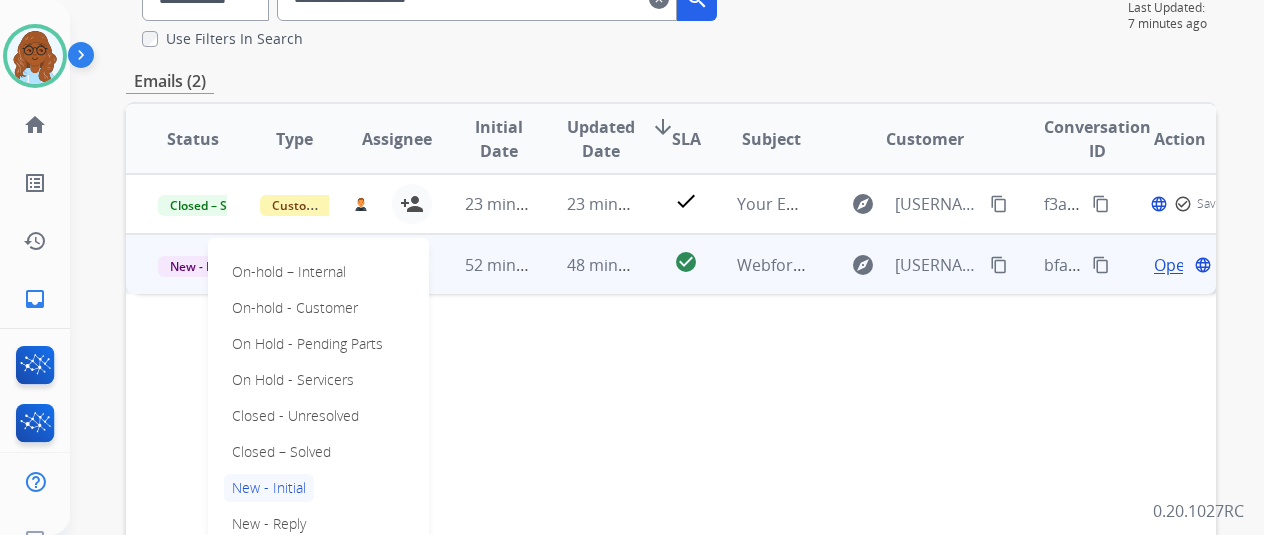 scroll, scrollTop: 200, scrollLeft: 0, axis: vertical 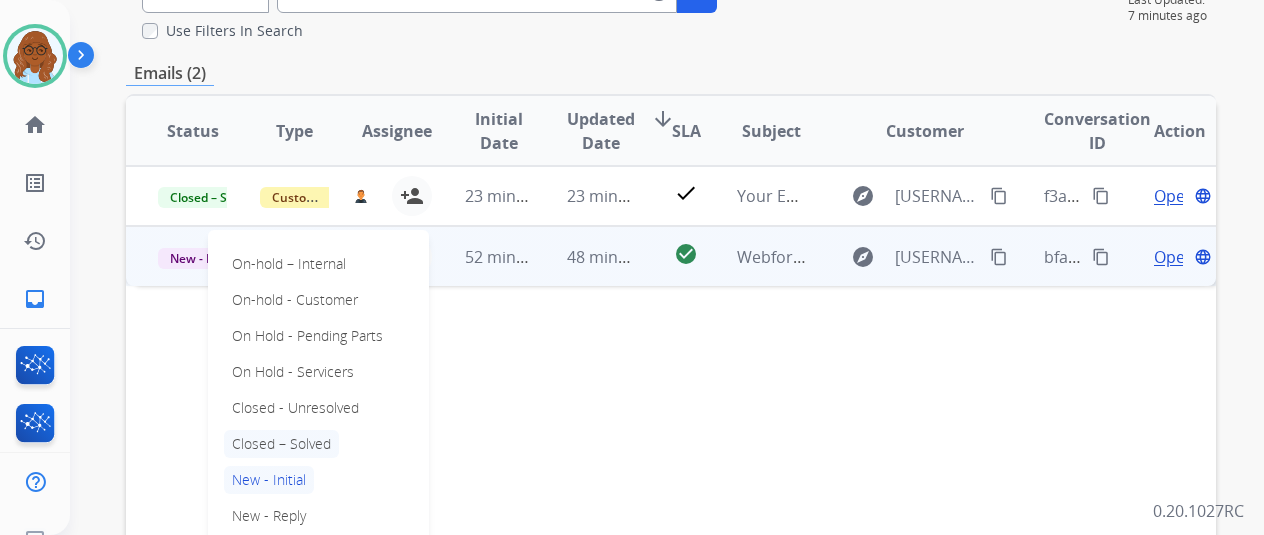 click on "Closed – Solved" at bounding box center (281, 444) 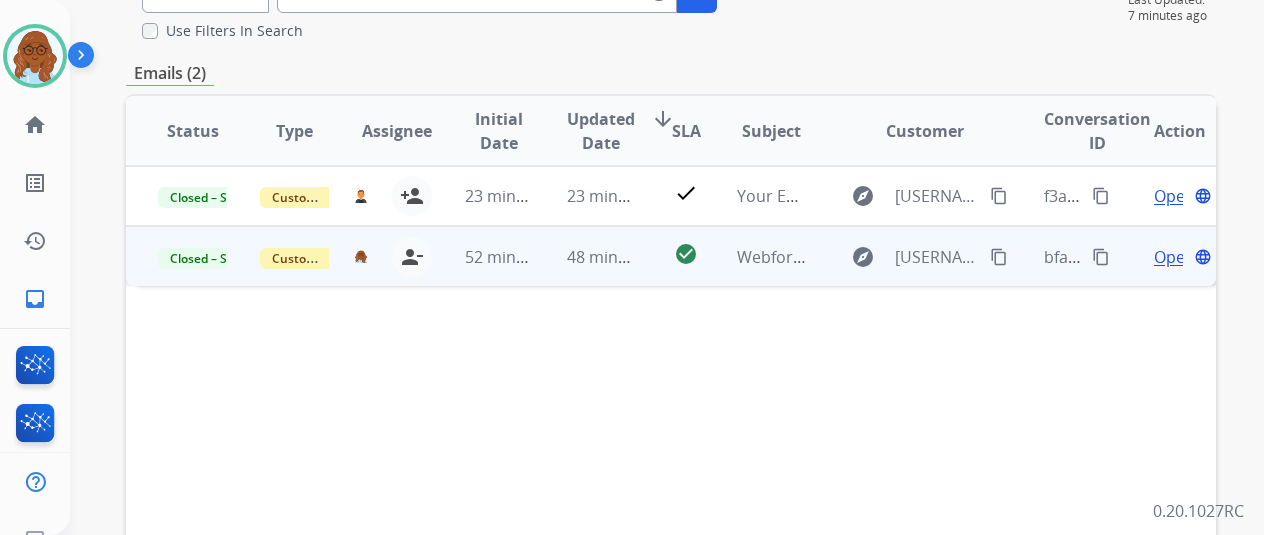 click on "Open" at bounding box center [1174, 257] 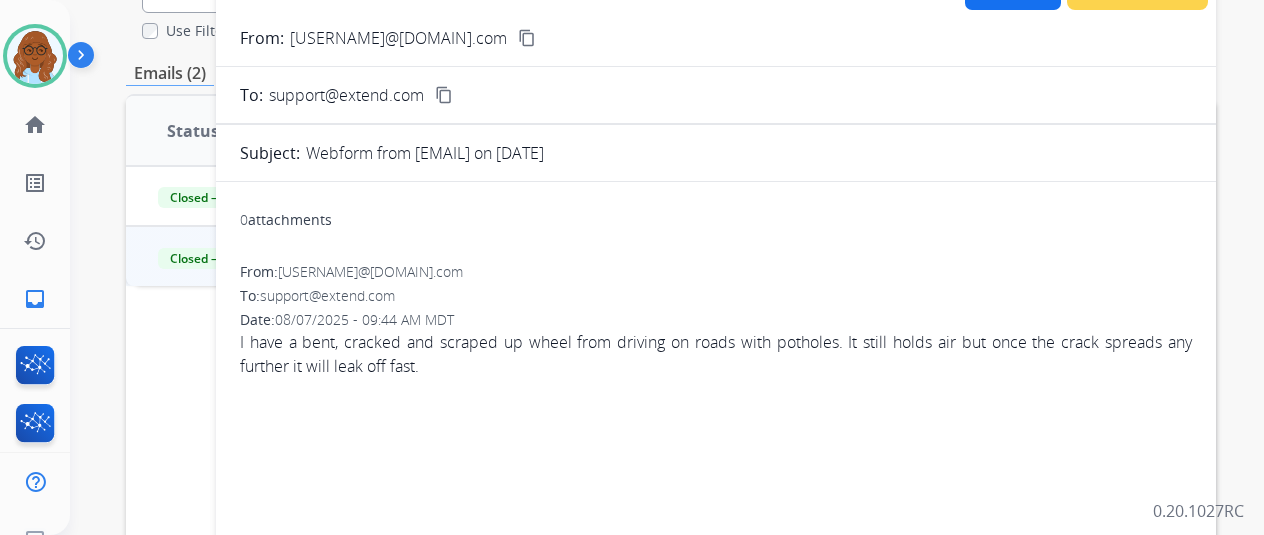 click on "Secure Notes" at bounding box center [1137, -10] 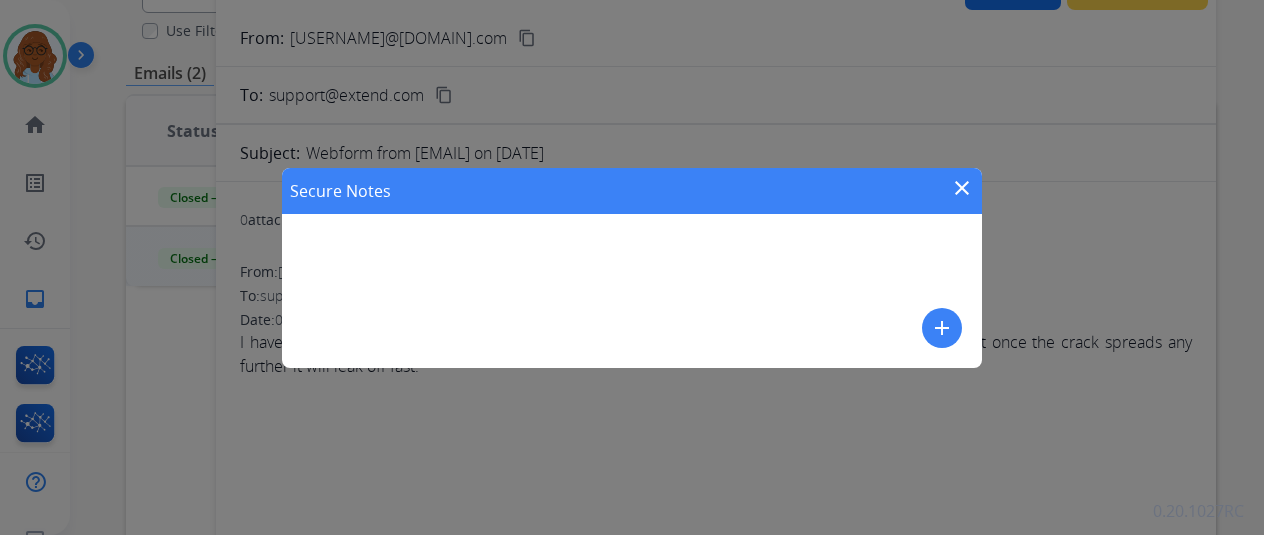 click on "add" at bounding box center [942, 328] 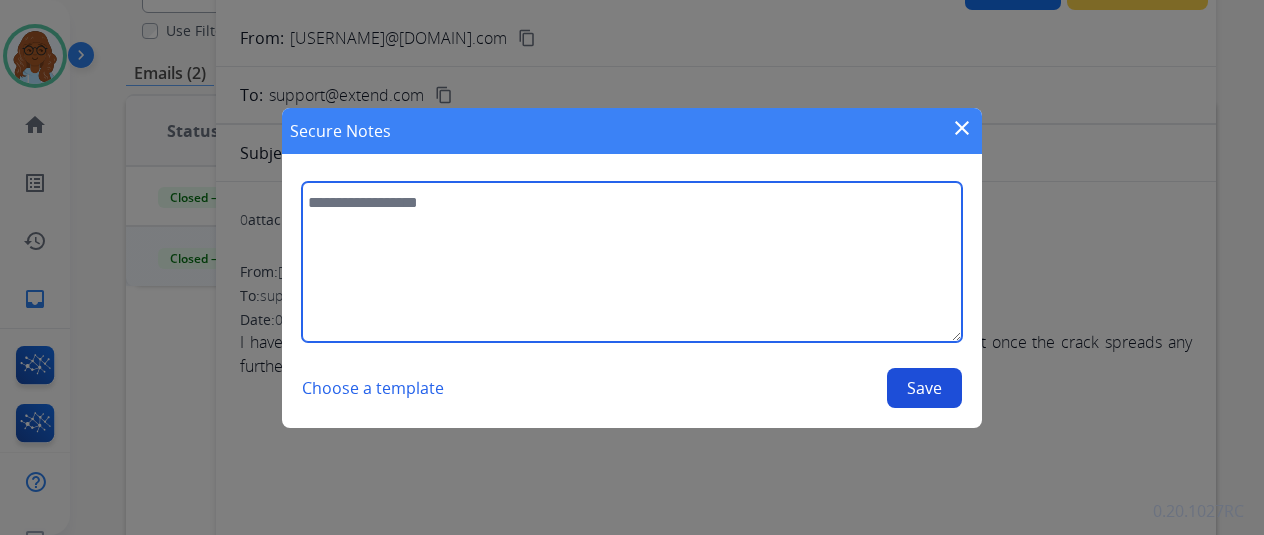 click at bounding box center (632, 262) 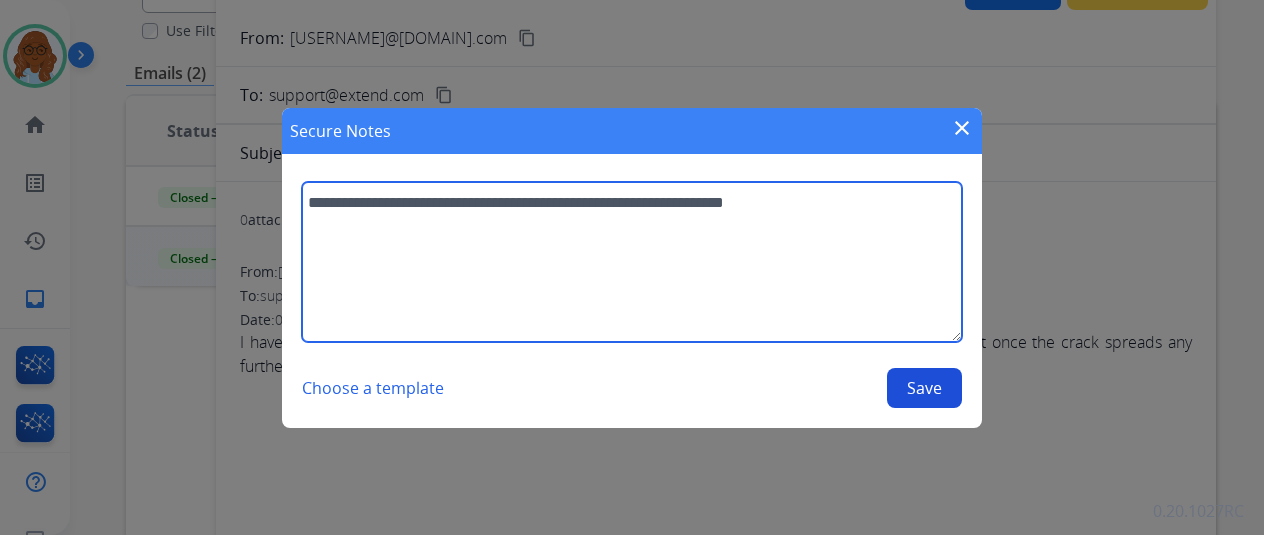 paste on "**********" 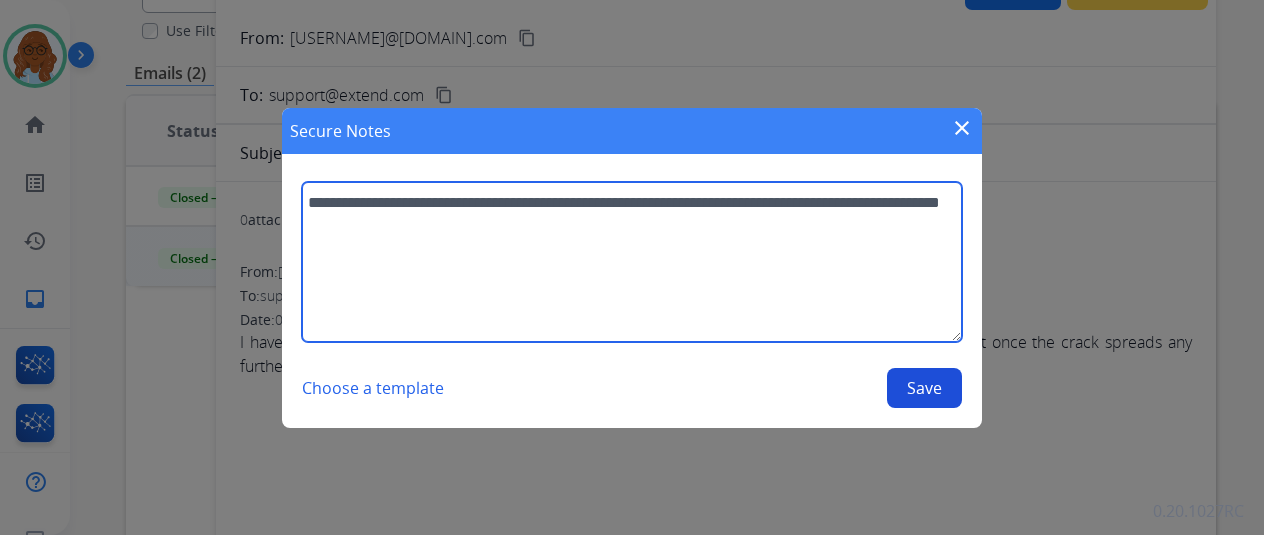 click on "**********" at bounding box center (632, 262) 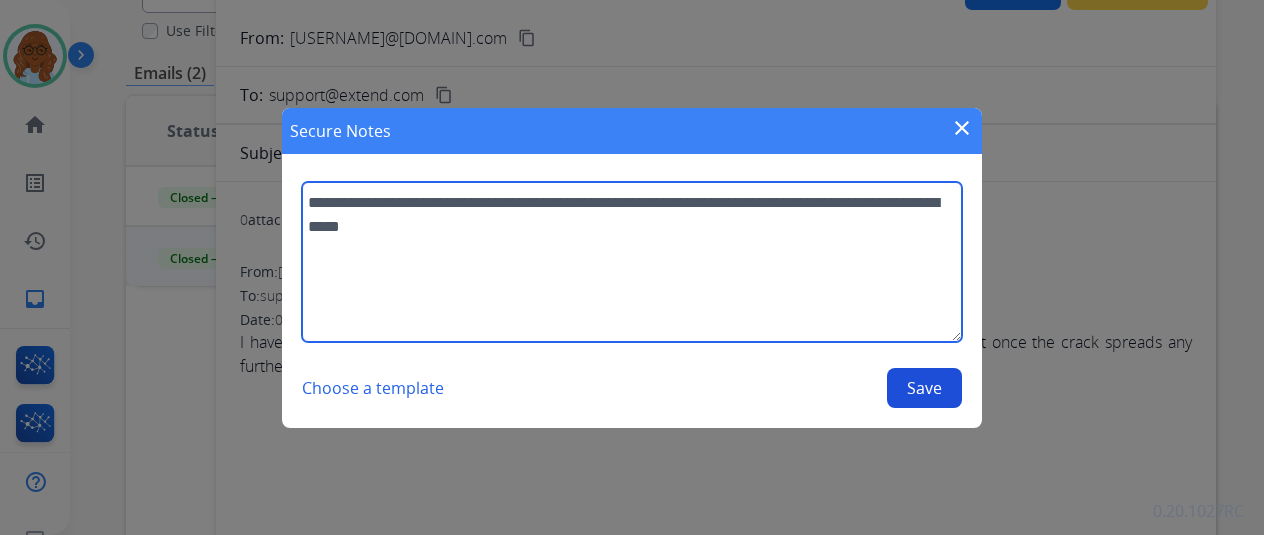 type on "**********" 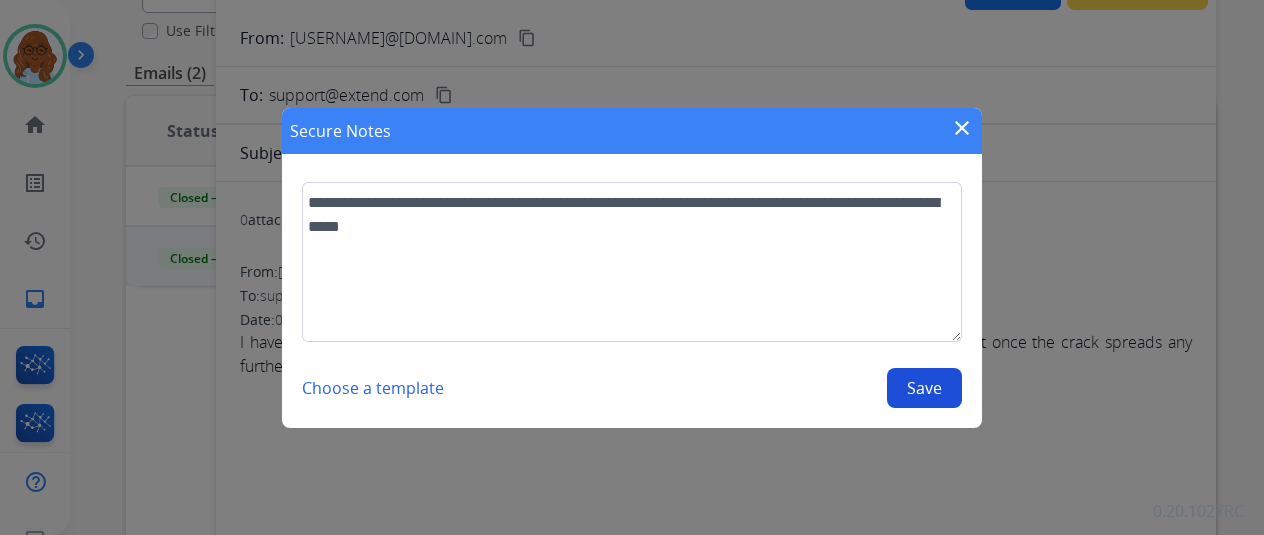 click on "Save" at bounding box center (924, 388) 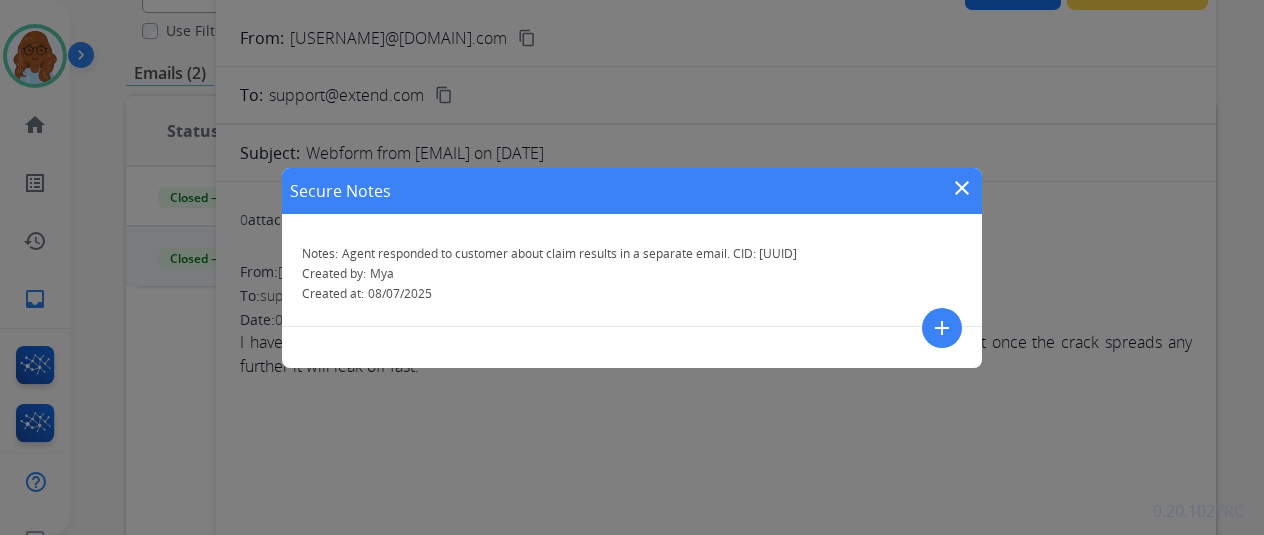 click on "close" at bounding box center (962, 188) 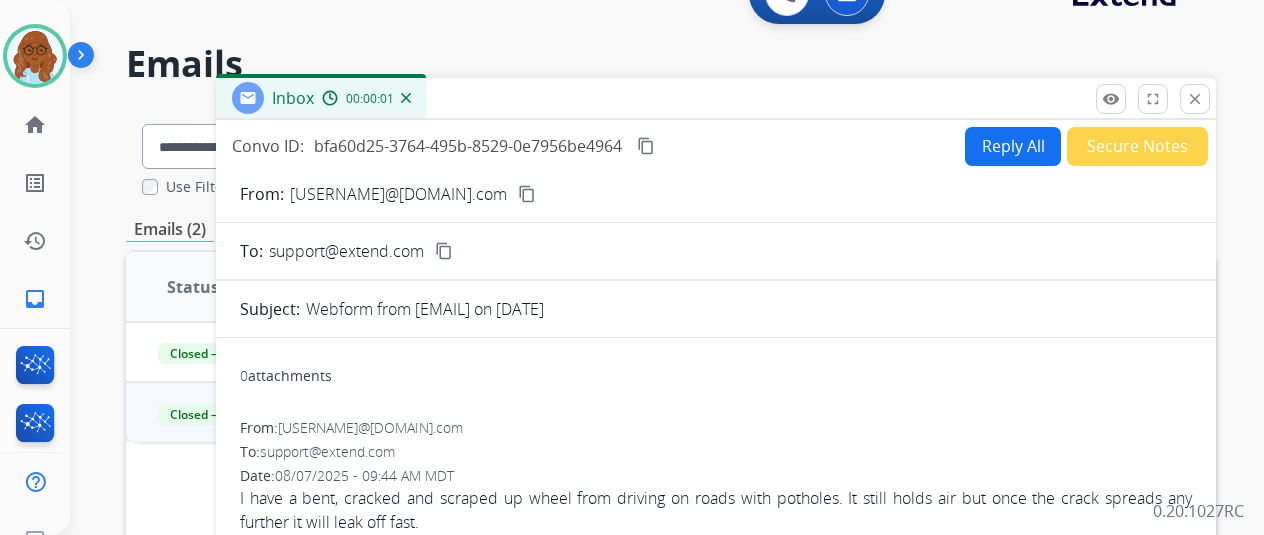 scroll, scrollTop: 0, scrollLeft: 0, axis: both 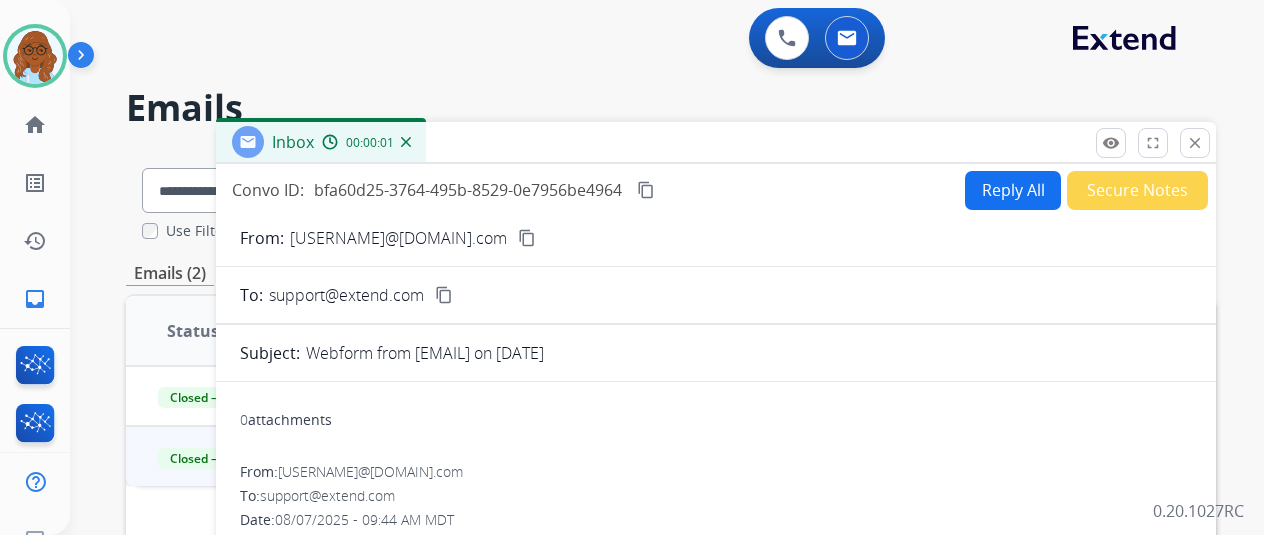 click on "Secure Notes" at bounding box center (1137, 190) 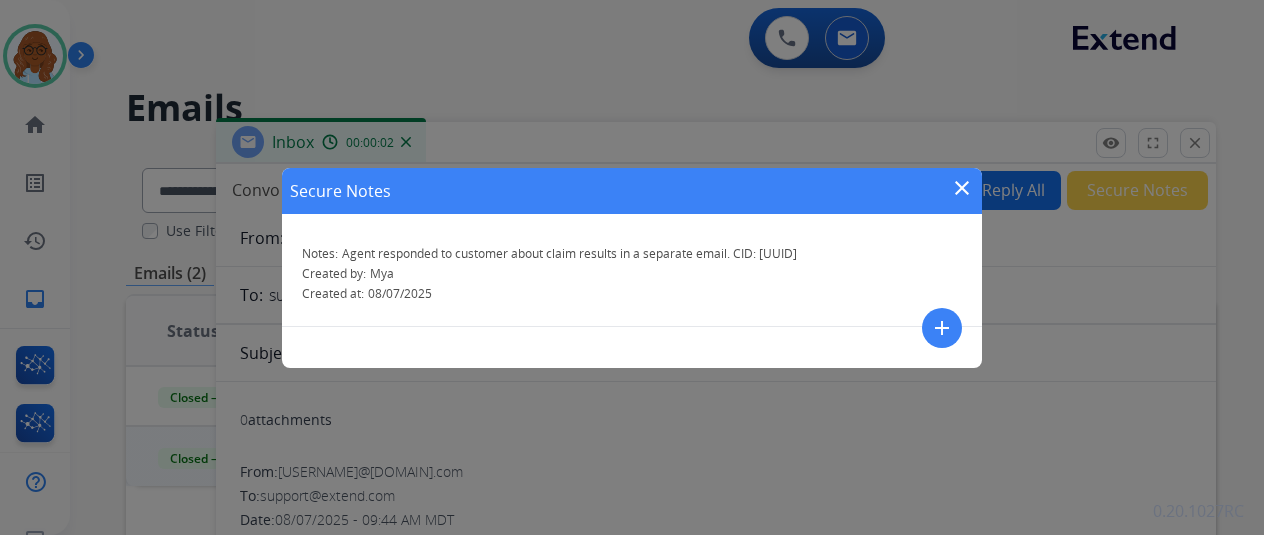 click on "close" at bounding box center (962, 188) 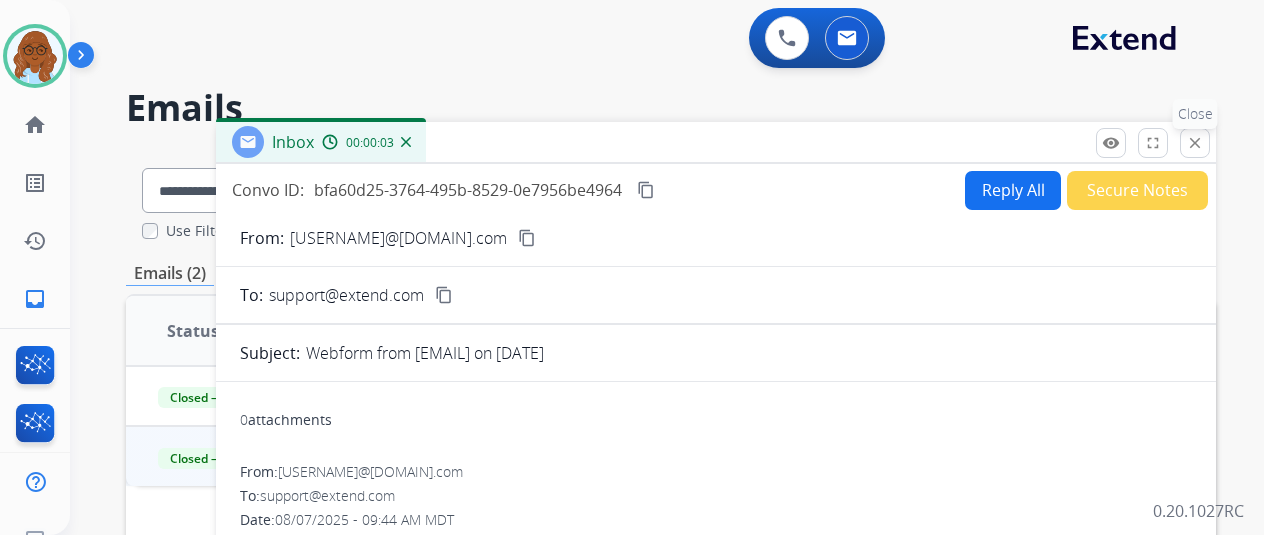 click on "close" at bounding box center [1195, 143] 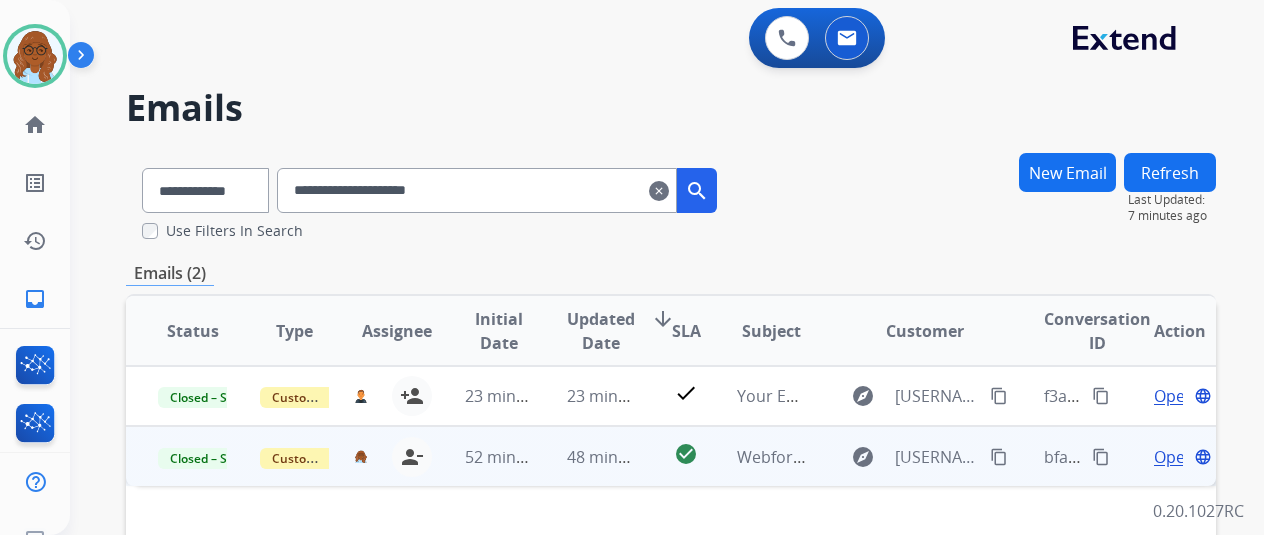 click on "clear" at bounding box center (659, 191) 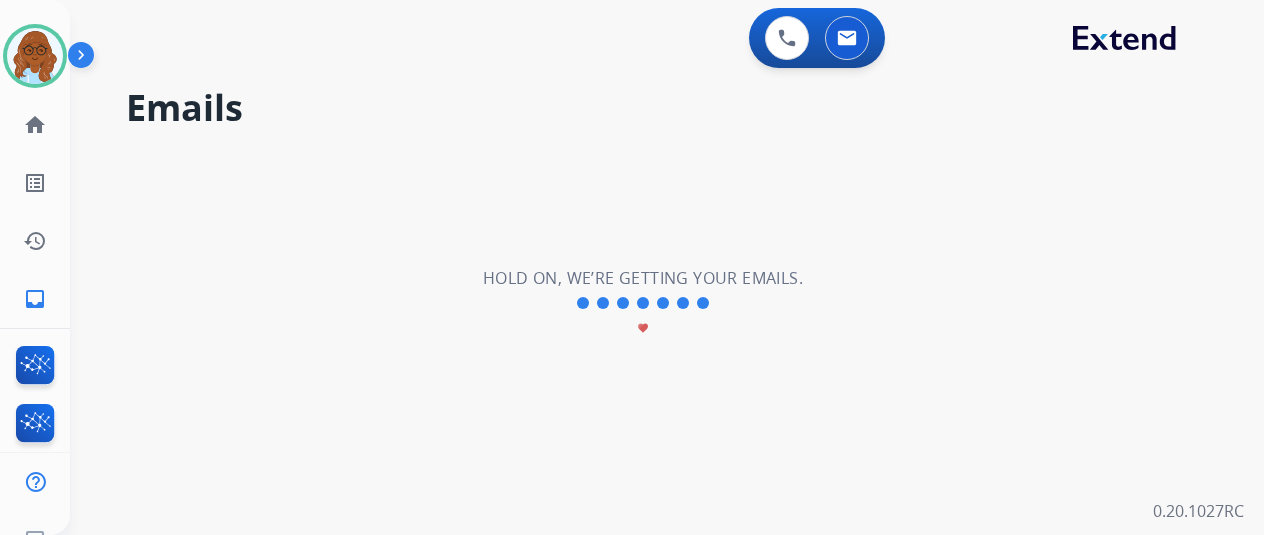 type 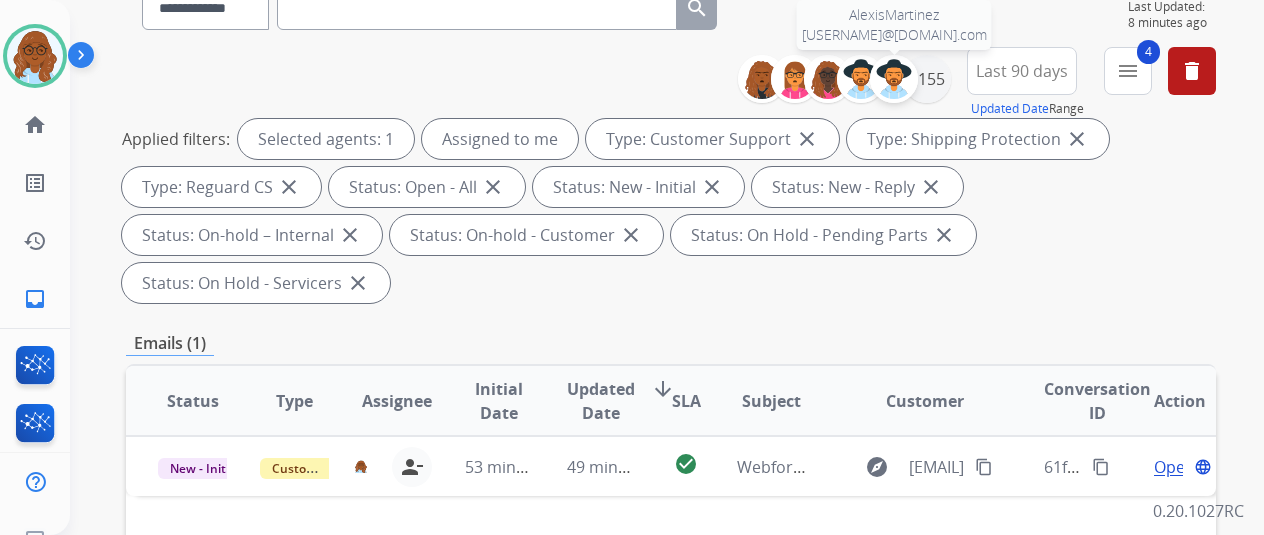 scroll, scrollTop: 300, scrollLeft: 0, axis: vertical 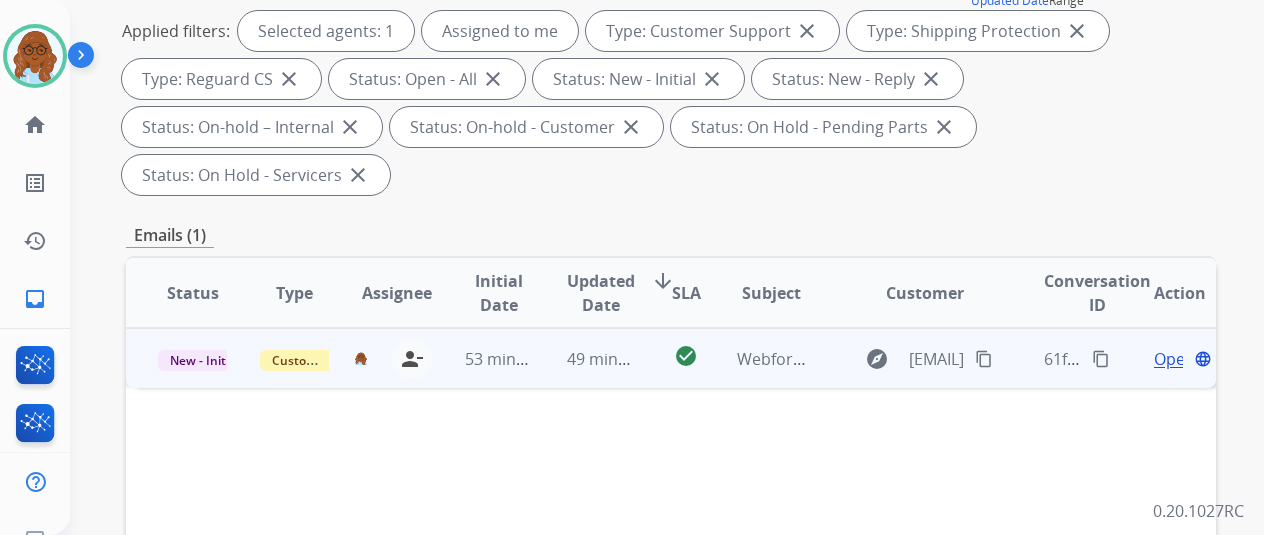 click on "Open" at bounding box center [1174, 359] 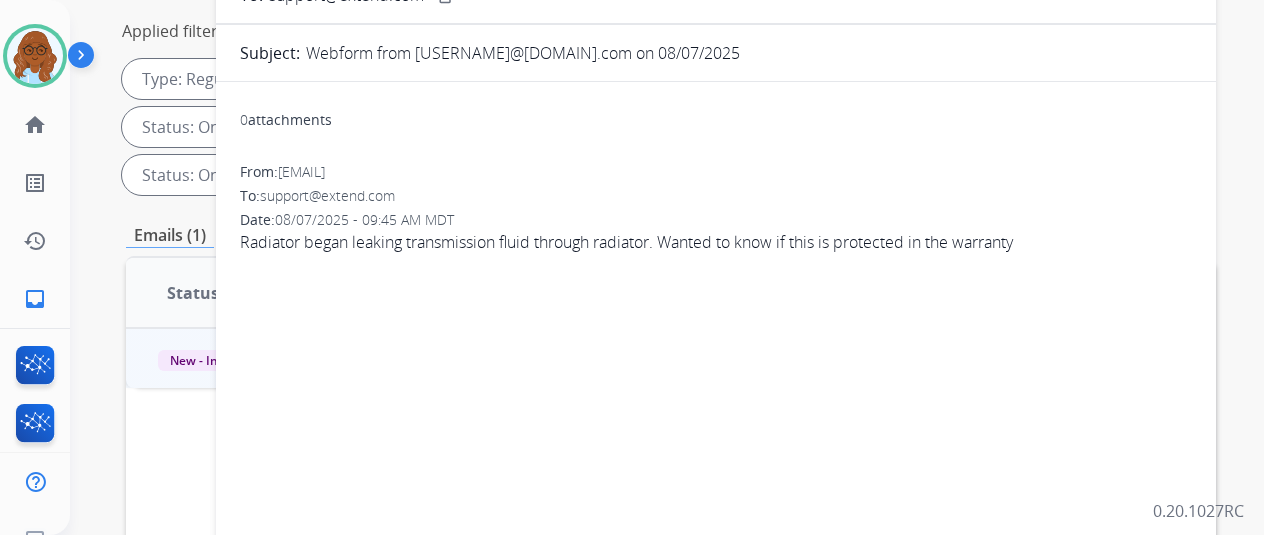 scroll, scrollTop: 100, scrollLeft: 0, axis: vertical 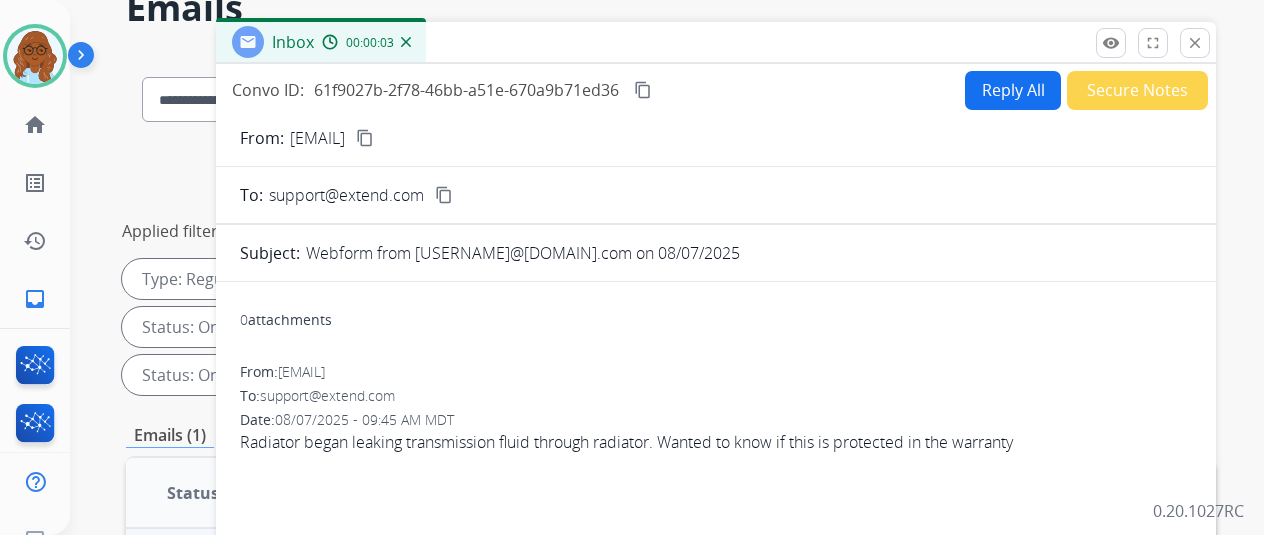 drag, startPoint x: 608, startPoint y: 133, endPoint x: 860, endPoint y: 136, distance: 252.01785 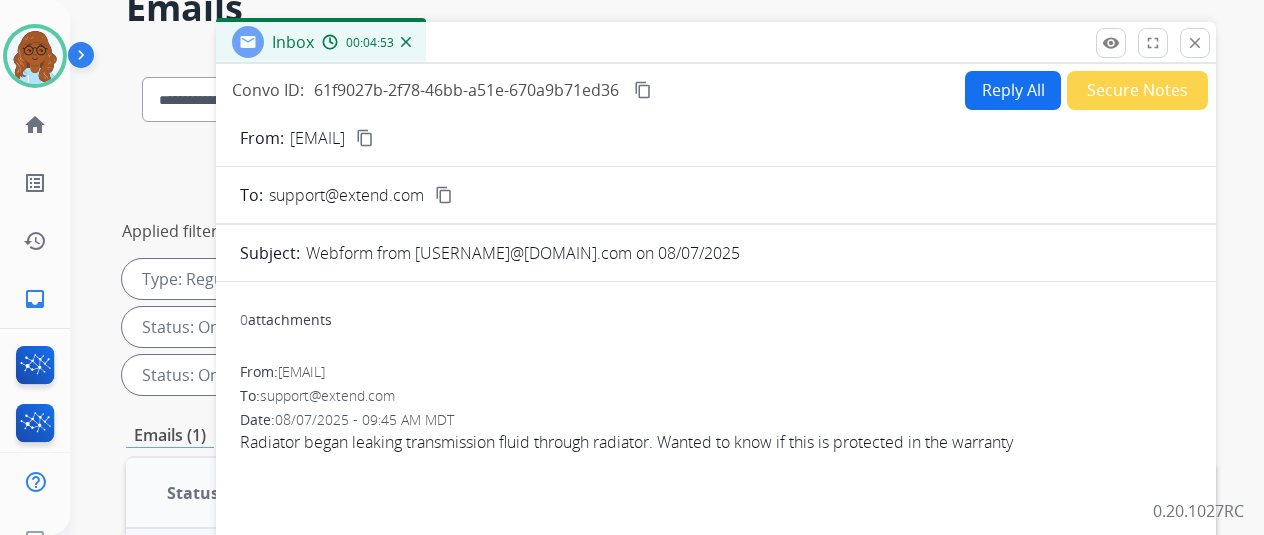 click on "Reply All" at bounding box center [1013, 90] 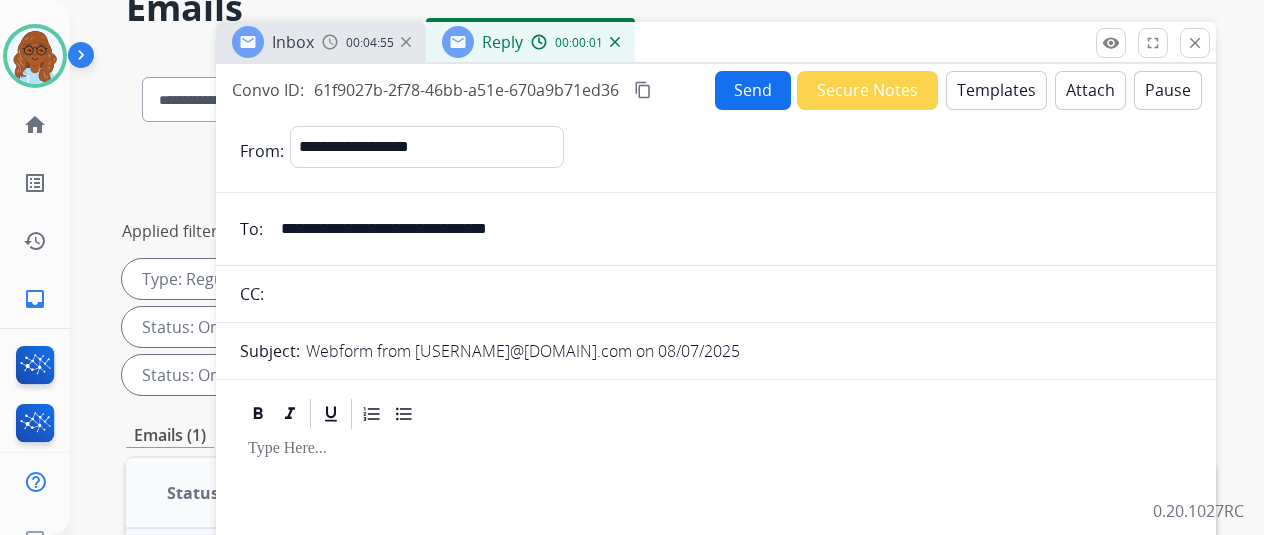 click on "**********" at bounding box center (716, 510) 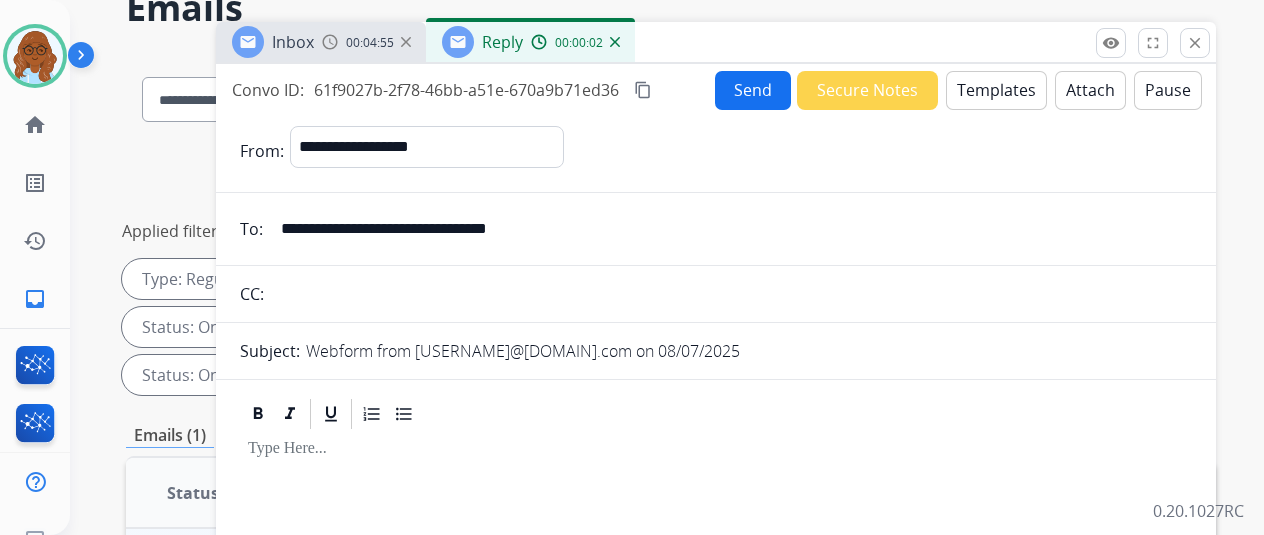 click on "00:04:55" at bounding box center (370, 43) 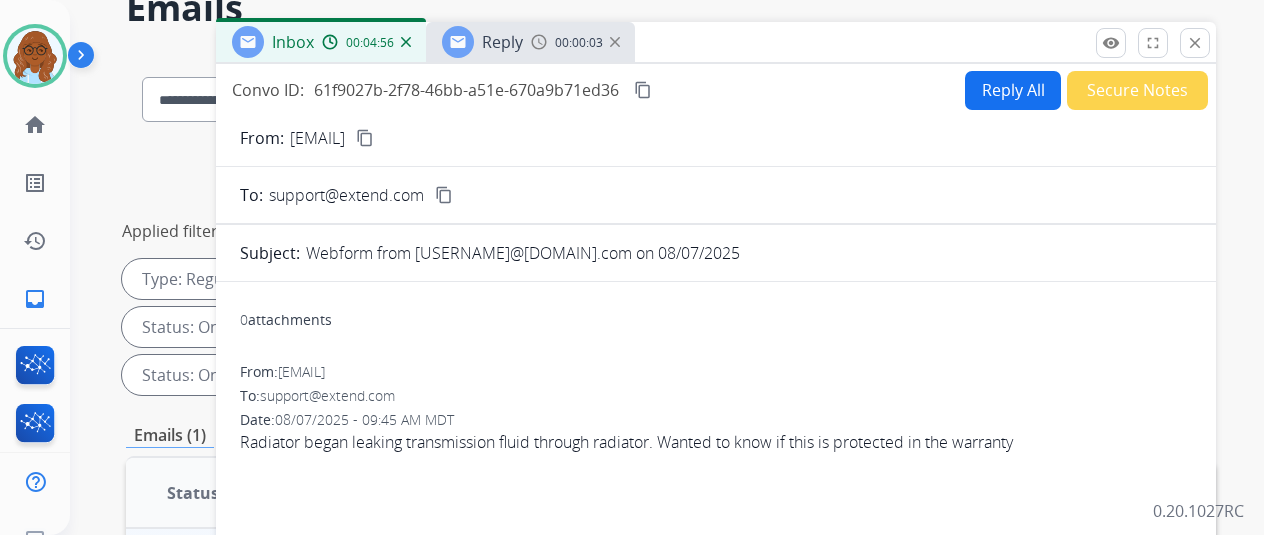 click on "content_copy" at bounding box center (365, 138) 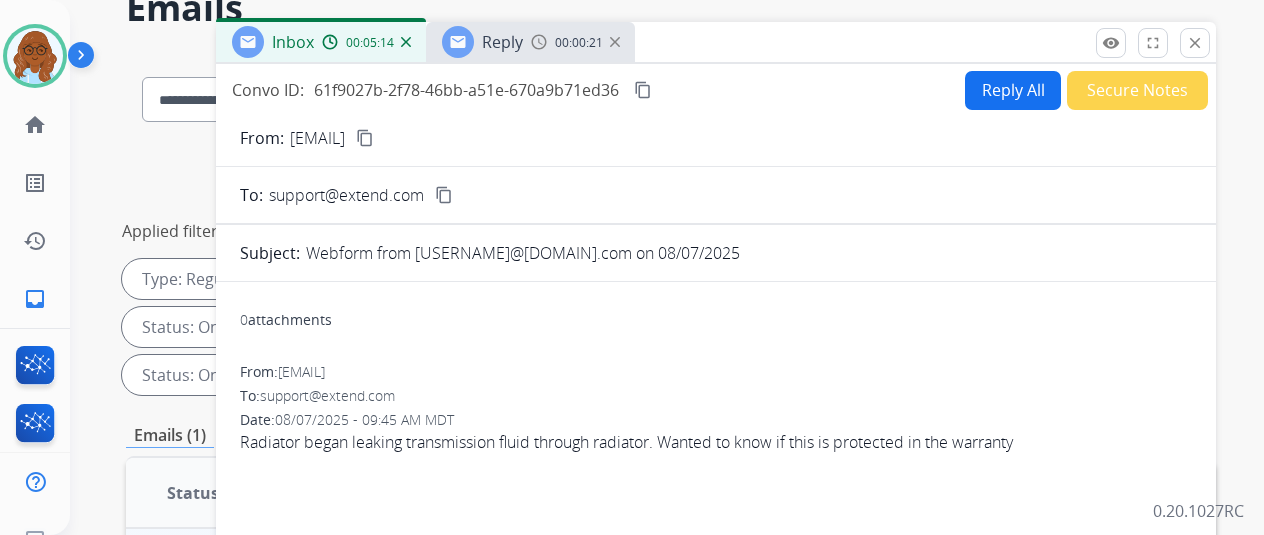 click on "00:00:21" at bounding box center (575, 42) 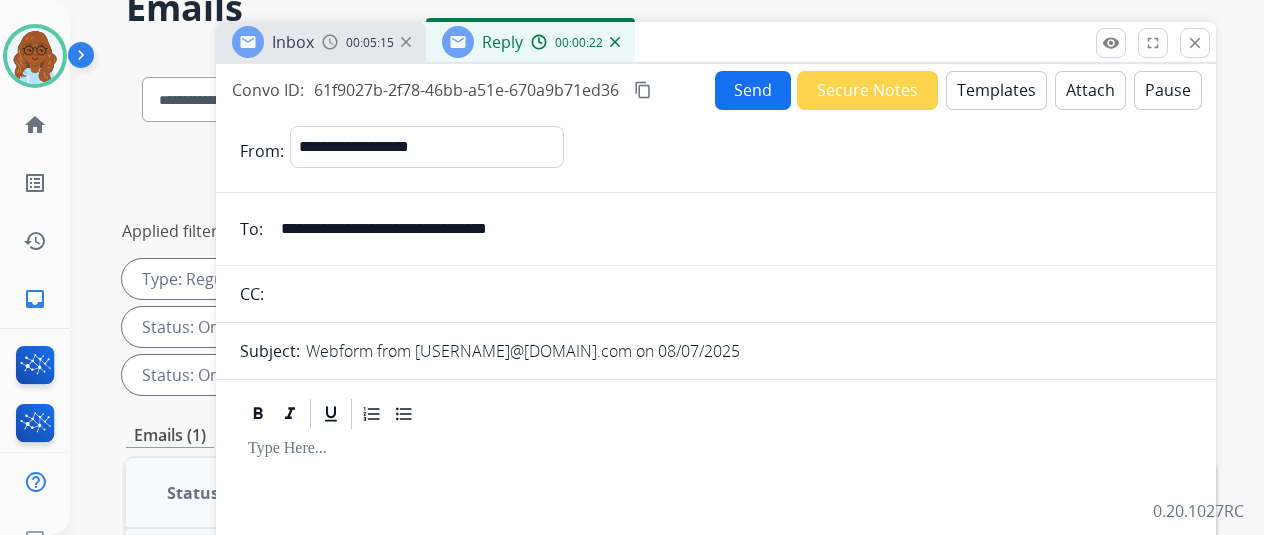click on "Templates" at bounding box center (996, 90) 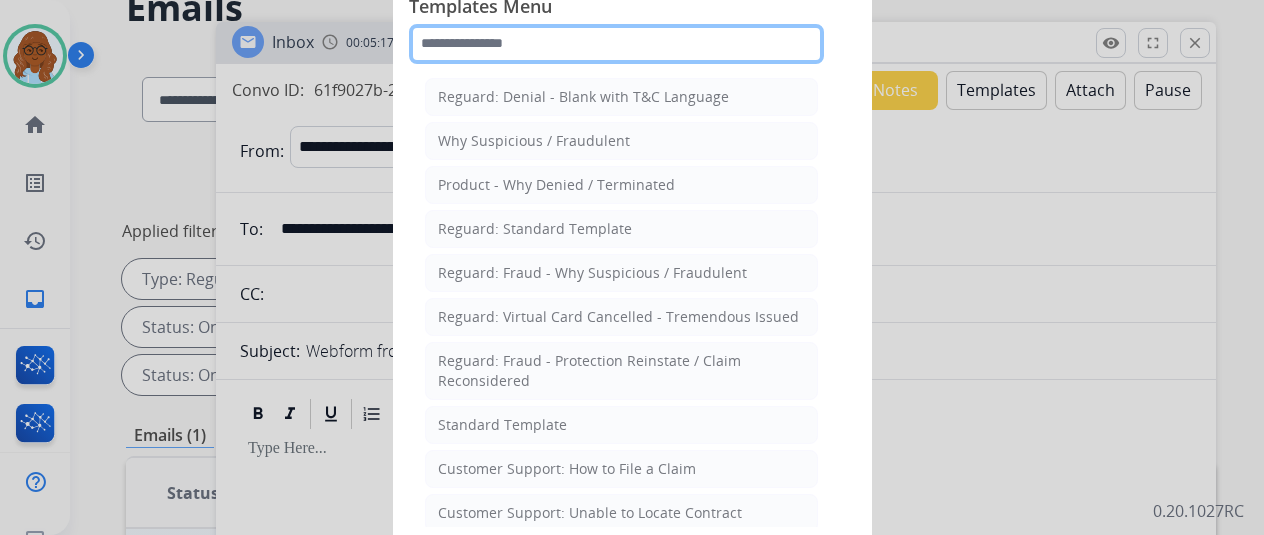 click 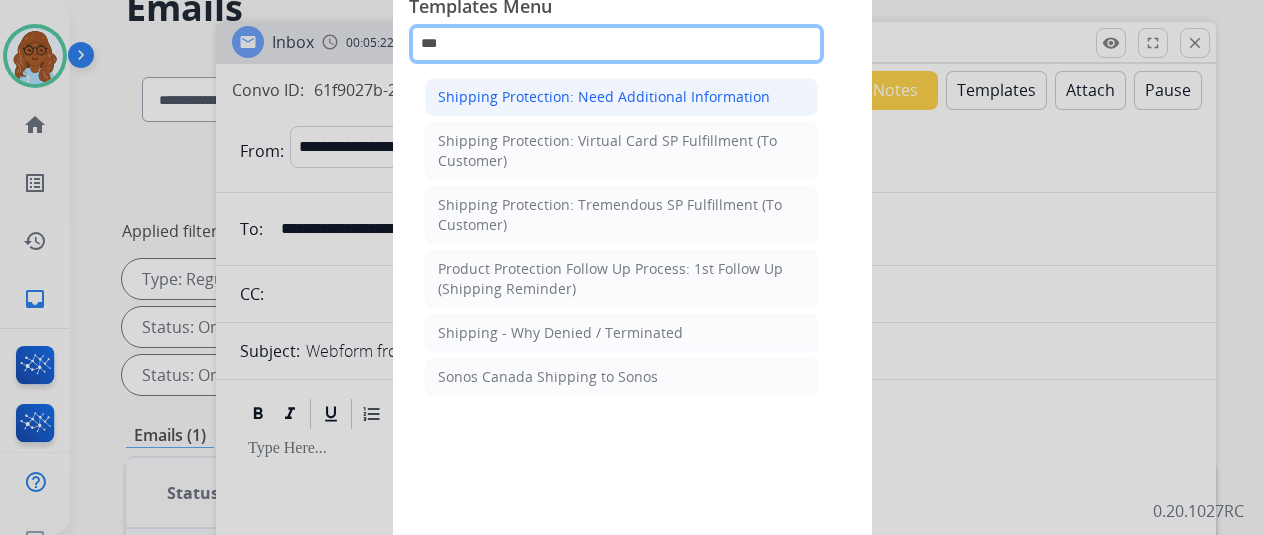 type on "***" 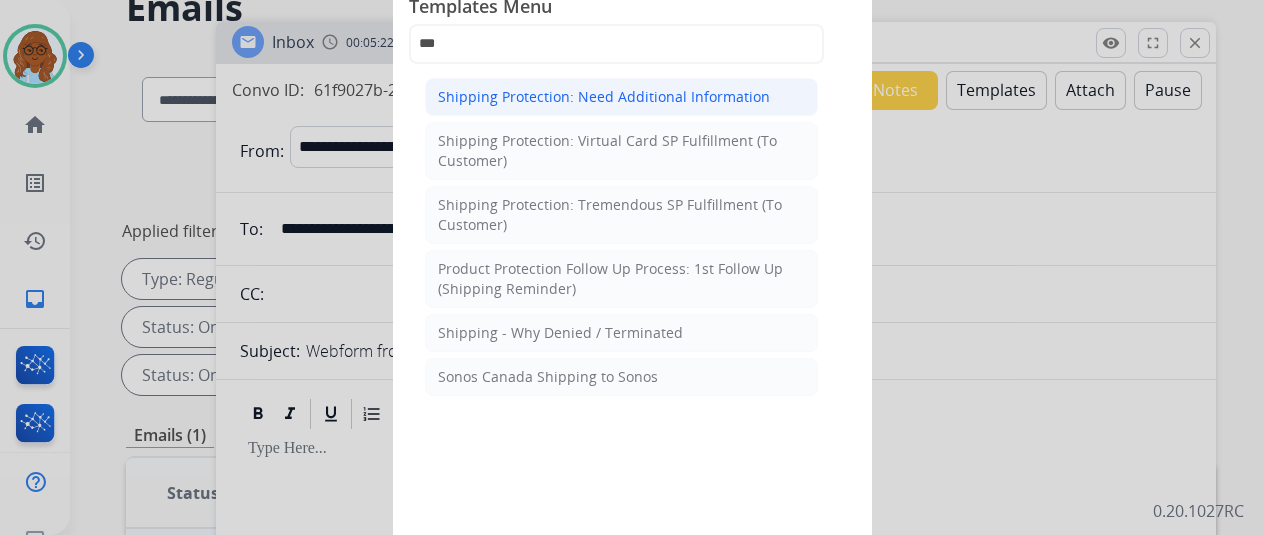 click on "Shipping Protection: Need Additional Information" 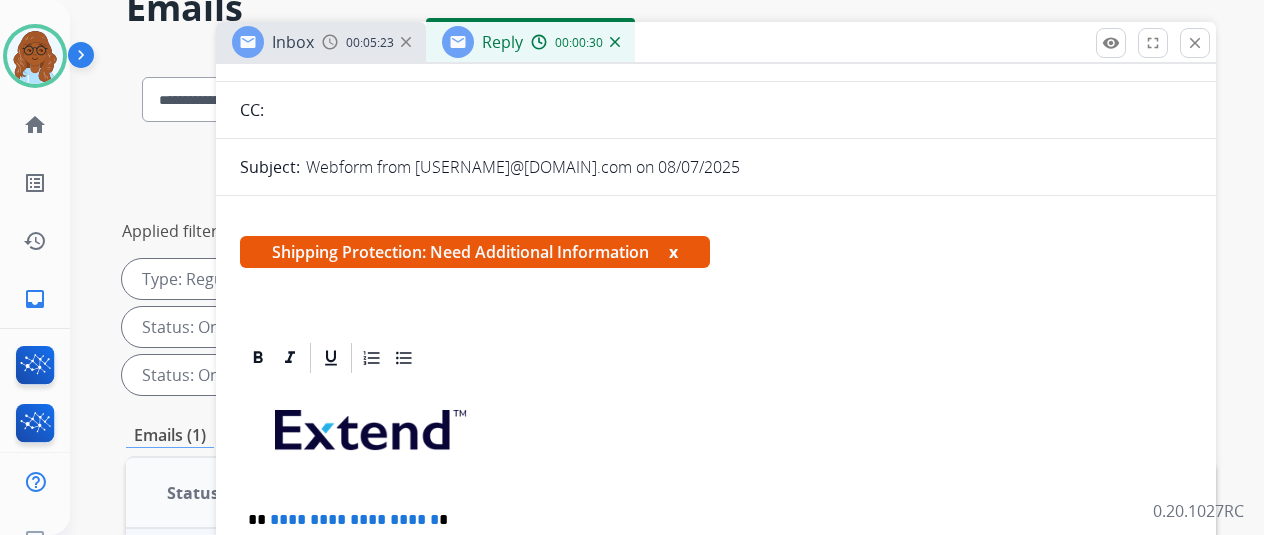 scroll, scrollTop: 360, scrollLeft: 0, axis: vertical 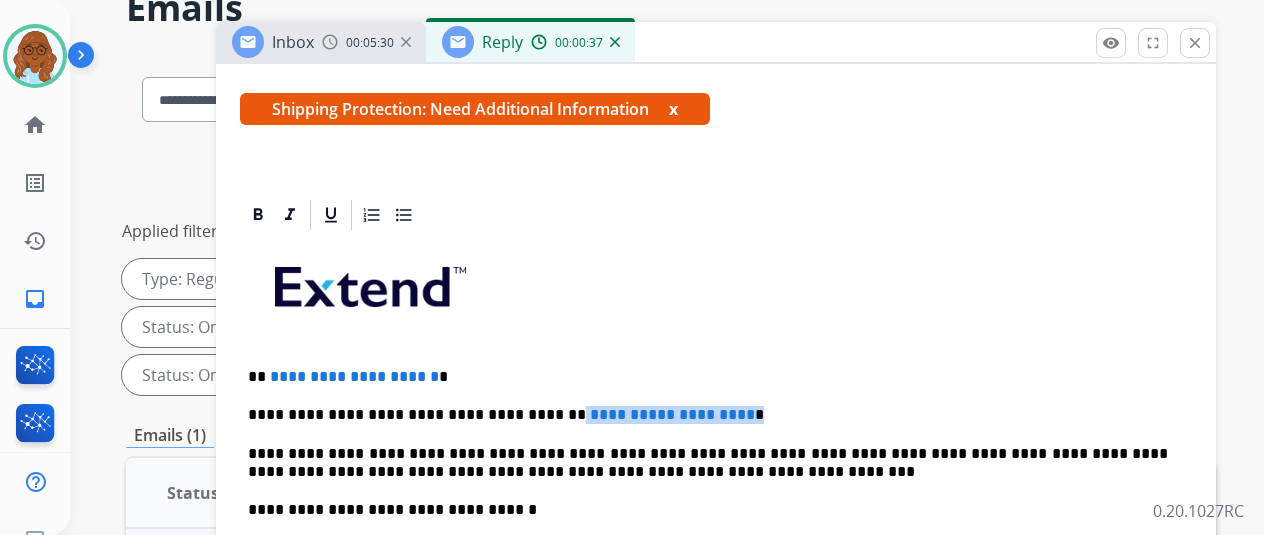 drag, startPoint x: 778, startPoint y: 369, endPoint x: 549, endPoint y: 365, distance: 229.03493 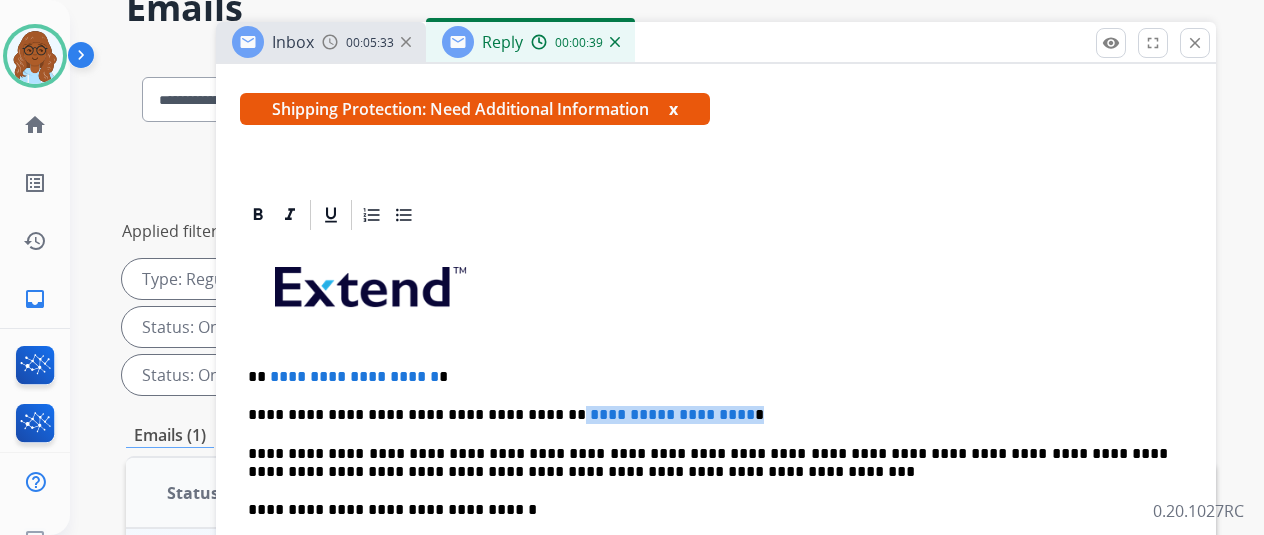 paste 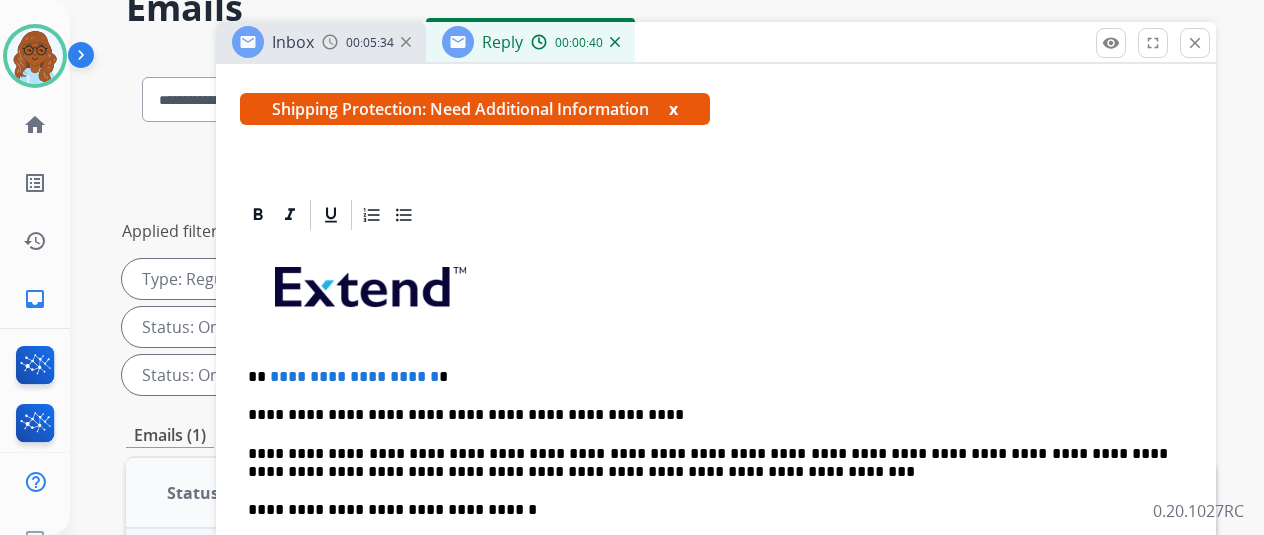 click on "**********" at bounding box center [708, 415] 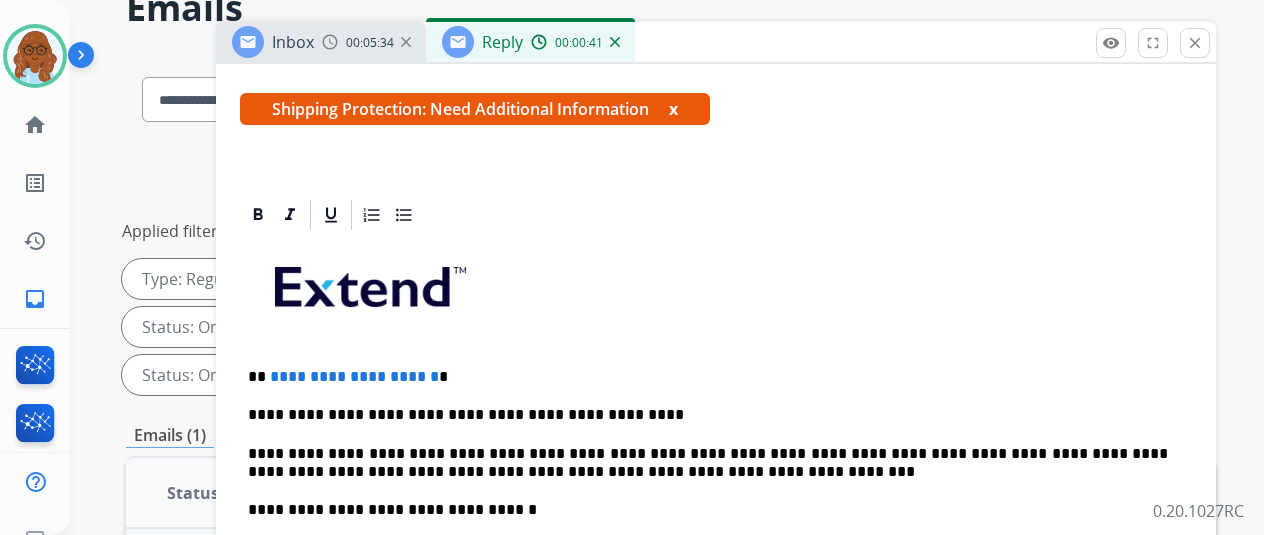 type 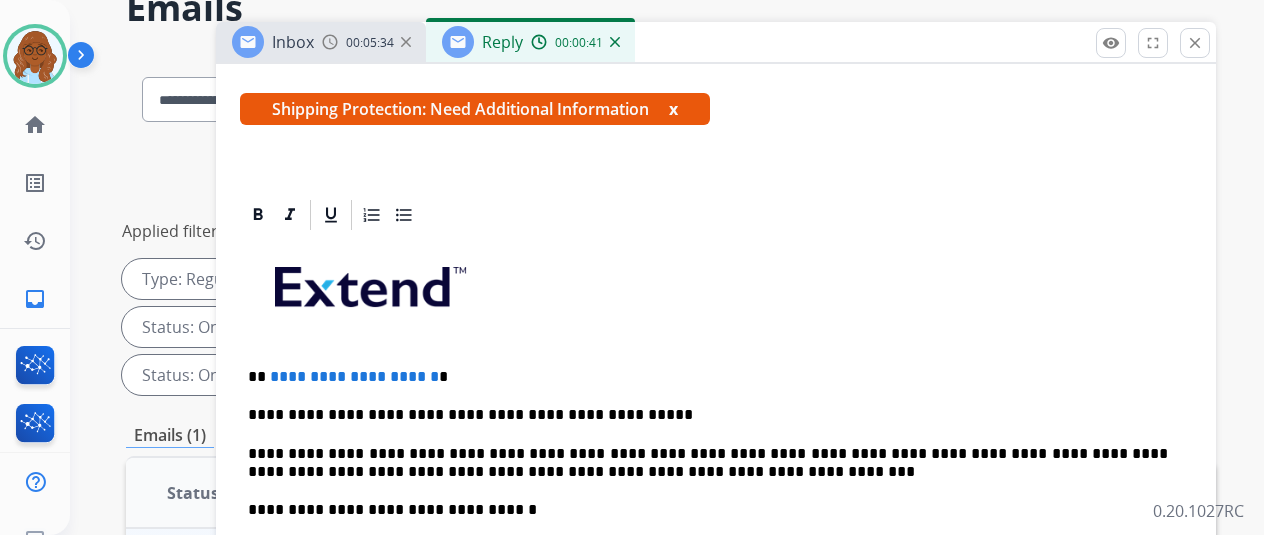 click on "**********" at bounding box center (708, 415) 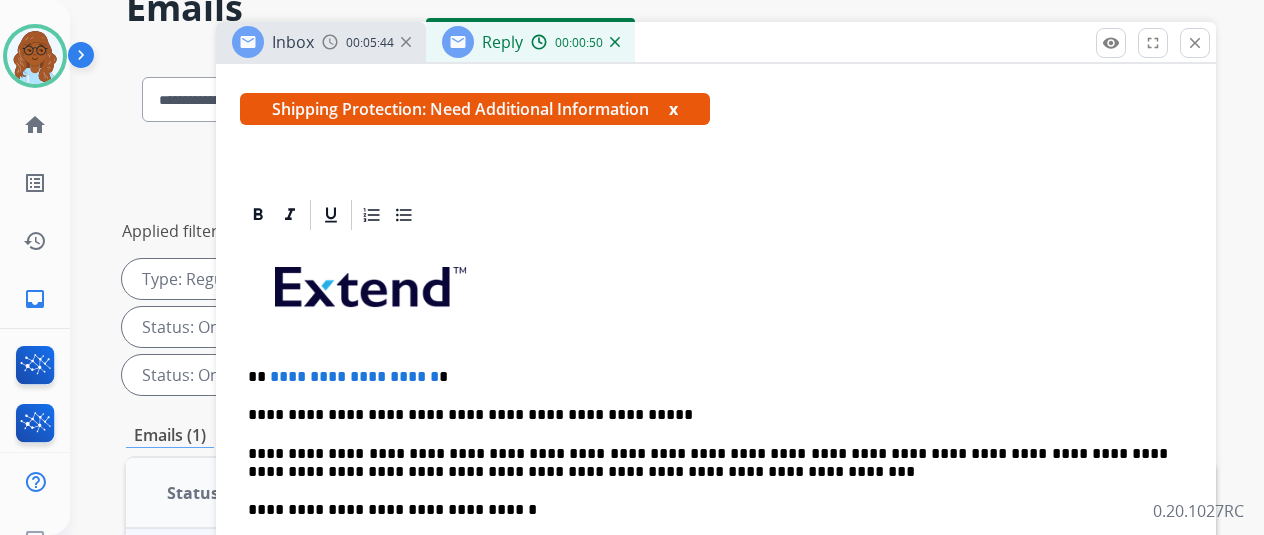 click on "**********" at bounding box center [708, 415] 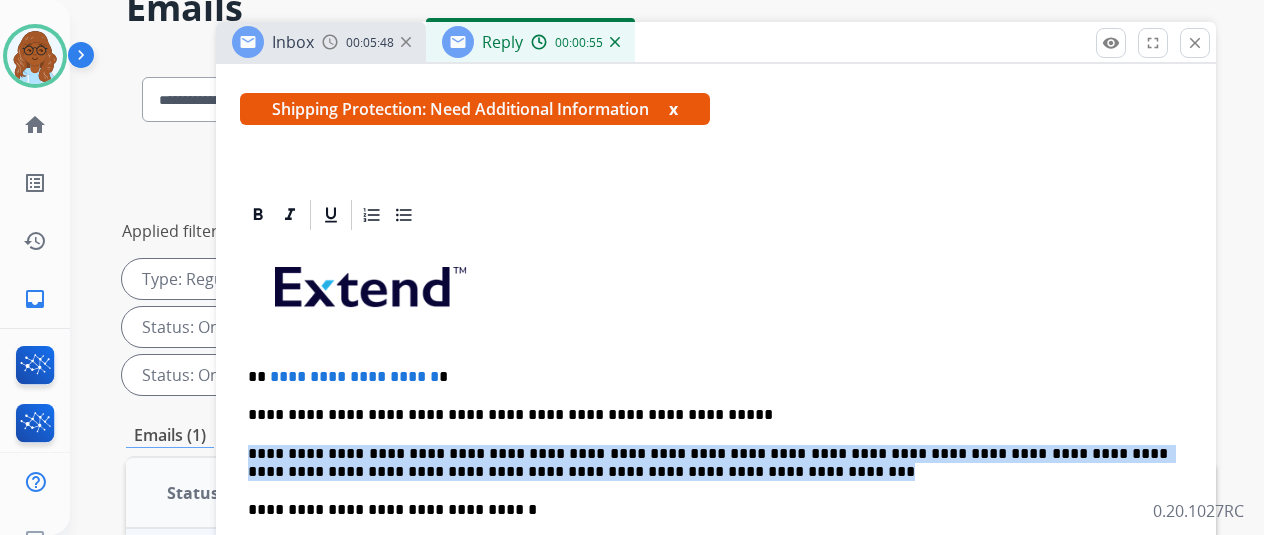 drag, startPoint x: 699, startPoint y: 437, endPoint x: 260, endPoint y: 402, distance: 440.393 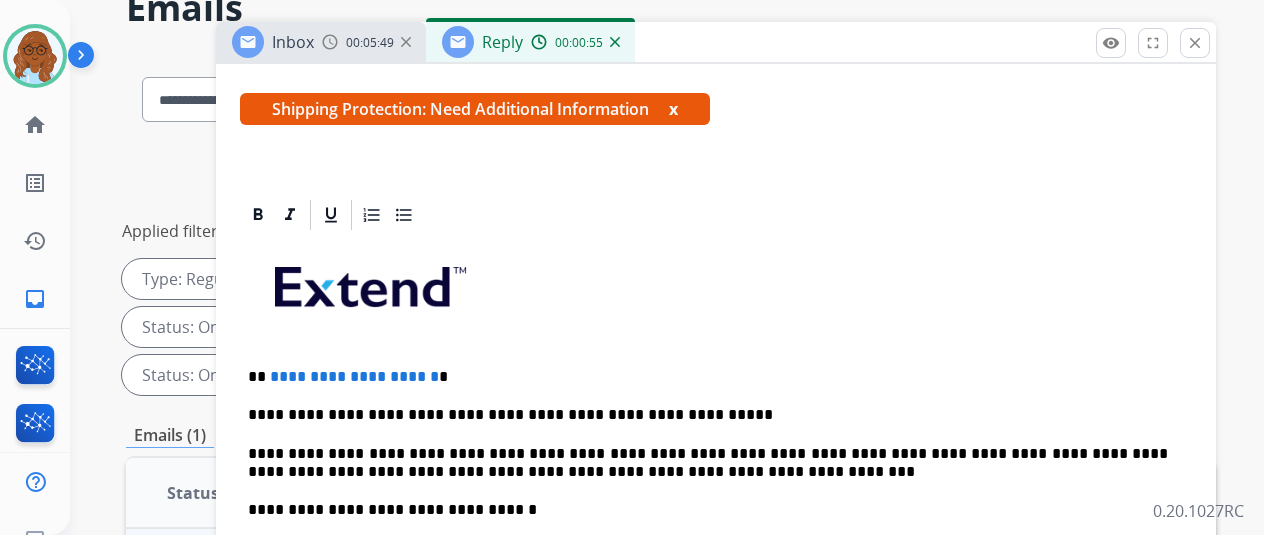 scroll, scrollTop: 342, scrollLeft: 0, axis: vertical 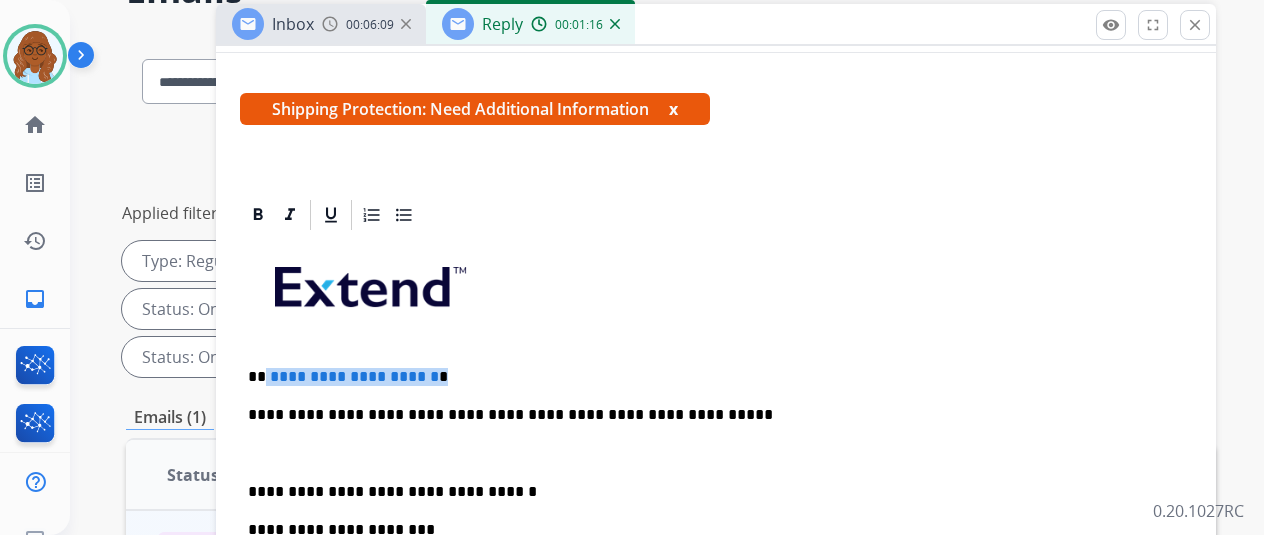 drag, startPoint x: 504, startPoint y: 337, endPoint x: 286, endPoint y: 347, distance: 218.22923 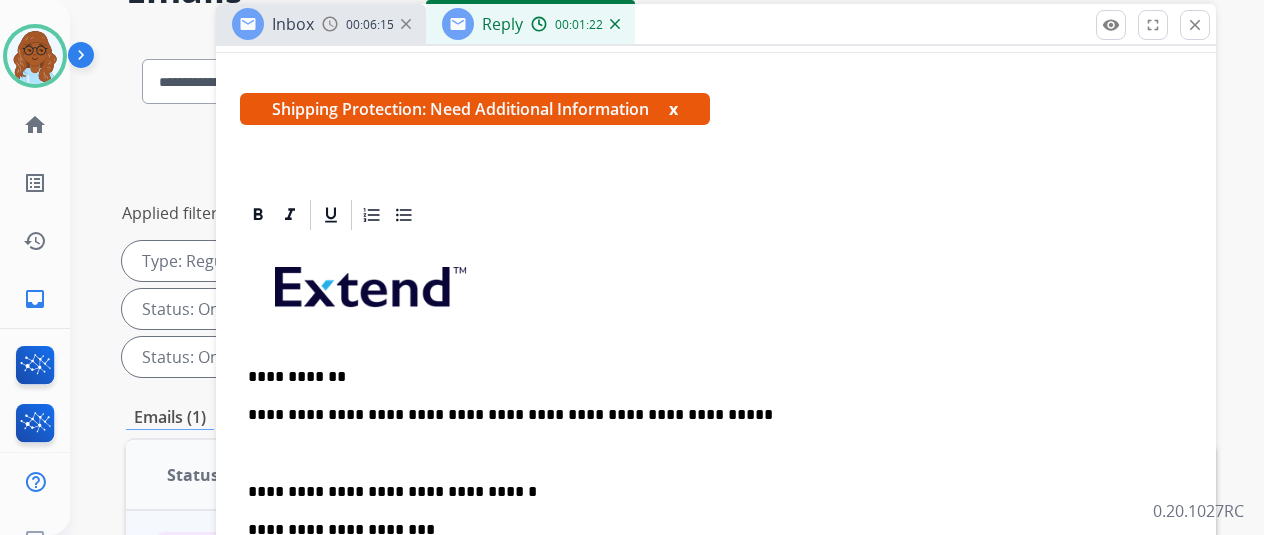 click on "**********" at bounding box center (708, 492) 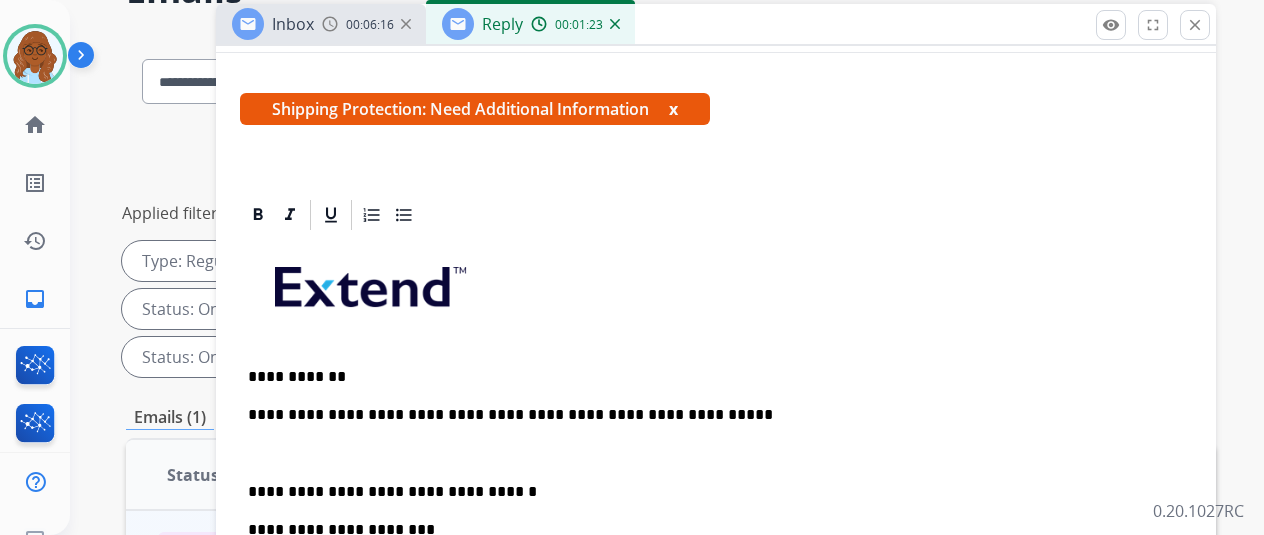 click at bounding box center [708, 454] 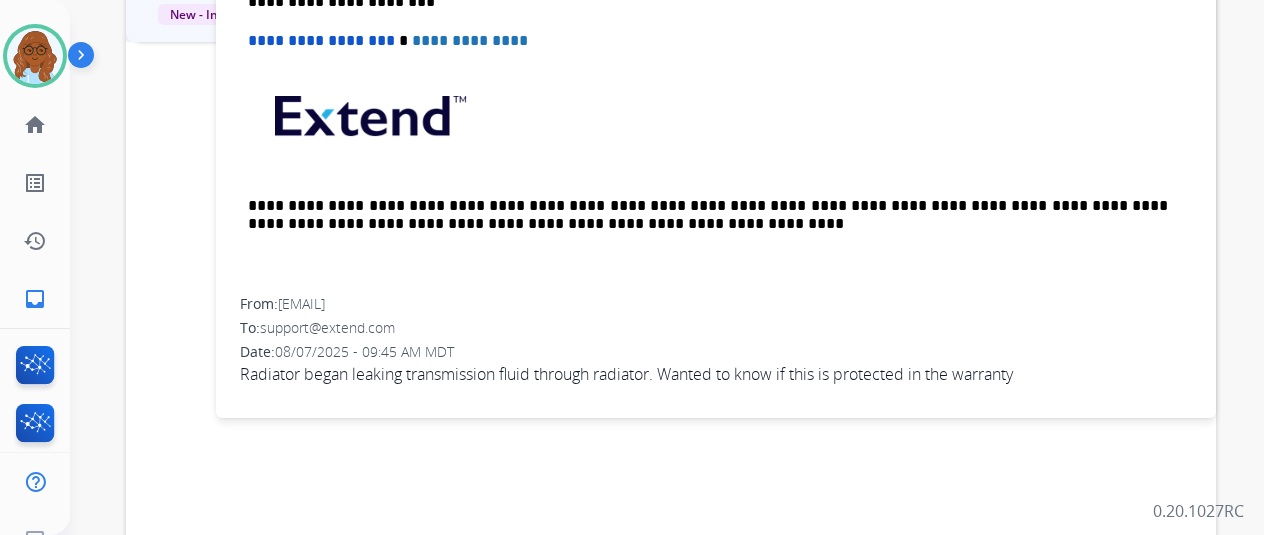 scroll, scrollTop: 692, scrollLeft: 0, axis: vertical 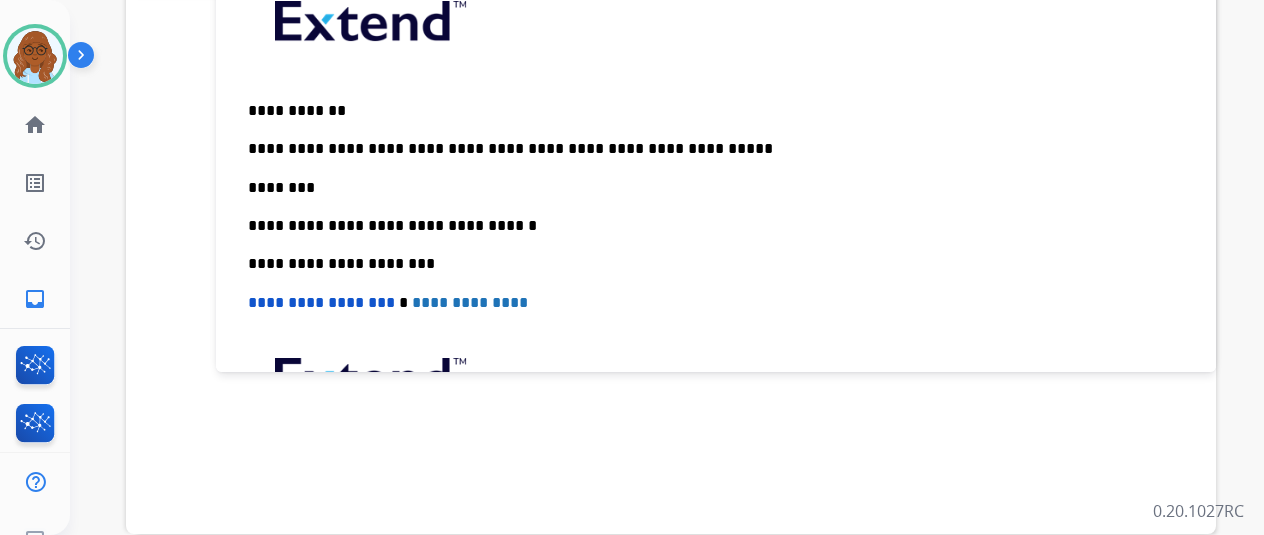 click on "********" at bounding box center [708, 188] 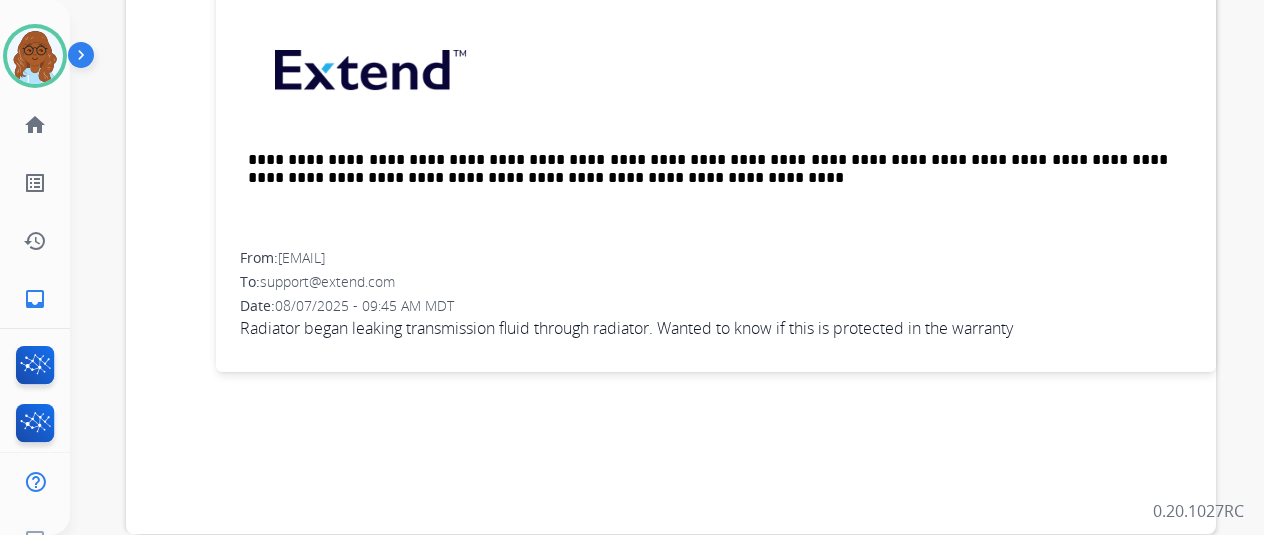 scroll, scrollTop: 0, scrollLeft: 0, axis: both 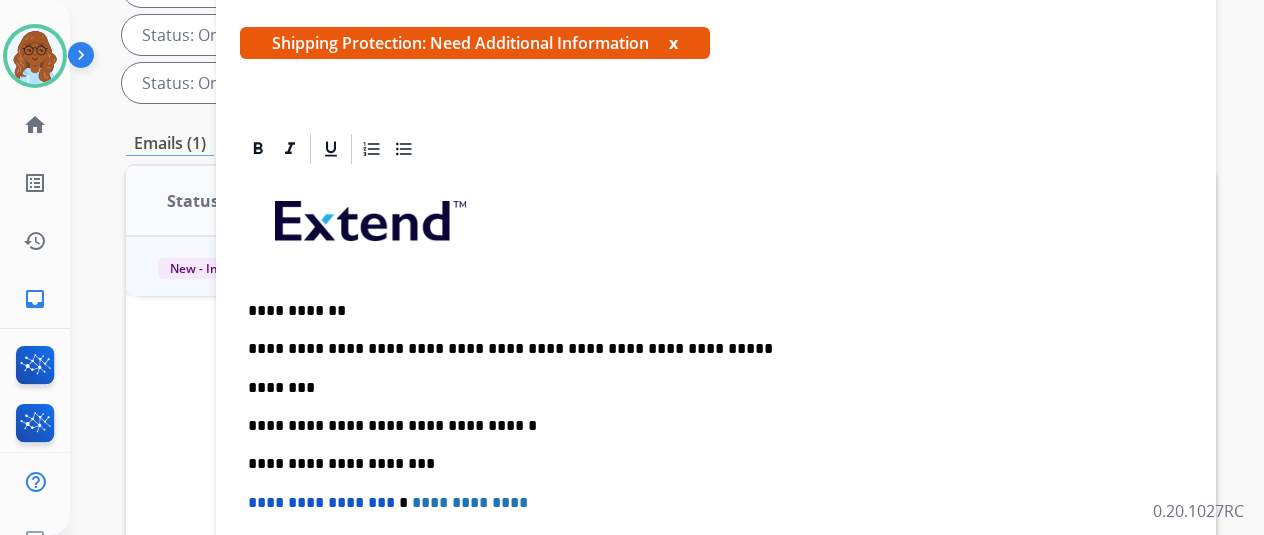 click on "********" at bounding box center [708, 388] 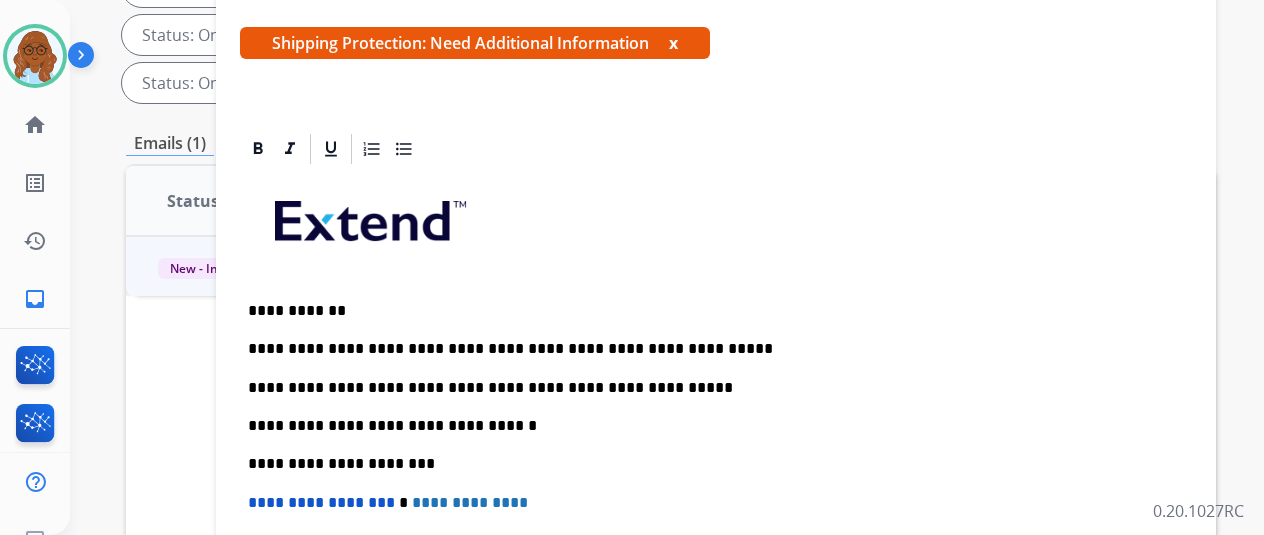 click on "**********" at bounding box center (708, 388) 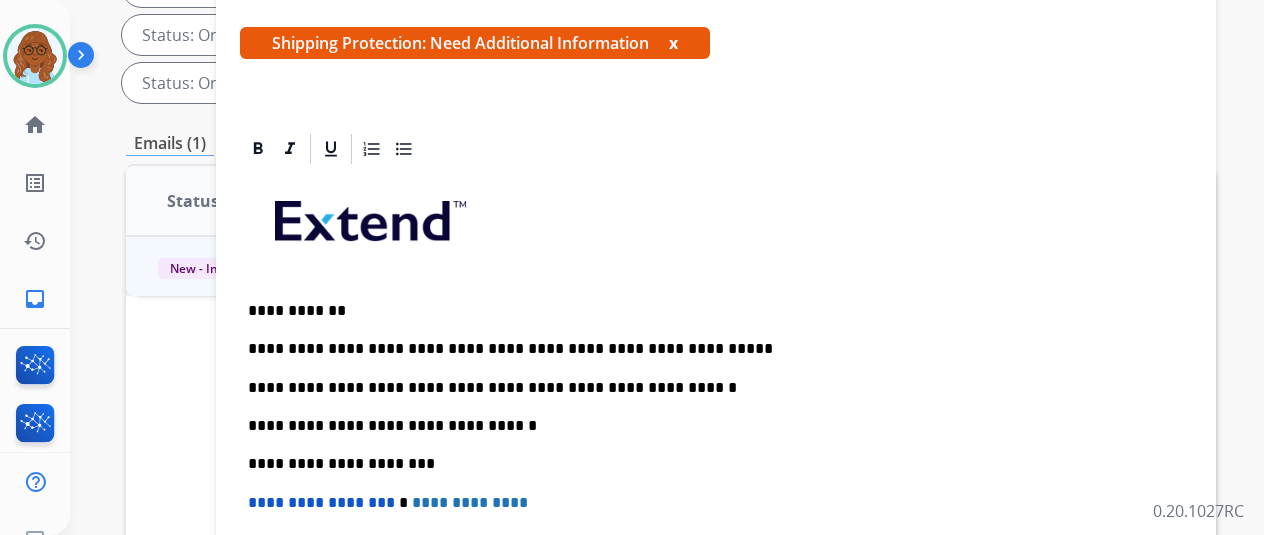 click on "**********" at bounding box center (708, 388) 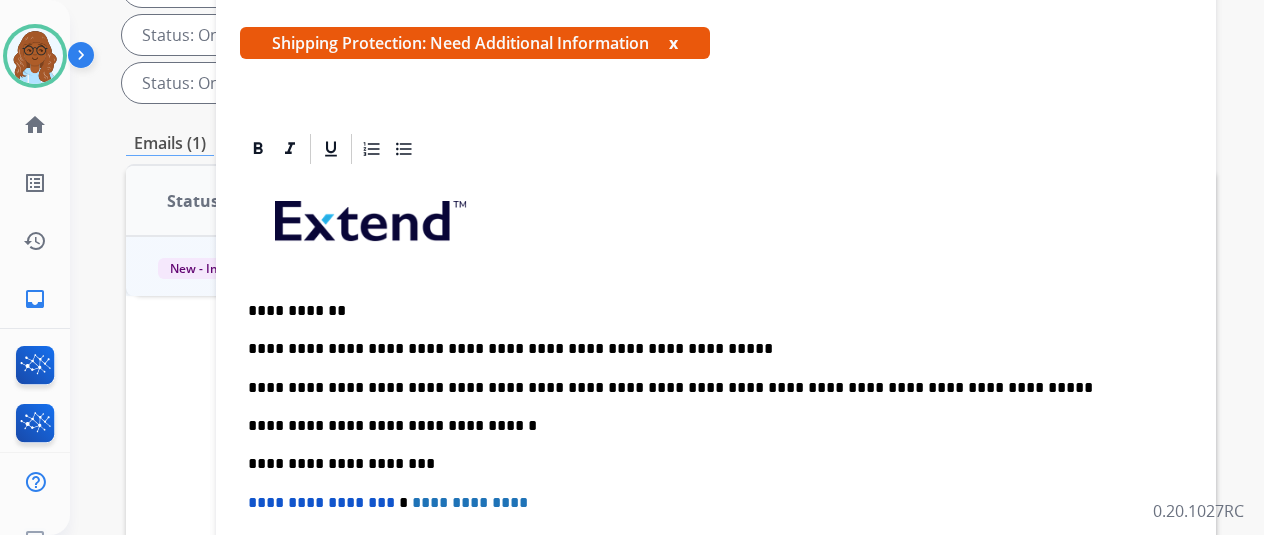 click on "Shipping Protection: Need Additional Information x" at bounding box center [475, 43] 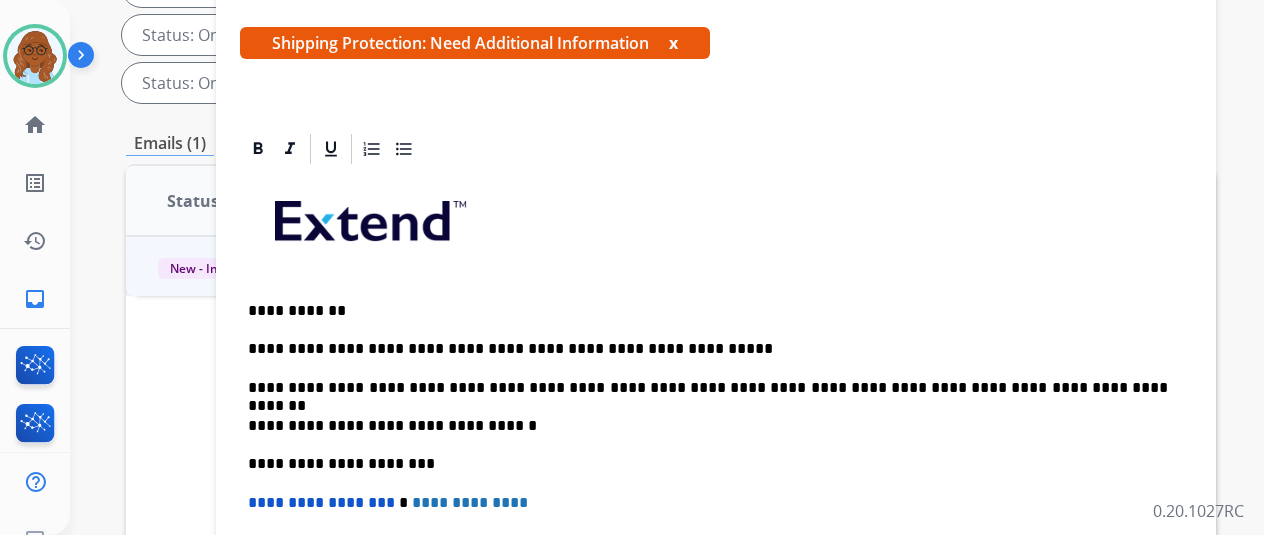 click on "x" at bounding box center [673, 43] 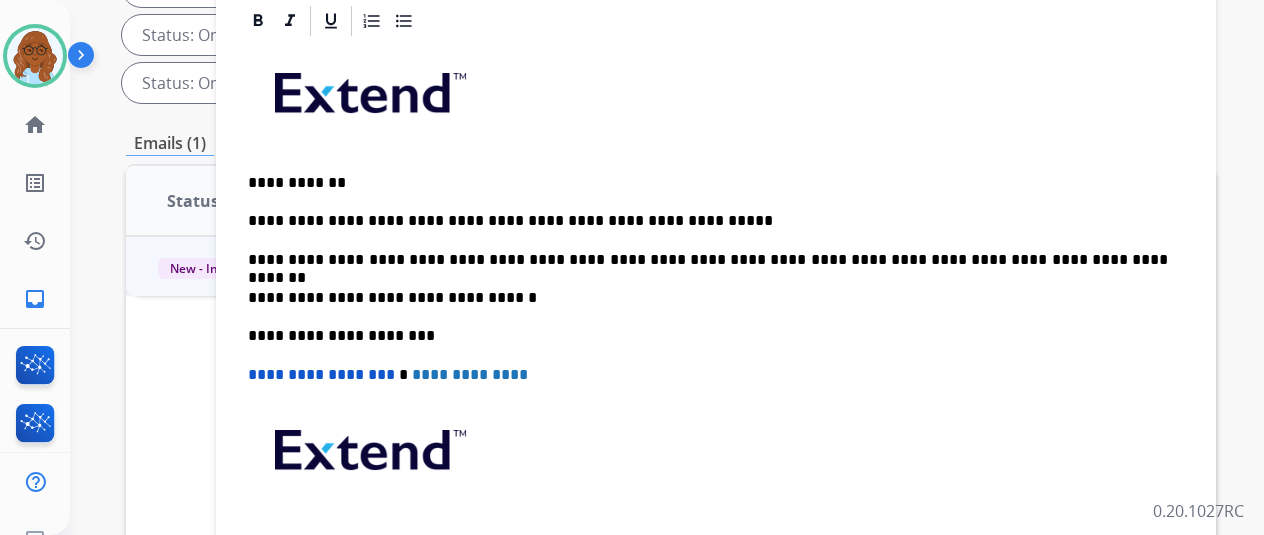 click on "**********" at bounding box center [708, 260] 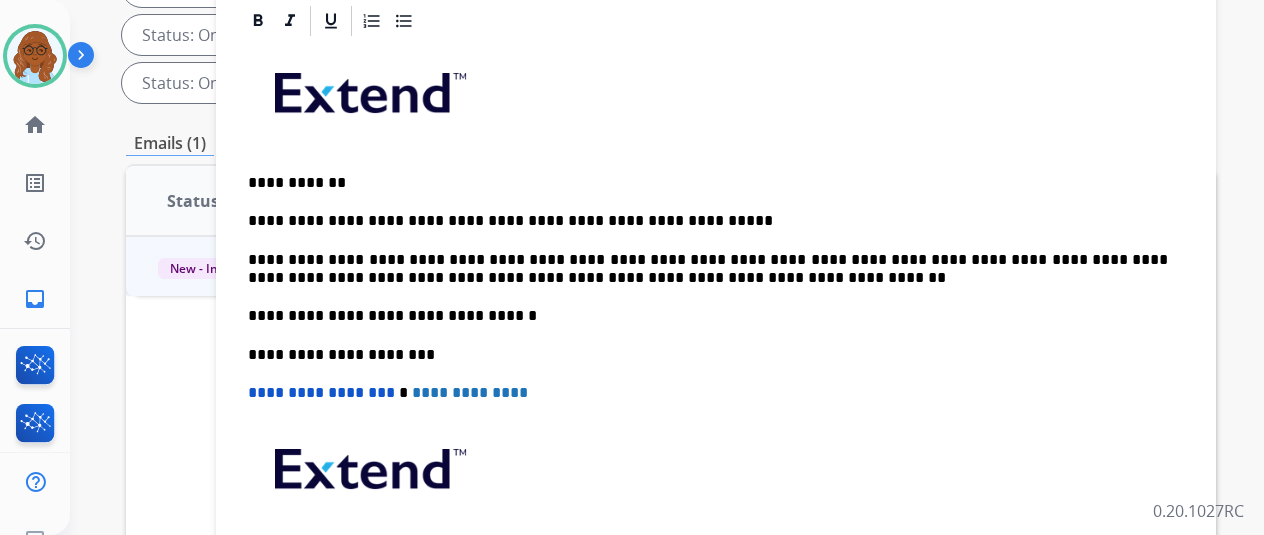 drag, startPoint x: 275, startPoint y: 253, endPoint x: 305, endPoint y: 287, distance: 45.343136 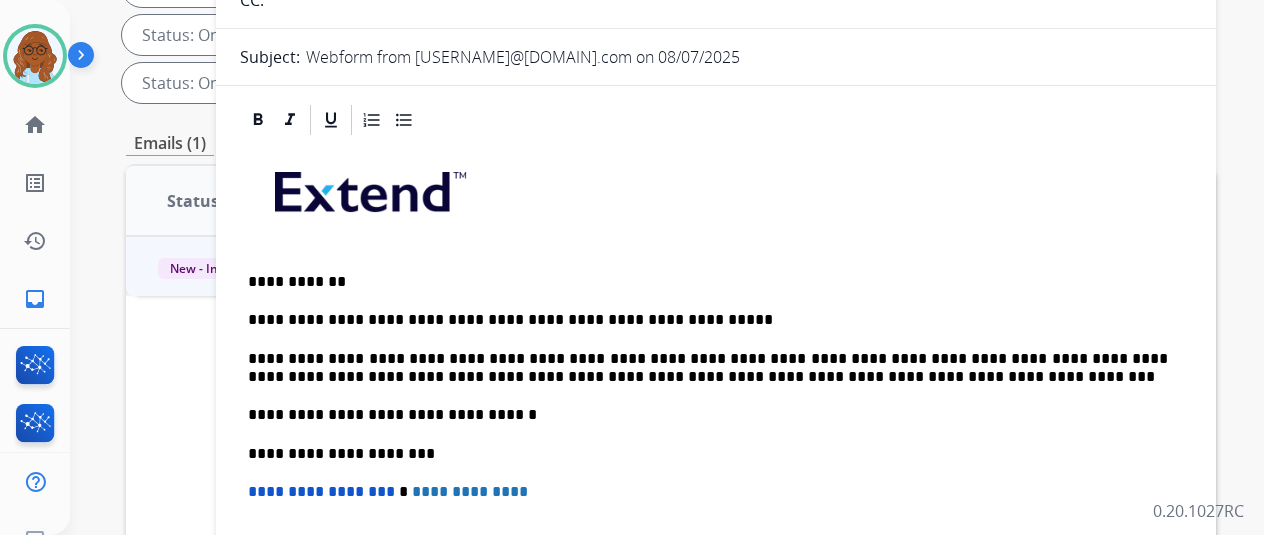 scroll, scrollTop: 0, scrollLeft: 0, axis: both 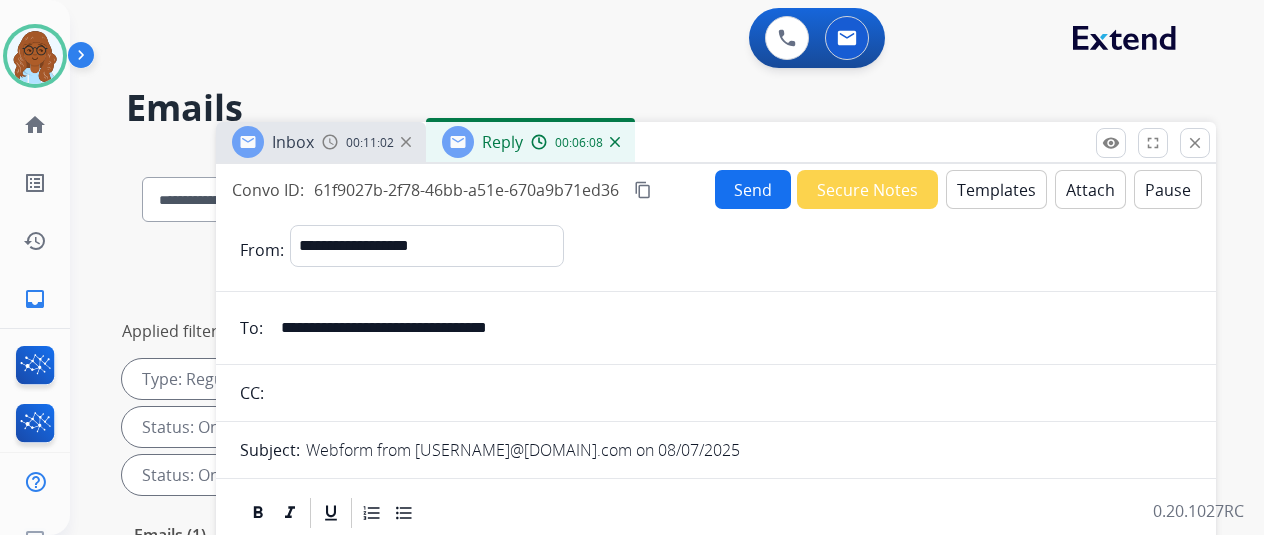 click on "content_copy" at bounding box center [643, 190] 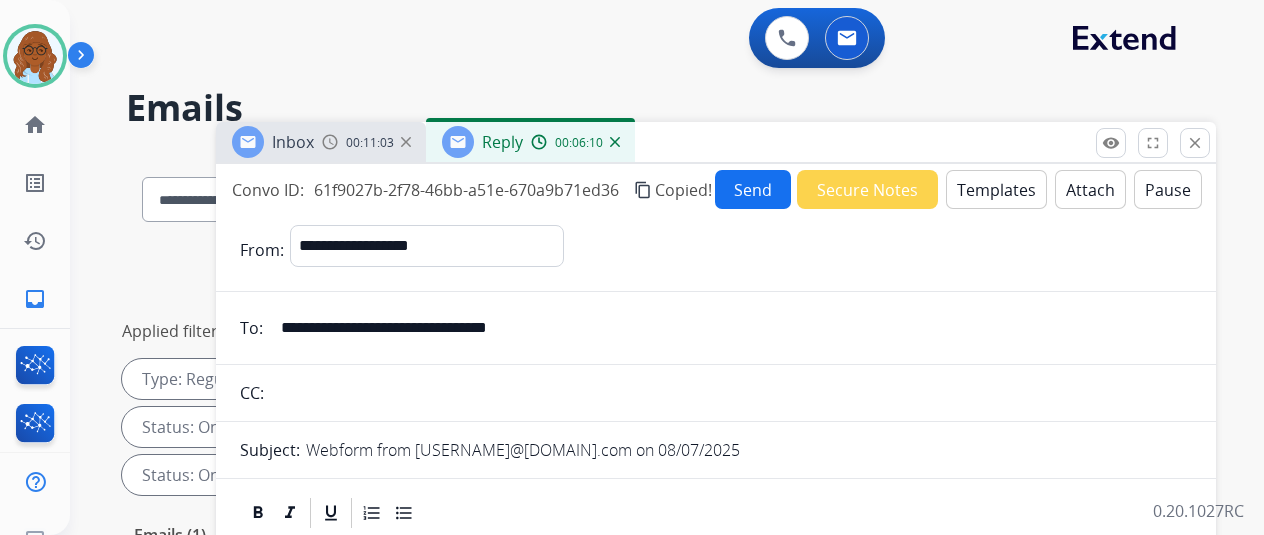 click on "Send" at bounding box center [753, 189] 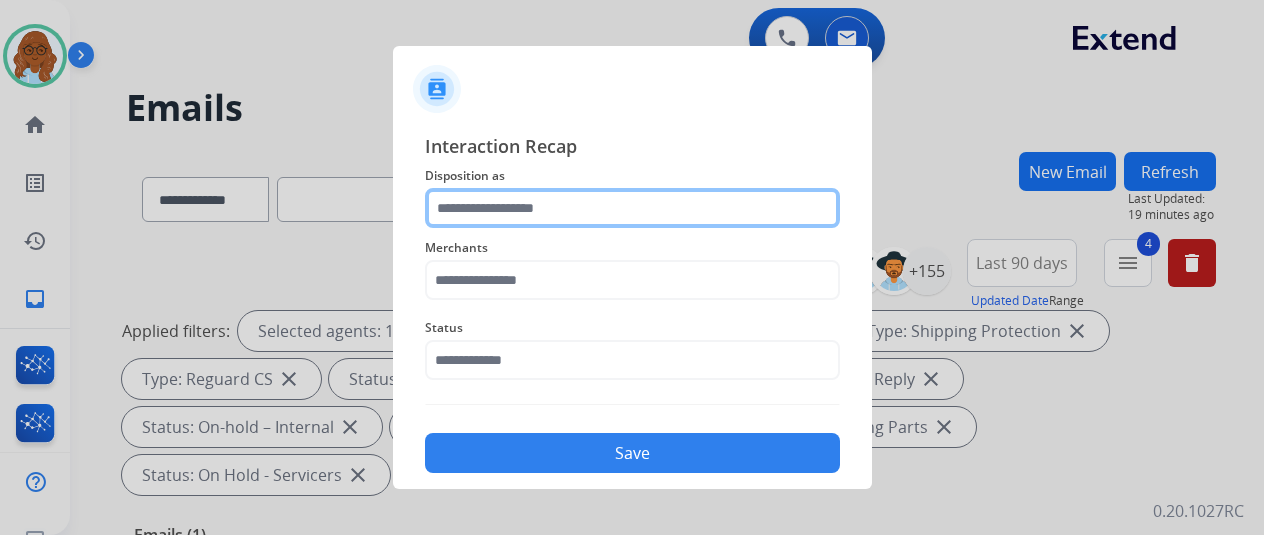 click 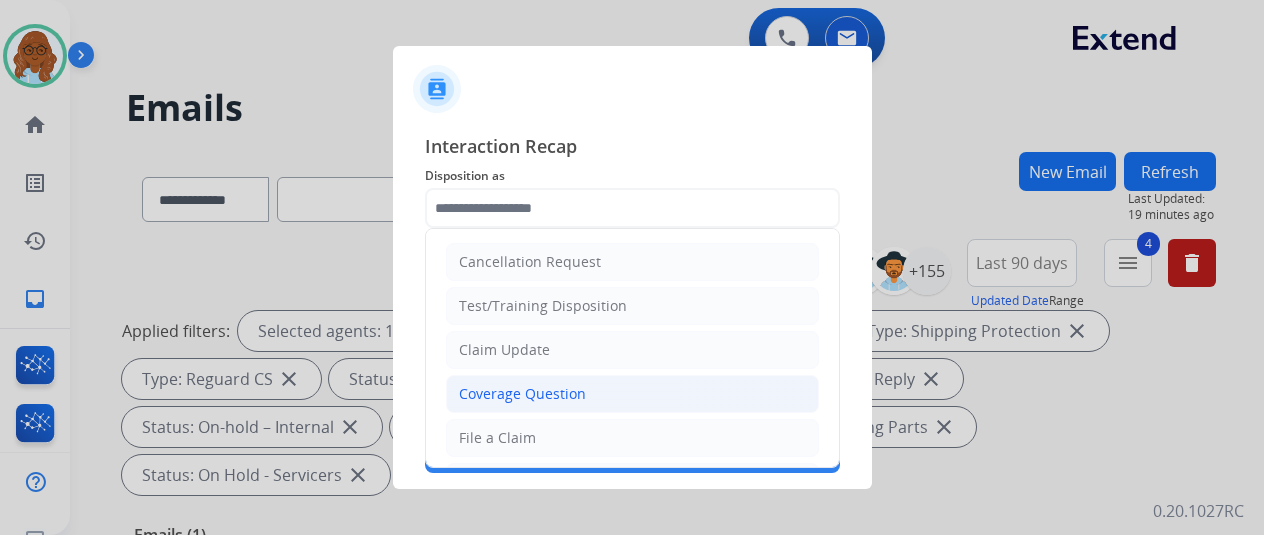 click on "Coverage Question" 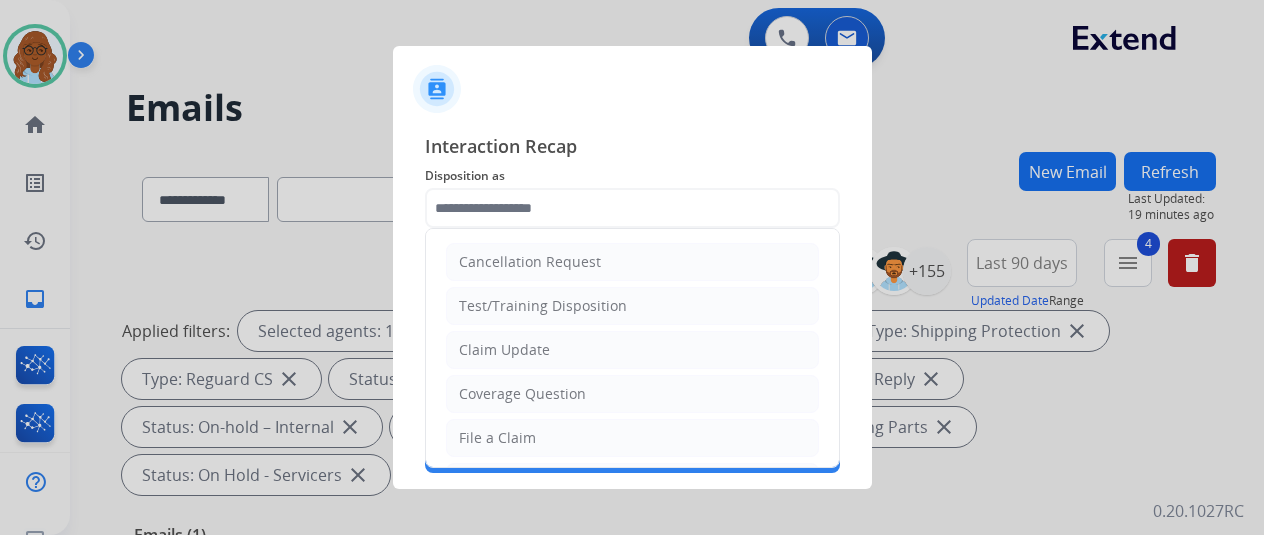 type on "**********" 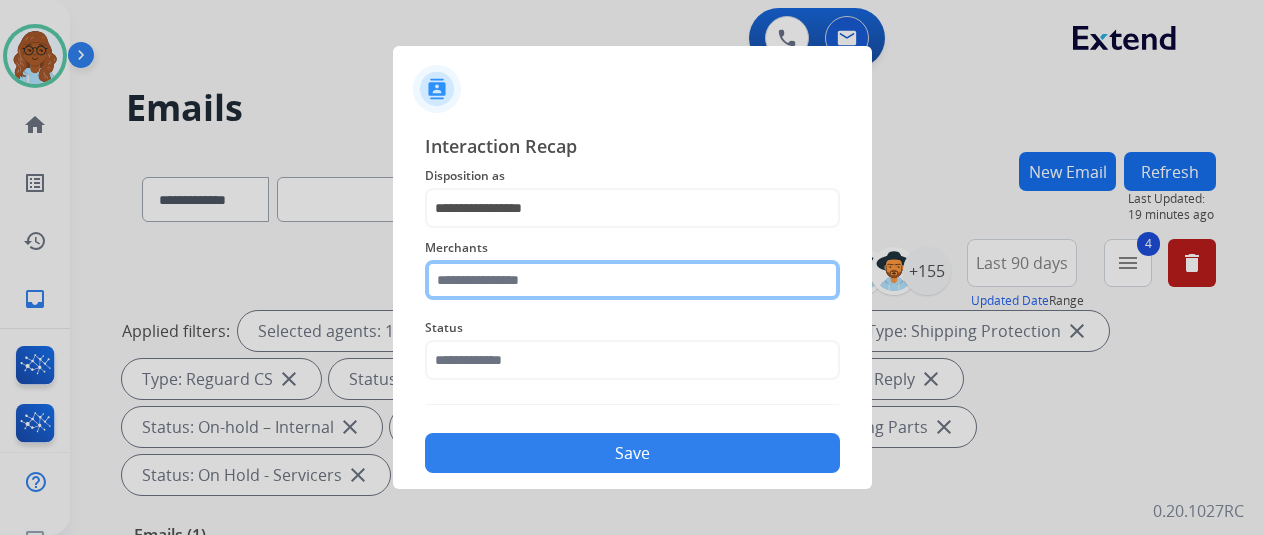 click 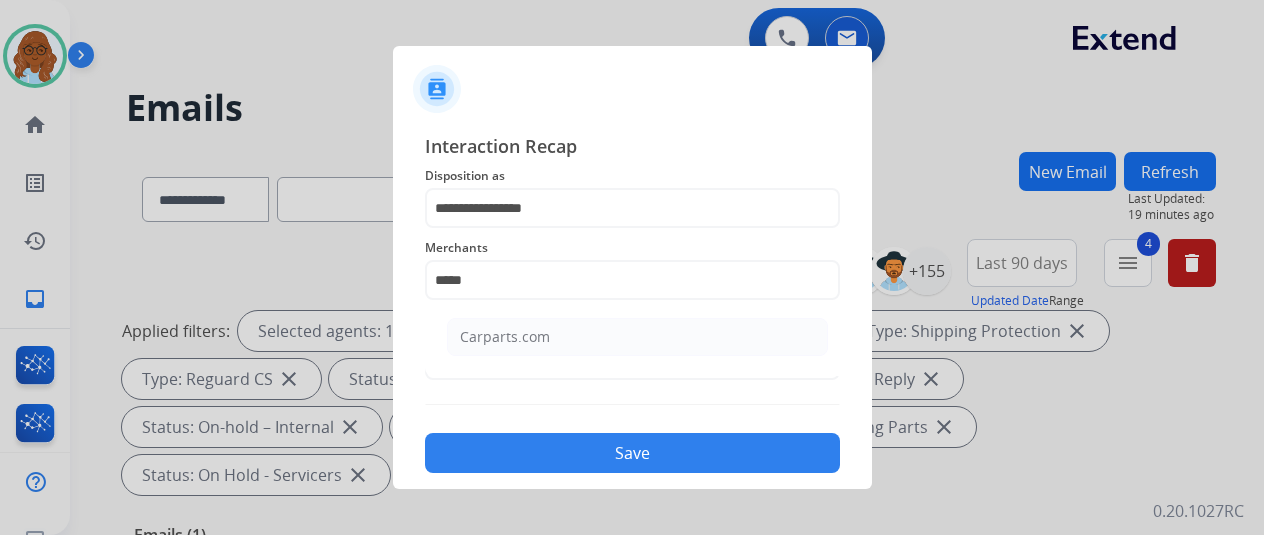 click on "Carparts.com" 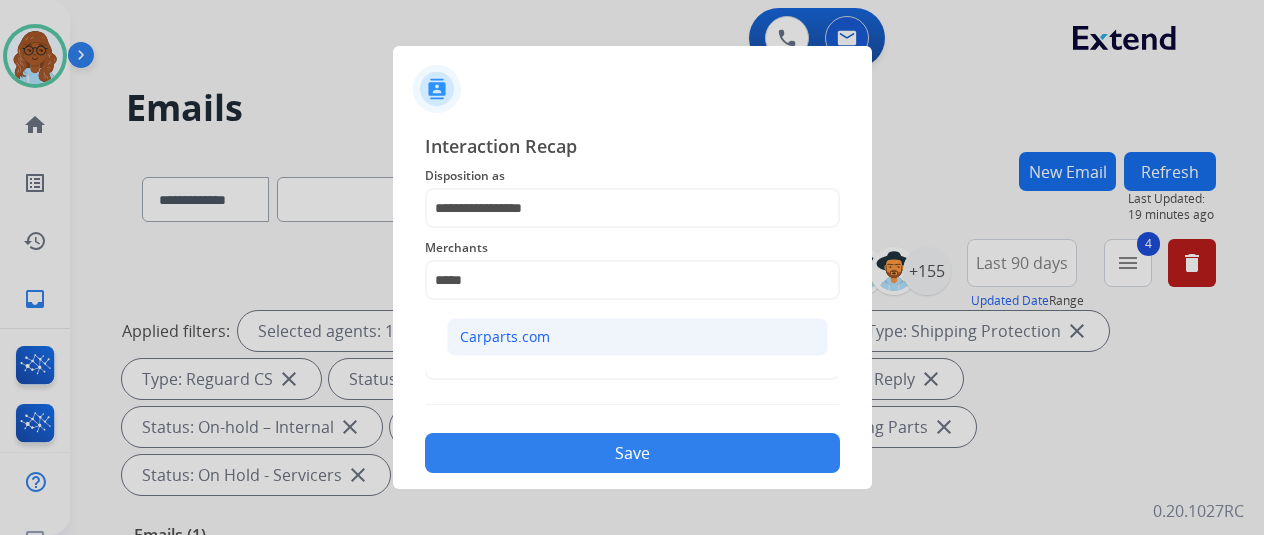 click on "Carparts.com" 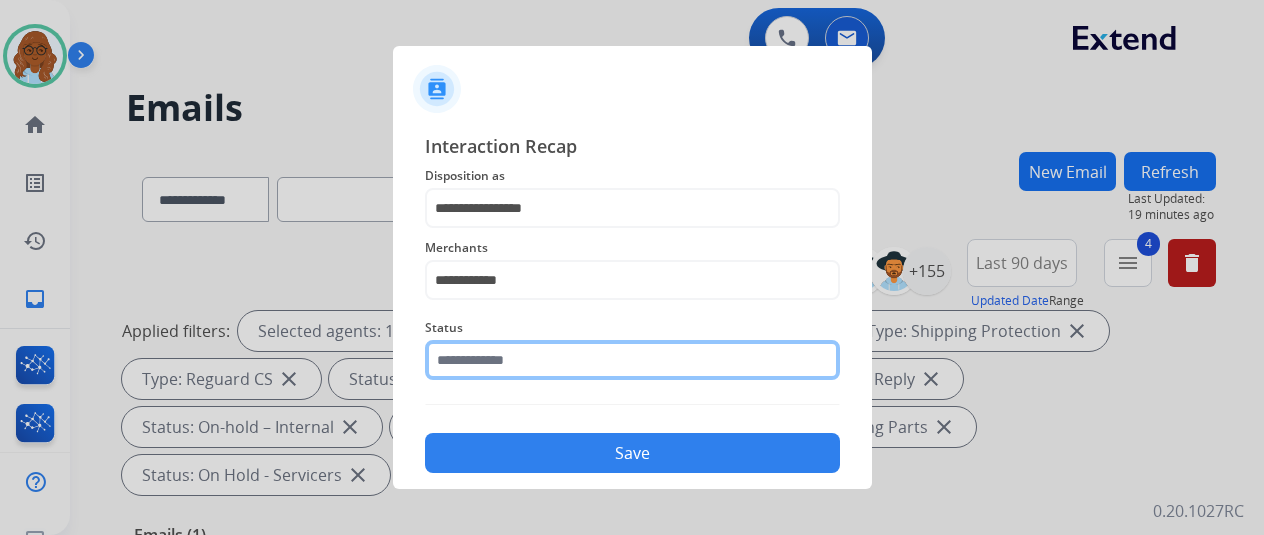 click 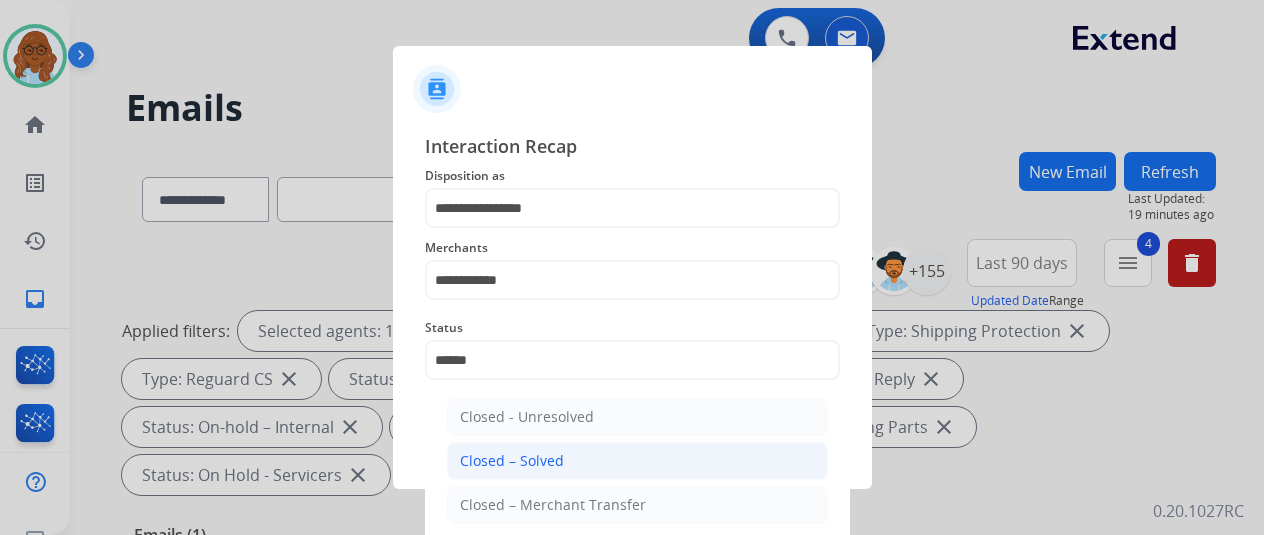 click on "Closed – Solved" 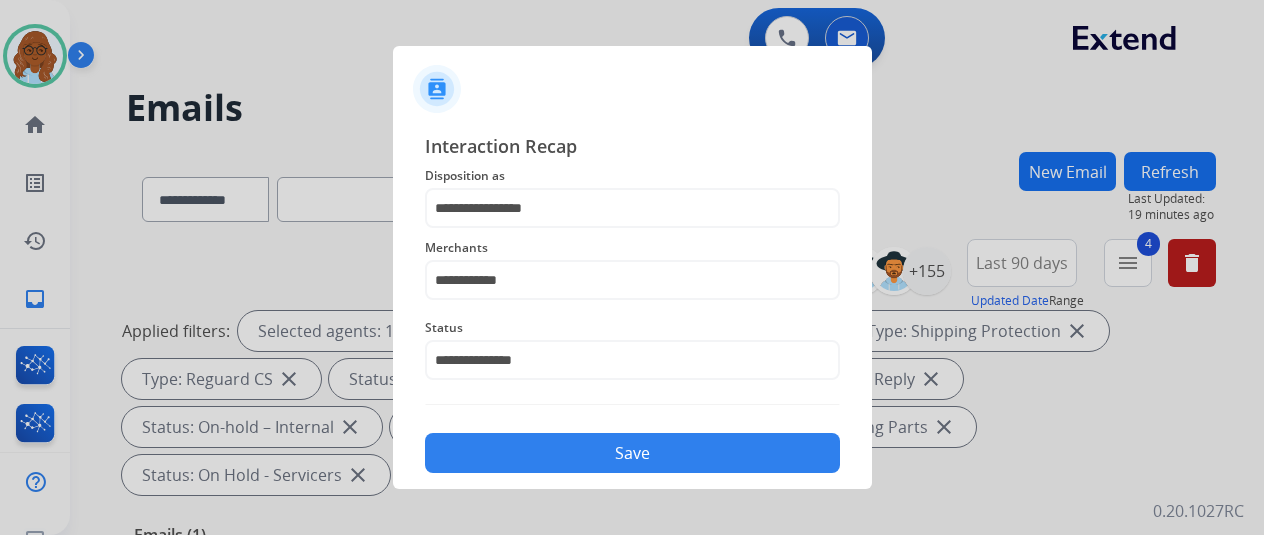 click on "Save" 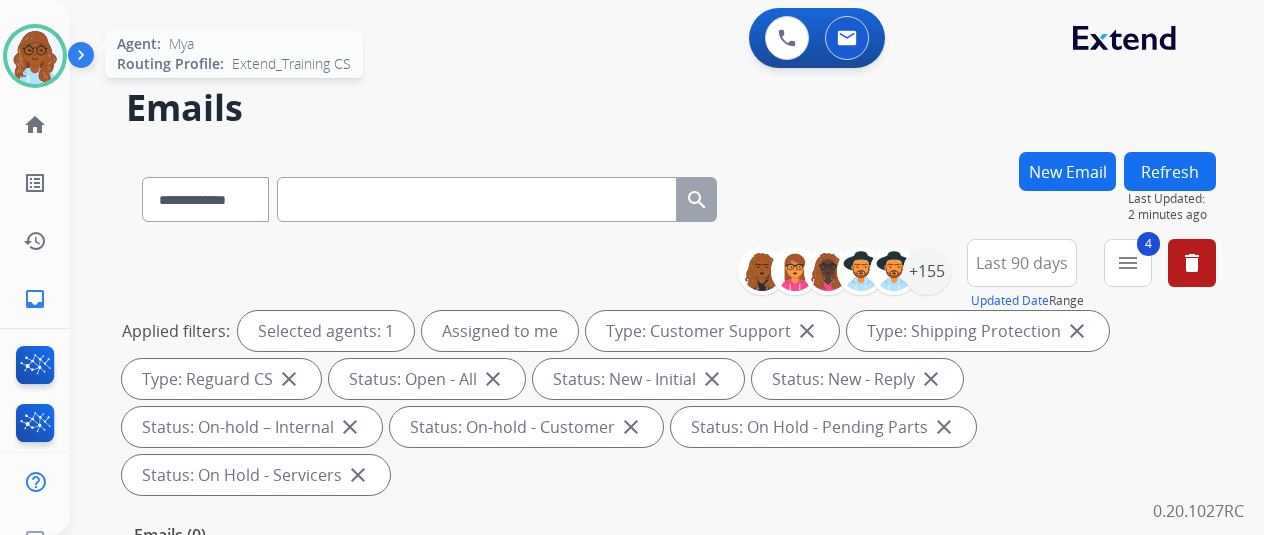 click at bounding box center (35, 56) 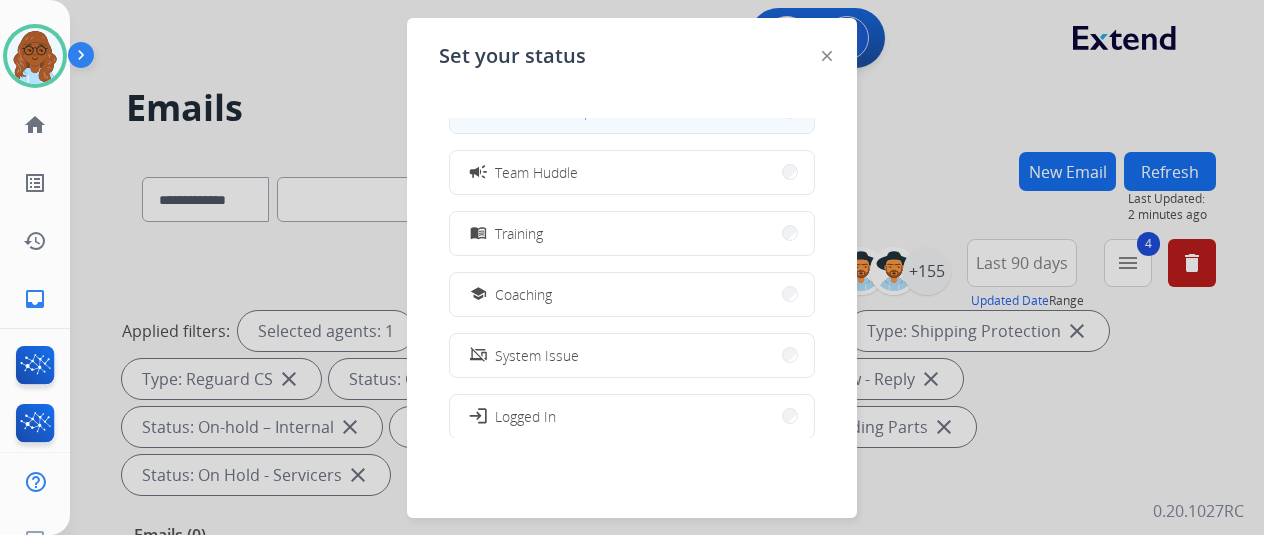 scroll, scrollTop: 176, scrollLeft: 0, axis: vertical 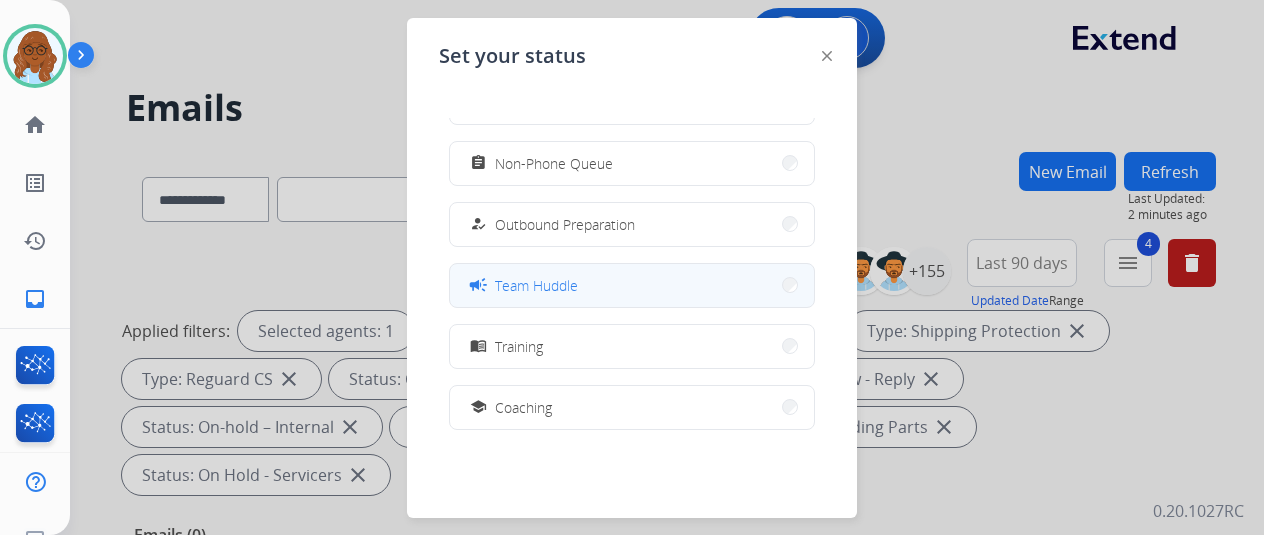 click on "Team Huddle" at bounding box center [536, 285] 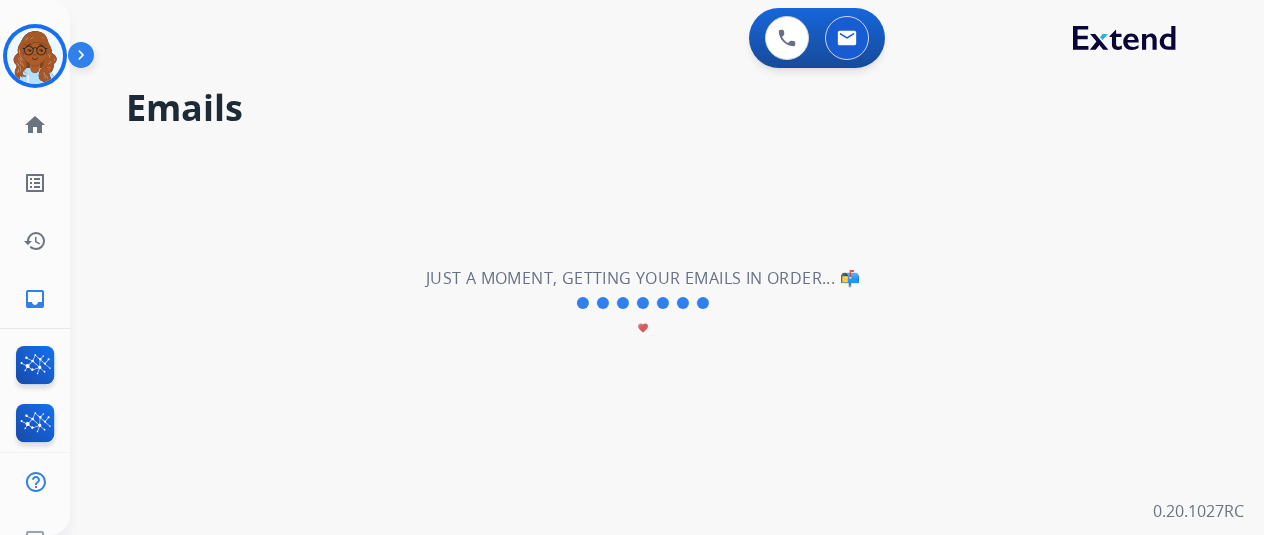 scroll, scrollTop: 0, scrollLeft: 0, axis: both 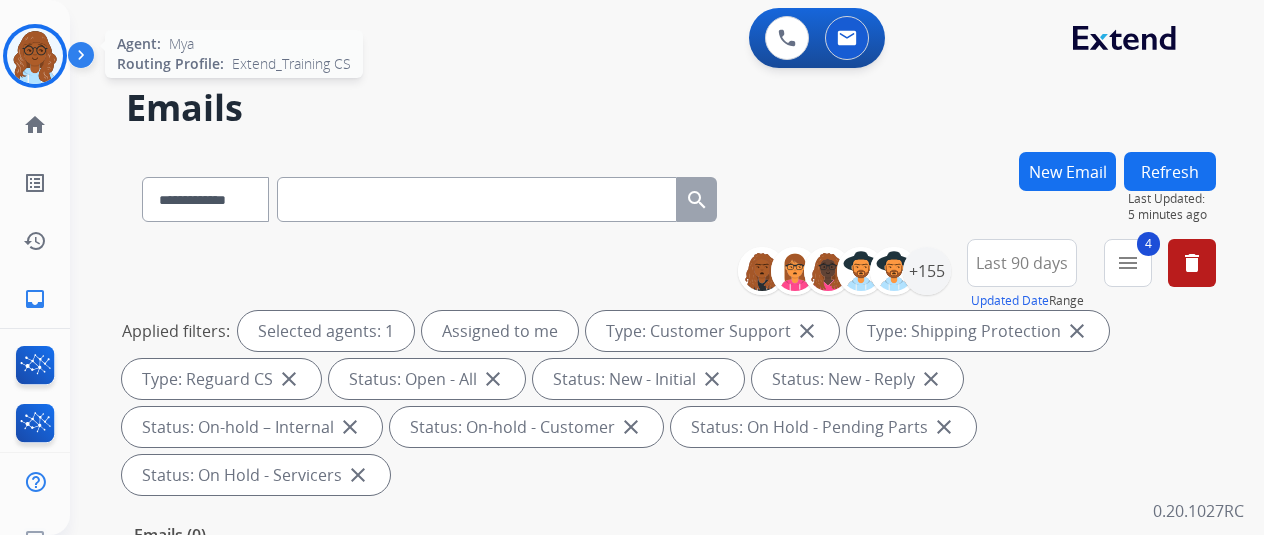 click at bounding box center (35, 56) 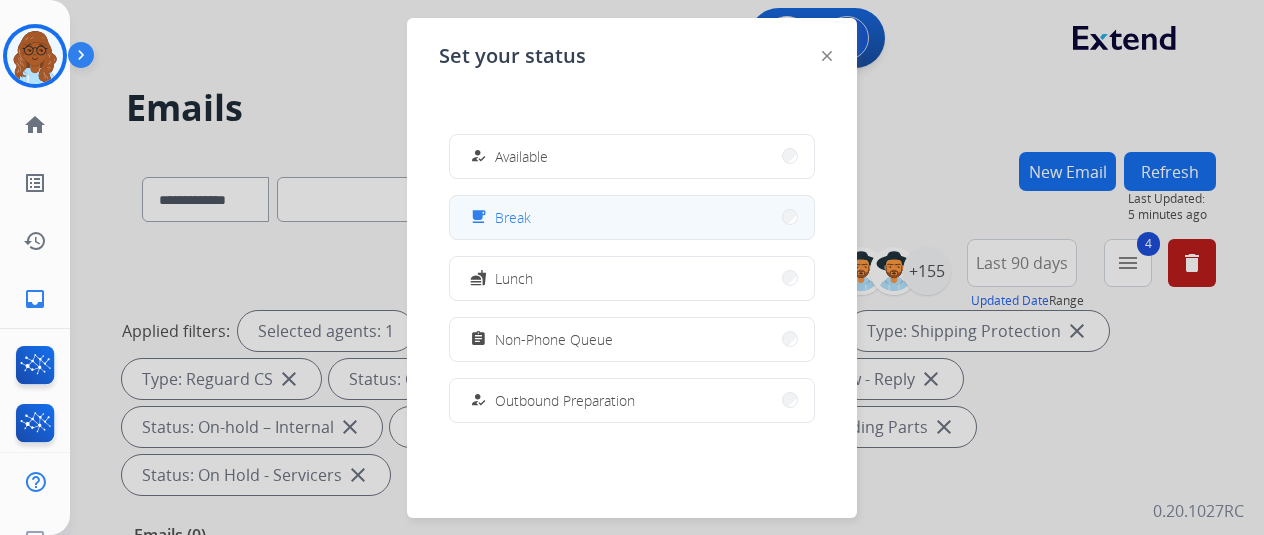 click on "free_breakfast Break" at bounding box center [632, 217] 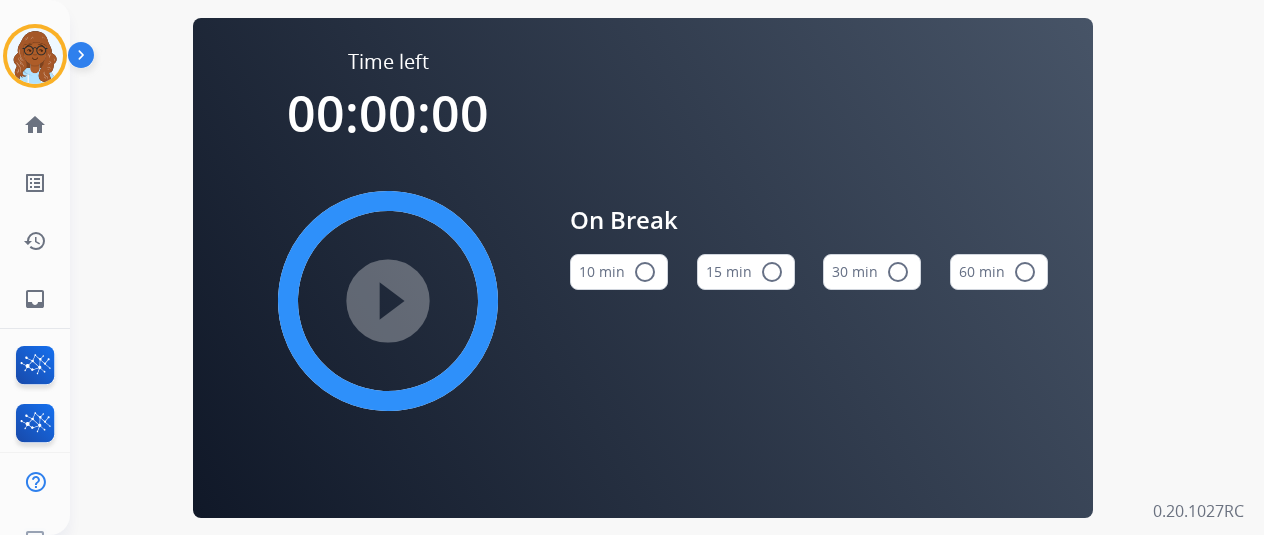 click on "15 min  radio_button_unchecked" at bounding box center (746, 272) 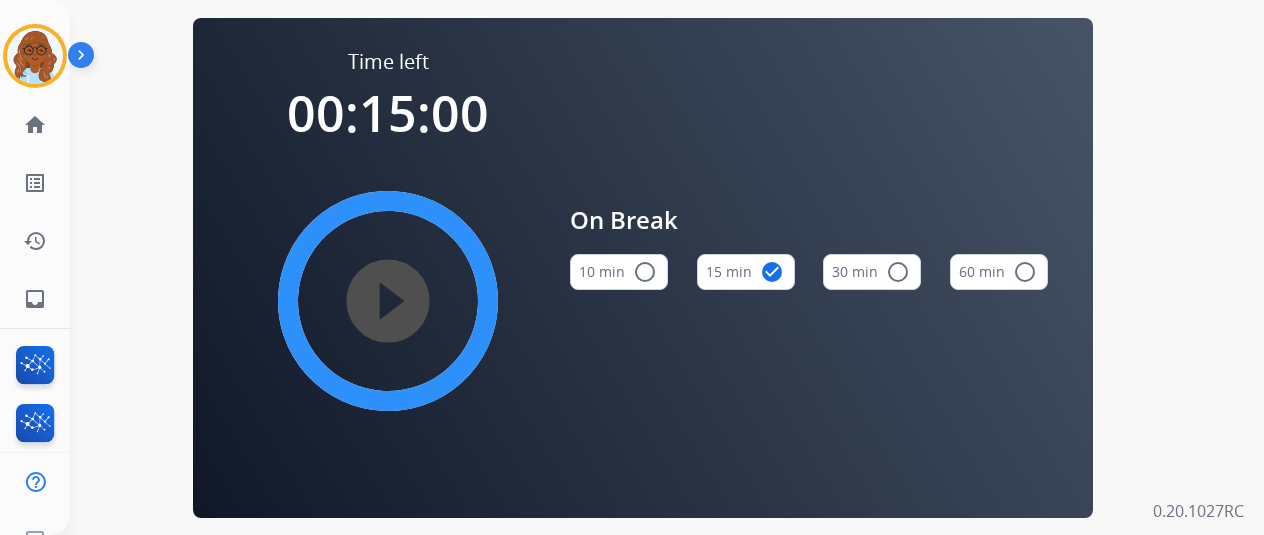 click on "play_circle_filled" at bounding box center [388, 301] 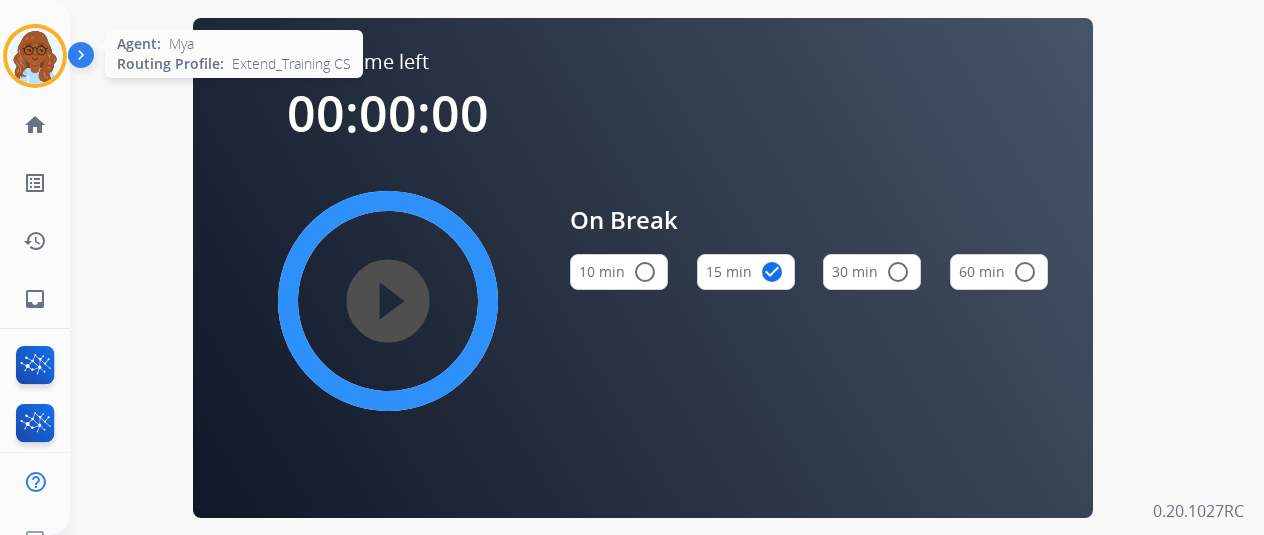 click at bounding box center (35, 56) 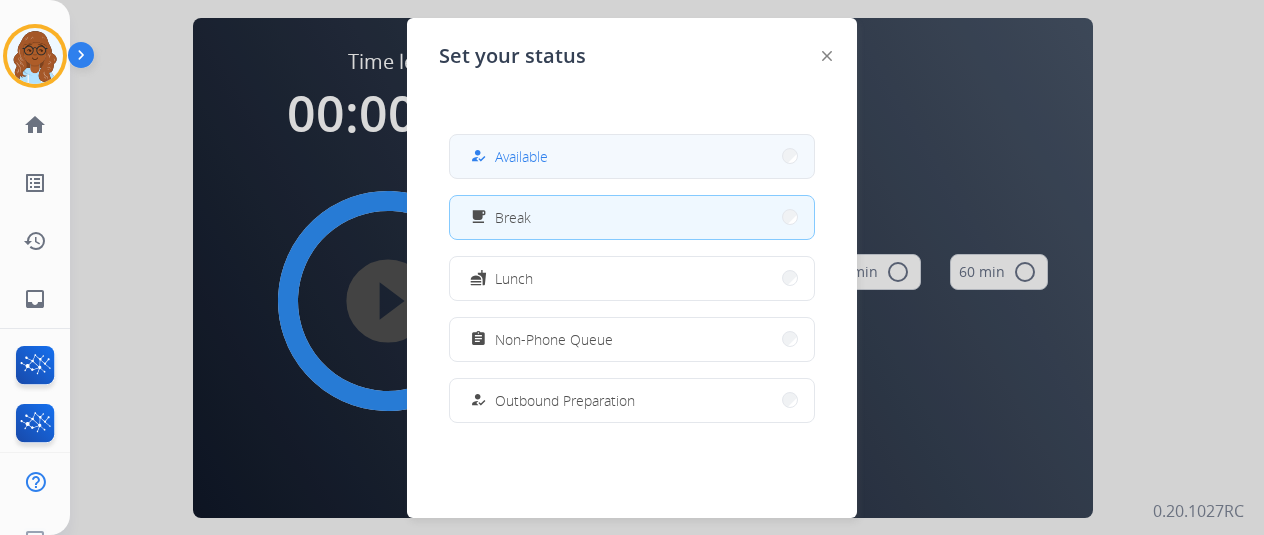 click on "Available" at bounding box center [521, 156] 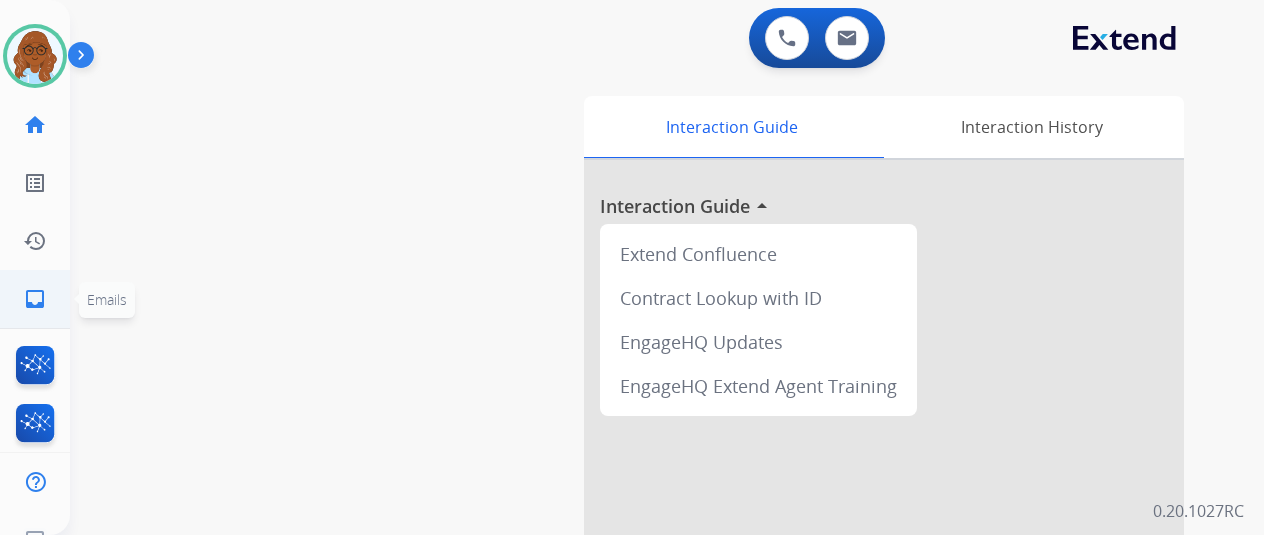 click on "inbox  Emails" 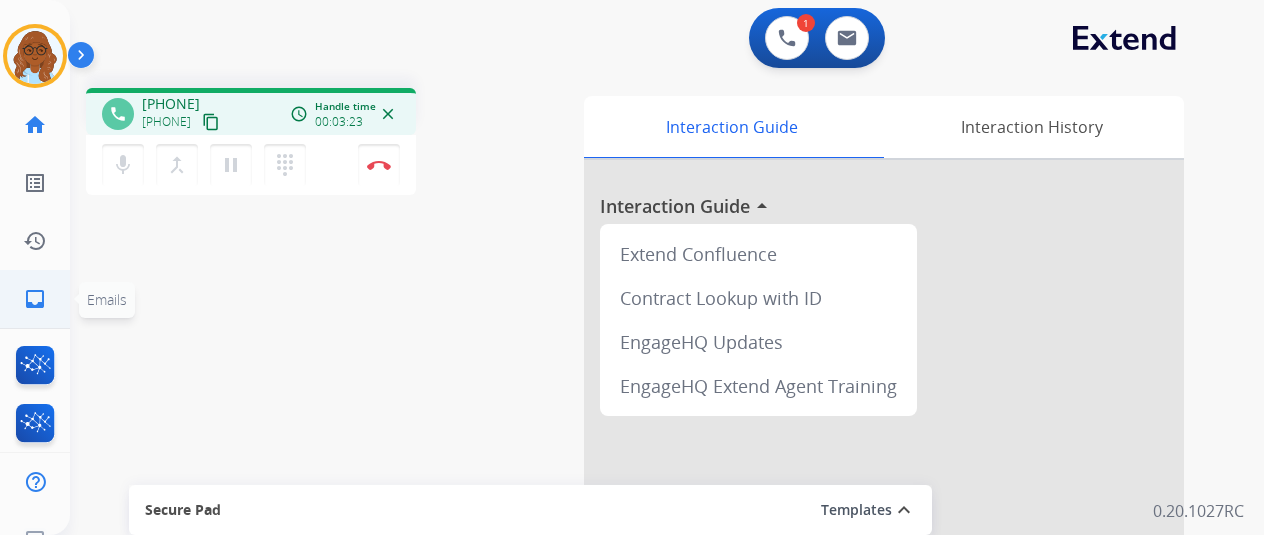 click on "inbox  Emails" 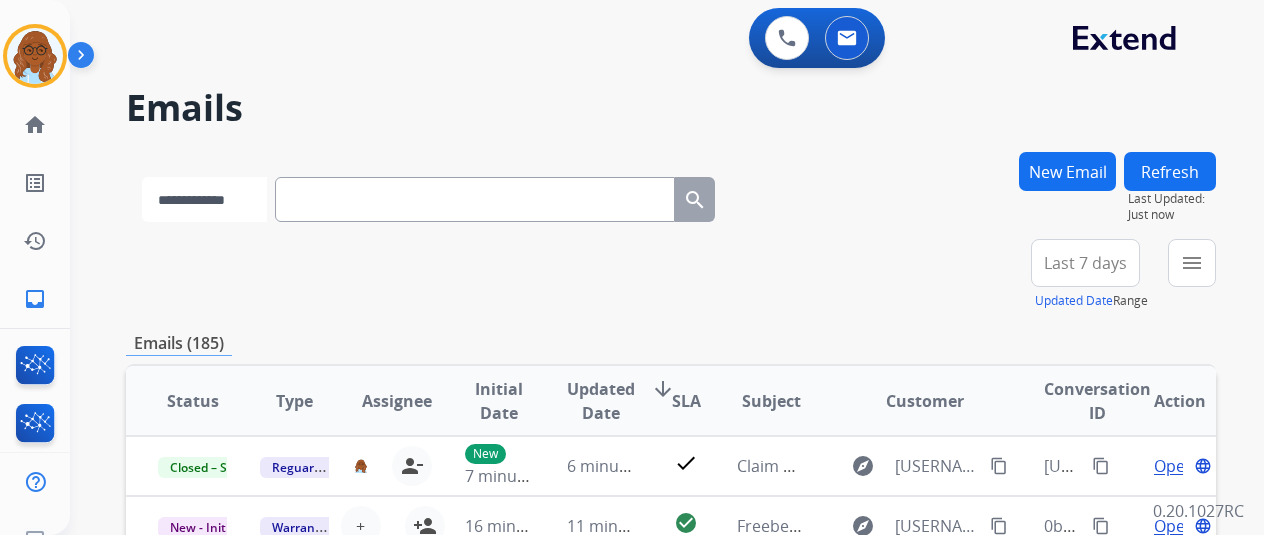 click on "**********" at bounding box center (204, 199) 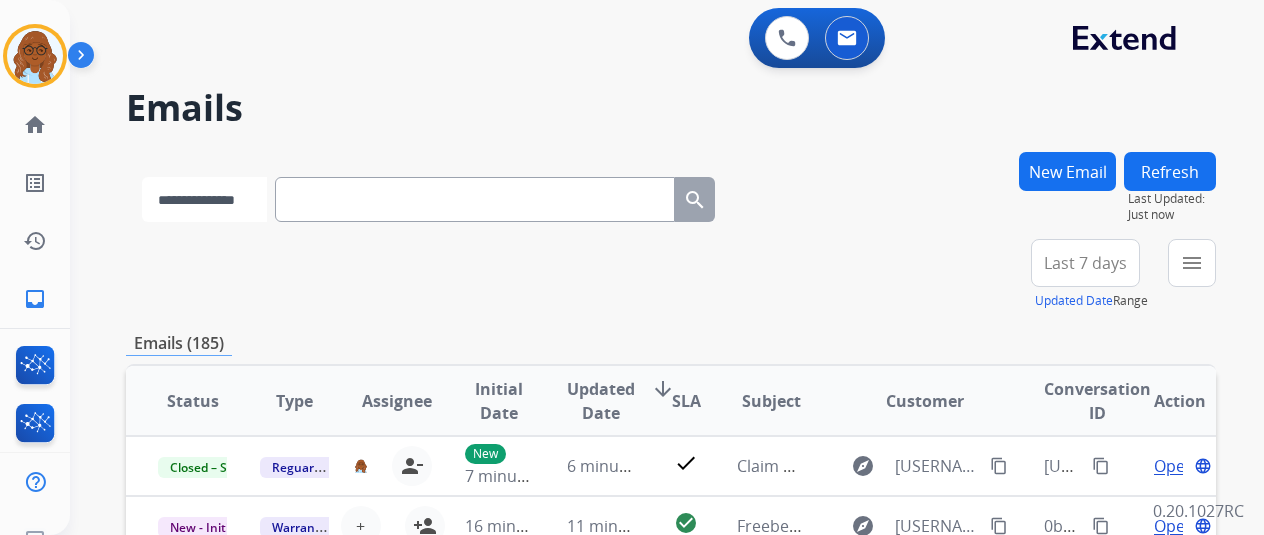click on "**********" at bounding box center (204, 199) 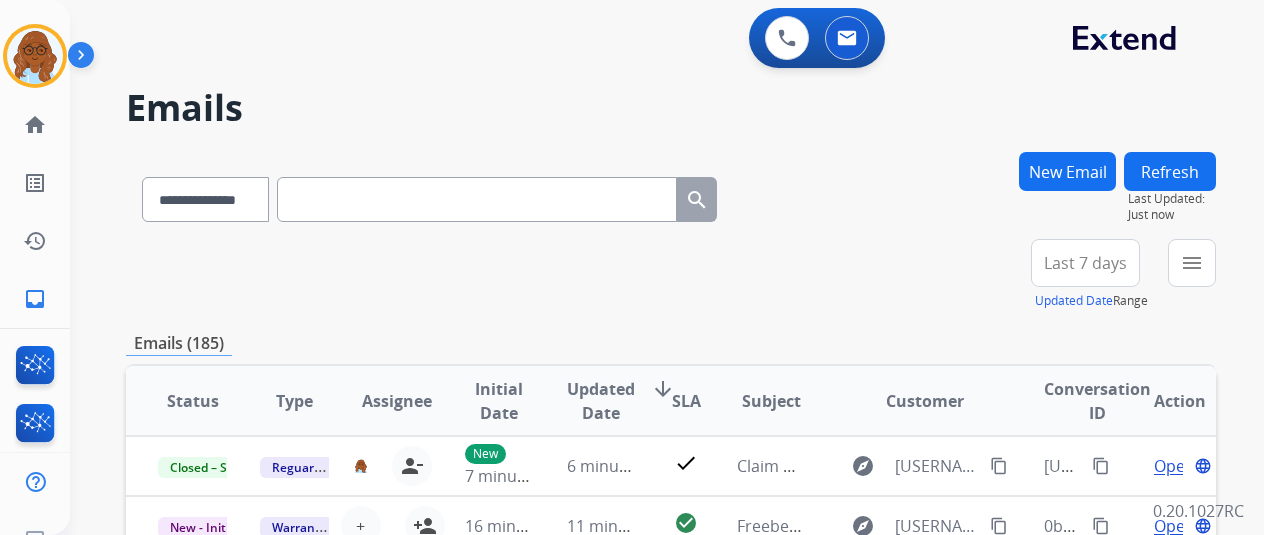 click at bounding box center [477, 199] 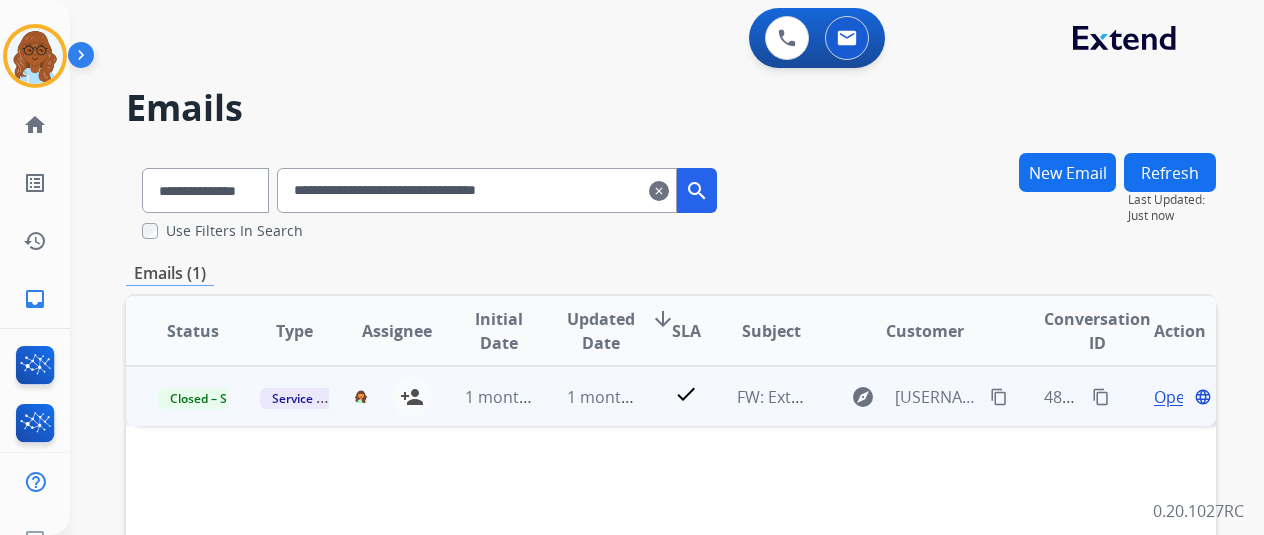 click on "Open" at bounding box center [1174, 397] 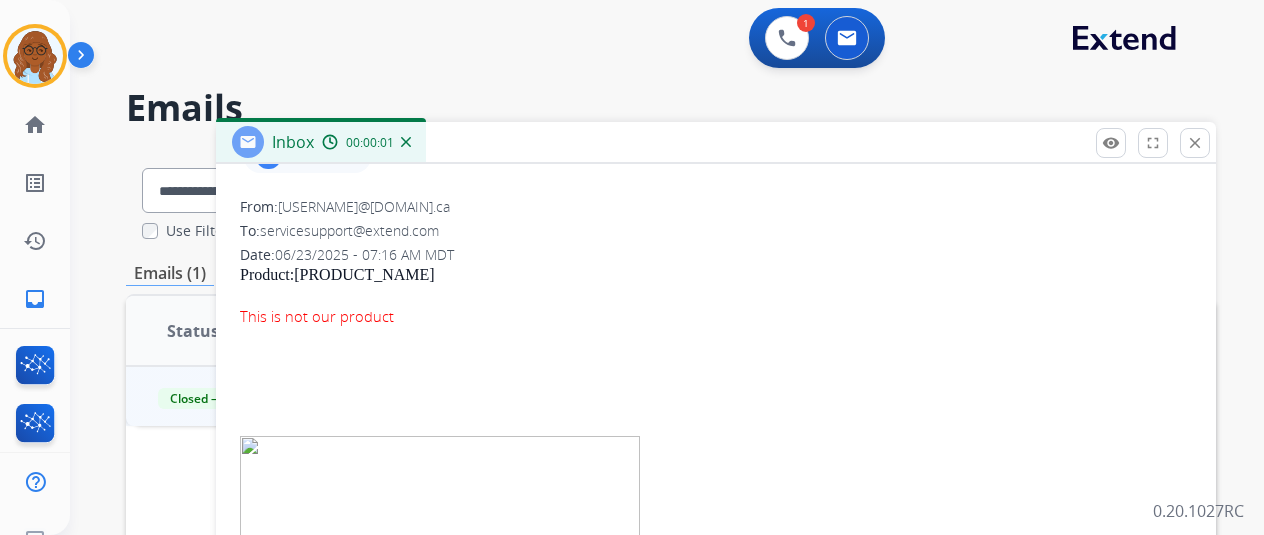 scroll, scrollTop: 200, scrollLeft: 0, axis: vertical 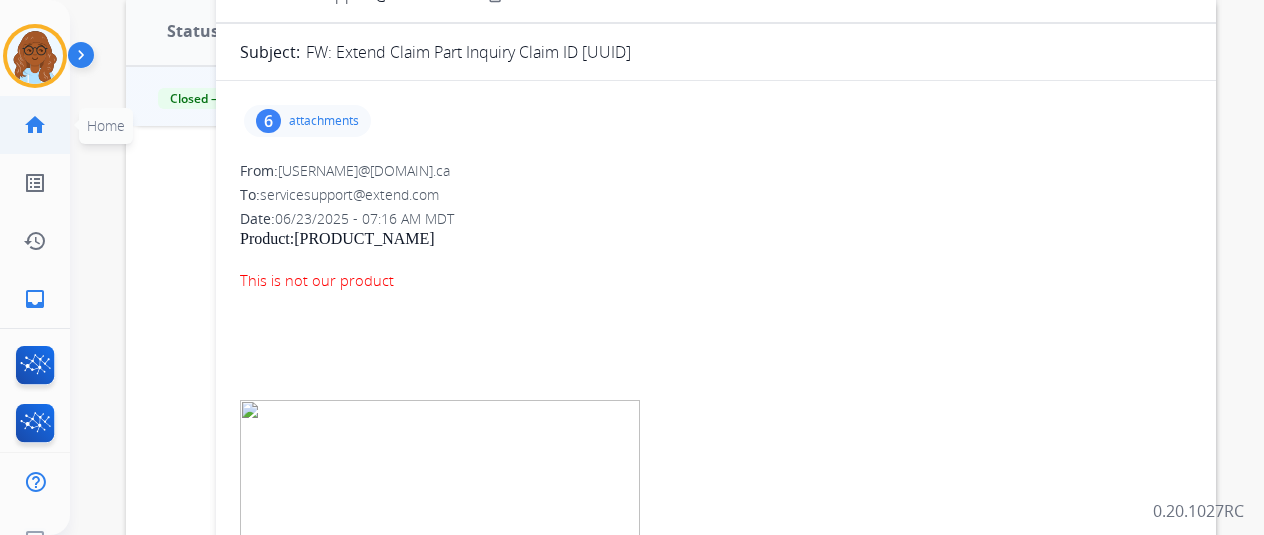 click on "home" 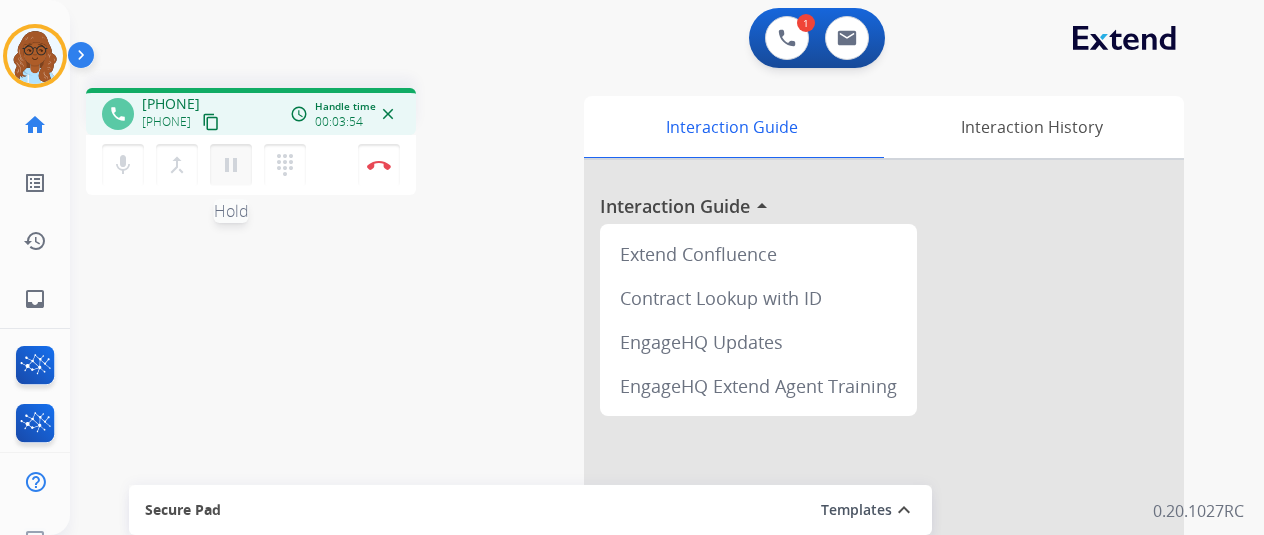 click on "pause" at bounding box center [231, 165] 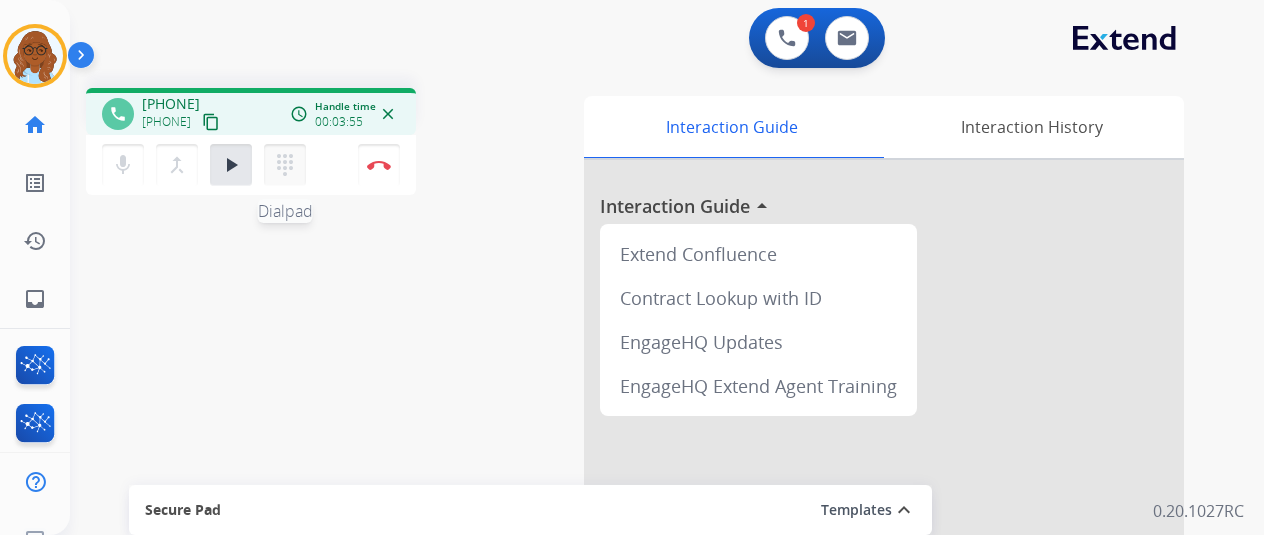 click on "dialpad" at bounding box center [285, 165] 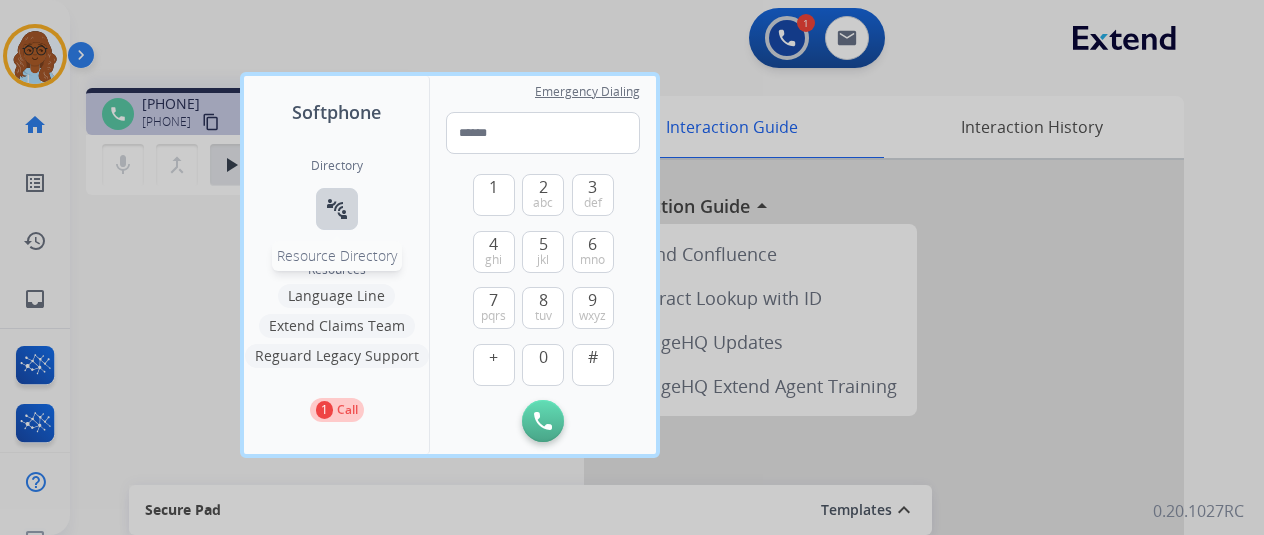 click on "connect_without_contact Resource Directory" at bounding box center [337, 209] 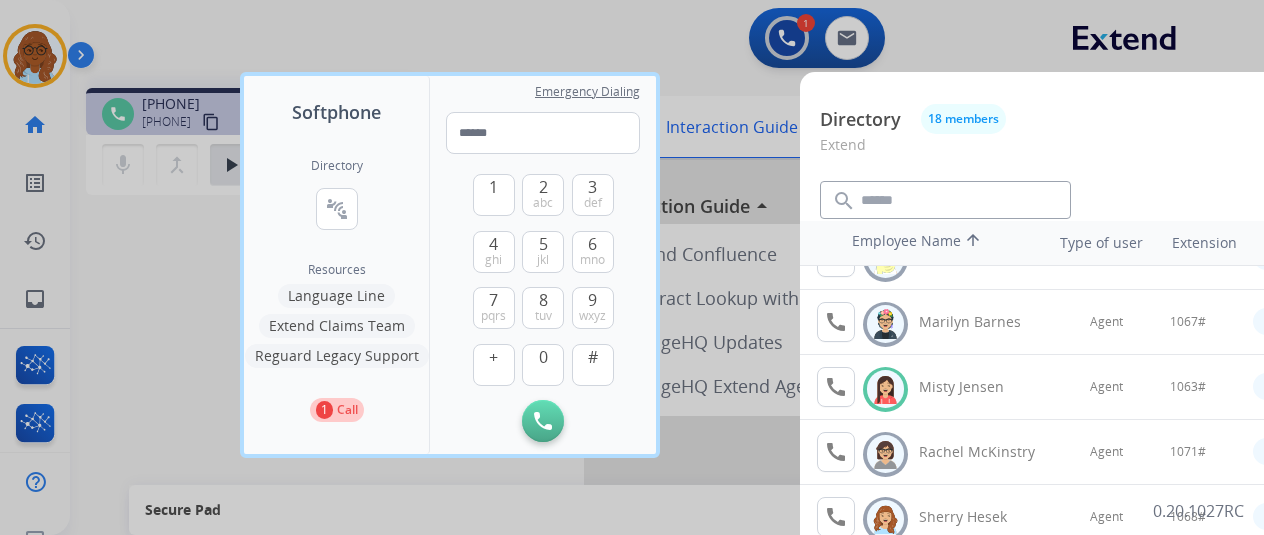 scroll, scrollTop: 756, scrollLeft: 0, axis: vertical 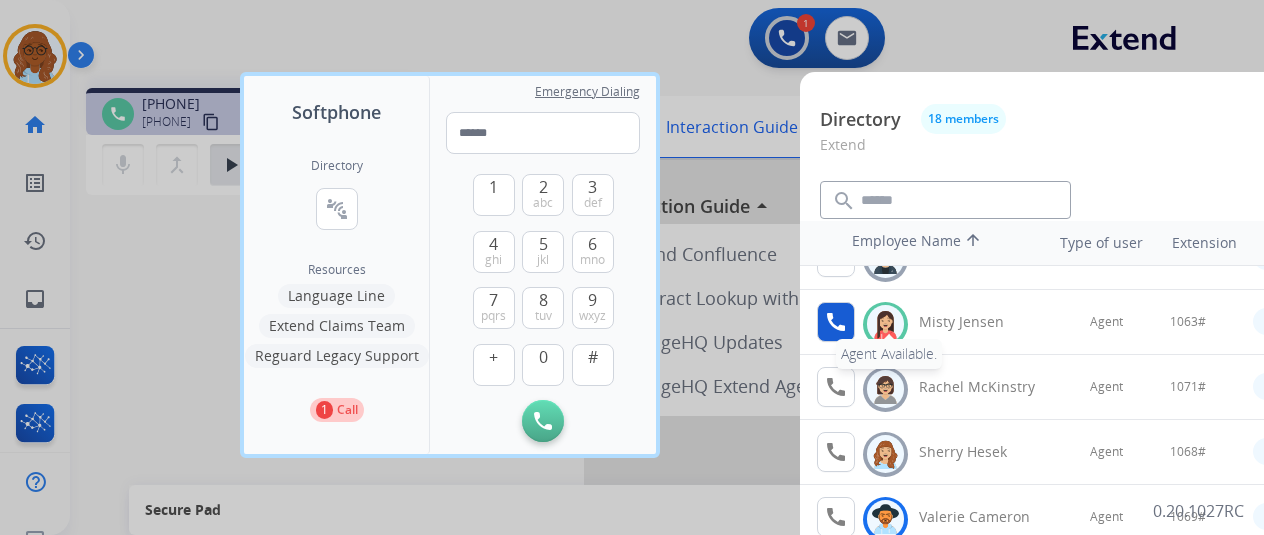 click on "call" at bounding box center [836, 322] 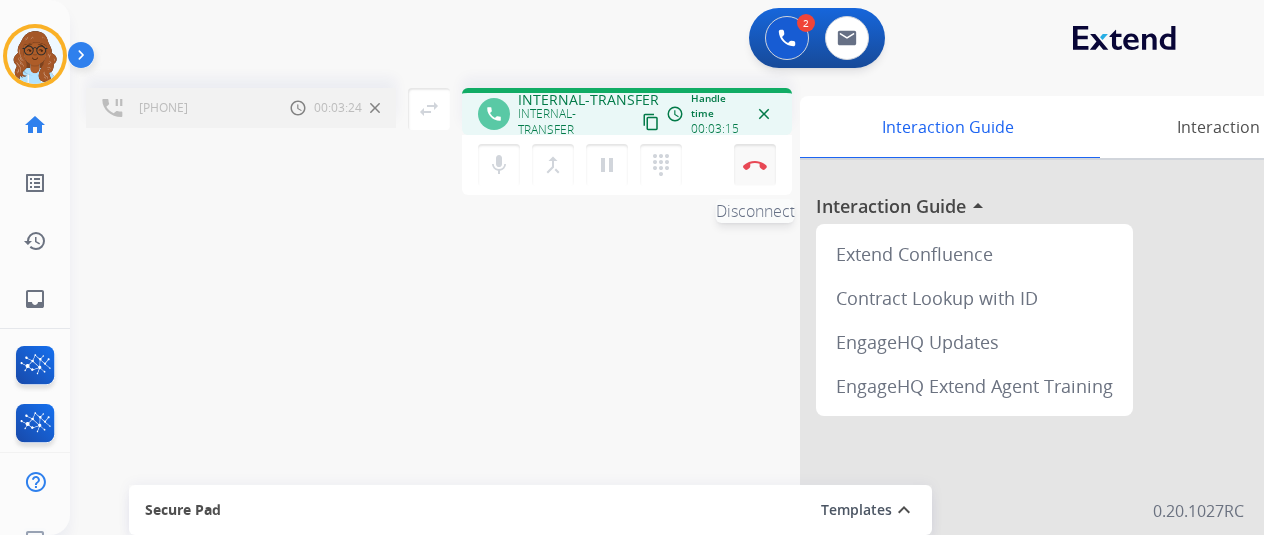 click on "Interaction Guide Interaction History" at bounding box center [1100, 128] 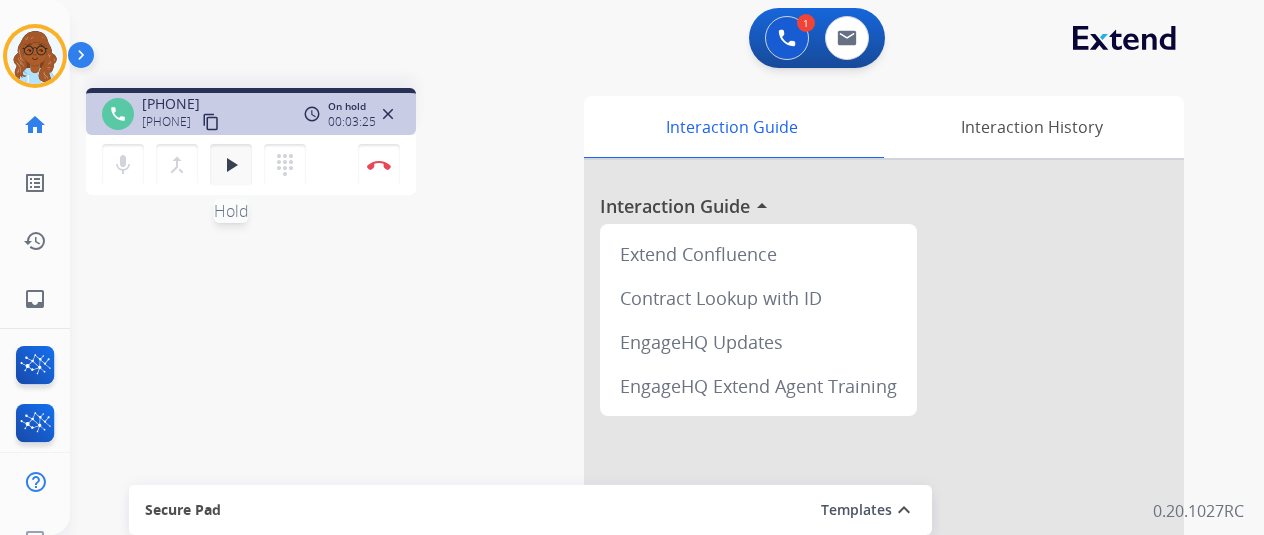 click on "play_arrow" at bounding box center [231, 165] 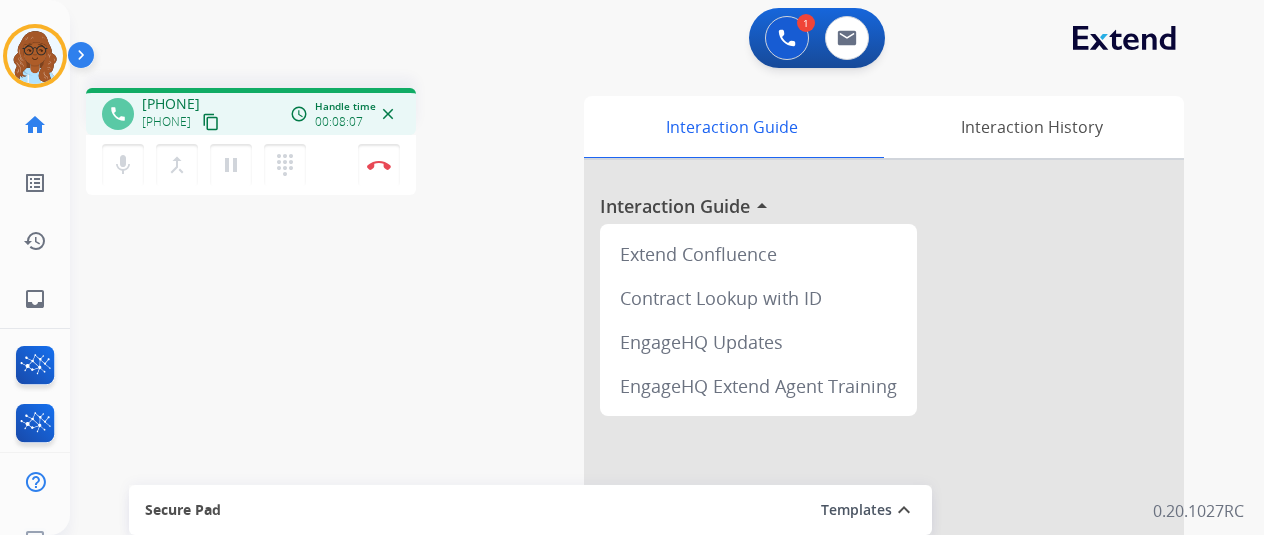 click on "phone [PHONE] [PHONE] content_copy access_time Call metrics Queue 03:58 Hold 03:26 Talk 00:56 Total 08:19 Handle time 00:08:07 close mic Mute merge_type Bridge pause Hold dialpad Dialpad Disconnect swap_horiz Break voice bridge close_fullscreen Connect 3-Way Call merge_type Separate 3-Way Call Interaction Guide Interaction History Interaction Guide arrow_drop_up Extend Confluence Contract Lookup with ID EngageHQ Updates EngageHQ Extend Agent Training Secure Pad Templates expand_less Choose a template Save" at bounding box center (643, 489) 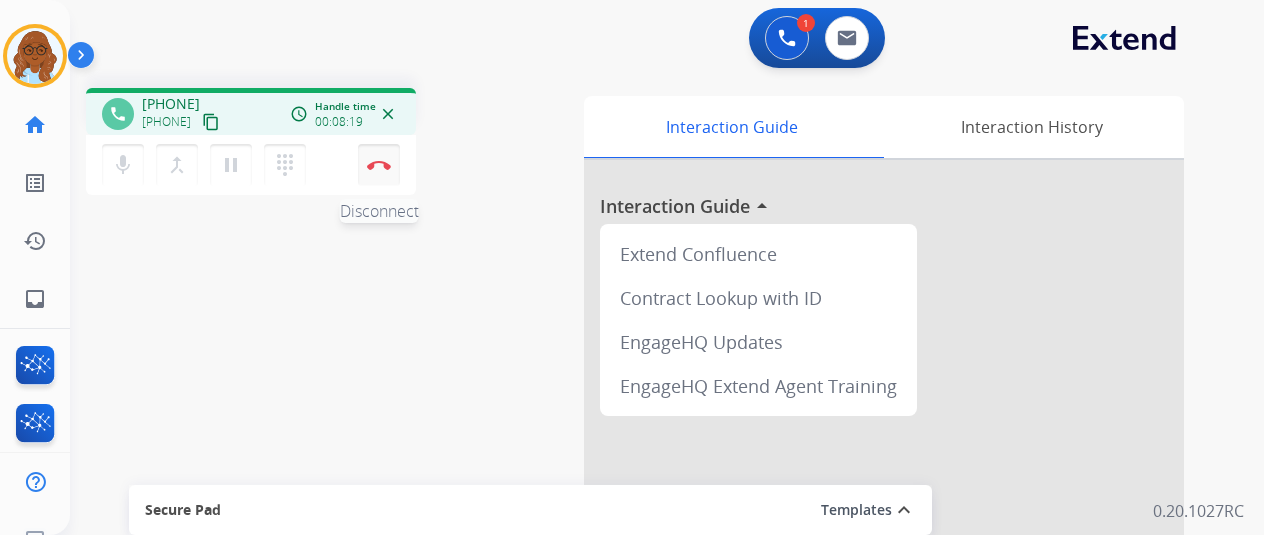 click at bounding box center (379, 165) 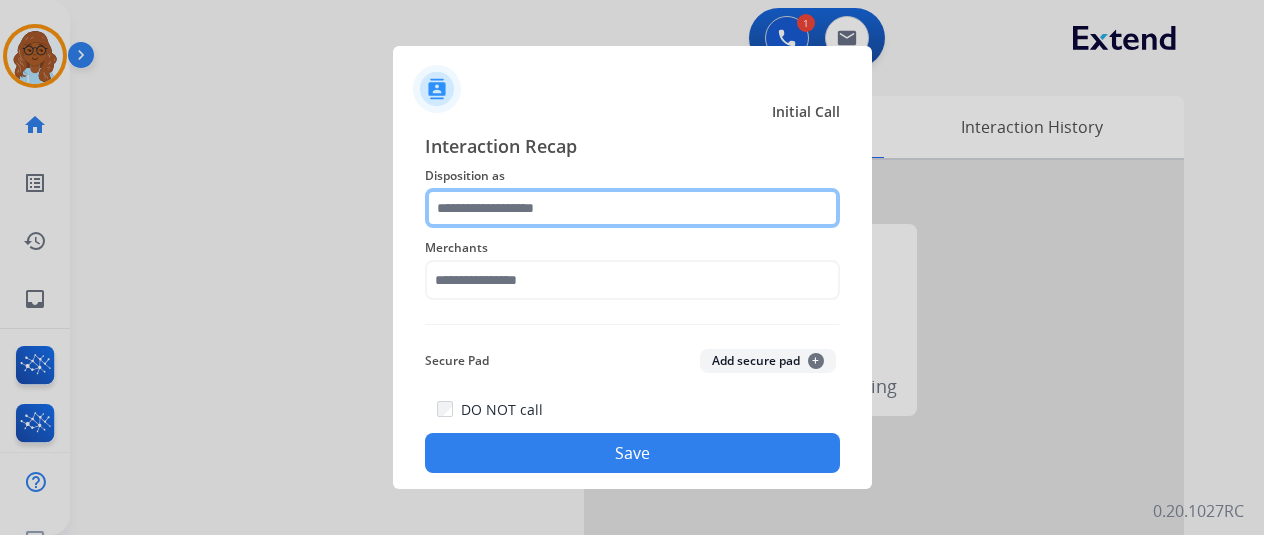click 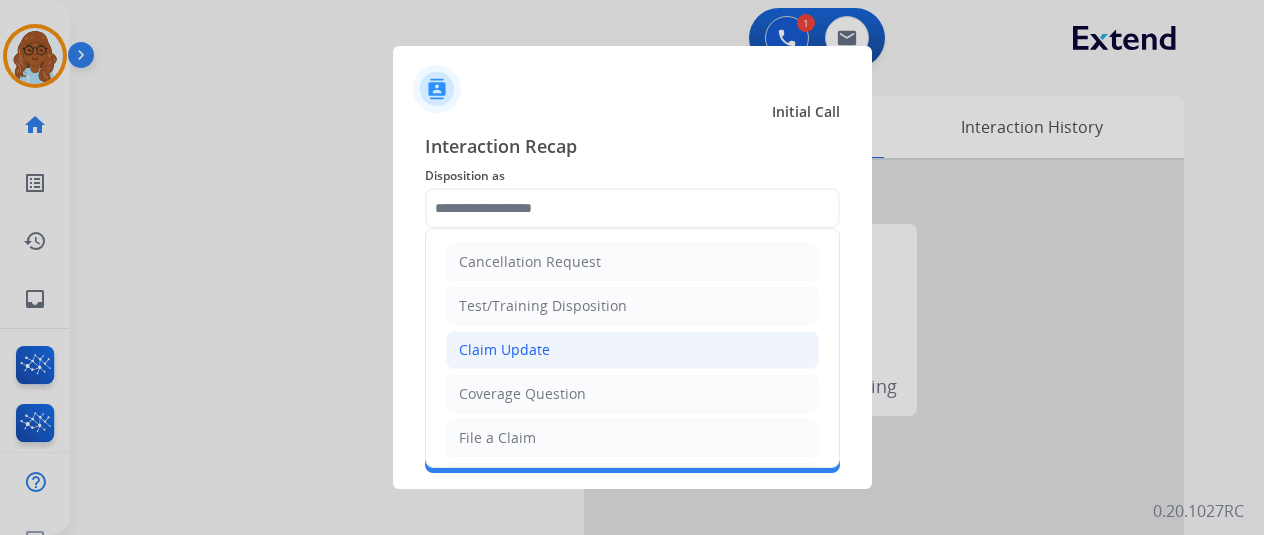 click on "Claim Update" 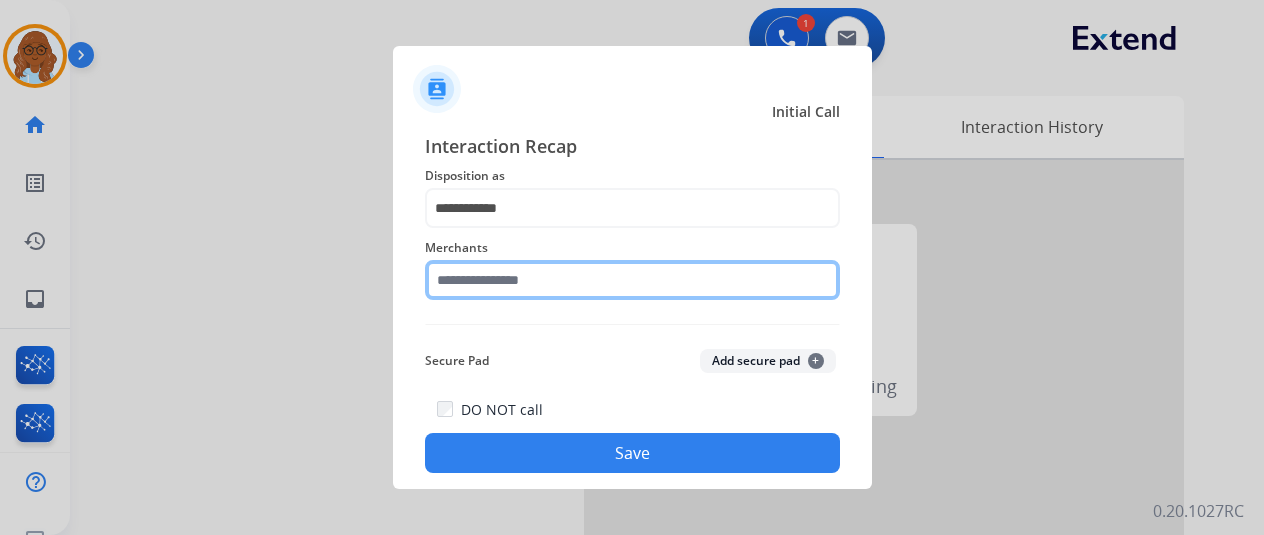 click 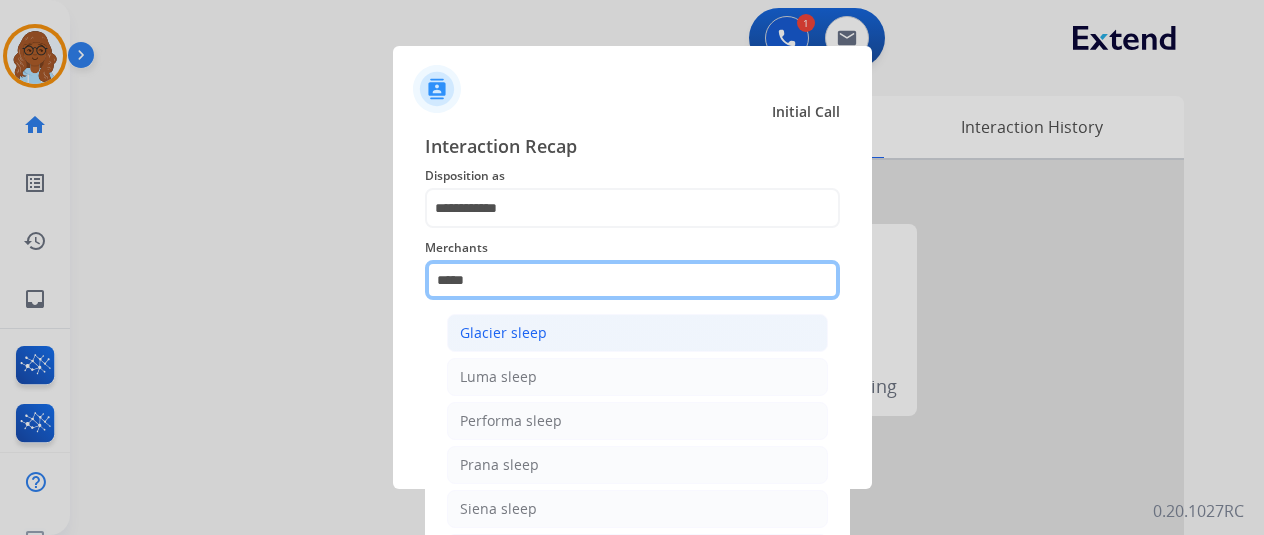 scroll, scrollTop: 114, scrollLeft: 0, axis: vertical 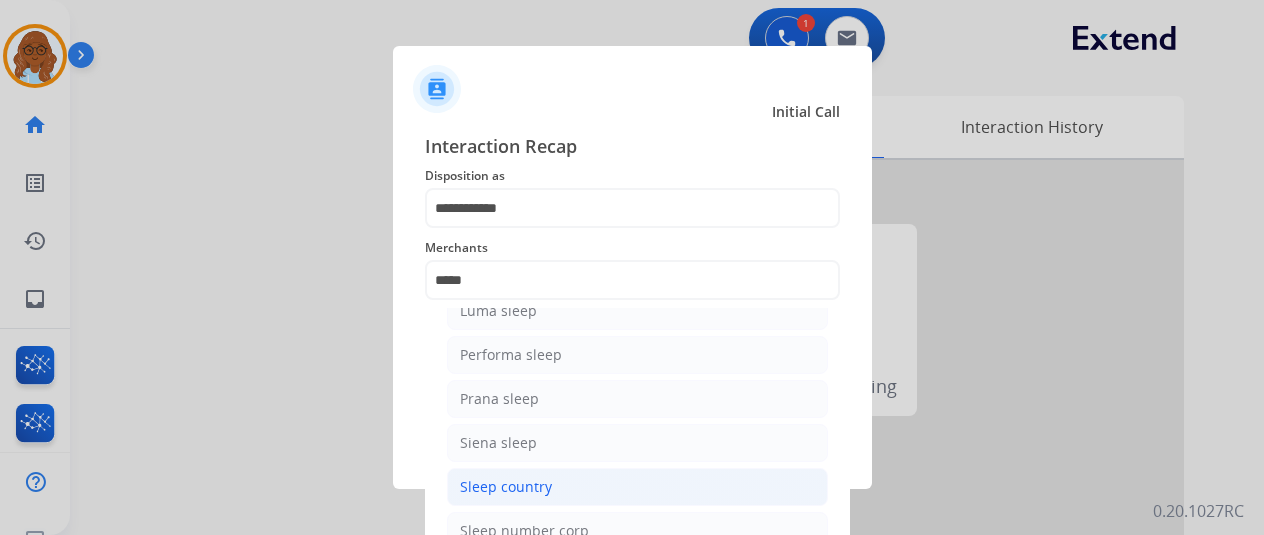 click on "Sleep country" 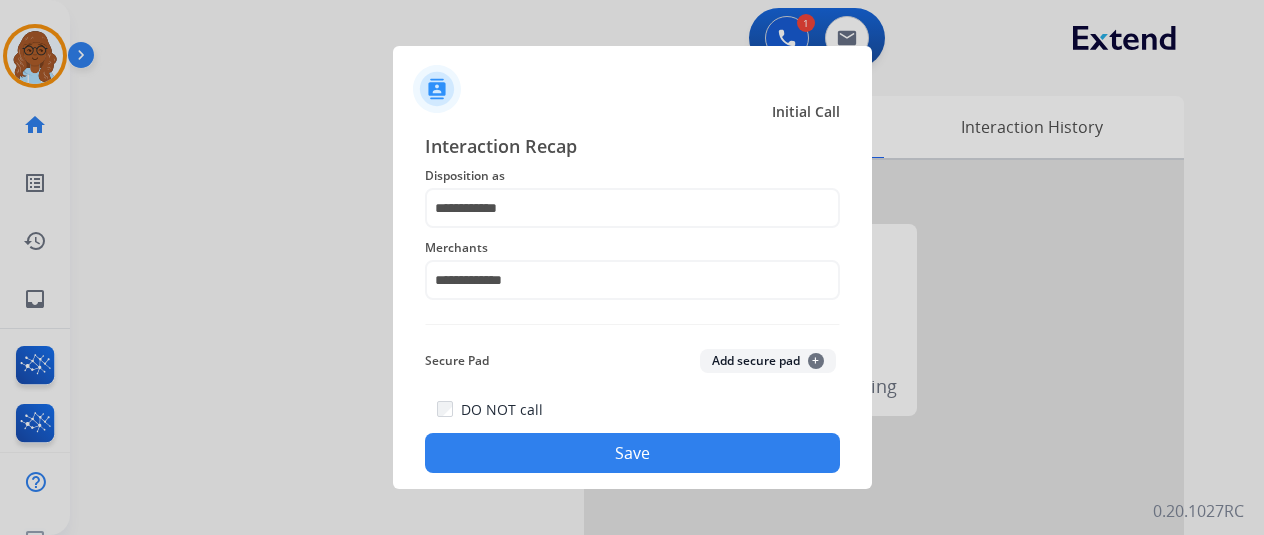 click on "Save" 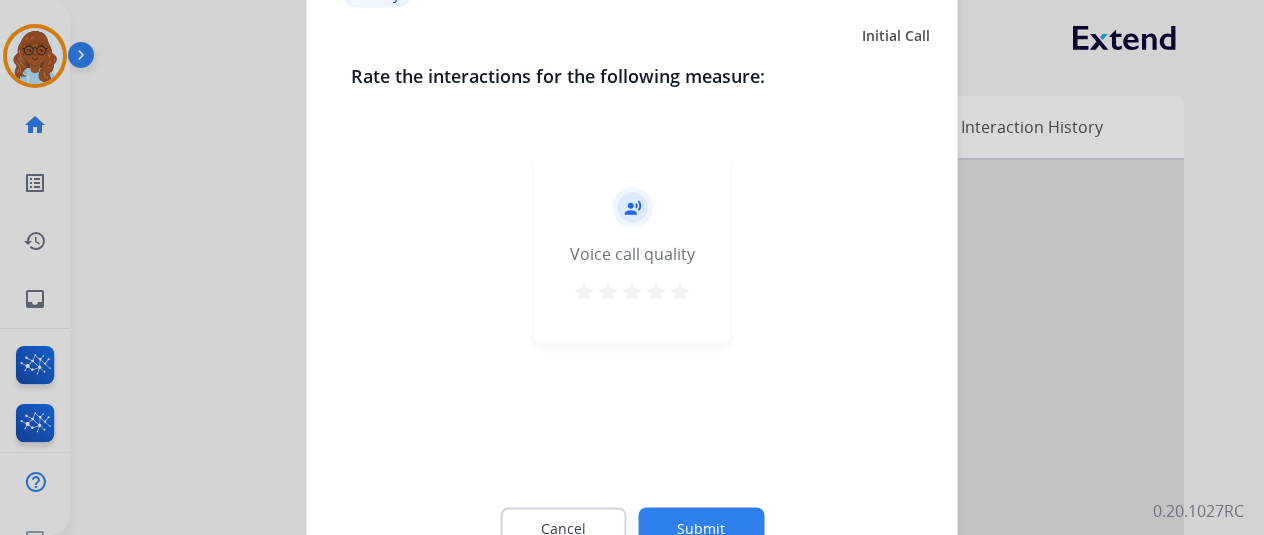 click on "star" at bounding box center [680, 294] 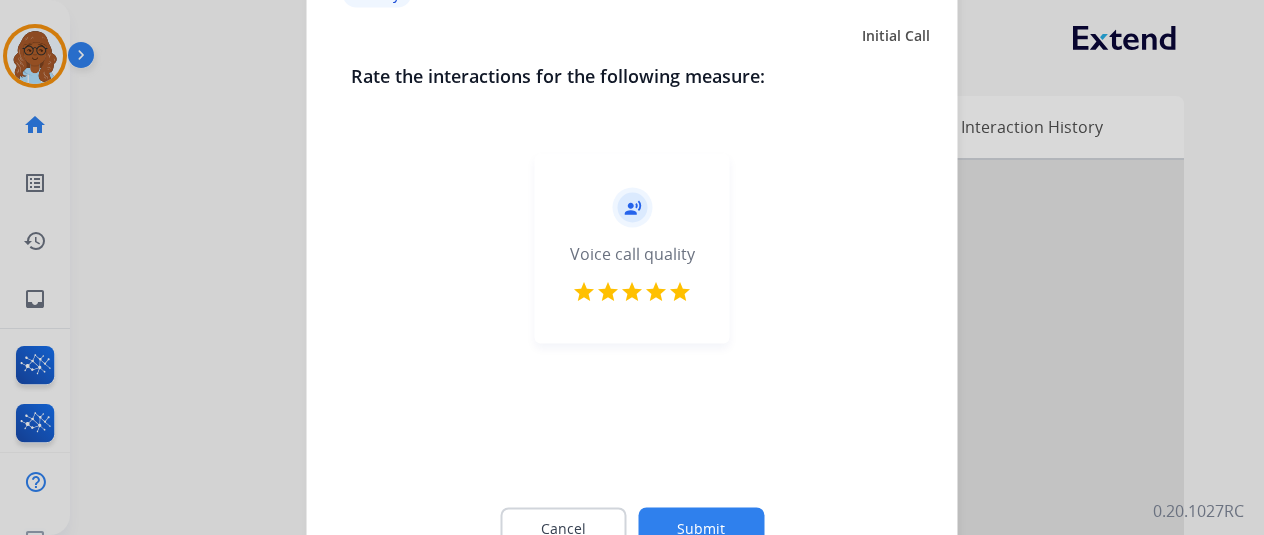 click on "Submit" 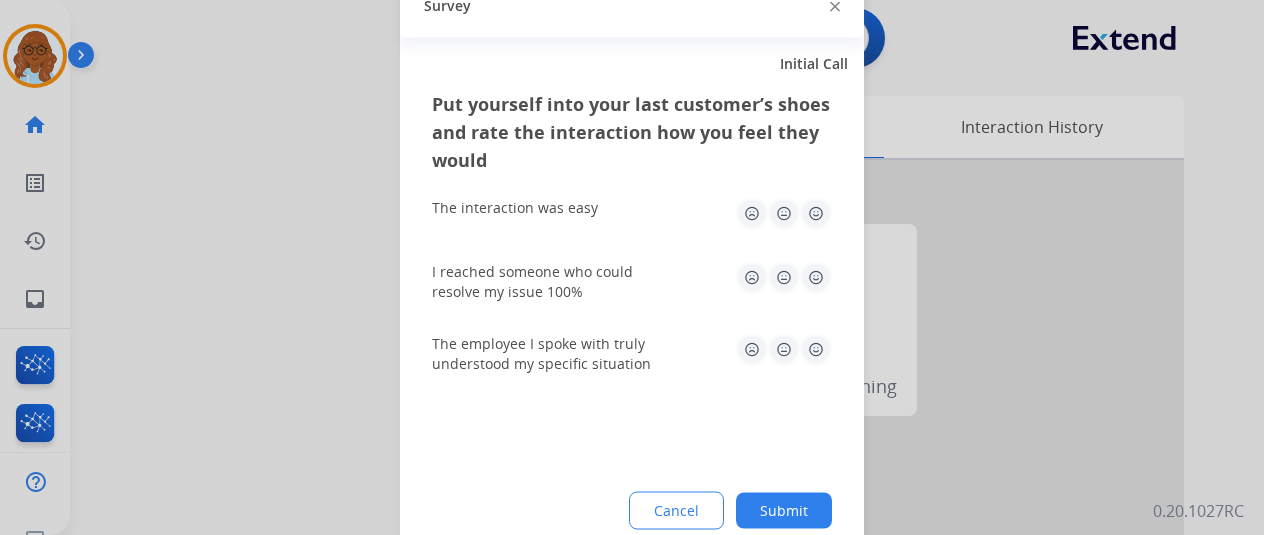 click 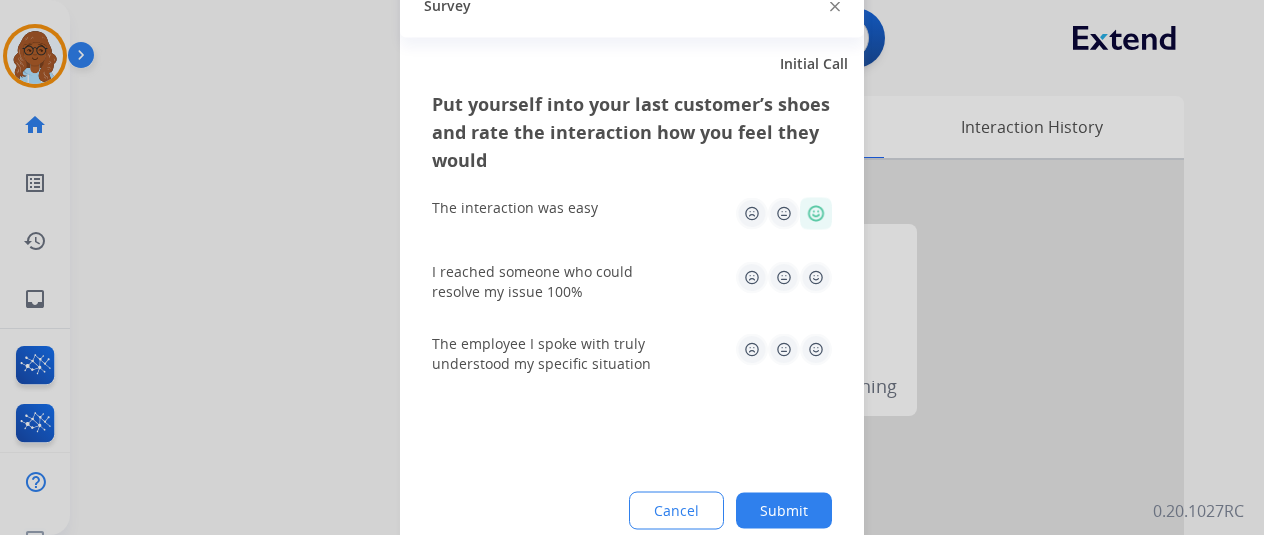 drag, startPoint x: 825, startPoint y: 357, endPoint x: 822, endPoint y: 333, distance: 24.186773 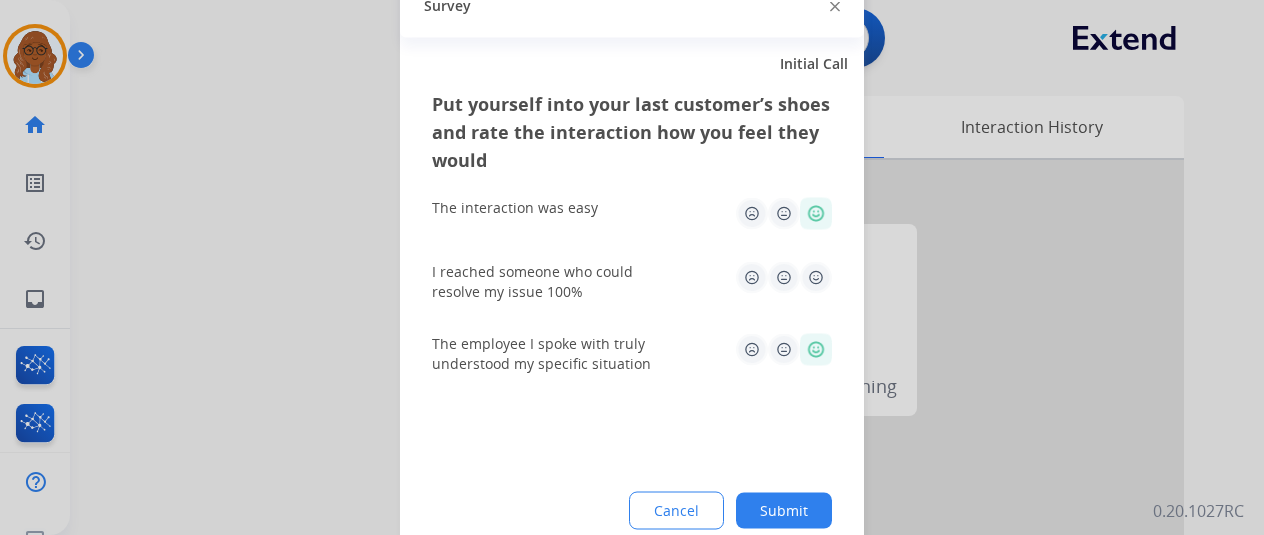 click 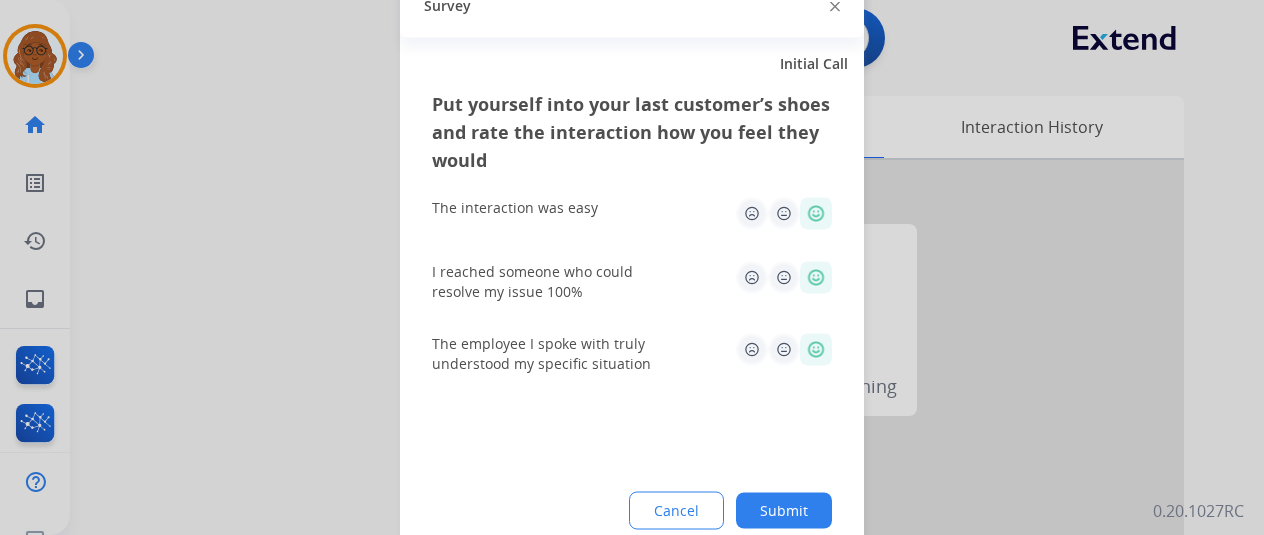 click on "Submit" 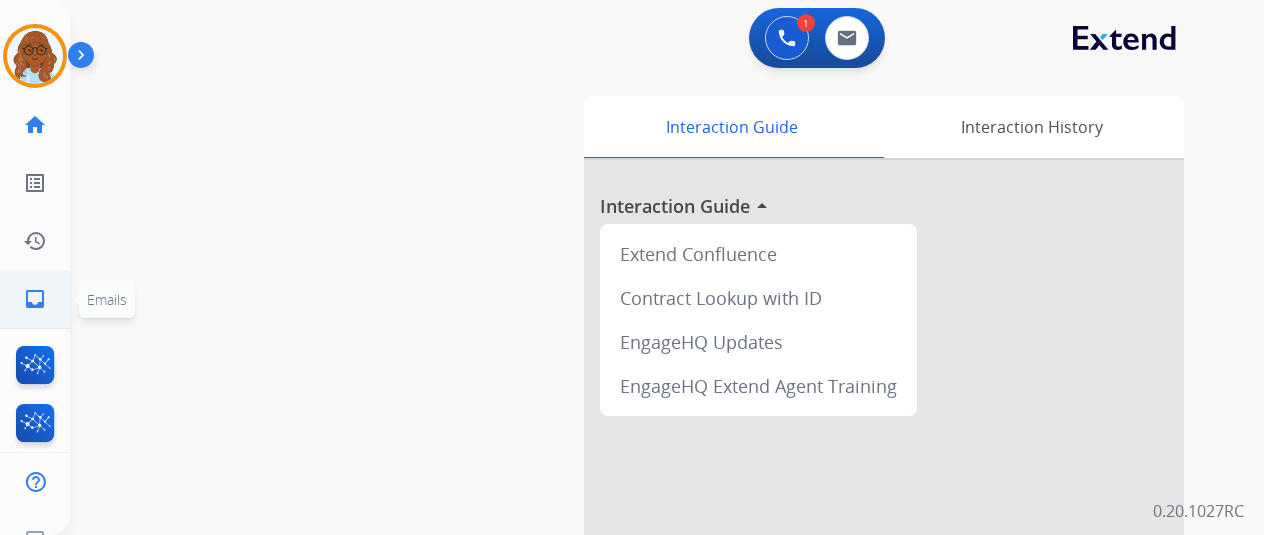 click on "inbox  Emails  Emails" 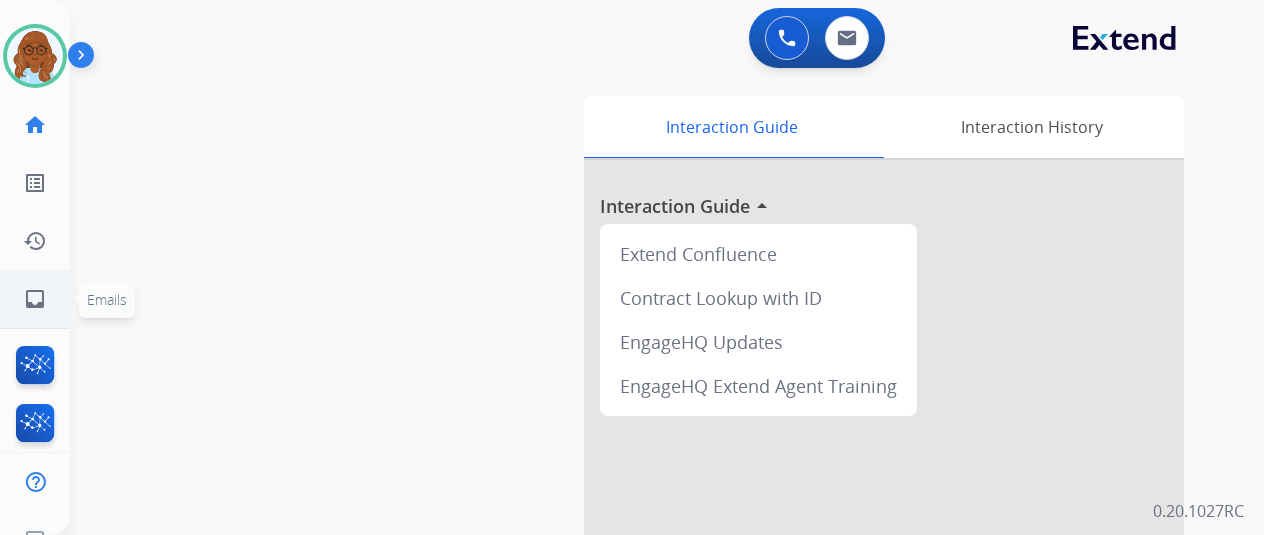 click on "inbox  Emails" 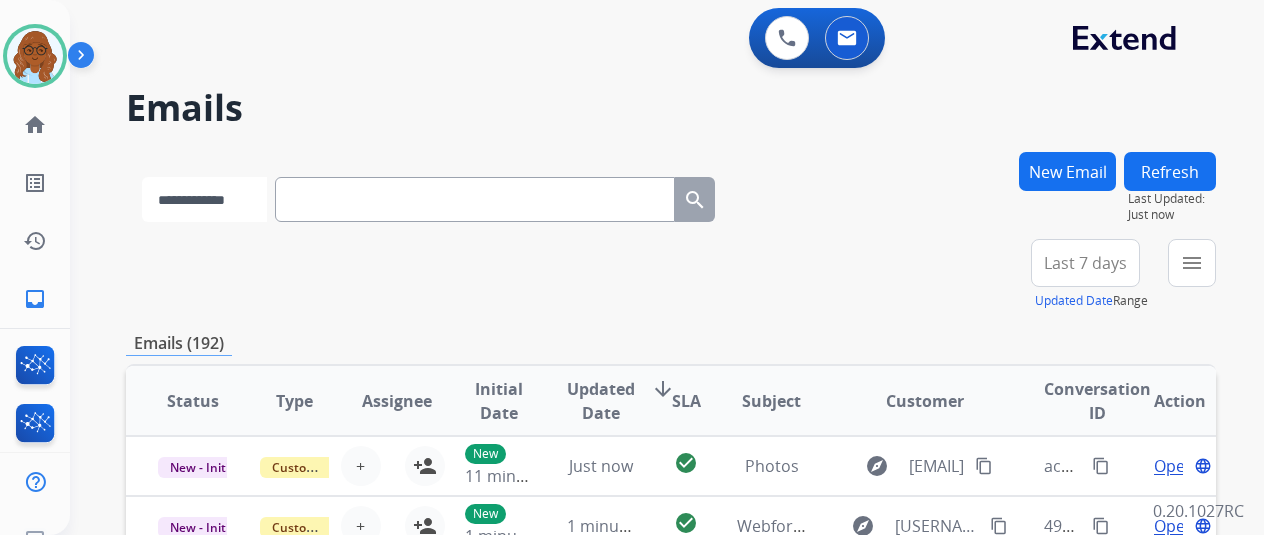 click on "**********" at bounding box center [204, 199] 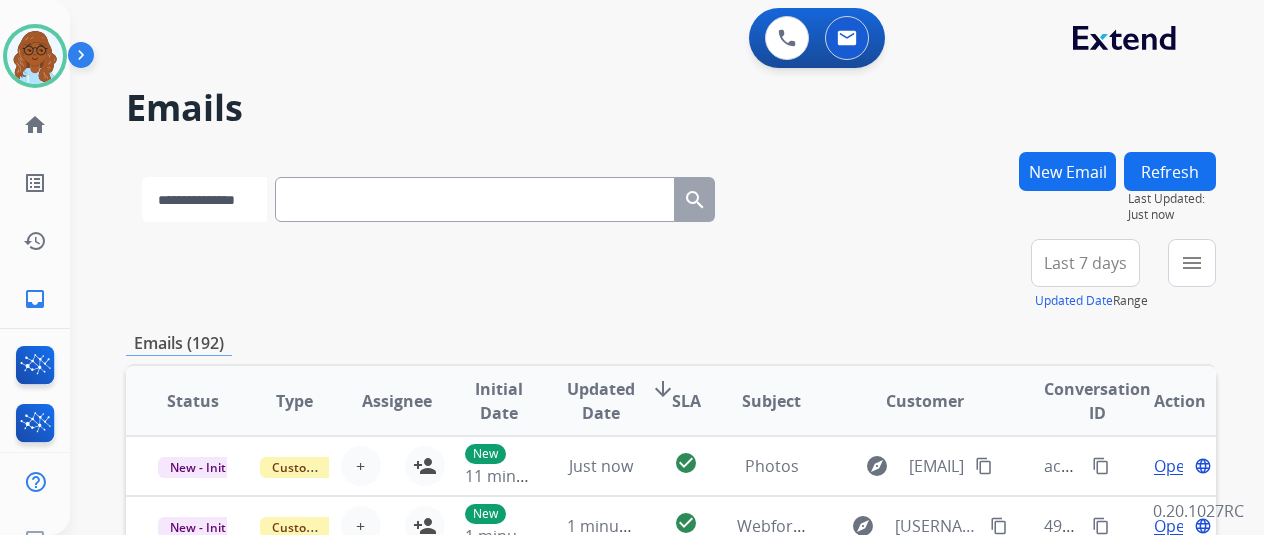 click on "**********" at bounding box center (204, 199) 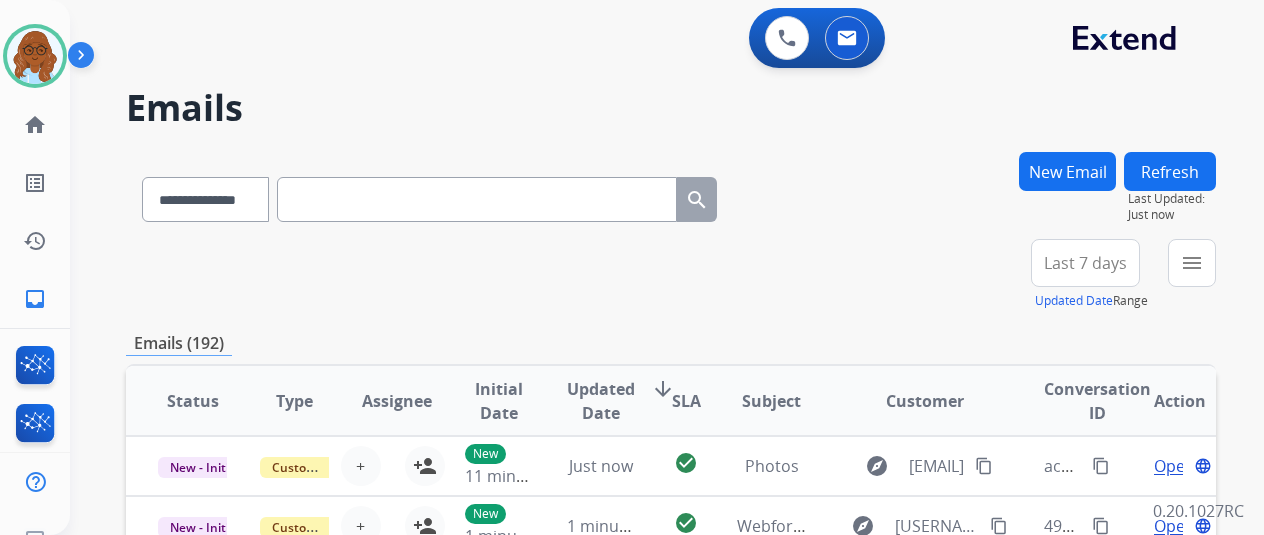 click at bounding box center (477, 199) 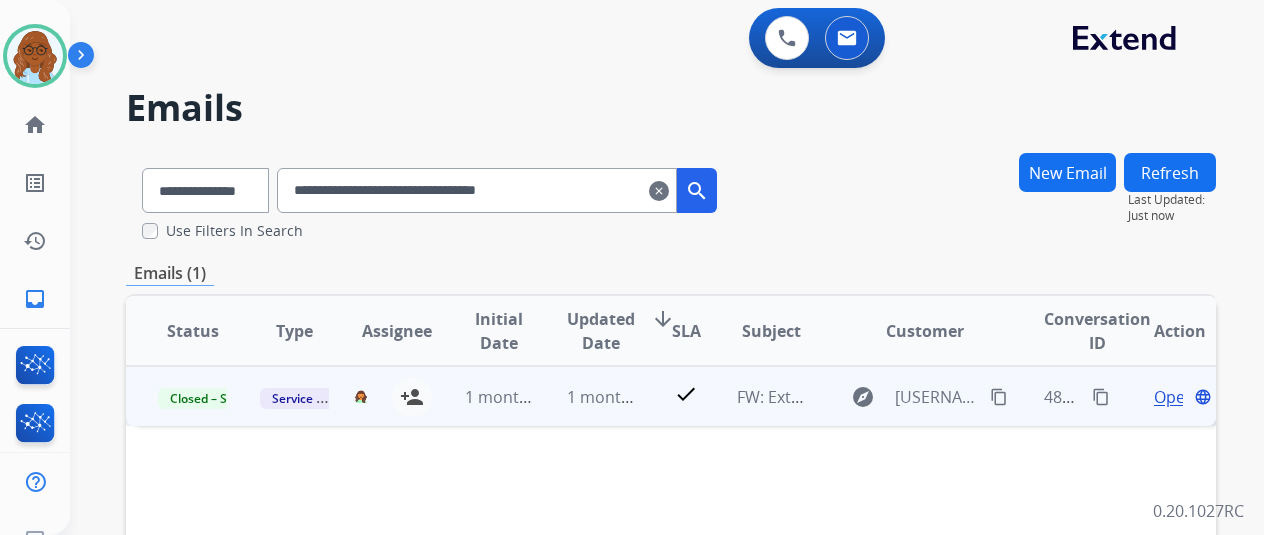click on "Open" at bounding box center (1174, 397) 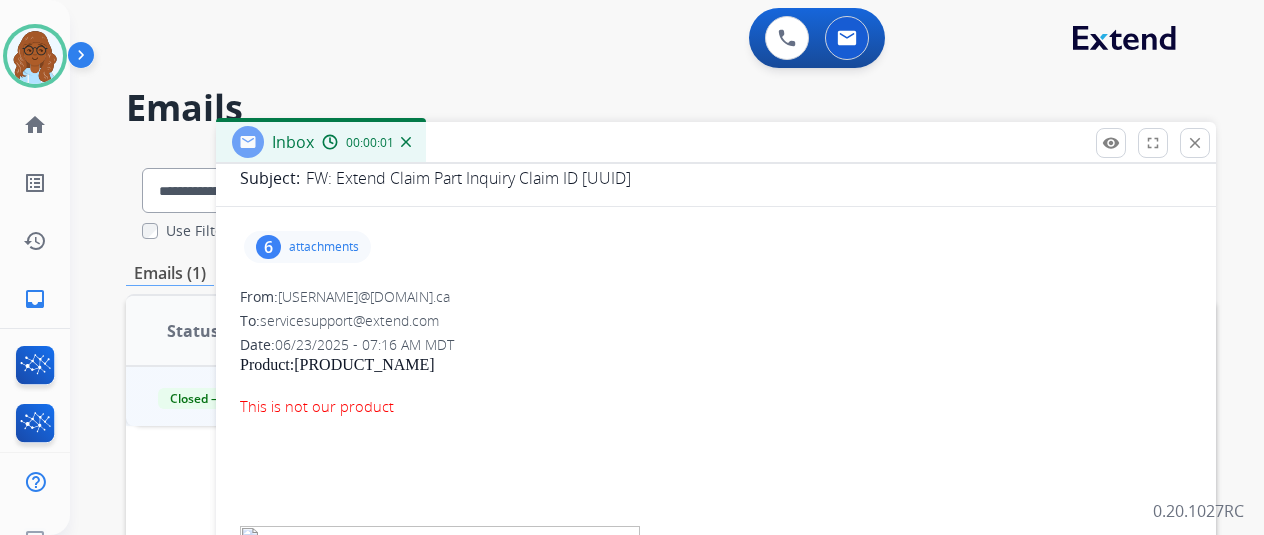 scroll, scrollTop: 200, scrollLeft: 0, axis: vertical 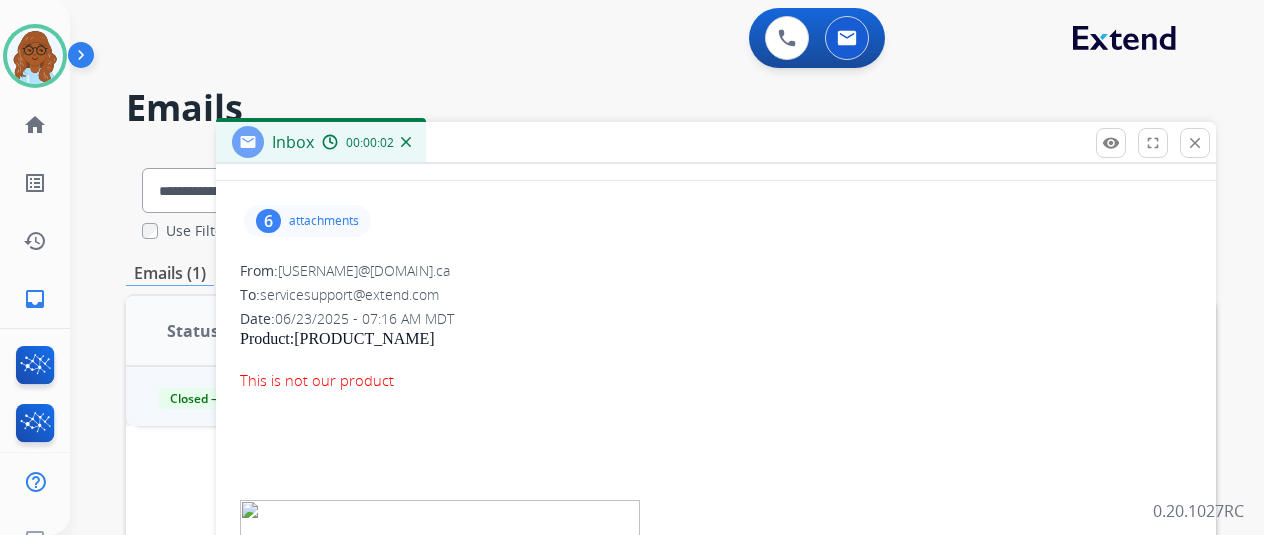 click on "attachments" at bounding box center (324, 221) 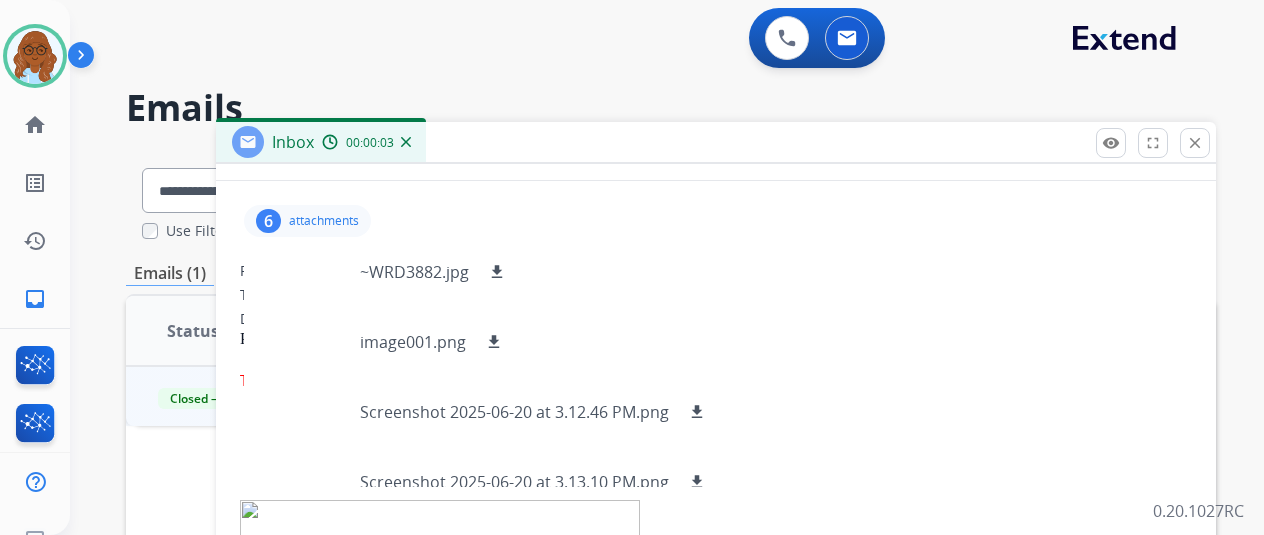 scroll, scrollTop: 300, scrollLeft: 0, axis: vertical 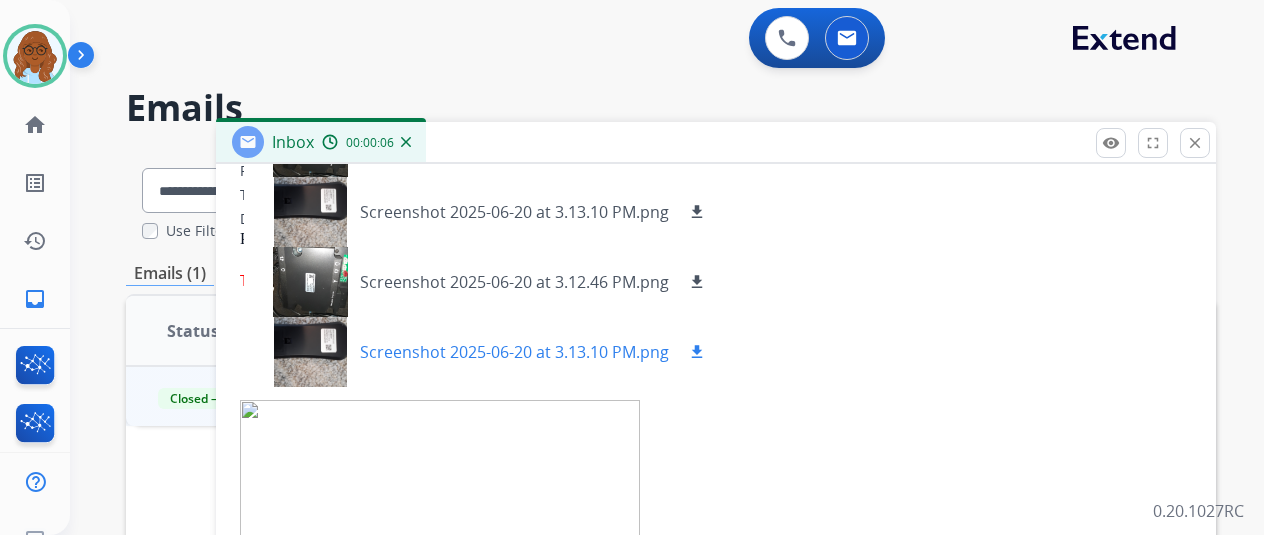 click at bounding box center [310, 352] 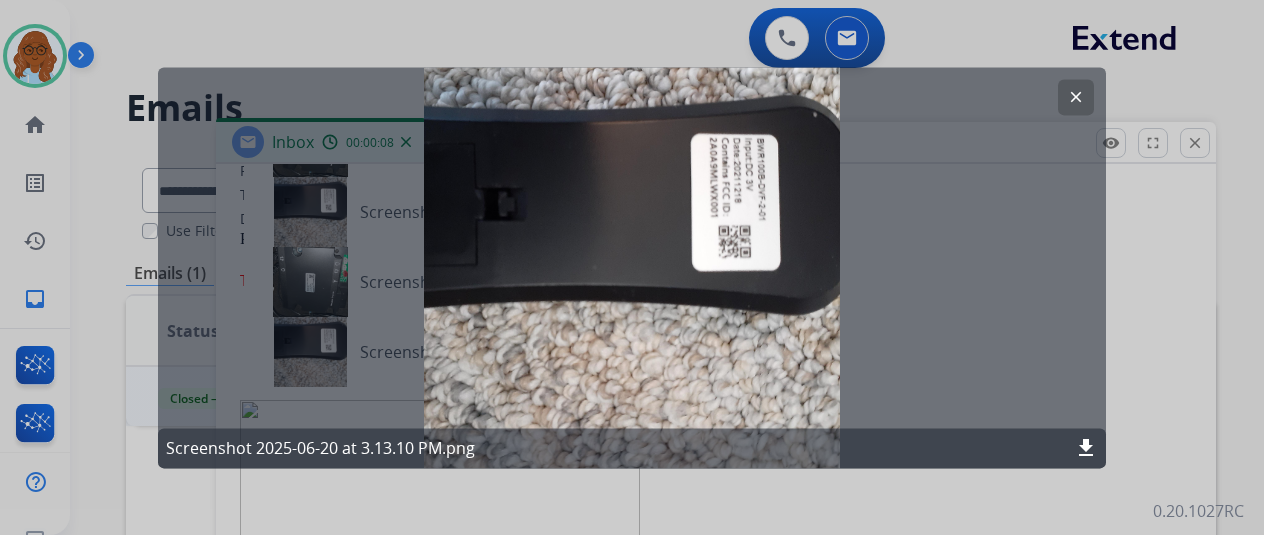 click 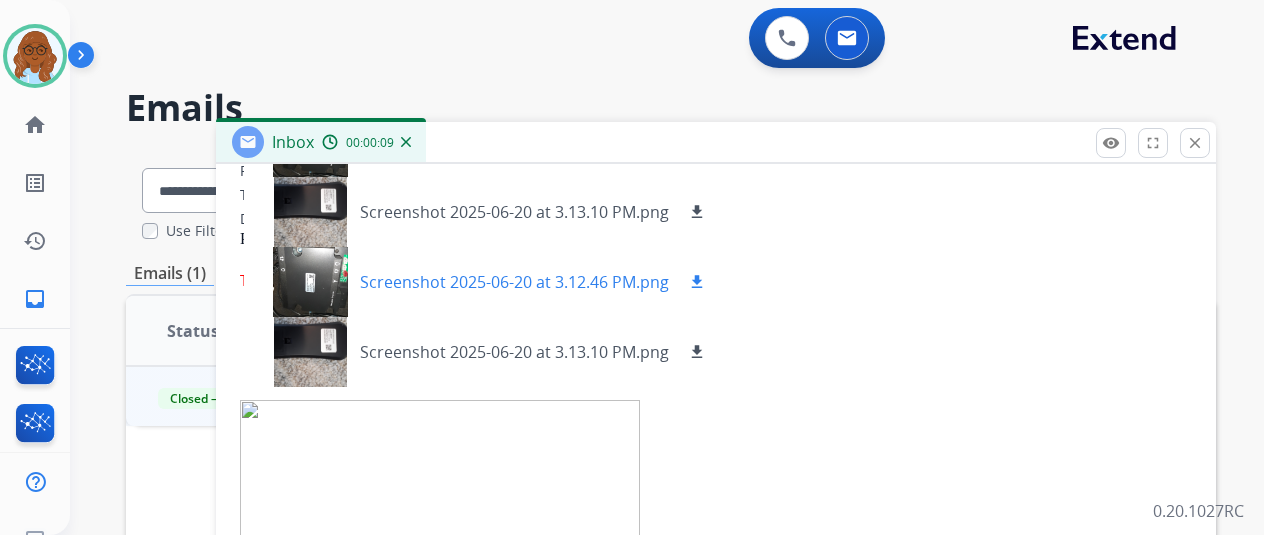 click at bounding box center [310, 282] 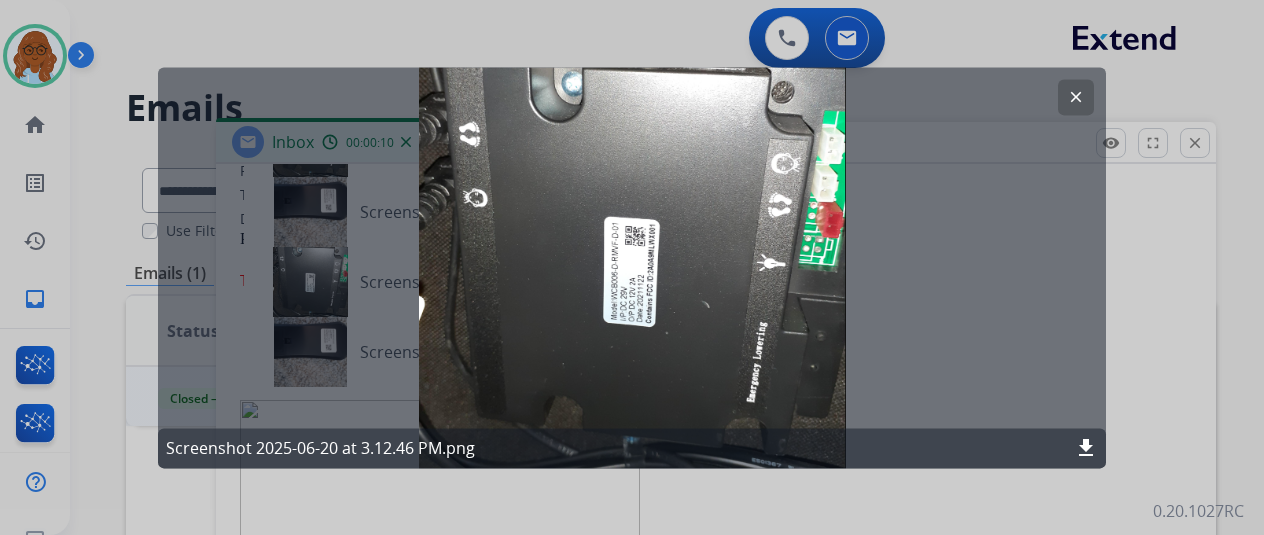 click 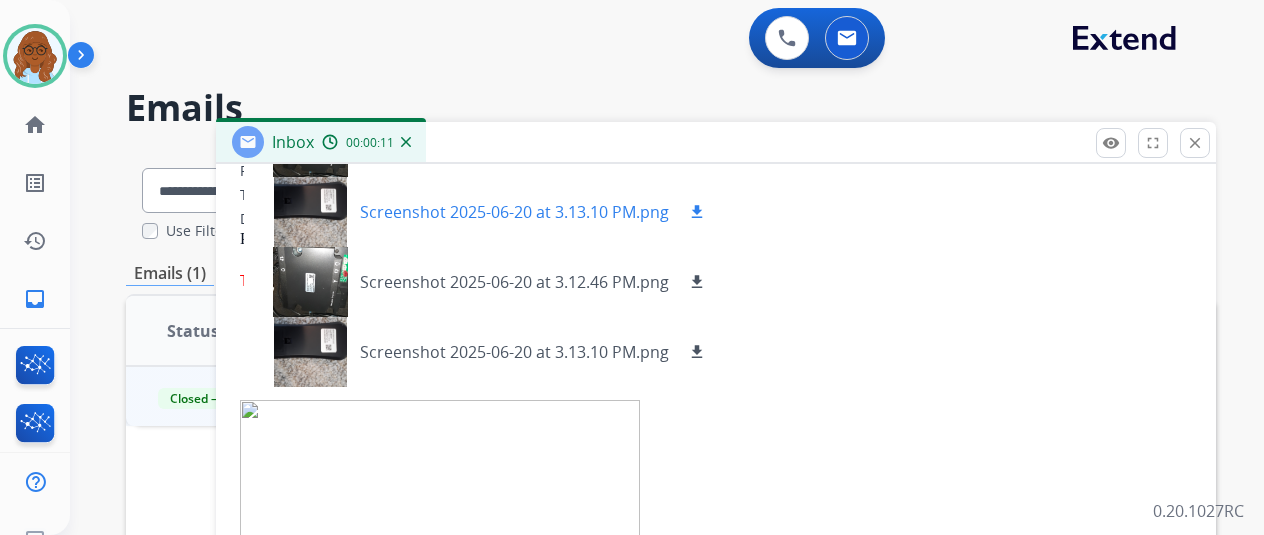 click at bounding box center (310, 212) 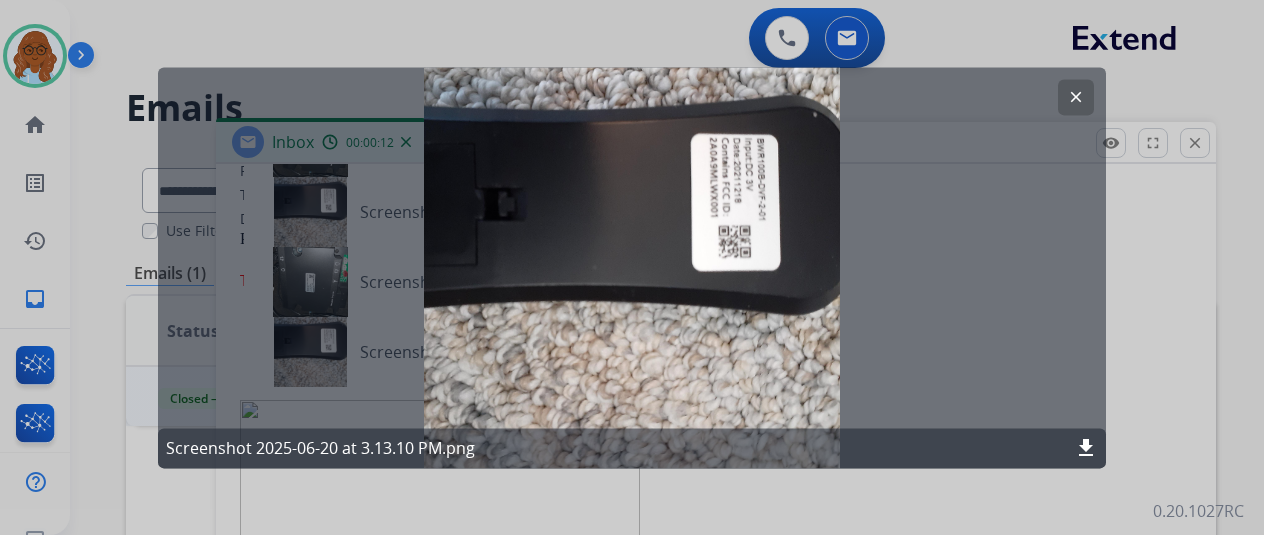 drag, startPoint x: 1166, startPoint y: 349, endPoint x: 881, endPoint y: 326, distance: 285.92657 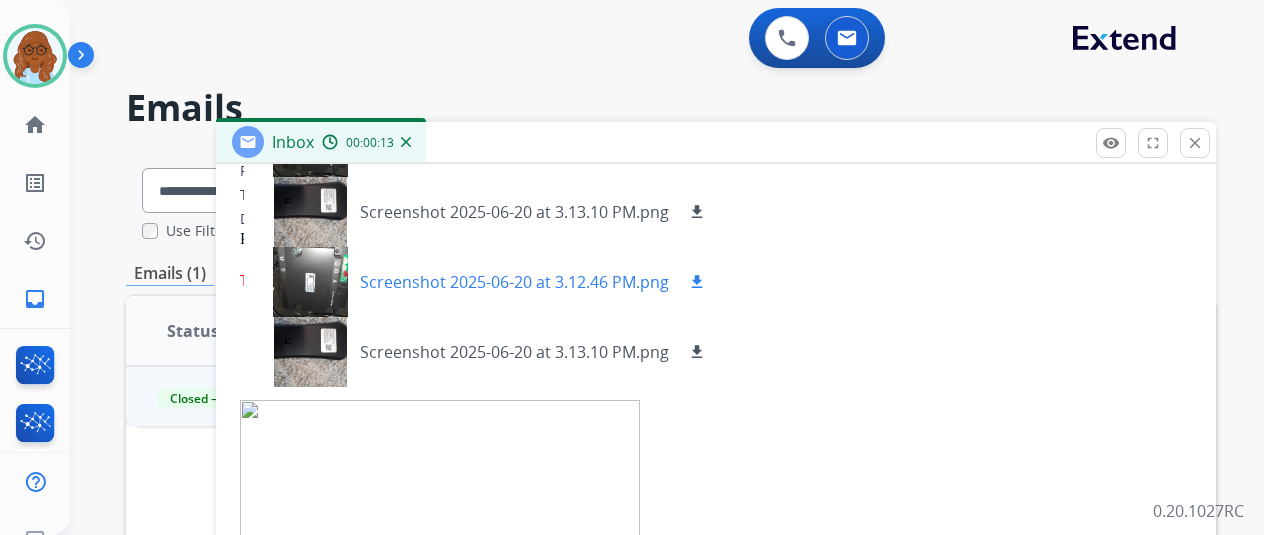 scroll, scrollTop: 0, scrollLeft: 0, axis: both 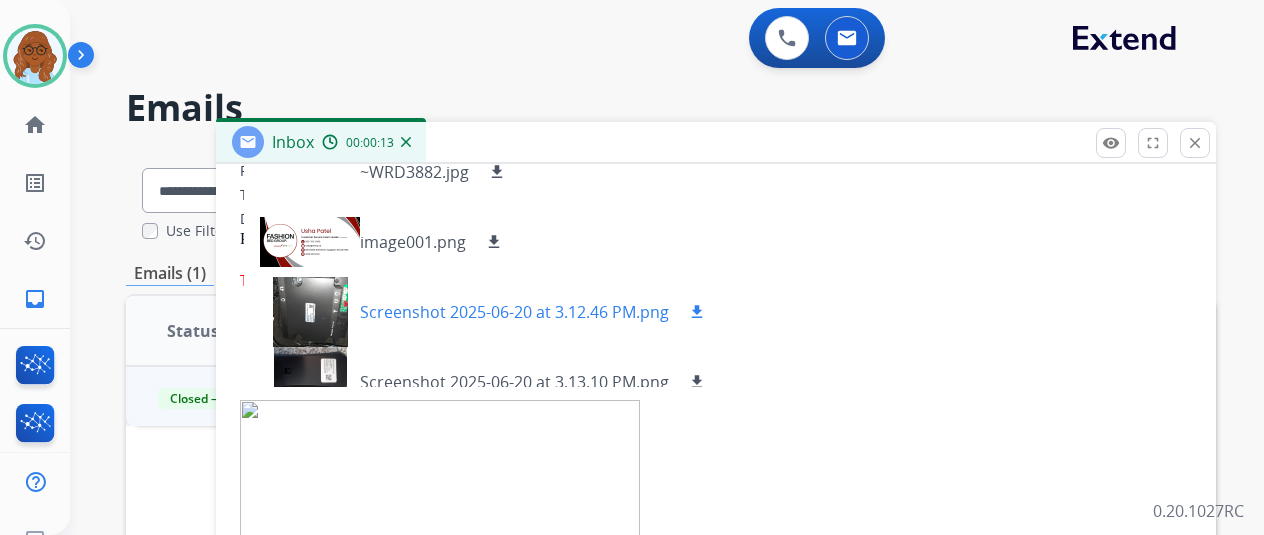 click at bounding box center [310, 312] 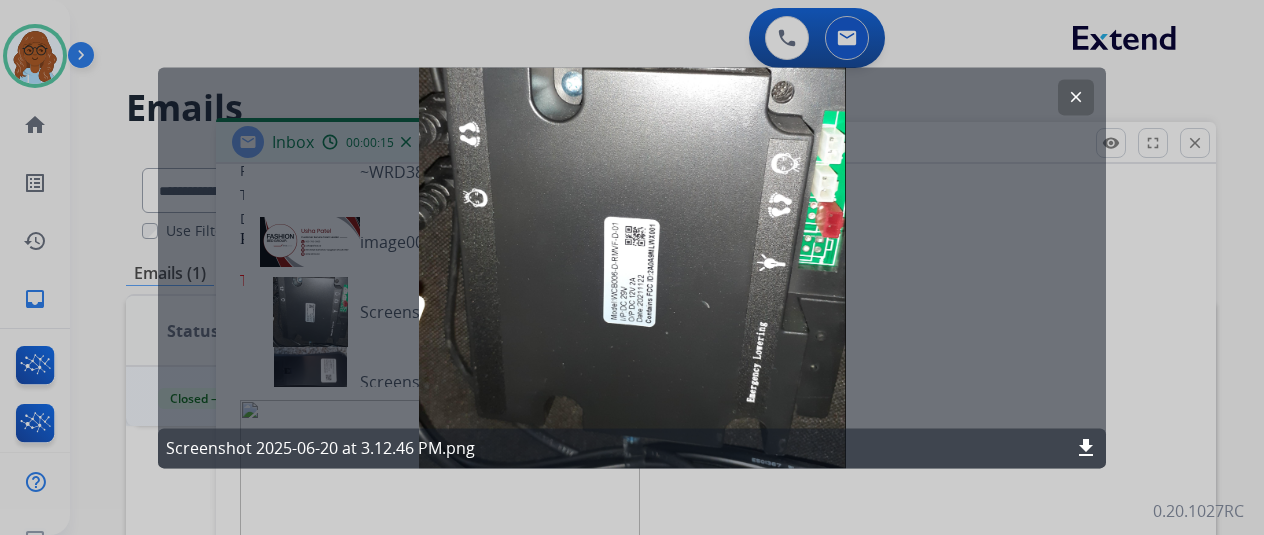 click 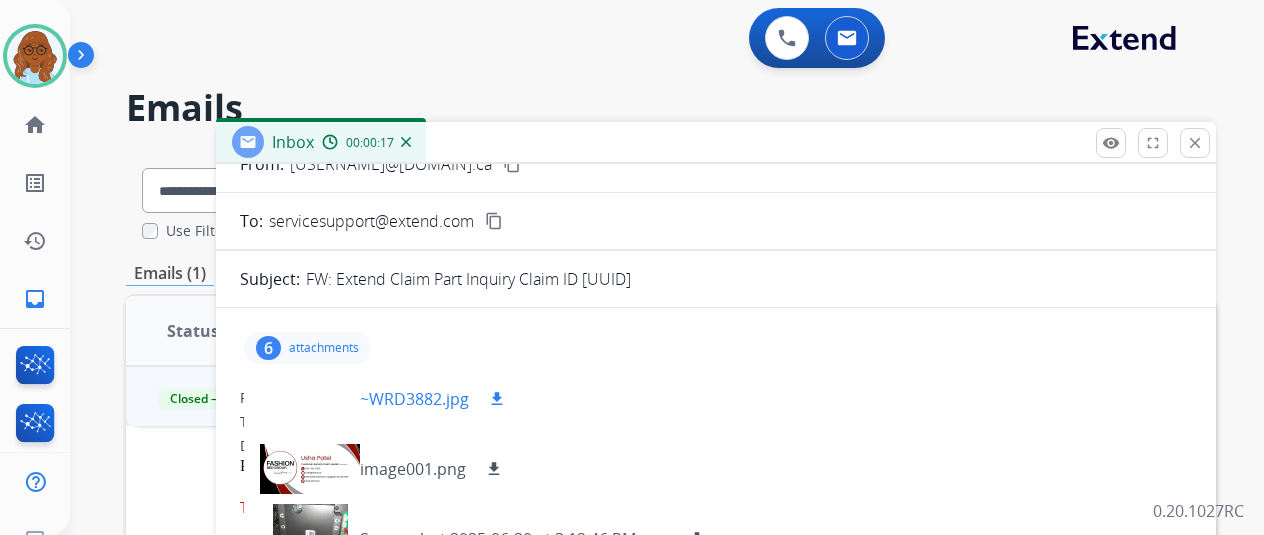 scroll, scrollTop: 200, scrollLeft: 0, axis: vertical 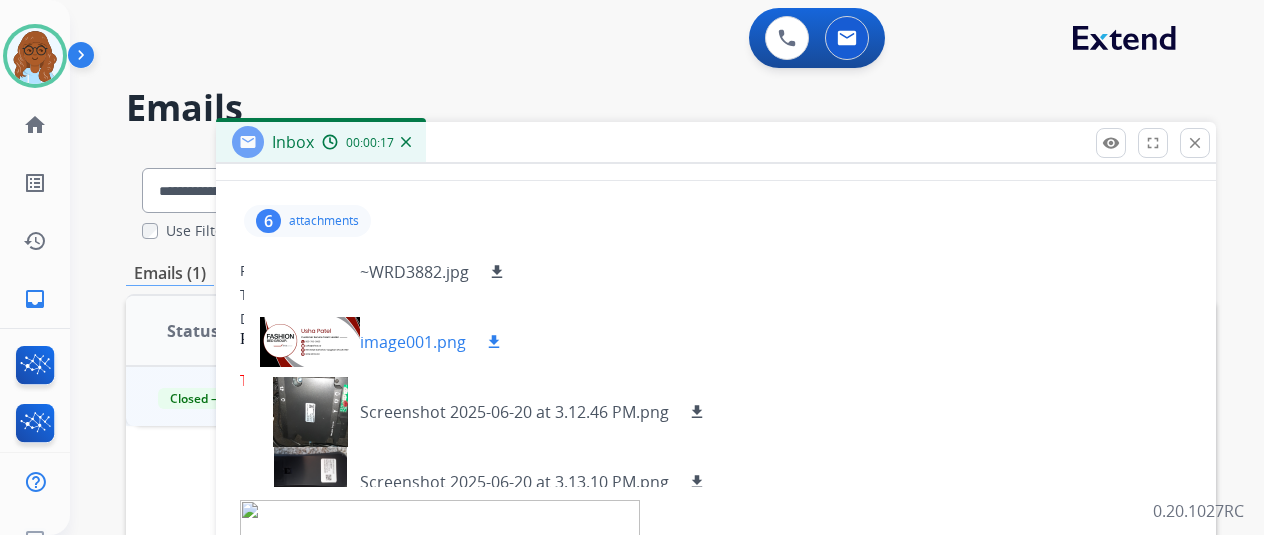 click at bounding box center (310, 342) 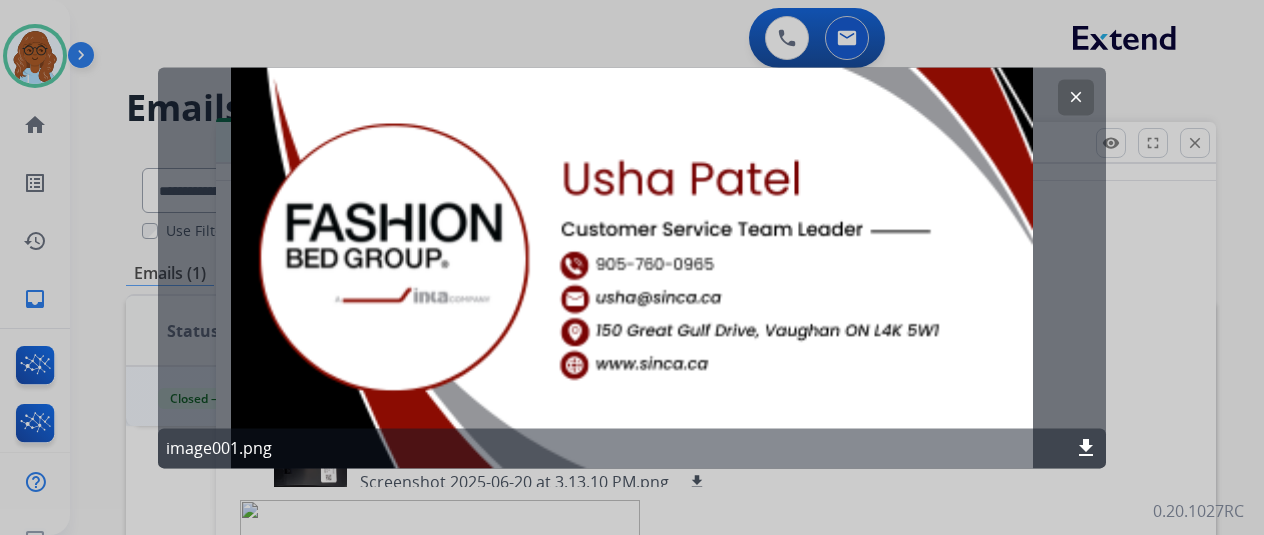 click 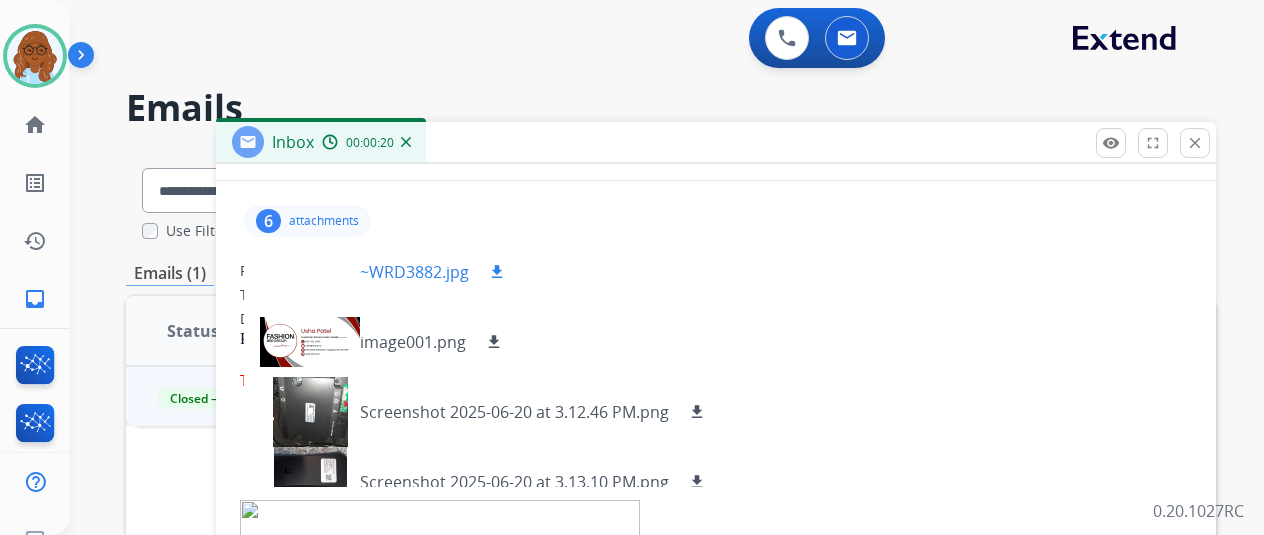 click at bounding box center [310, 272] 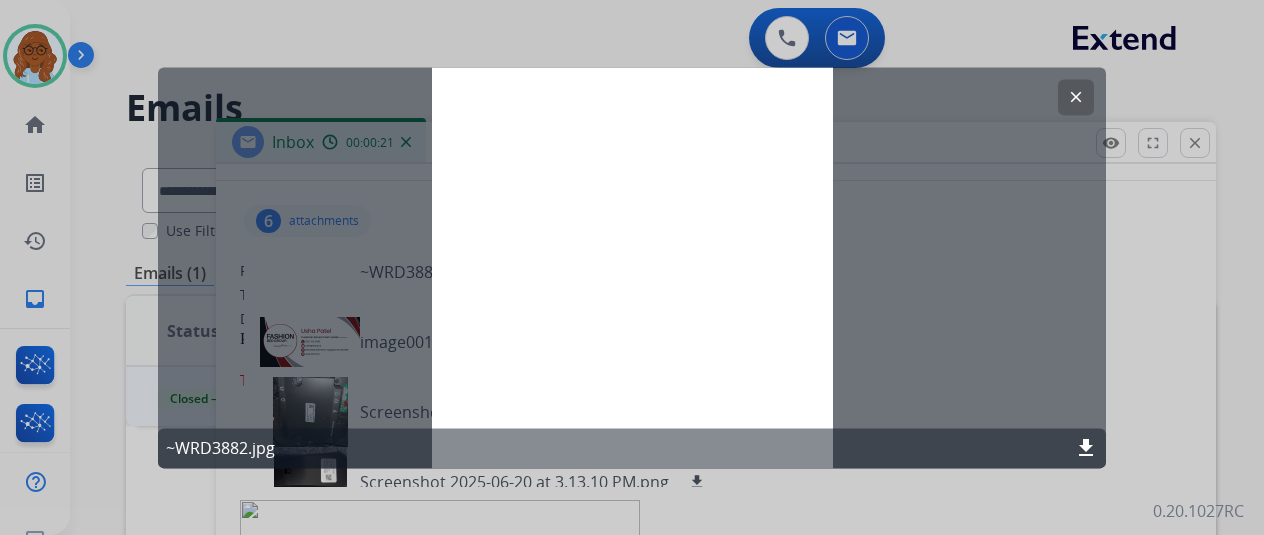 click 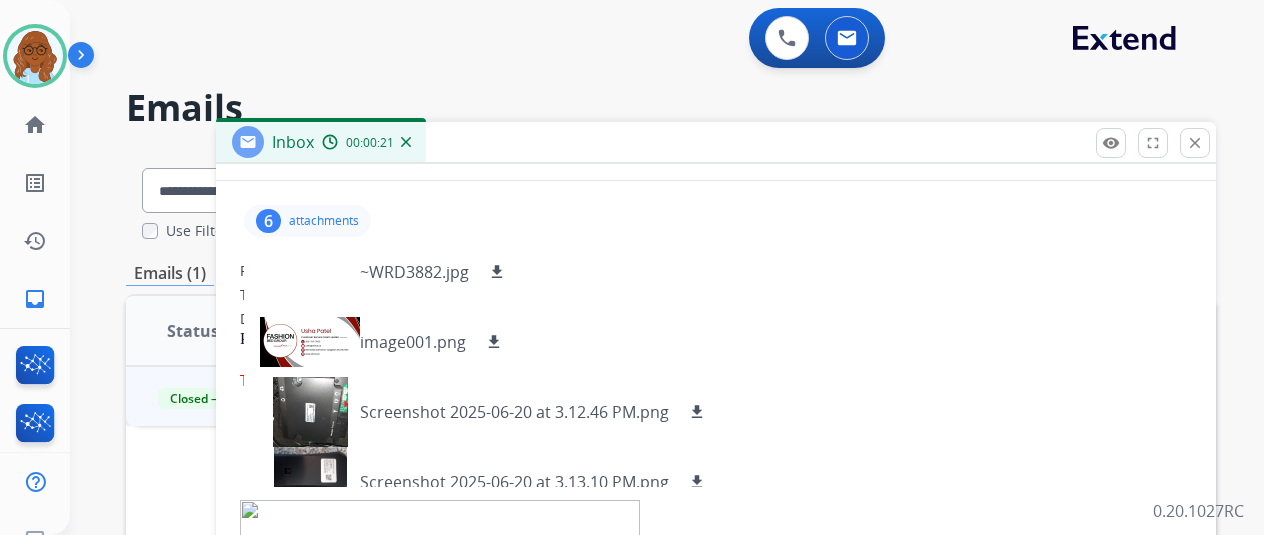 scroll, scrollTop: 170, scrollLeft: 0, axis: vertical 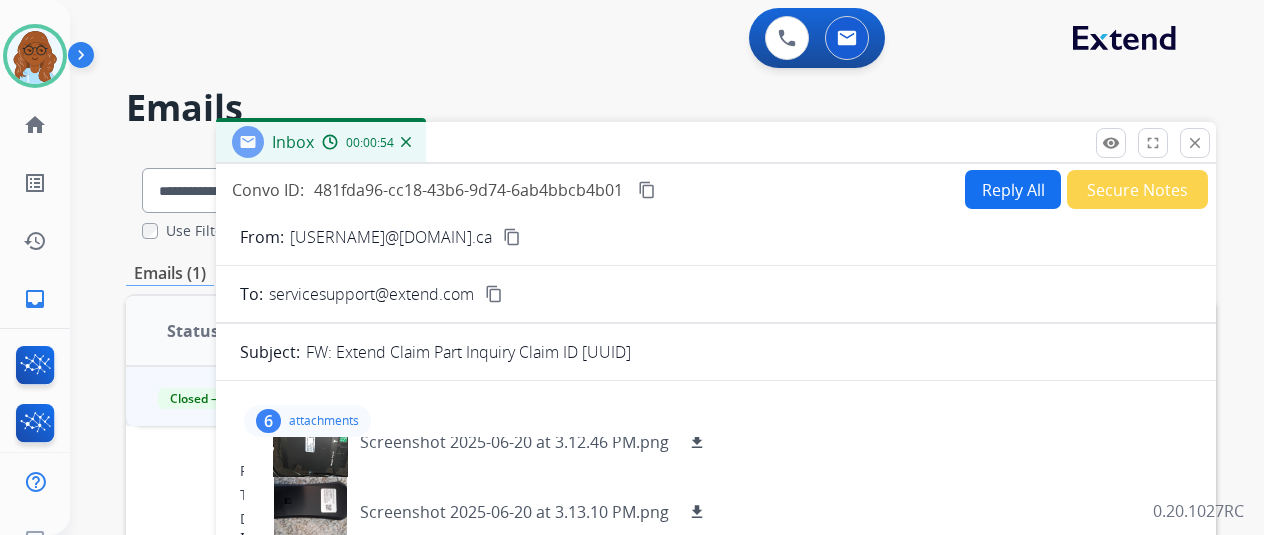 click on "attachments" at bounding box center (324, 421) 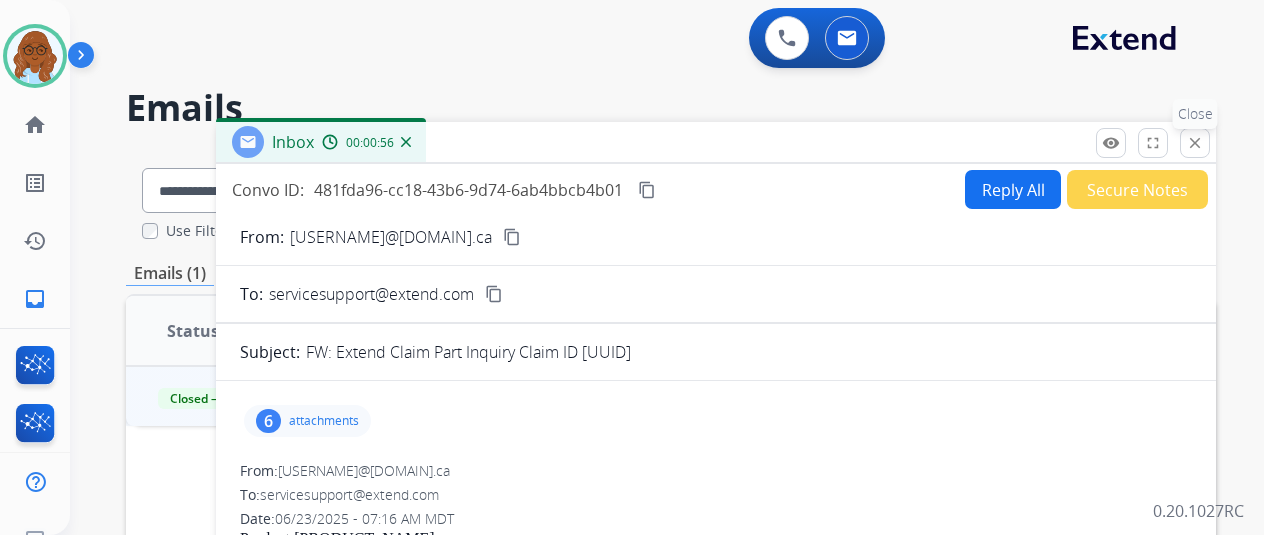 click on "close" at bounding box center [1195, 143] 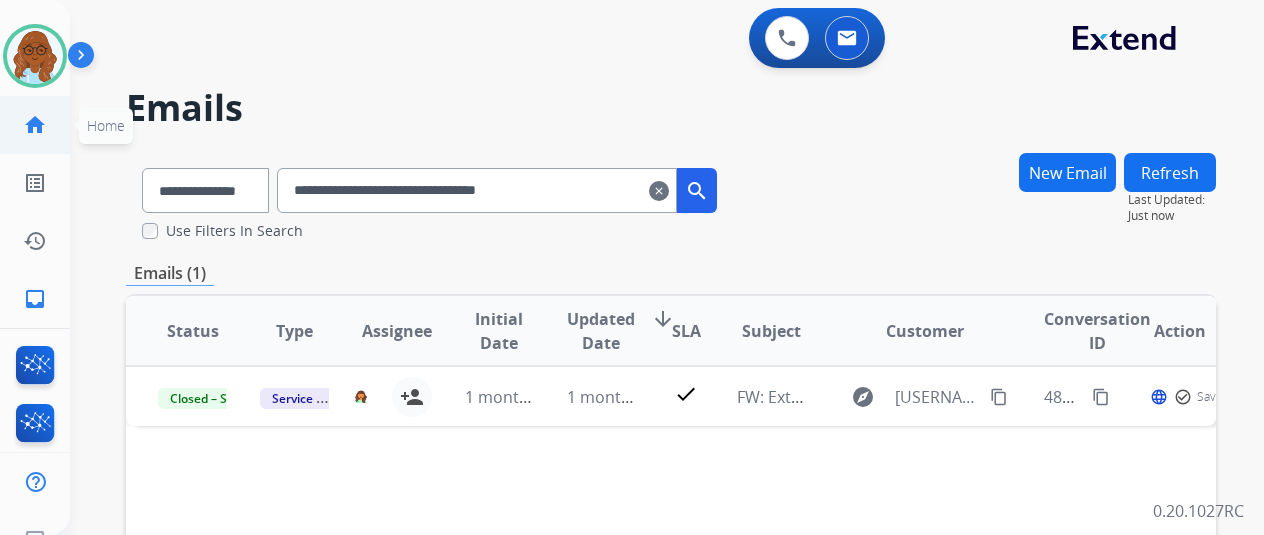click on "home" 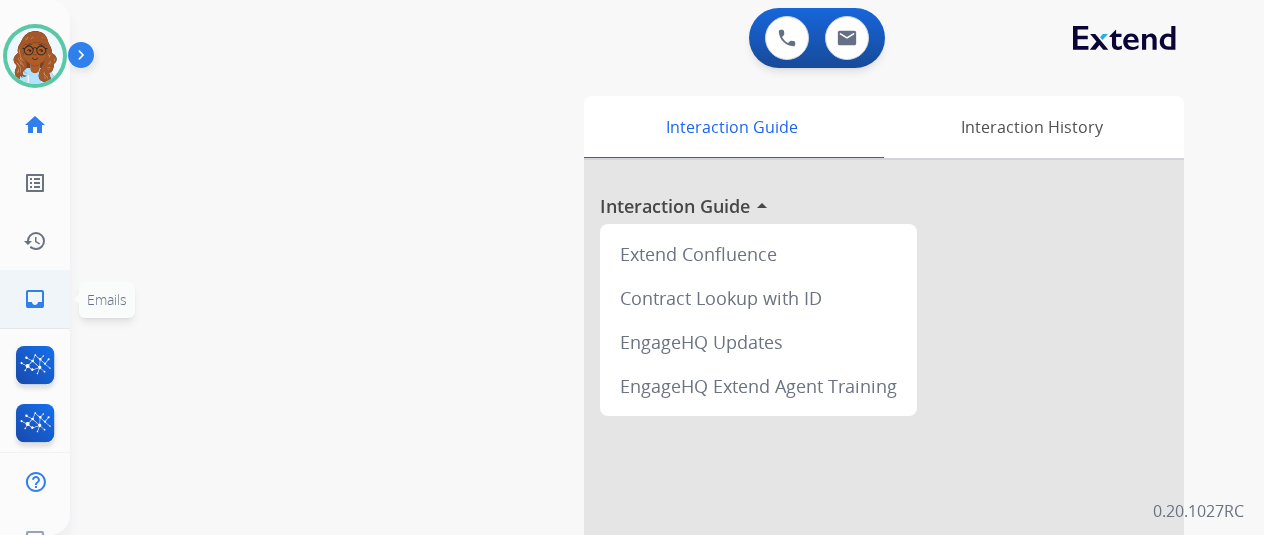 click on "inbox  Emails" 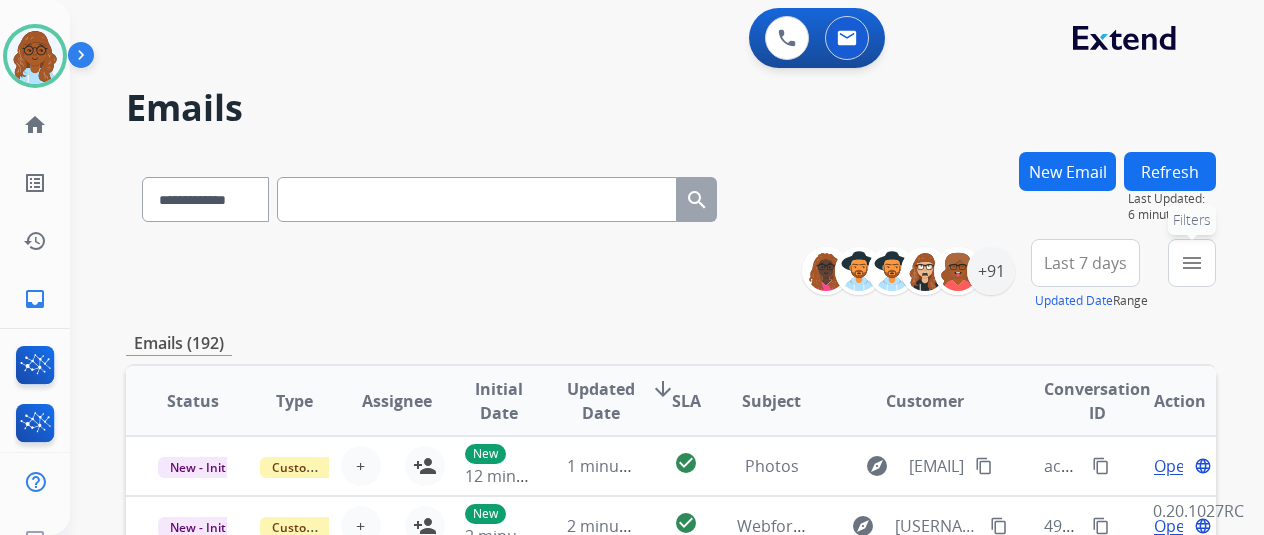 click on "menu  Filters" at bounding box center (1192, 263) 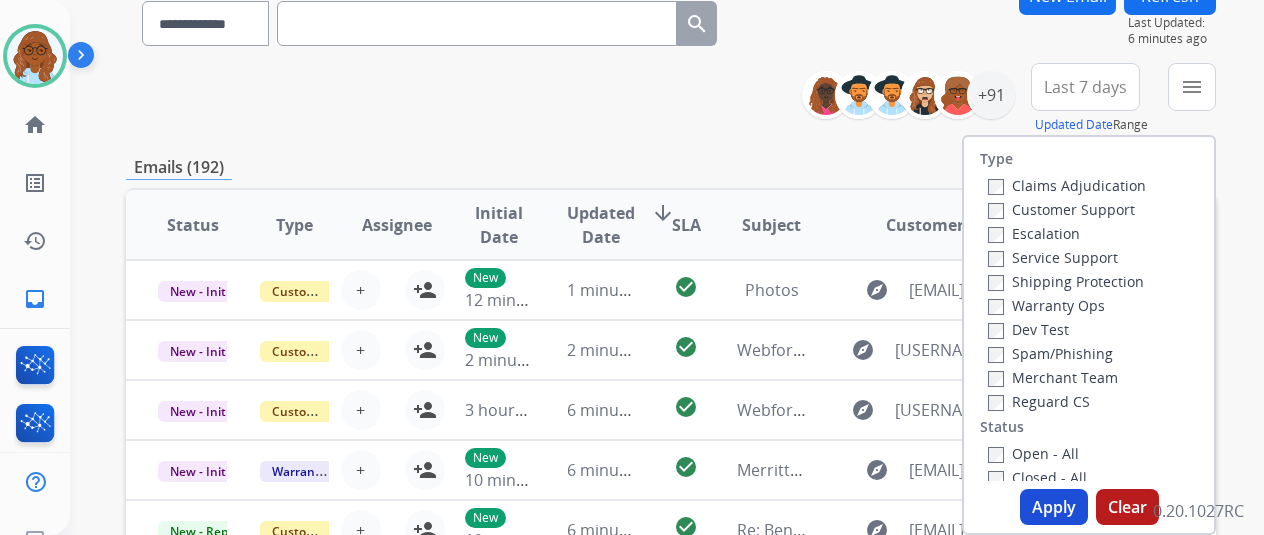 scroll, scrollTop: 300, scrollLeft: 0, axis: vertical 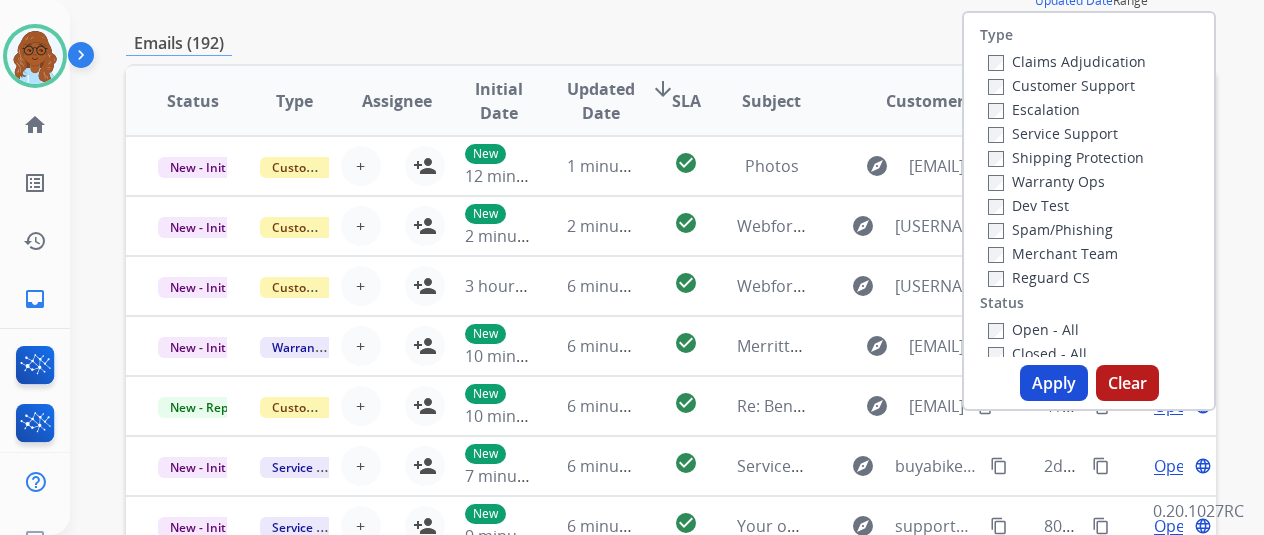 click on "Apply" at bounding box center [1054, 383] 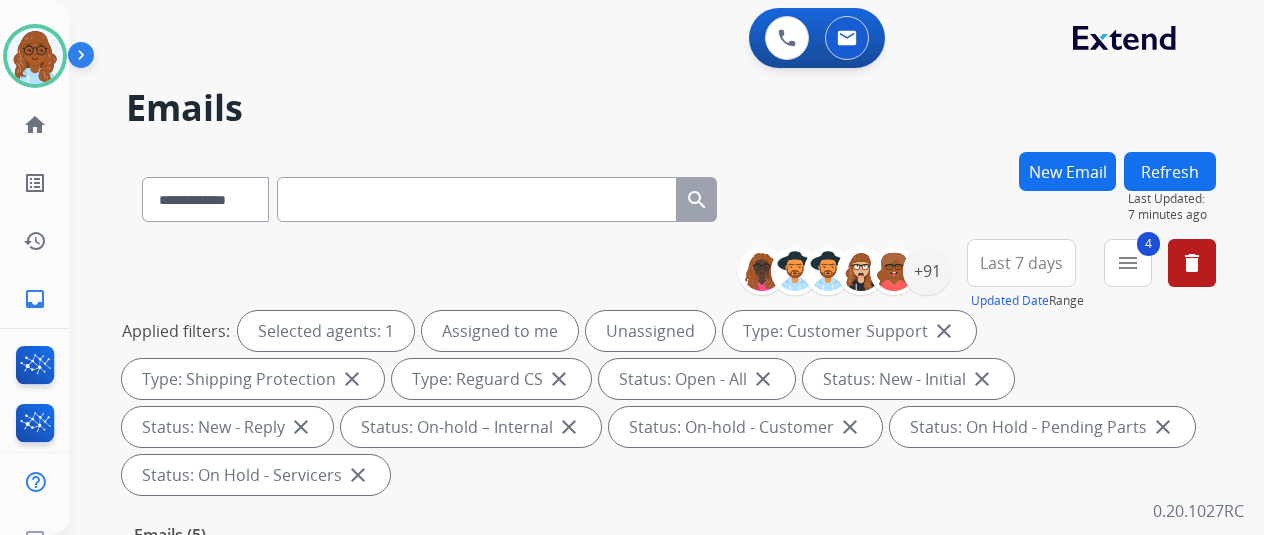 click on "Last 7 days" at bounding box center [1021, 263] 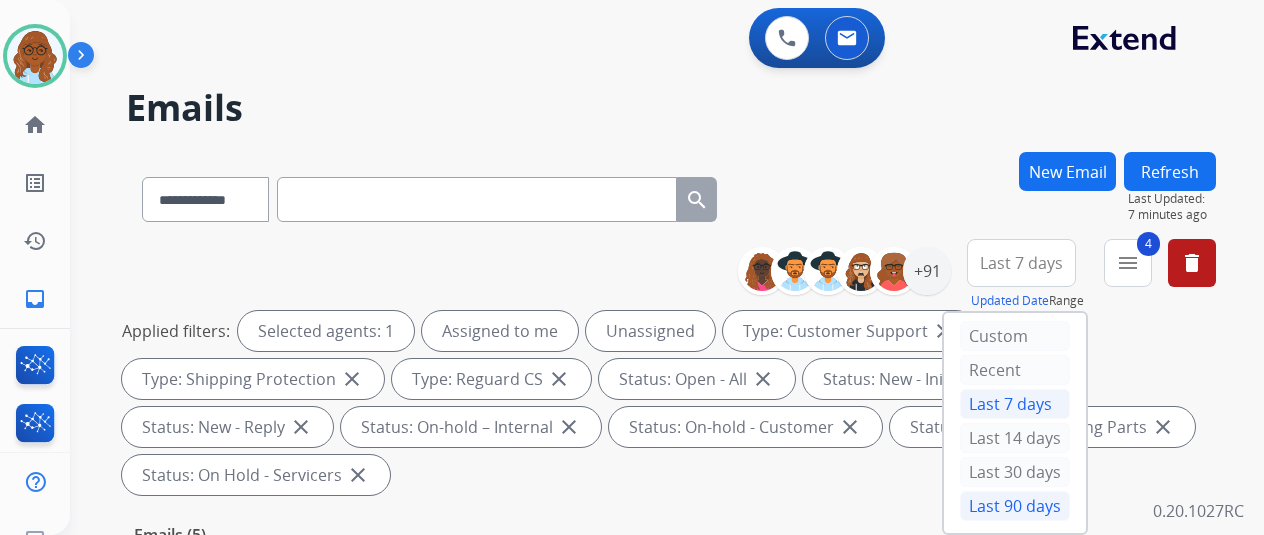 click on "Last 90 days" at bounding box center (1015, 506) 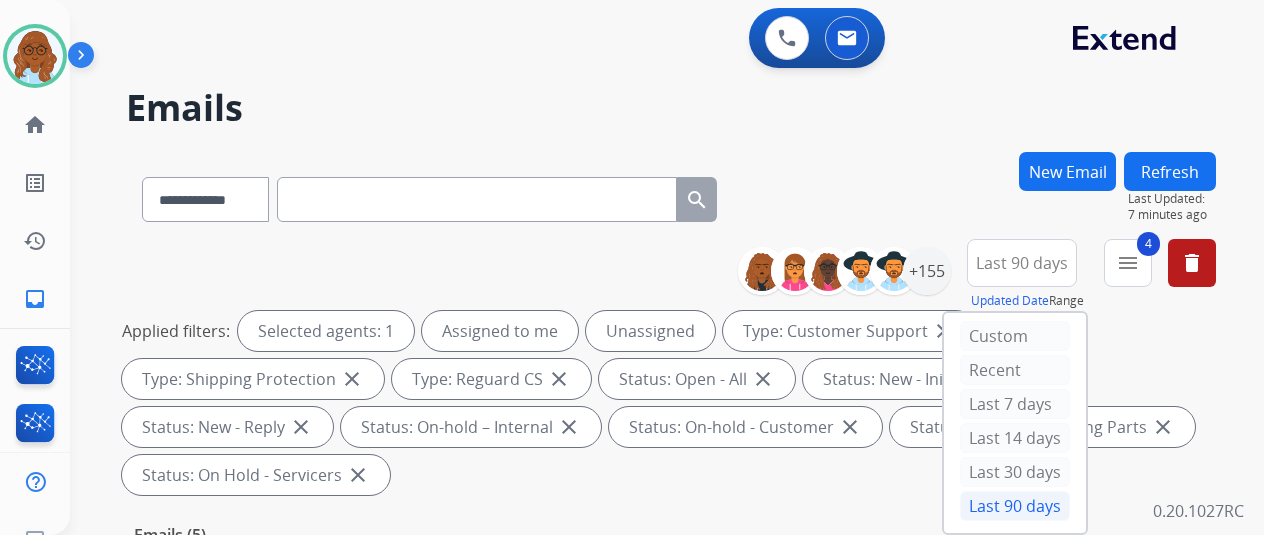 click on "Last 90 days" at bounding box center (1022, 263) 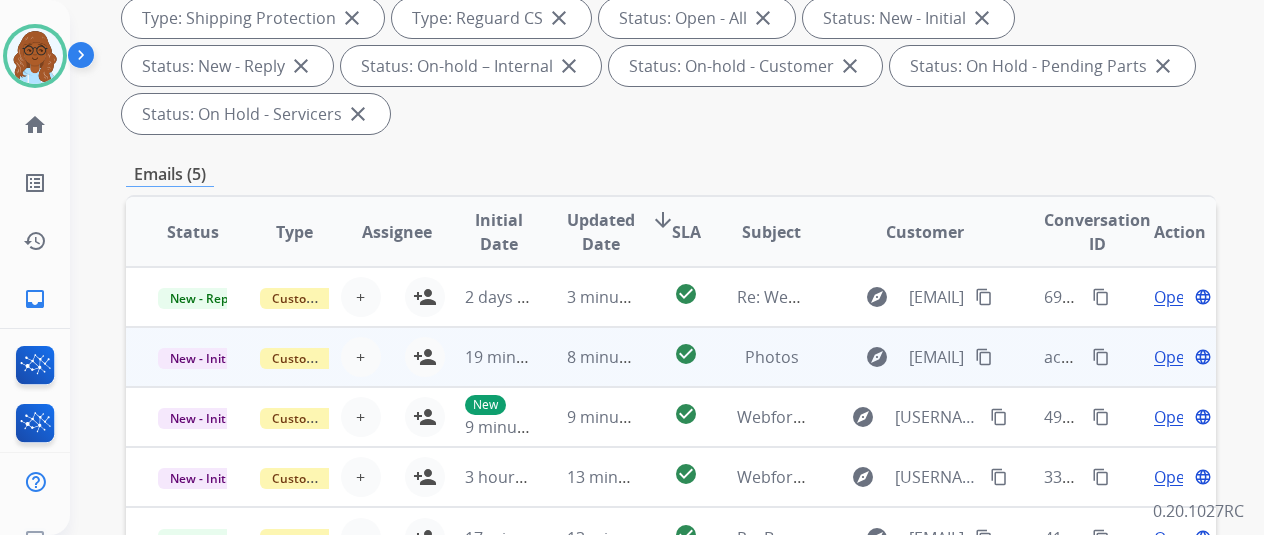 scroll, scrollTop: 500, scrollLeft: 0, axis: vertical 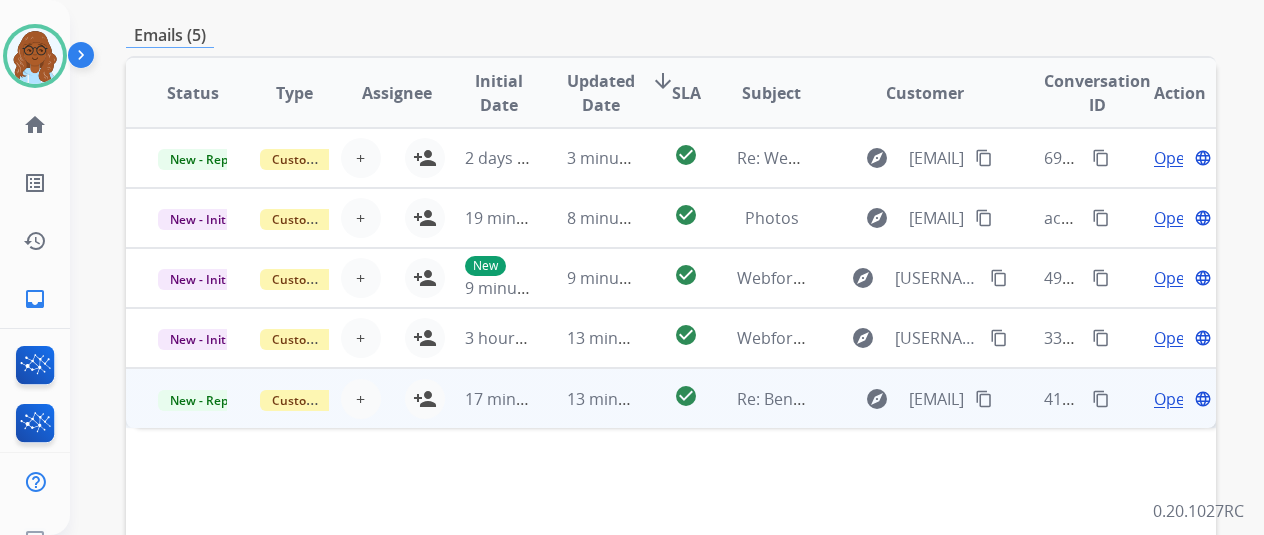 click on "Open" at bounding box center (1174, 399) 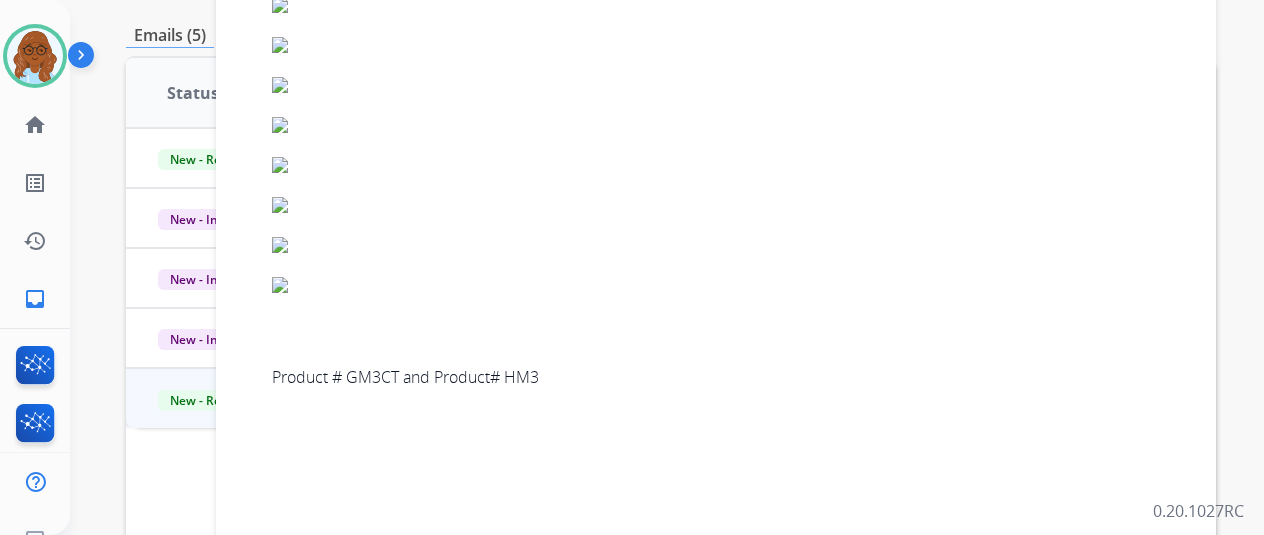 scroll, scrollTop: 584, scrollLeft: 0, axis: vertical 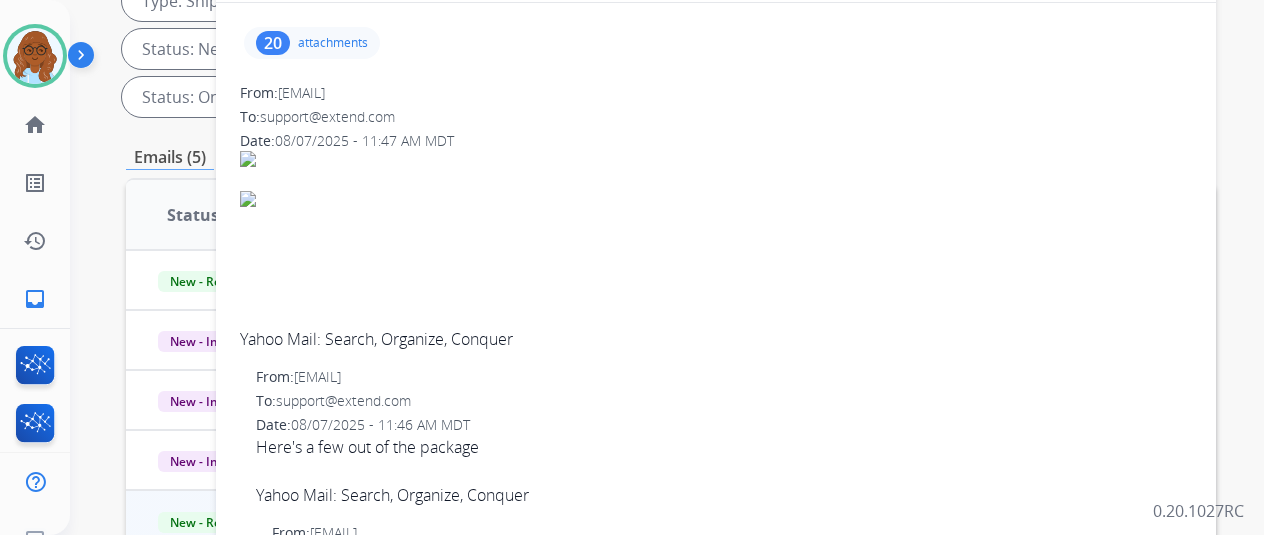 click on "attachments" at bounding box center (333, 43) 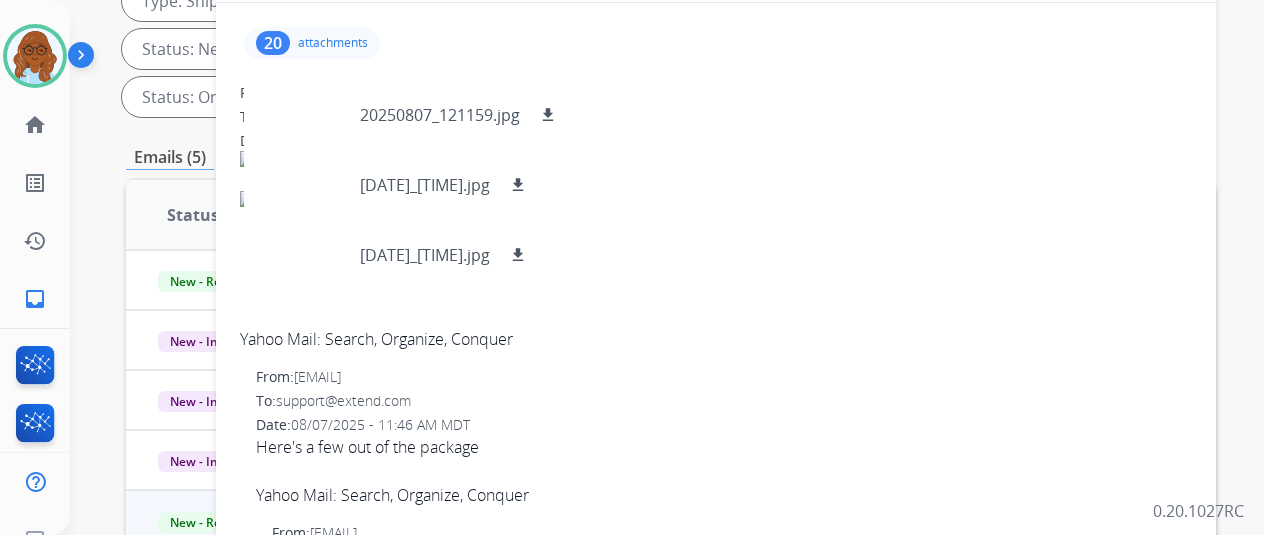 scroll, scrollTop: 450, scrollLeft: 0, axis: vertical 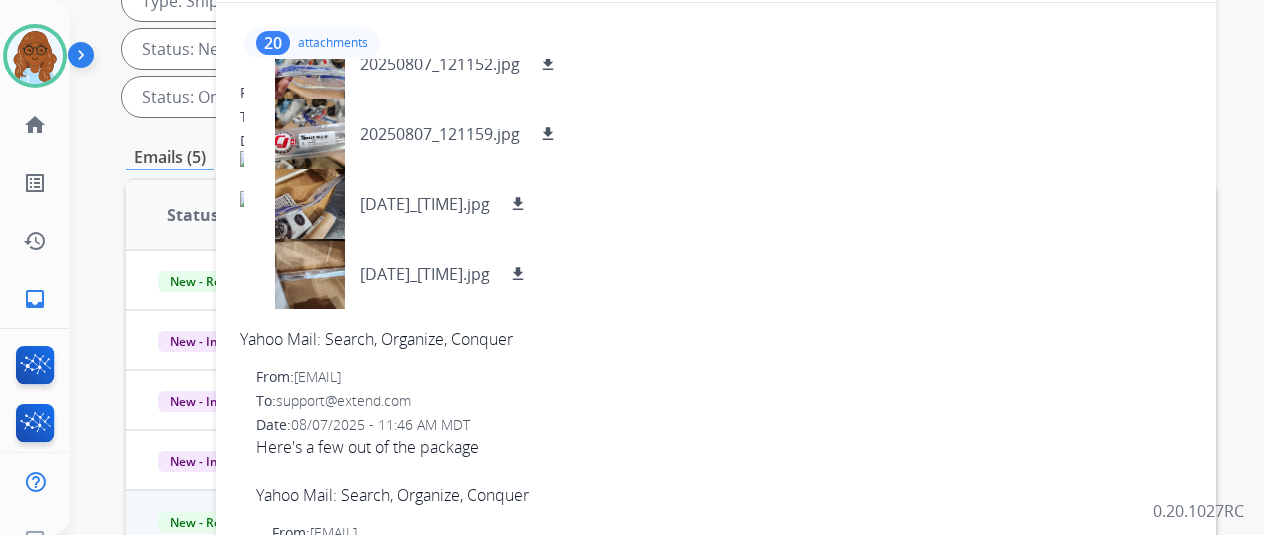 click on "attachments" at bounding box center (333, 43) 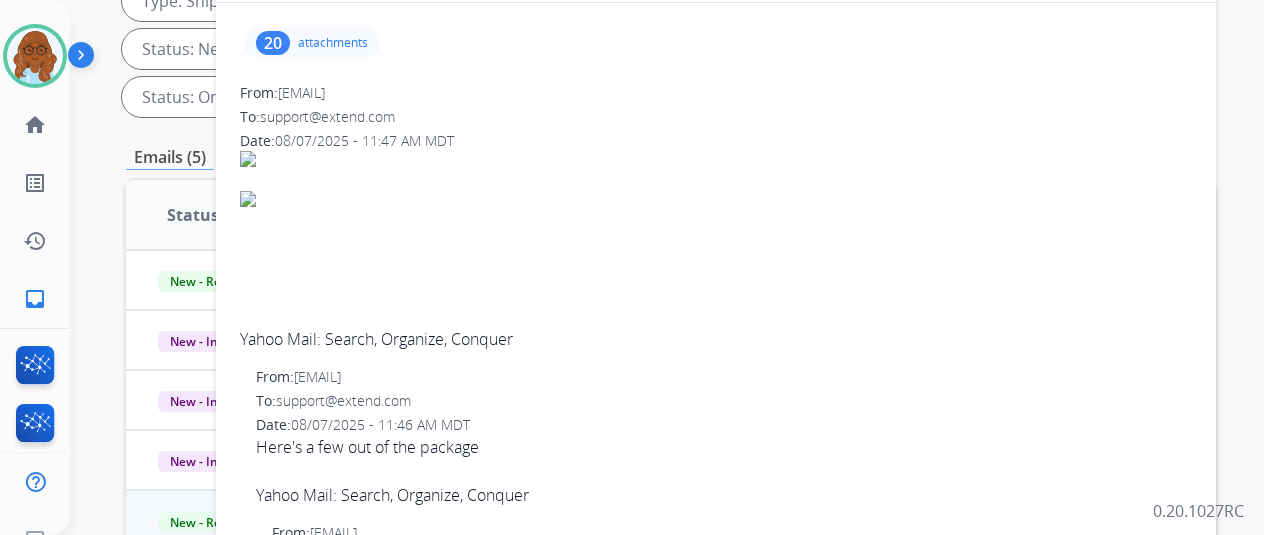 scroll, scrollTop: 0, scrollLeft: 0, axis: both 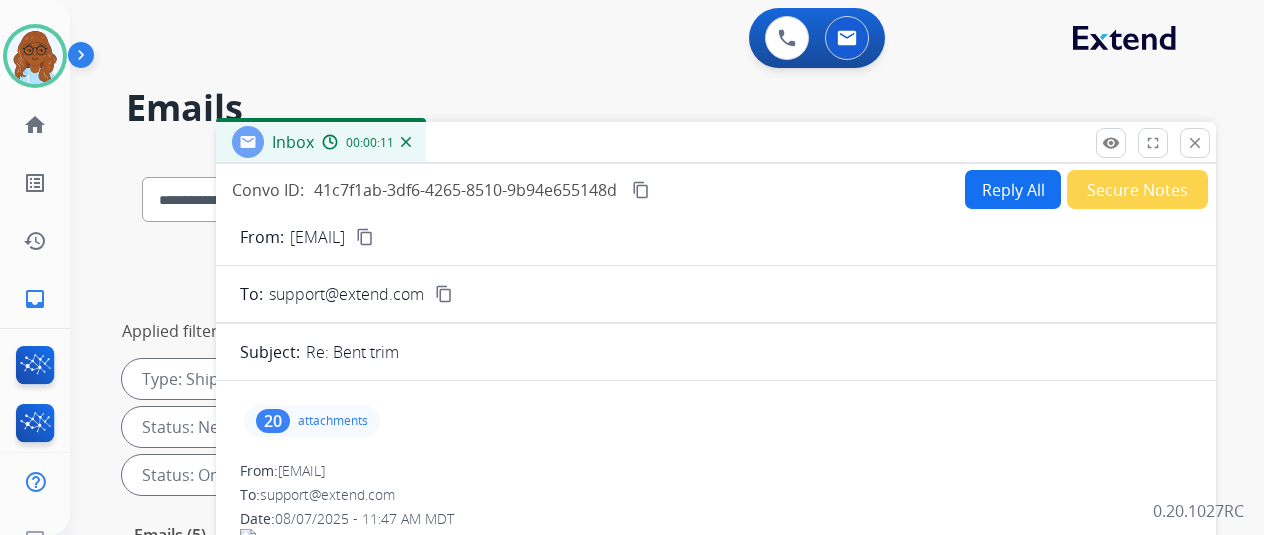 click on "content_copy" at bounding box center [365, 237] 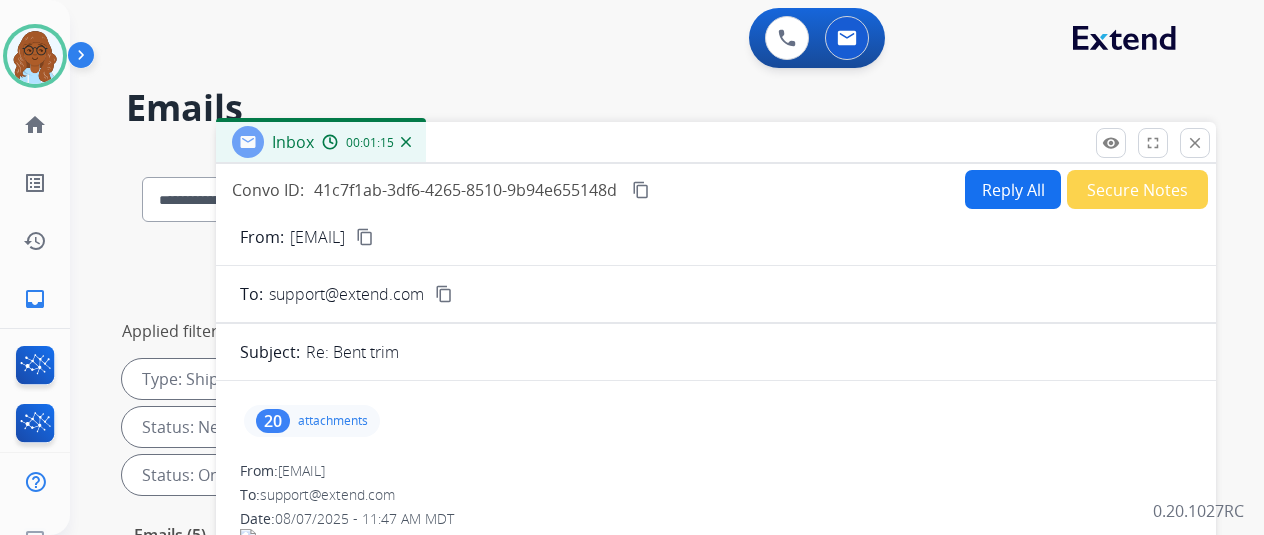 drag, startPoint x: 1216, startPoint y: 151, endPoint x: 941, endPoint y: 144, distance: 275.08908 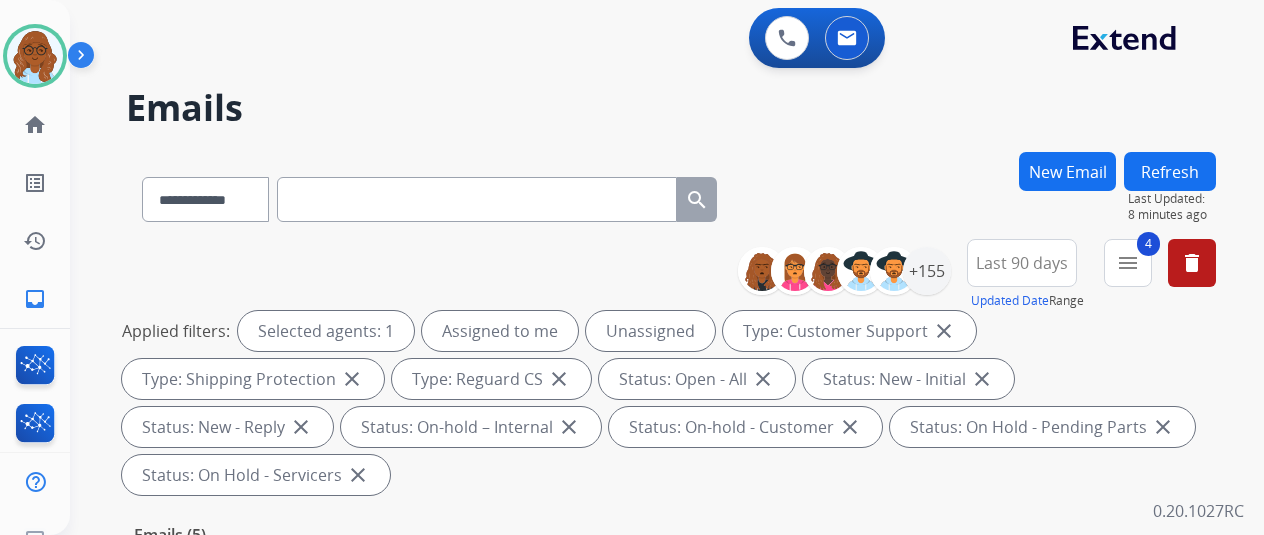 click at bounding box center [477, 199] 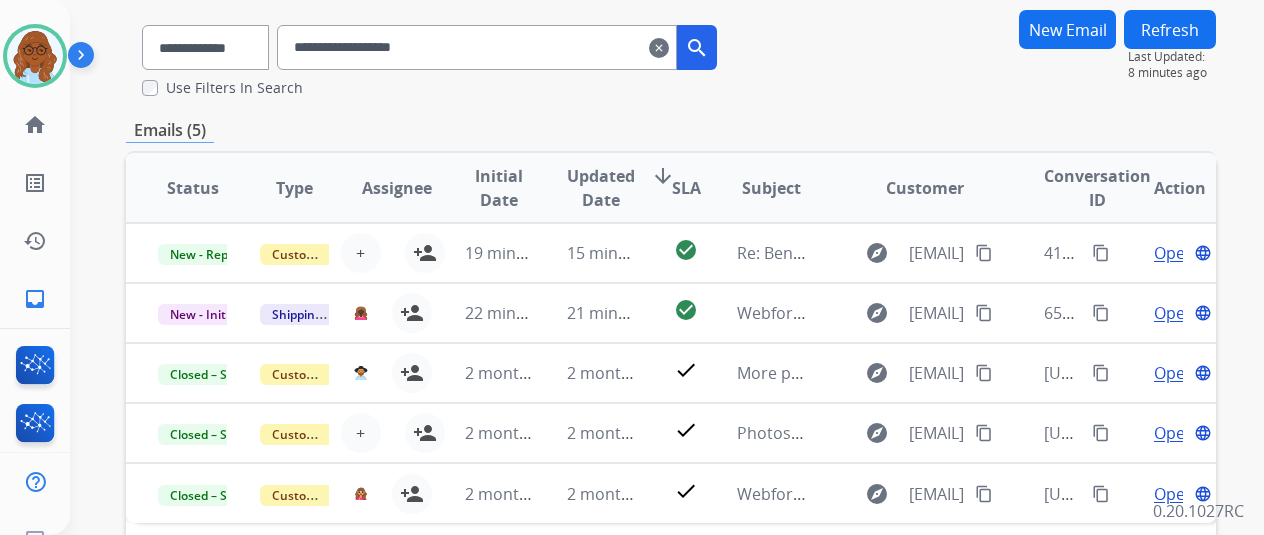 scroll, scrollTop: 100, scrollLeft: 0, axis: vertical 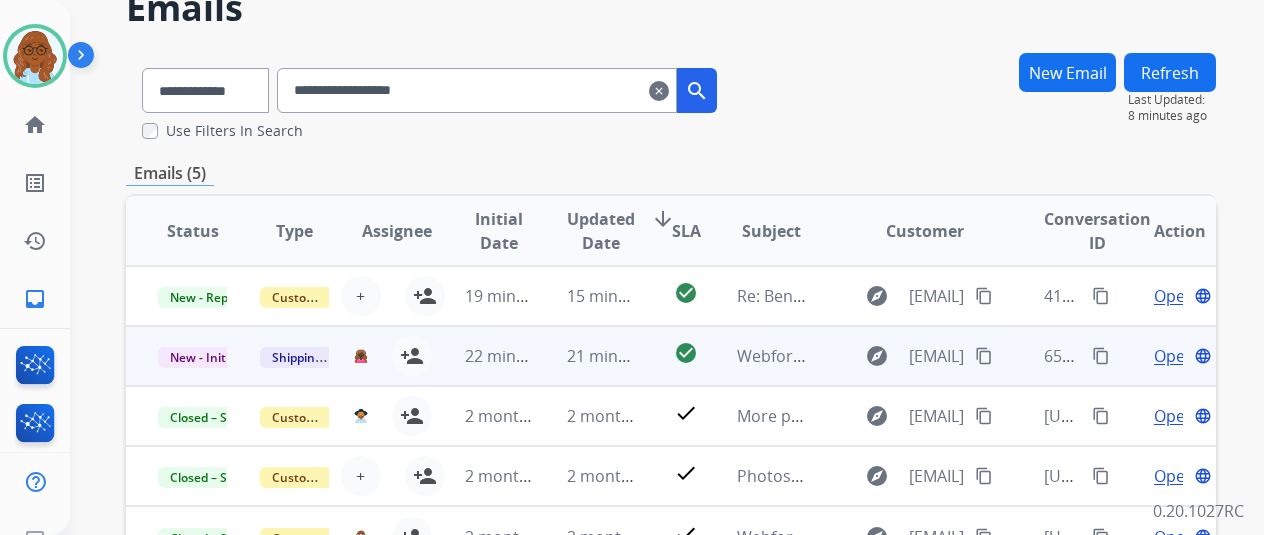 click on "Open" at bounding box center [1174, 356] 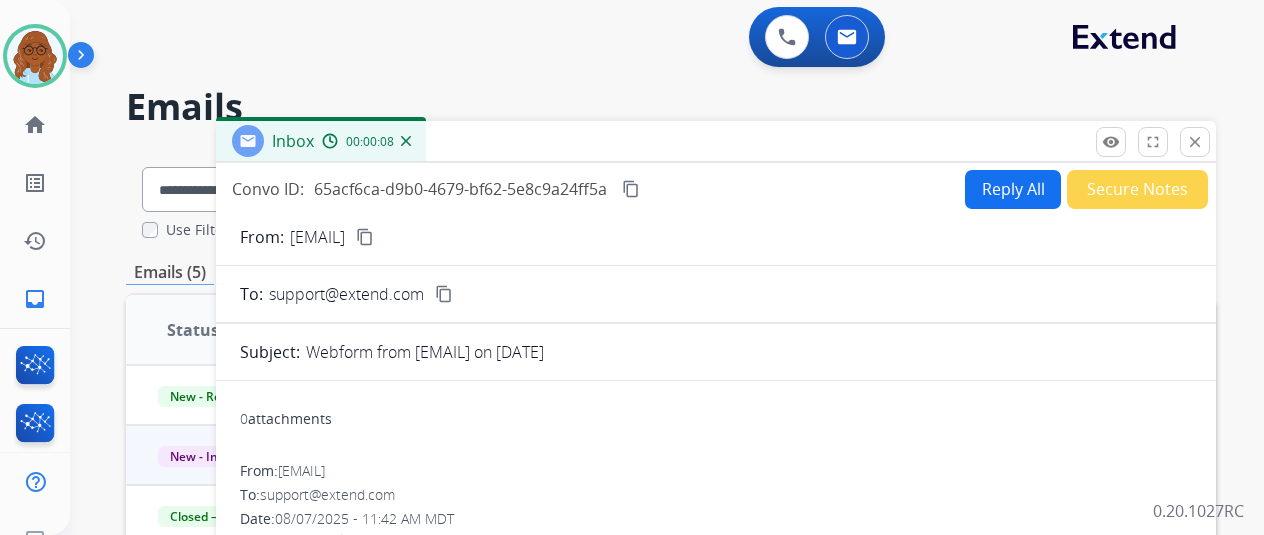 scroll, scrollTop: 0, scrollLeft: 0, axis: both 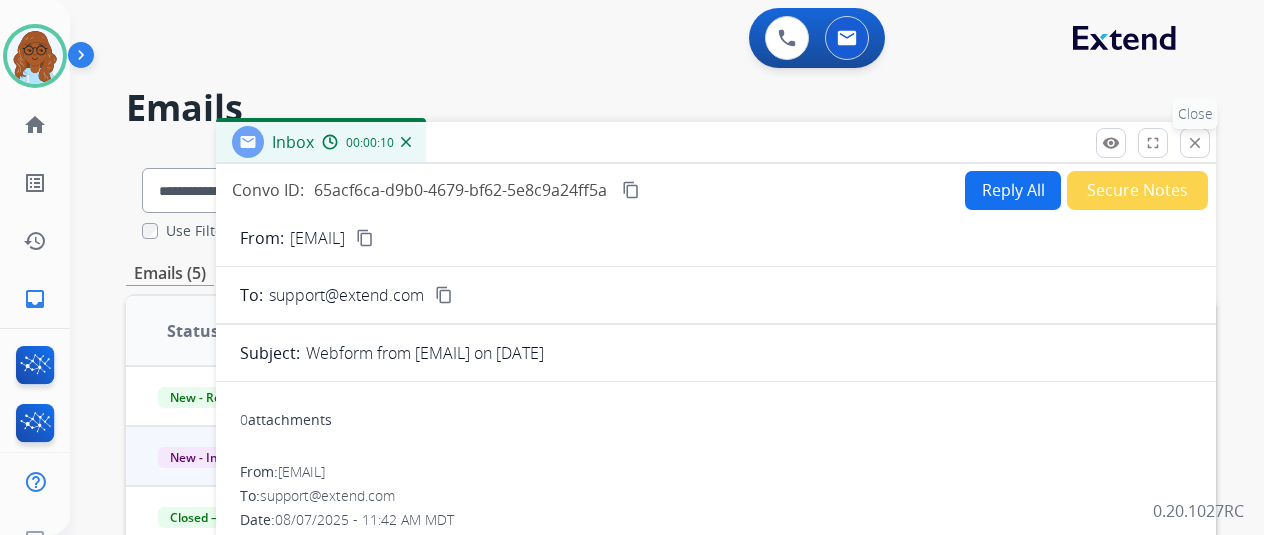 click on "close Close" at bounding box center [1195, 143] 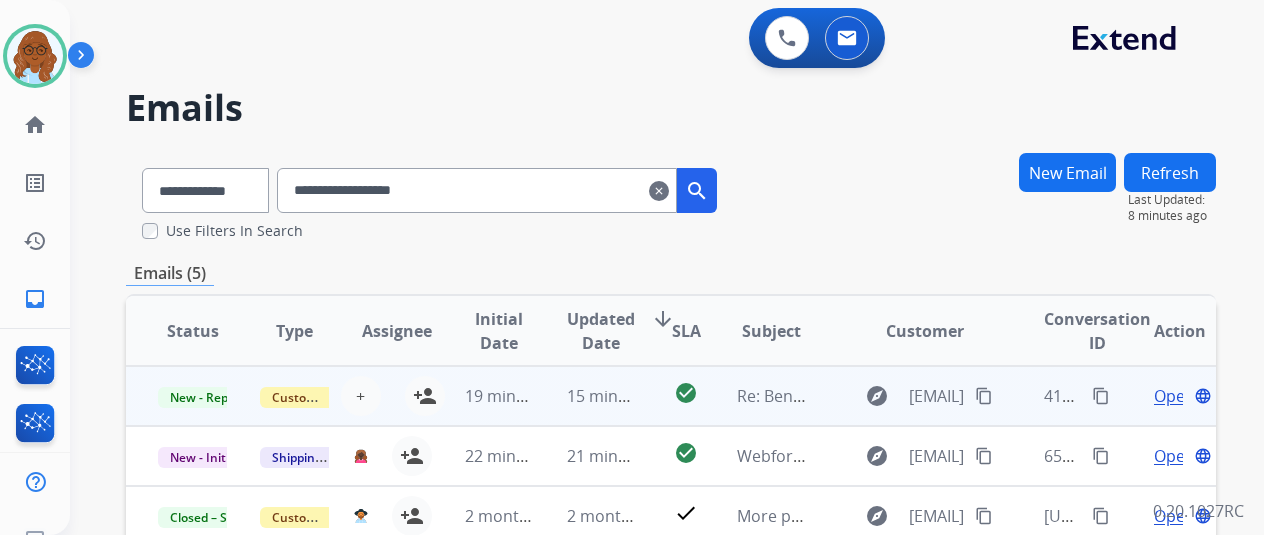click on "Open" at bounding box center [1174, 396] 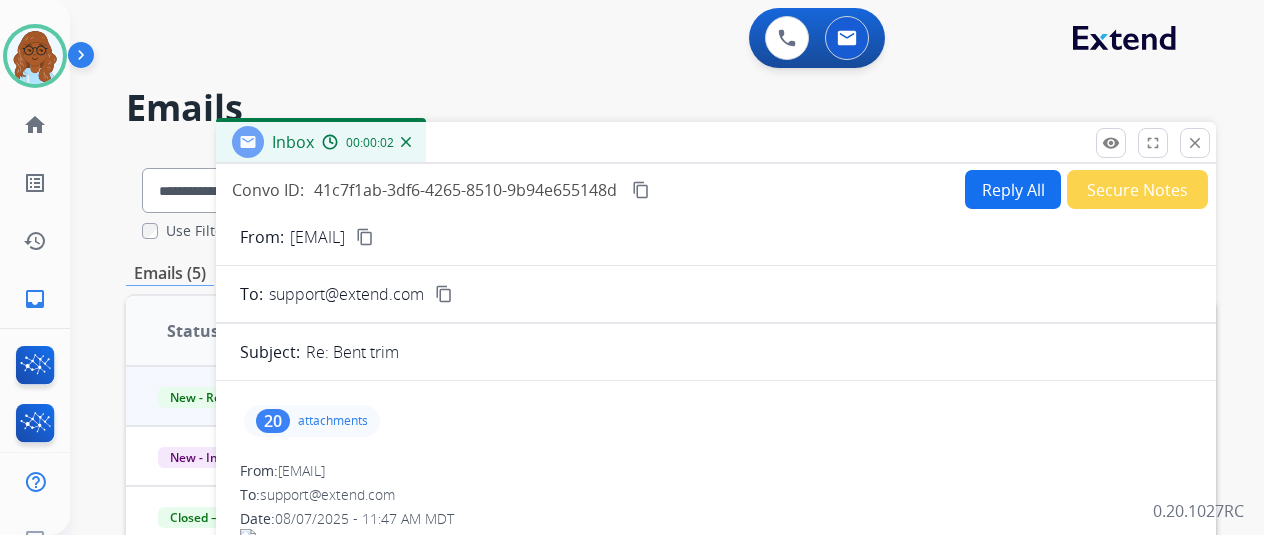 click on "attachments" at bounding box center [333, 421] 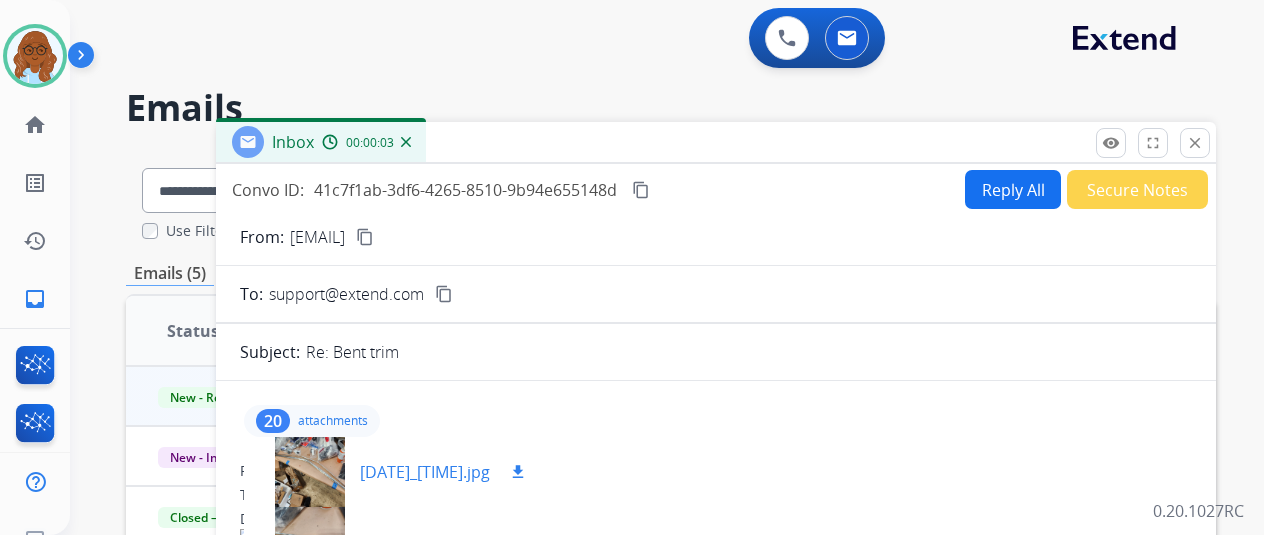 click at bounding box center (310, 472) 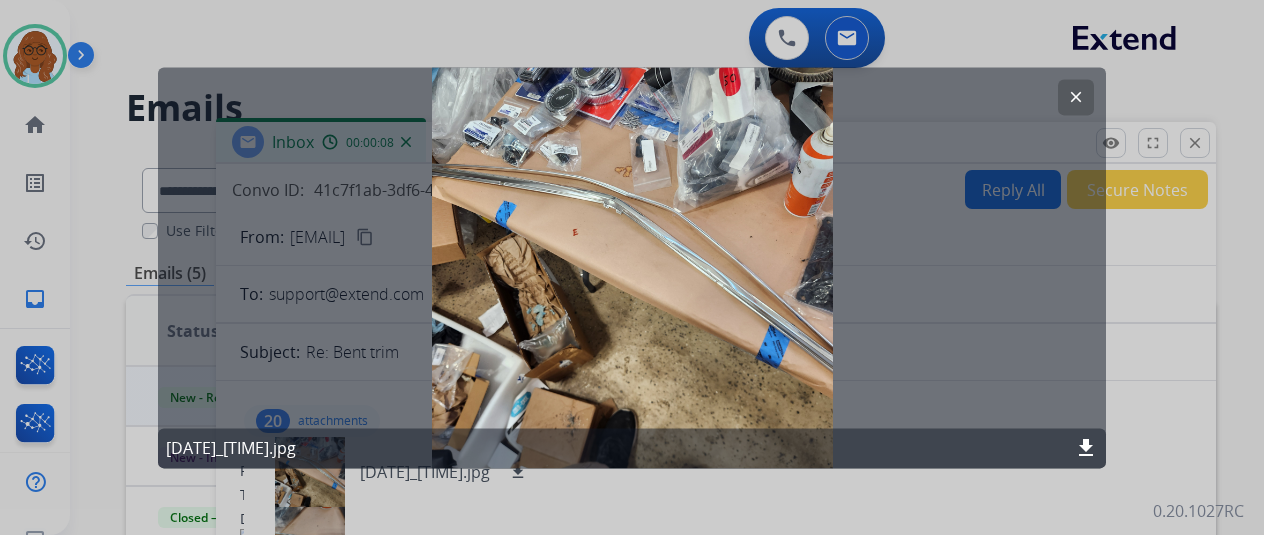 click 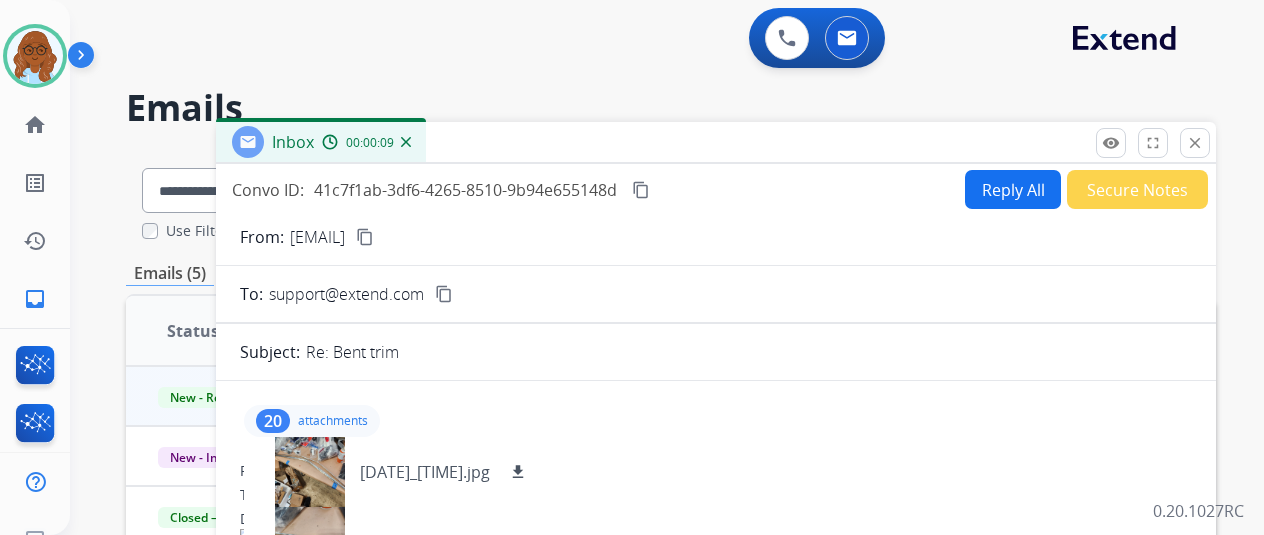 scroll, scrollTop: 200, scrollLeft: 0, axis: vertical 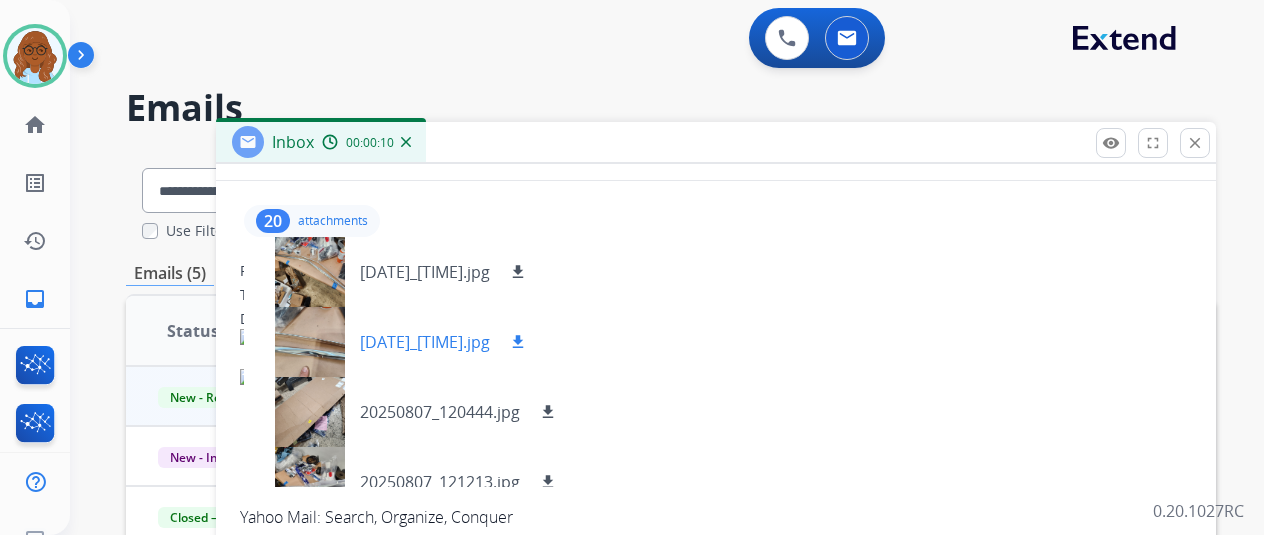 click at bounding box center (310, 342) 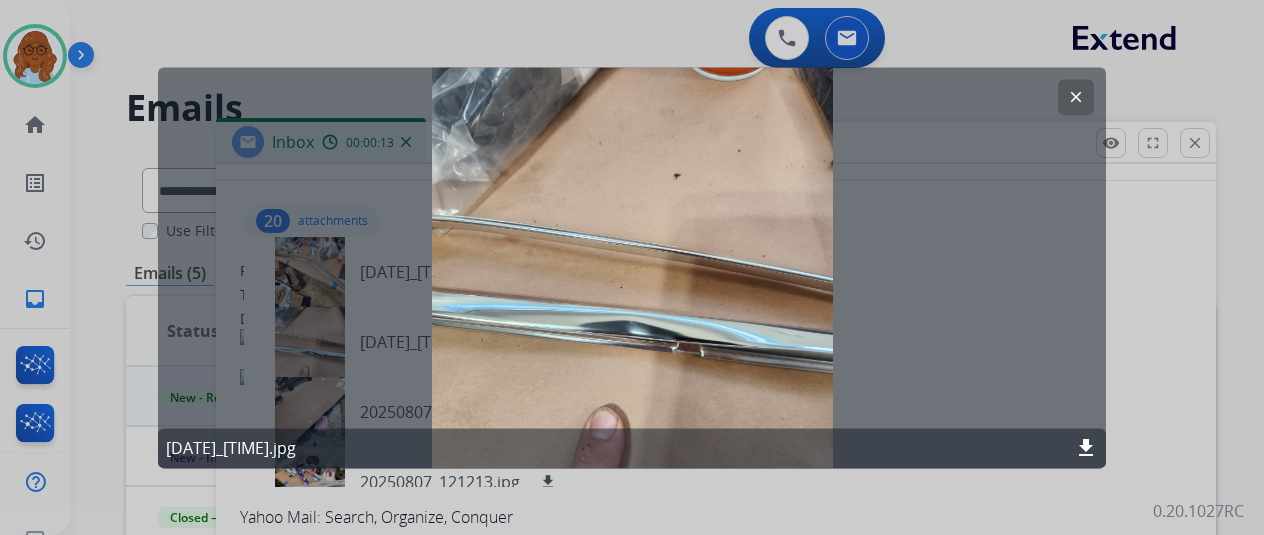 click 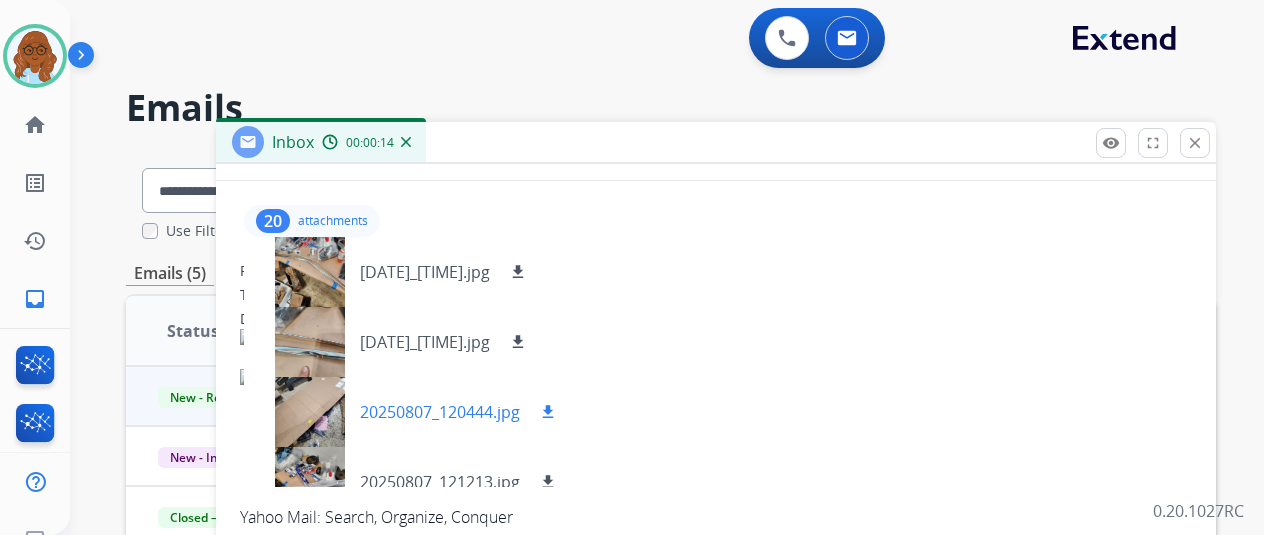 click at bounding box center (310, 412) 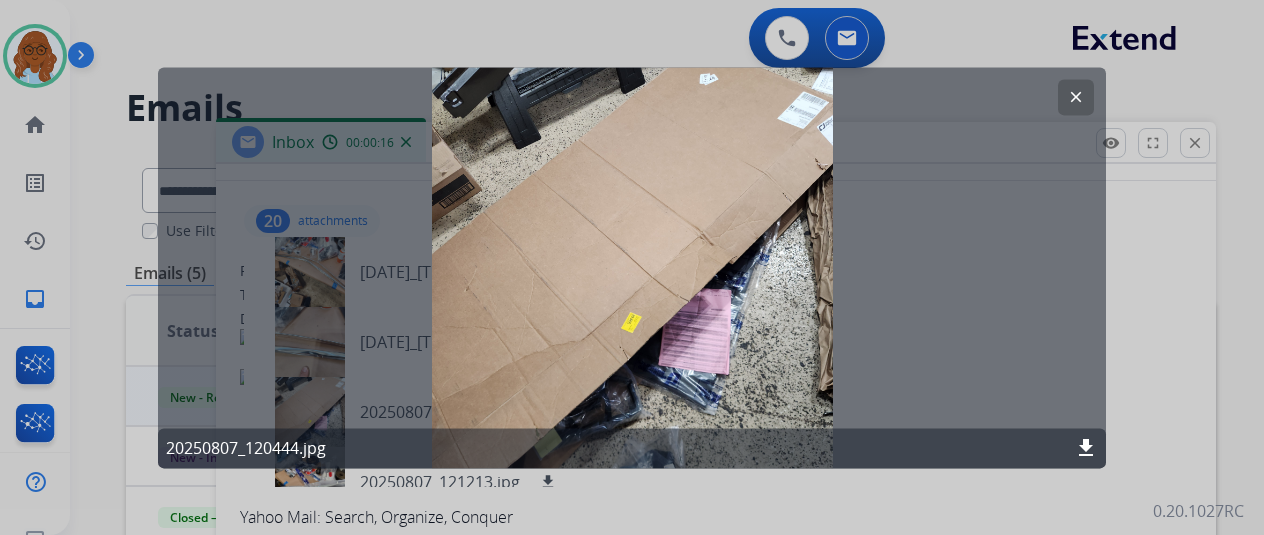 click 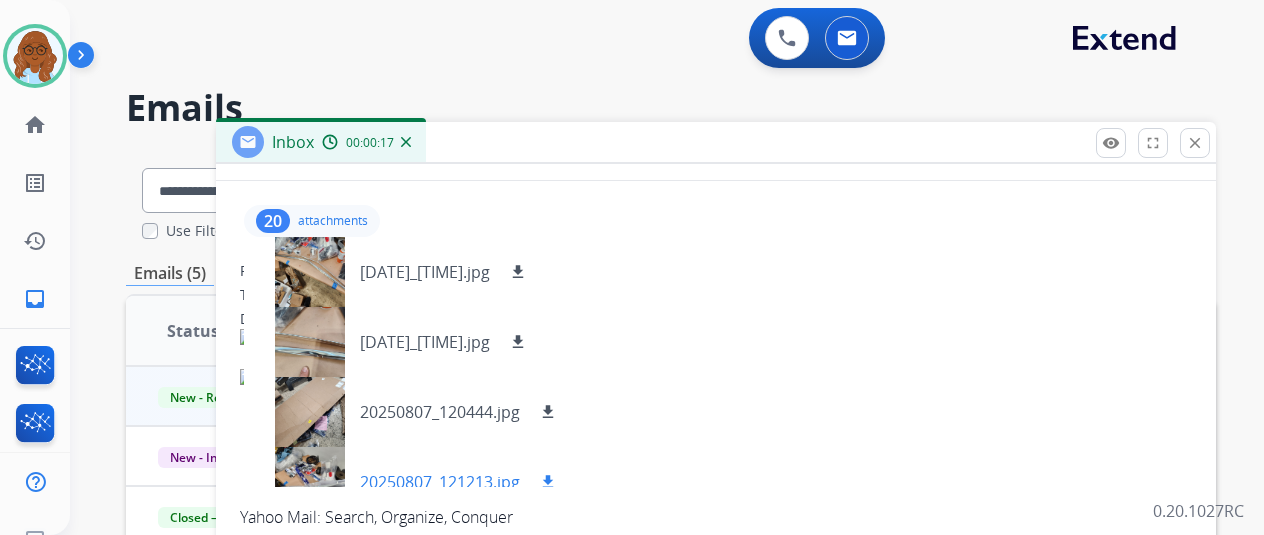 click at bounding box center (310, 482) 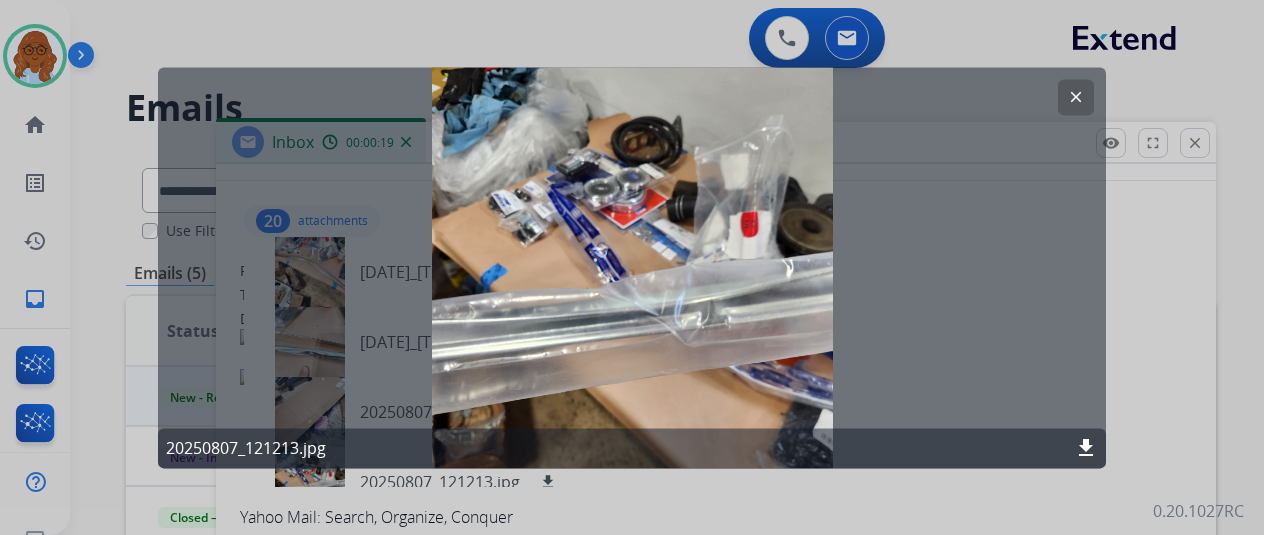 click 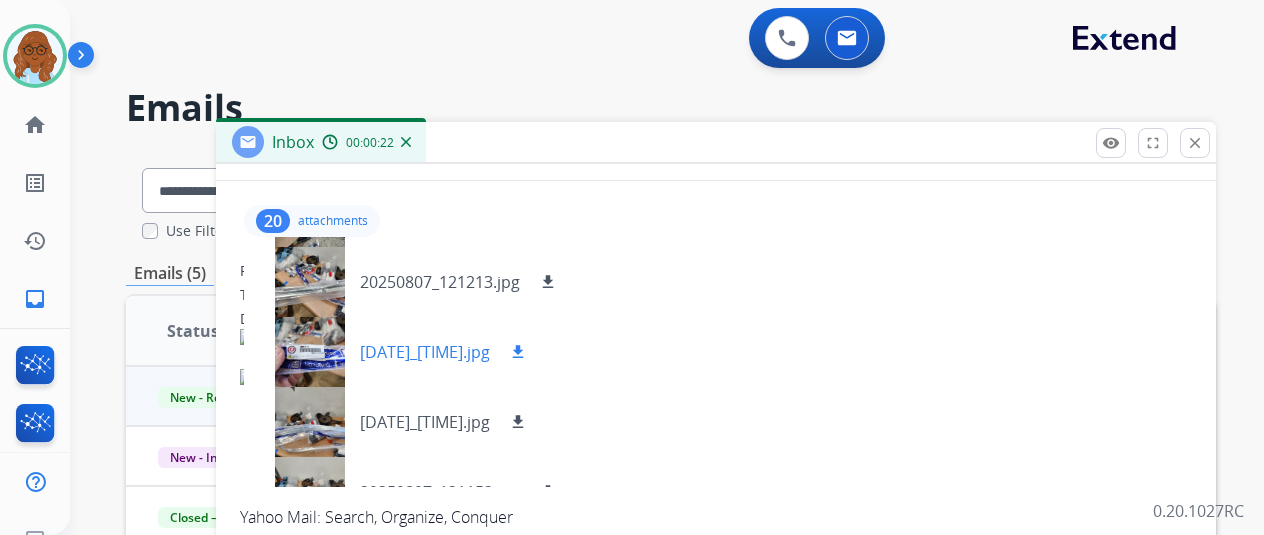 scroll, scrollTop: 300, scrollLeft: 0, axis: vertical 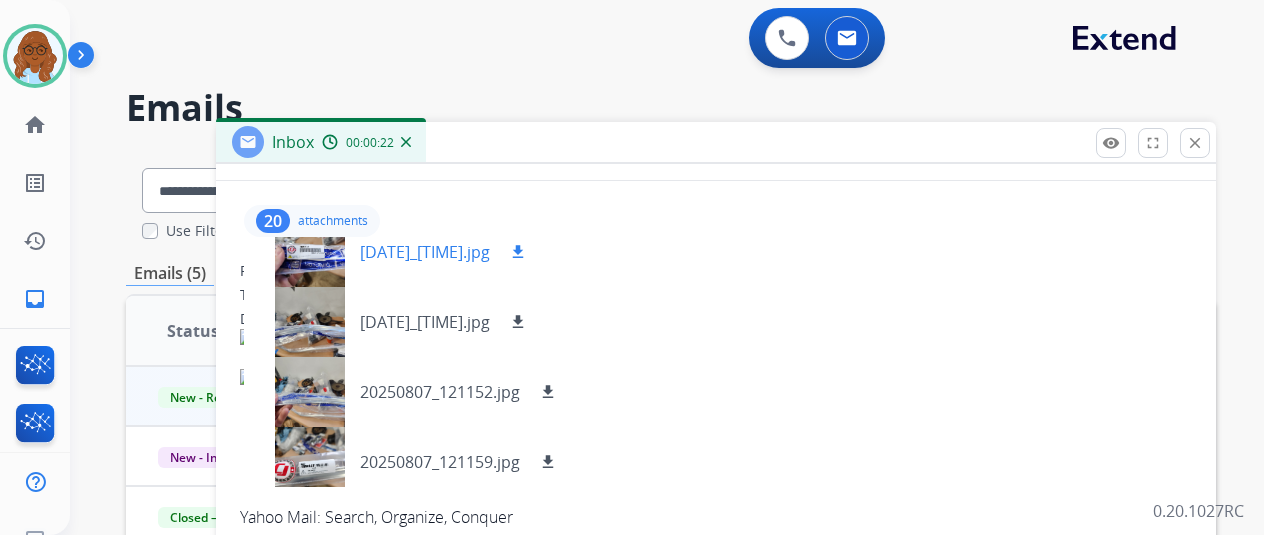 click at bounding box center (310, 252) 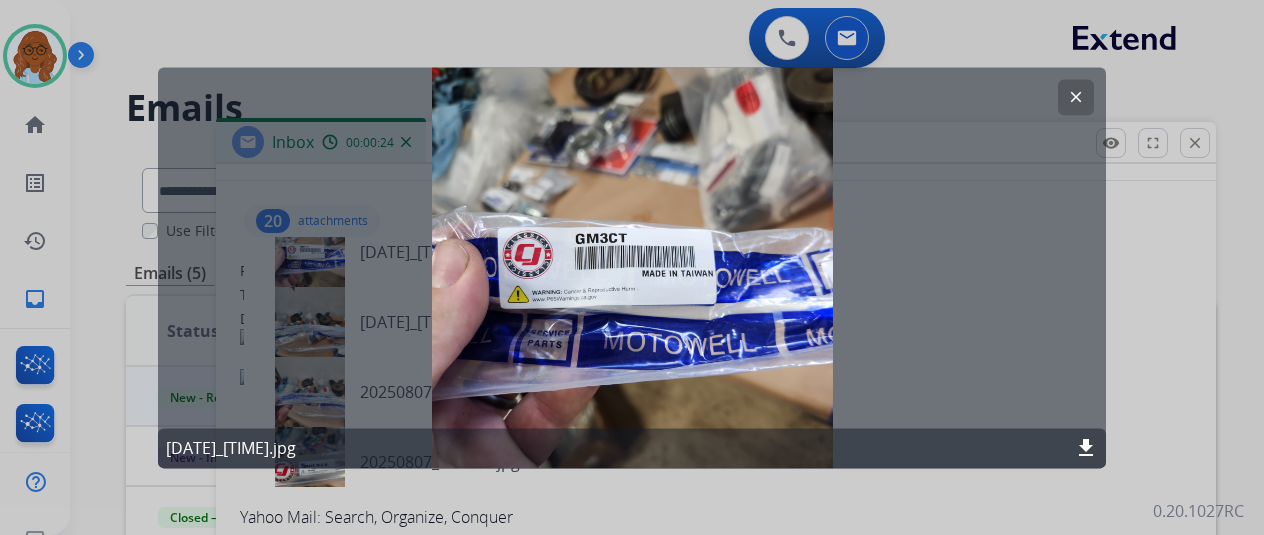 click 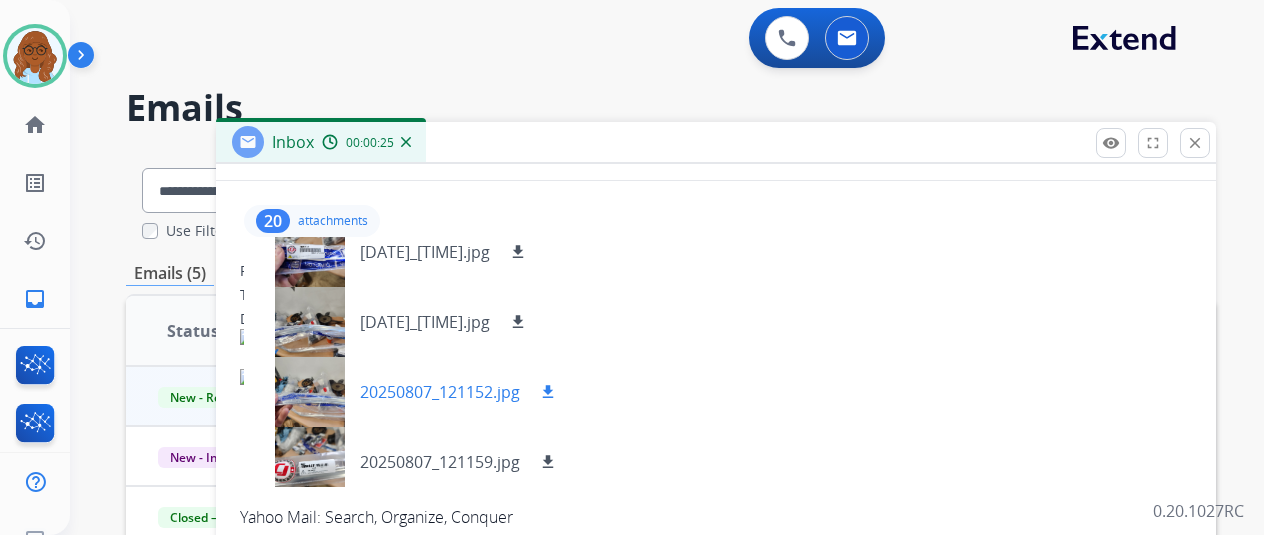 click at bounding box center [310, 392] 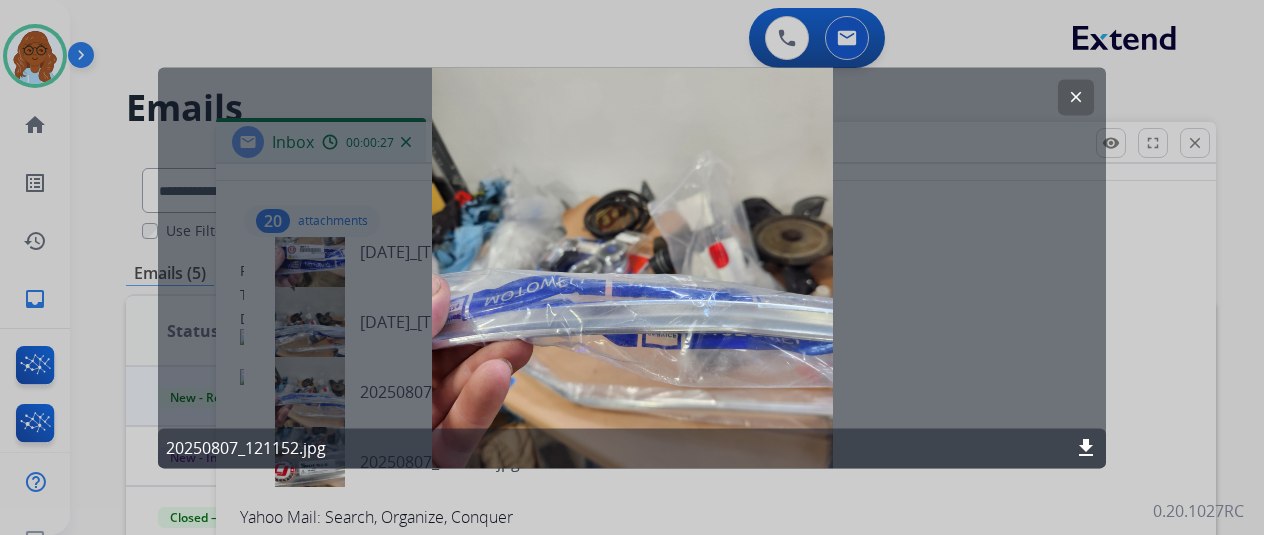 click 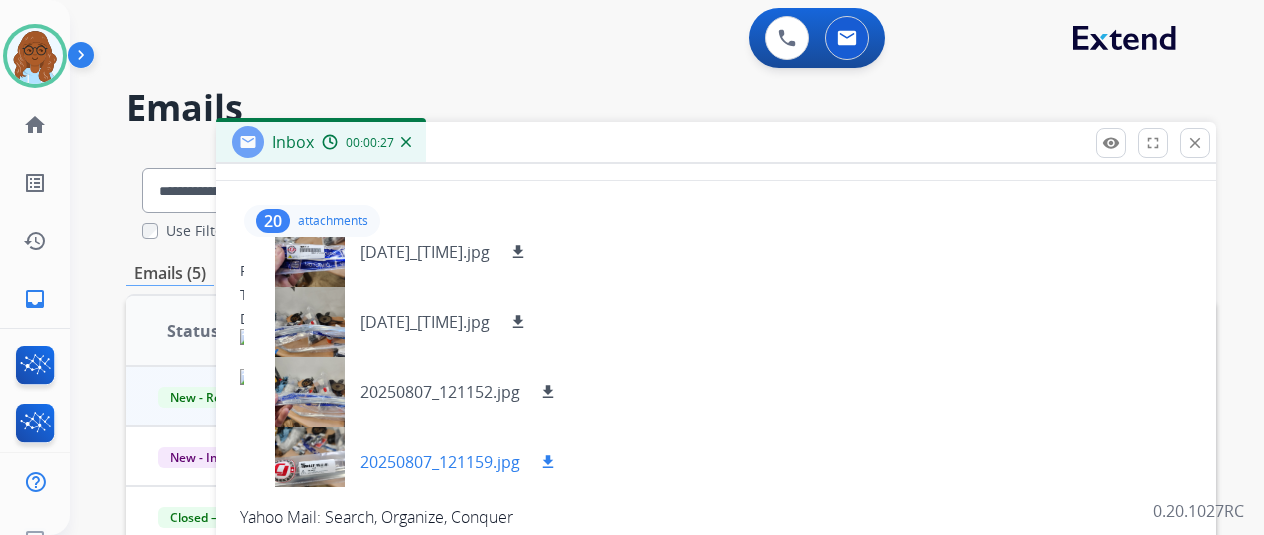 click at bounding box center [310, 462] 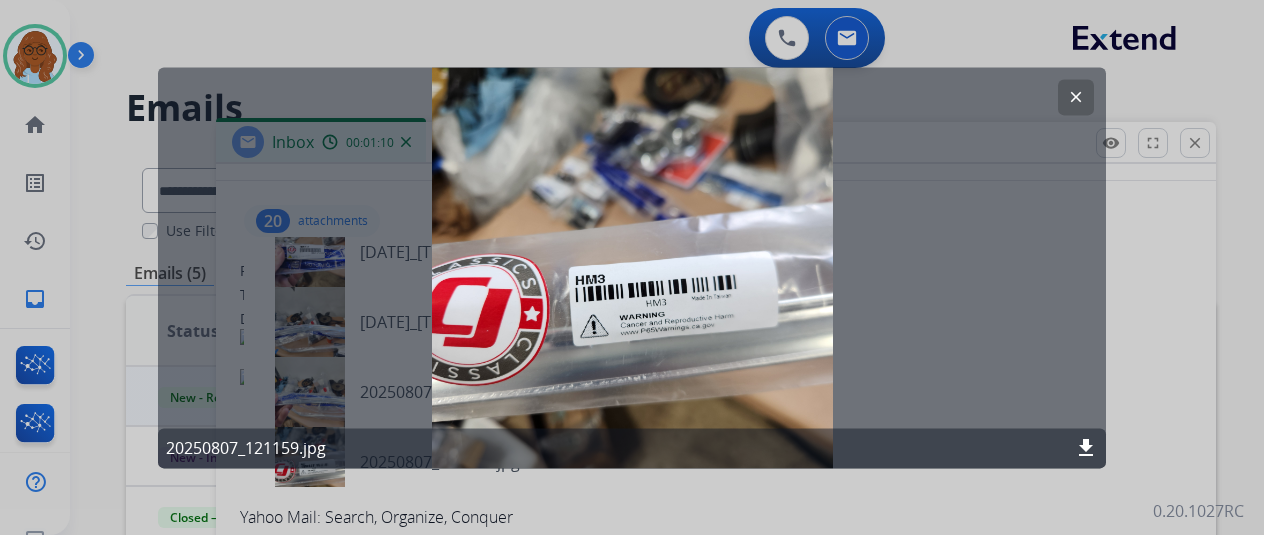 click 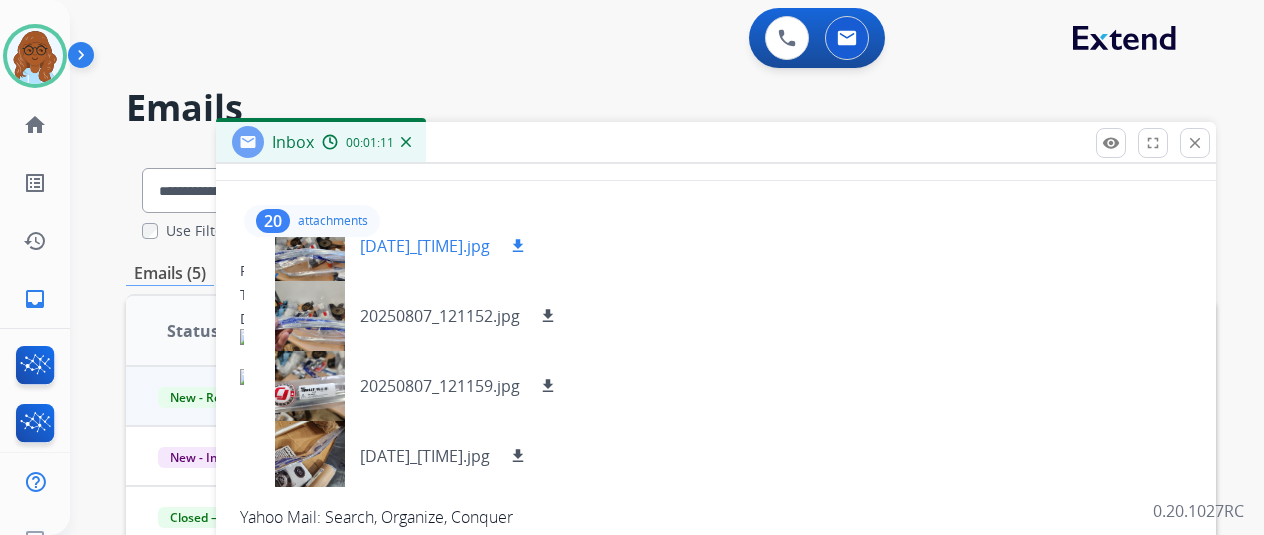 scroll, scrollTop: 500, scrollLeft: 0, axis: vertical 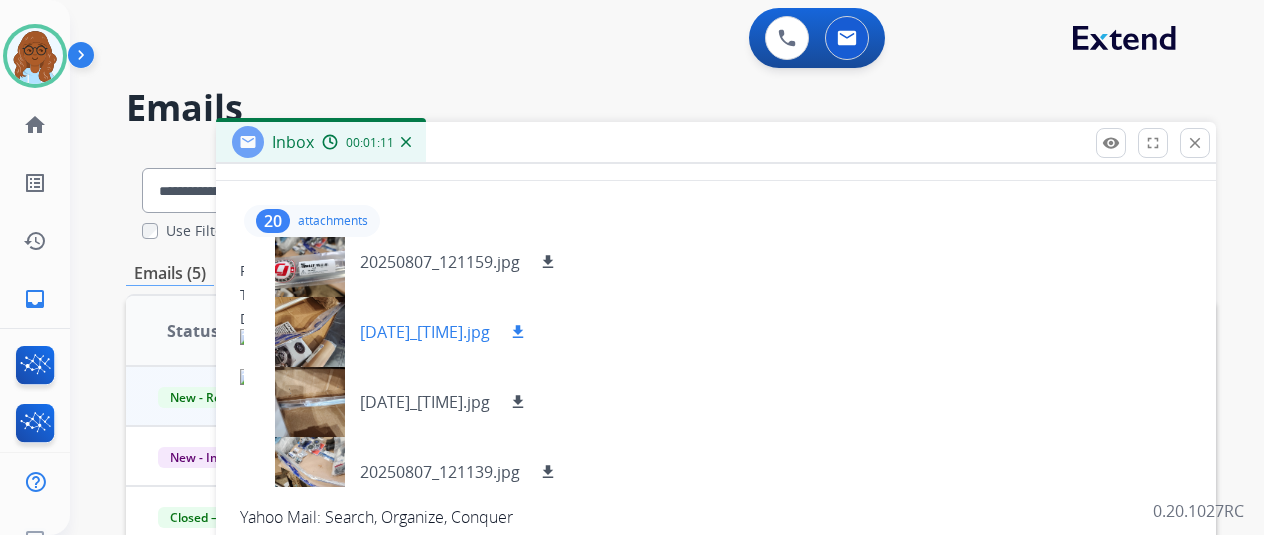 click at bounding box center (310, 332) 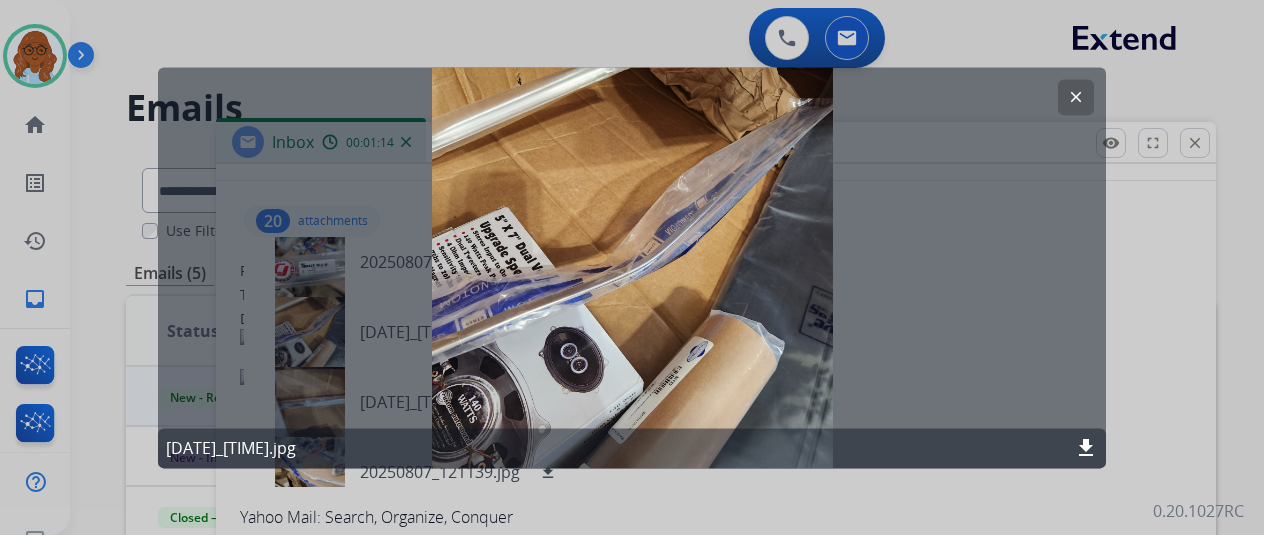 click on "20250807_120458.jpg download" 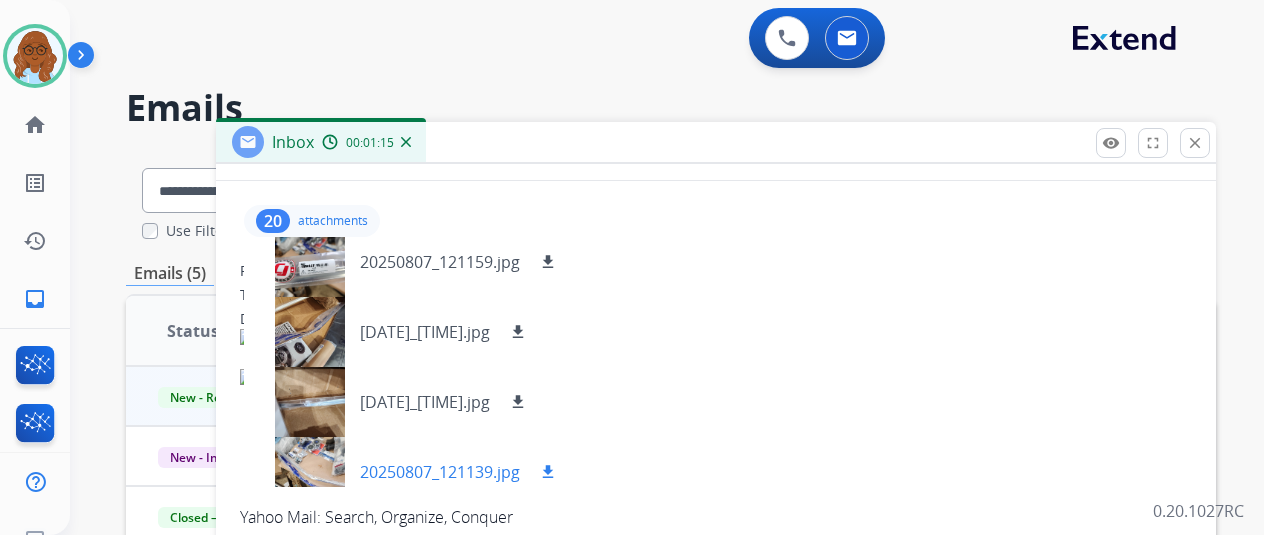 click at bounding box center (310, 472) 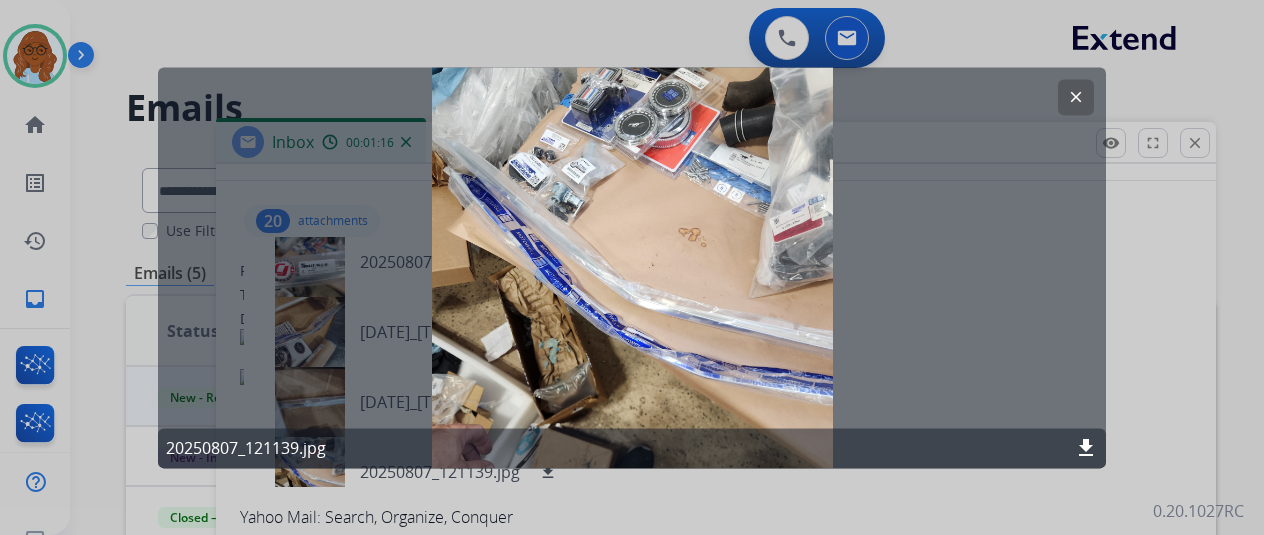 drag, startPoint x: 728, startPoint y: 494, endPoint x: 576, endPoint y: 481, distance: 152.5549 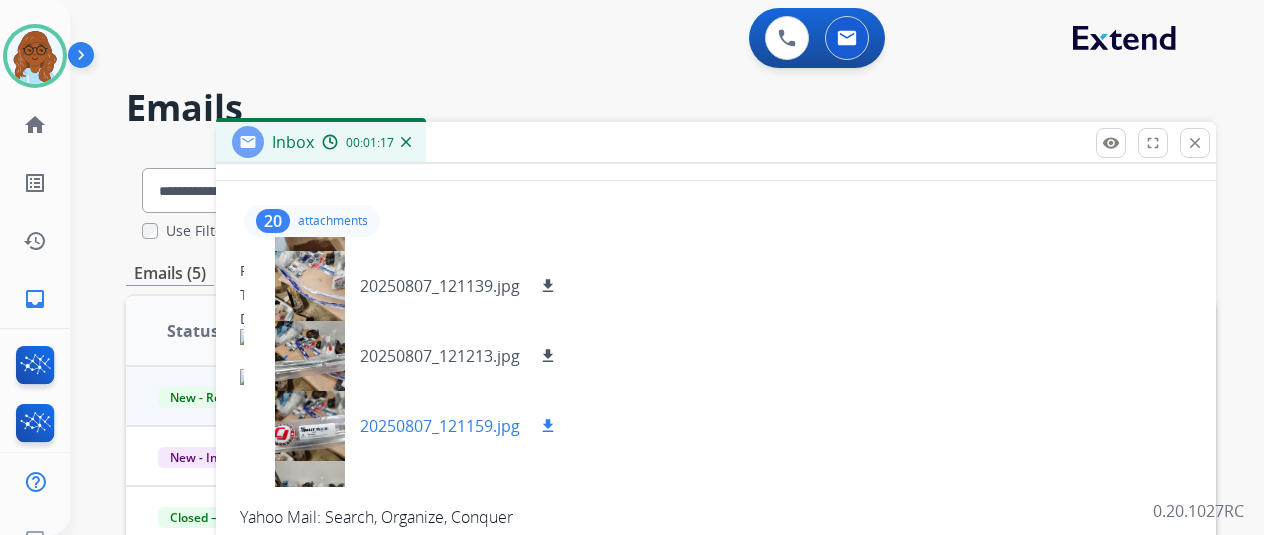 scroll, scrollTop: 700, scrollLeft: 0, axis: vertical 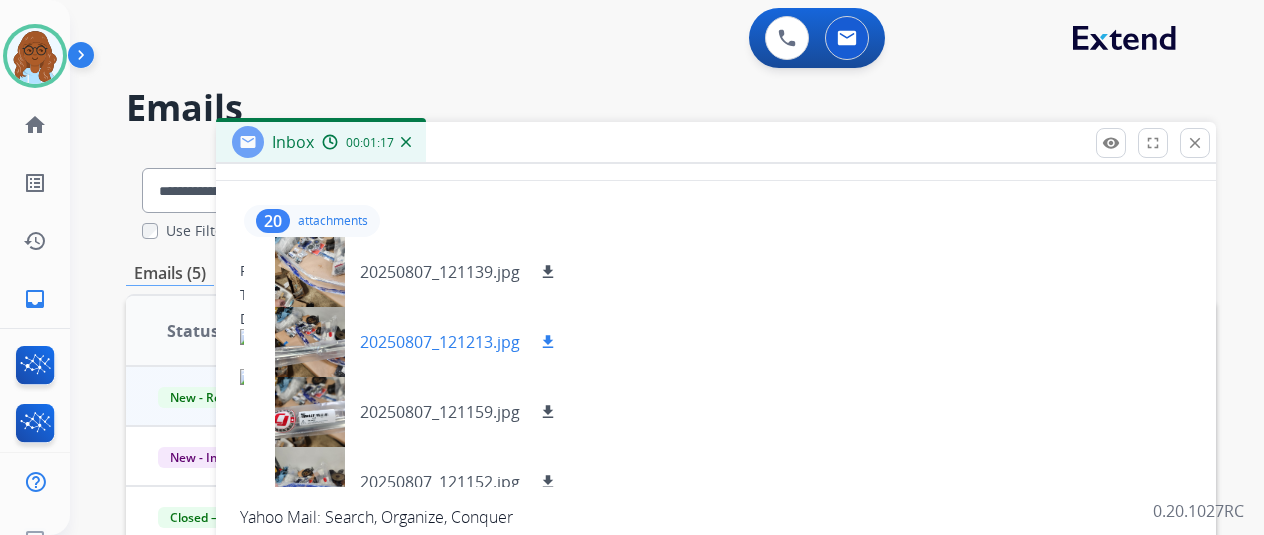 click at bounding box center [310, 342] 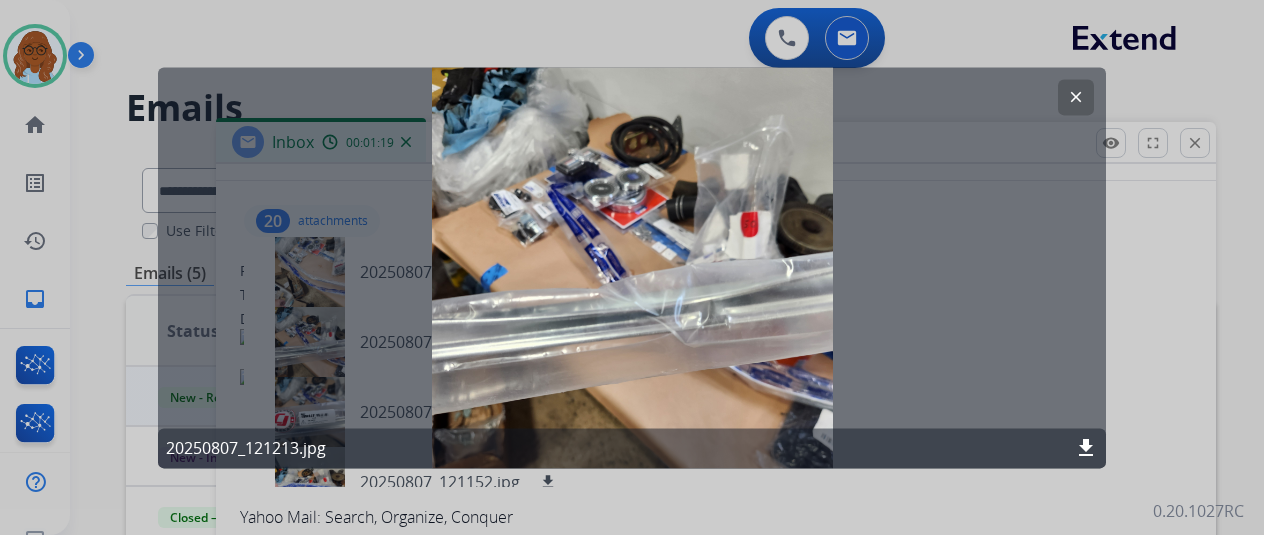 click 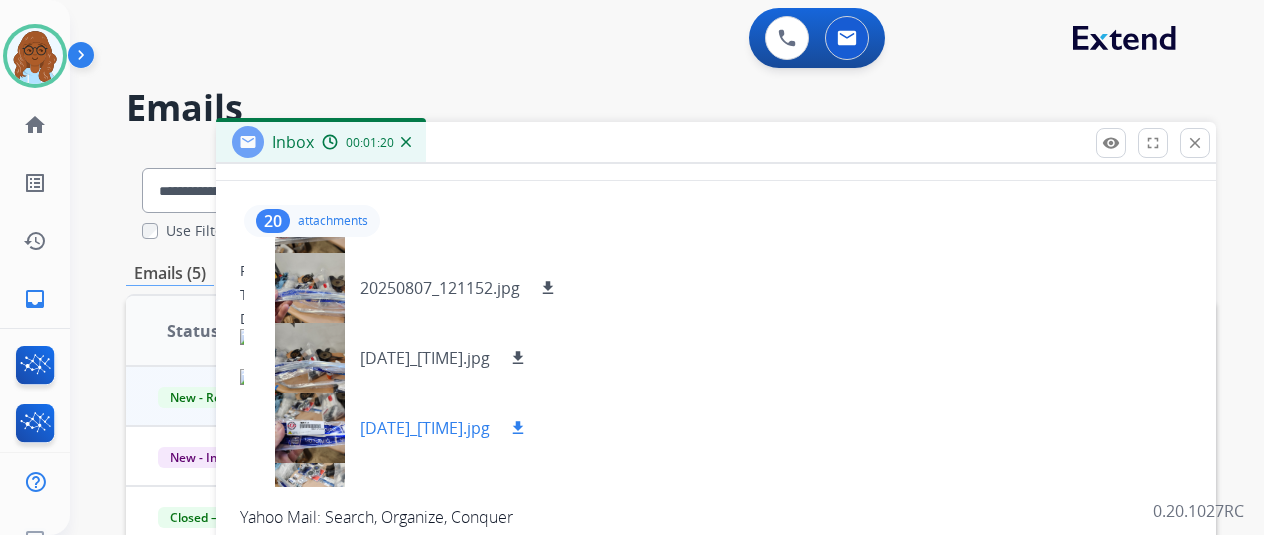 scroll, scrollTop: 900, scrollLeft: 0, axis: vertical 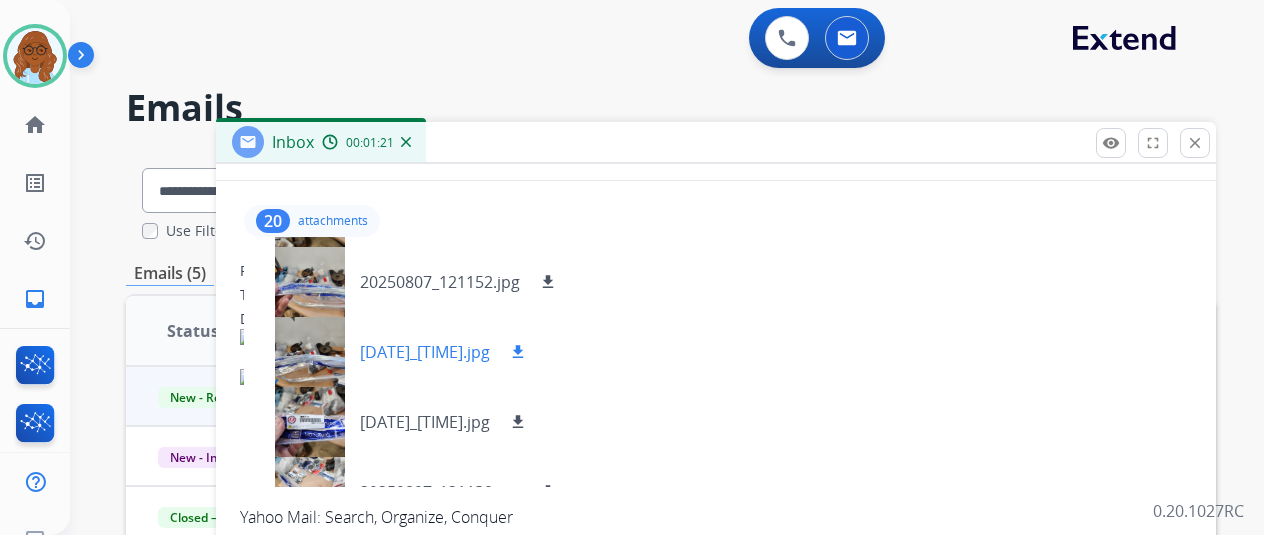 click at bounding box center [310, 352] 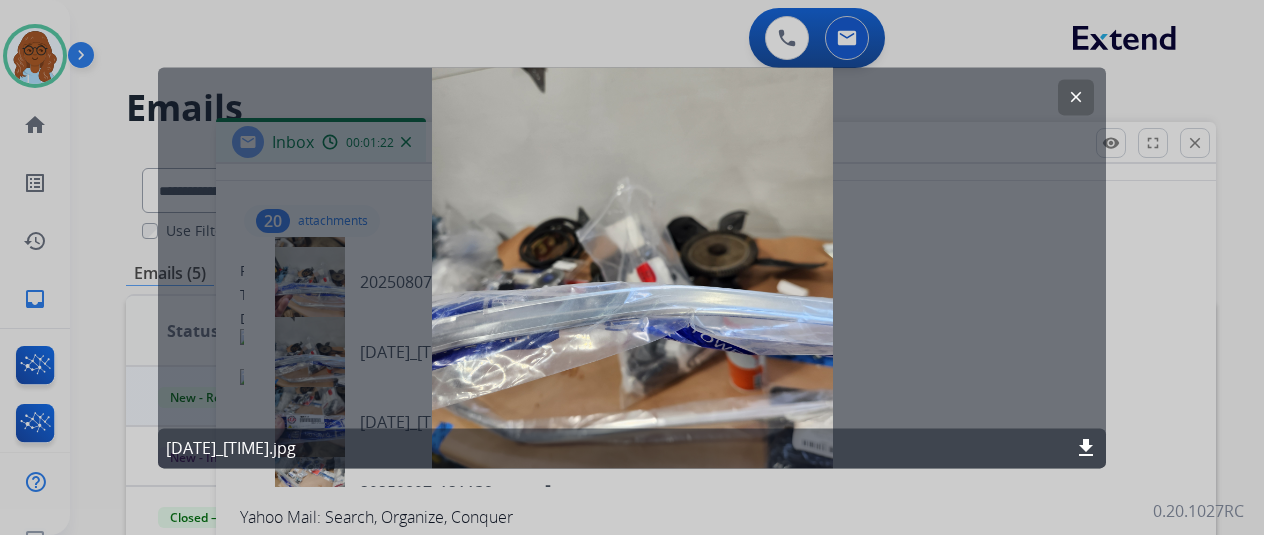 click 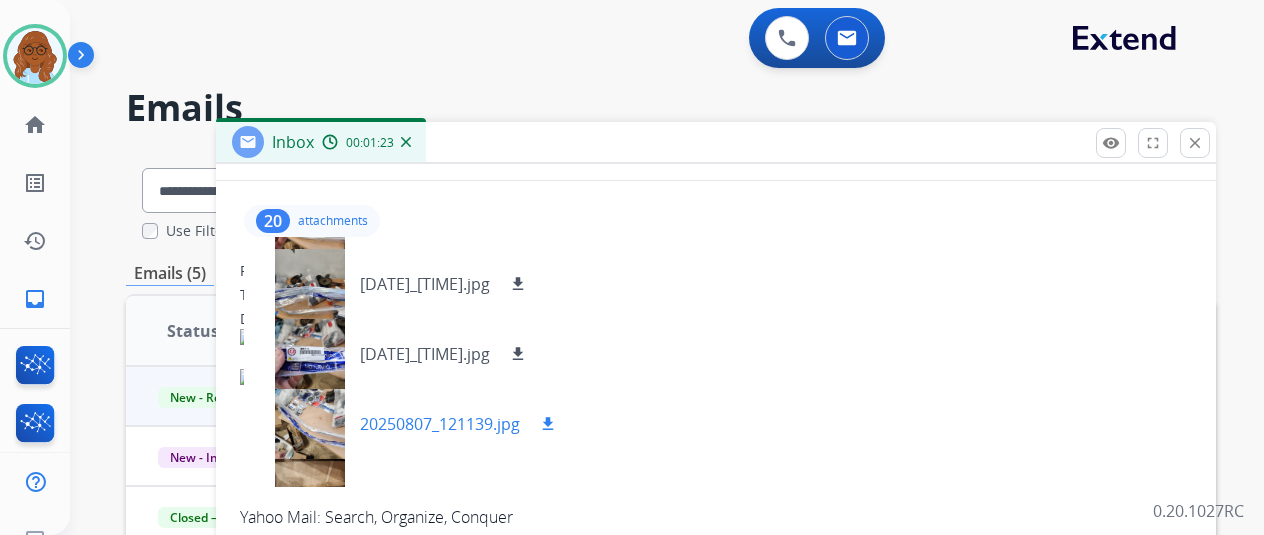 scroll, scrollTop: 1000, scrollLeft: 0, axis: vertical 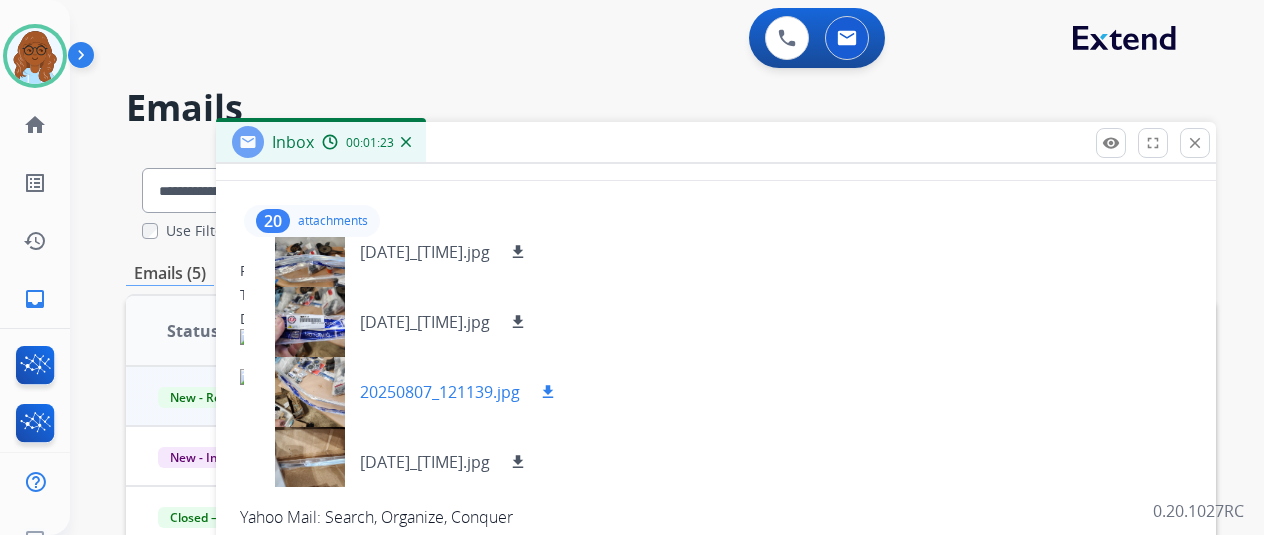 click at bounding box center (310, 392) 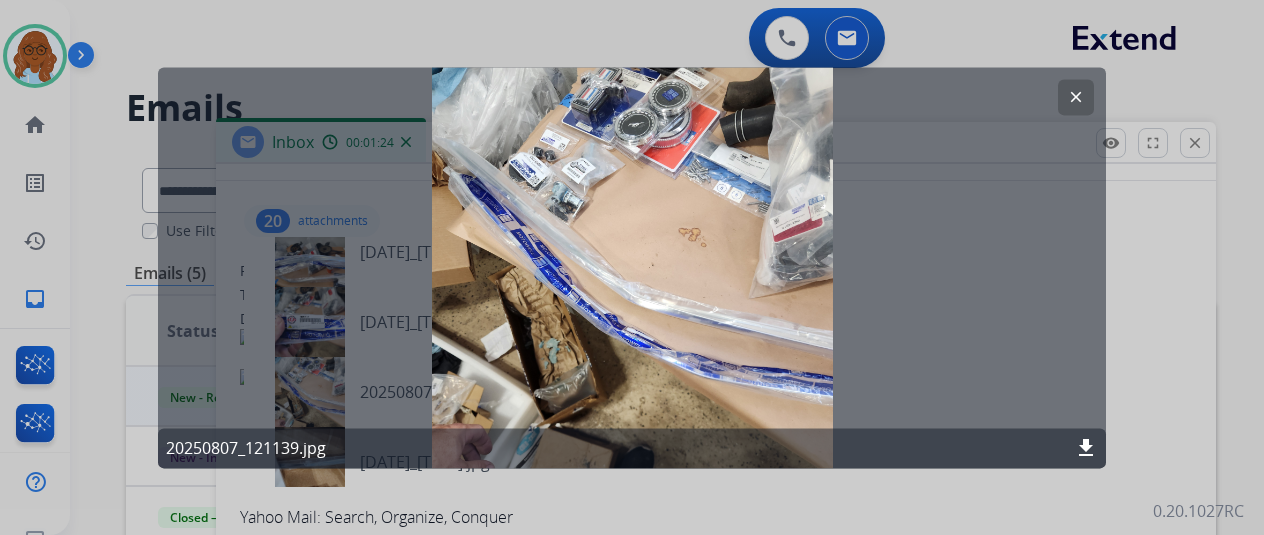 click 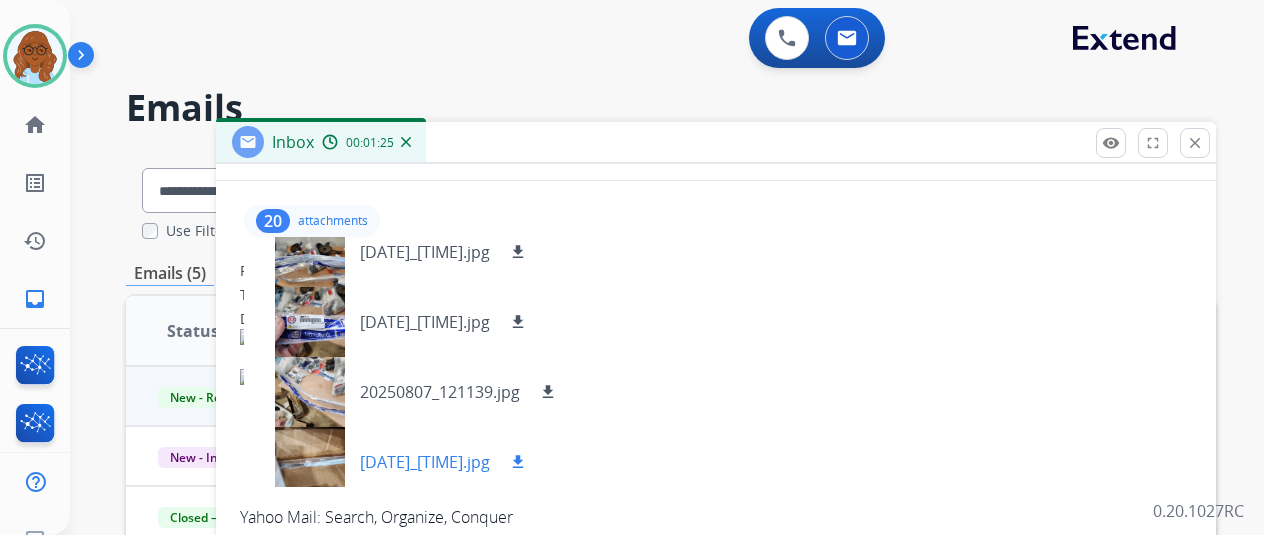 scroll, scrollTop: 1100, scrollLeft: 0, axis: vertical 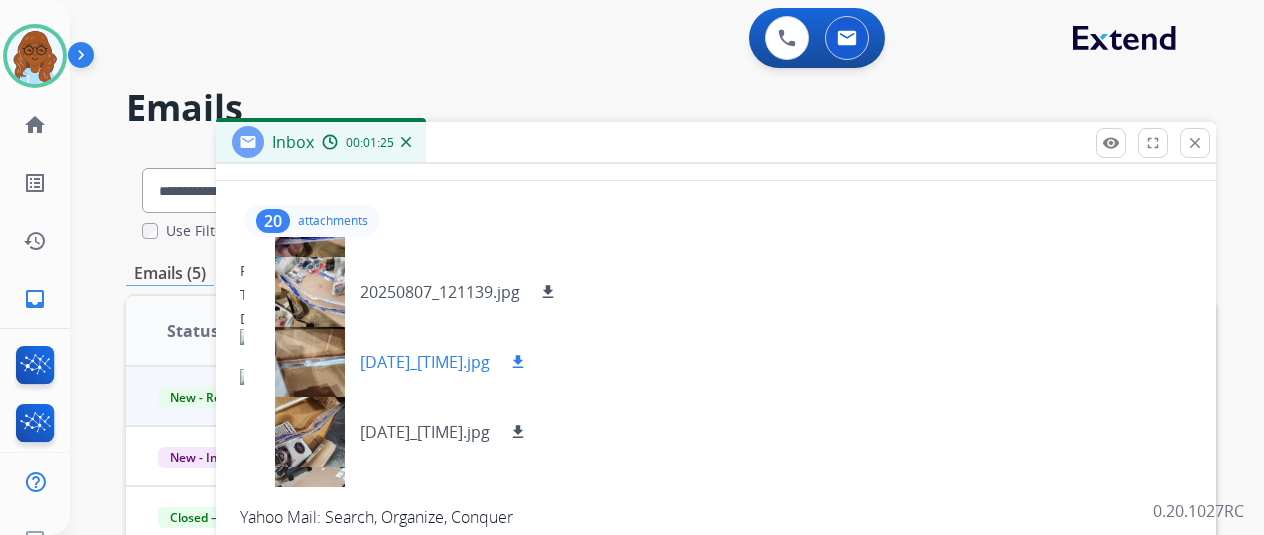 click at bounding box center [310, 362] 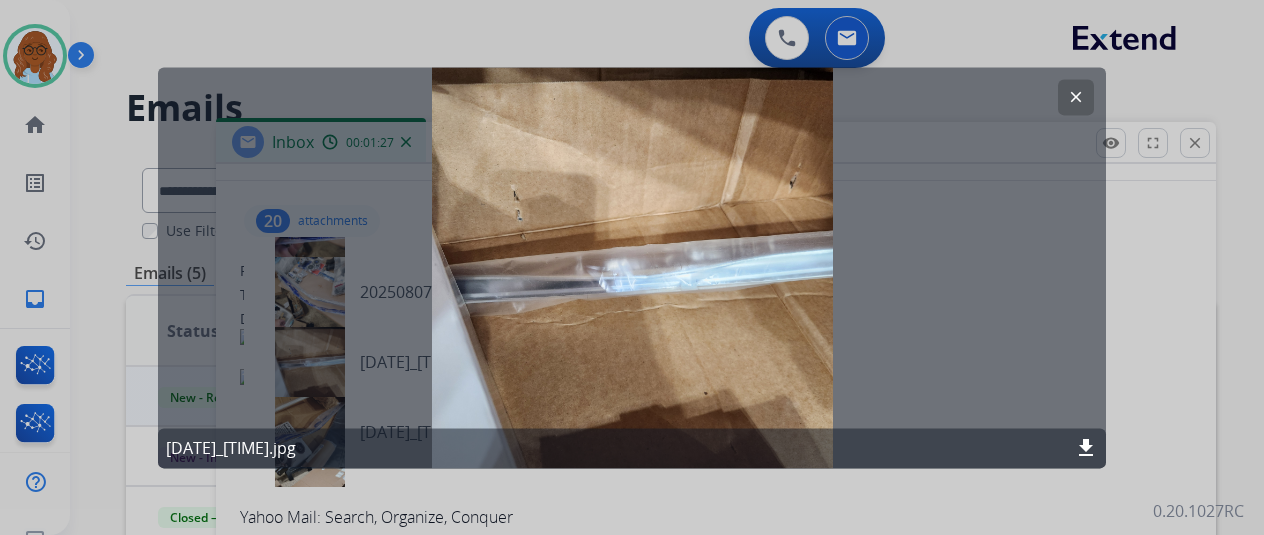 click 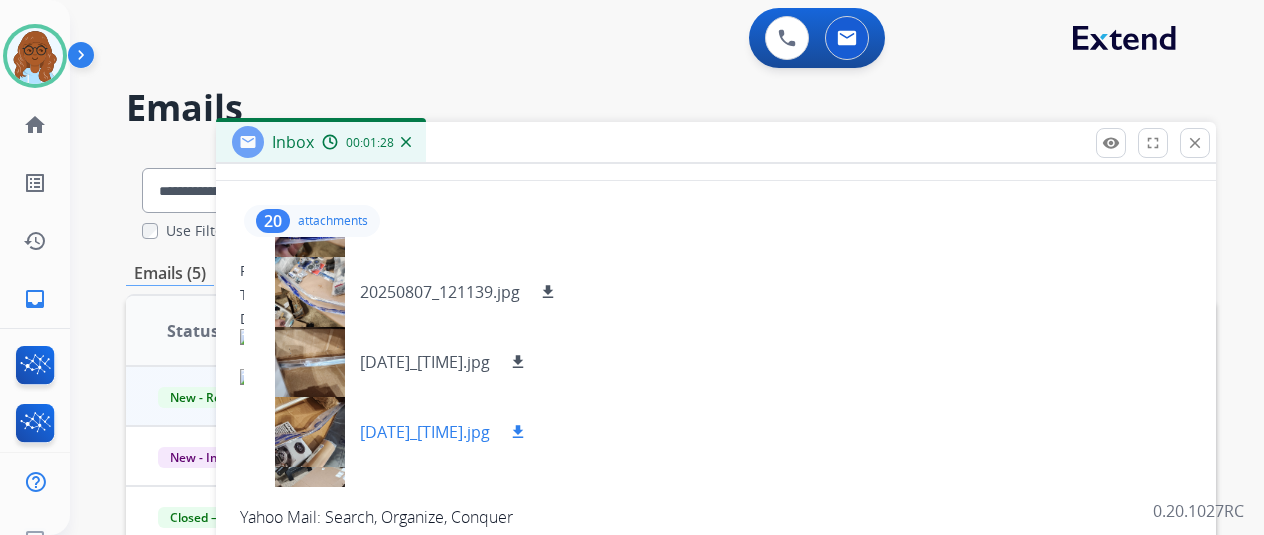 click at bounding box center (310, 432) 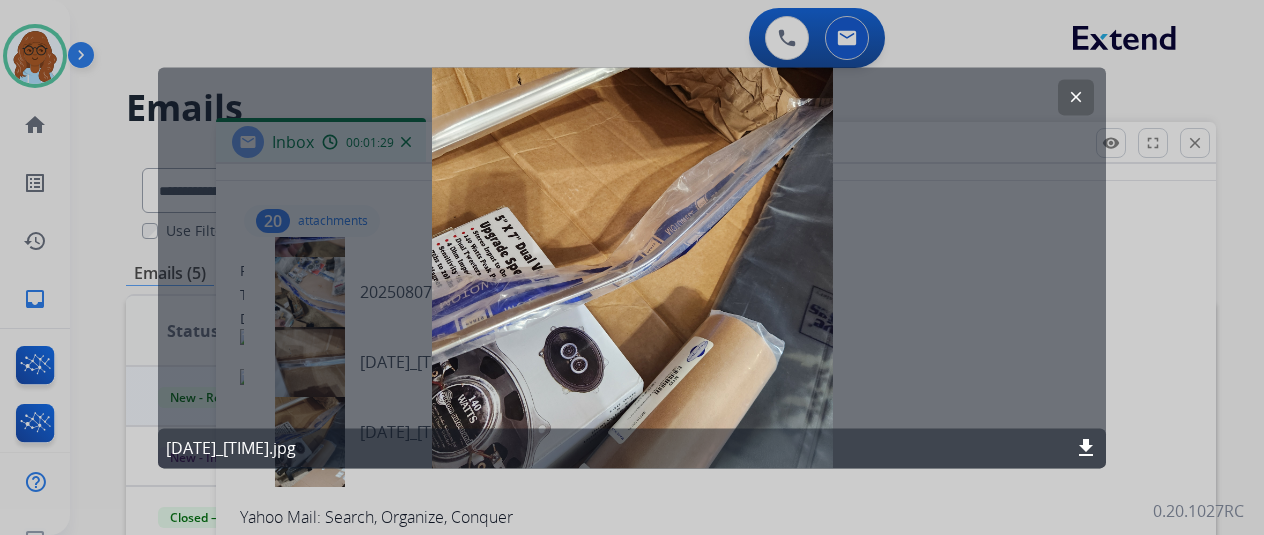 click 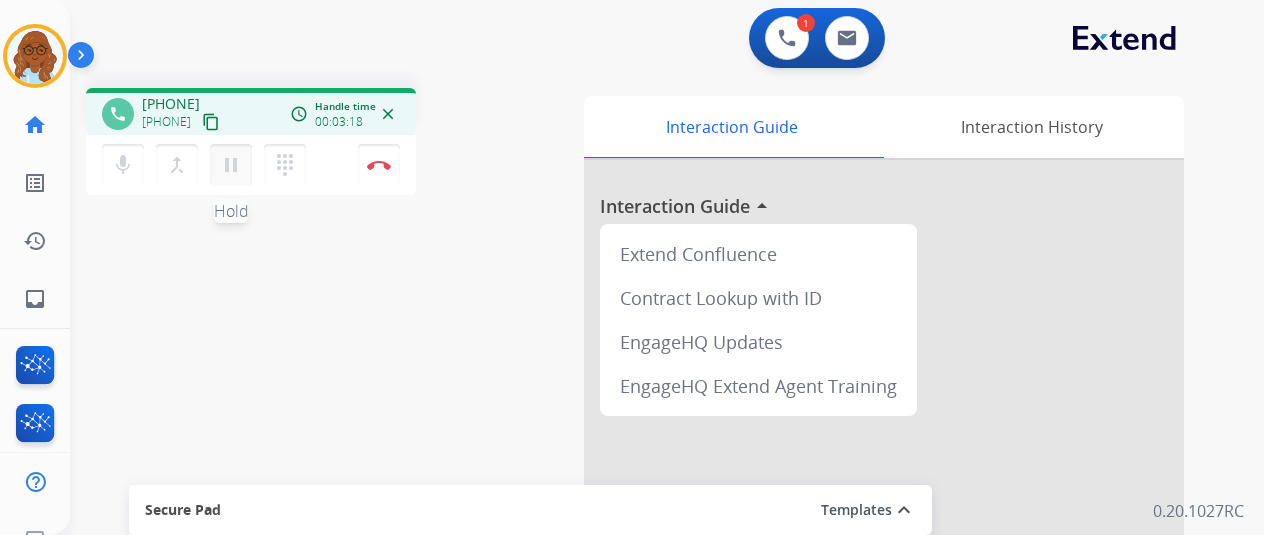 click on "pause" at bounding box center (231, 165) 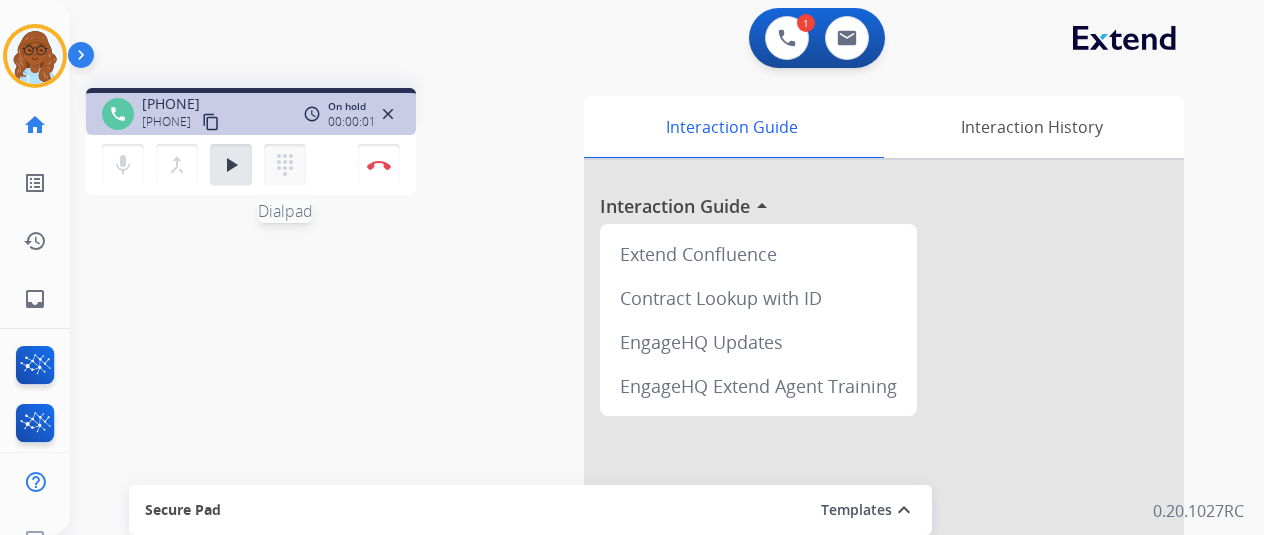 click on "dialpad" at bounding box center [285, 165] 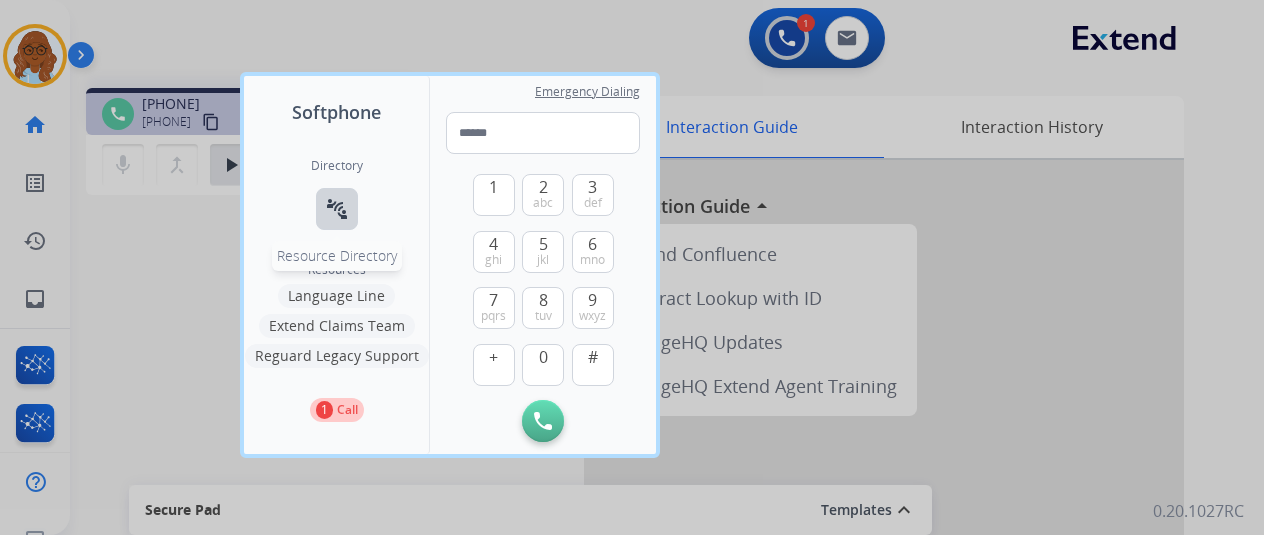 click on "connect_without_contact" at bounding box center (337, 209) 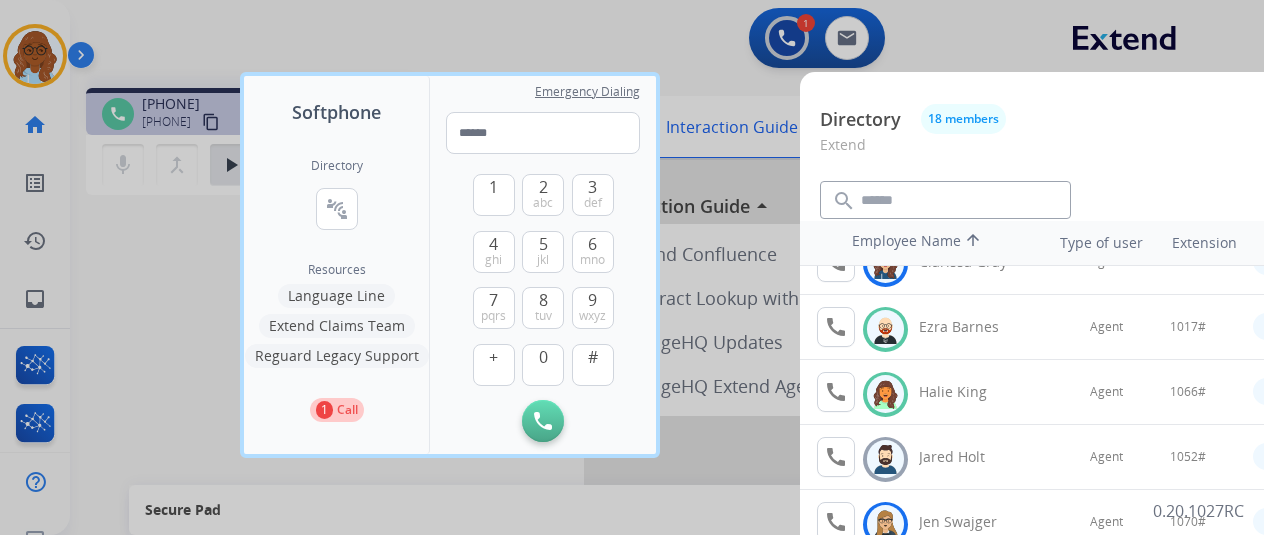 scroll, scrollTop: 200, scrollLeft: 0, axis: vertical 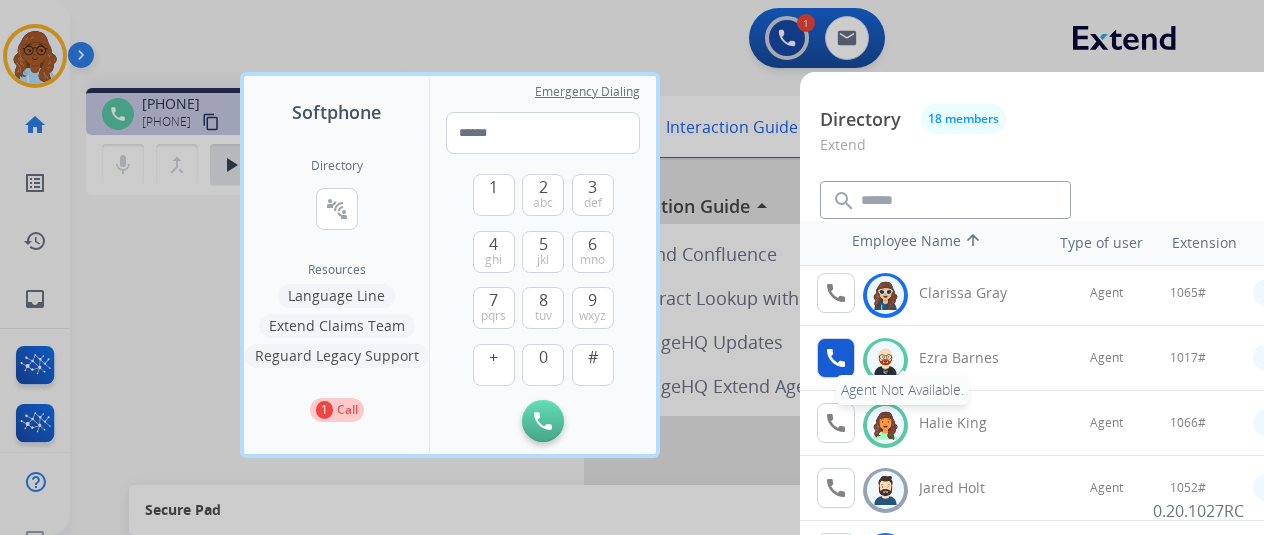click on "call" at bounding box center (836, 358) 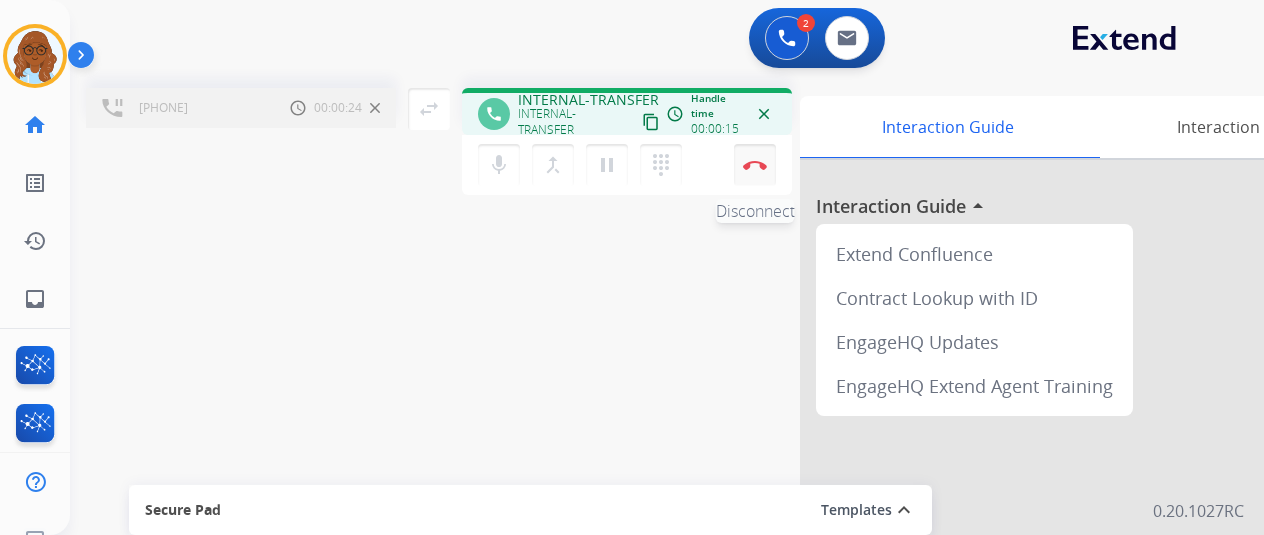 click on "Disconnect" at bounding box center (755, 165) 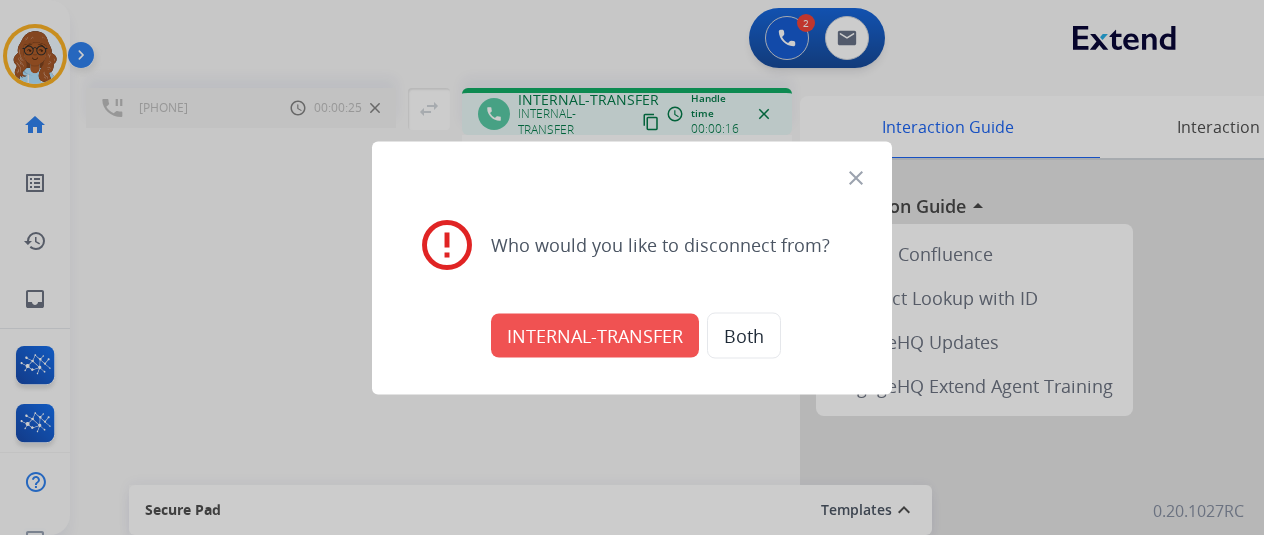 click on "INTERNAL-TRANSFER" at bounding box center (595, 335) 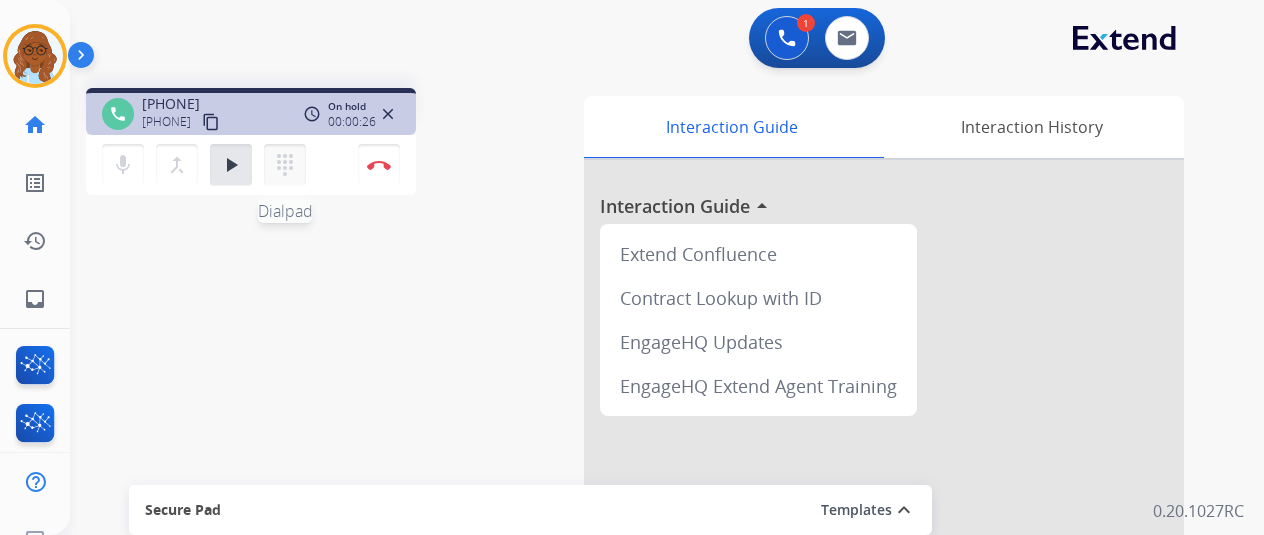 click on "dialpad" at bounding box center [285, 165] 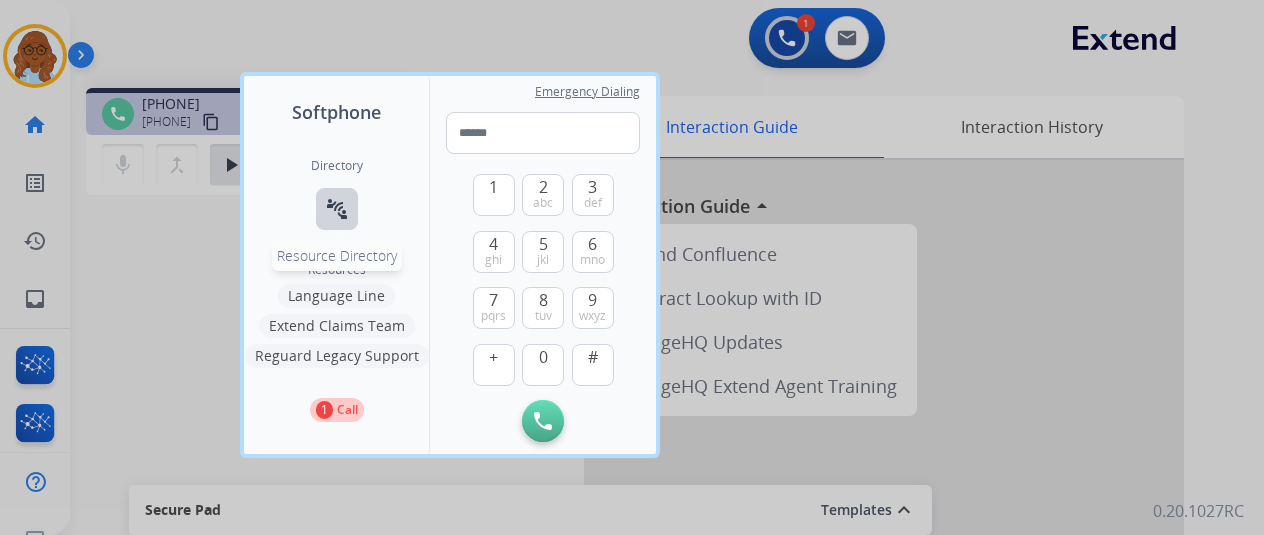 click on "connect_without_contact" at bounding box center (337, 209) 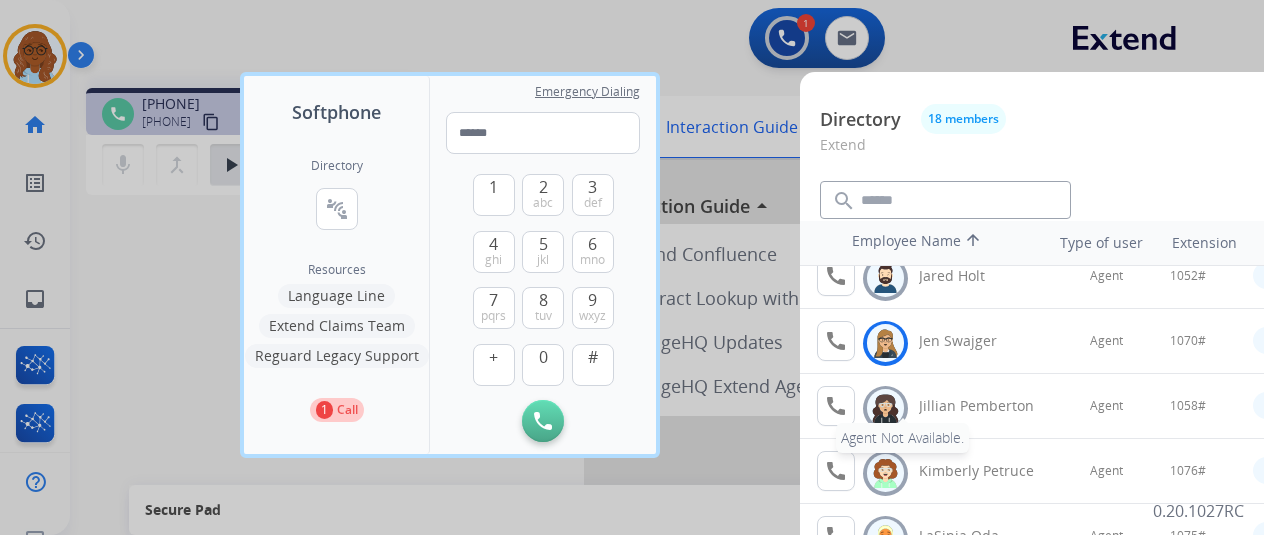 scroll, scrollTop: 300, scrollLeft: 0, axis: vertical 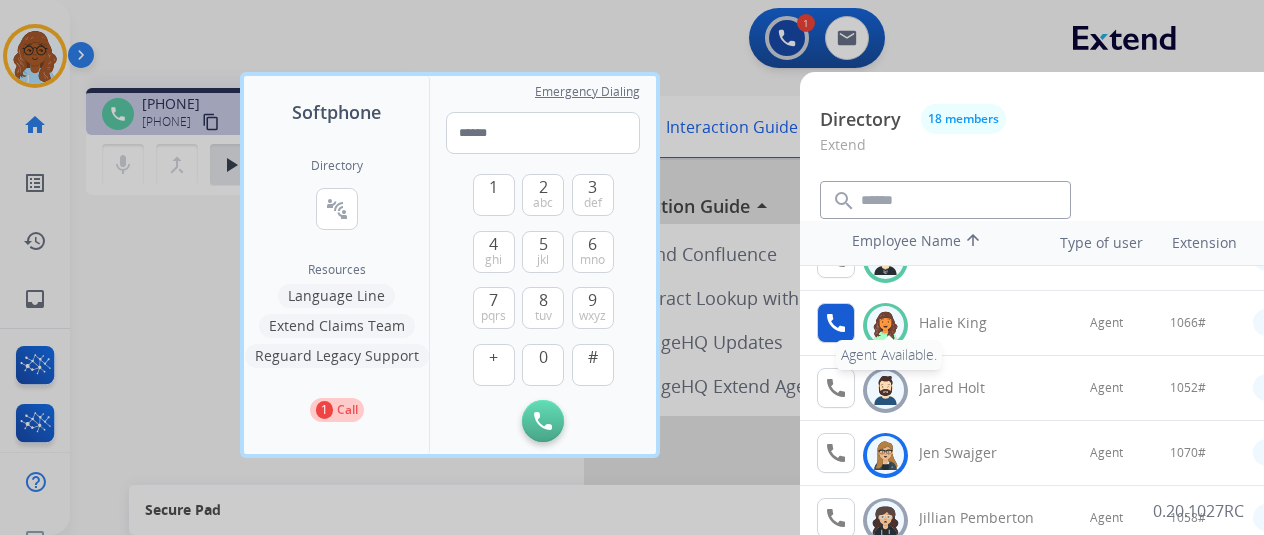 click on "call" at bounding box center [836, 323] 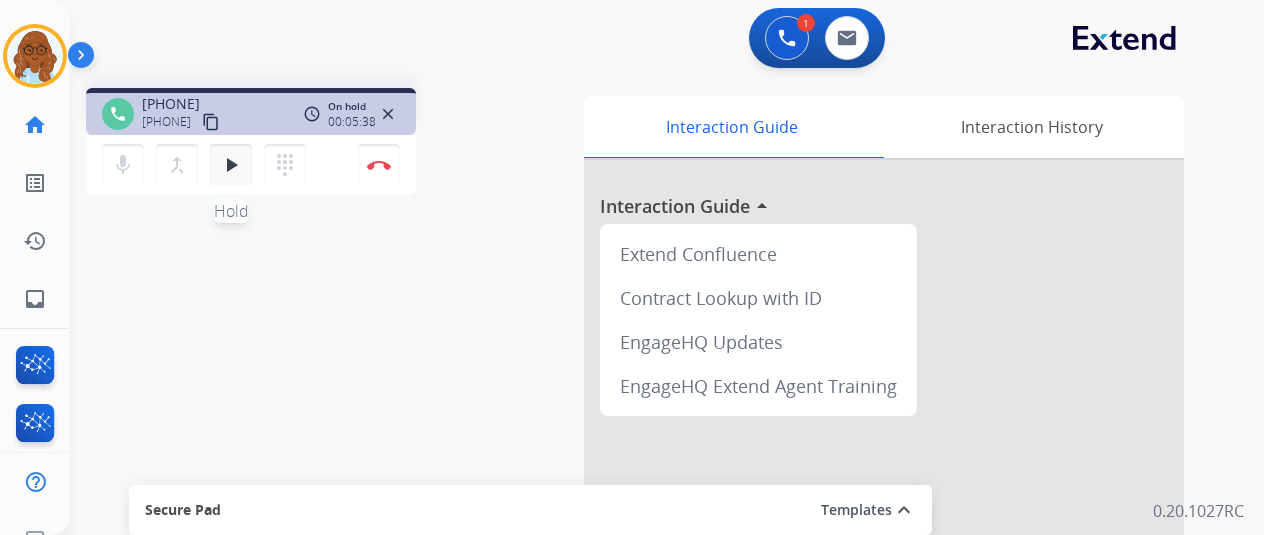 click on "play_arrow" at bounding box center [231, 165] 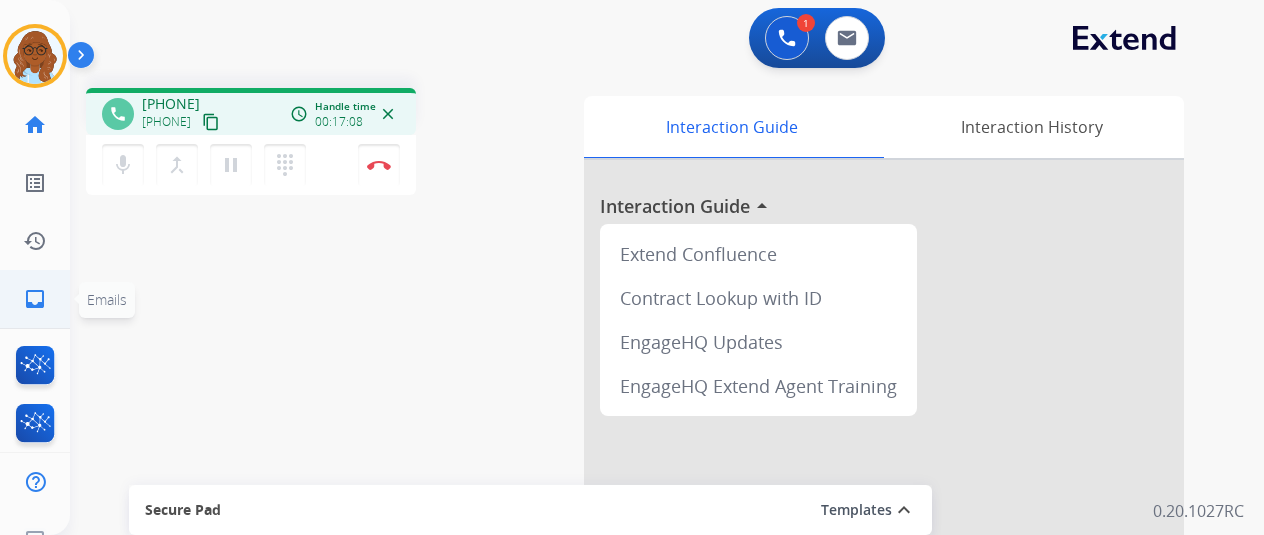 click on "inbox  Emails" 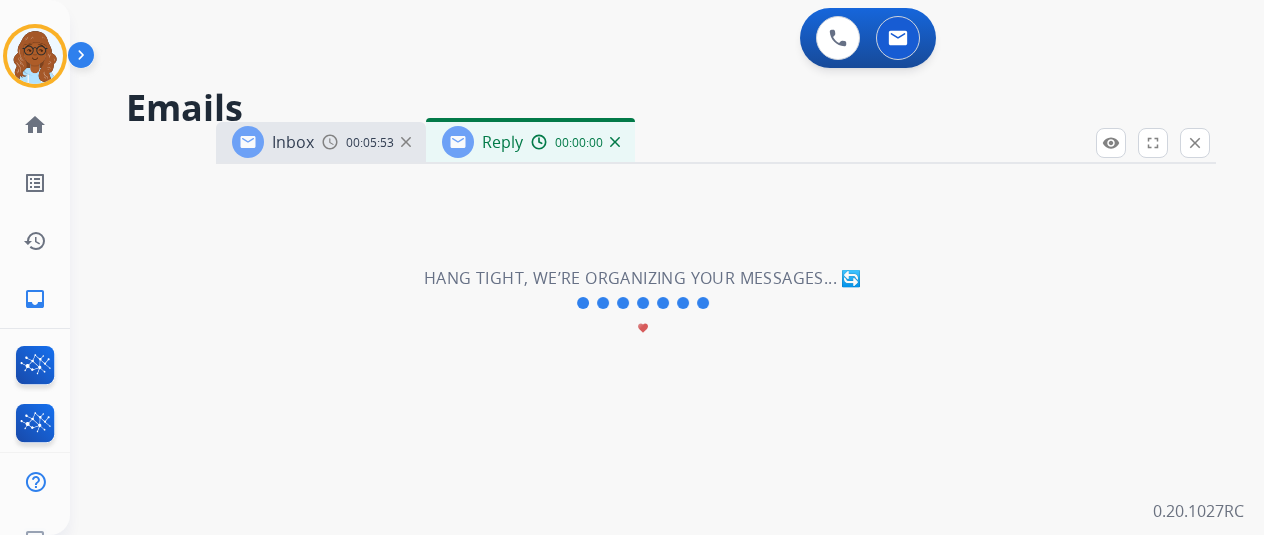 select on "**********" 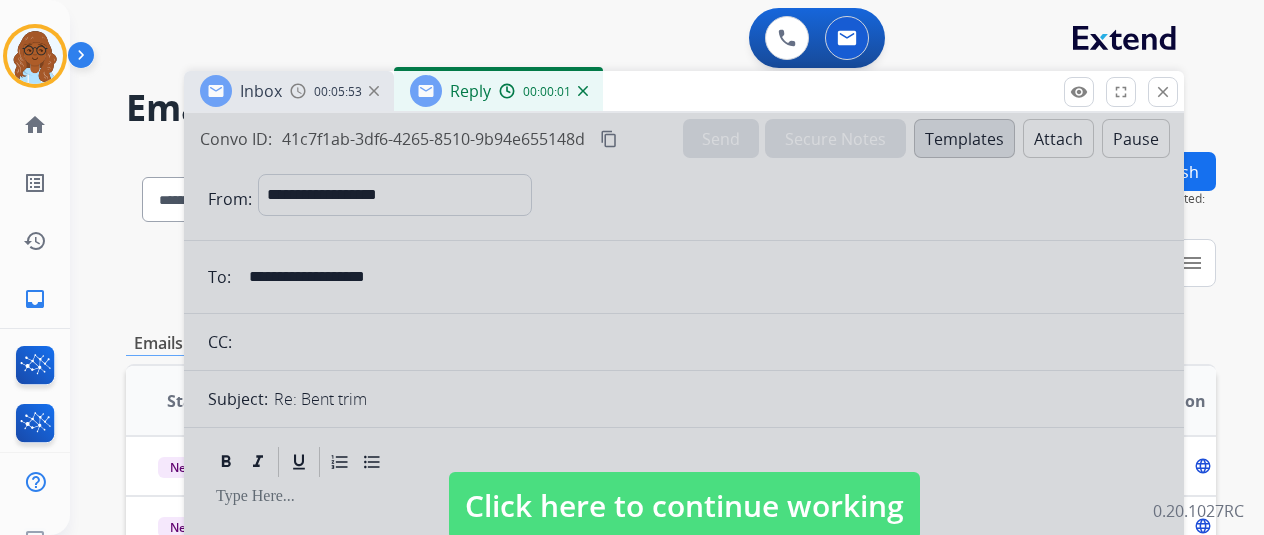 drag, startPoint x: 719, startPoint y: 139, endPoint x: 674, endPoint y: 65, distance: 86.608315 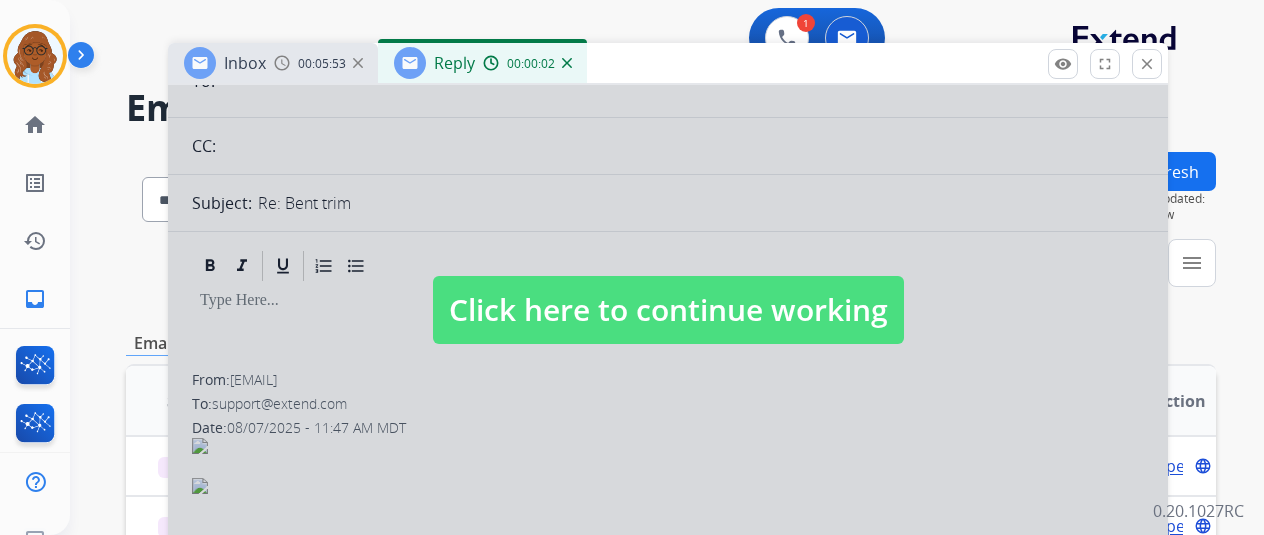 scroll, scrollTop: 0, scrollLeft: 0, axis: both 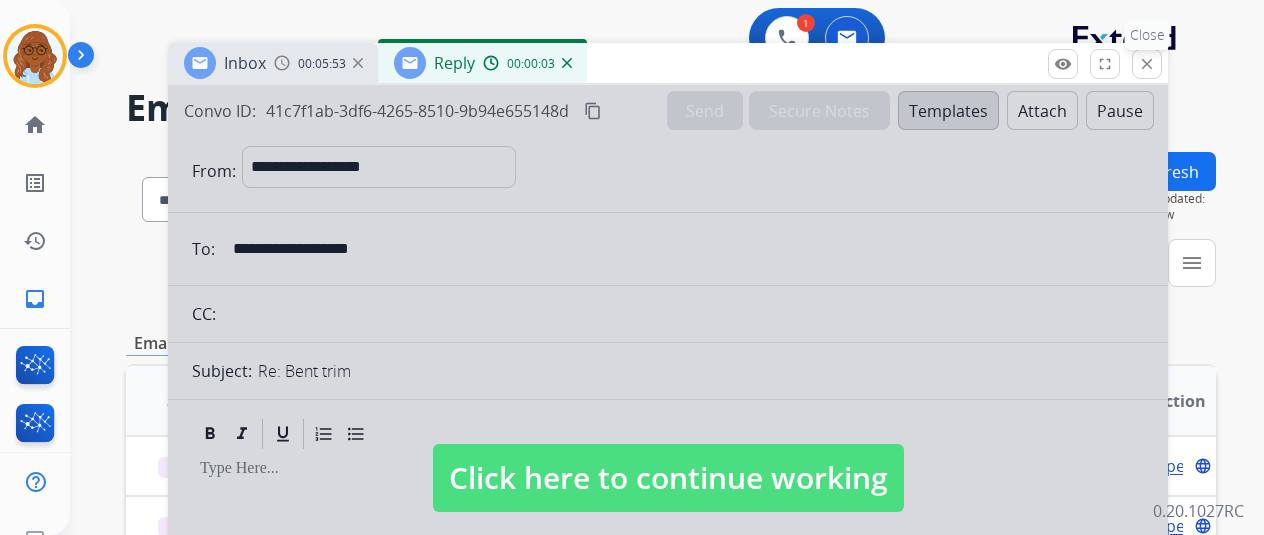 click on "close" at bounding box center [1147, 64] 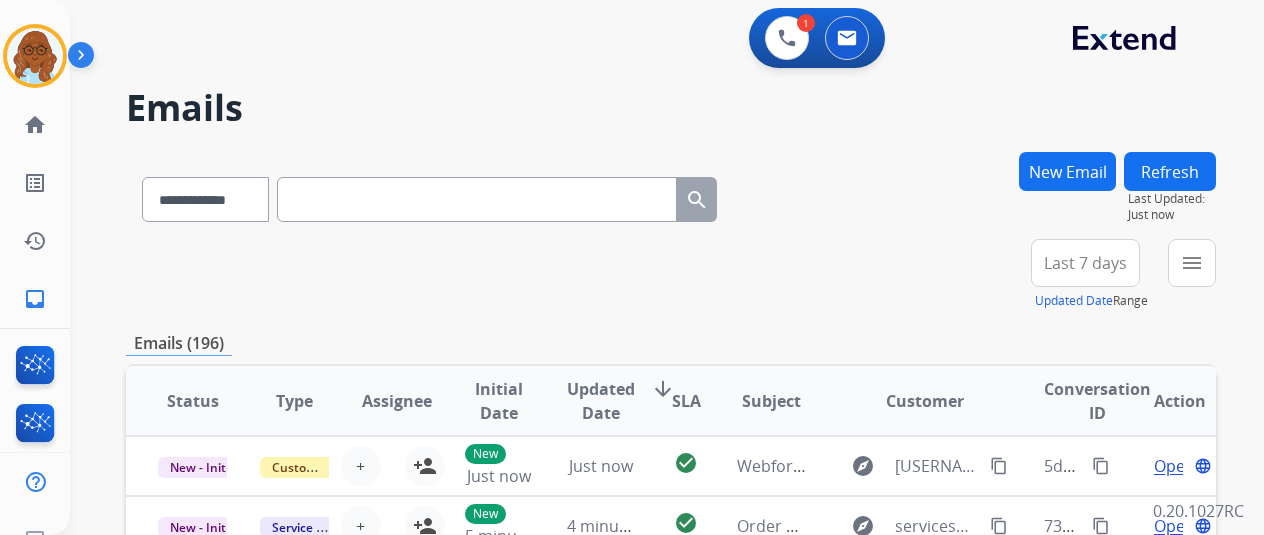 click on "New Email" at bounding box center [1067, 171] 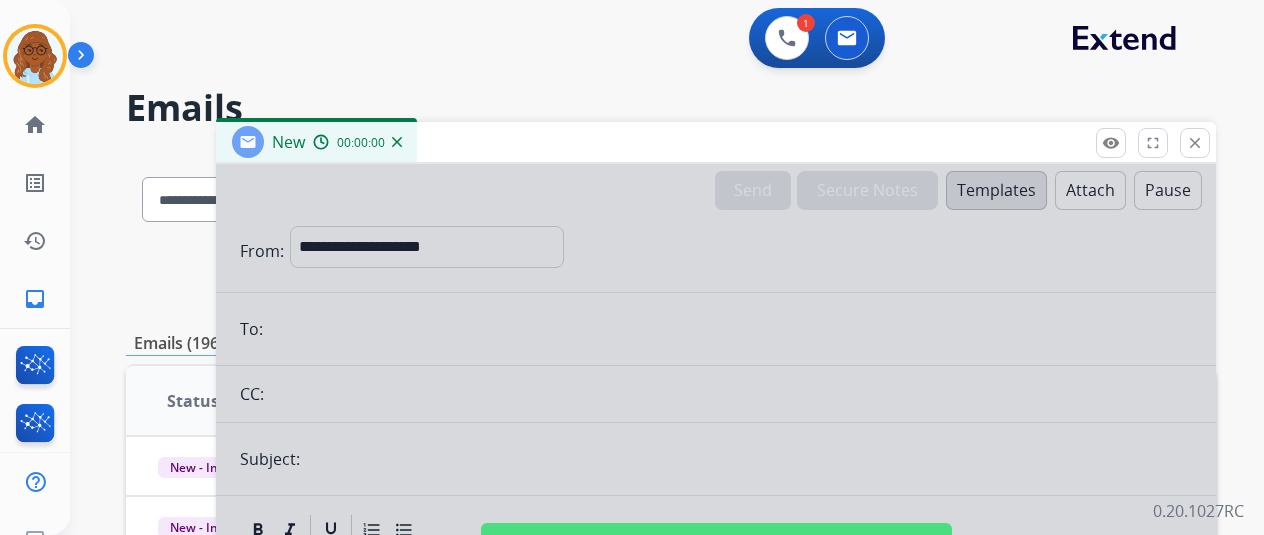 click at bounding box center (716, 537) 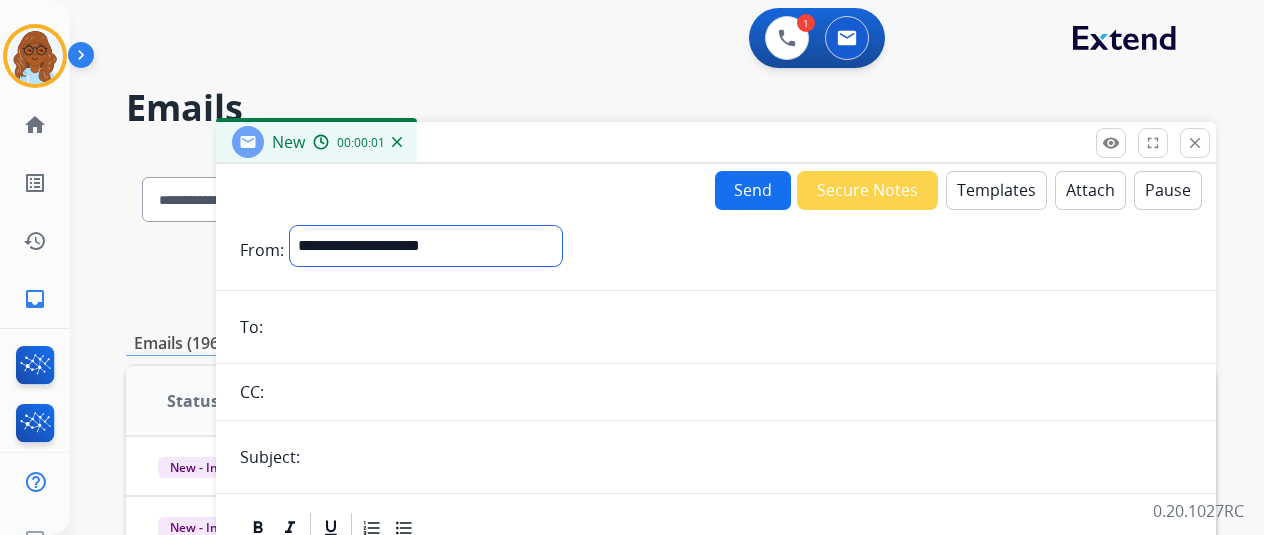 drag, startPoint x: 476, startPoint y: 254, endPoint x: 567, endPoint y: 265, distance: 91.66242 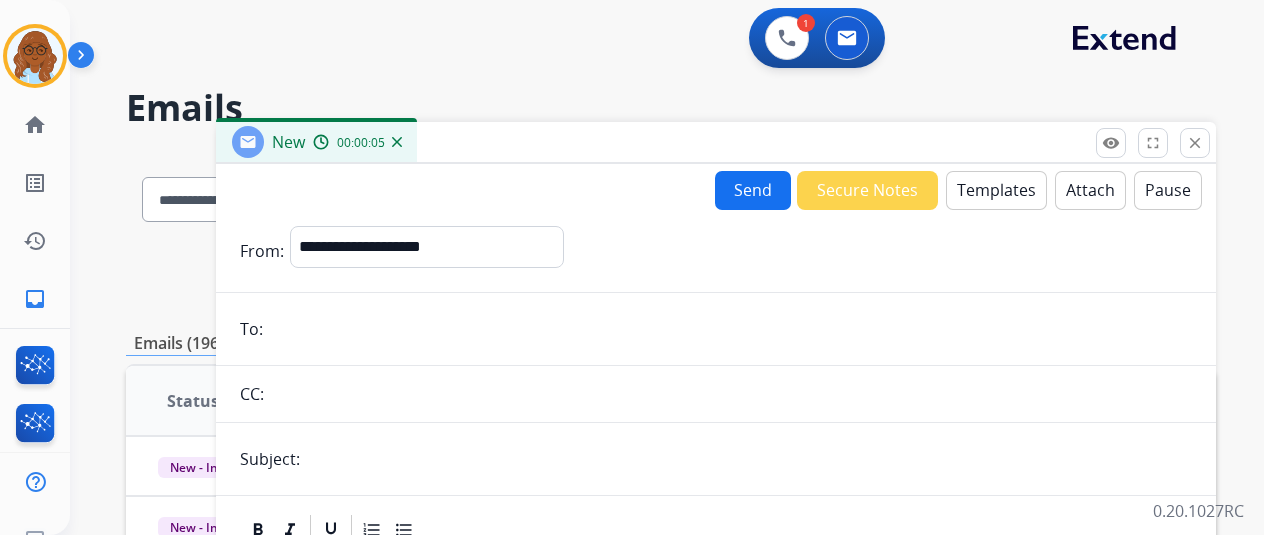 drag, startPoint x: 1205, startPoint y: 145, endPoint x: 1215, endPoint y: 164, distance: 21.470911 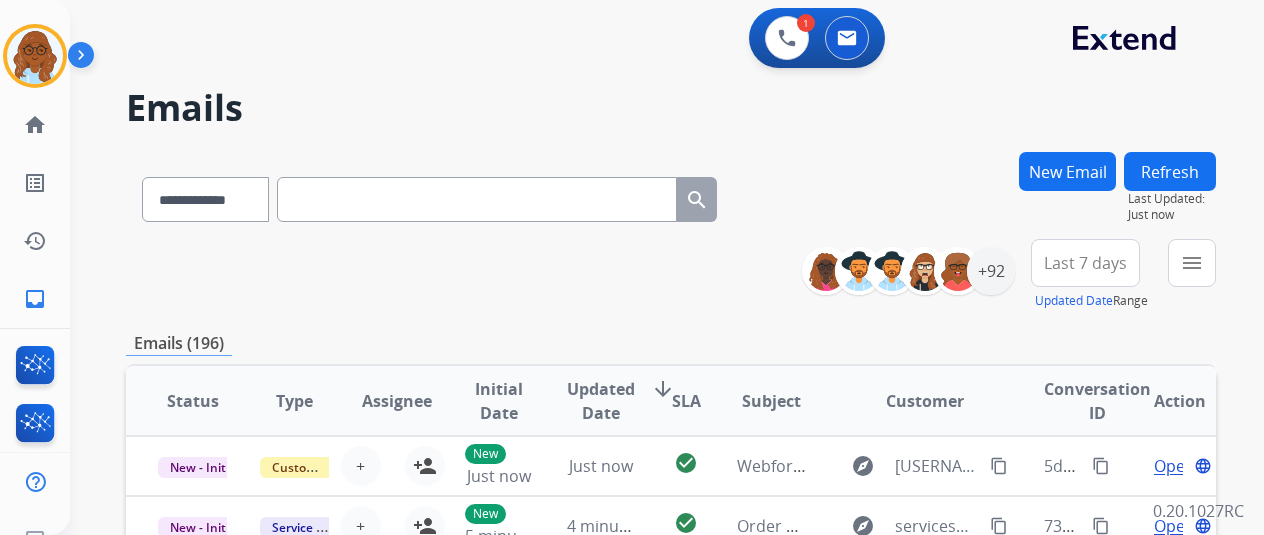 click on "**********" at bounding box center [671, 195] 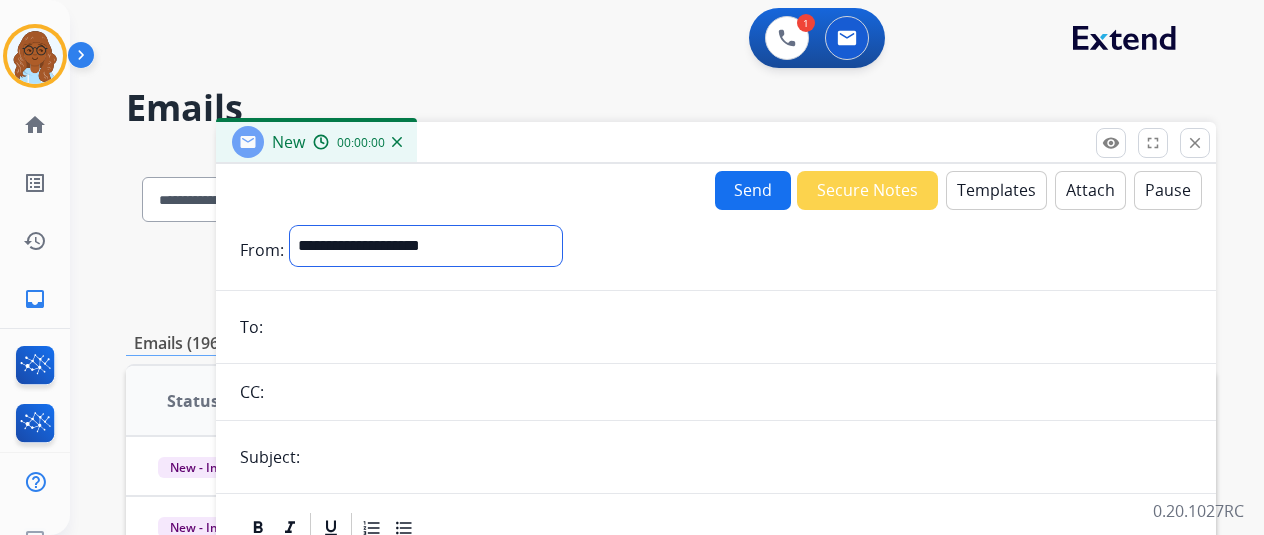 click on "**********" at bounding box center (426, 246) 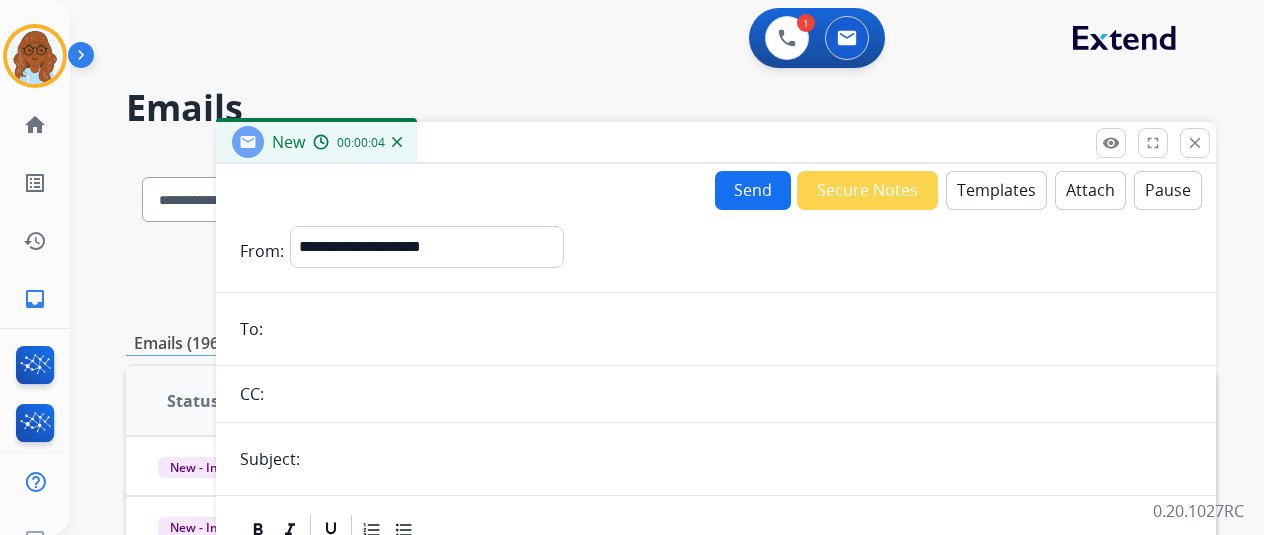 click on "close" at bounding box center [1195, 143] 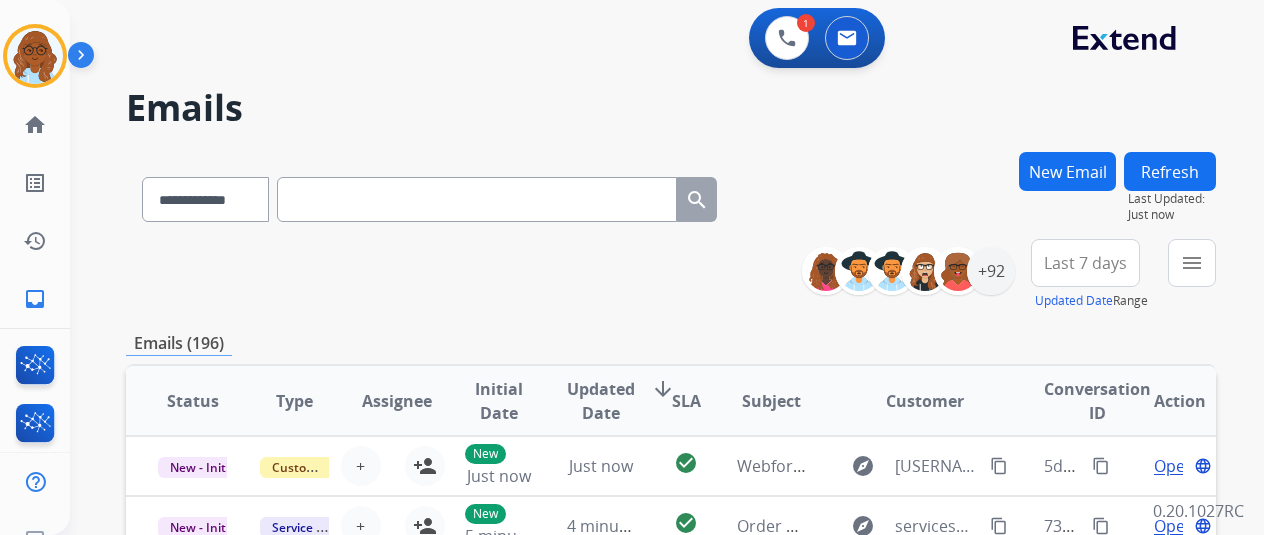 click at bounding box center [477, 199] 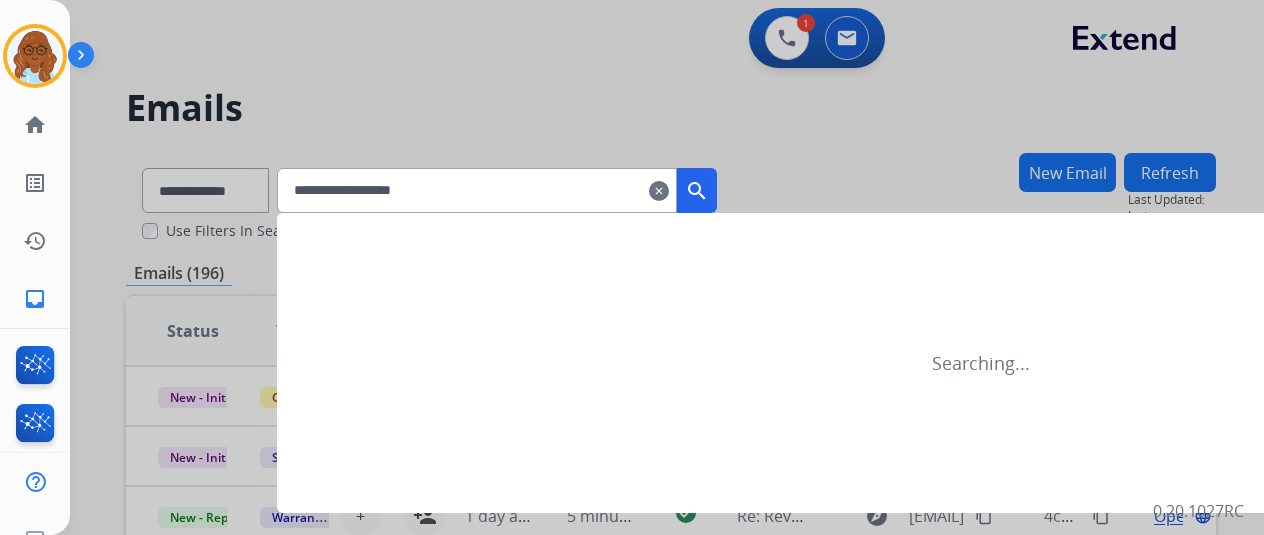type on "**********" 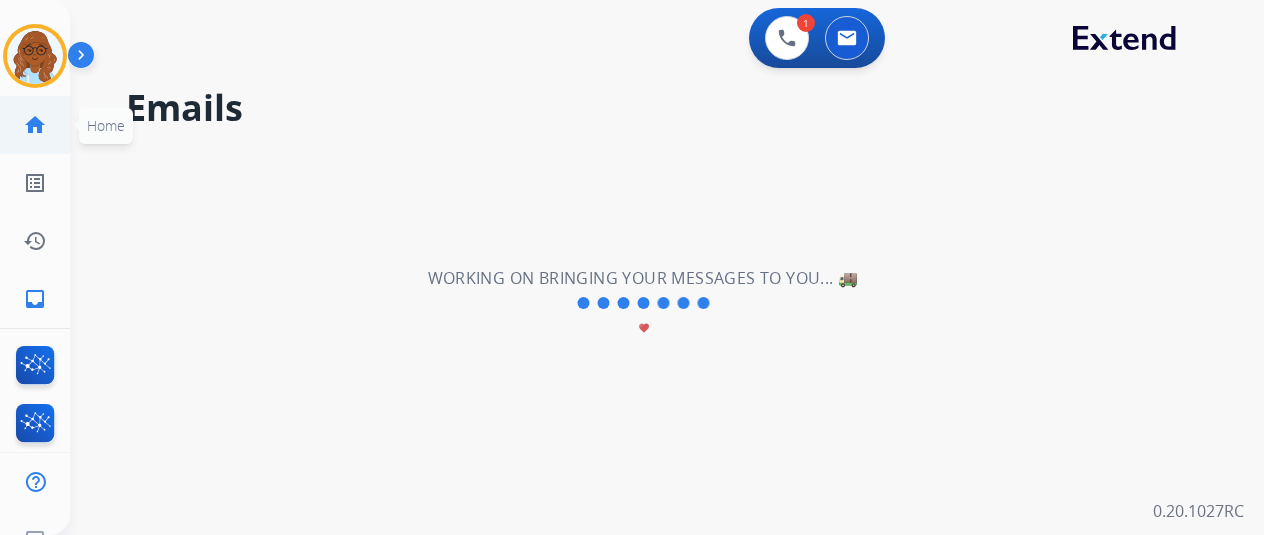 click on "home  Home" 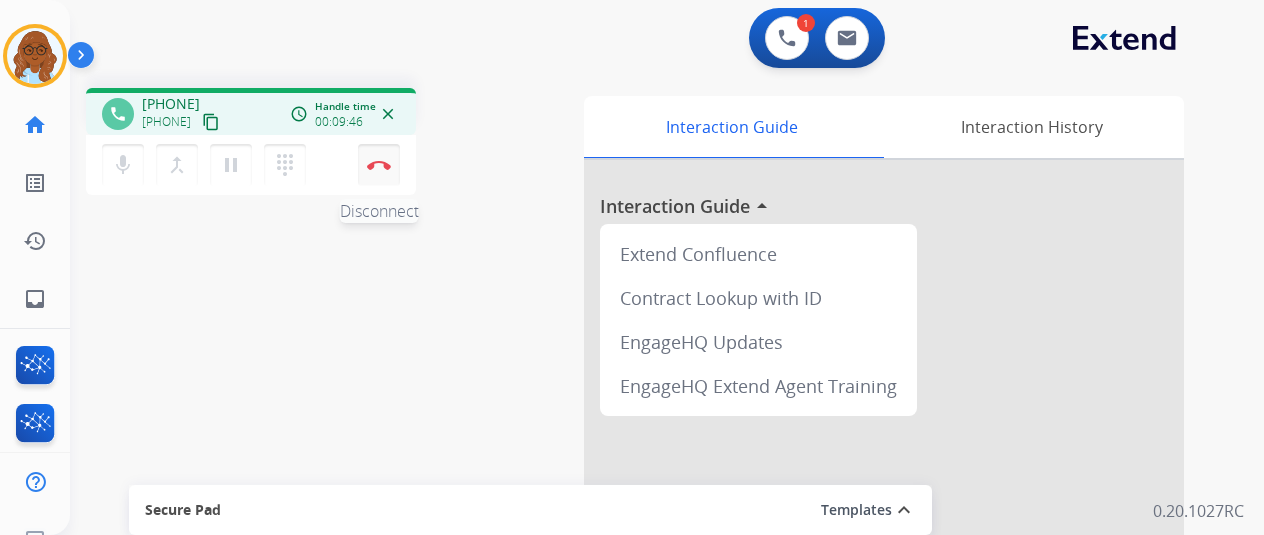 click at bounding box center [379, 165] 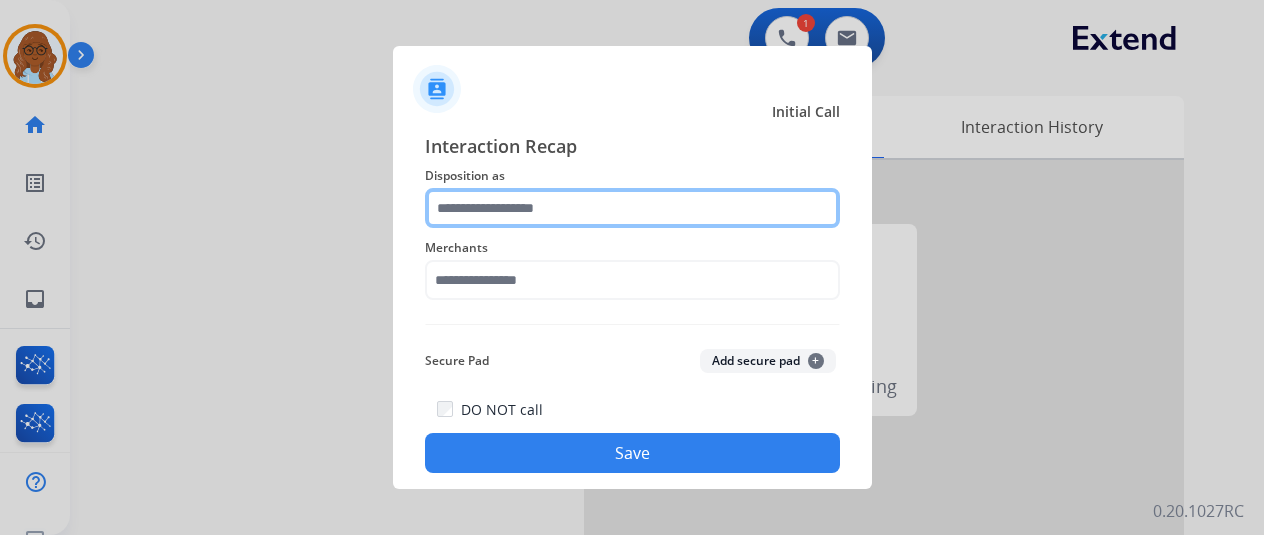 click 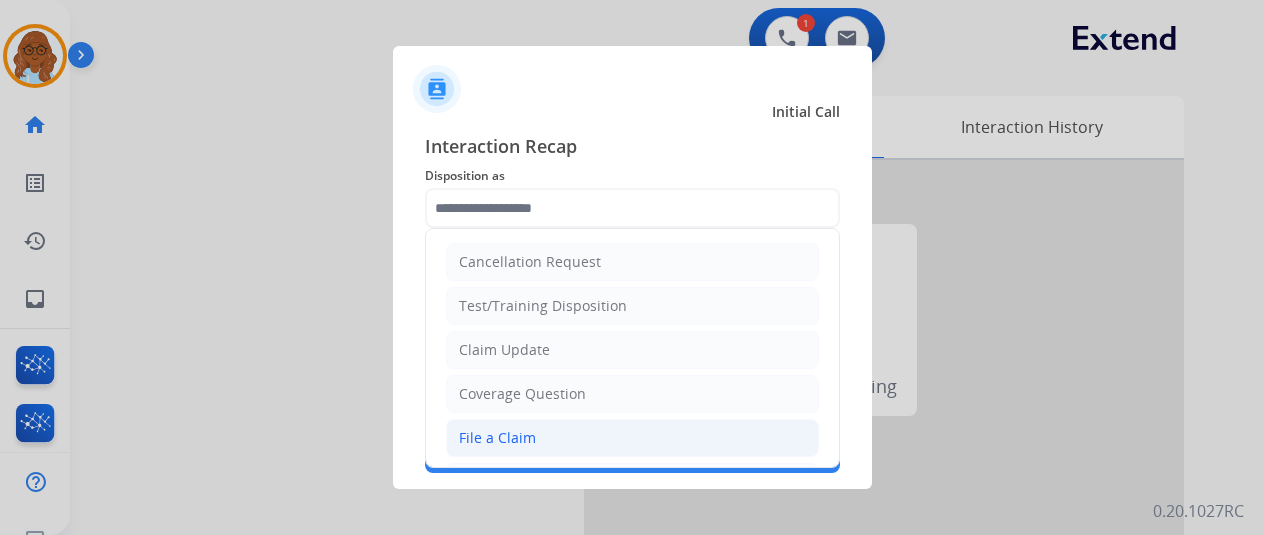 click on "File a Claim" 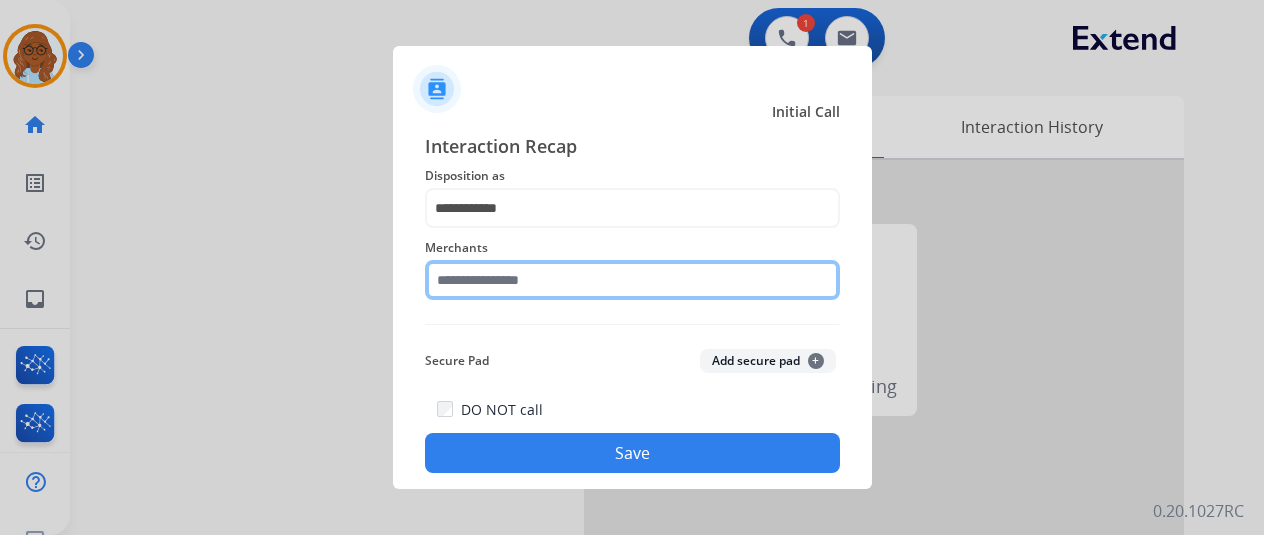 click 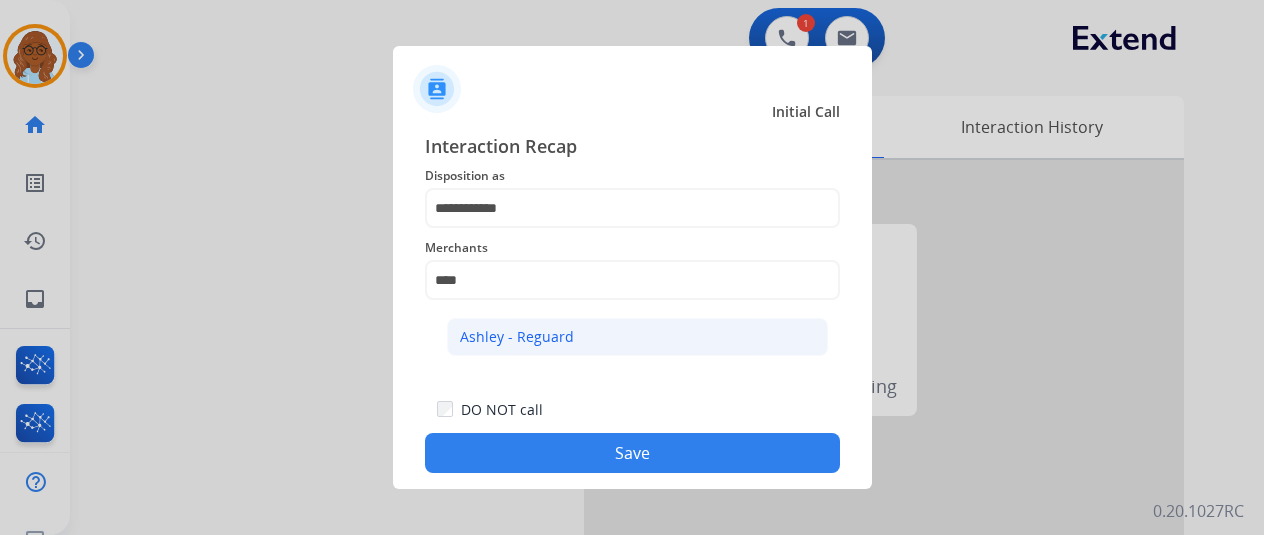 click on "Ashley - Reguard" 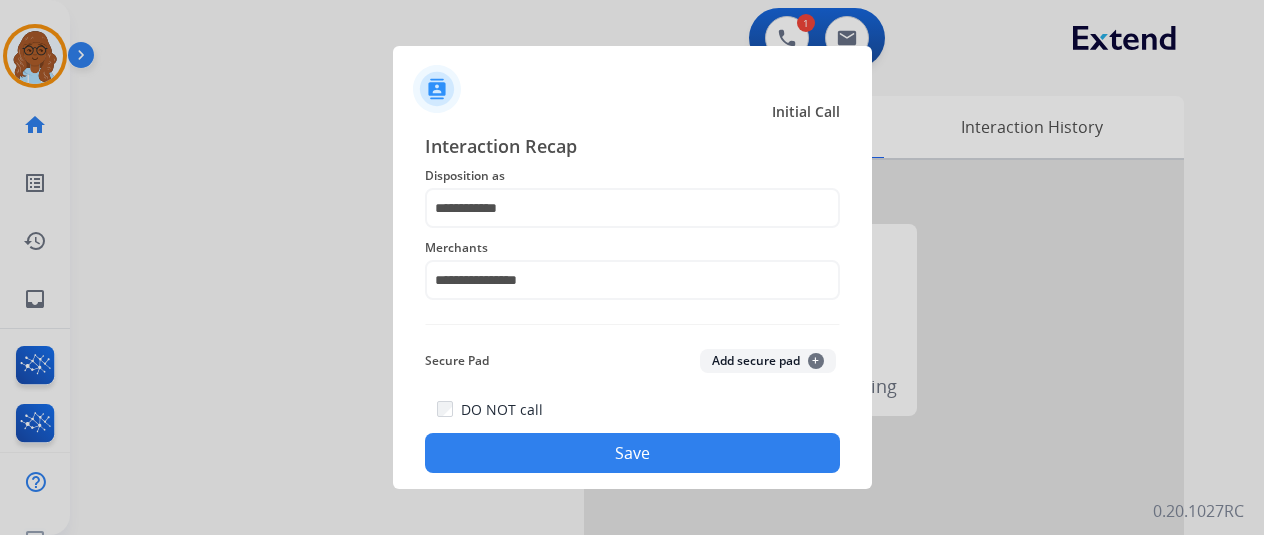 click on "Save" 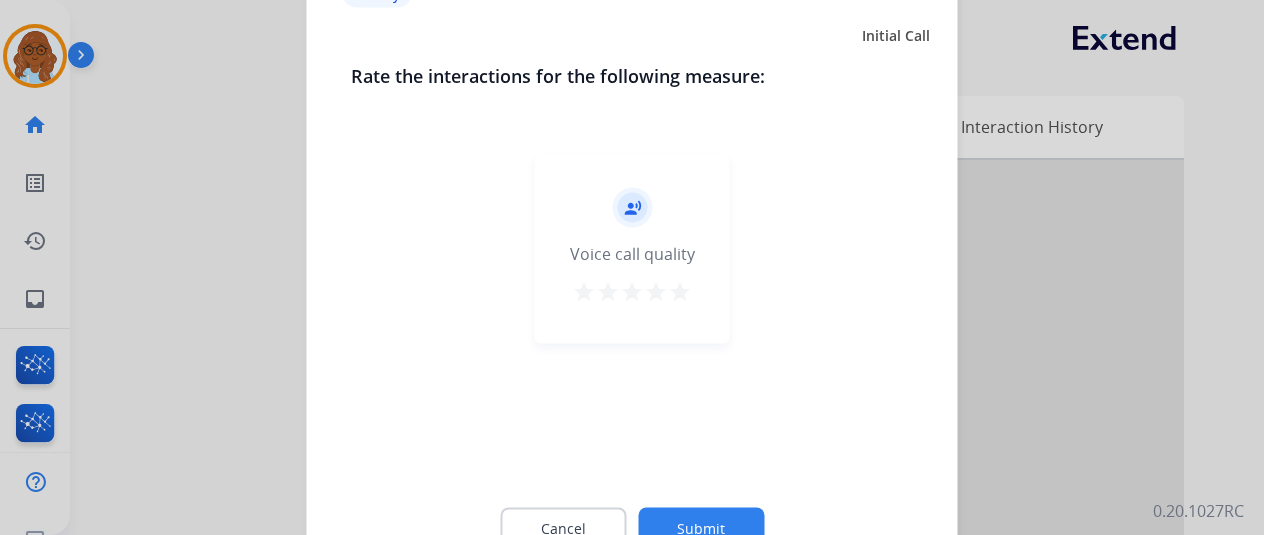 click on "star" at bounding box center (656, 291) 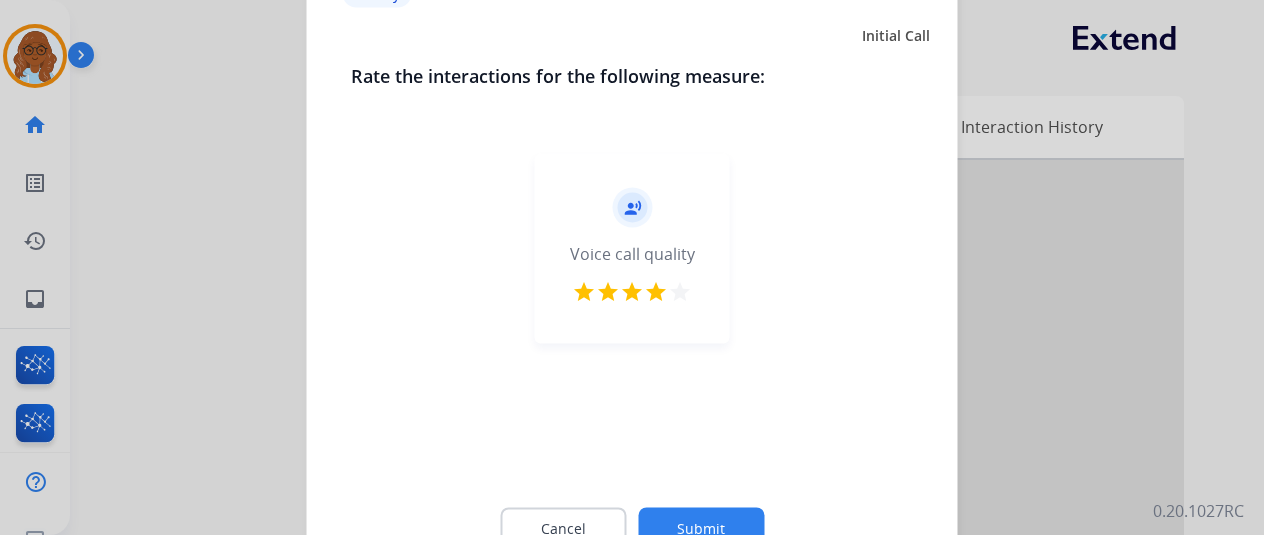 click on "star" at bounding box center [680, 291] 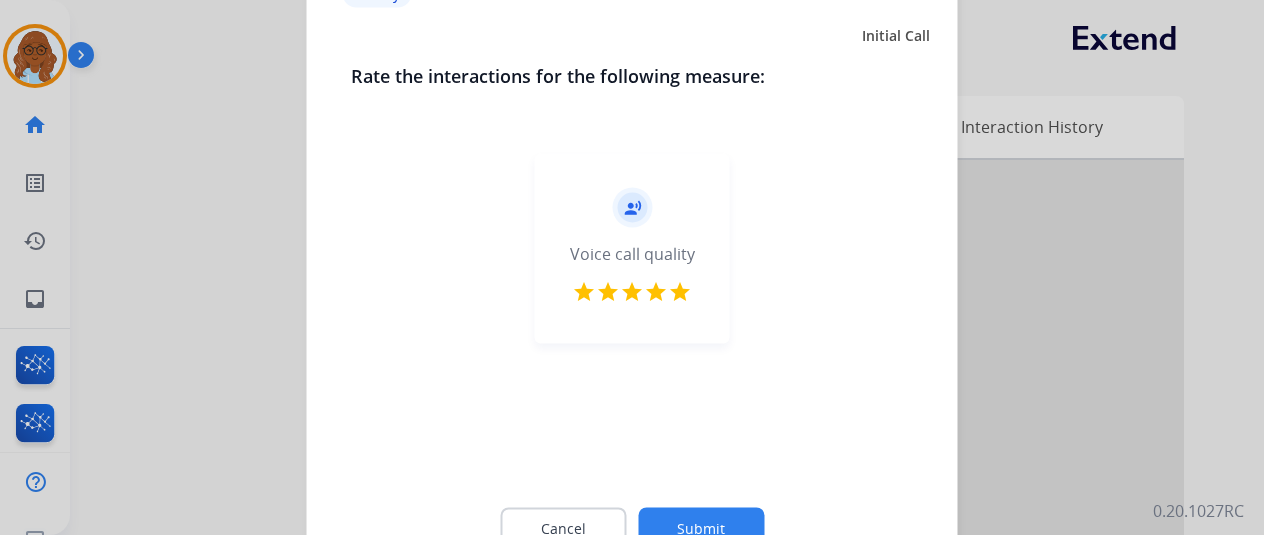 click on "Submit" 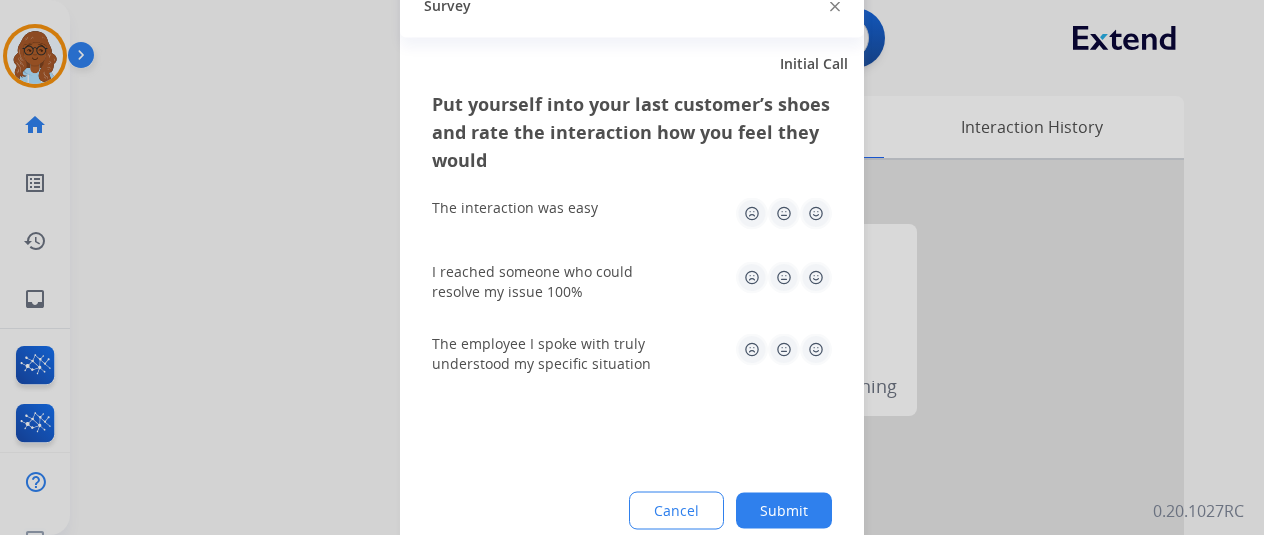 click 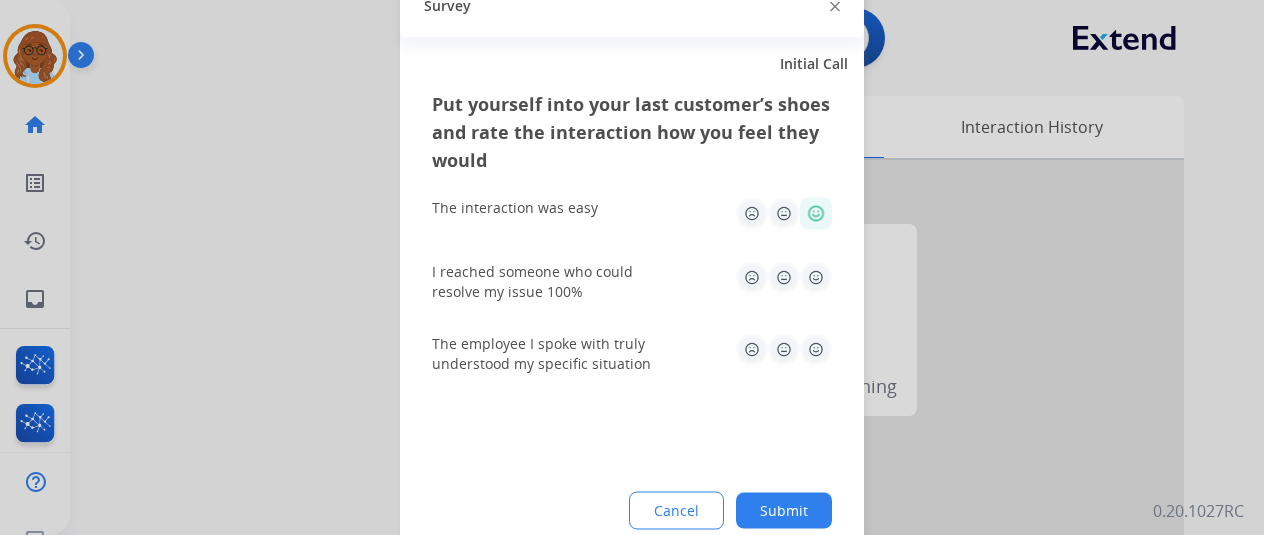 click 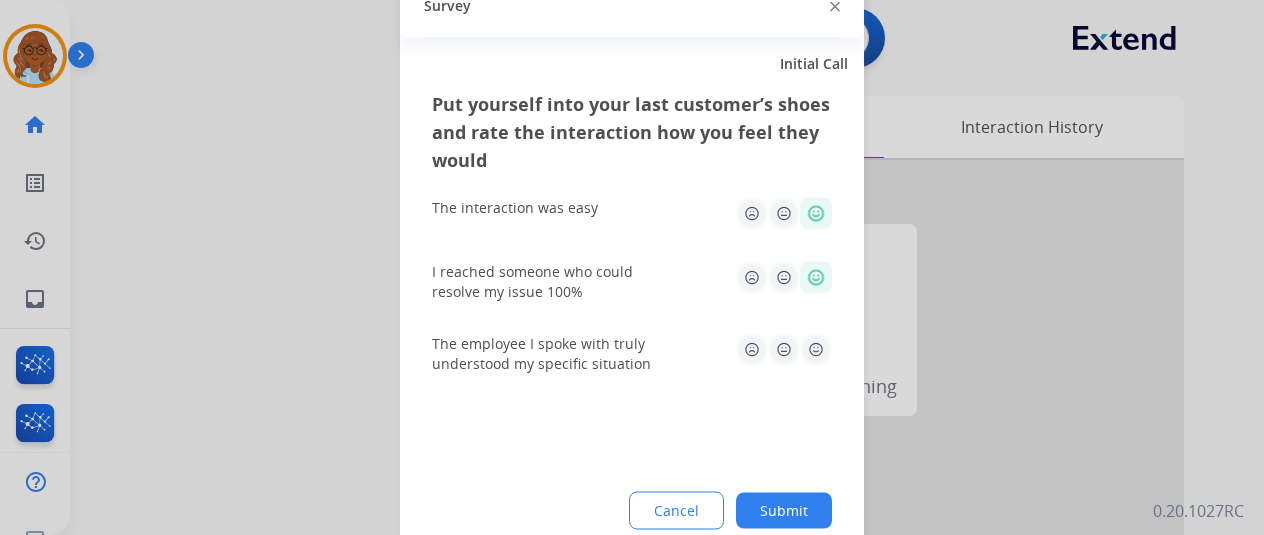 drag, startPoint x: 813, startPoint y: 350, endPoint x: 854, endPoint y: 476, distance: 132.50282 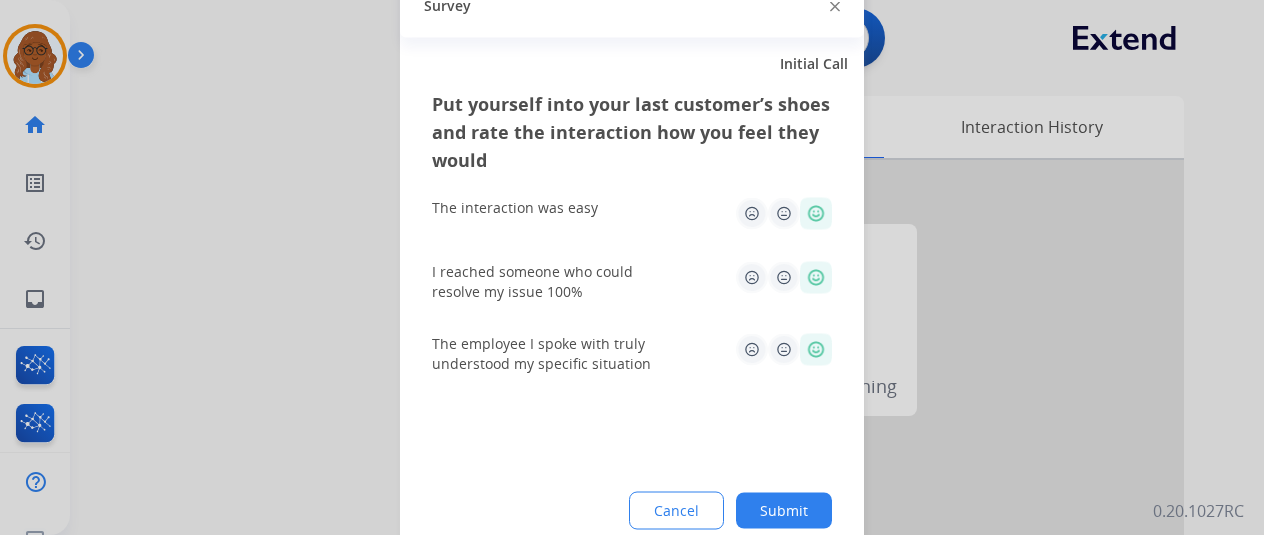 click on "Submit" 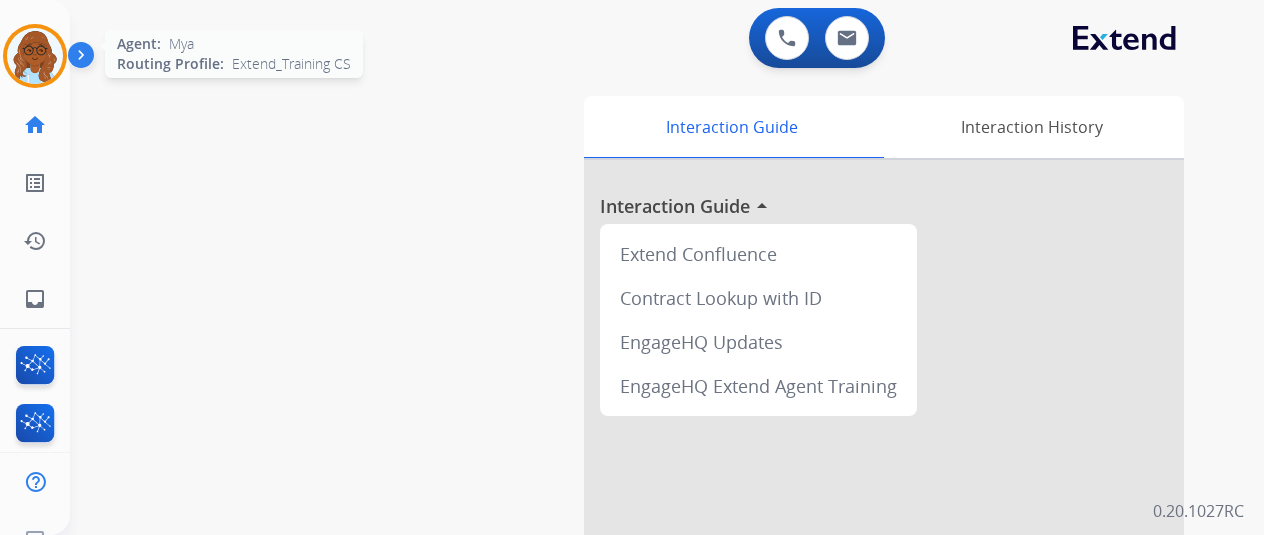 click at bounding box center (35, 56) 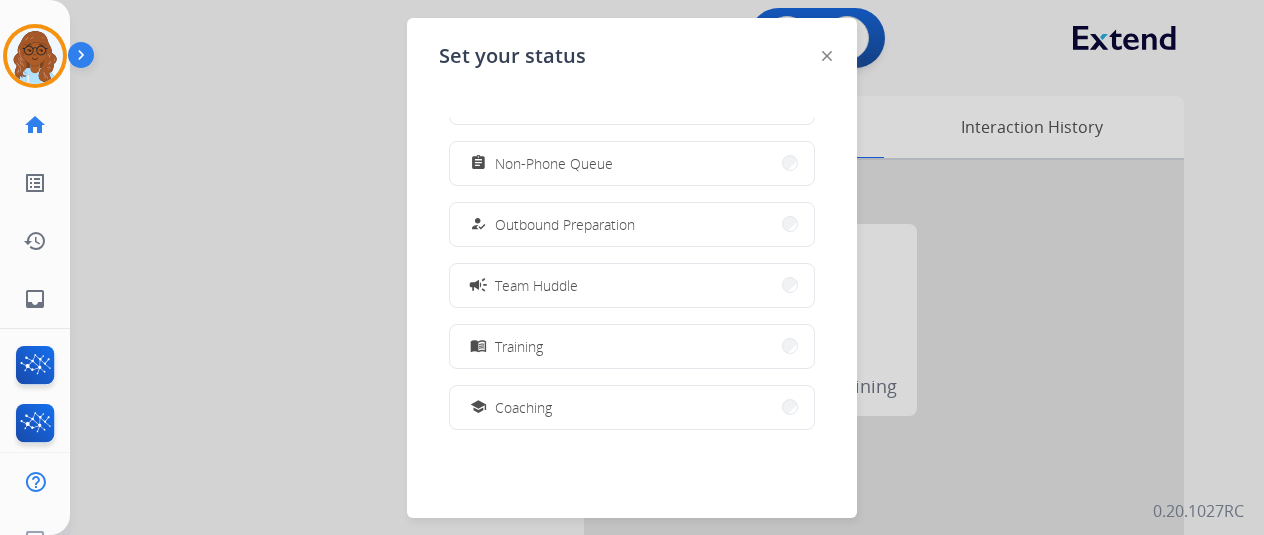 scroll, scrollTop: 376, scrollLeft: 0, axis: vertical 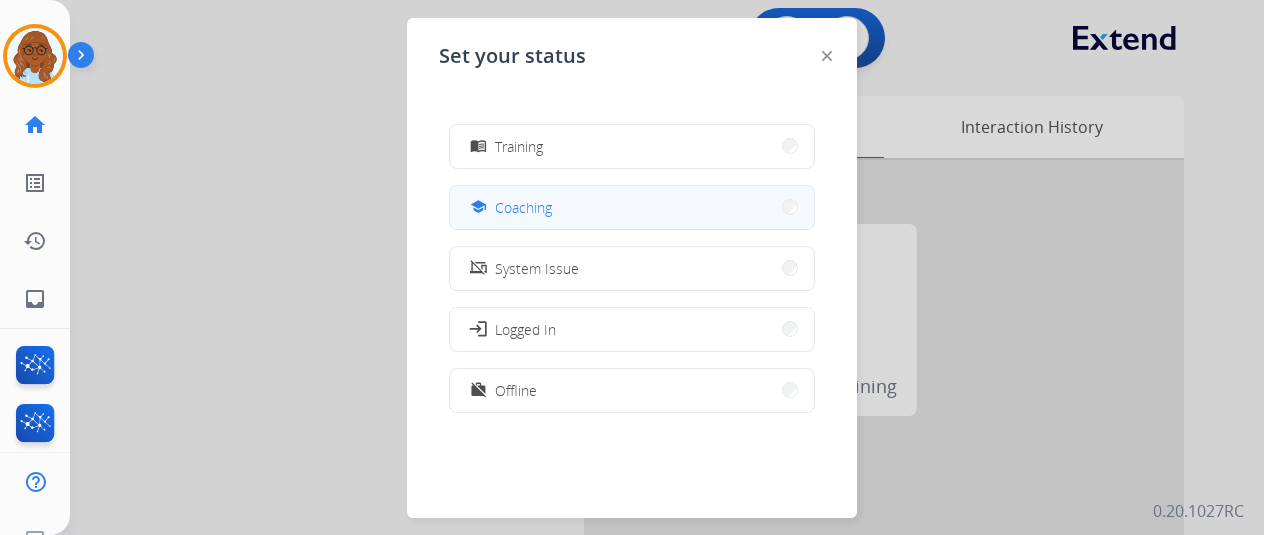 click on "Coaching" at bounding box center (523, 207) 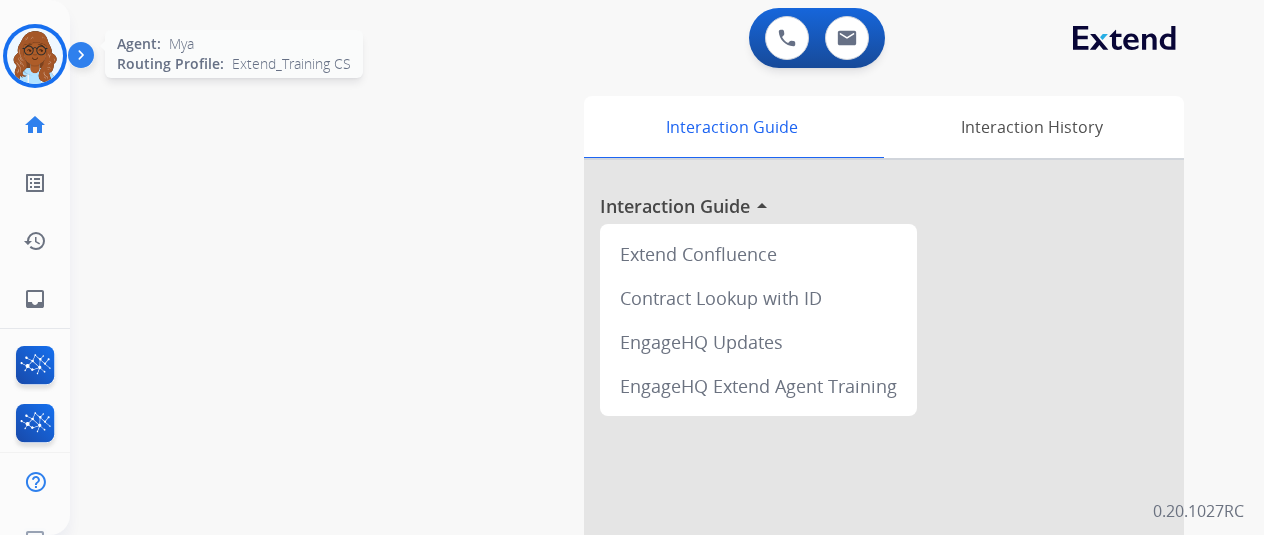 click at bounding box center [35, 56] 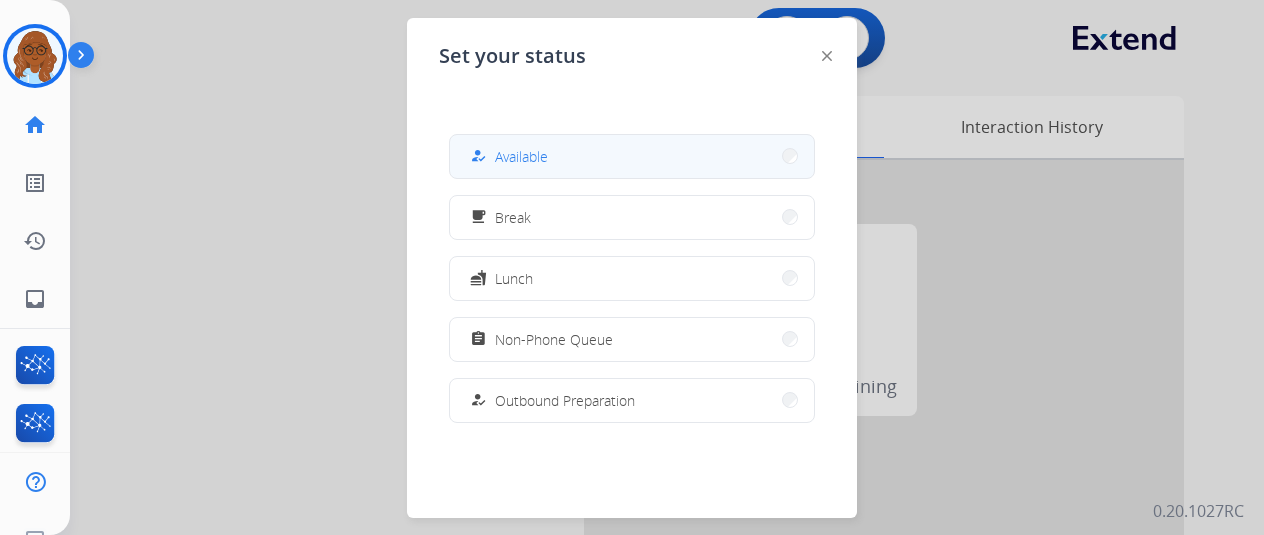 drag, startPoint x: 514, startPoint y: 143, endPoint x: 1048, endPoint y: 193, distance: 536.3357 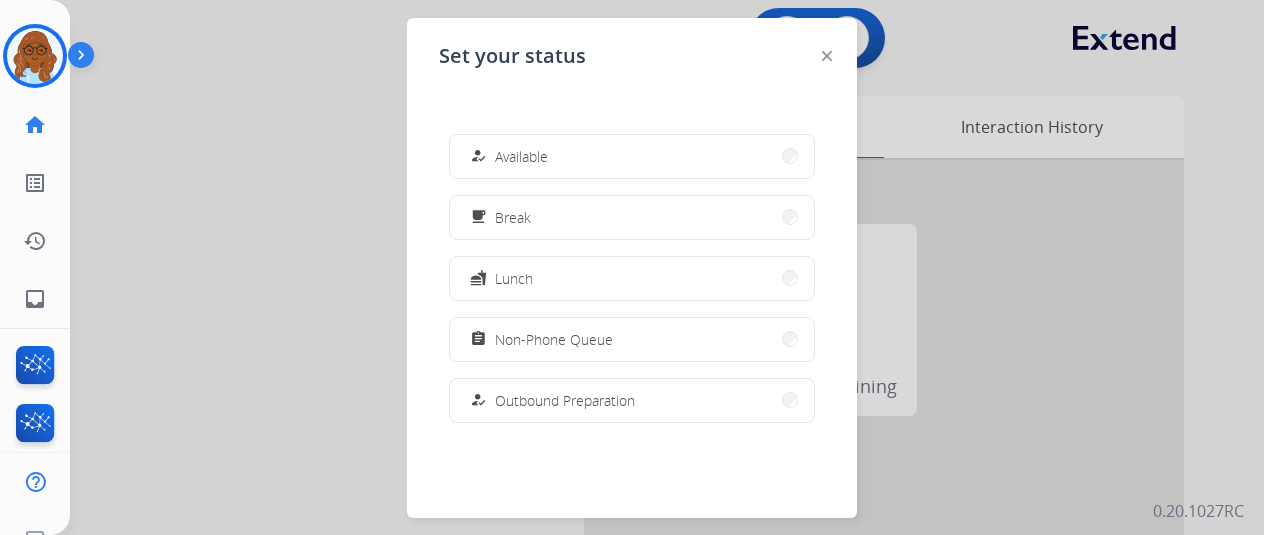 click on "how_to_reg Available" at bounding box center [632, 156] 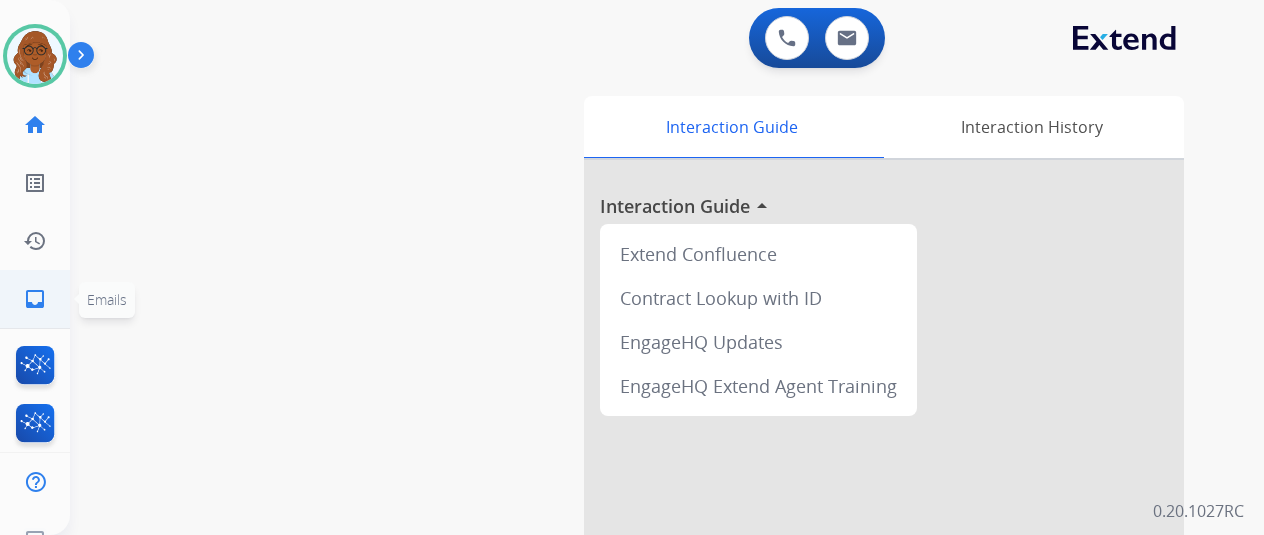 click on "inbox  Emails" 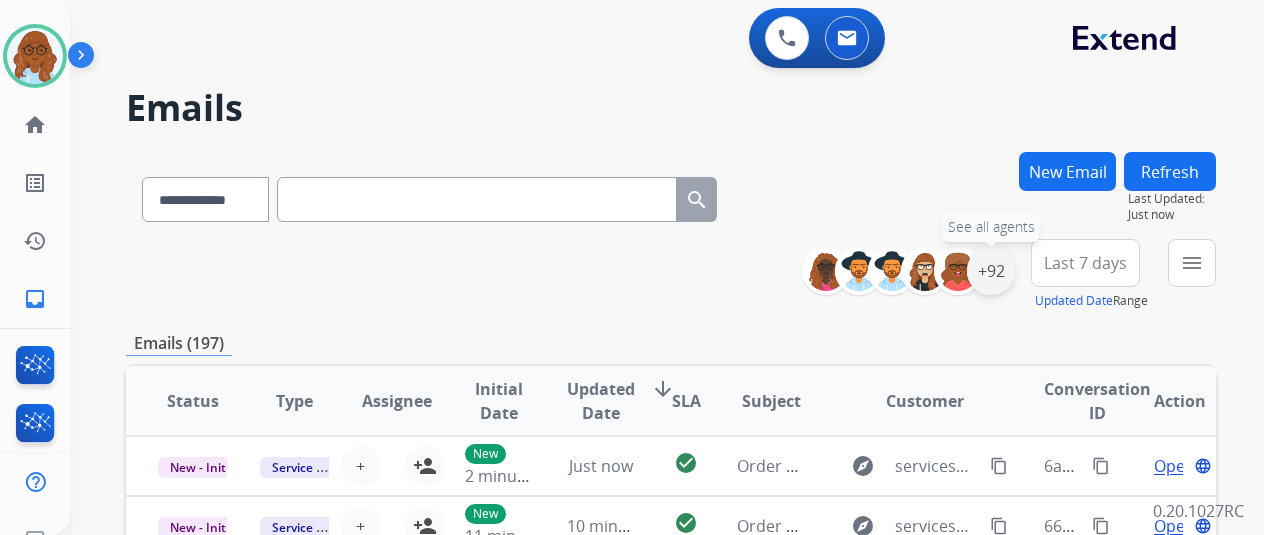 click on "+92" at bounding box center (991, 271) 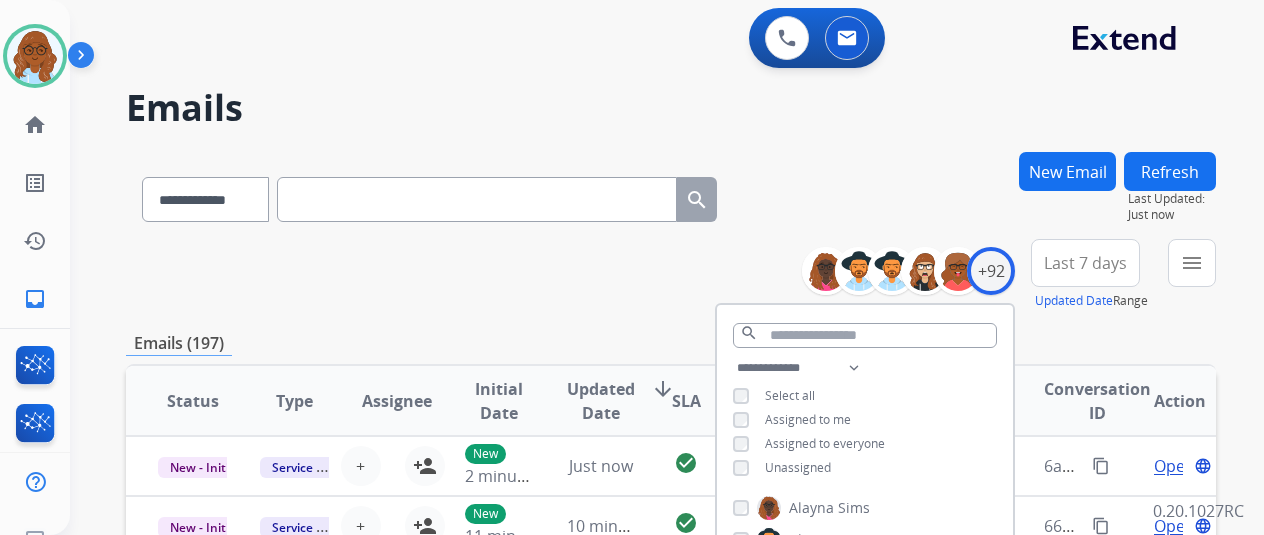 scroll, scrollTop: 200, scrollLeft: 0, axis: vertical 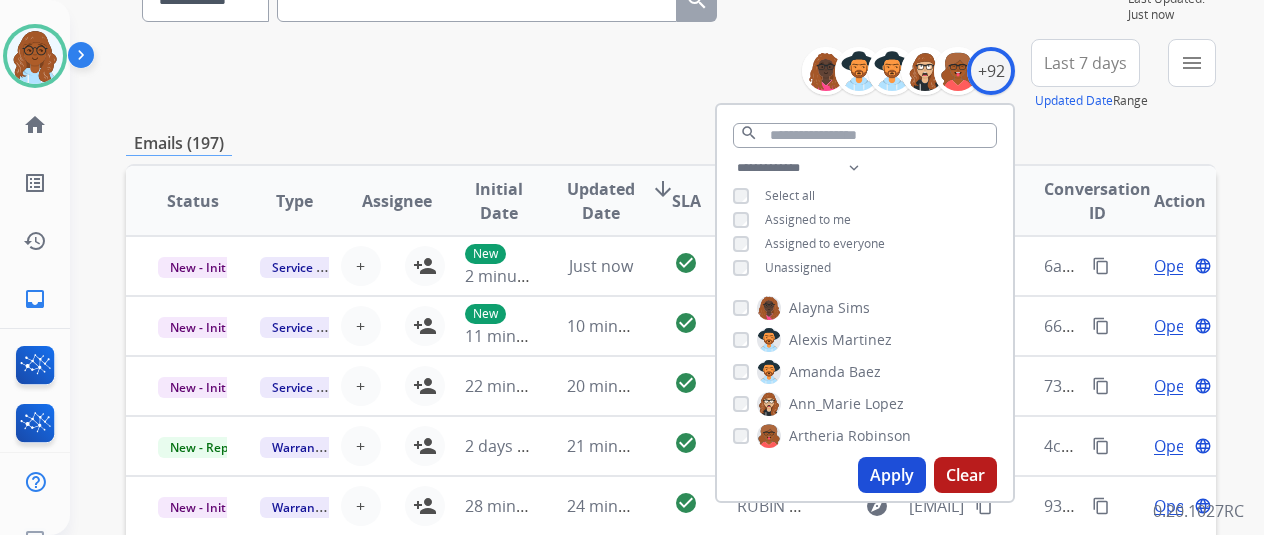 click on "Apply" at bounding box center (892, 475) 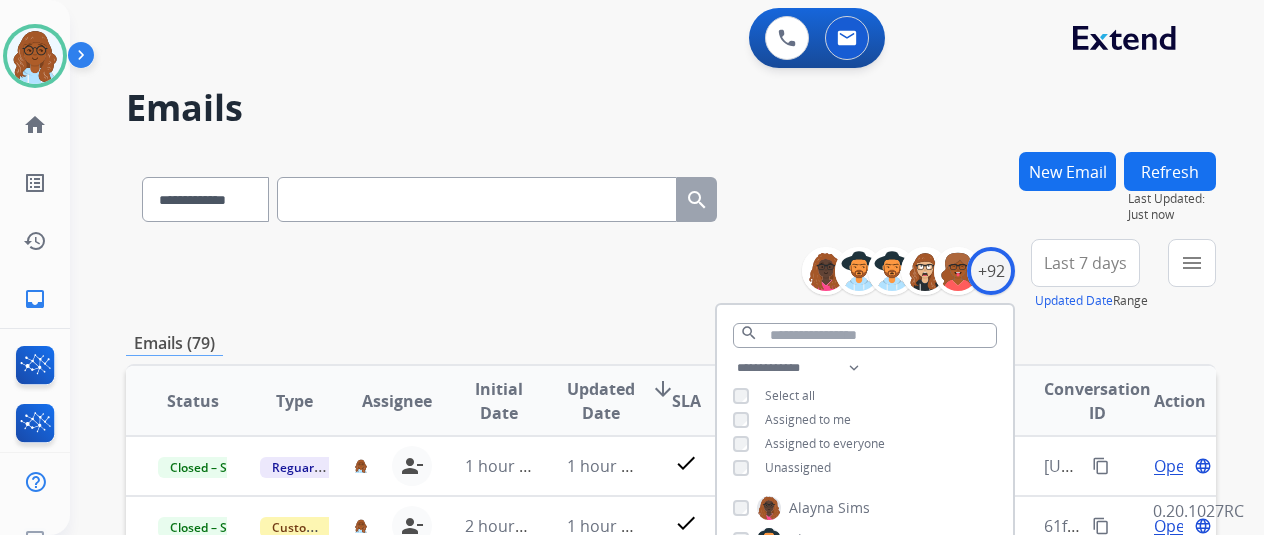 click on "Last 7 days" at bounding box center (1085, 263) 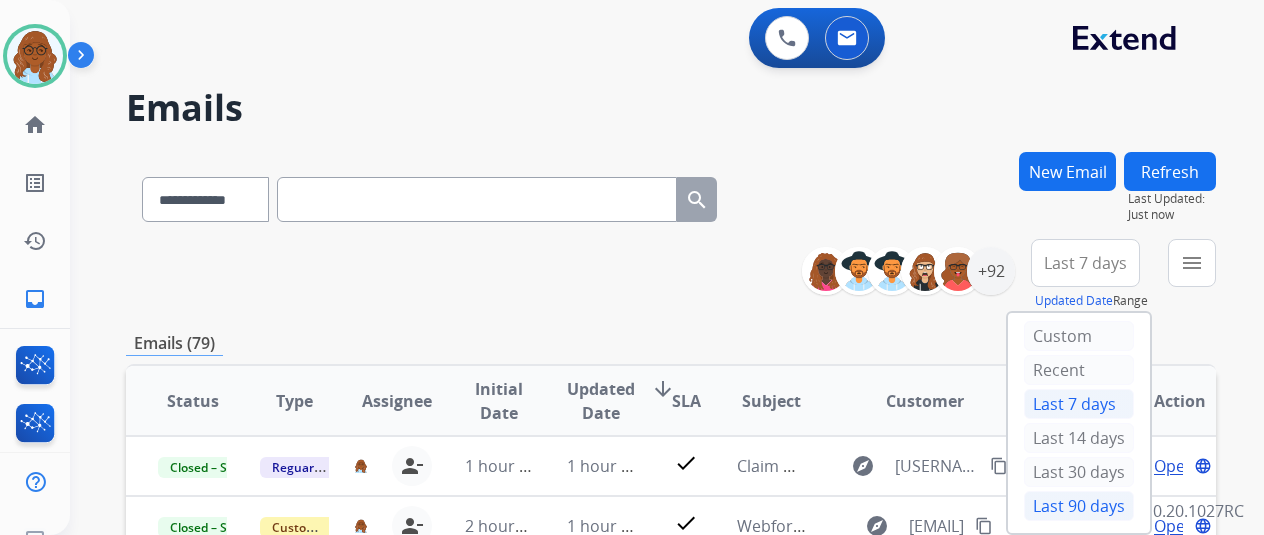 click on "Last 90 days" at bounding box center (1079, 506) 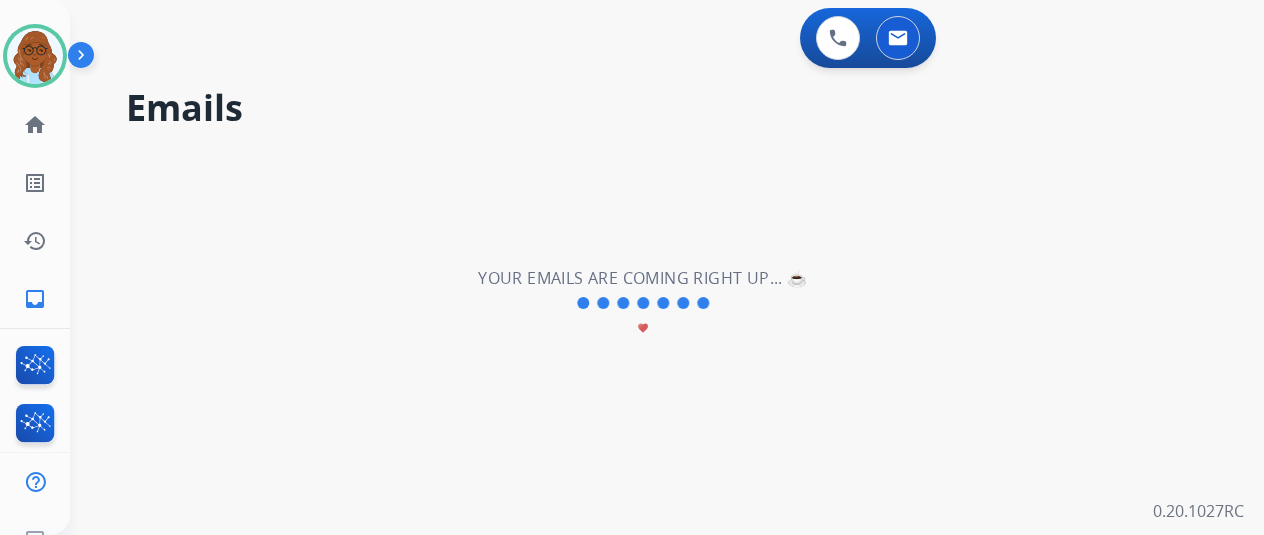 scroll, scrollTop: 2, scrollLeft: 0, axis: vertical 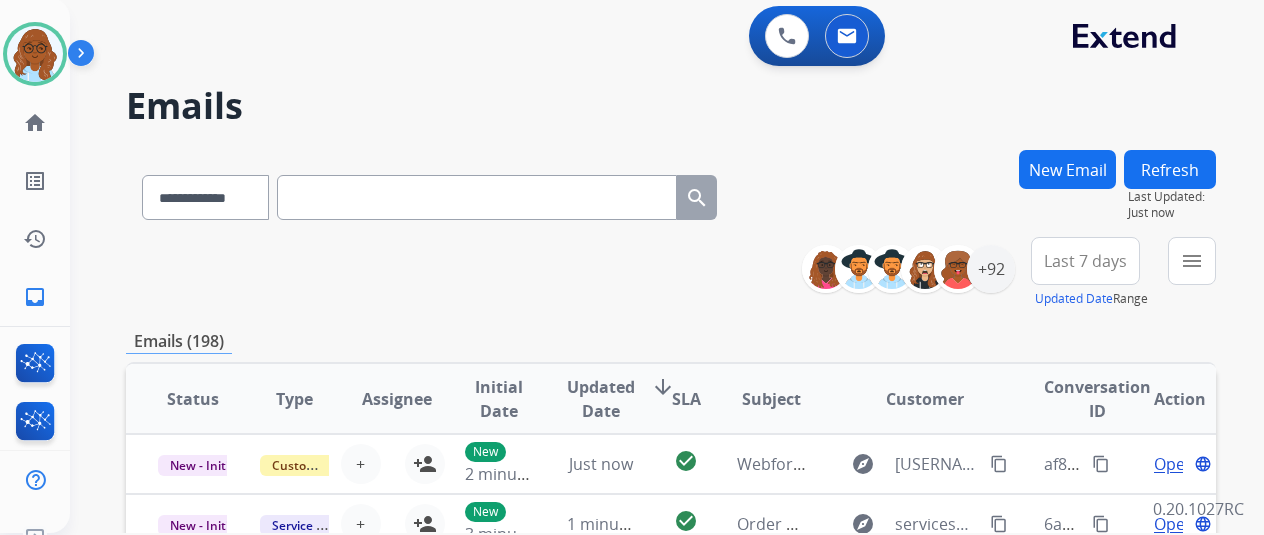 click on "Last 7 days" at bounding box center [1085, 261] 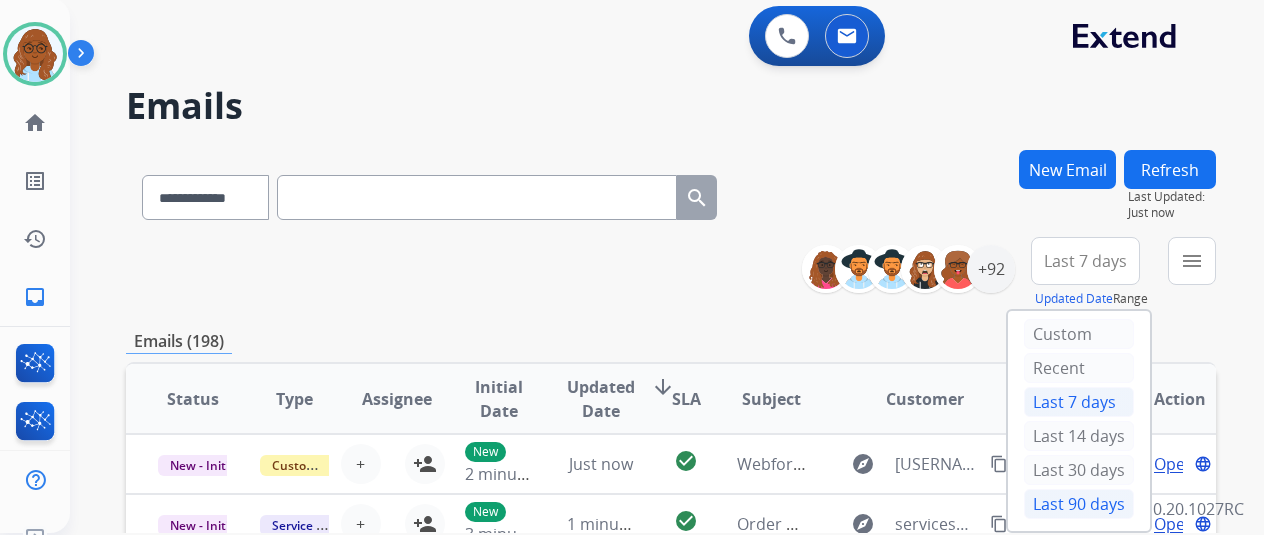 click on "Last 90 days" at bounding box center [1079, 504] 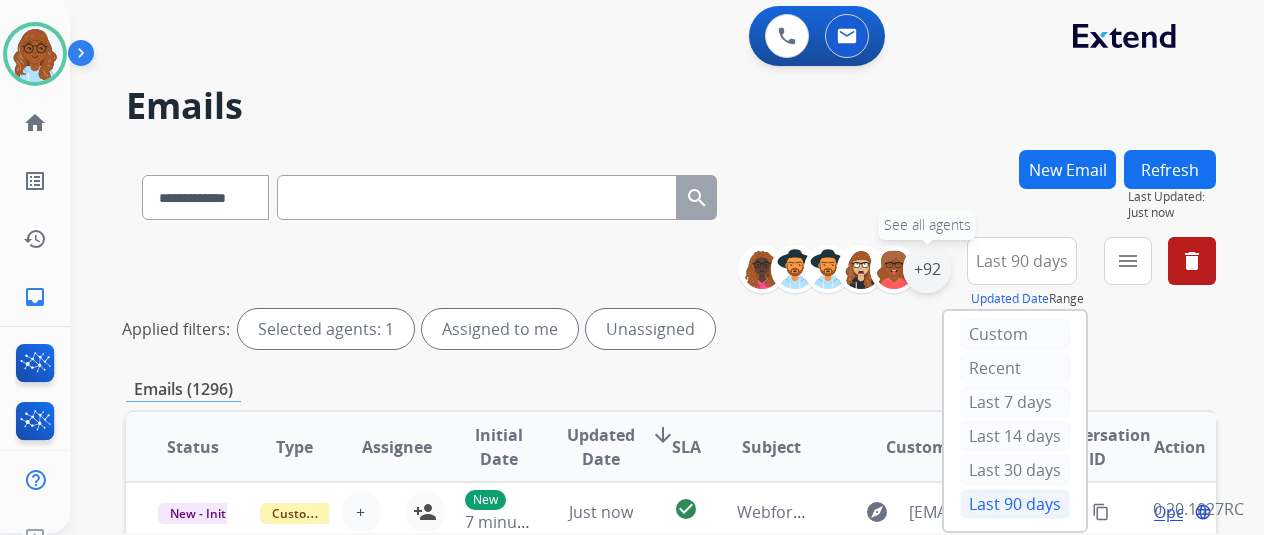 click on "+92" at bounding box center [927, 269] 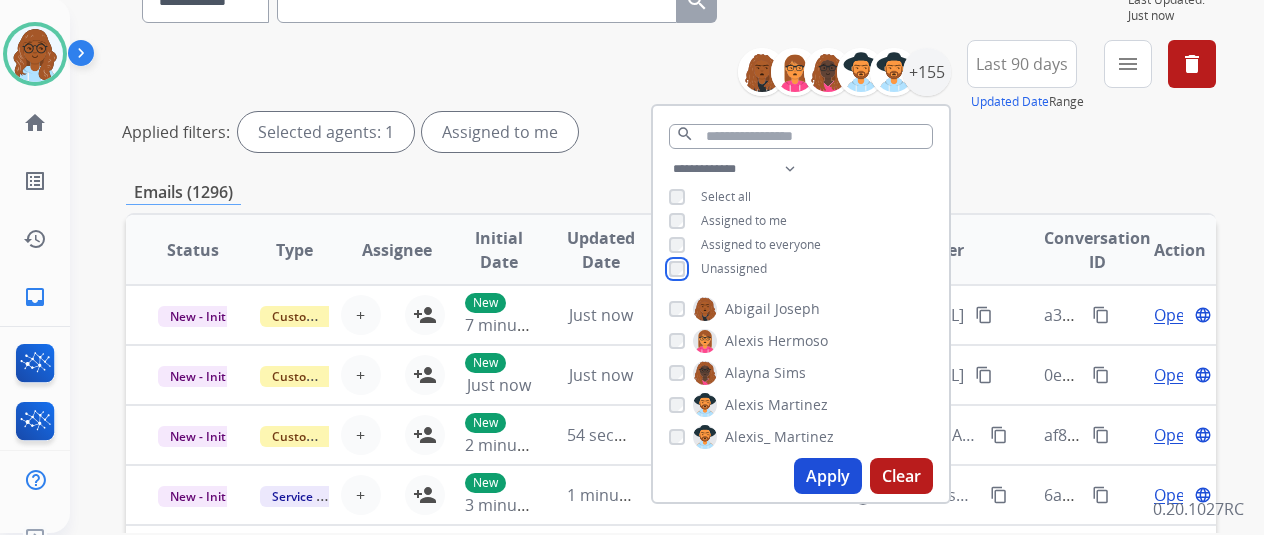 scroll, scrollTop: 200, scrollLeft: 0, axis: vertical 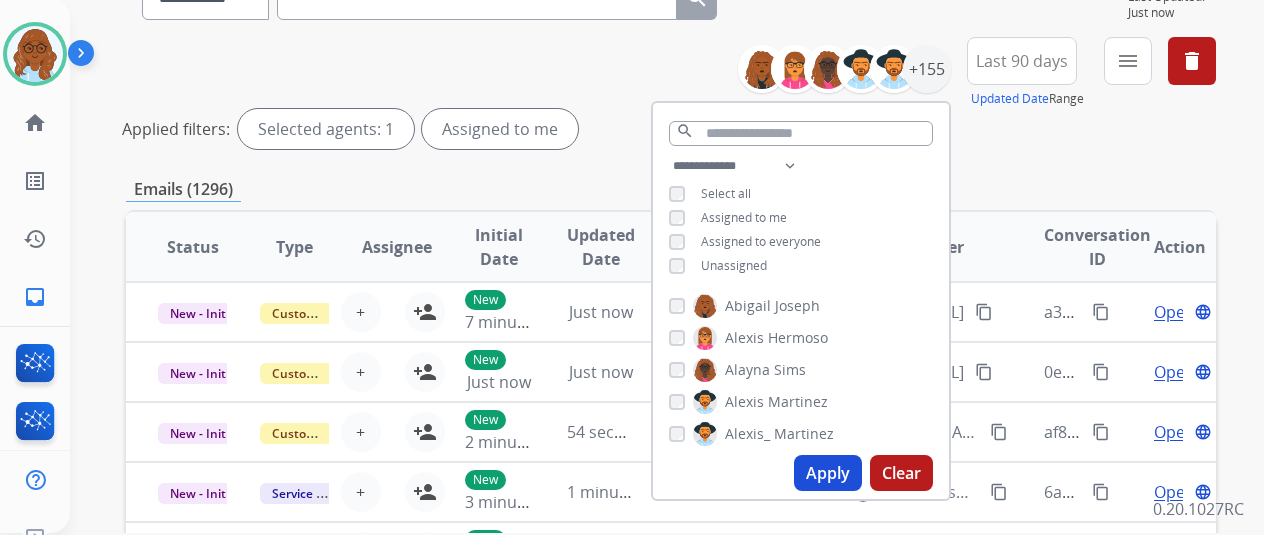 click on "Apply" at bounding box center (828, 473) 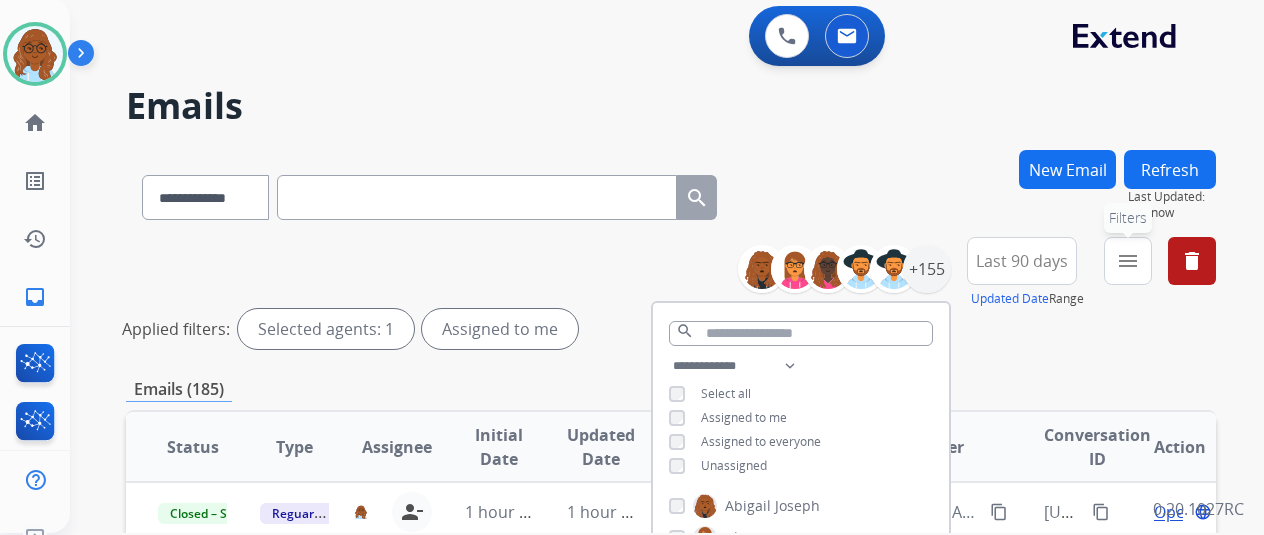 click on "menu" at bounding box center (1128, 261) 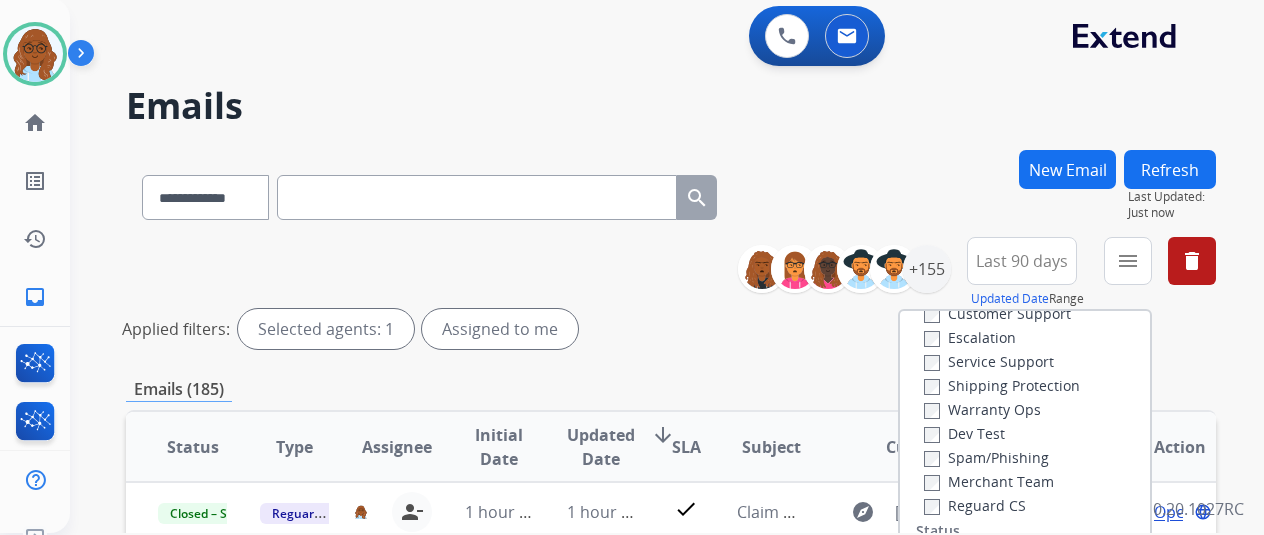 scroll, scrollTop: 0, scrollLeft: 0, axis: both 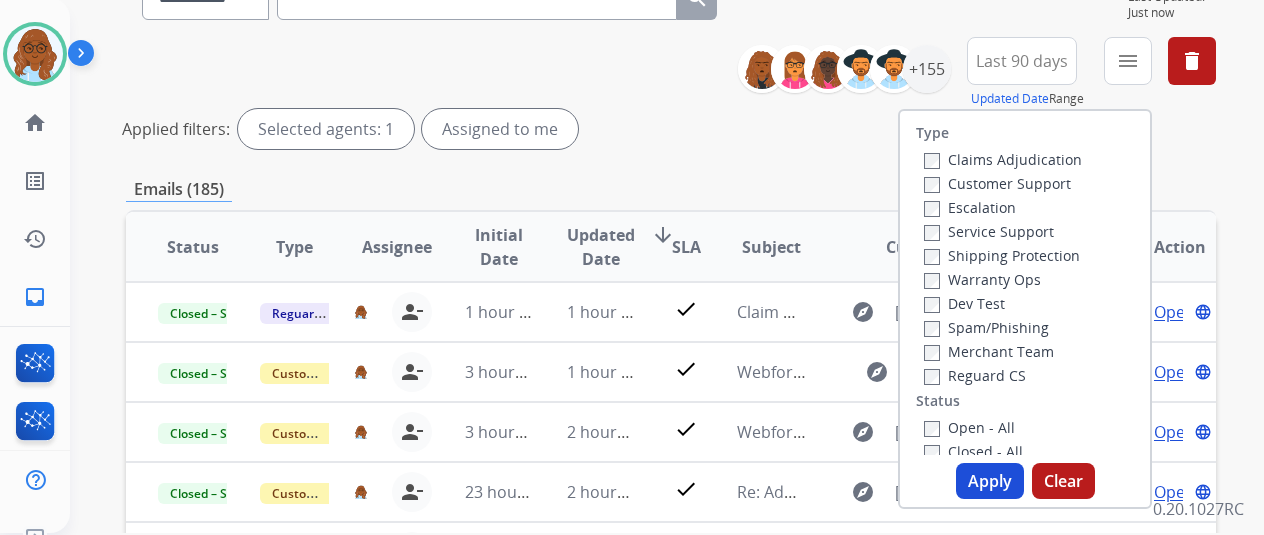 click on "Customer Support" at bounding box center (997, 183) 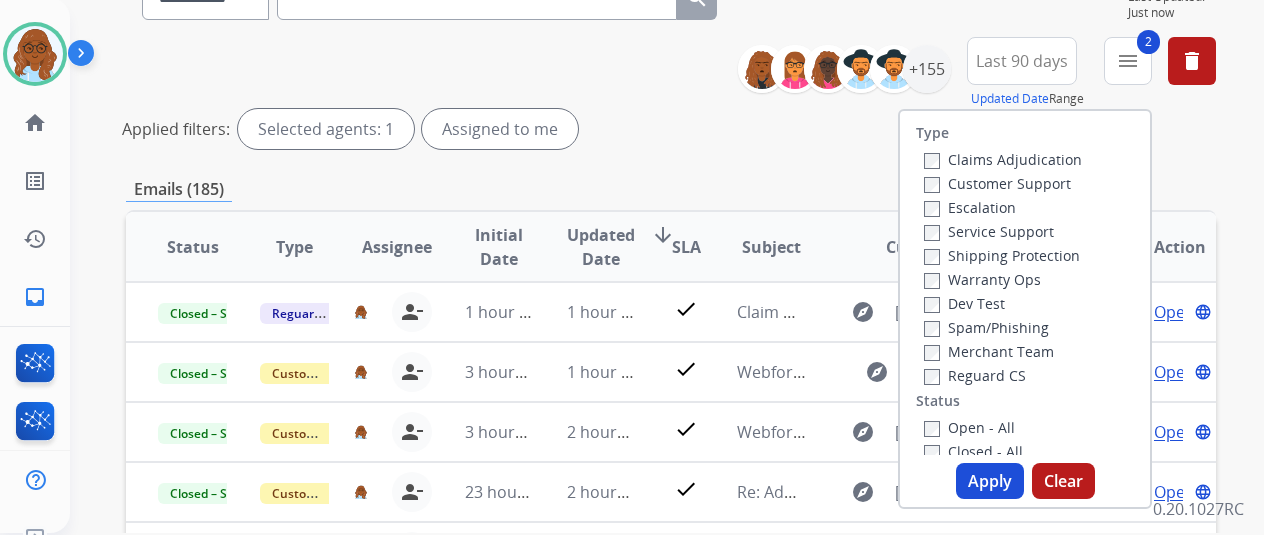 click on "Reguard CS" at bounding box center (975, 375) 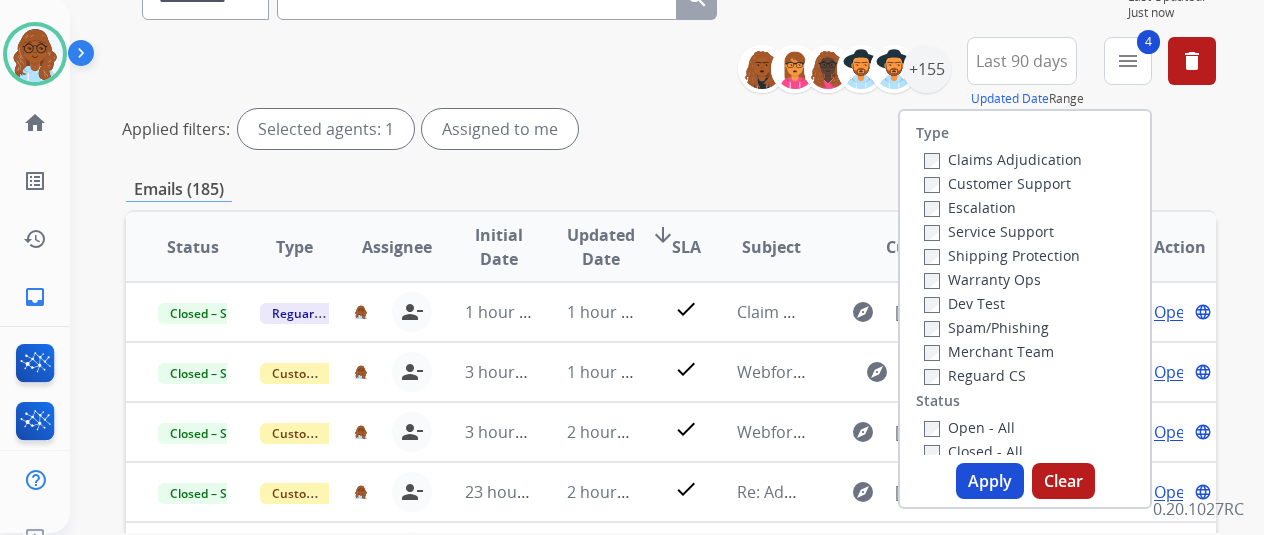 click on "Apply" at bounding box center (990, 481) 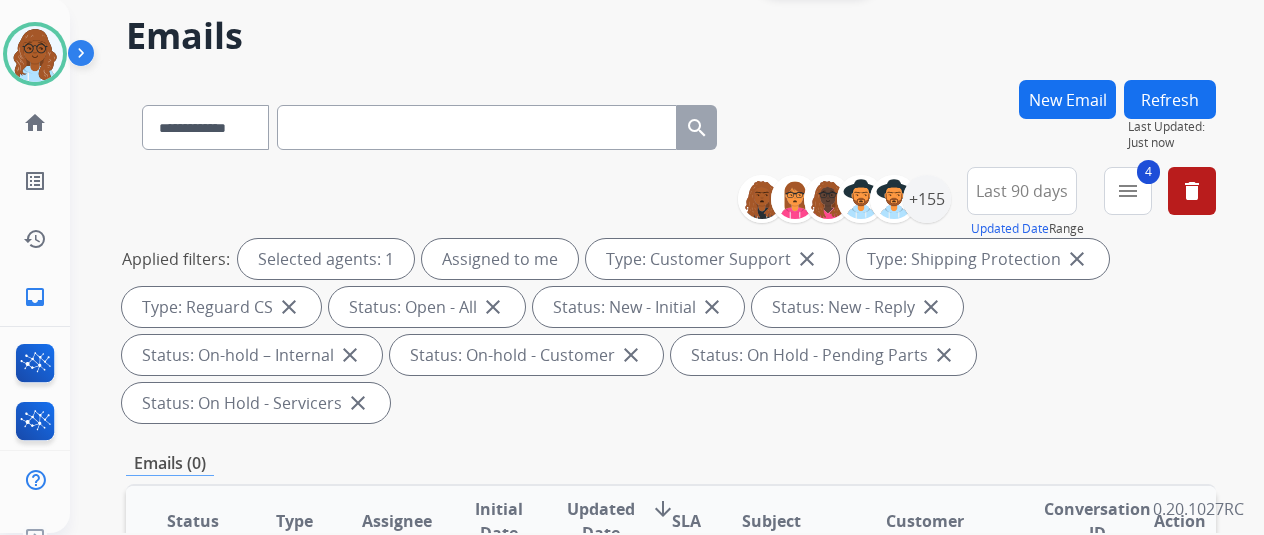 scroll, scrollTop: 0, scrollLeft: 0, axis: both 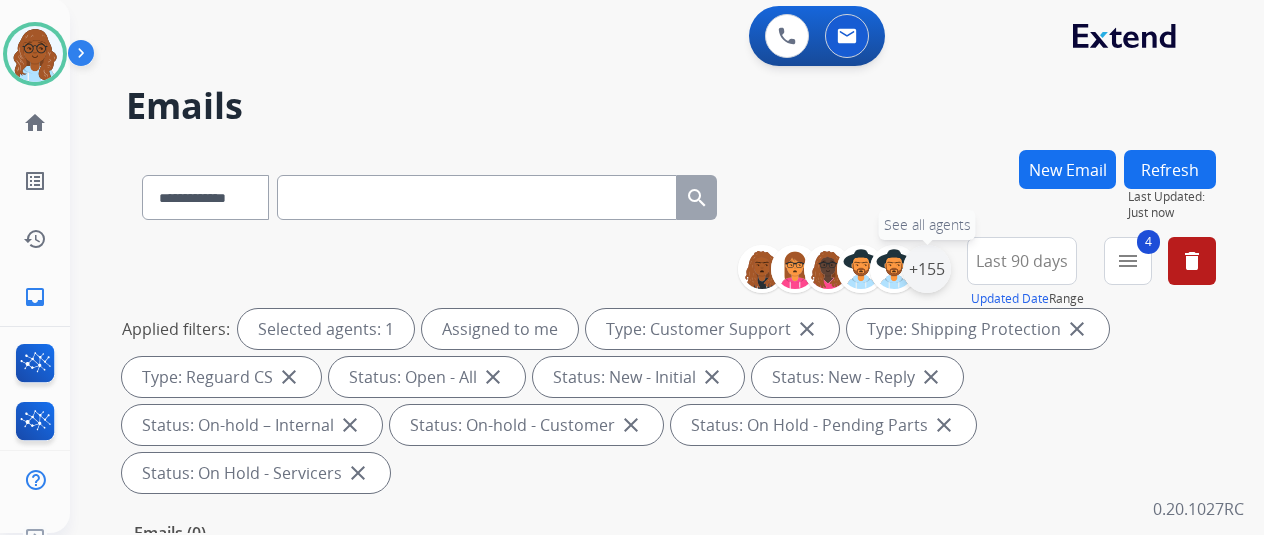click on "+155" at bounding box center [927, 269] 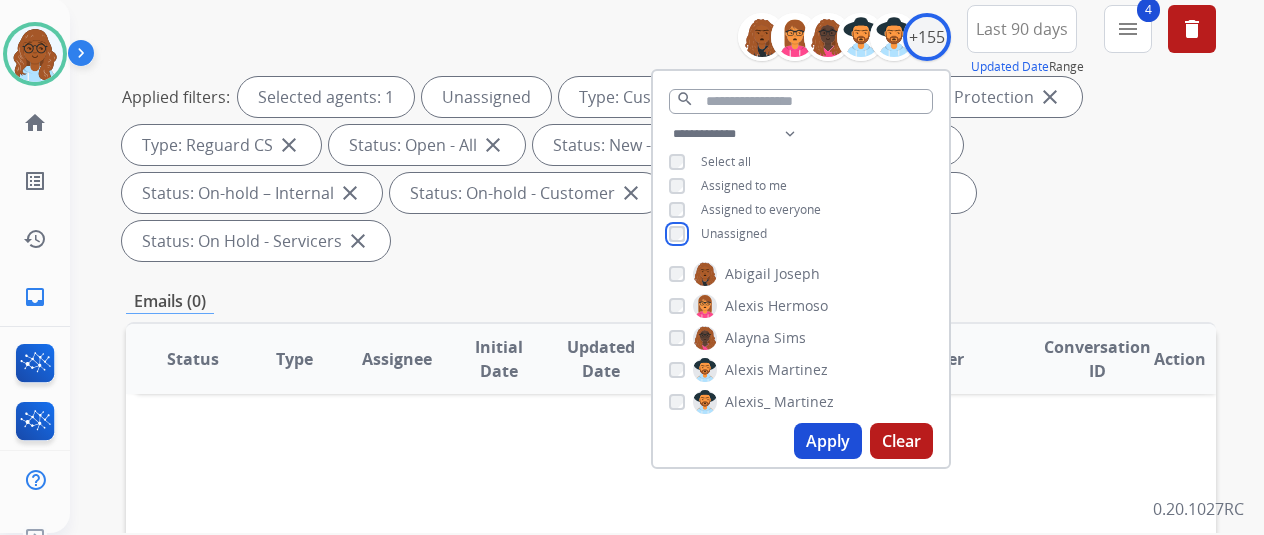 scroll, scrollTop: 300, scrollLeft: 0, axis: vertical 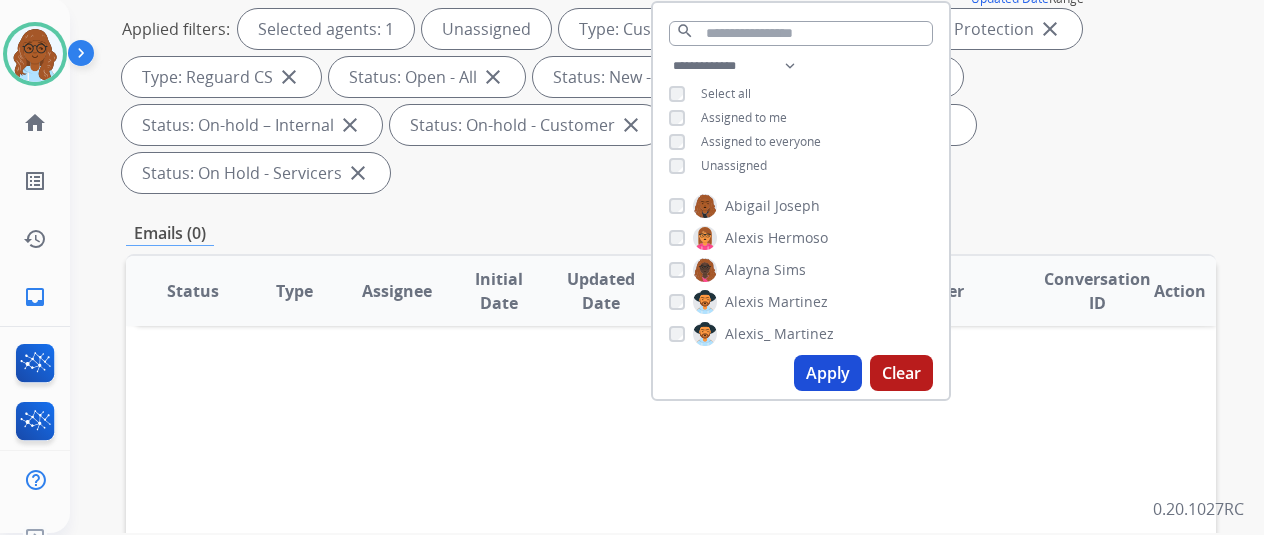 click on "Apply" at bounding box center [828, 373] 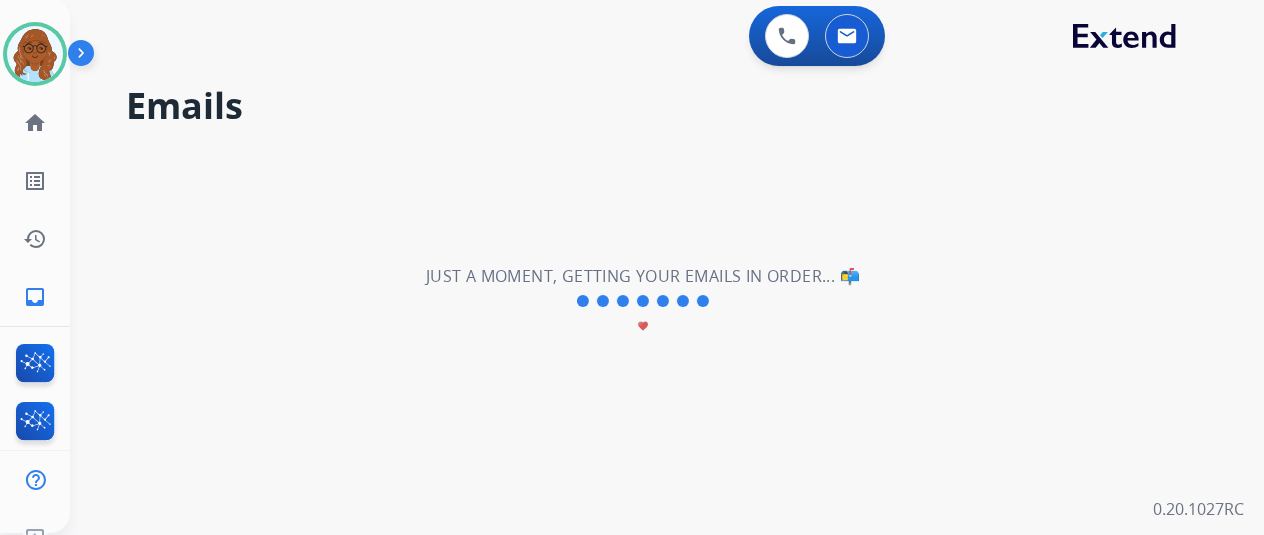 scroll, scrollTop: 0, scrollLeft: 0, axis: both 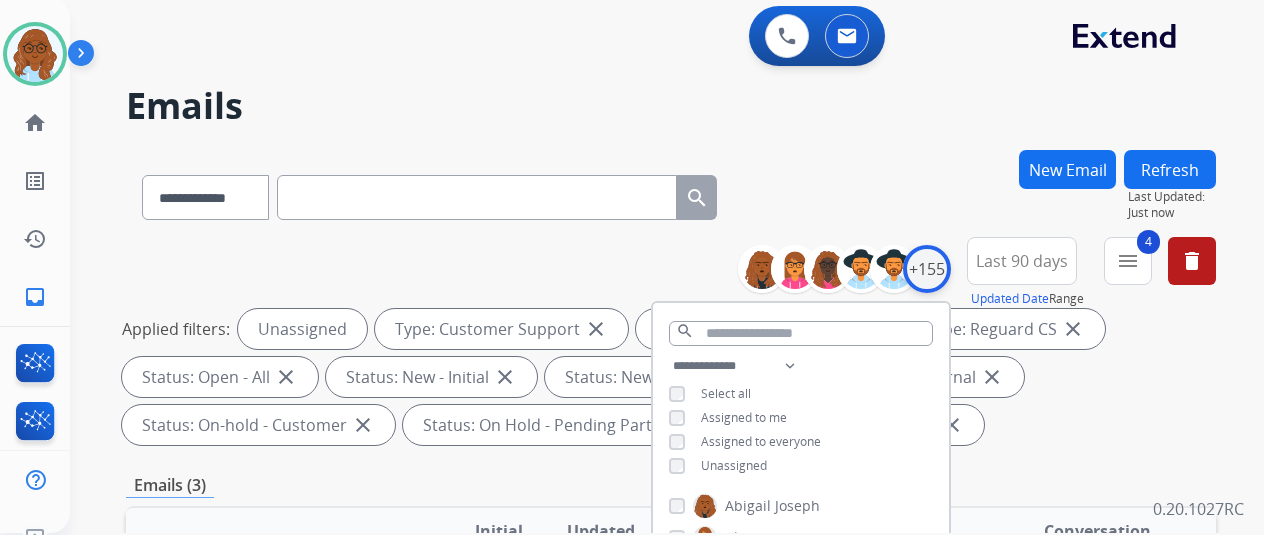 click on "+155" at bounding box center (927, 269) 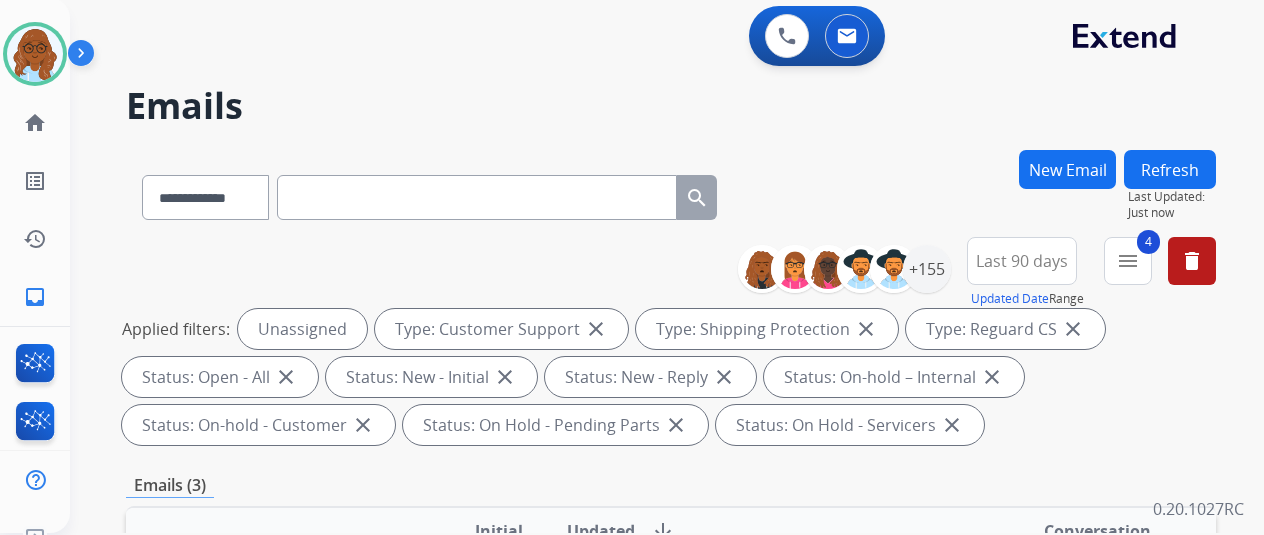 scroll, scrollTop: 400, scrollLeft: 0, axis: vertical 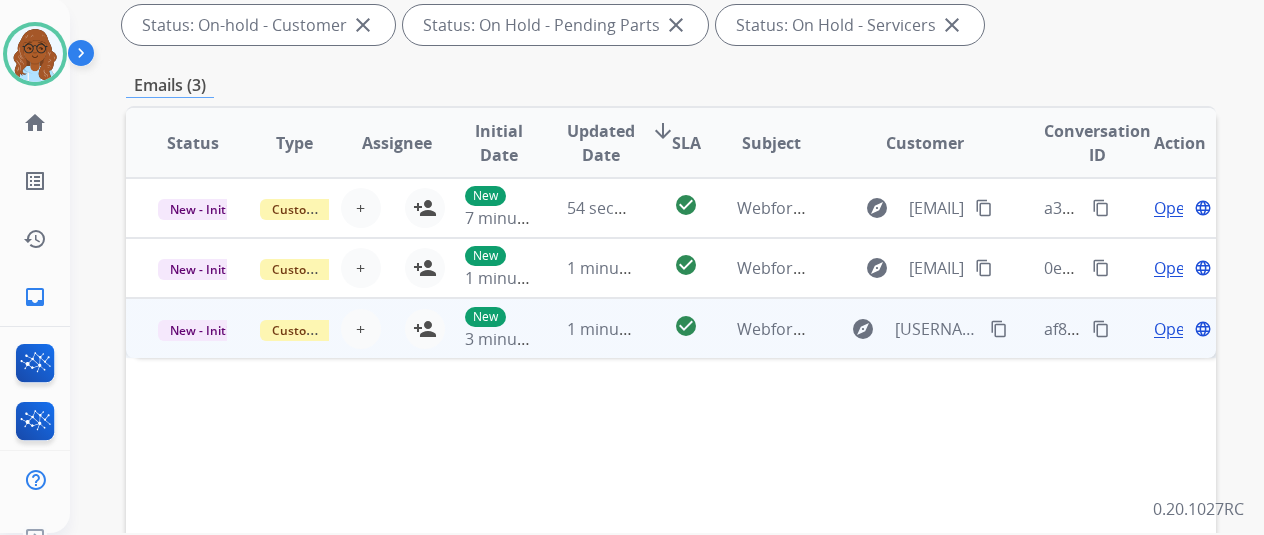 click on "Open" at bounding box center (1174, 329) 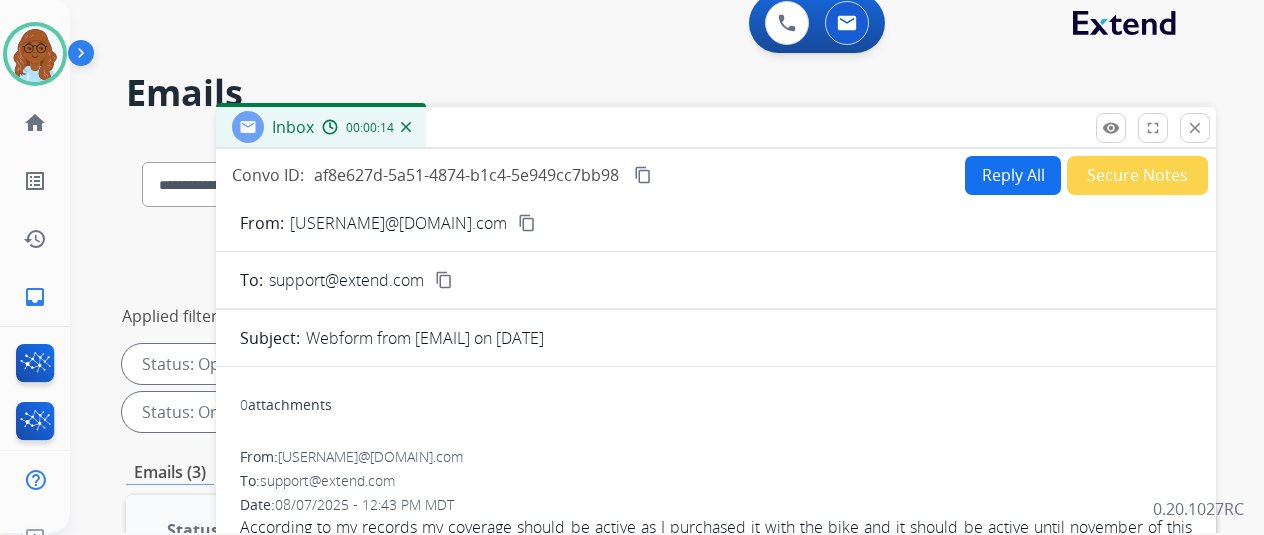 scroll, scrollTop: 0, scrollLeft: 0, axis: both 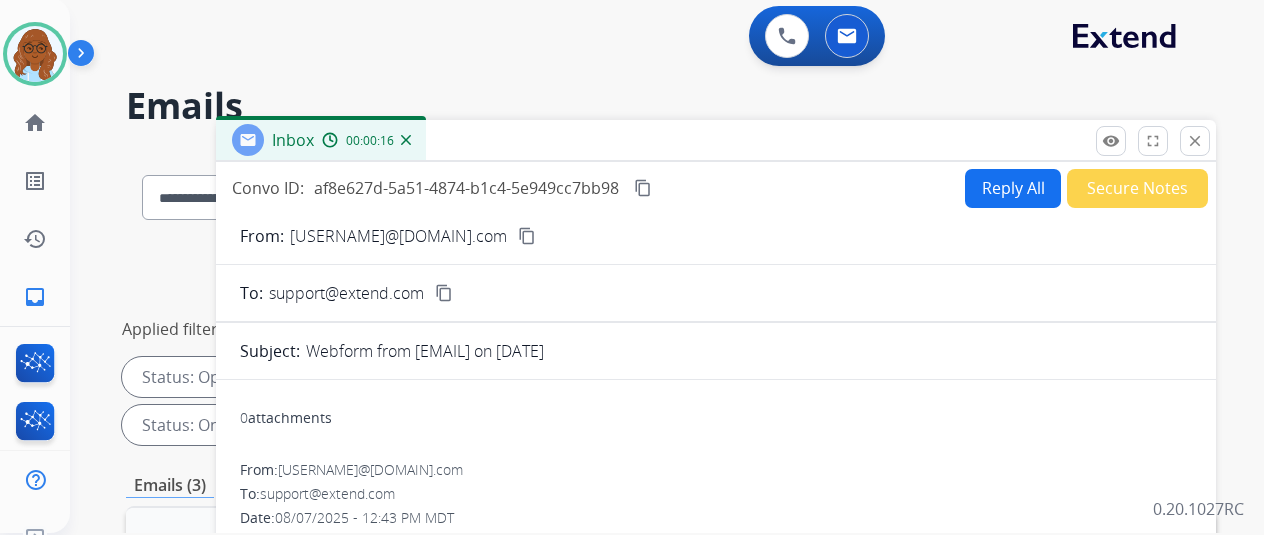 click on "content_copy" at bounding box center [527, 236] 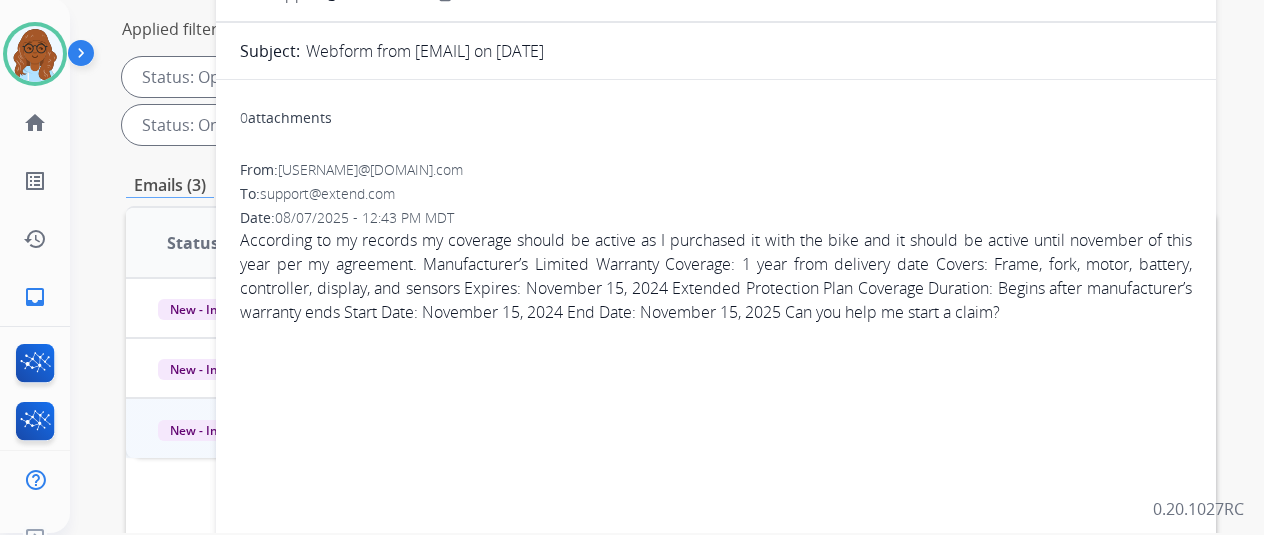 scroll, scrollTop: 0, scrollLeft: 0, axis: both 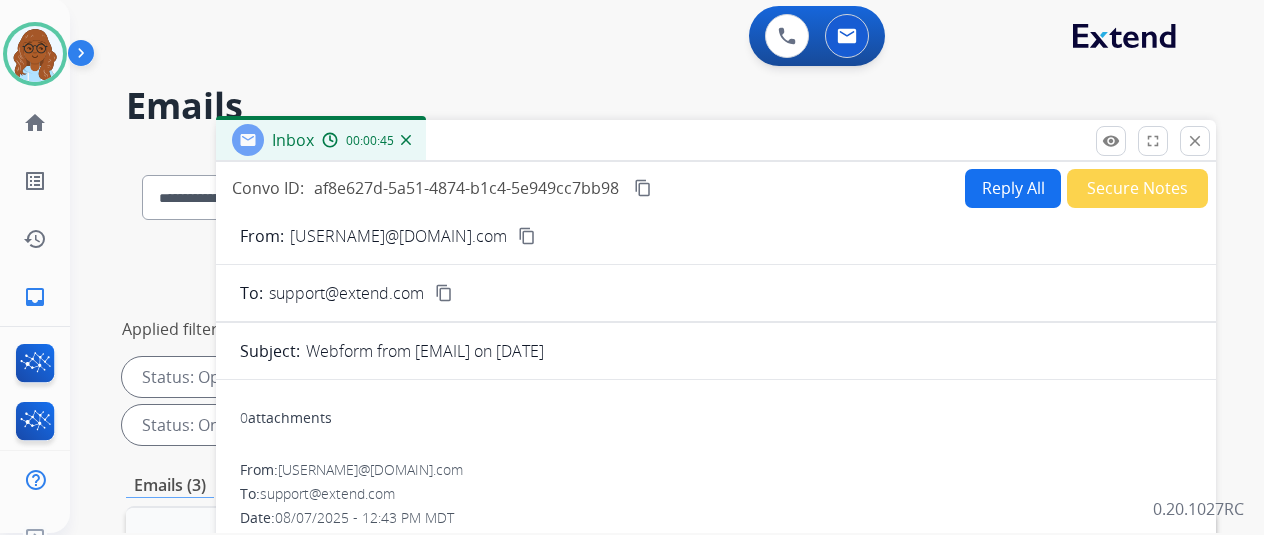 drag, startPoint x: 1217, startPoint y: 149, endPoint x: 1082, endPoint y: 173, distance: 137.11674 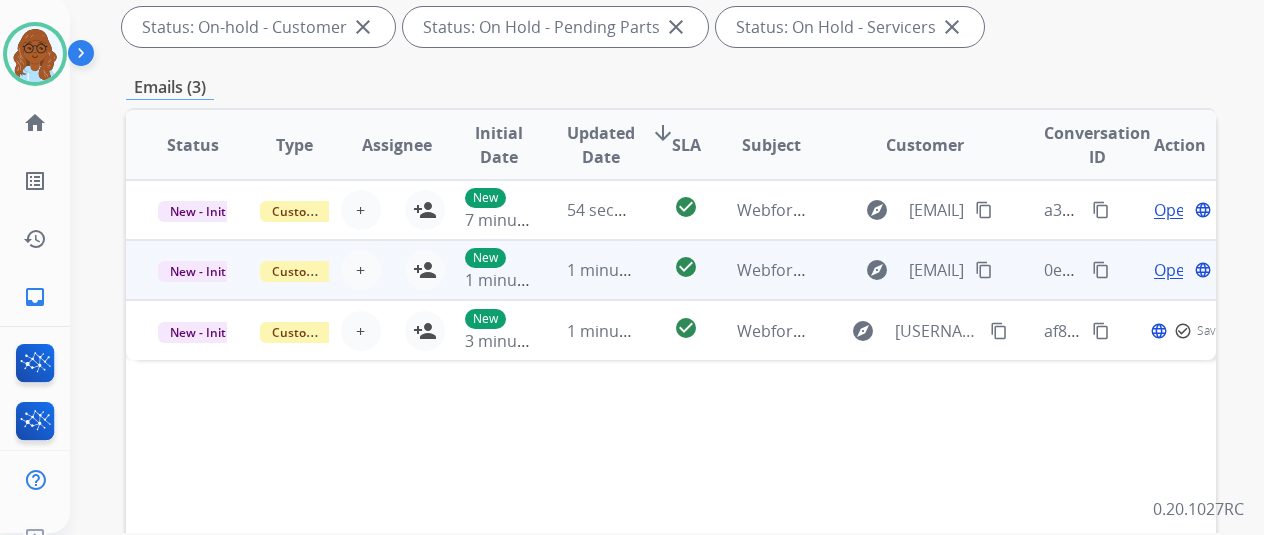 scroll, scrollTop: 400, scrollLeft: 0, axis: vertical 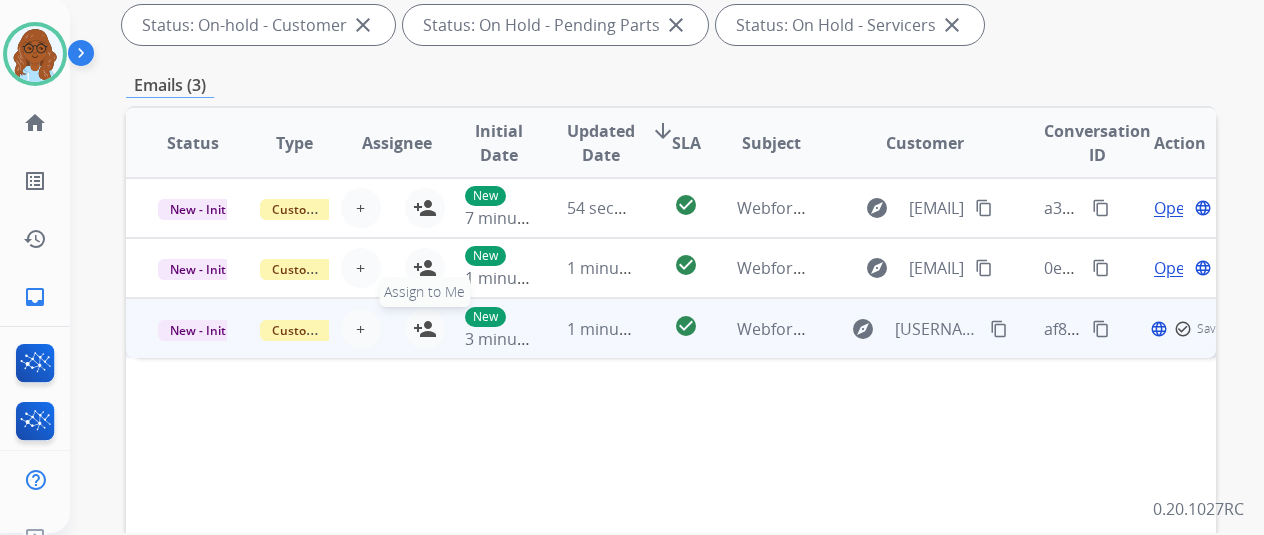 click on "person_add" at bounding box center [425, 329] 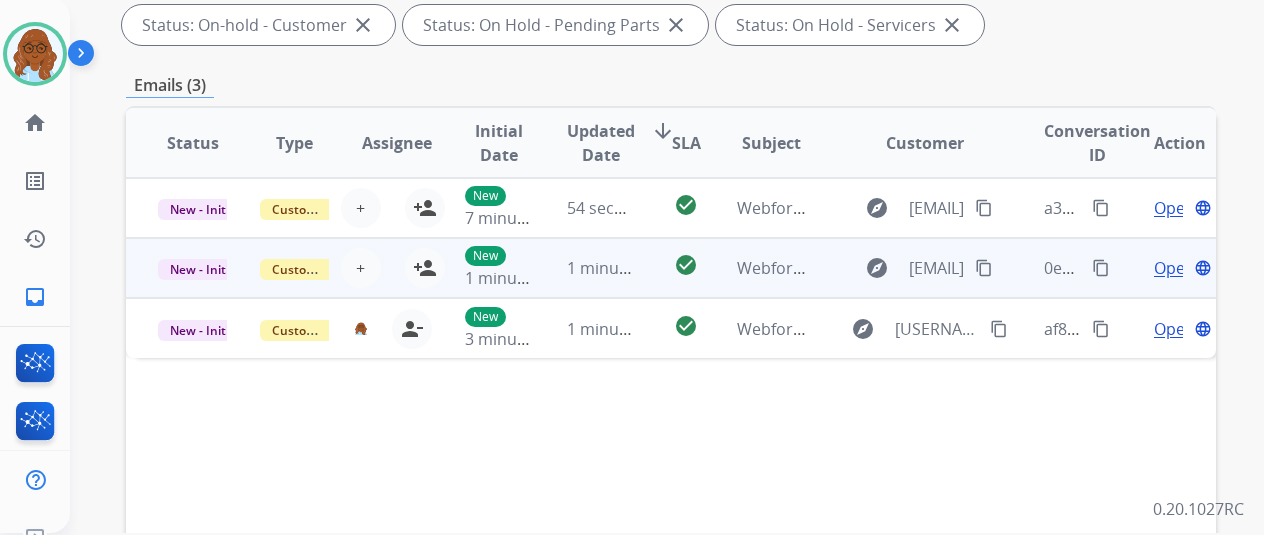 click on "Open" at bounding box center (1174, 268) 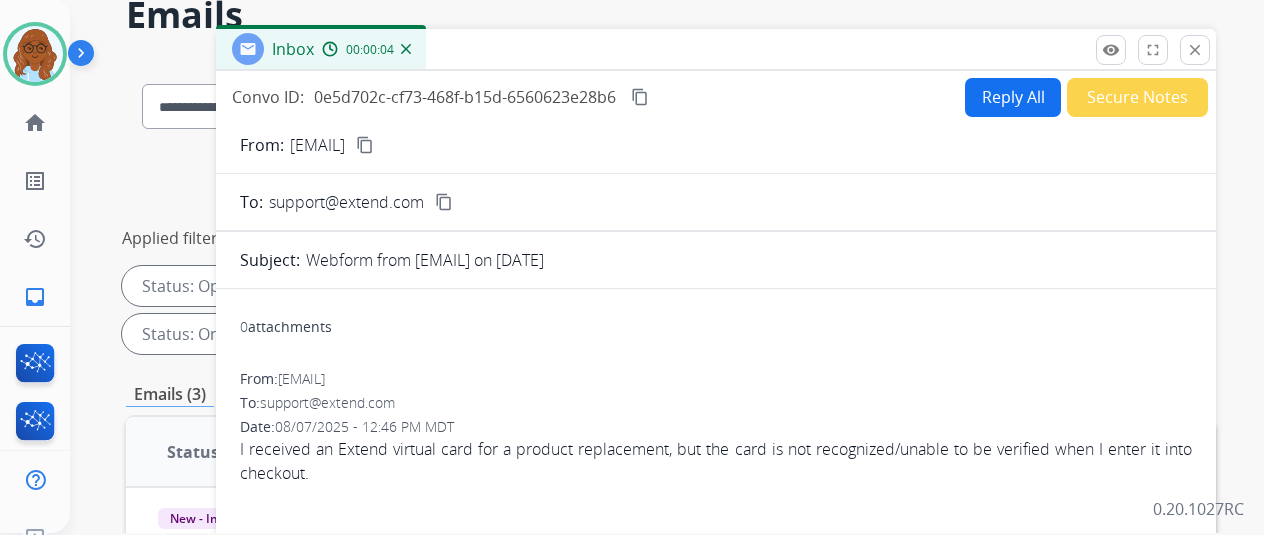 scroll, scrollTop: 0, scrollLeft: 0, axis: both 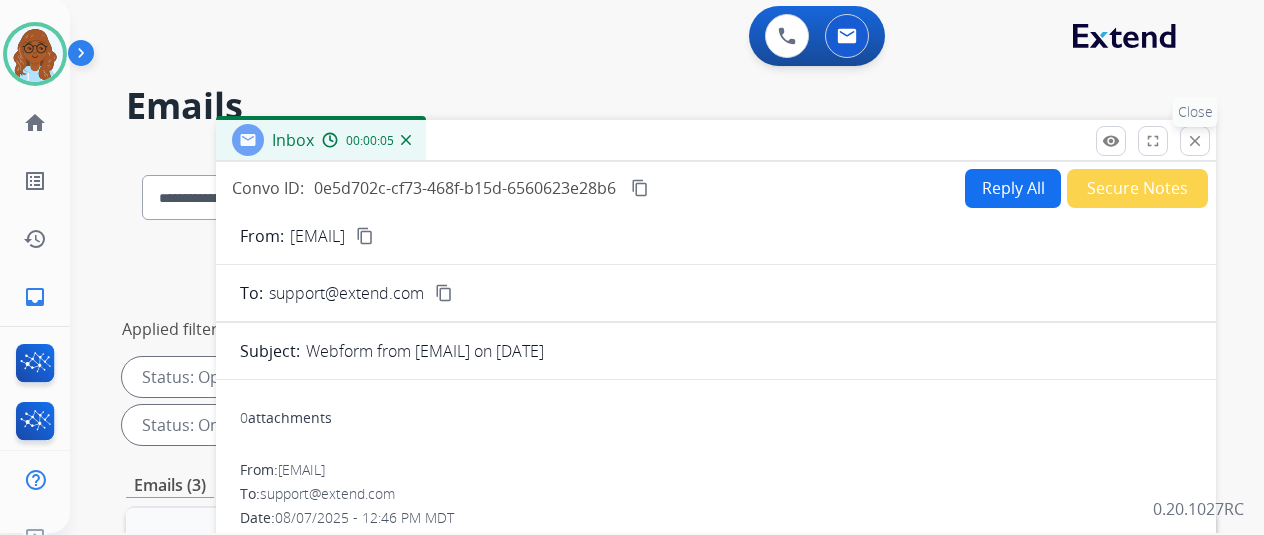 click on "close" at bounding box center (1195, 141) 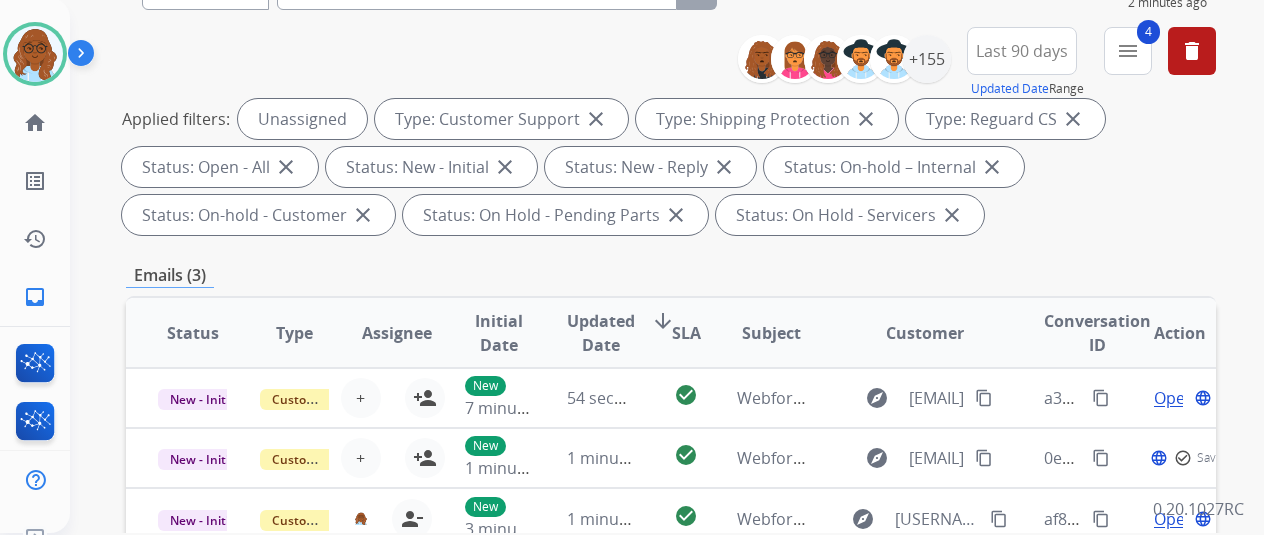 scroll, scrollTop: 400, scrollLeft: 0, axis: vertical 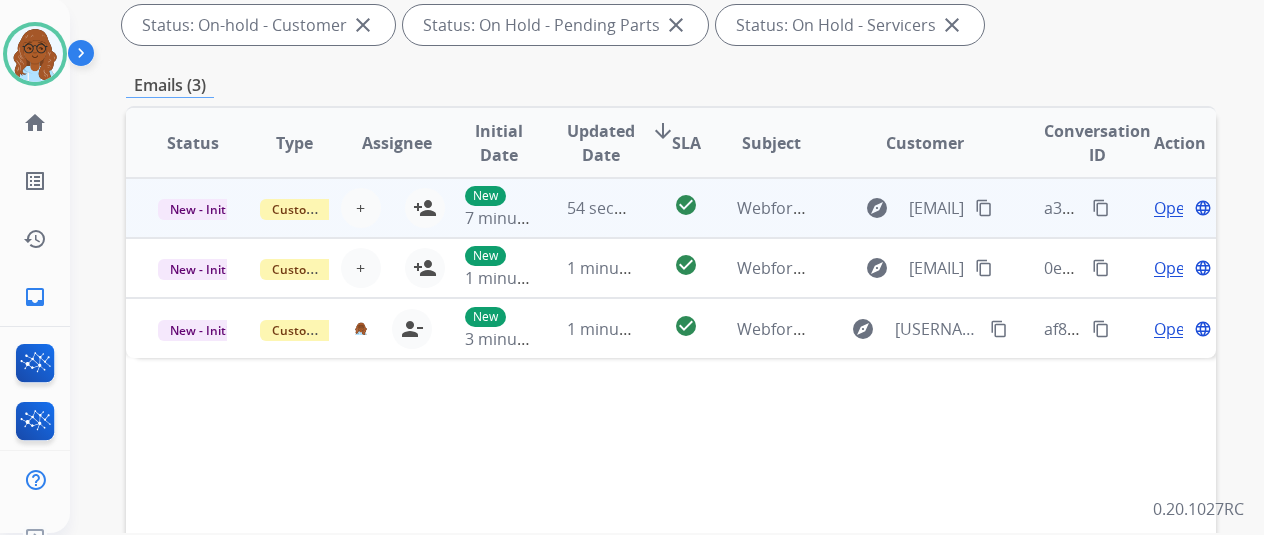 click on "Open" at bounding box center (1174, 208) 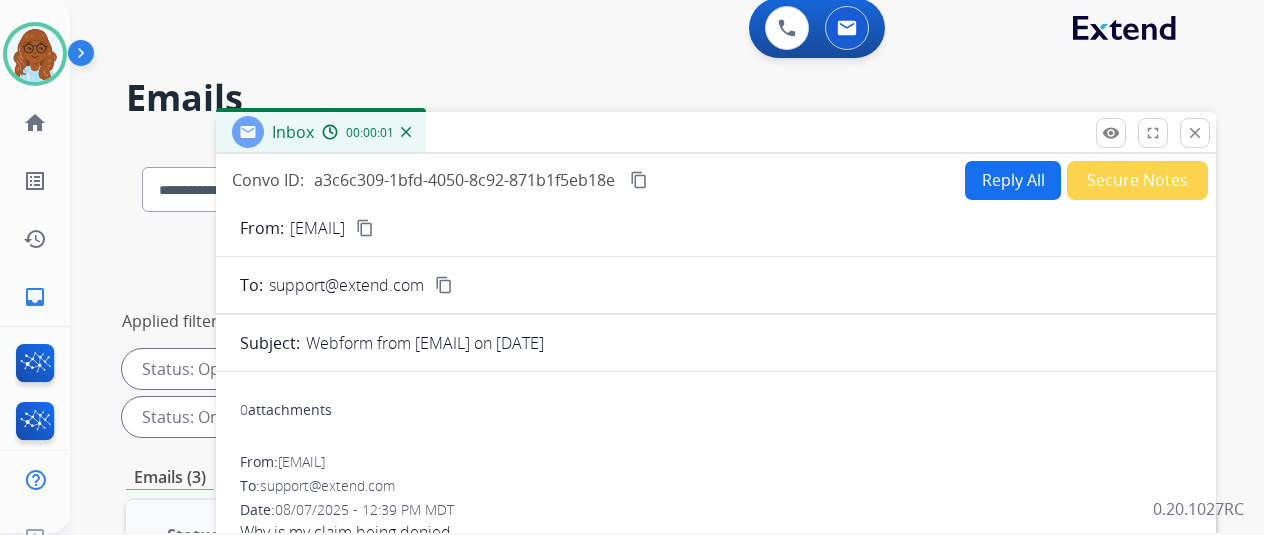 scroll, scrollTop: 0, scrollLeft: 0, axis: both 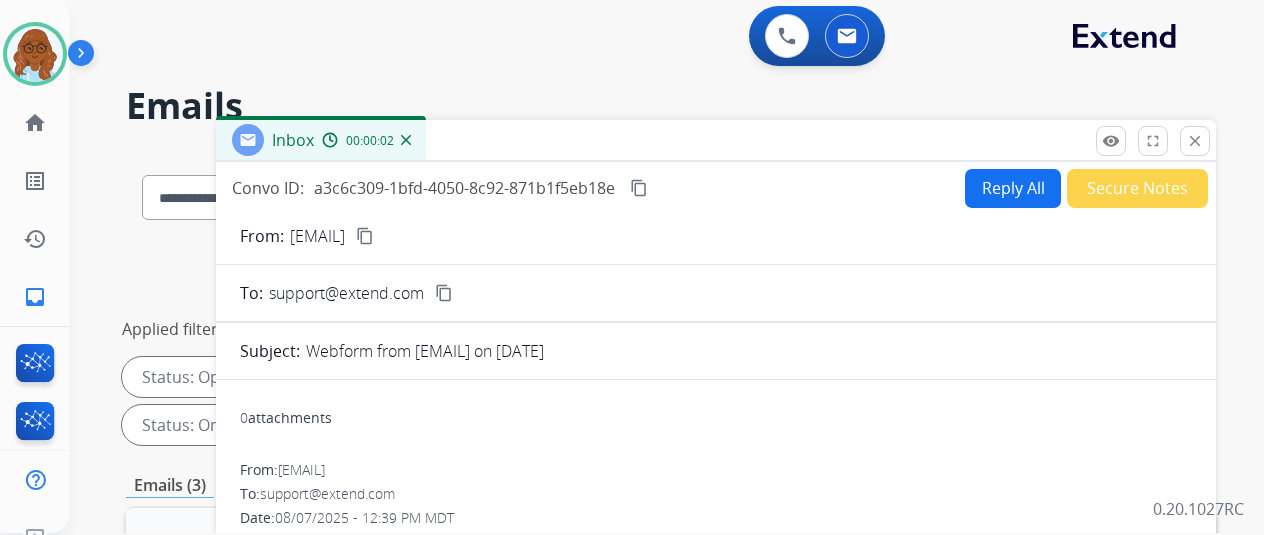 click on "content_copy" at bounding box center (365, 236) 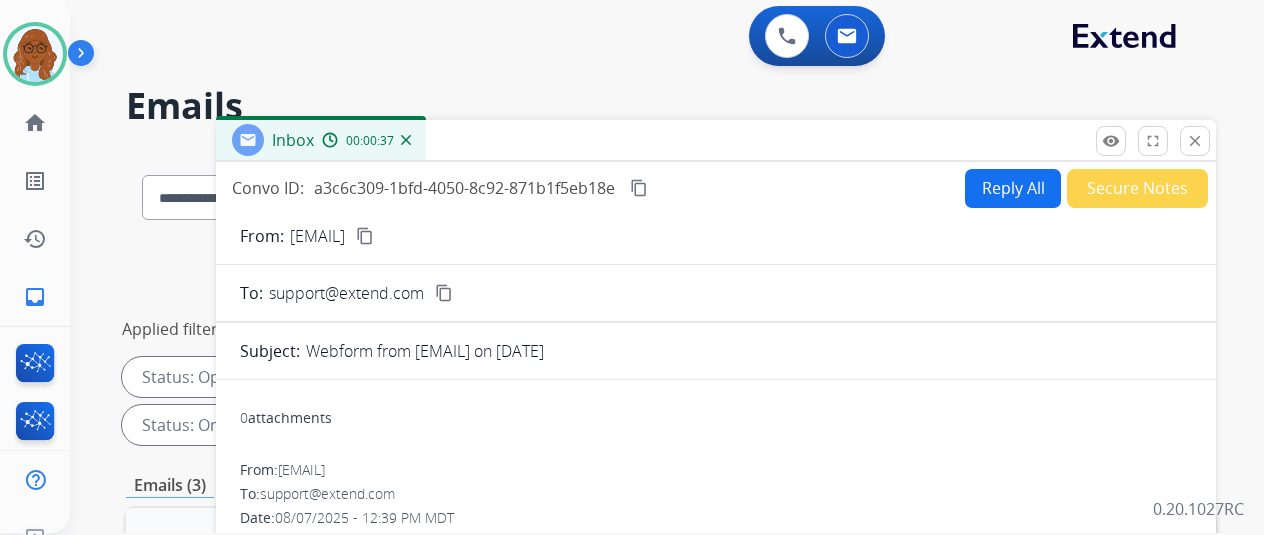 click on "close" at bounding box center [1195, 141] 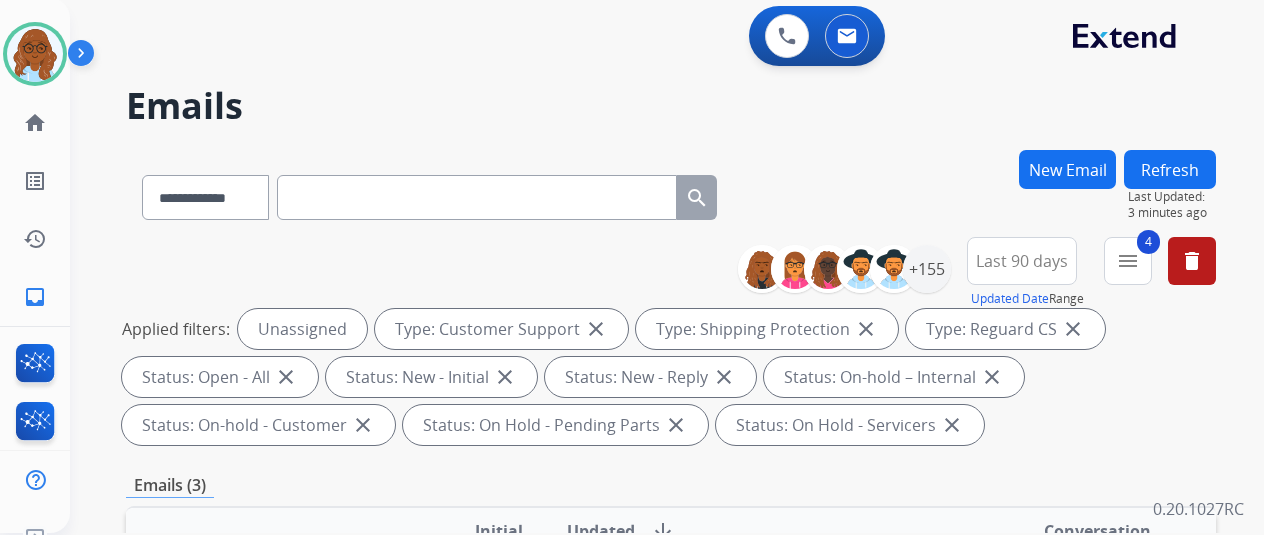 scroll, scrollTop: 500, scrollLeft: 0, axis: vertical 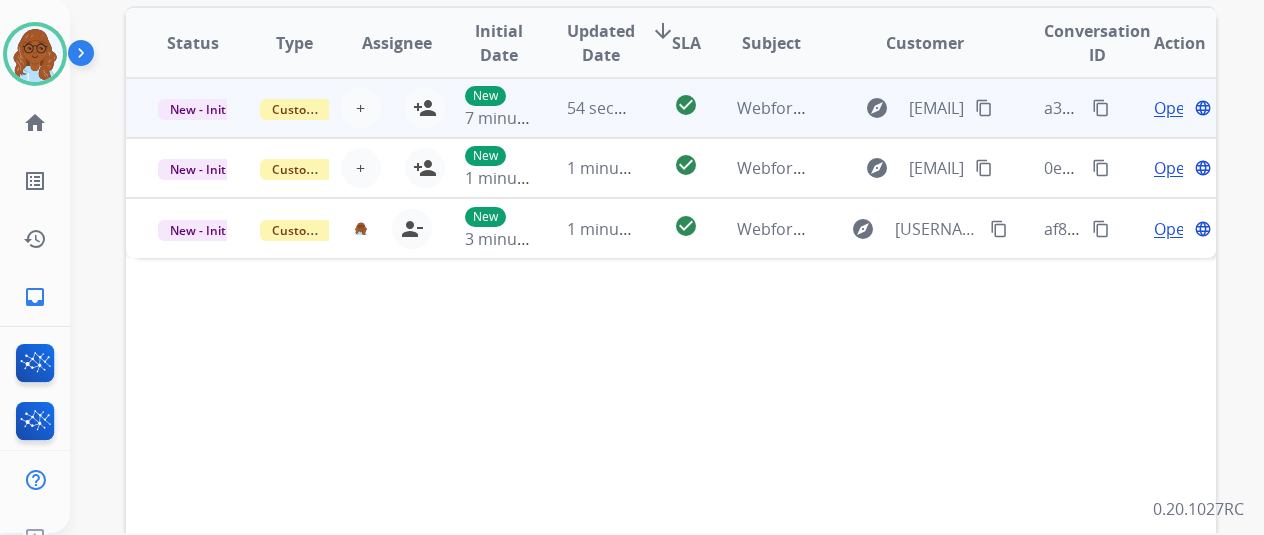 click on "New 7 minutes ago" at bounding box center (484, 108) 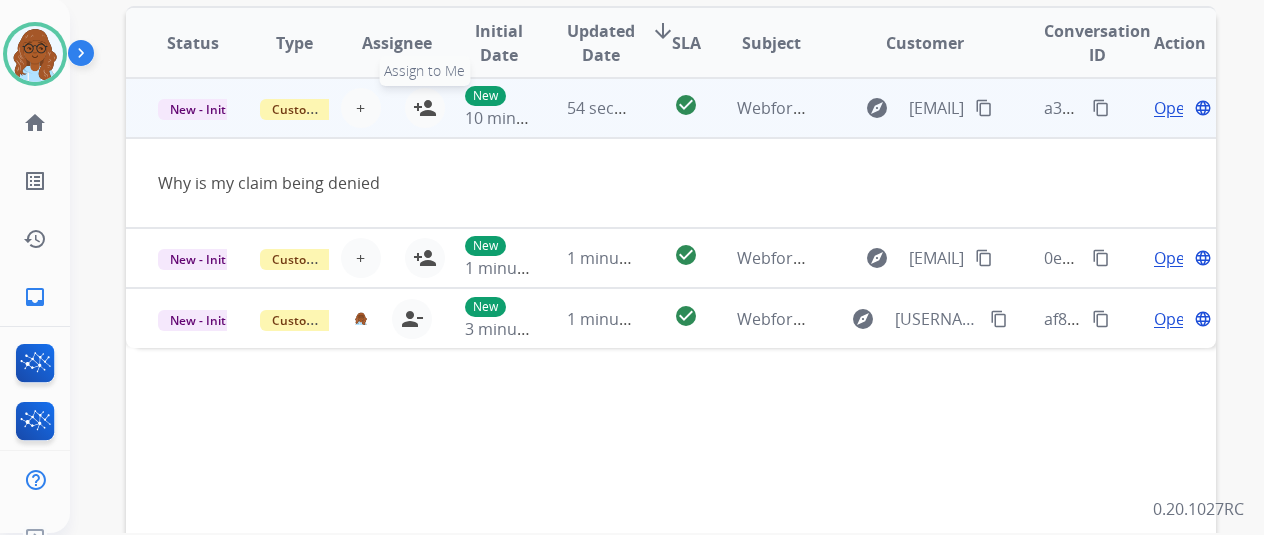click on "person_add" at bounding box center (425, 108) 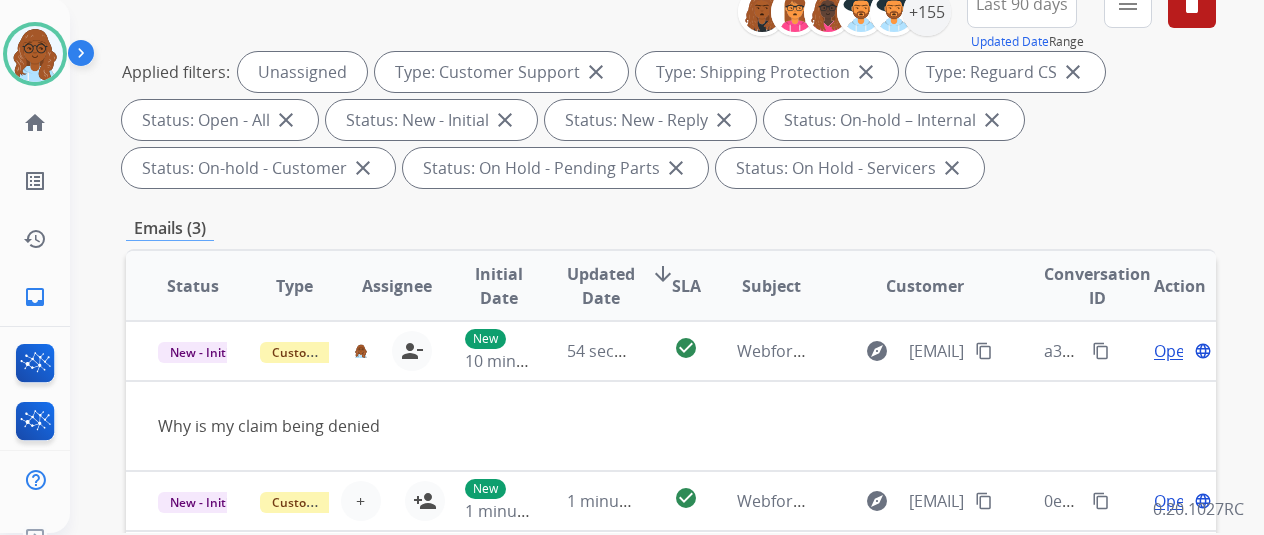 scroll, scrollTop: 100, scrollLeft: 0, axis: vertical 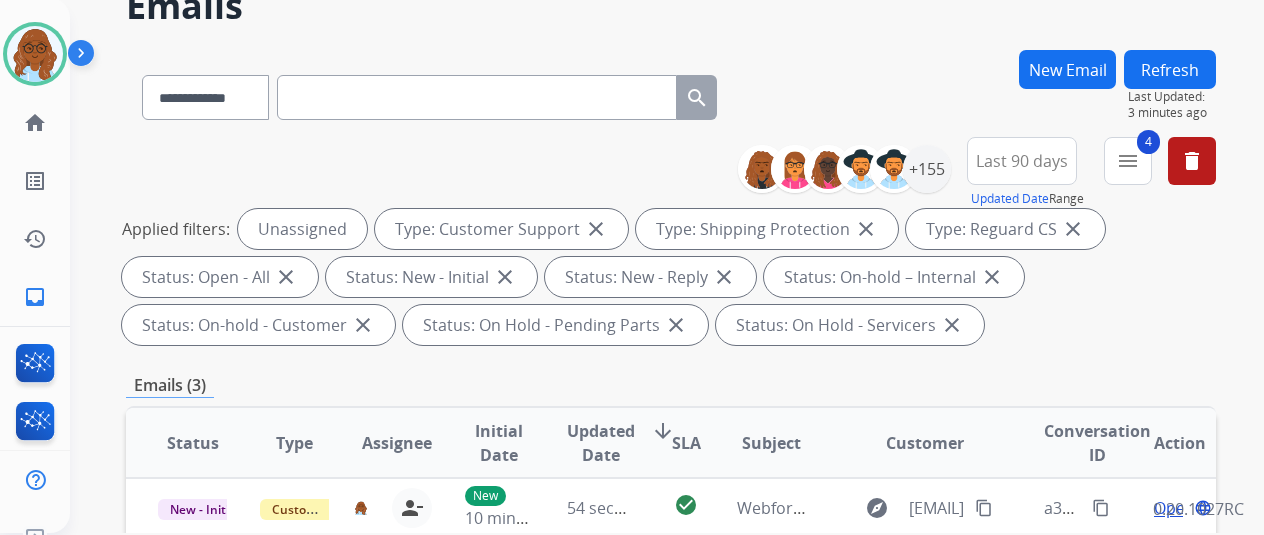 click on "Refresh" at bounding box center [1170, 69] 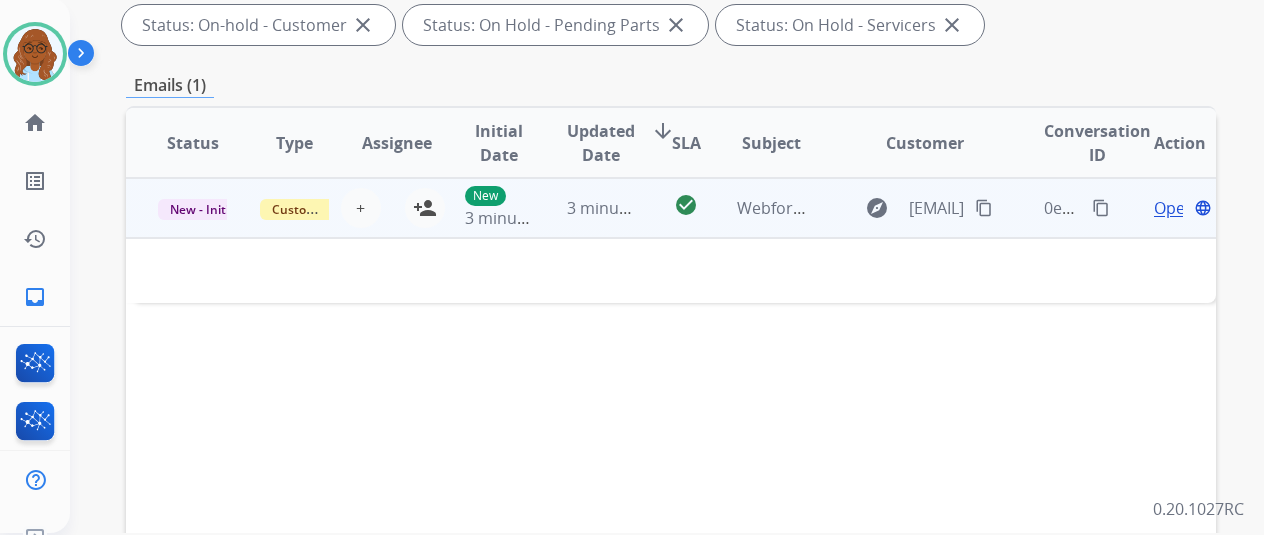 scroll, scrollTop: 0, scrollLeft: 0, axis: both 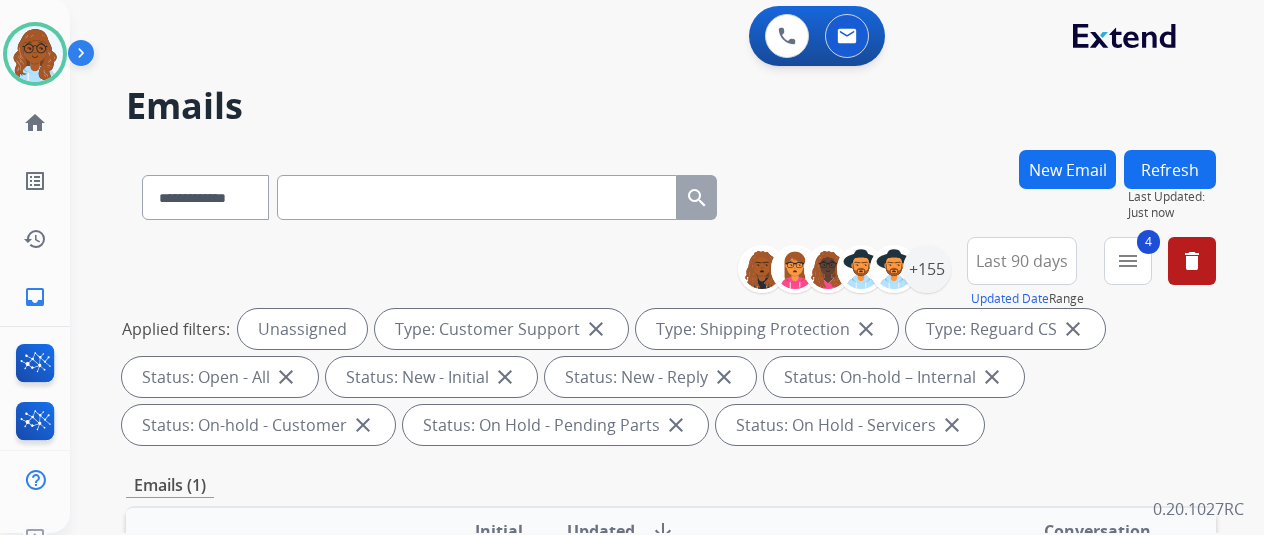 click on "Refresh" at bounding box center [1170, 169] 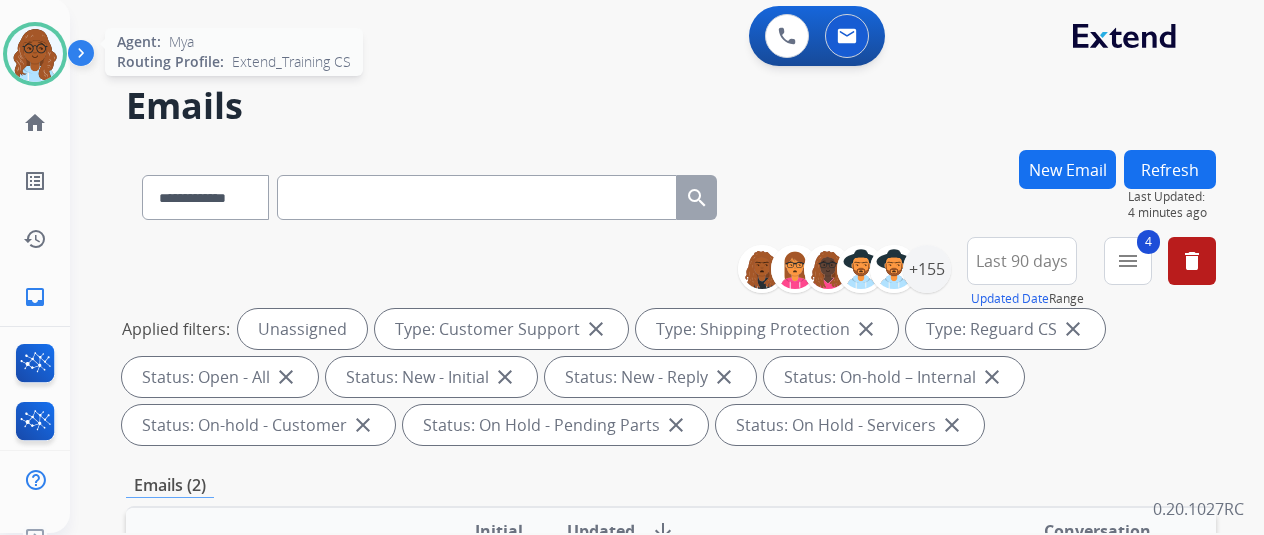 click at bounding box center [35, 54] 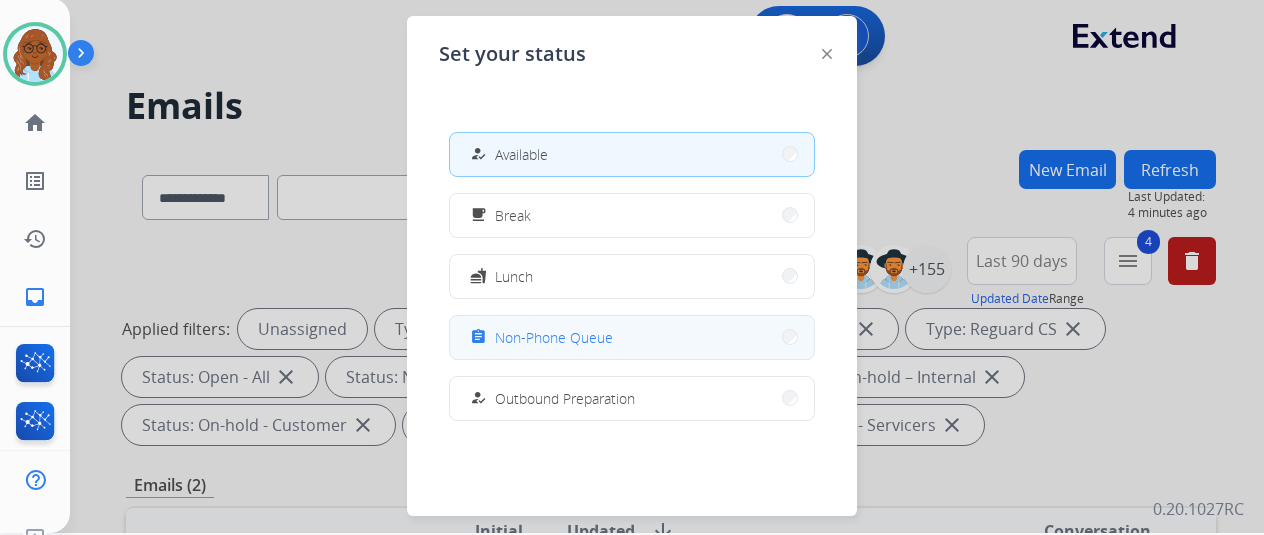 click on "Non-Phone Queue" at bounding box center (554, 337) 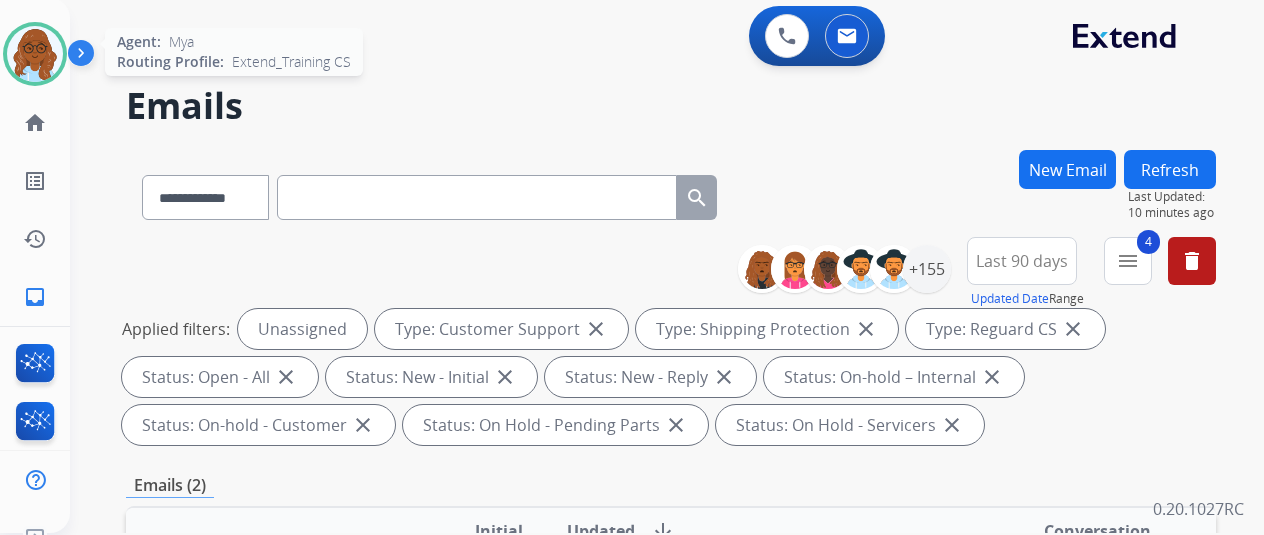 click at bounding box center (35, 54) 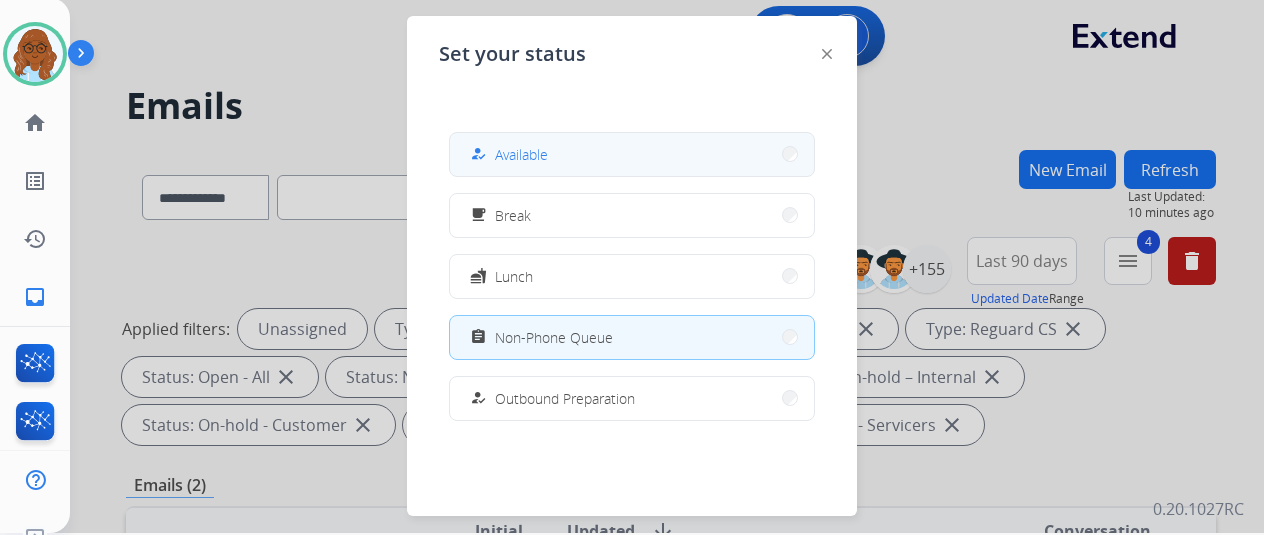click on "Available" at bounding box center [521, 154] 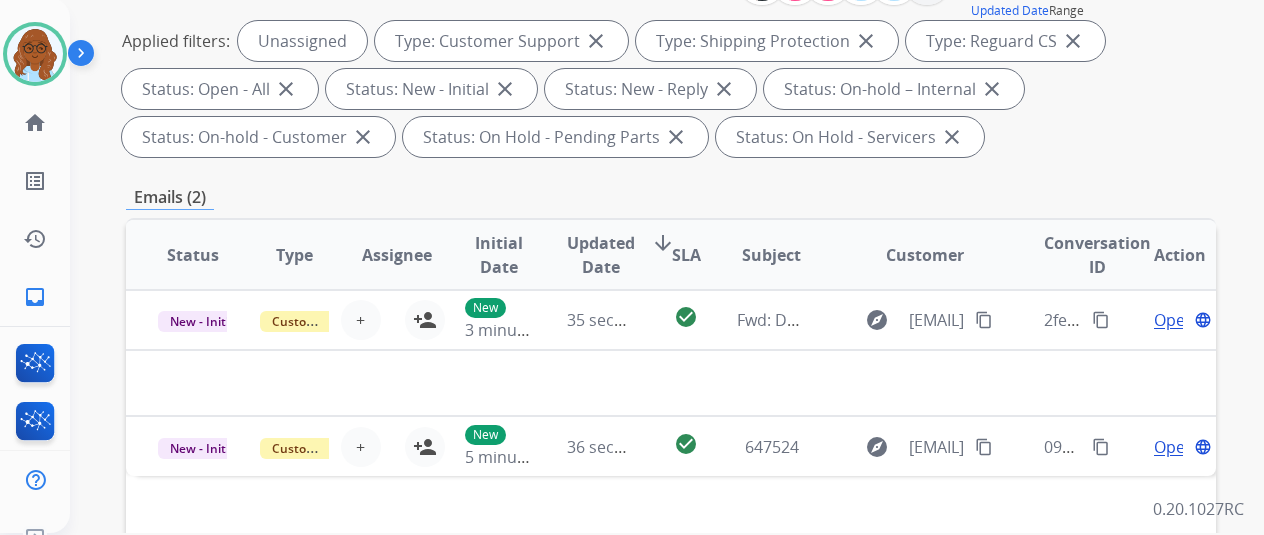 scroll, scrollTop: 400, scrollLeft: 0, axis: vertical 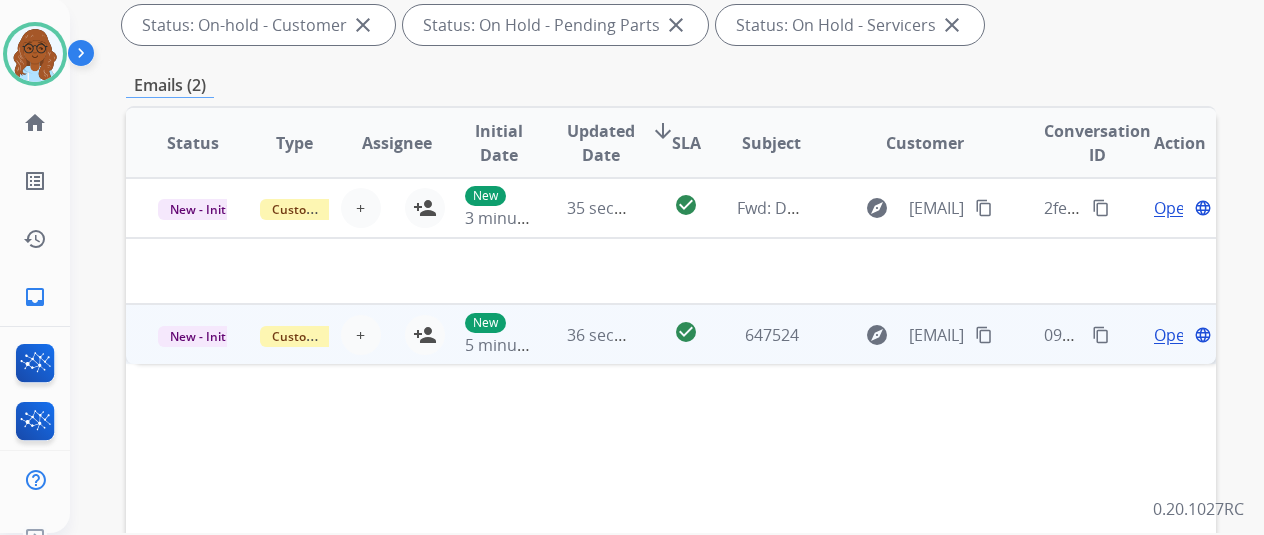 click on "Open" at bounding box center [1174, 335] 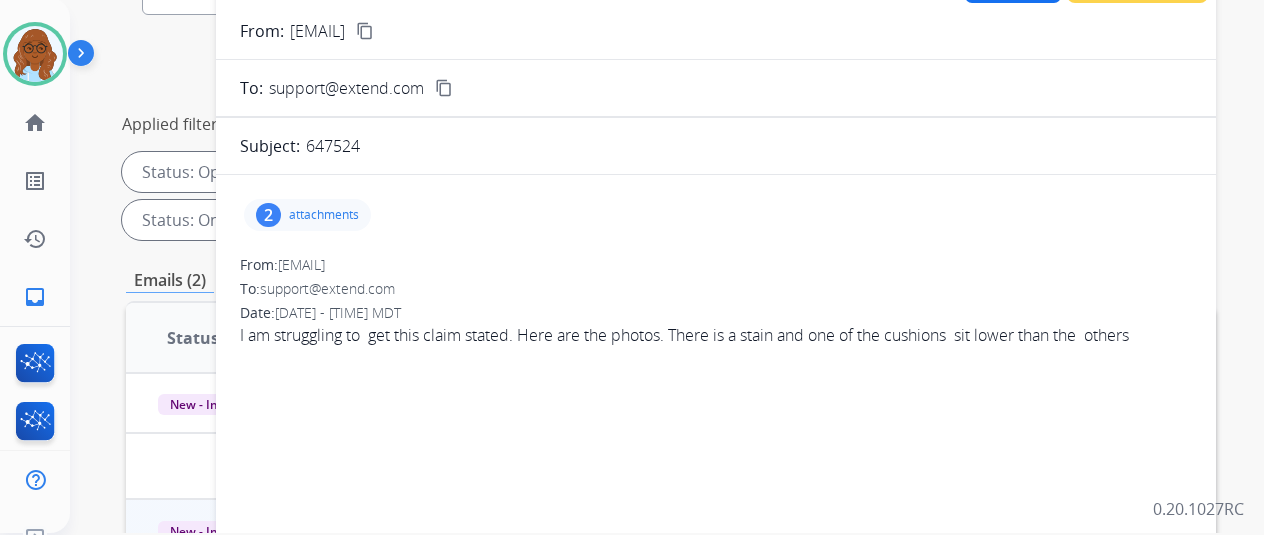 scroll, scrollTop: 200, scrollLeft: 0, axis: vertical 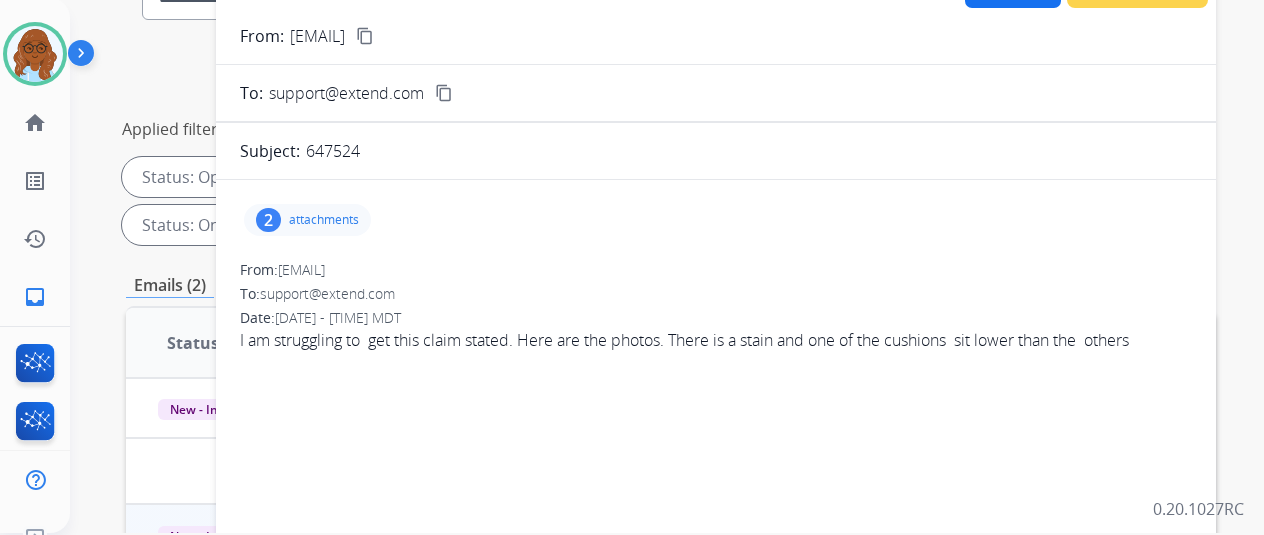 click on "attachments" at bounding box center (324, 220) 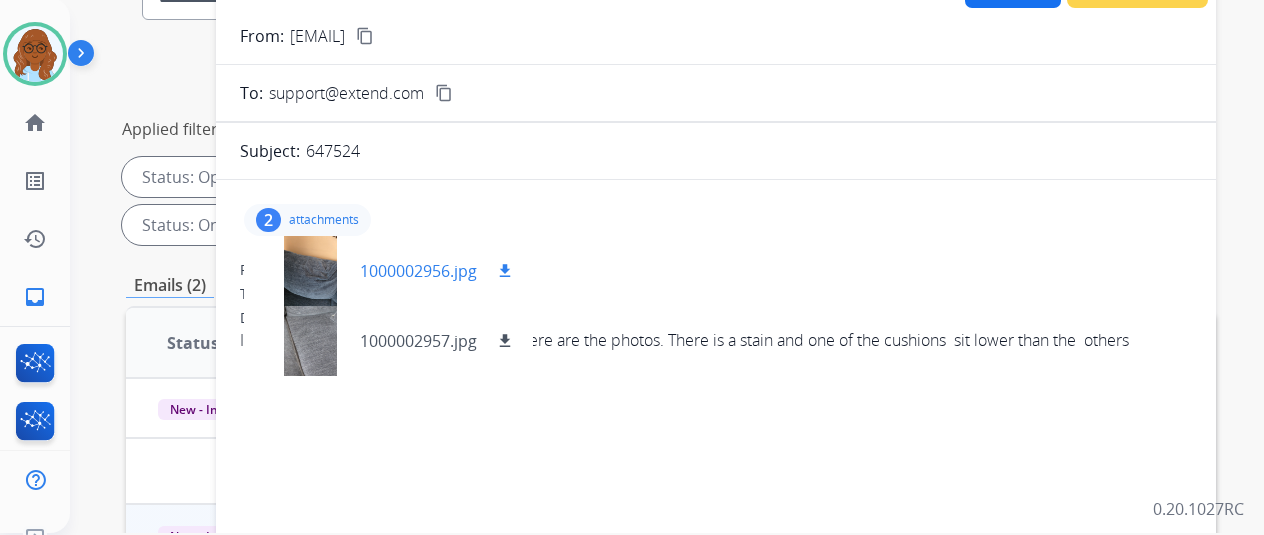 click at bounding box center (310, 271) 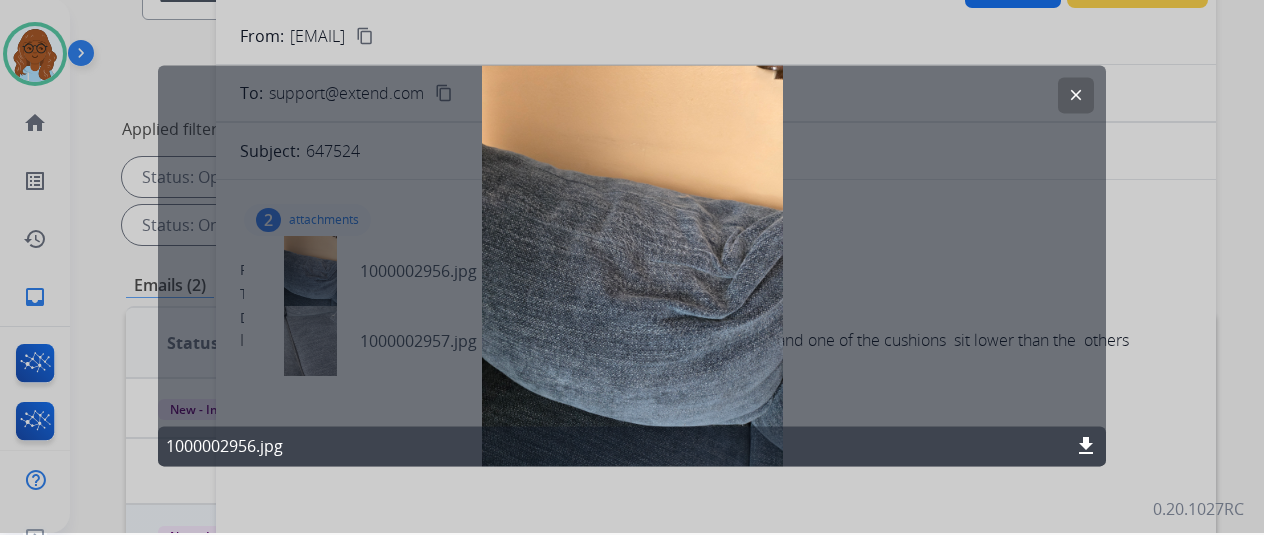 click 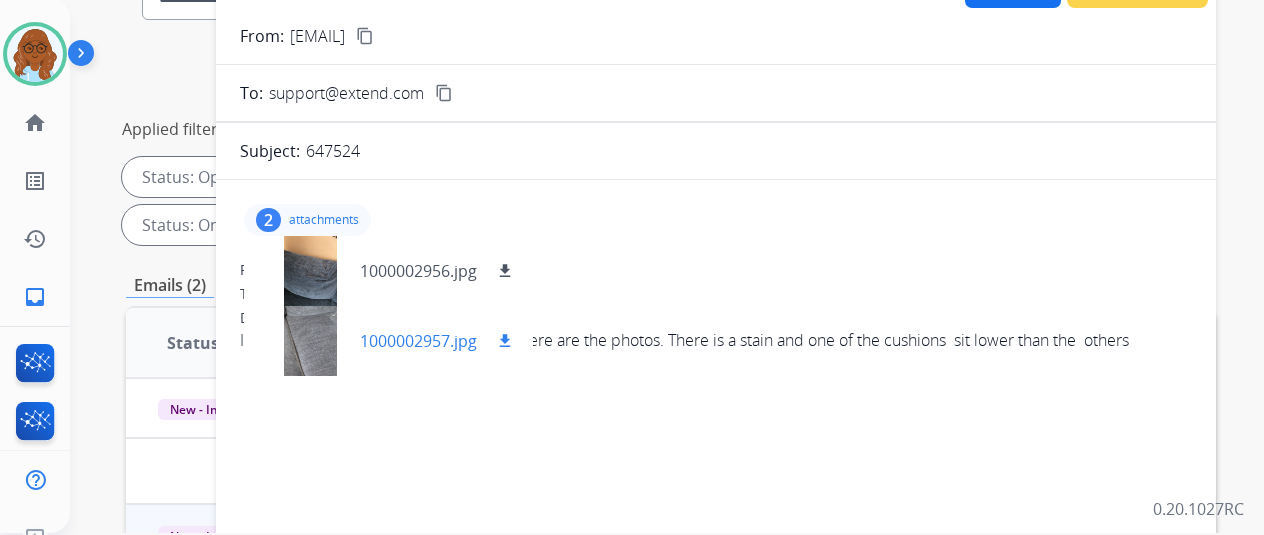 click at bounding box center [310, 341] 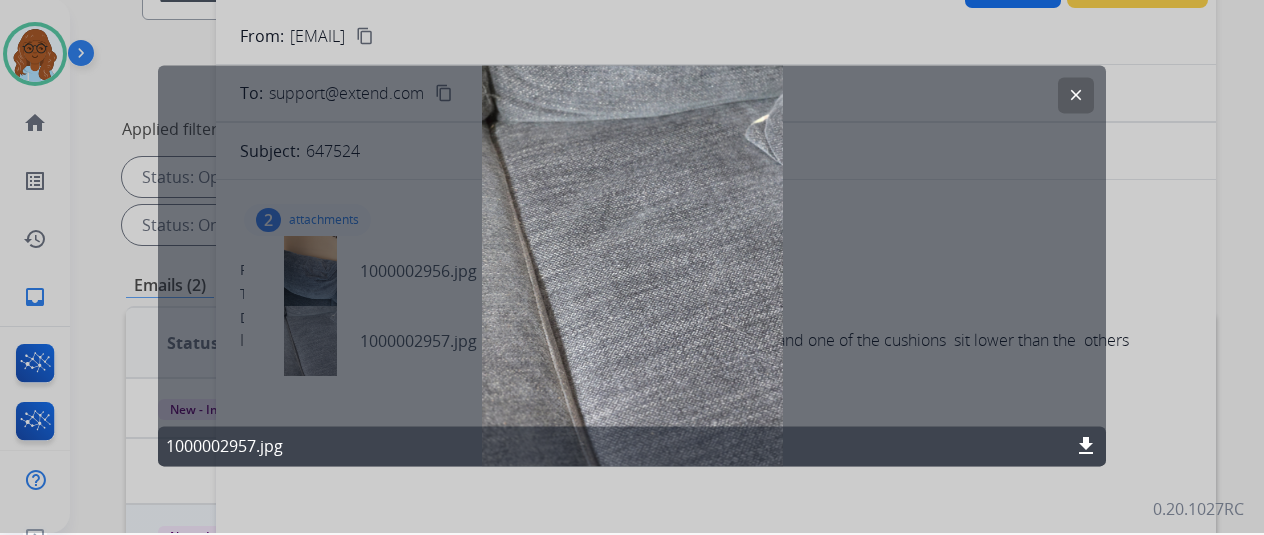 click on "clear" 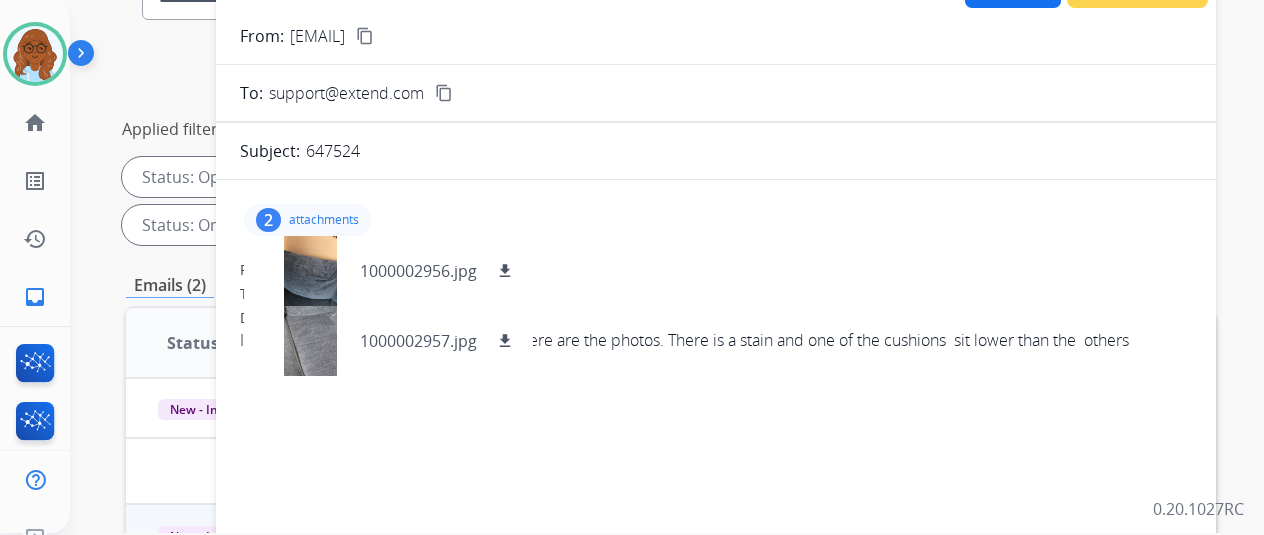 scroll, scrollTop: 0, scrollLeft: 0, axis: both 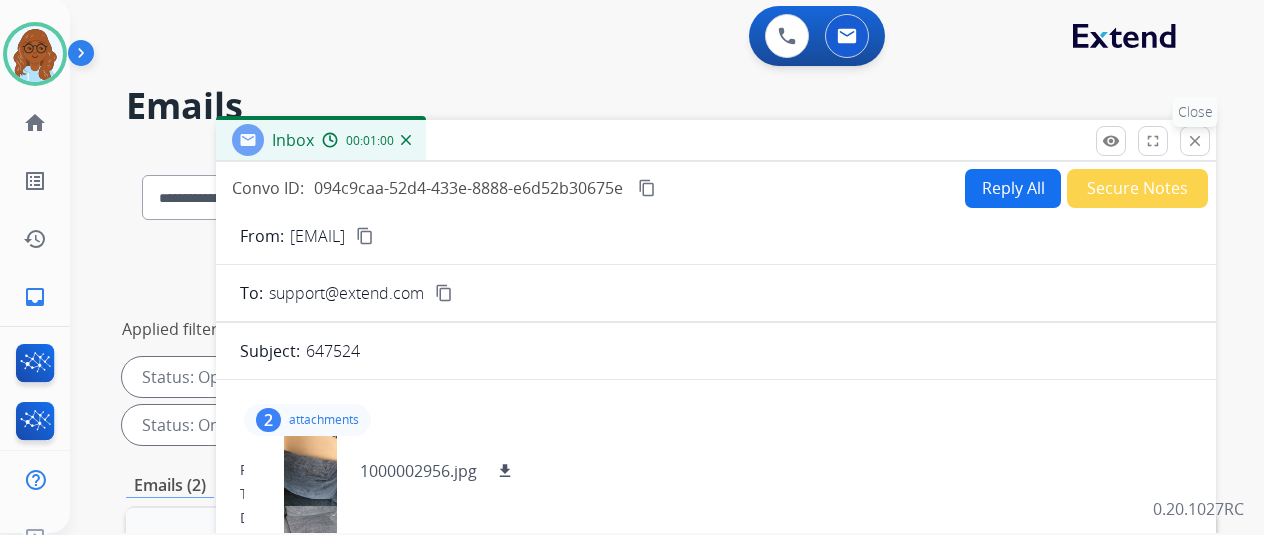 click on "close Close" at bounding box center [1195, 141] 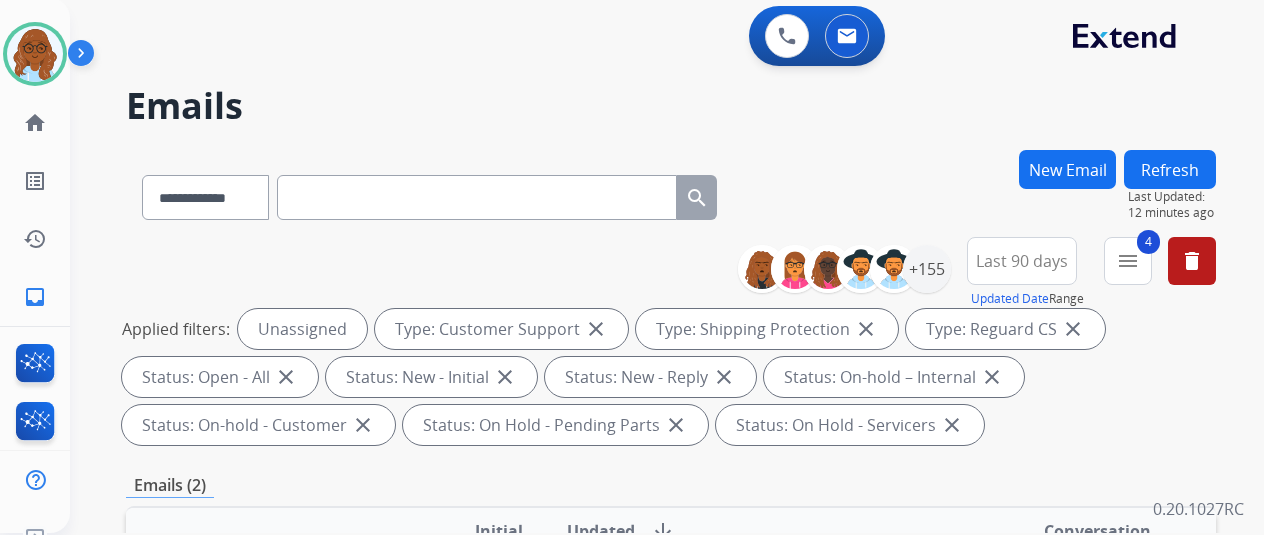drag, startPoint x: 1064, startPoint y: 167, endPoint x: 1258, endPoint y: 202, distance: 197.13194 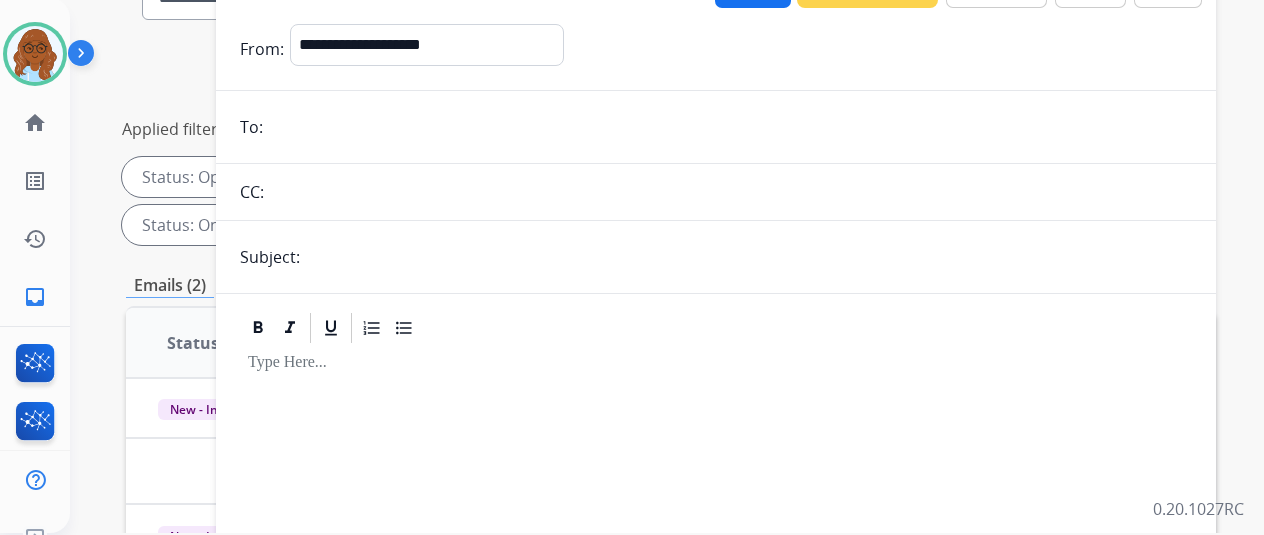 scroll, scrollTop: 0, scrollLeft: 0, axis: both 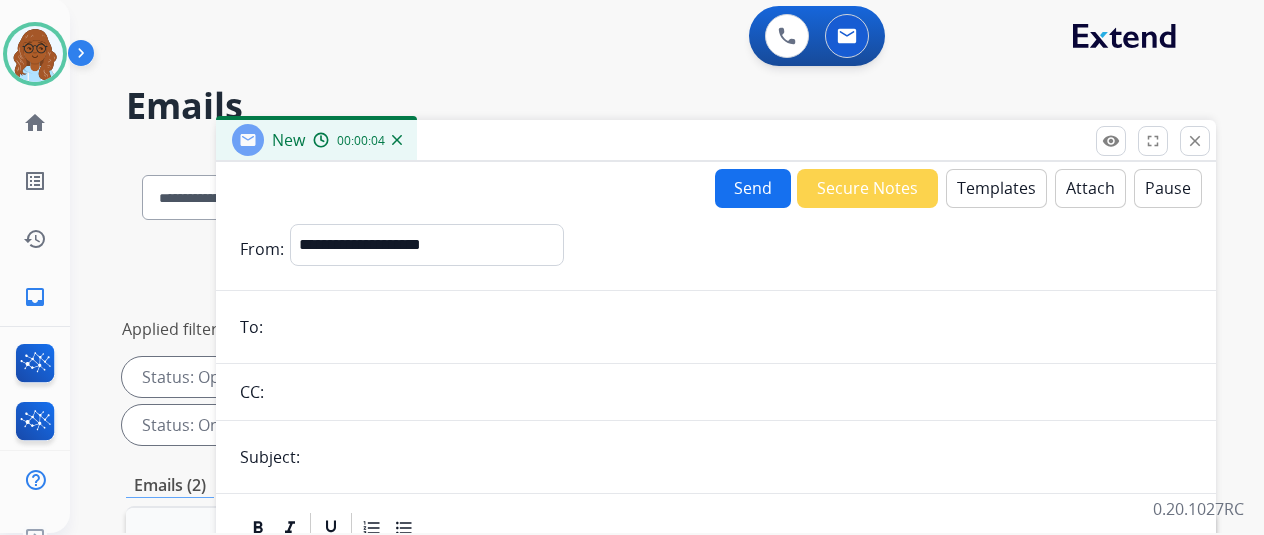 drag, startPoint x: 1210, startPoint y: 138, endPoint x: 1146, endPoint y: 138, distance: 64 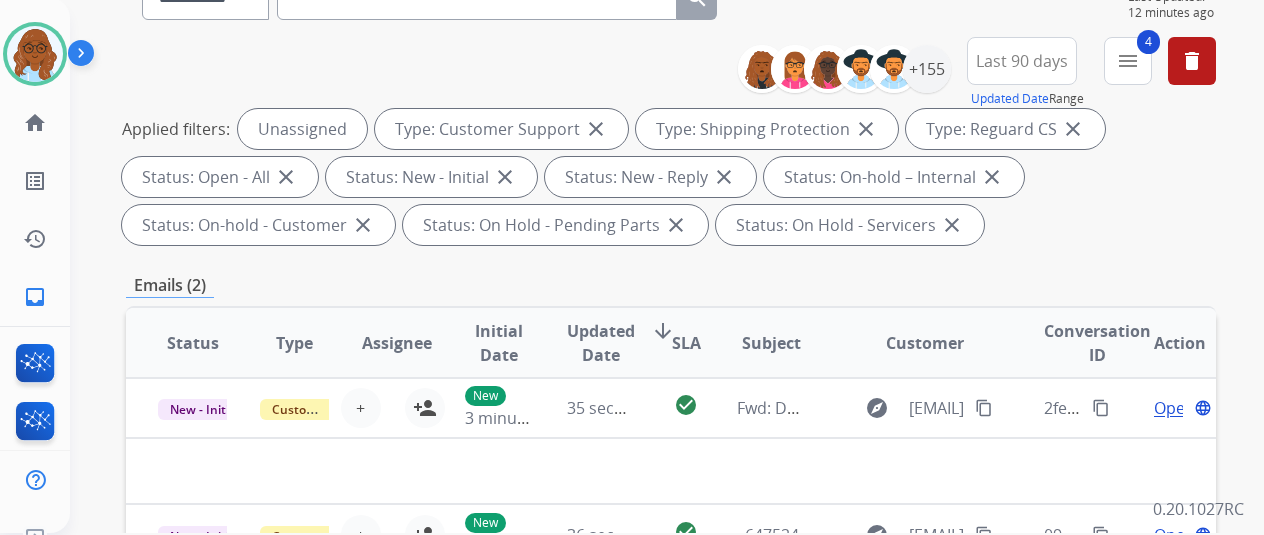 scroll, scrollTop: 0, scrollLeft: 0, axis: both 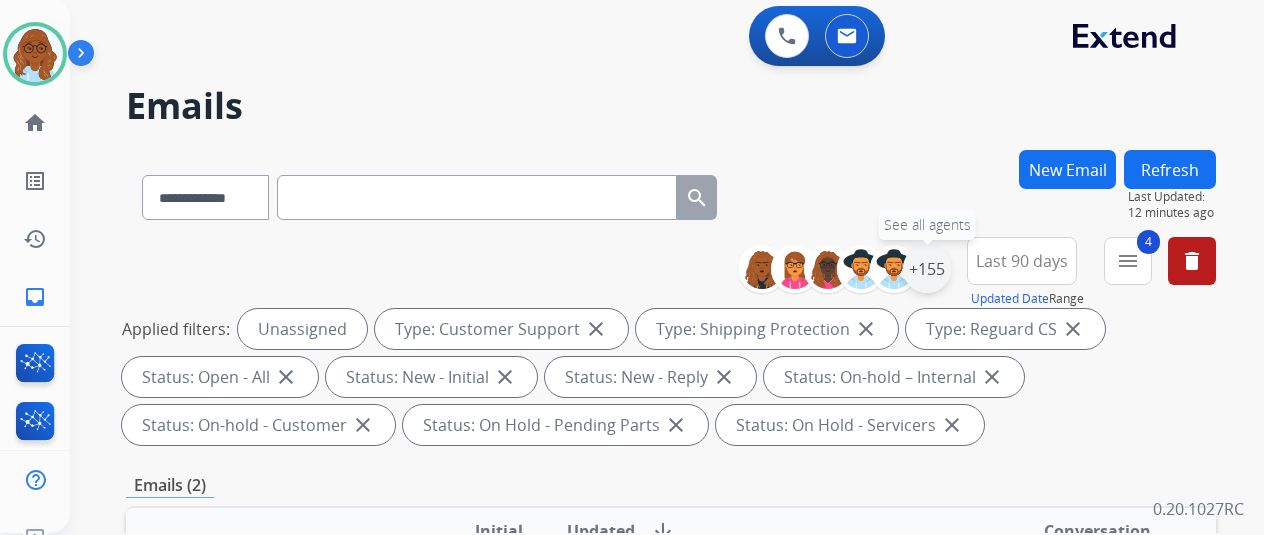 click on "+155" at bounding box center (927, 269) 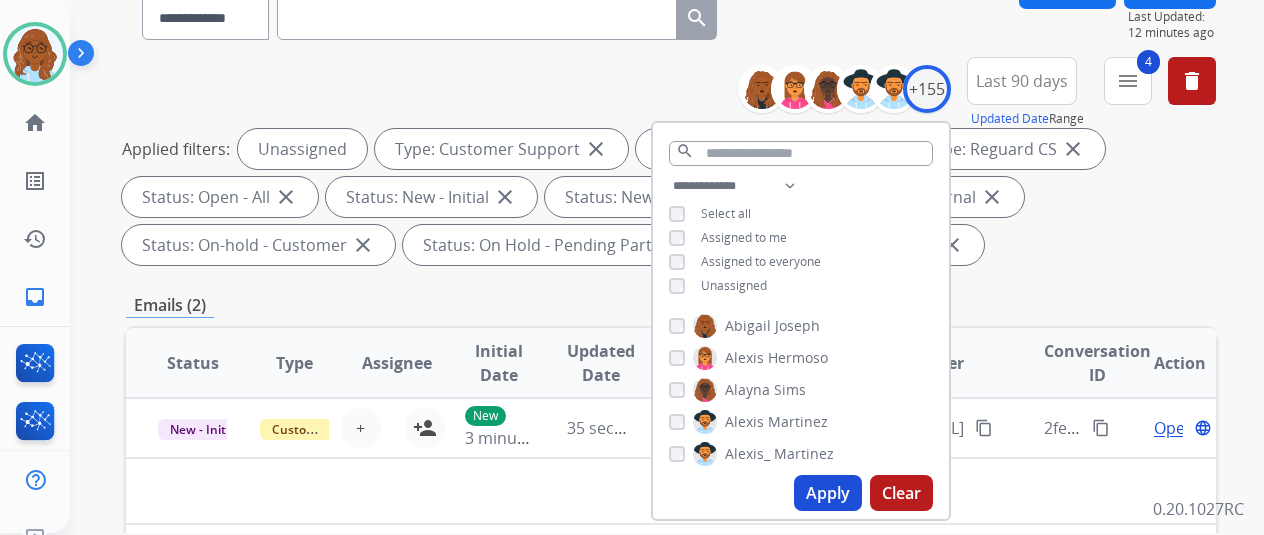scroll, scrollTop: 200, scrollLeft: 0, axis: vertical 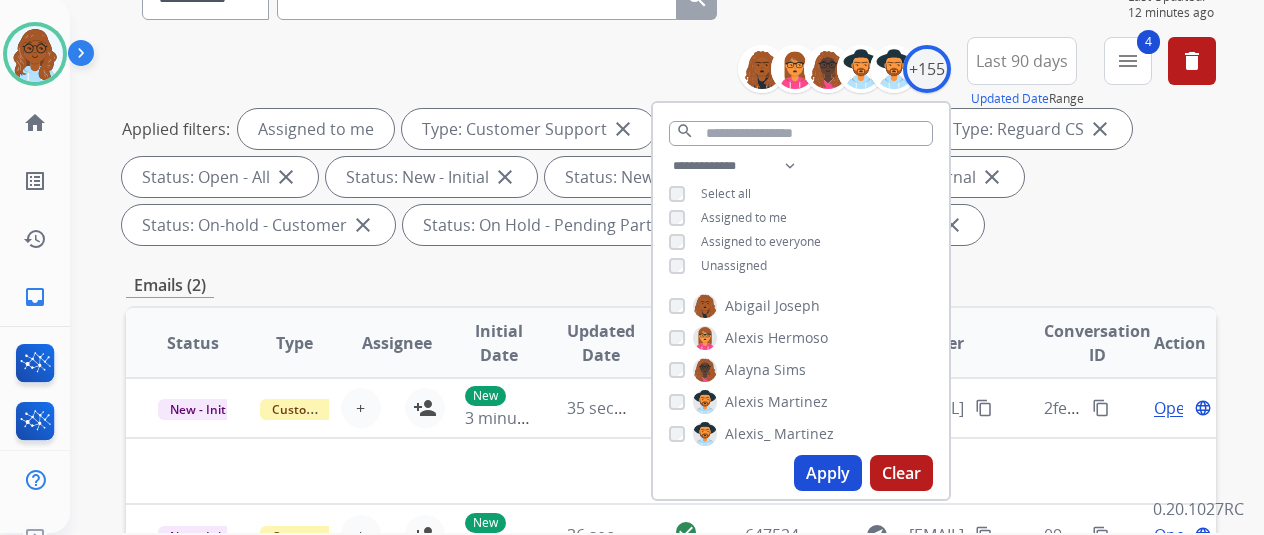 click on "Apply" at bounding box center [828, 473] 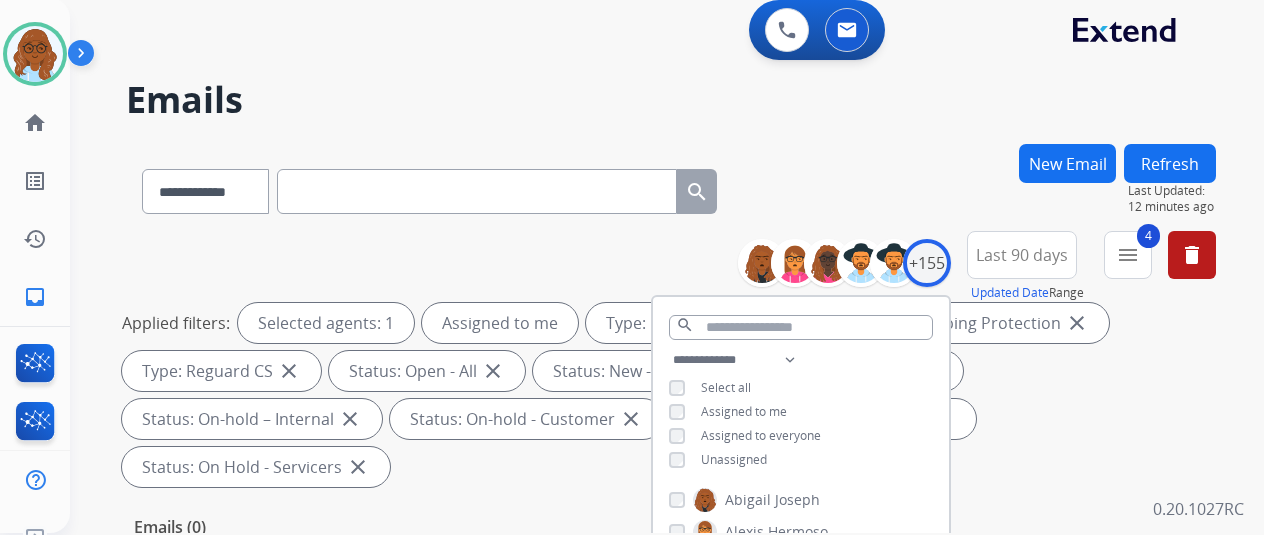 scroll, scrollTop: 0, scrollLeft: 0, axis: both 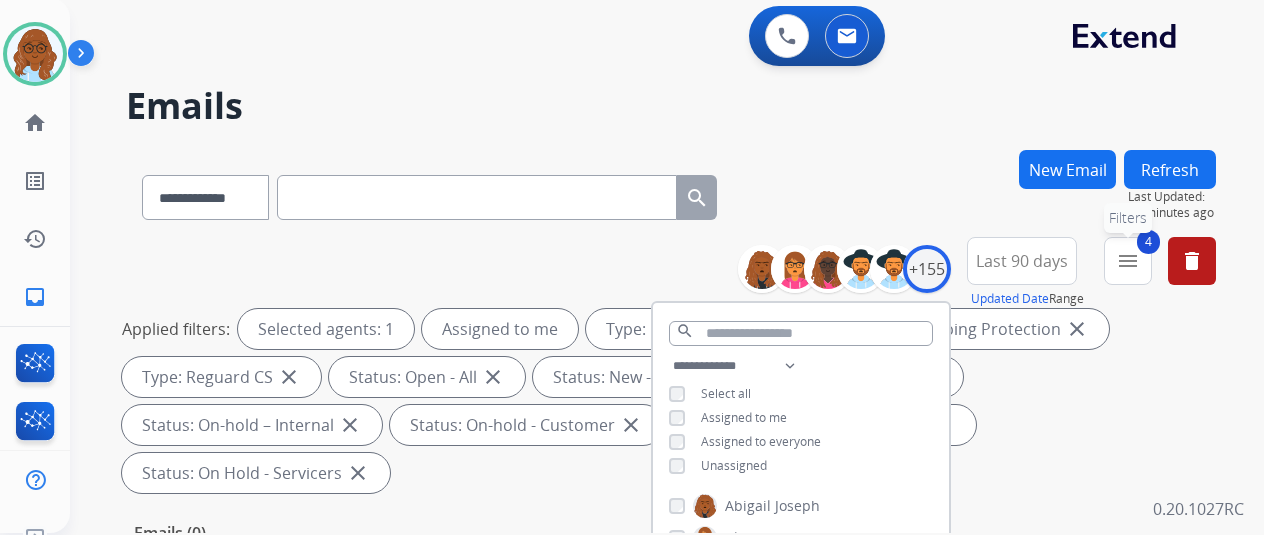click on "4 menu  Filters" at bounding box center (1128, 261) 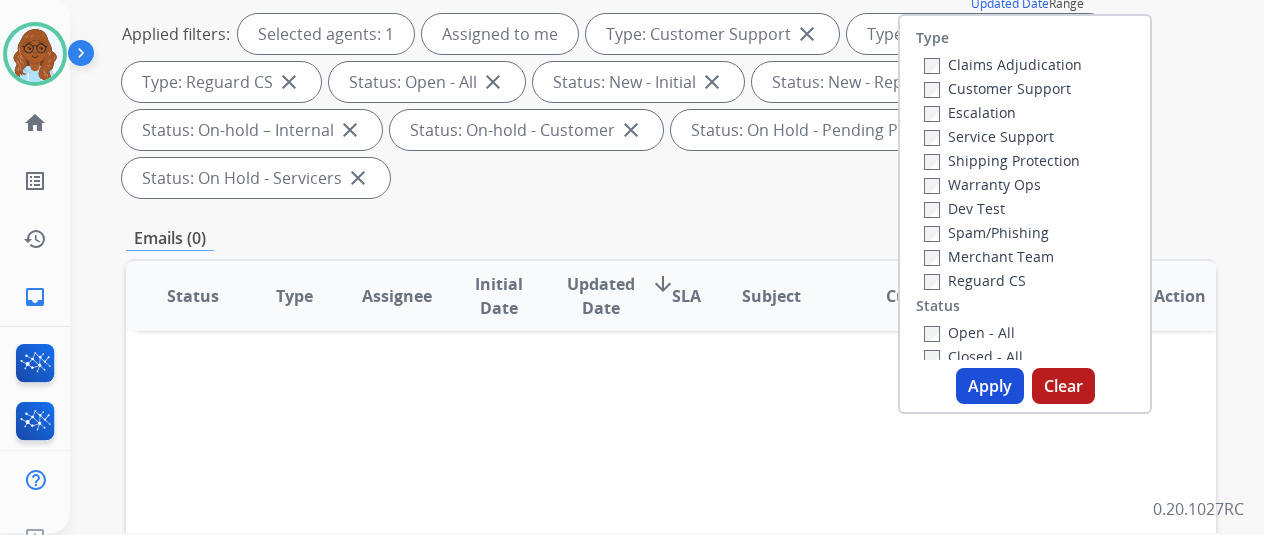 scroll, scrollTop: 300, scrollLeft: 0, axis: vertical 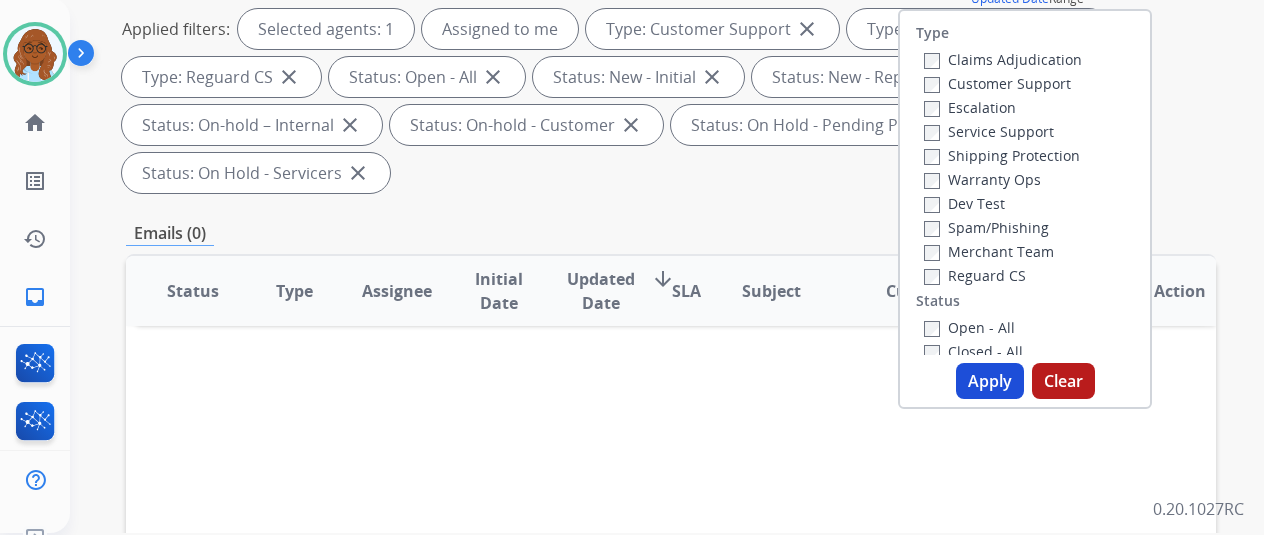 click on "Reguard CS" at bounding box center (1003, 275) 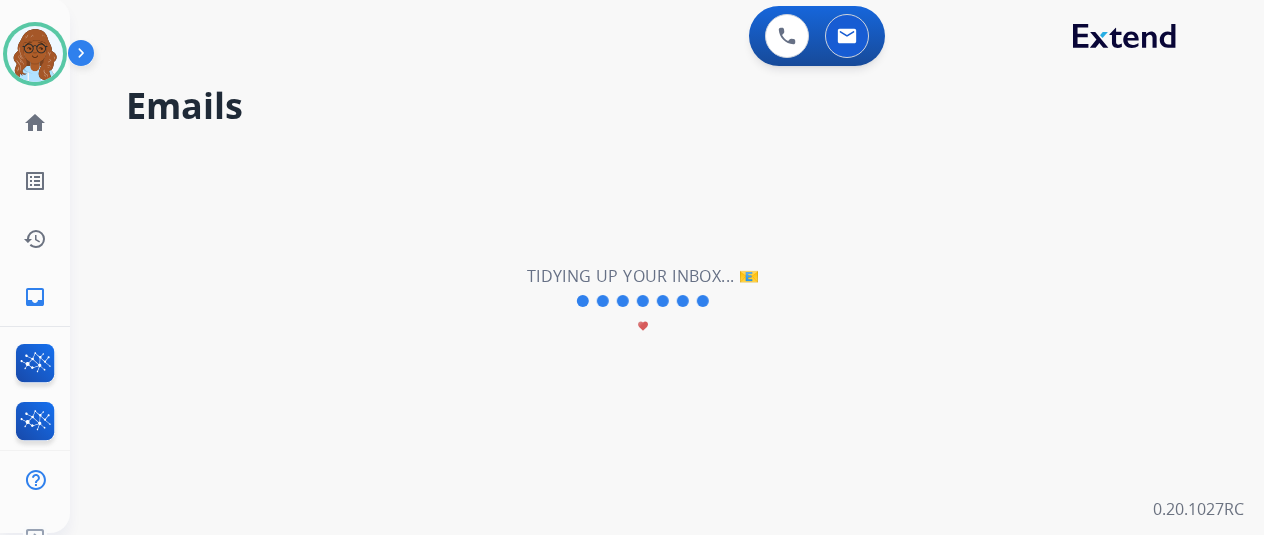 scroll, scrollTop: 0, scrollLeft: 0, axis: both 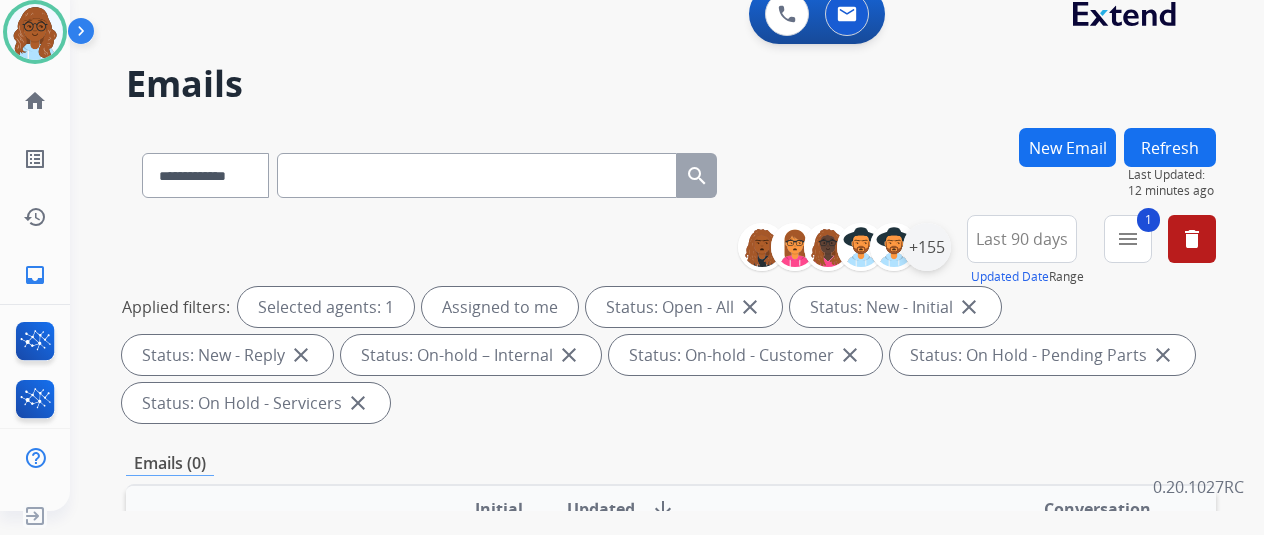 click on "+155" at bounding box center [927, 247] 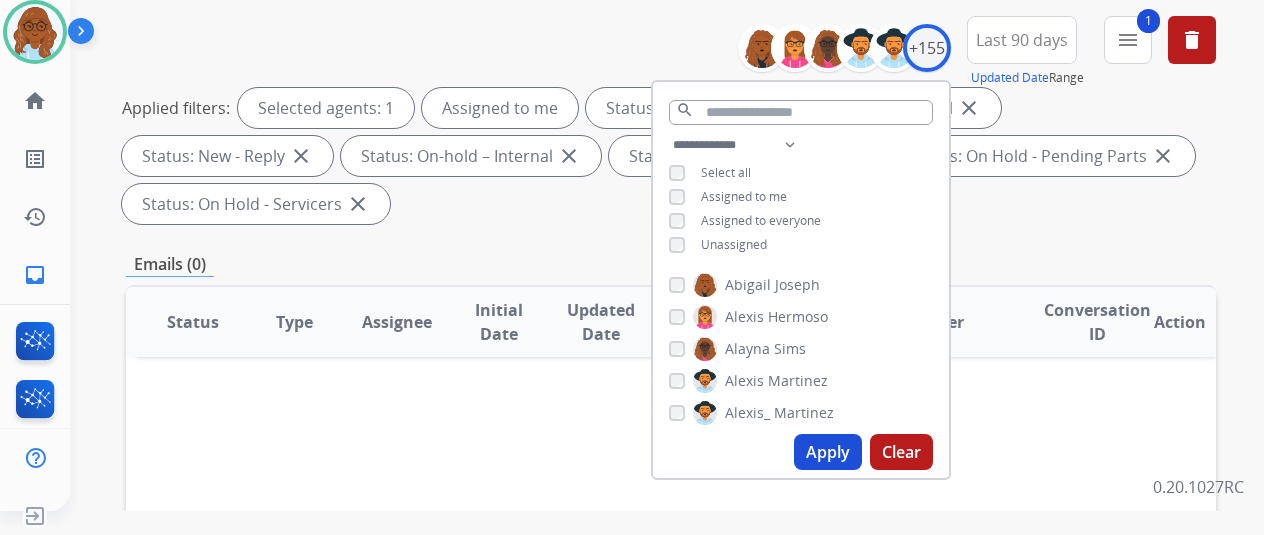 scroll, scrollTop: 200, scrollLeft: 0, axis: vertical 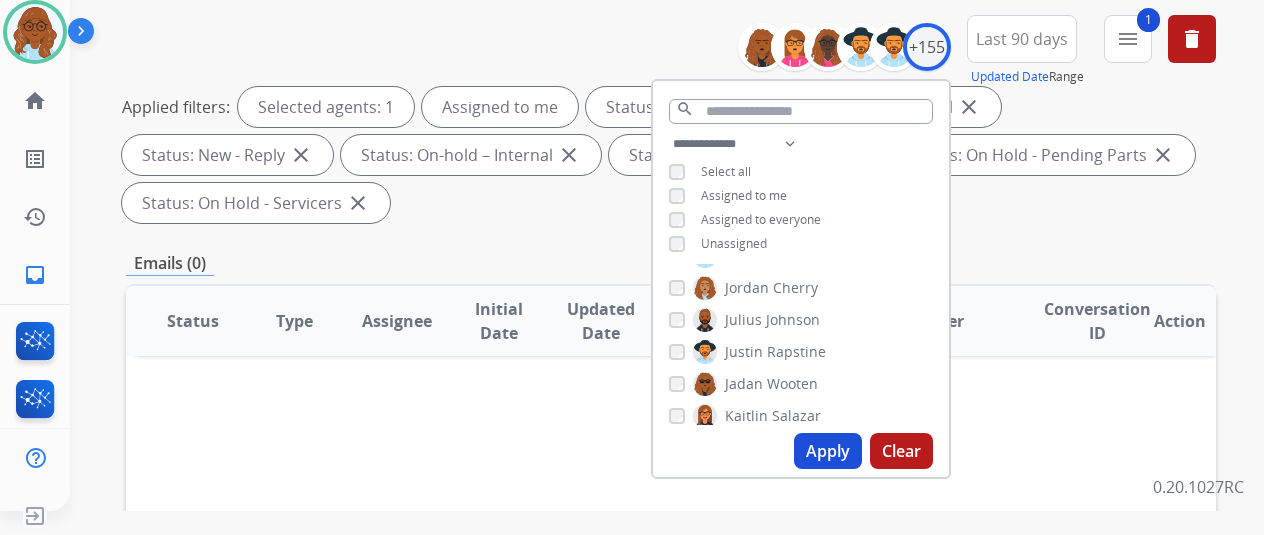 click on "Clear" at bounding box center [901, 451] 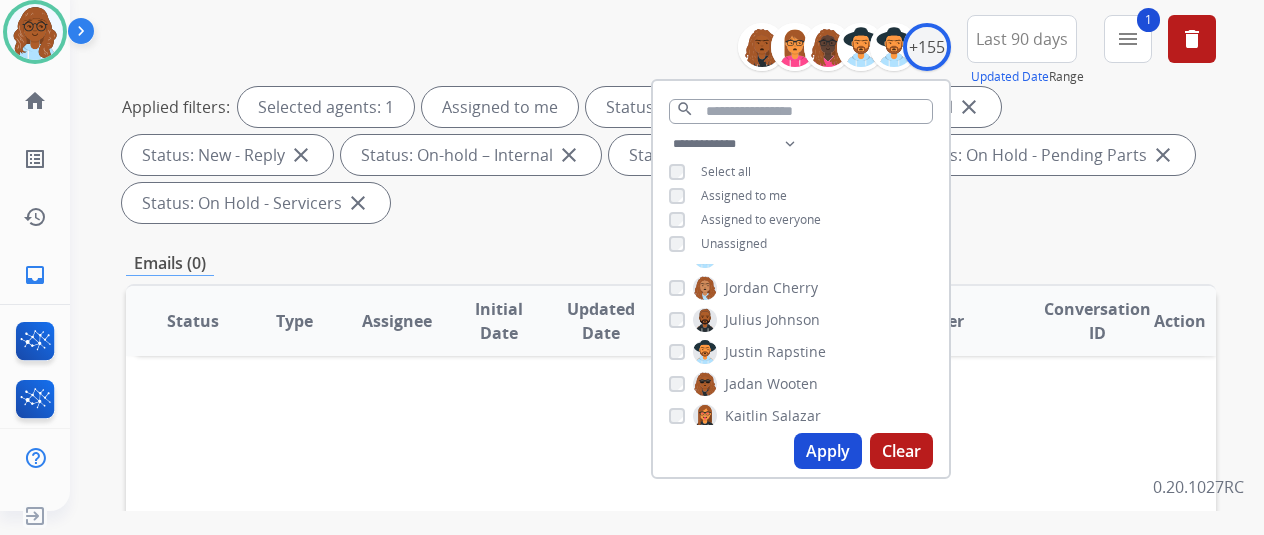 scroll, scrollTop: 0, scrollLeft: 0, axis: both 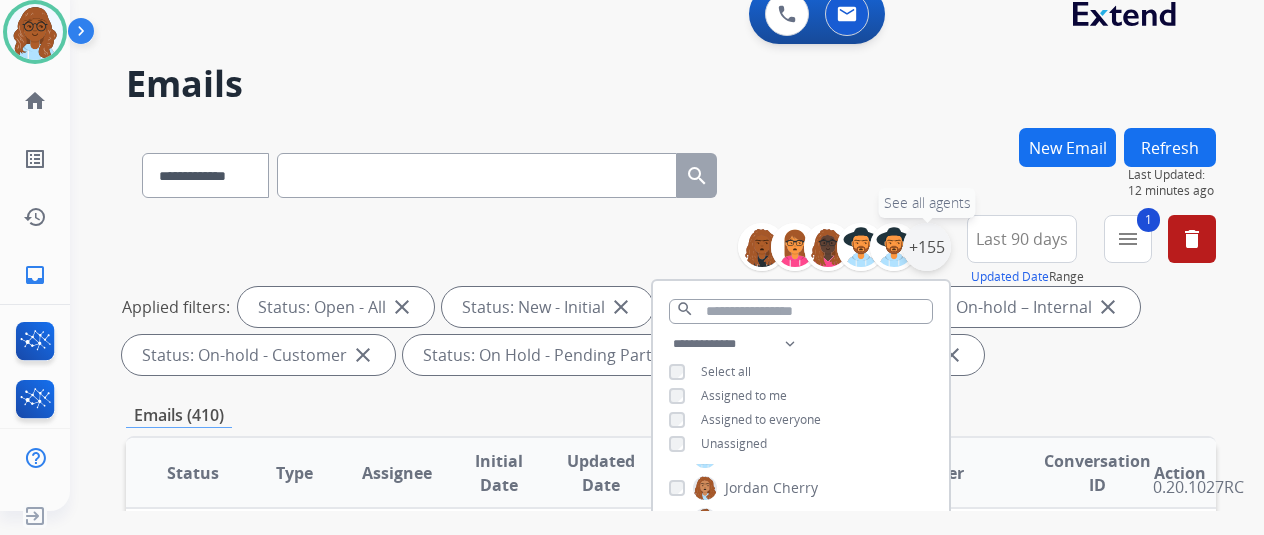 click on "+155" at bounding box center [927, 247] 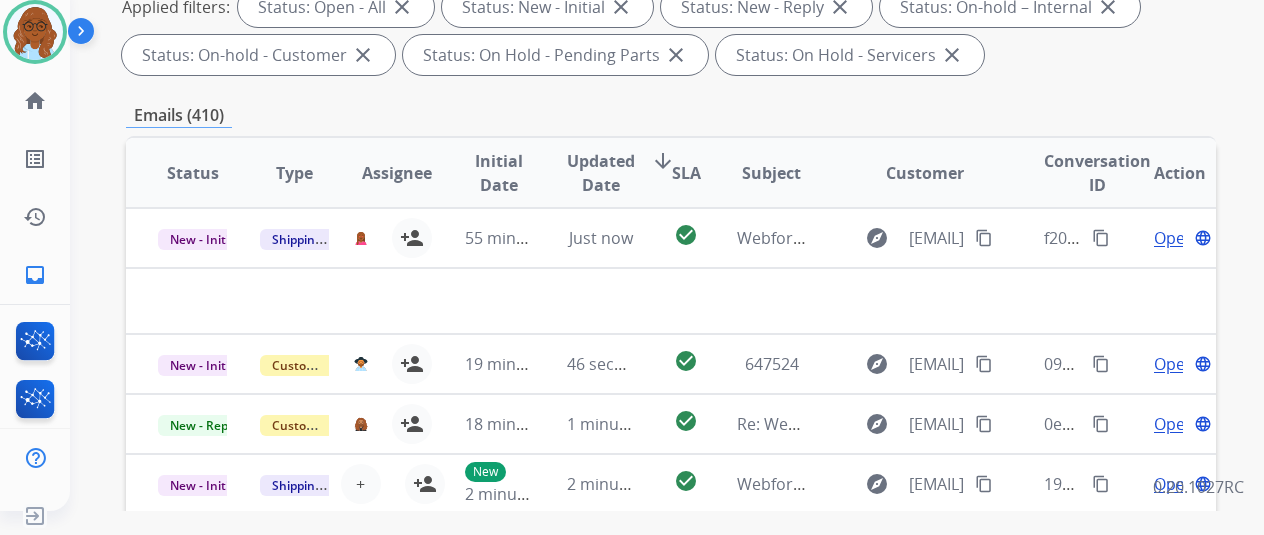 scroll, scrollTop: 0, scrollLeft: 0, axis: both 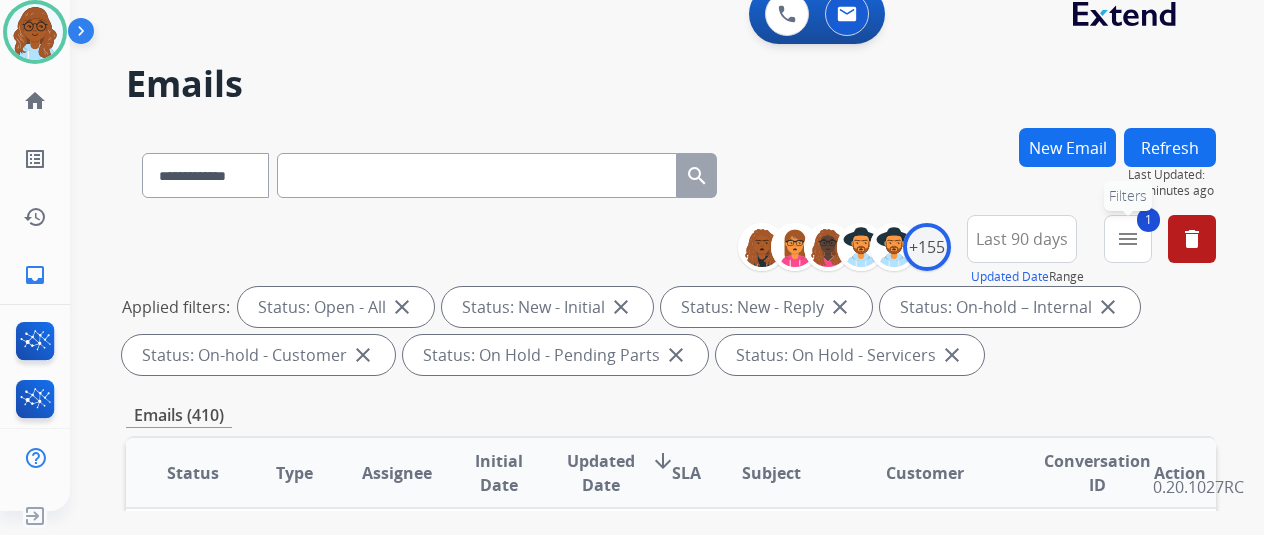 click on "menu" at bounding box center (1128, 239) 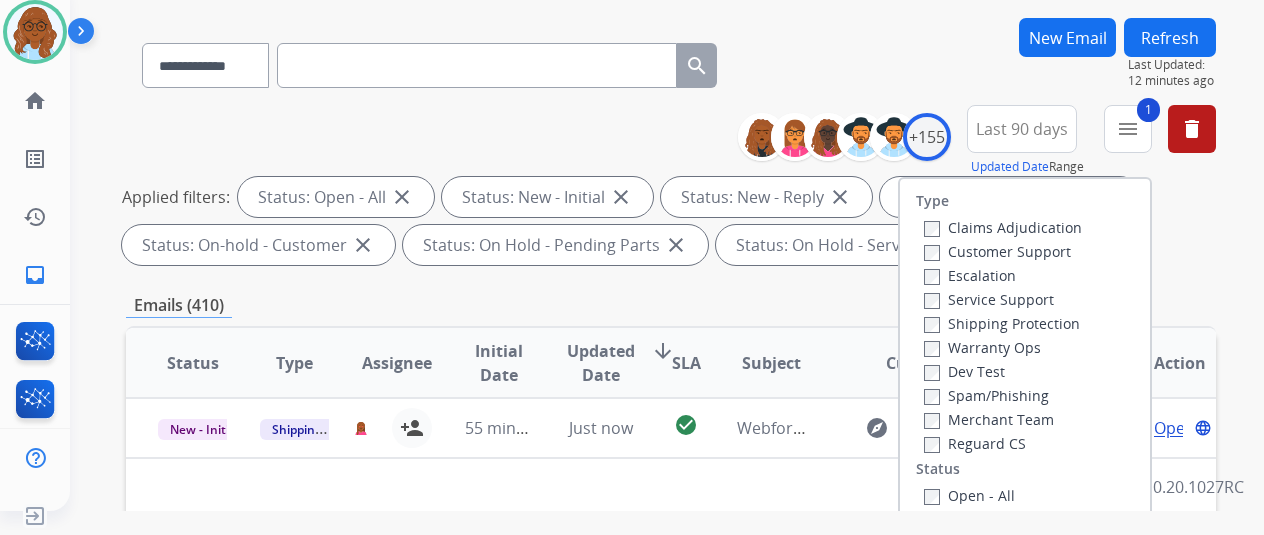 scroll, scrollTop: 200, scrollLeft: 0, axis: vertical 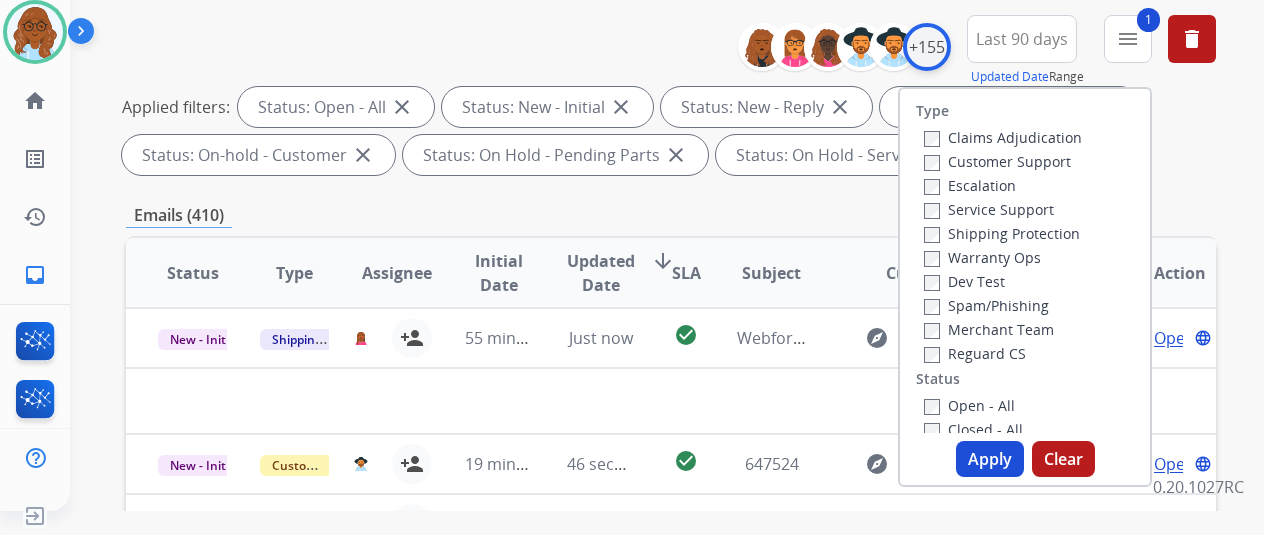 click on "+155" at bounding box center [927, 47] 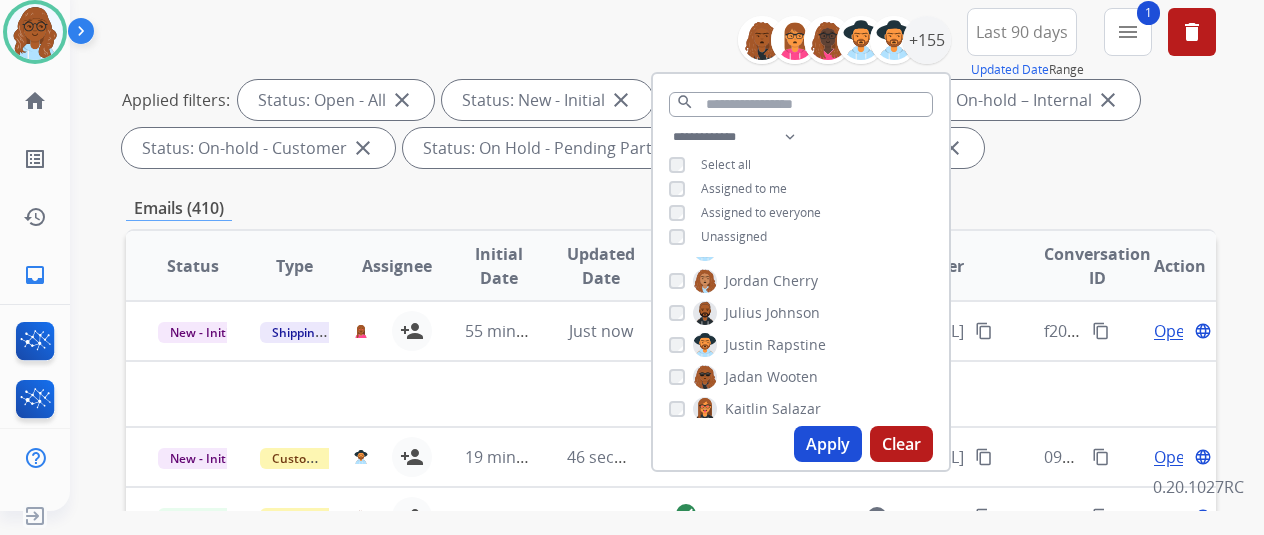 scroll, scrollTop: 100, scrollLeft: 0, axis: vertical 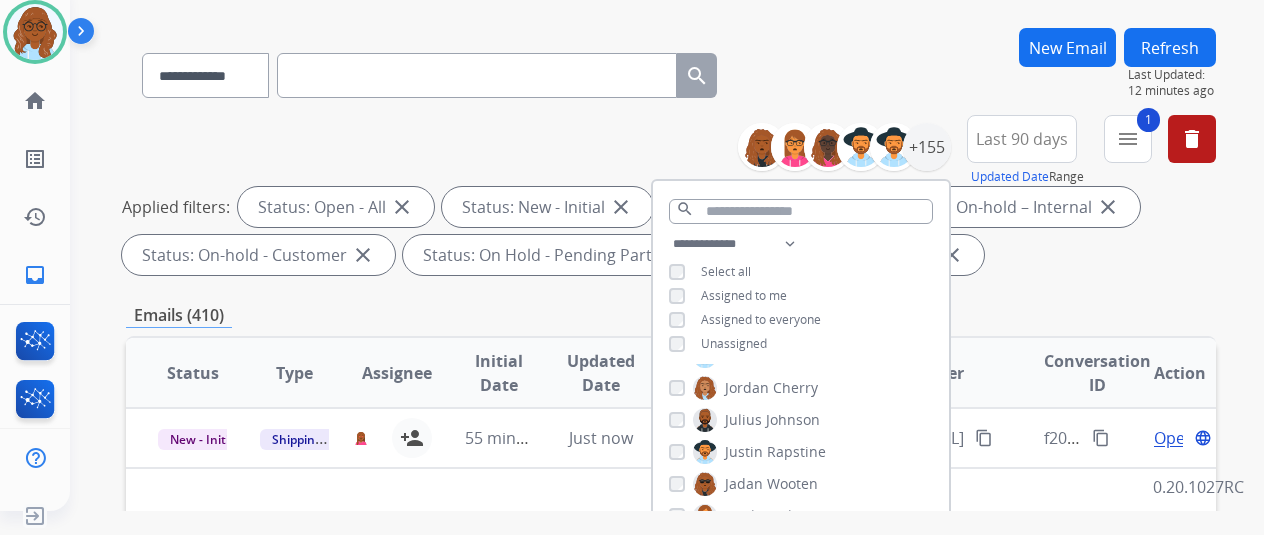 click on "Applied filters:  Status: Open - All  close  Status: New - Initial  close  Status: New - Reply  close  Status: On-hold – Internal  close  Status: On-hold - Customer  close  Status: On Hold - Pending Parts  close  Status: On Hold - Servicers  close" at bounding box center [667, 231] 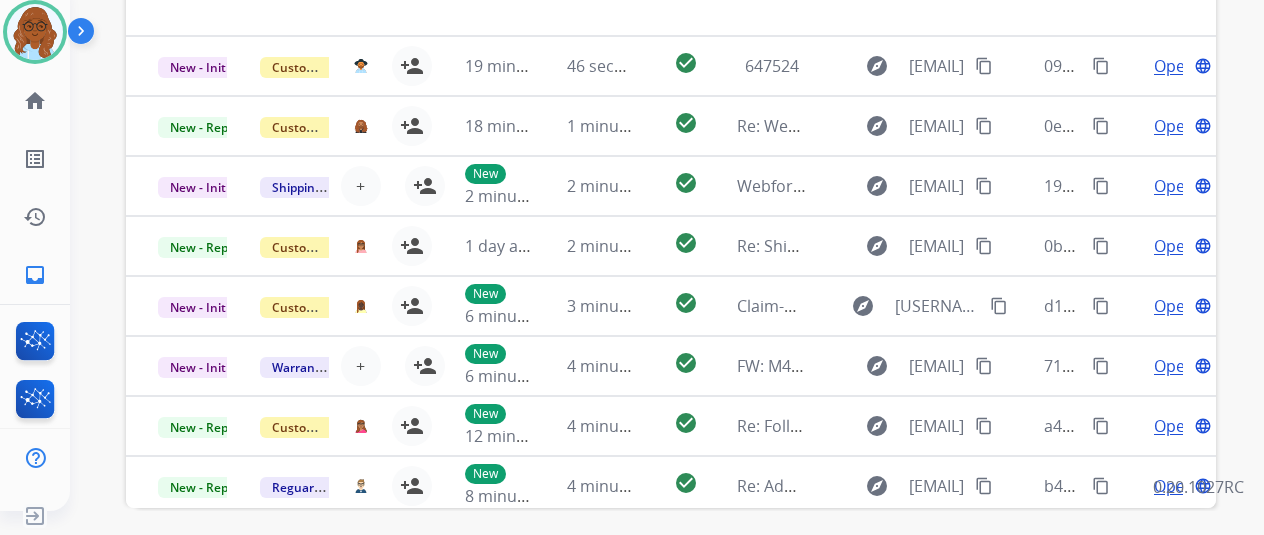scroll, scrollTop: 600, scrollLeft: 0, axis: vertical 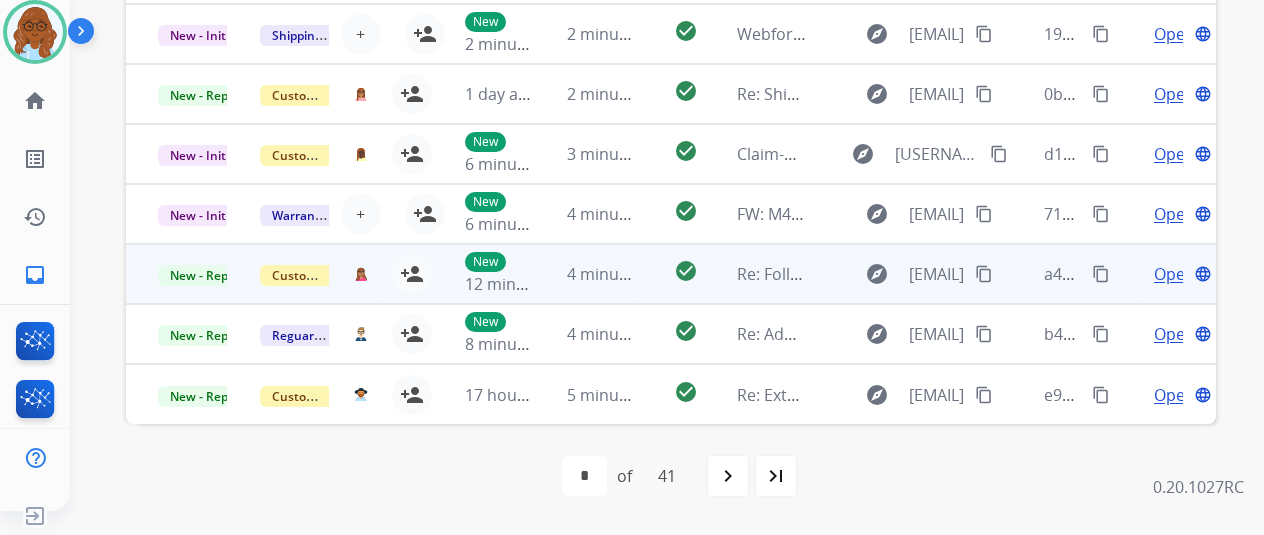 click on "Open" at bounding box center (1174, 274) 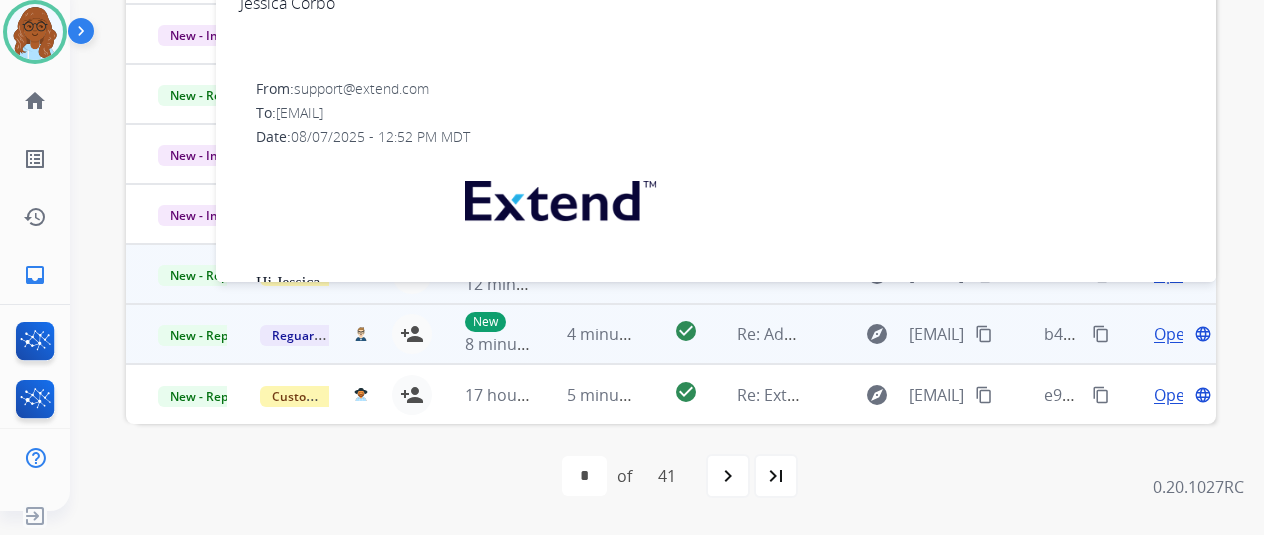 scroll, scrollTop: 0, scrollLeft: 0, axis: both 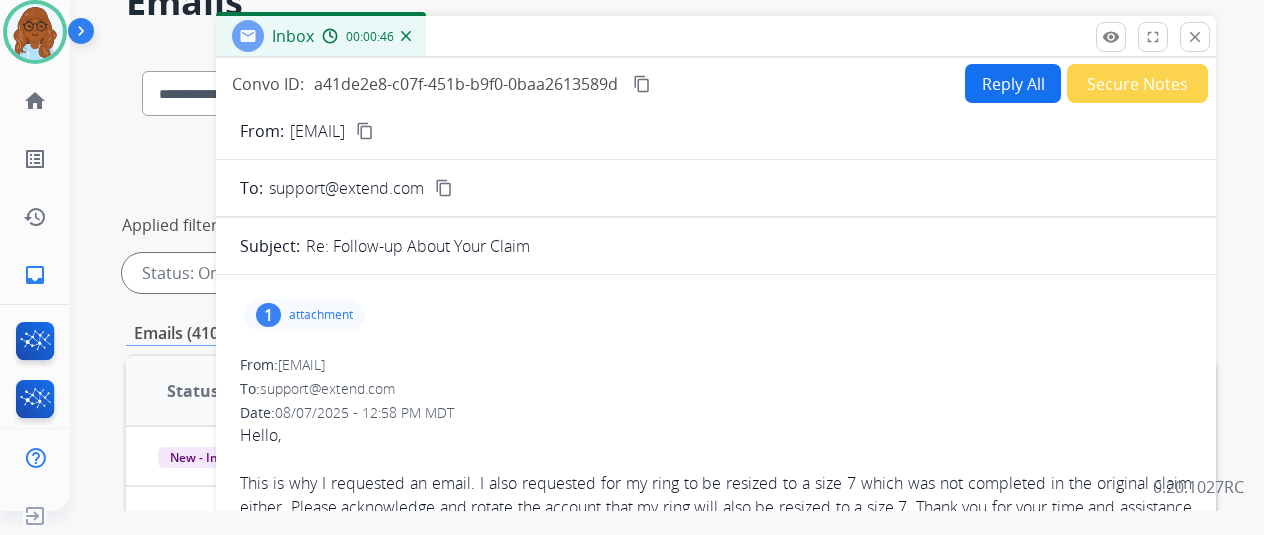 click on "attachment" at bounding box center [321, 315] 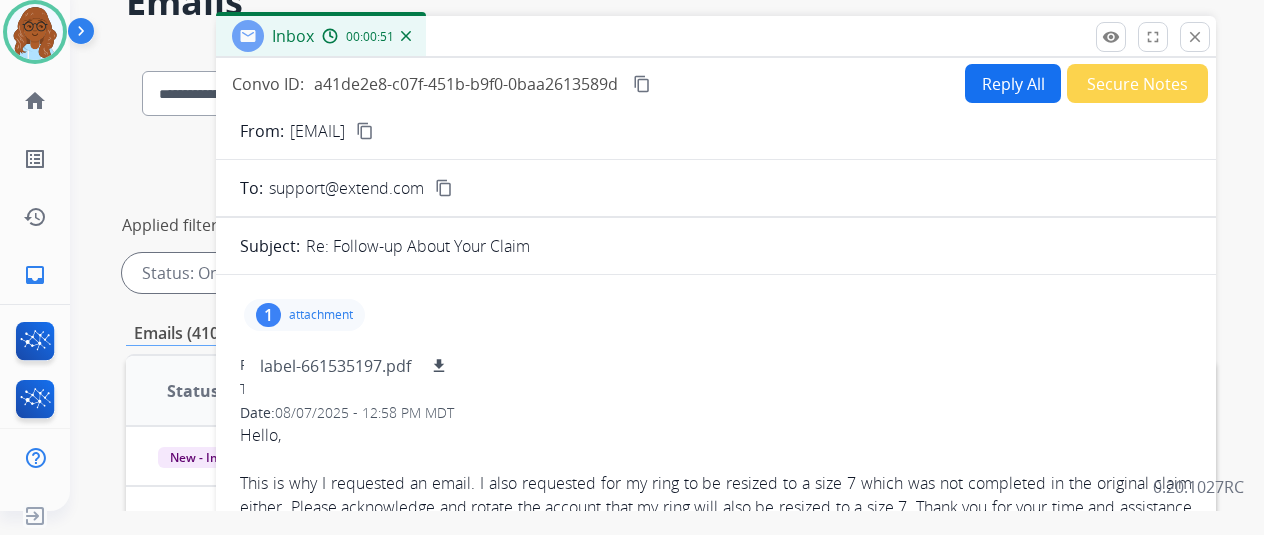 click on "1 attachment label-[NUMBER].pdf download" at bounding box center [304, 315] 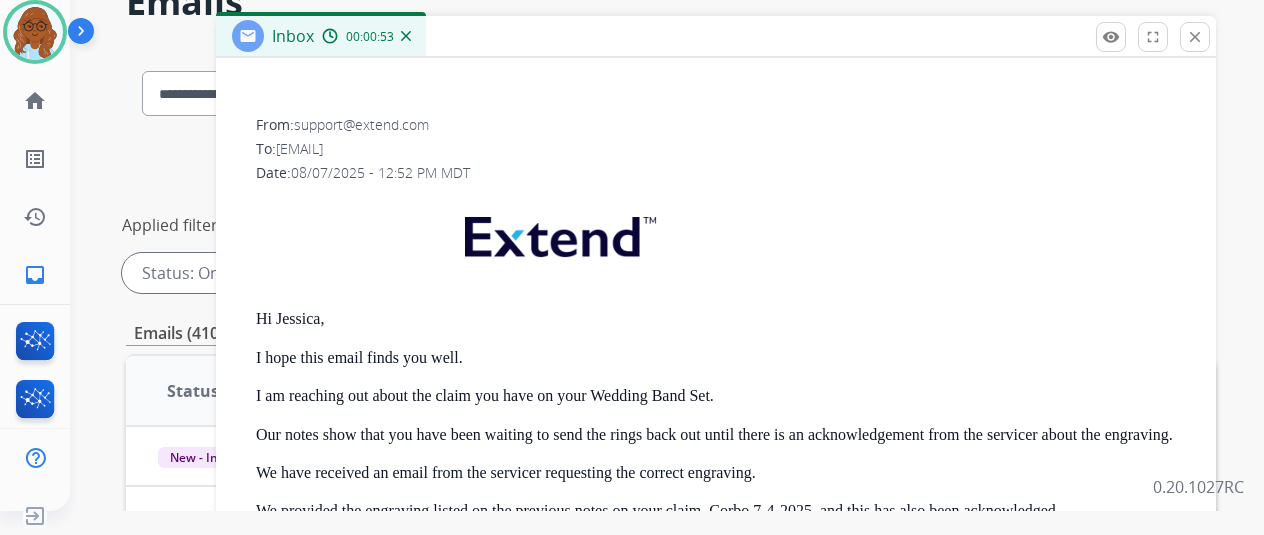 scroll, scrollTop: 594, scrollLeft: 0, axis: vertical 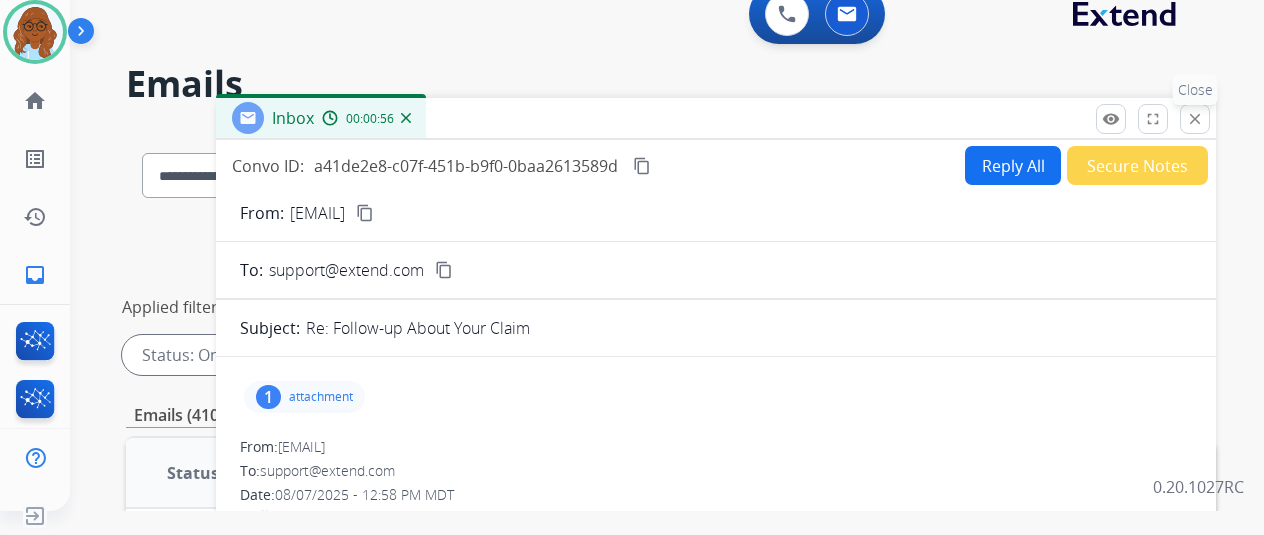 click on "close Close" at bounding box center [1195, 119] 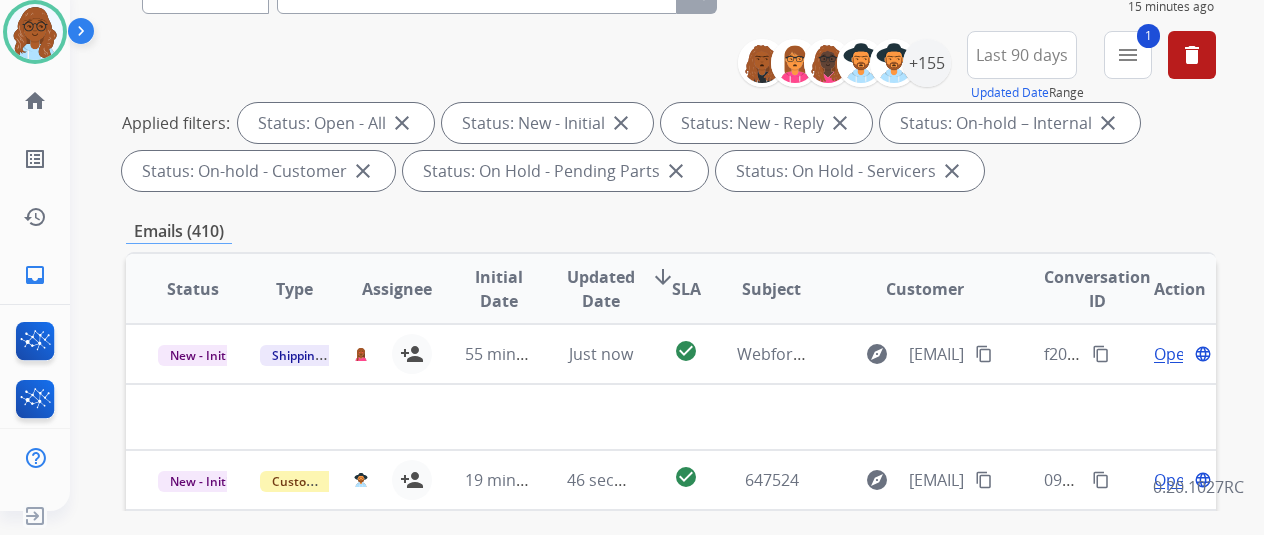 scroll, scrollTop: 400, scrollLeft: 0, axis: vertical 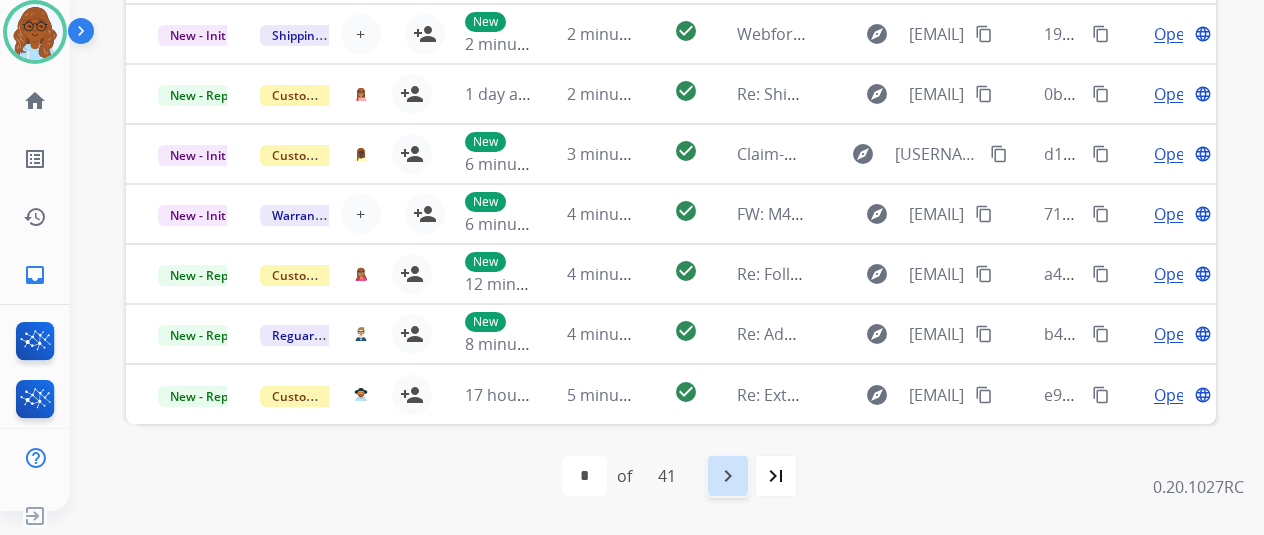 click on "navigate_next" at bounding box center (728, 476) 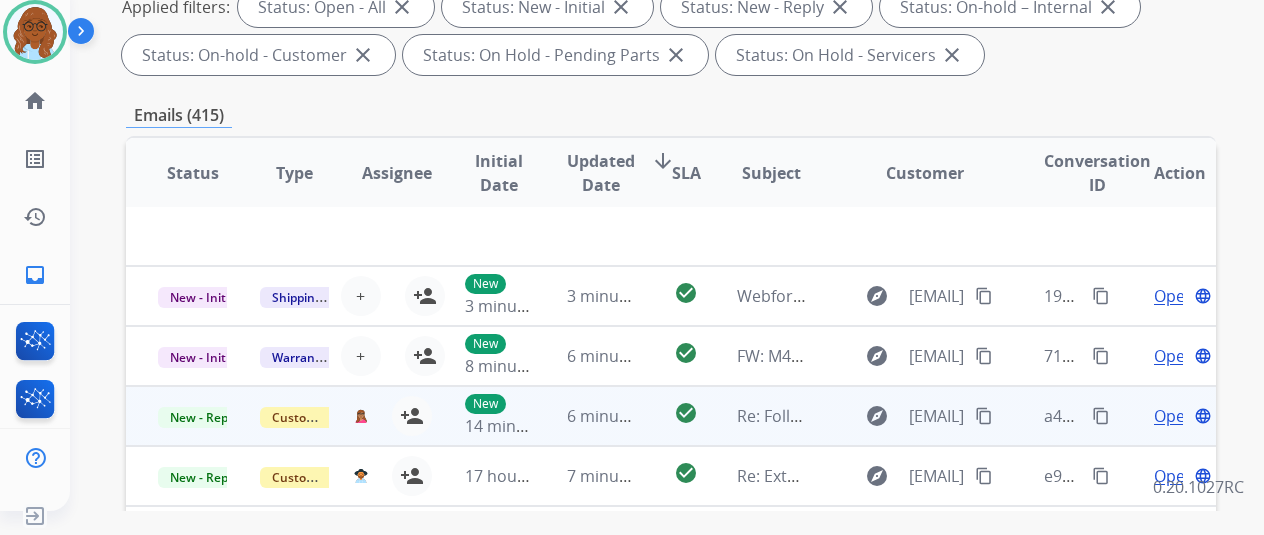 scroll, scrollTop: 600, scrollLeft: 0, axis: vertical 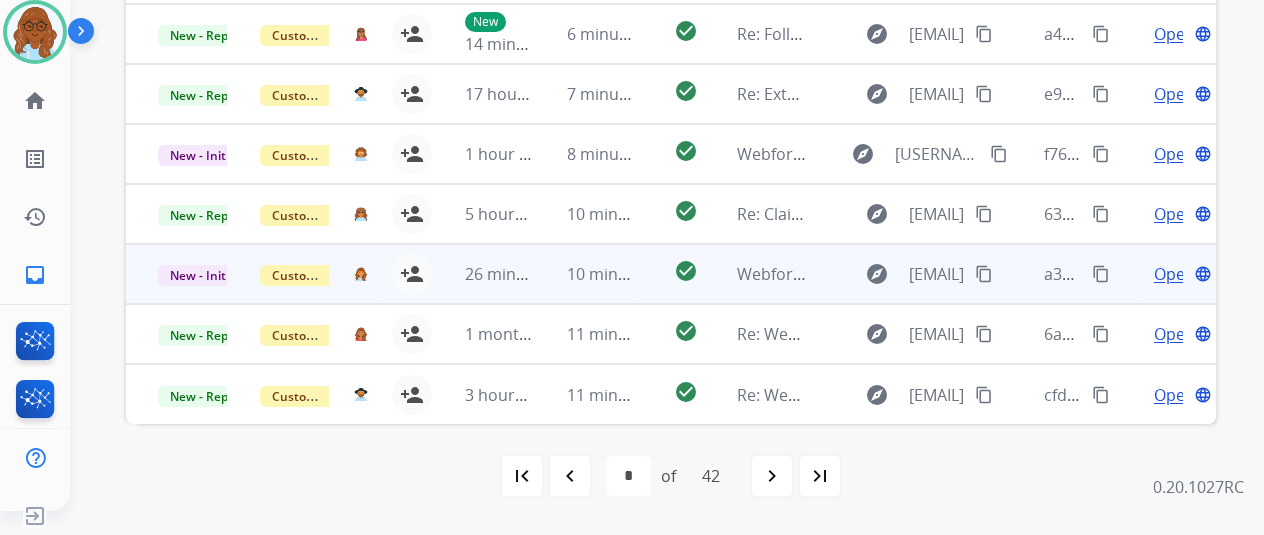 click on "Open" at bounding box center [1174, 274] 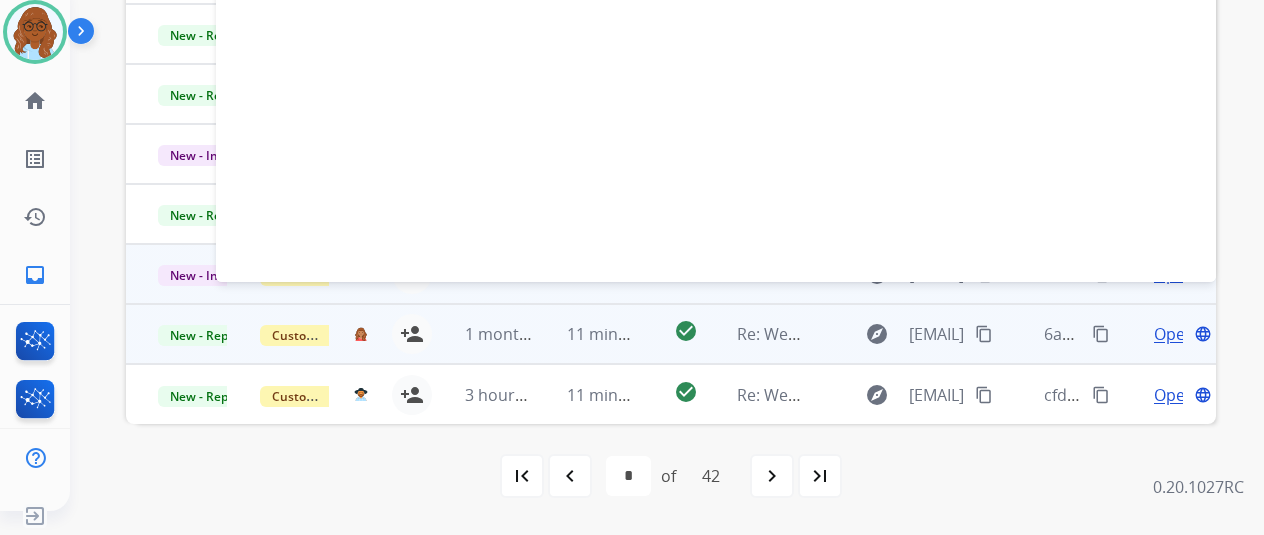 scroll, scrollTop: 0, scrollLeft: 0, axis: both 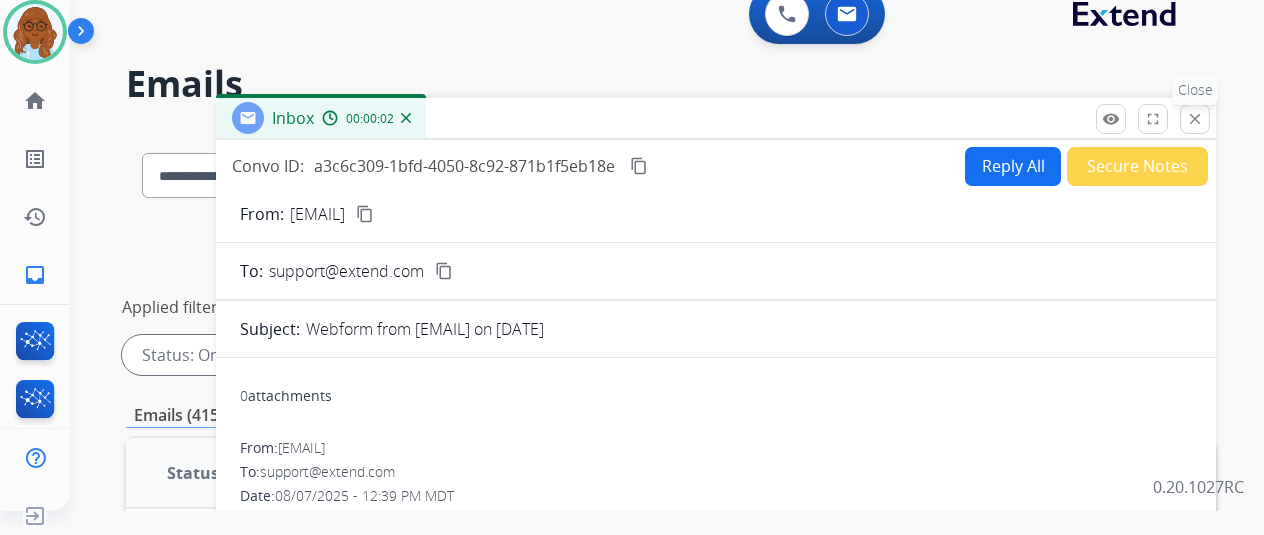 click on "remove_red_eye Logs fullscreen Expand close Close" at bounding box center [1153, 119] 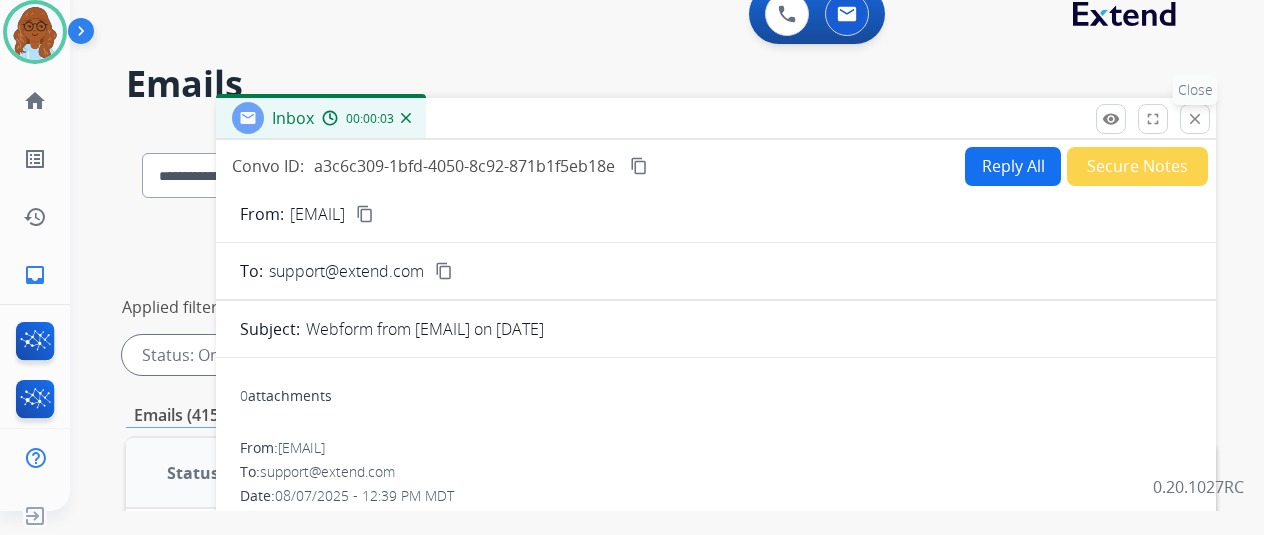 click on "close Close" at bounding box center [1195, 119] 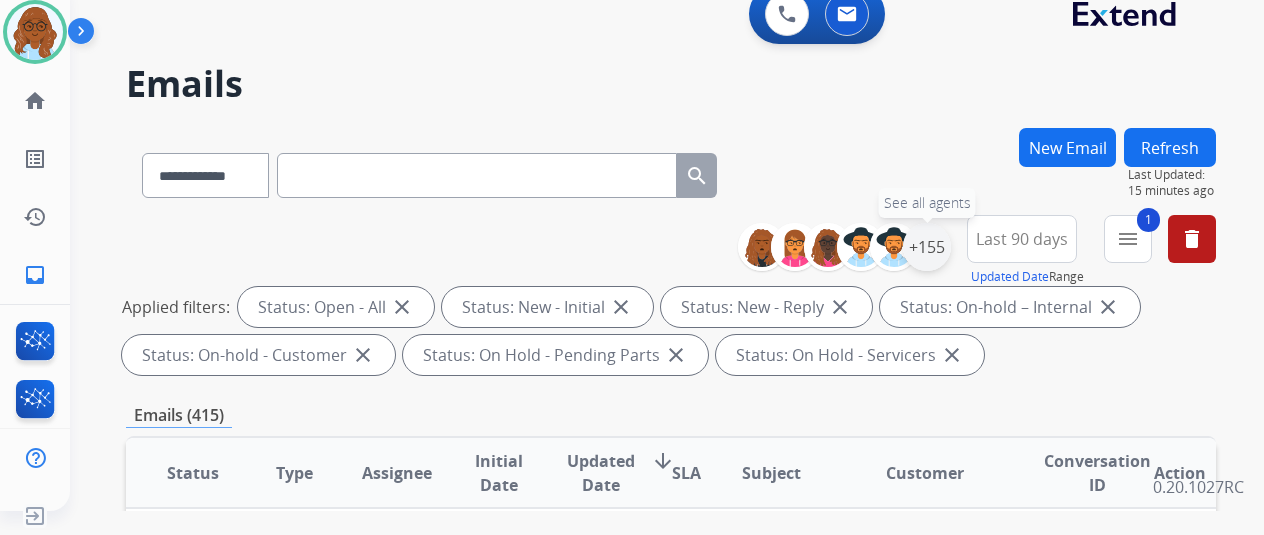 click on "+155" at bounding box center (927, 247) 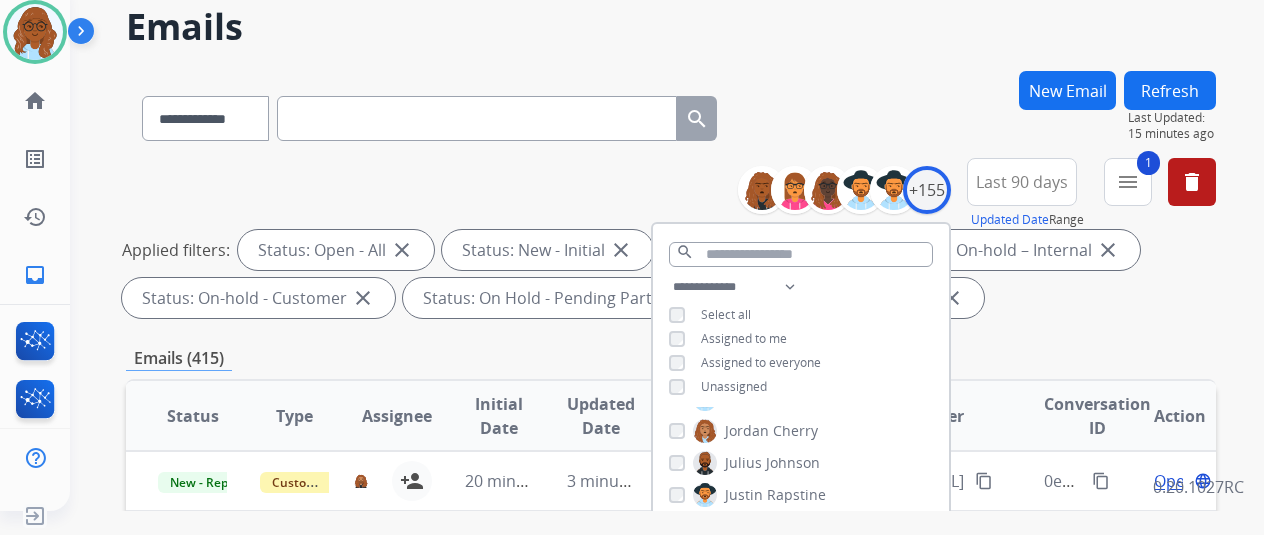 scroll, scrollTop: 100, scrollLeft: 0, axis: vertical 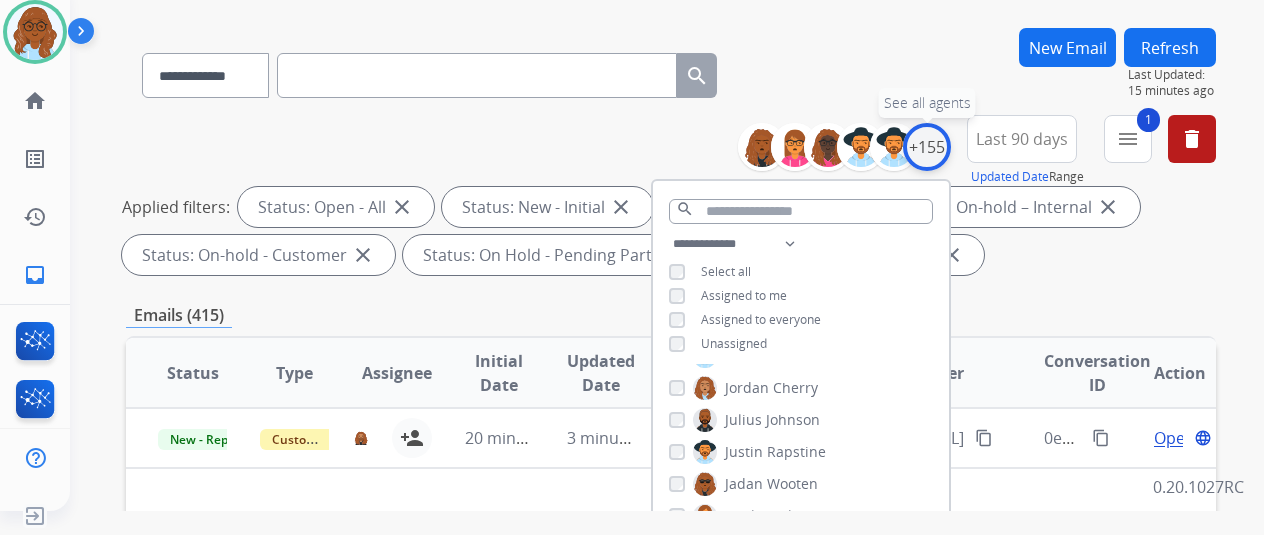 click on "+155" at bounding box center (927, 147) 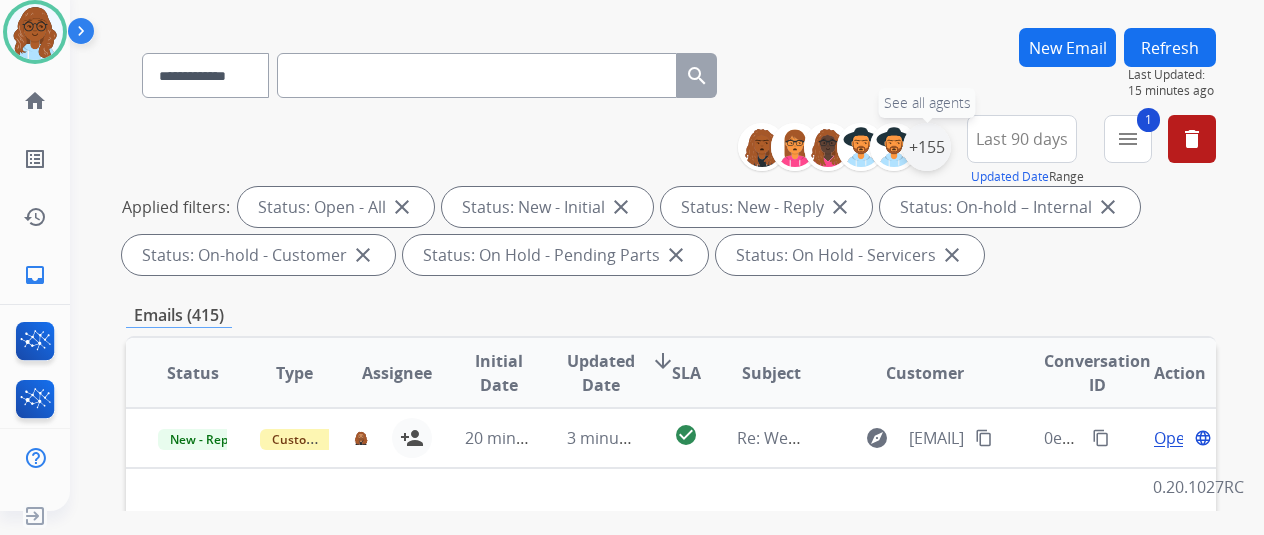 click on "+155" at bounding box center (927, 147) 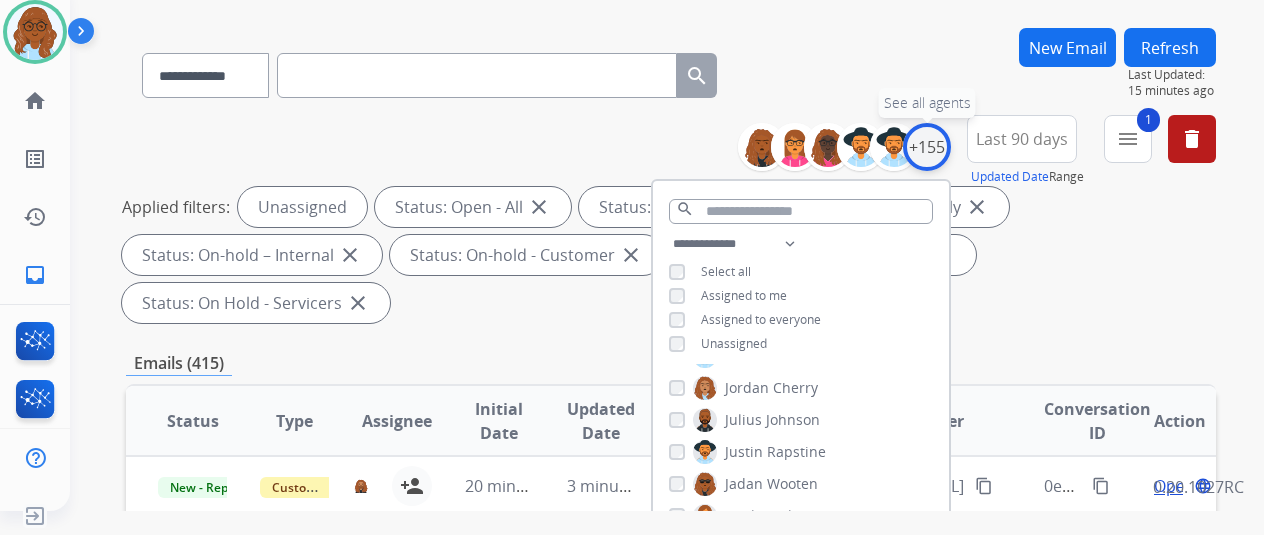 click on "+155" at bounding box center (927, 147) 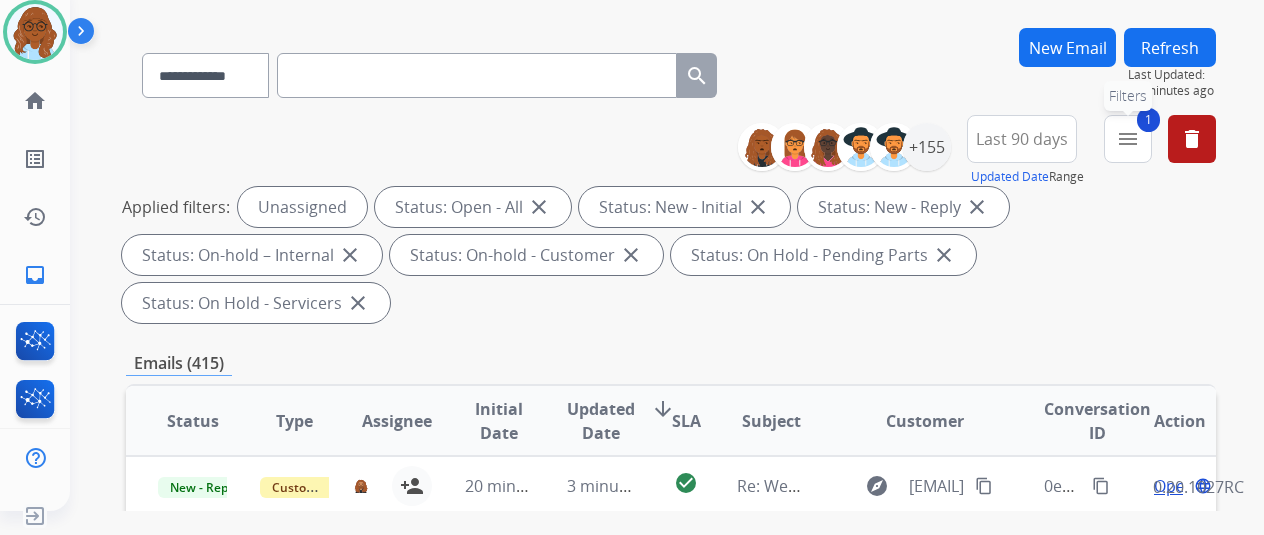 click on "menu" at bounding box center (1128, 139) 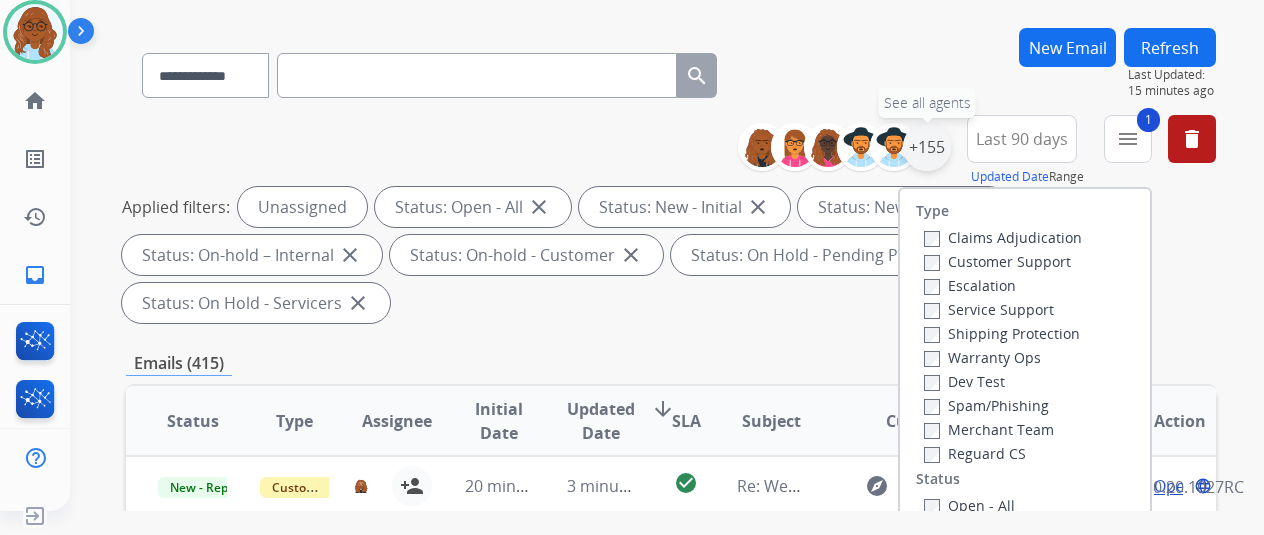 click on "+155" at bounding box center (927, 147) 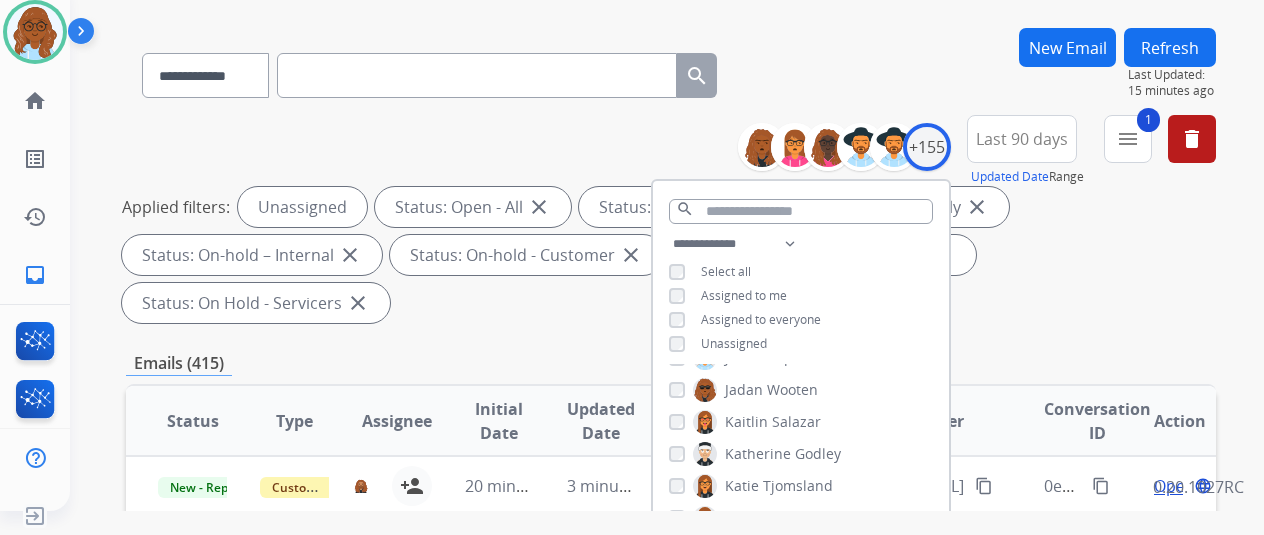 scroll, scrollTop: 2500, scrollLeft: 0, axis: vertical 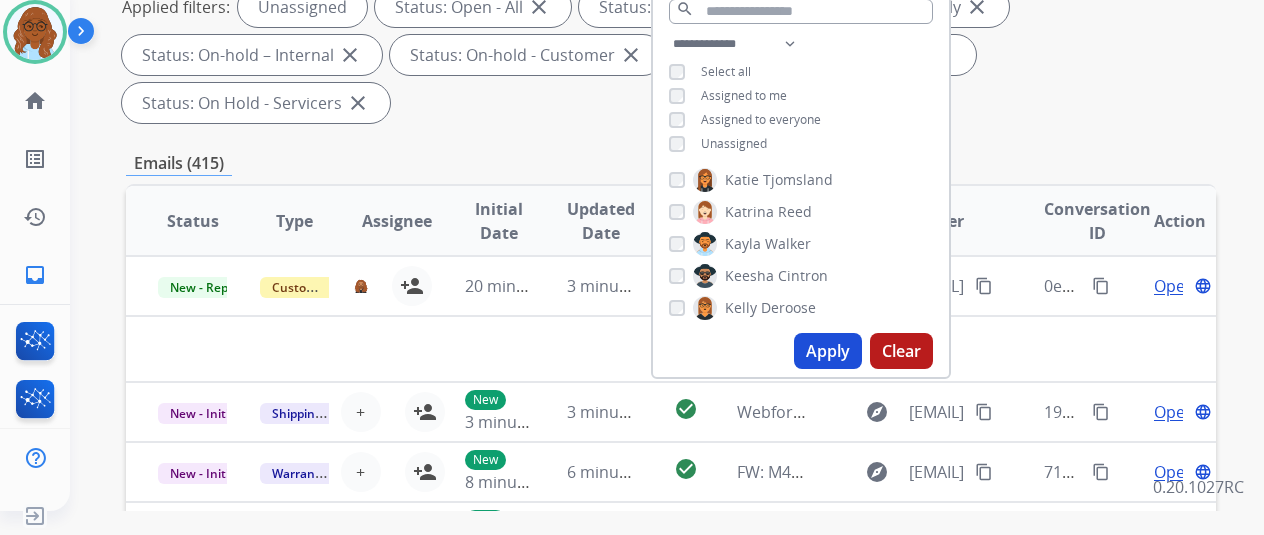click on "Apply" at bounding box center (828, 351) 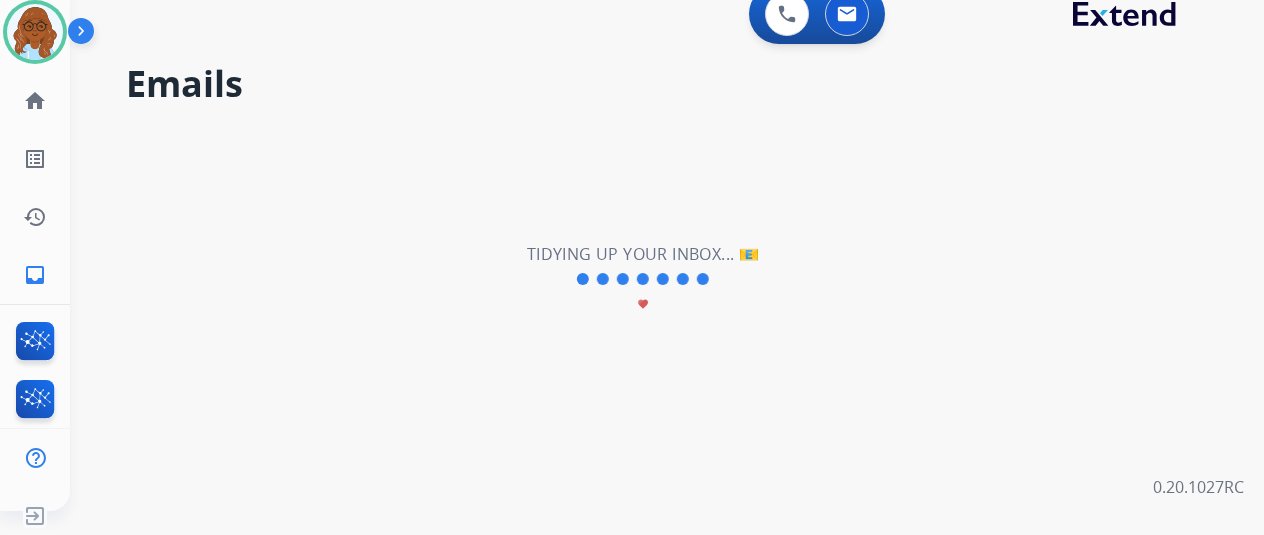 scroll, scrollTop: 0, scrollLeft: 0, axis: both 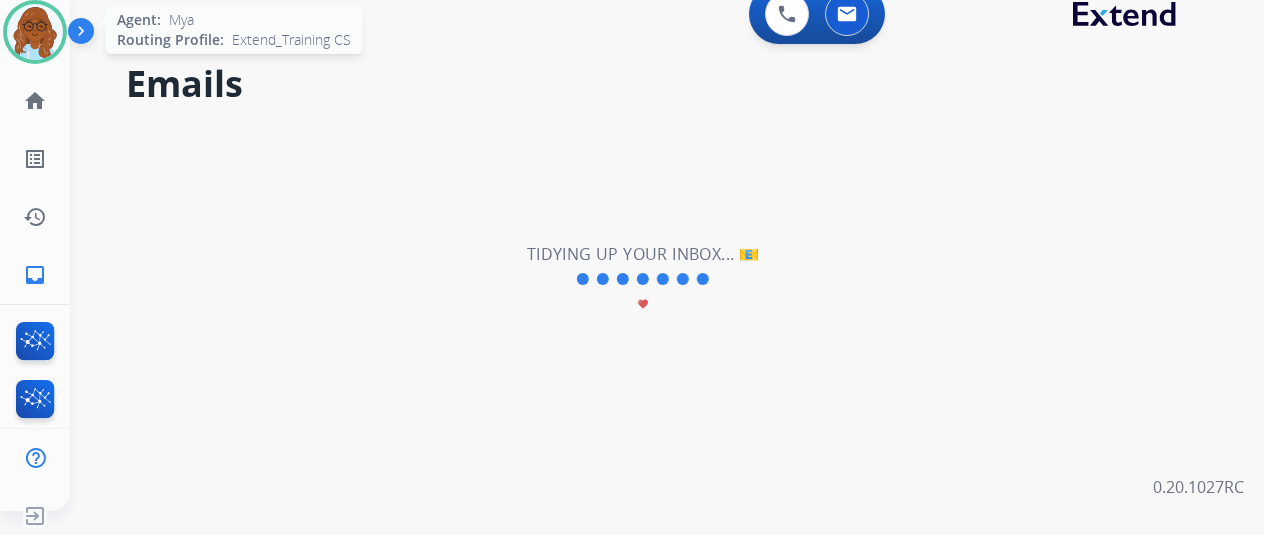 click at bounding box center [35, 32] 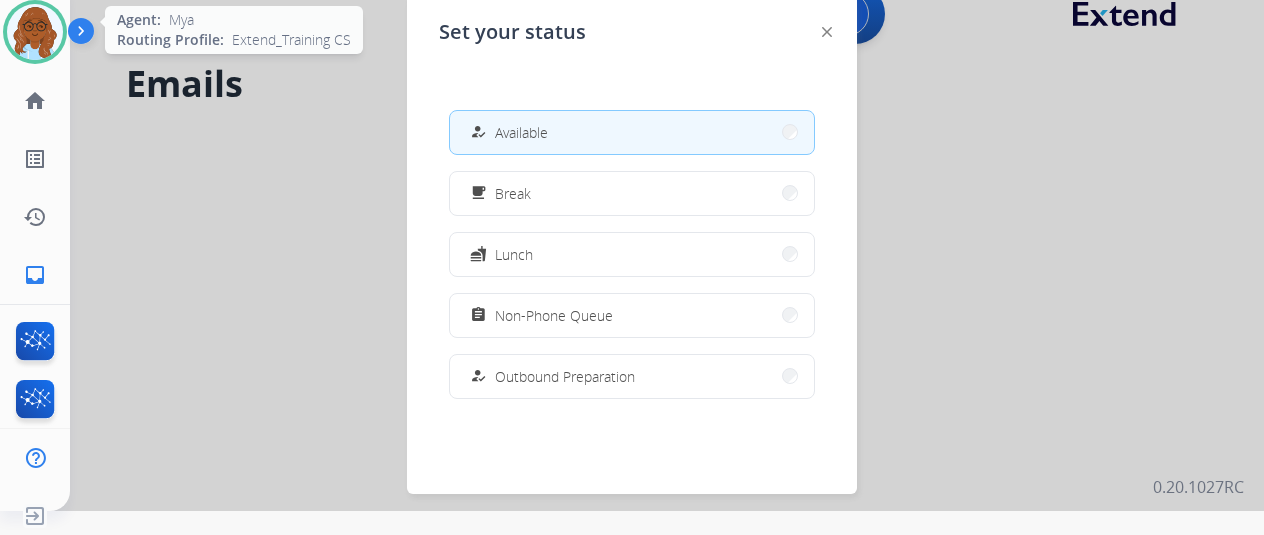 click at bounding box center (35, 32) 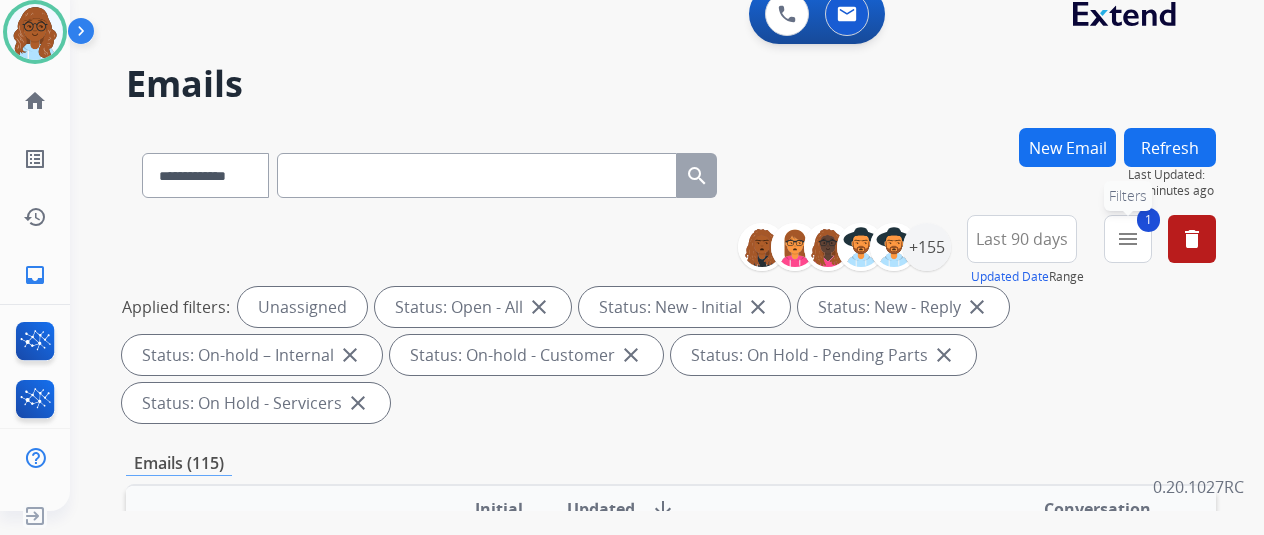 click on "menu" at bounding box center (1128, 239) 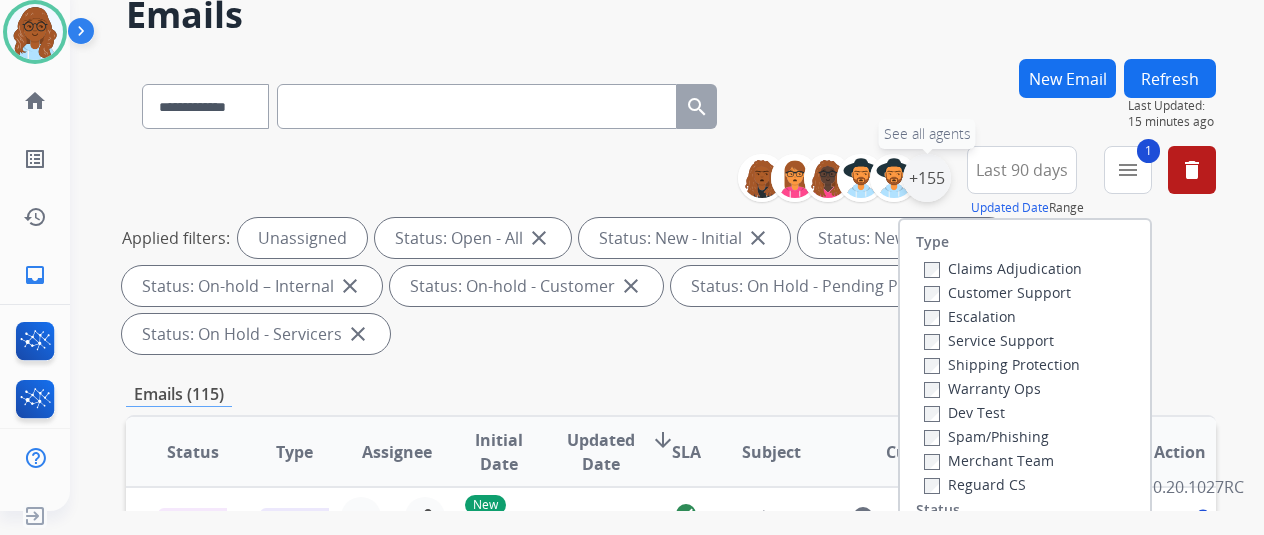 scroll, scrollTop: 100, scrollLeft: 0, axis: vertical 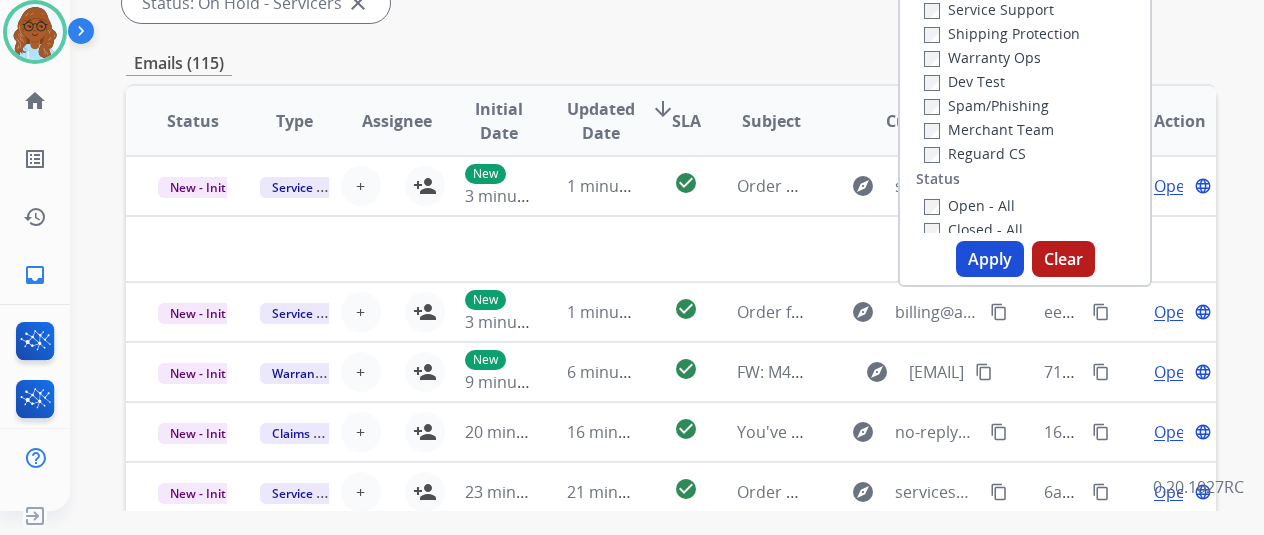 click on "Apply" at bounding box center (990, 259) 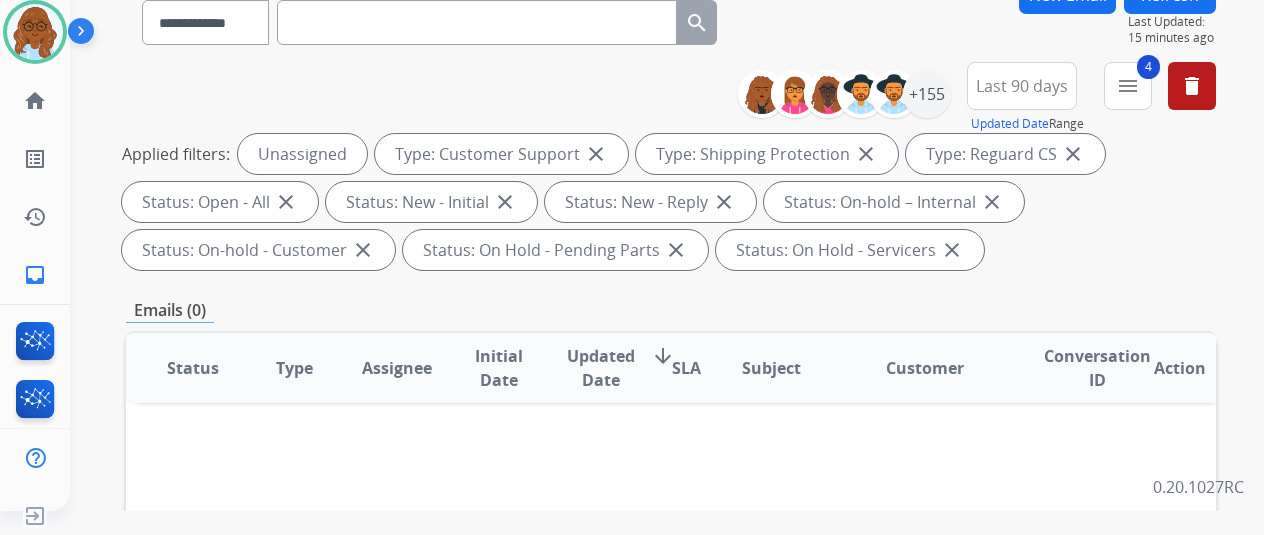 scroll, scrollTop: 0, scrollLeft: 0, axis: both 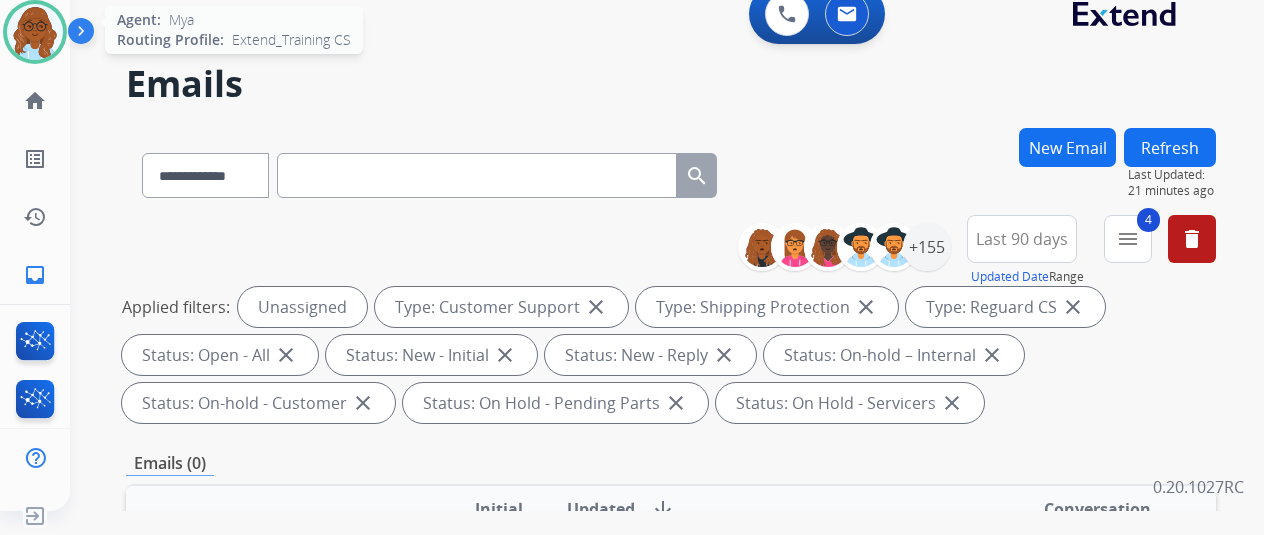 drag, startPoint x: 35, startPoint y: 40, endPoint x: 52, endPoint y: 49, distance: 19.235384 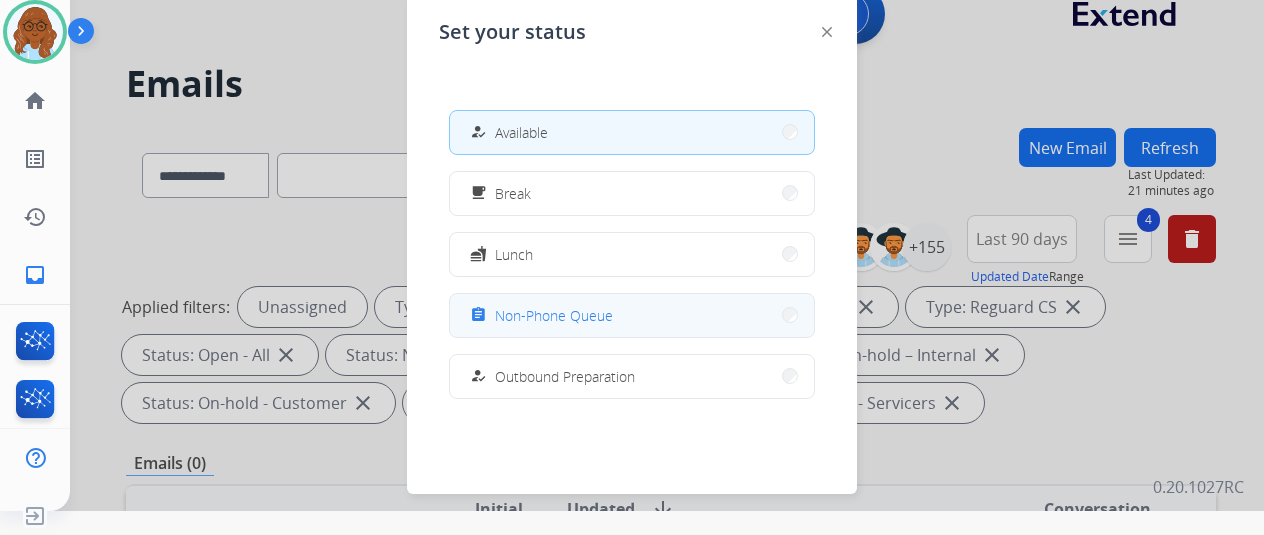 click on "Non-Phone Queue" at bounding box center [554, 315] 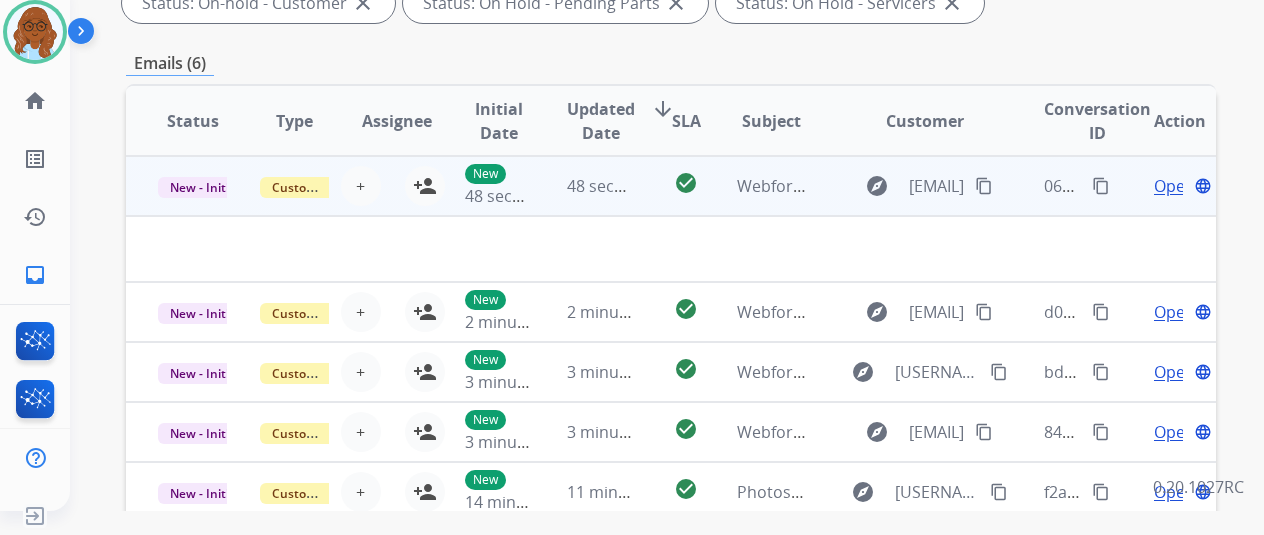 scroll, scrollTop: 700, scrollLeft: 0, axis: vertical 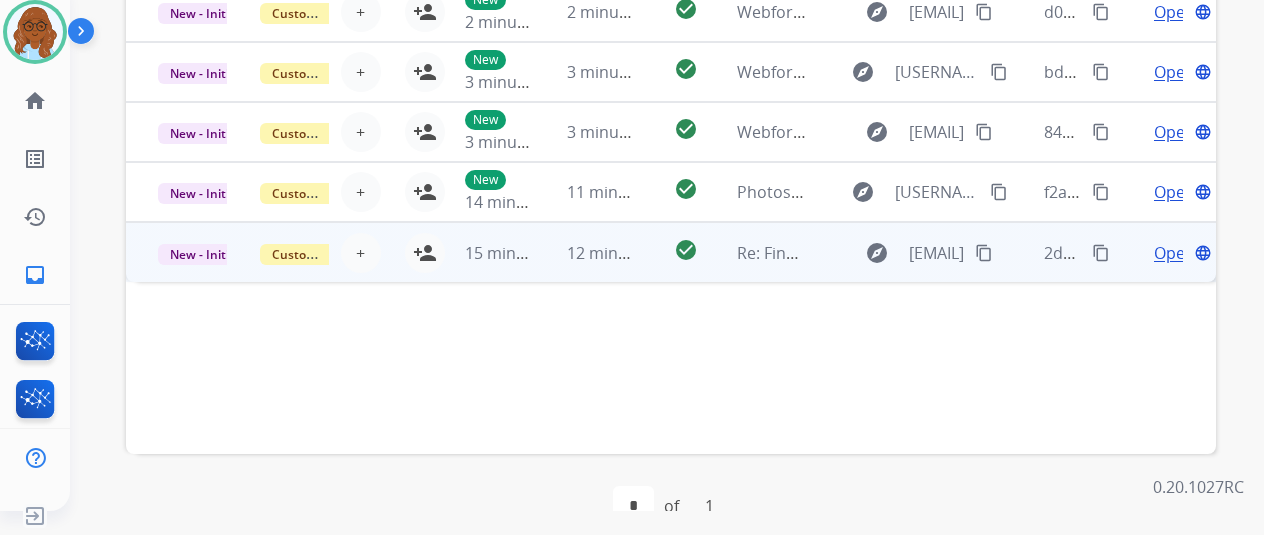 click on "Open" at bounding box center (1174, 253) 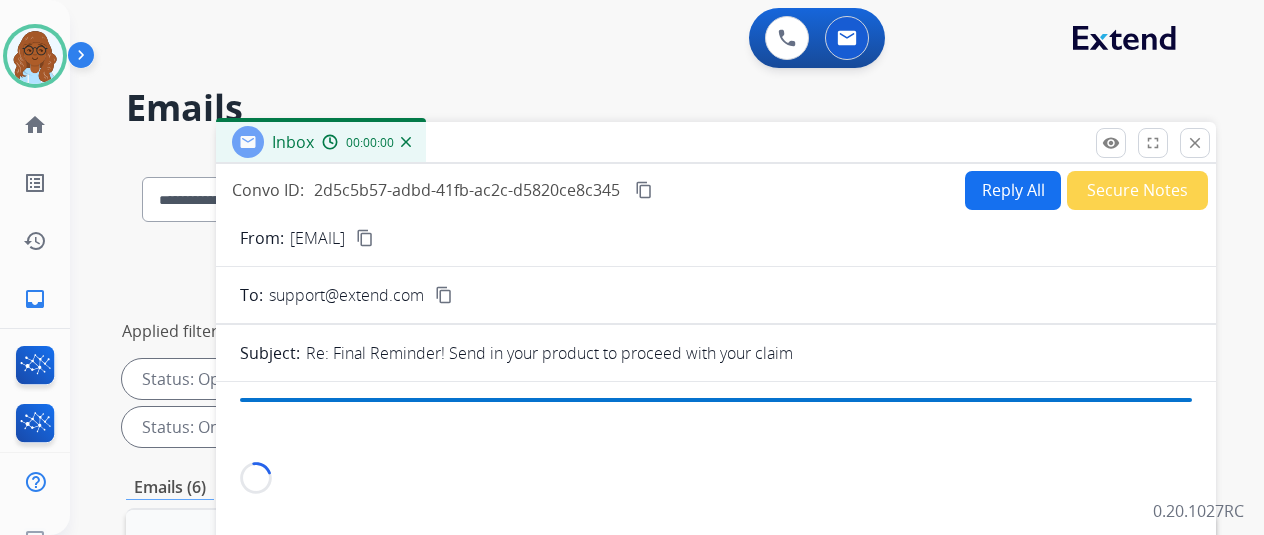 scroll, scrollTop: 24, scrollLeft: 0, axis: vertical 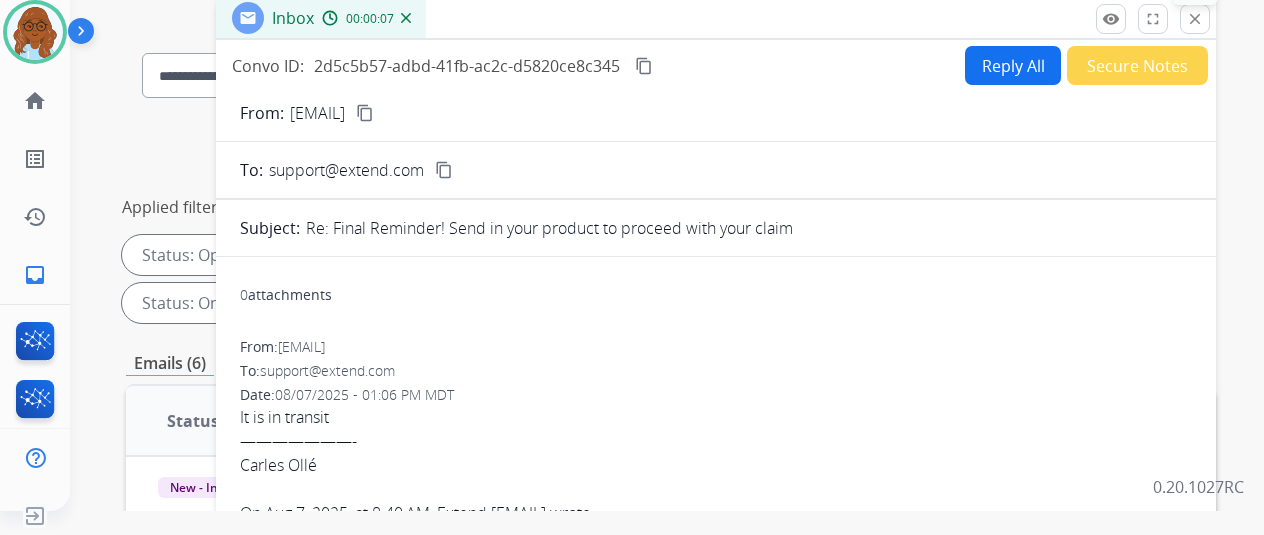 click on "close Close" at bounding box center [1195, 19] 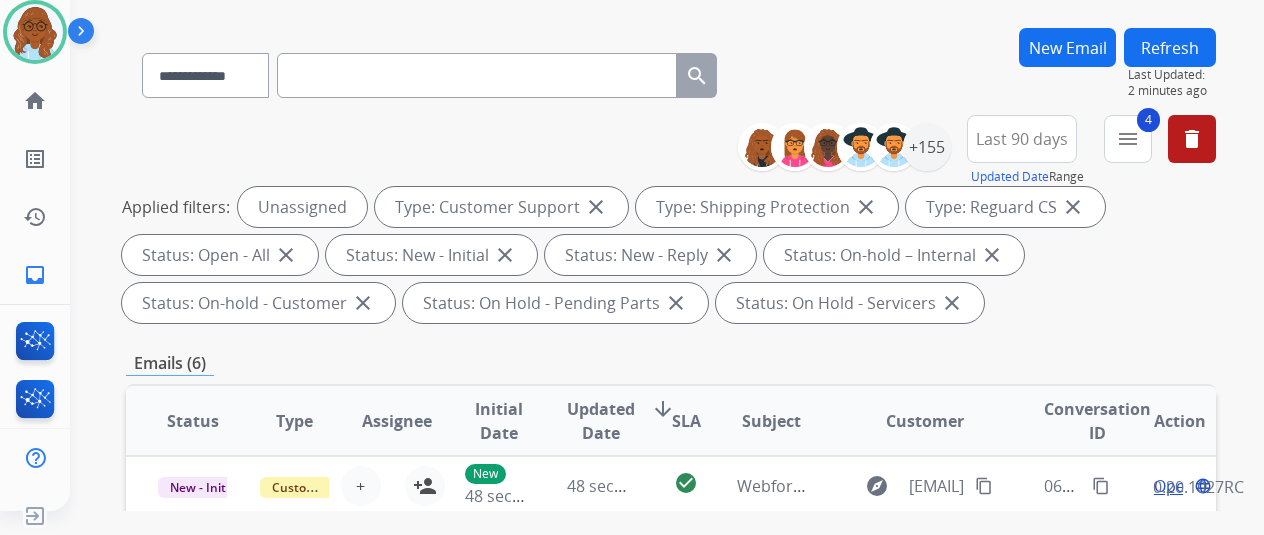 scroll, scrollTop: 600, scrollLeft: 0, axis: vertical 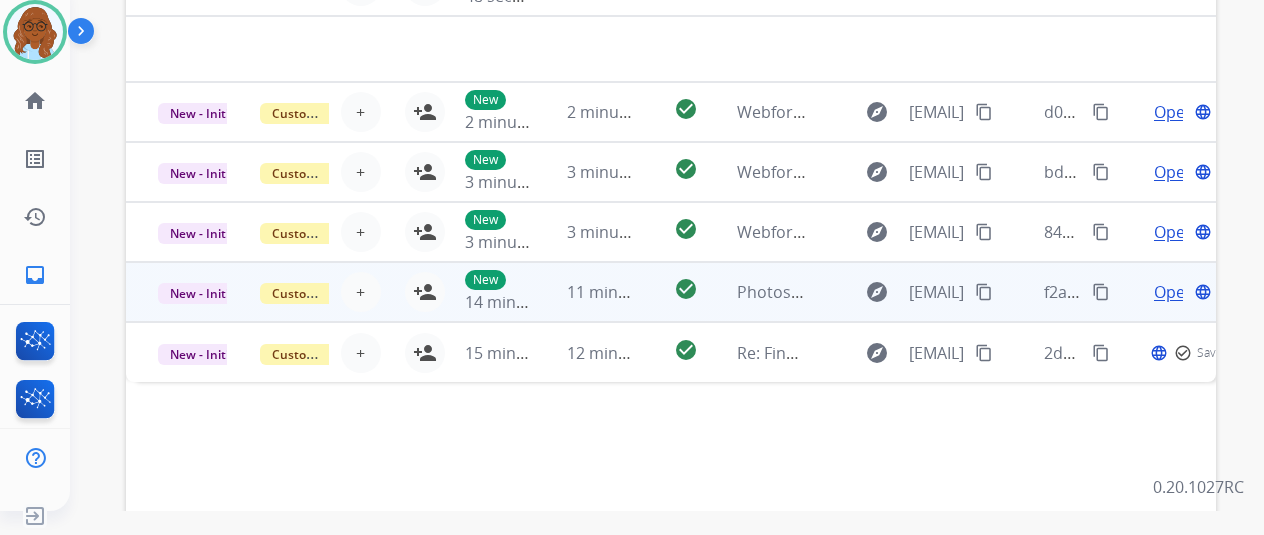 click on "Open" at bounding box center (1174, 292) 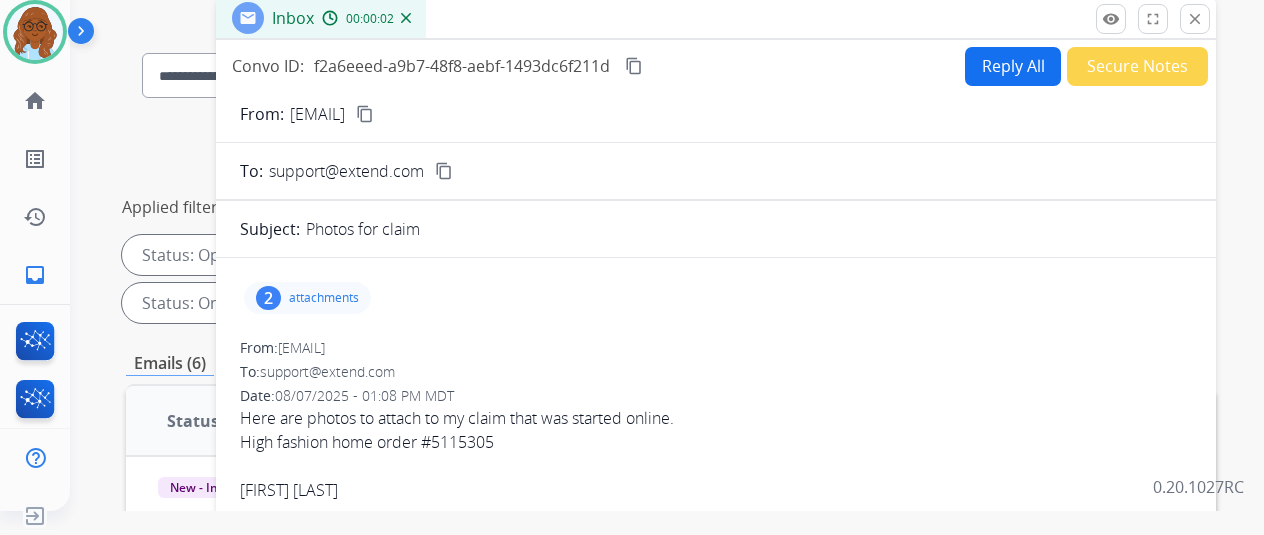 scroll, scrollTop: 100, scrollLeft: 0, axis: vertical 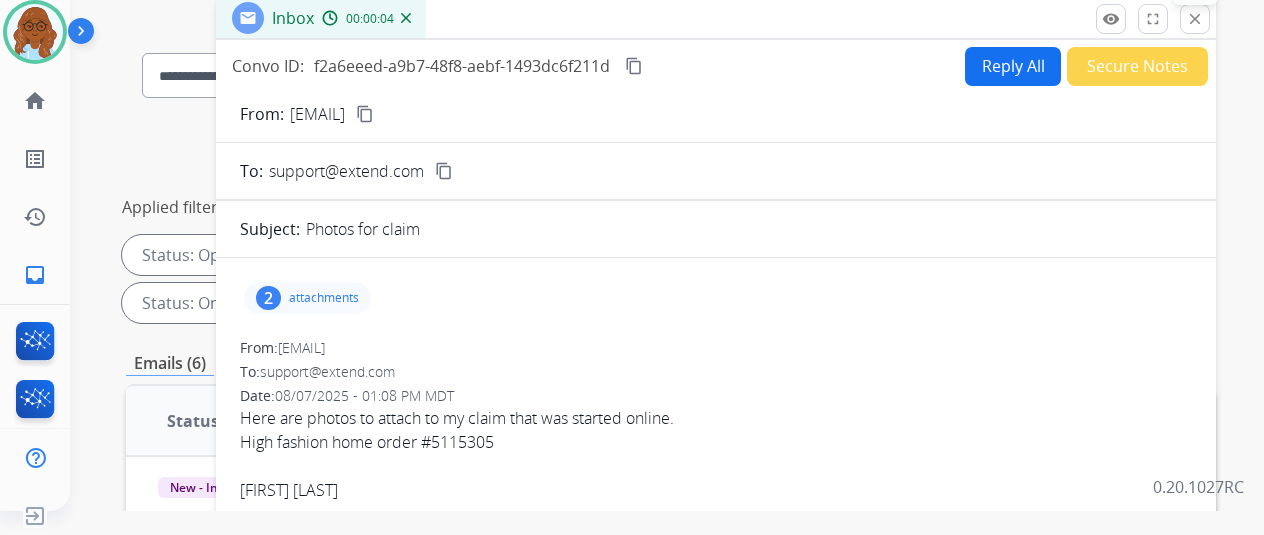 click on "close" at bounding box center [1195, 19] 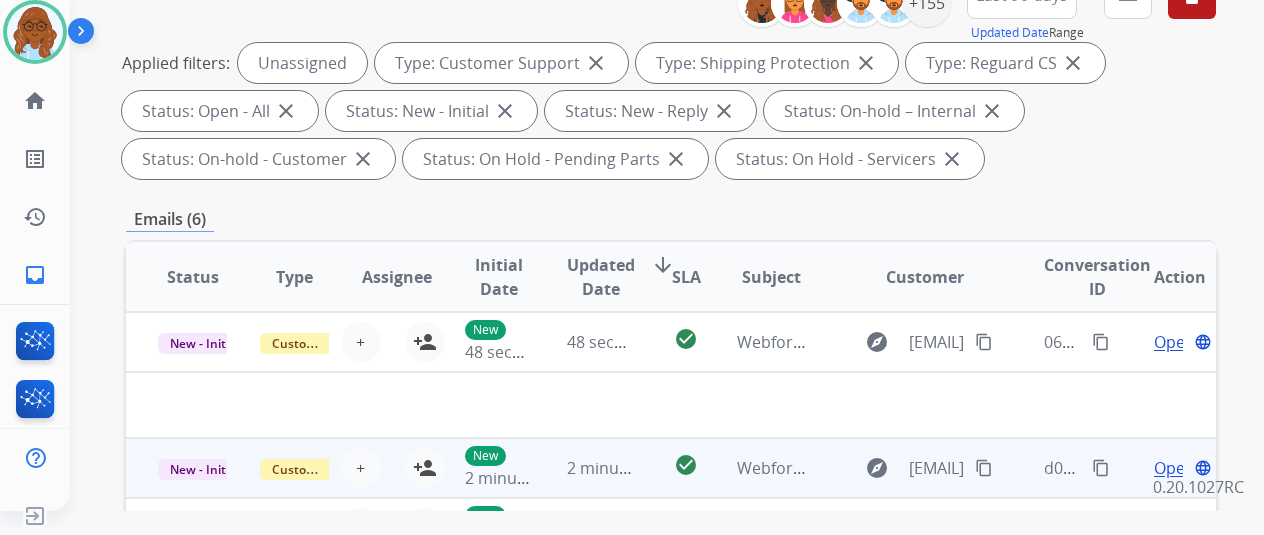 scroll, scrollTop: 500, scrollLeft: 0, axis: vertical 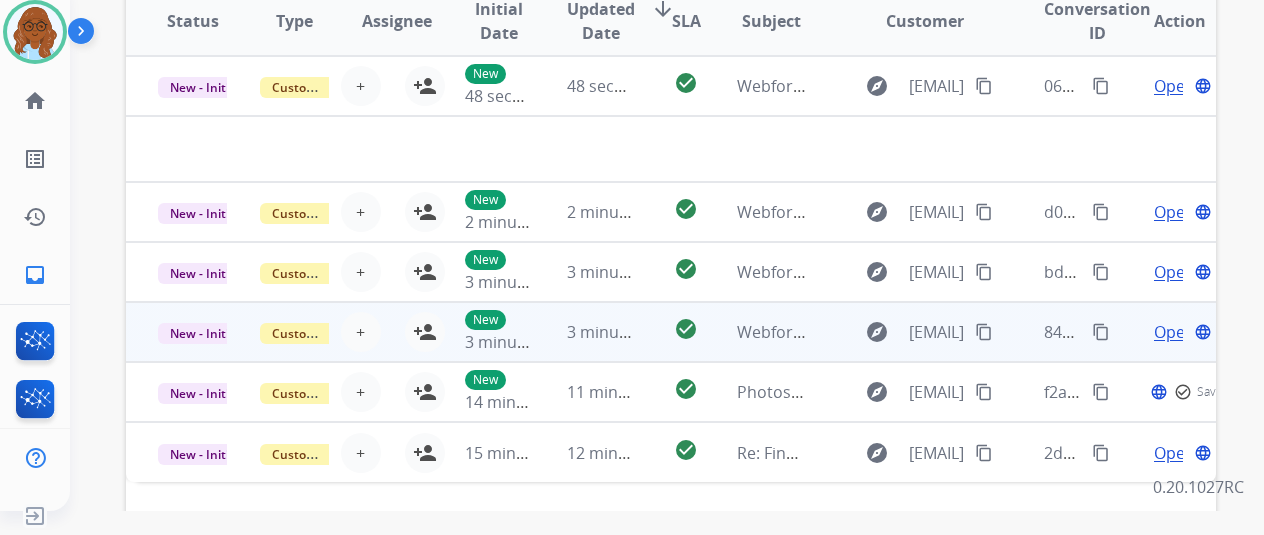 click on "Open" at bounding box center [1174, 332] 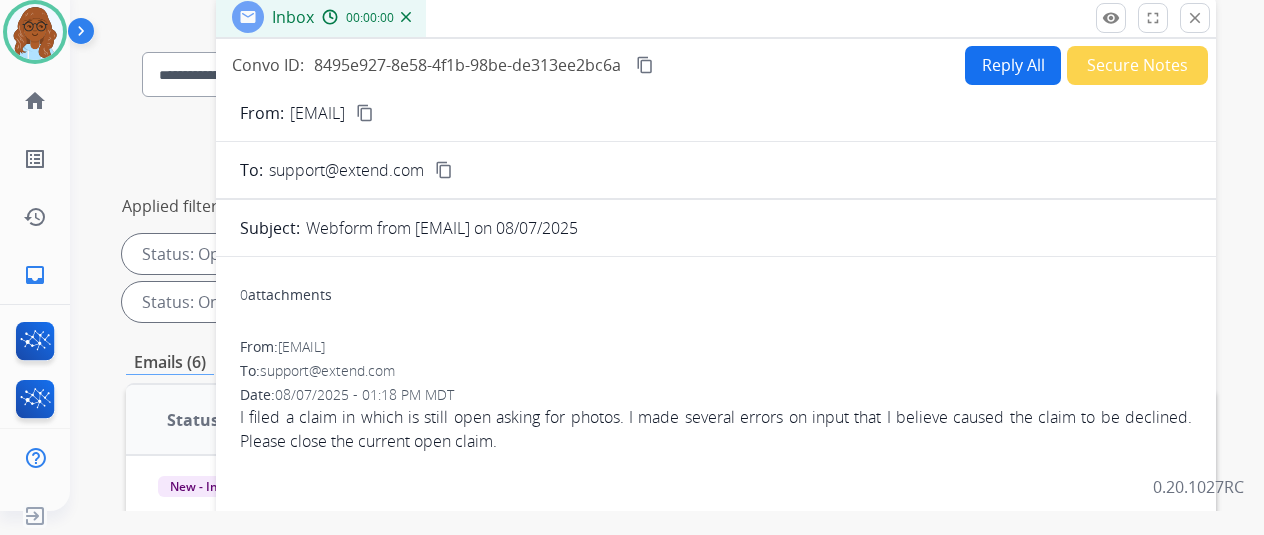 scroll, scrollTop: 100, scrollLeft: 0, axis: vertical 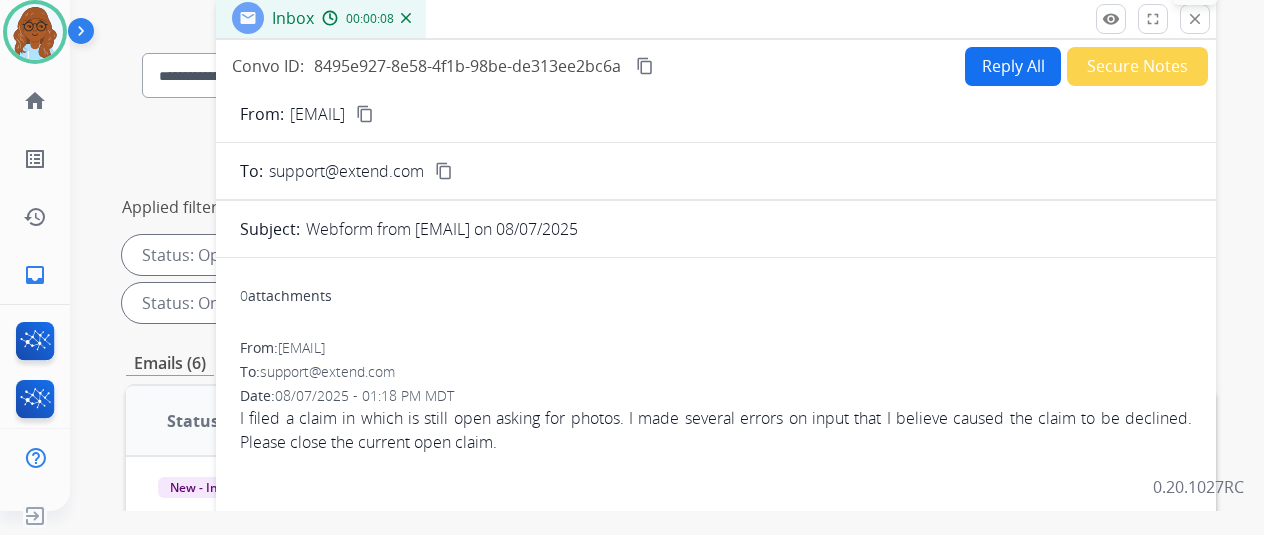 click on "close Close" at bounding box center [1195, 19] 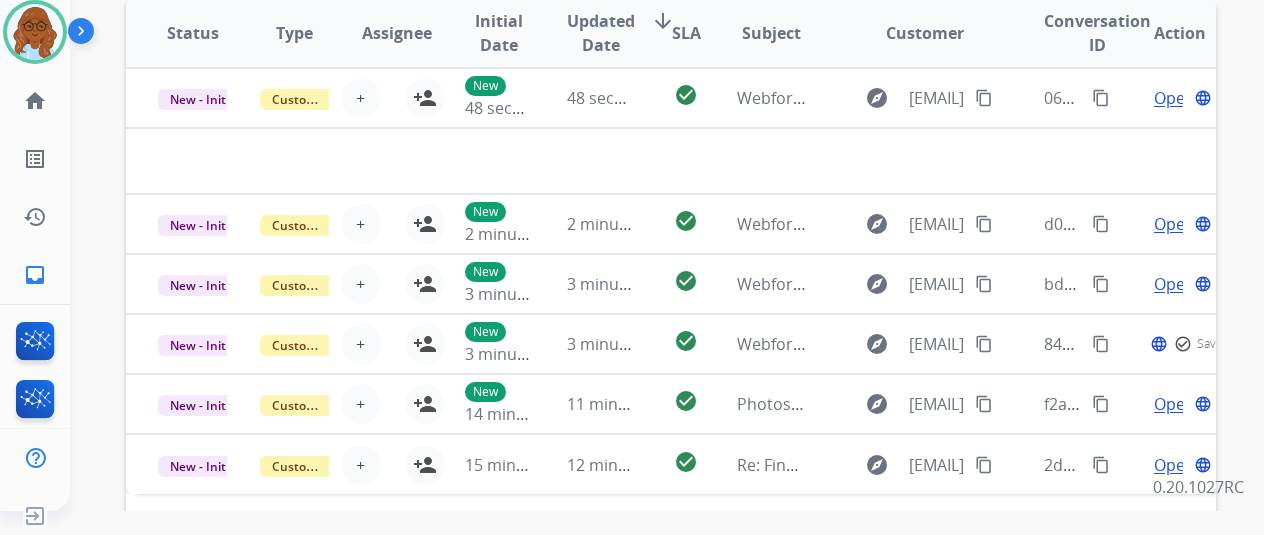 scroll, scrollTop: 500, scrollLeft: 0, axis: vertical 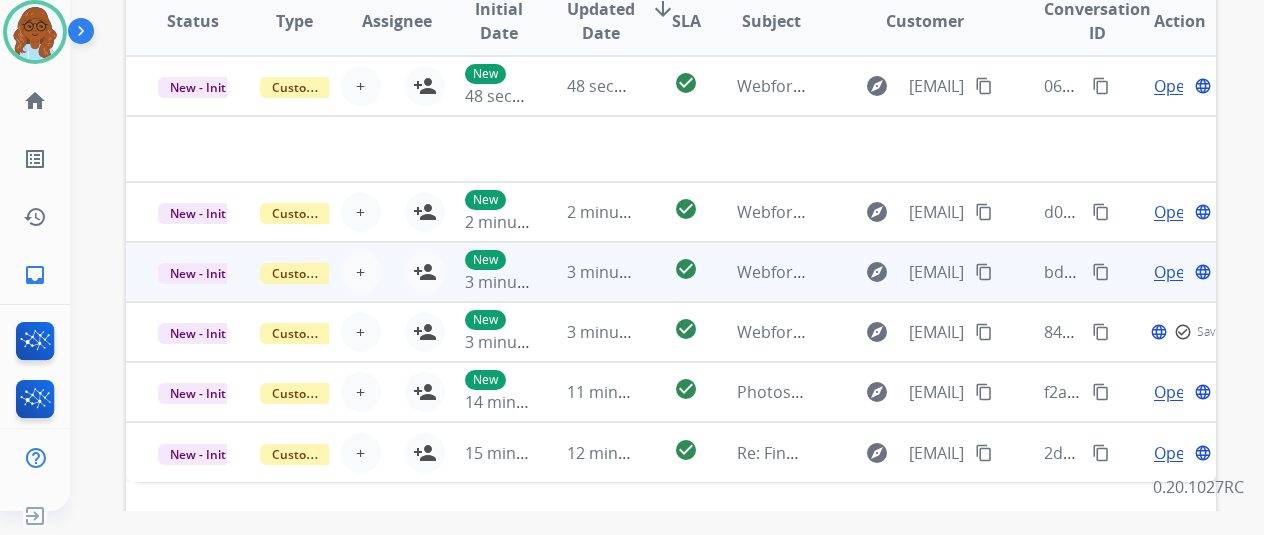 click on "Open" at bounding box center (1174, 272) 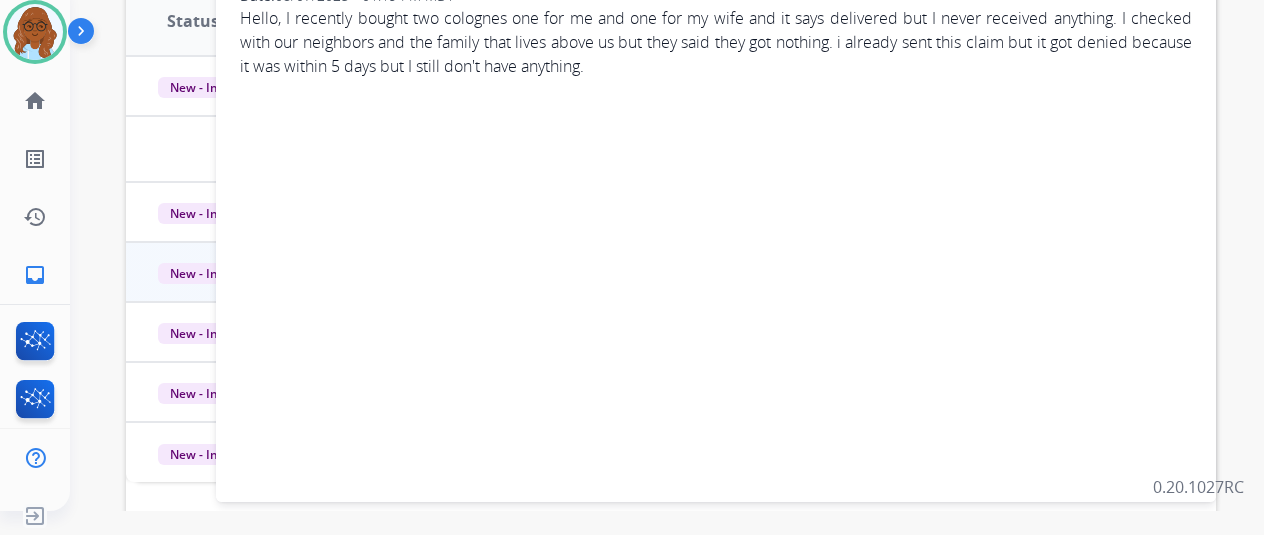 scroll, scrollTop: 200, scrollLeft: 0, axis: vertical 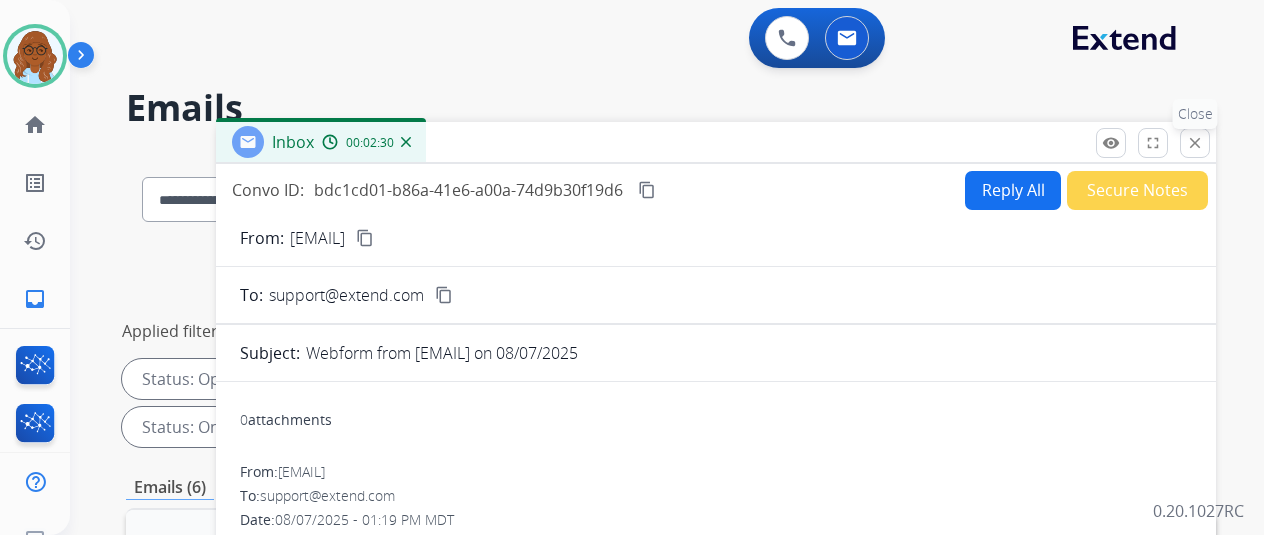 click on "close Close" at bounding box center (1195, 143) 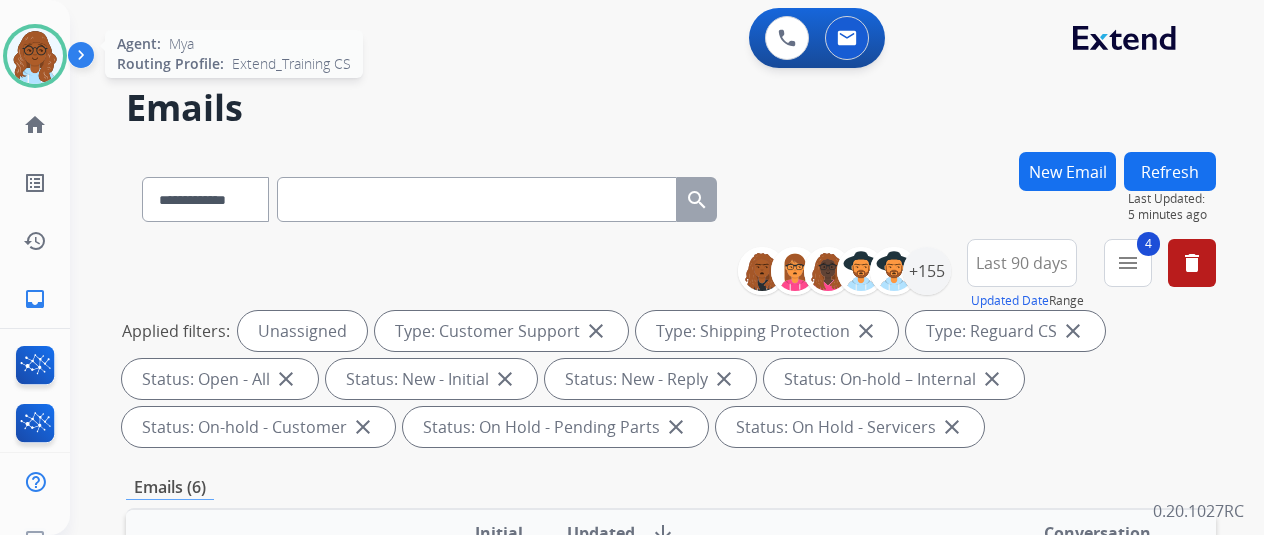 click at bounding box center (35, 56) 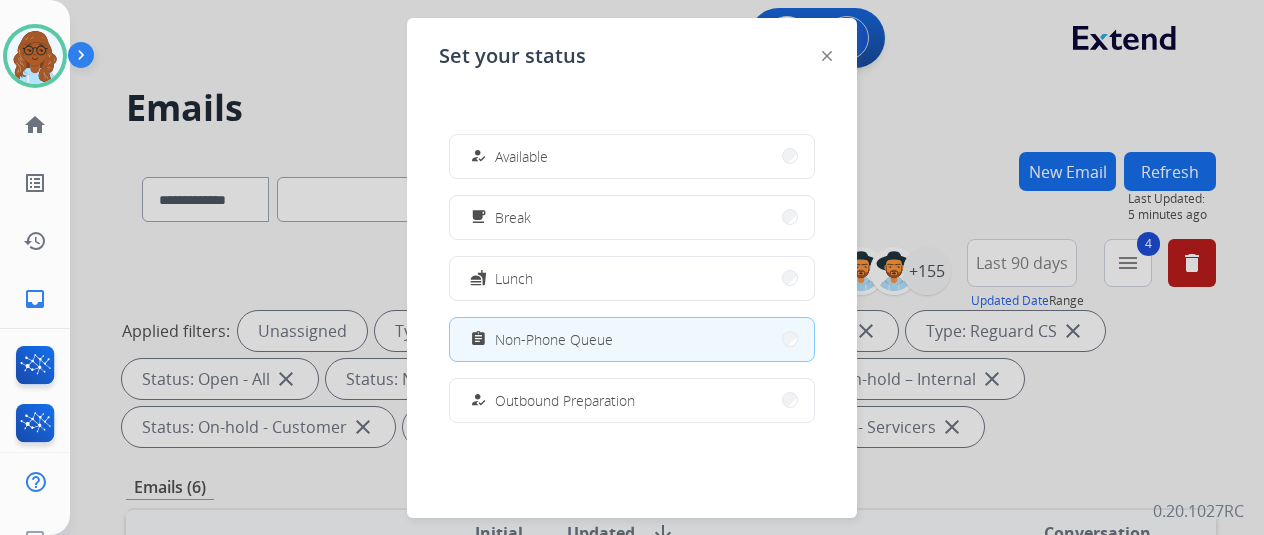 click on "how_to_reg Available free_breakfast Break fastfood Lunch assignment Non-Phone Queue how_to_reg Outbound Preparation campaign Team Huddle menu_book Training school Coaching phonelink_off System Issue login Logged In work_off Offline" at bounding box center [632, 278] 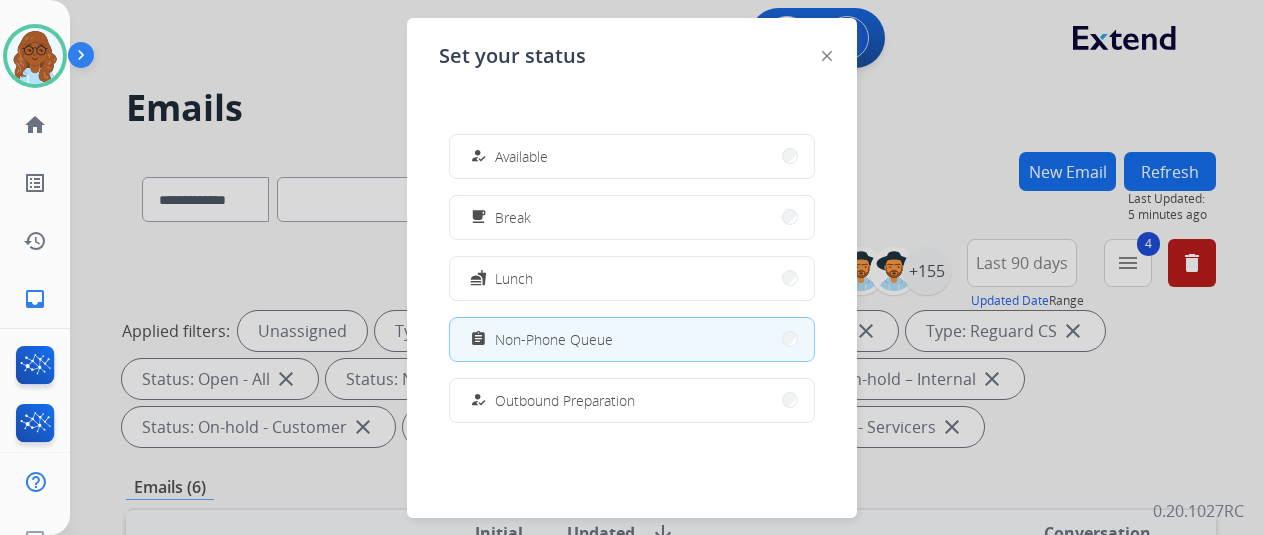 drag, startPoint x: 616, startPoint y: 143, endPoint x: 703, endPoint y: 143, distance: 87 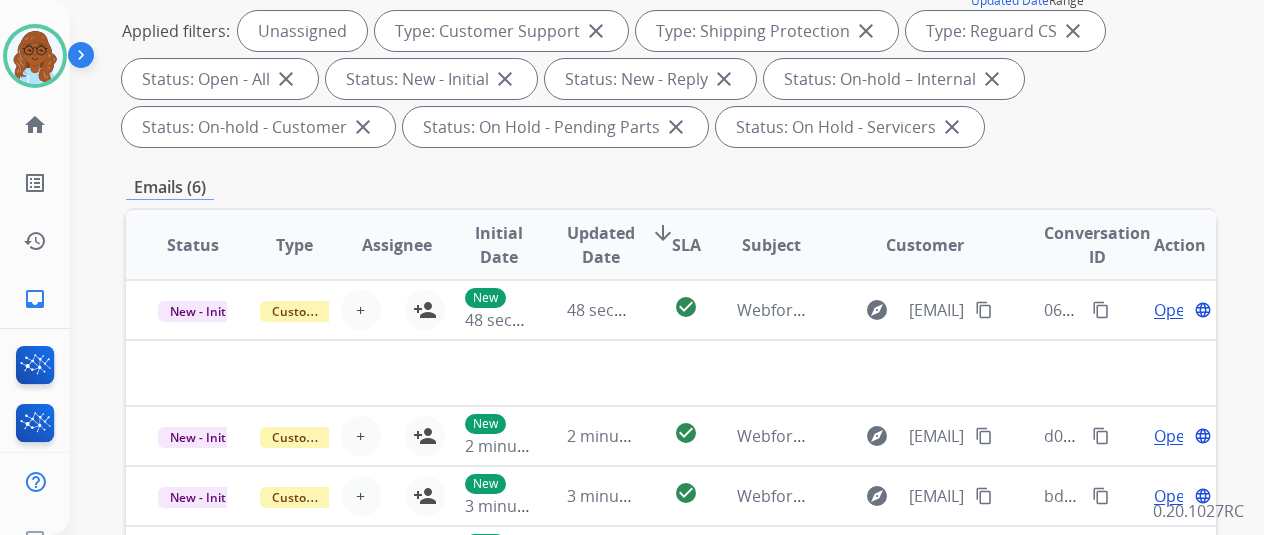 scroll, scrollTop: 0, scrollLeft: 0, axis: both 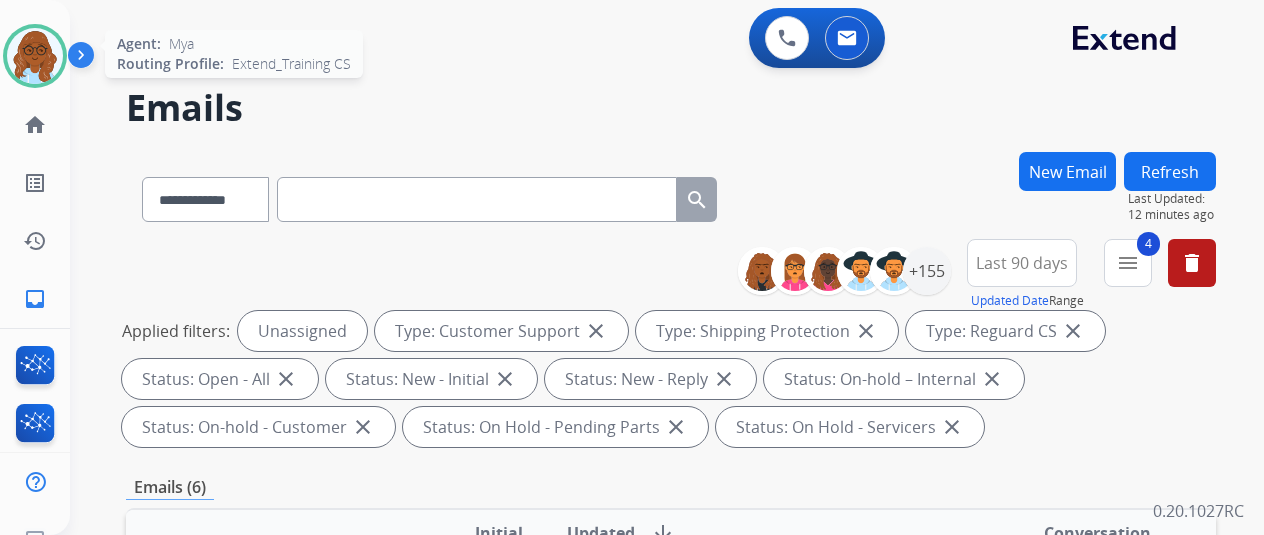 click at bounding box center [35, 56] 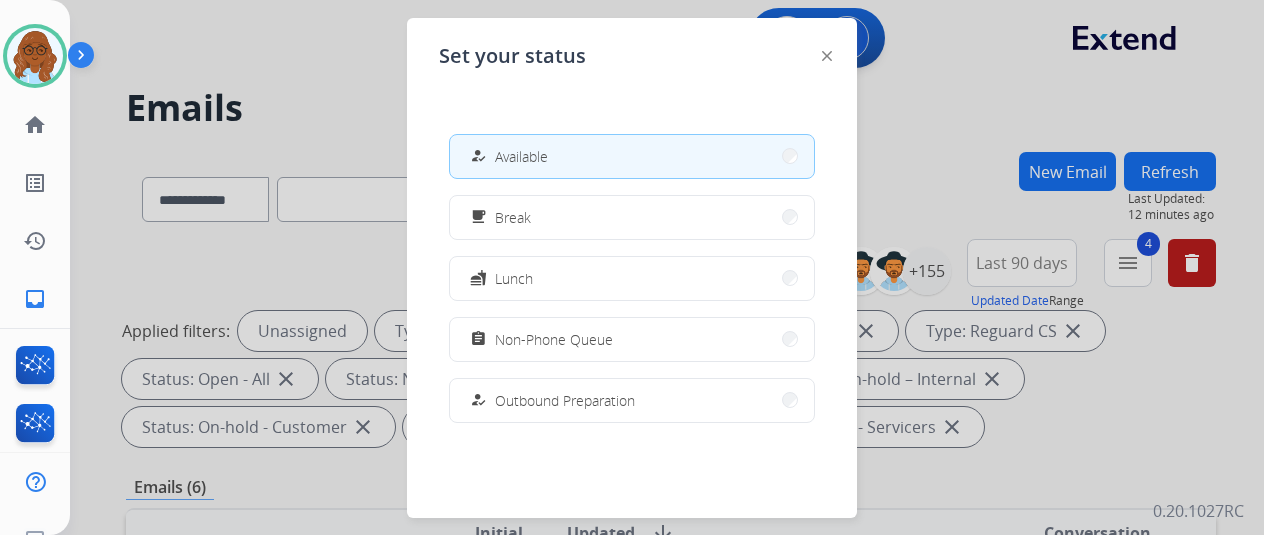 click 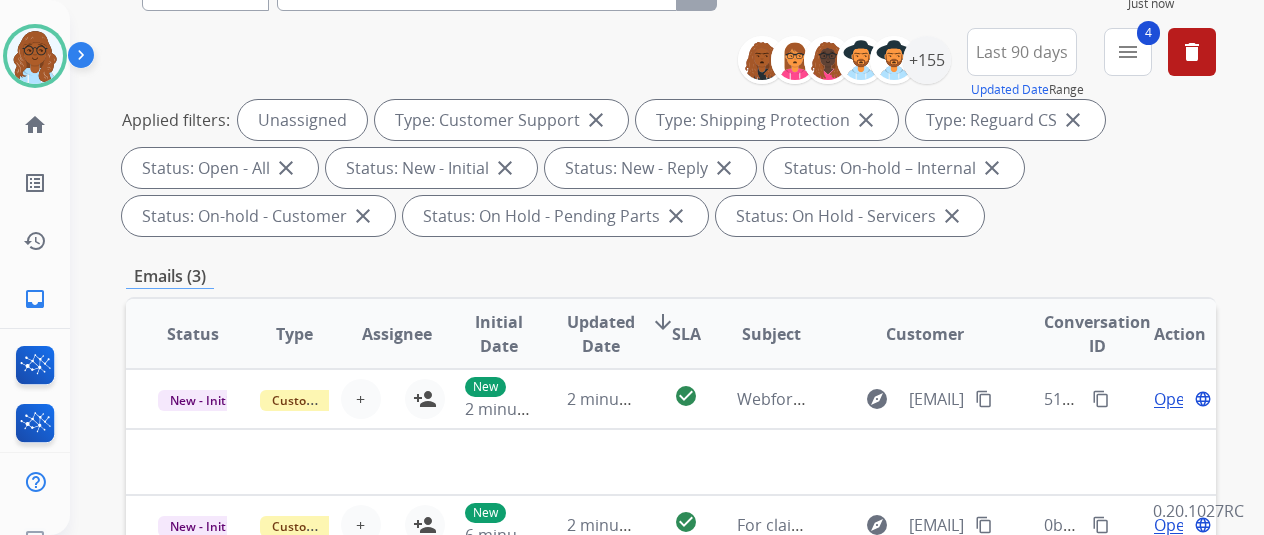 scroll, scrollTop: 400, scrollLeft: 0, axis: vertical 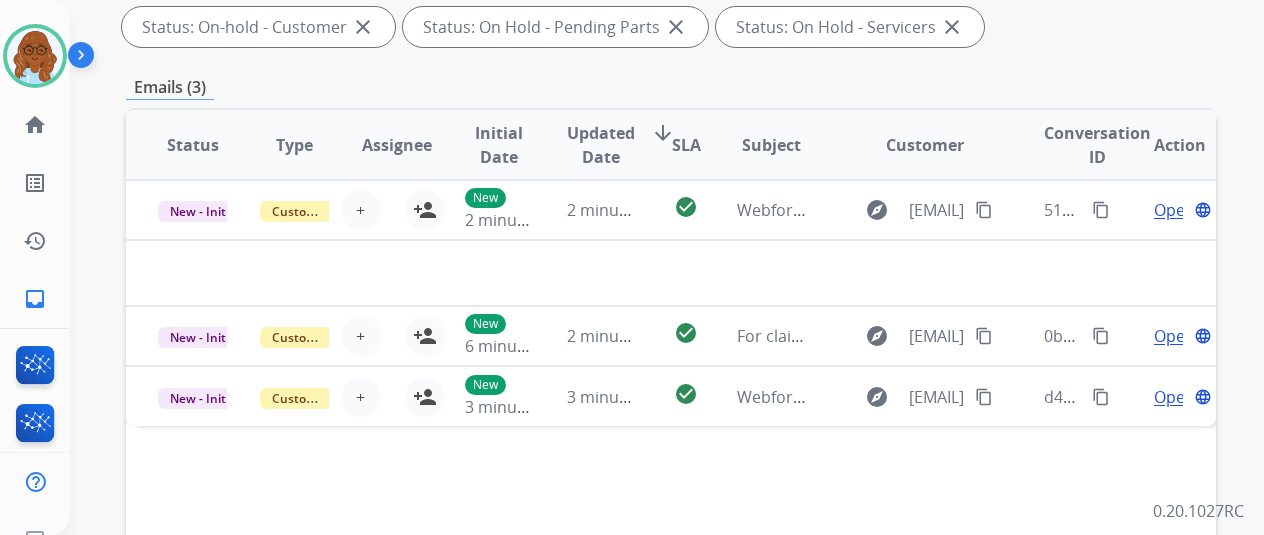 drag, startPoint x: 1166, startPoint y: 408, endPoint x: 1150, endPoint y: 399, distance: 18.35756 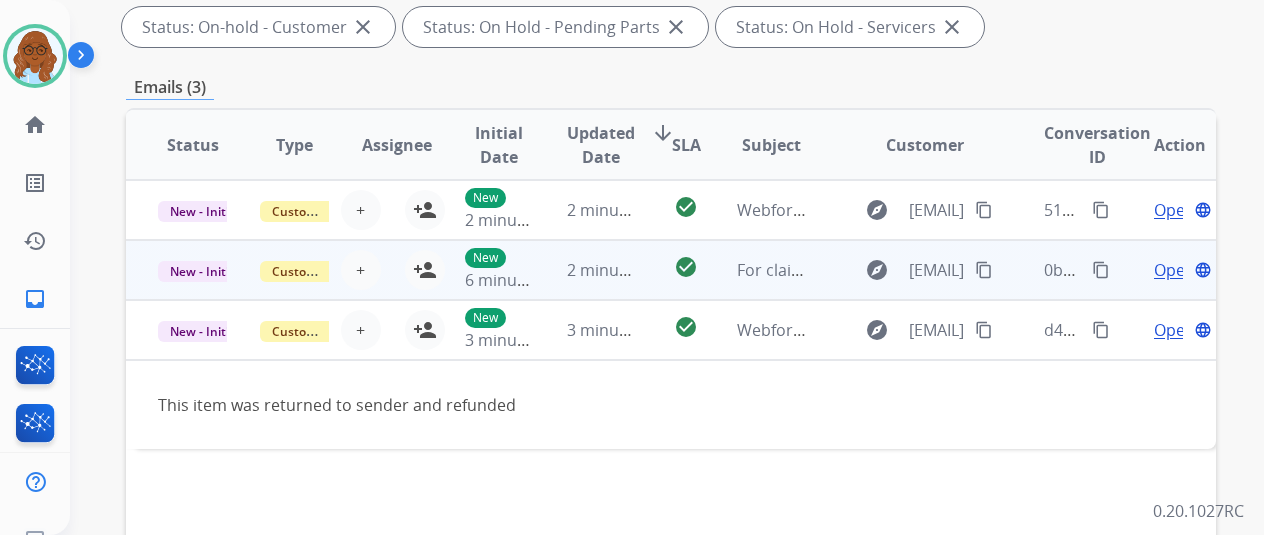 click on "Open" at bounding box center (1174, 270) 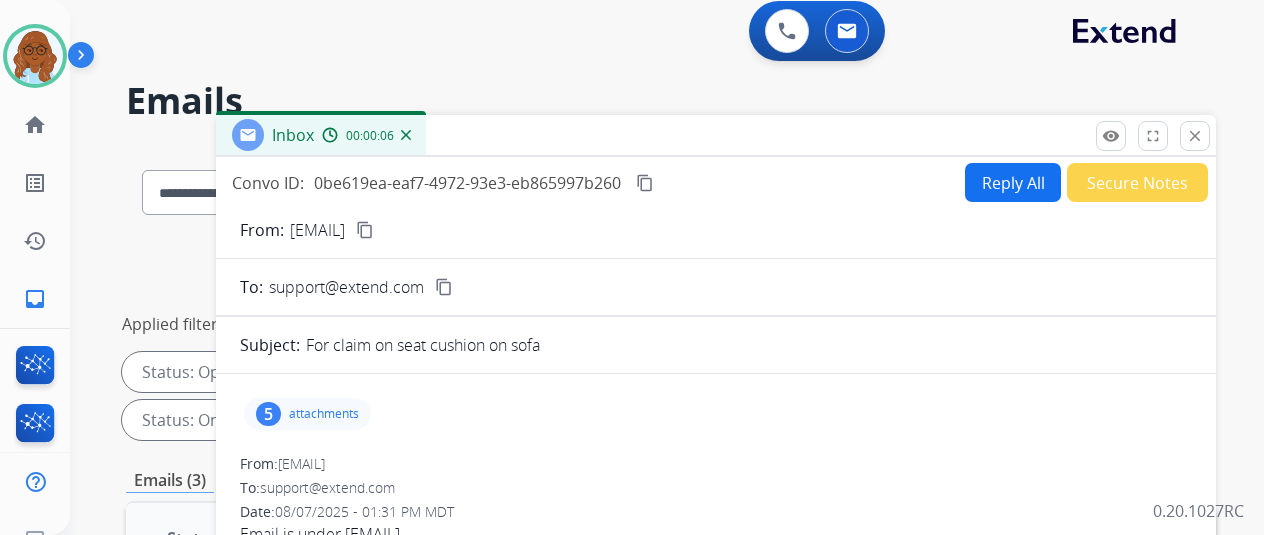 scroll, scrollTop: 0, scrollLeft: 0, axis: both 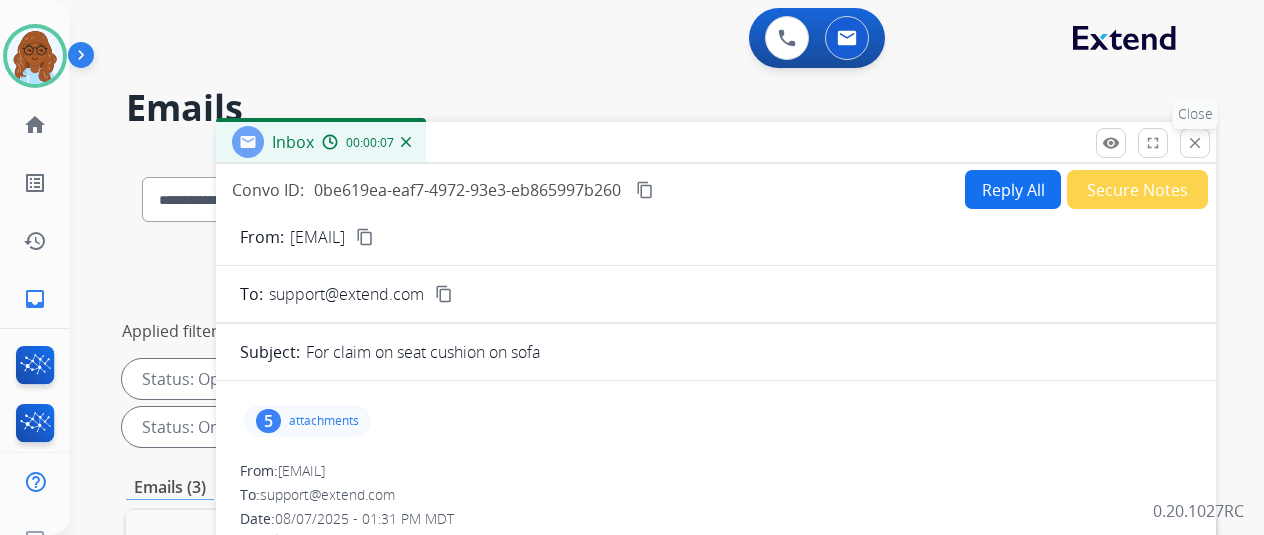 click on "close Close" at bounding box center (1195, 143) 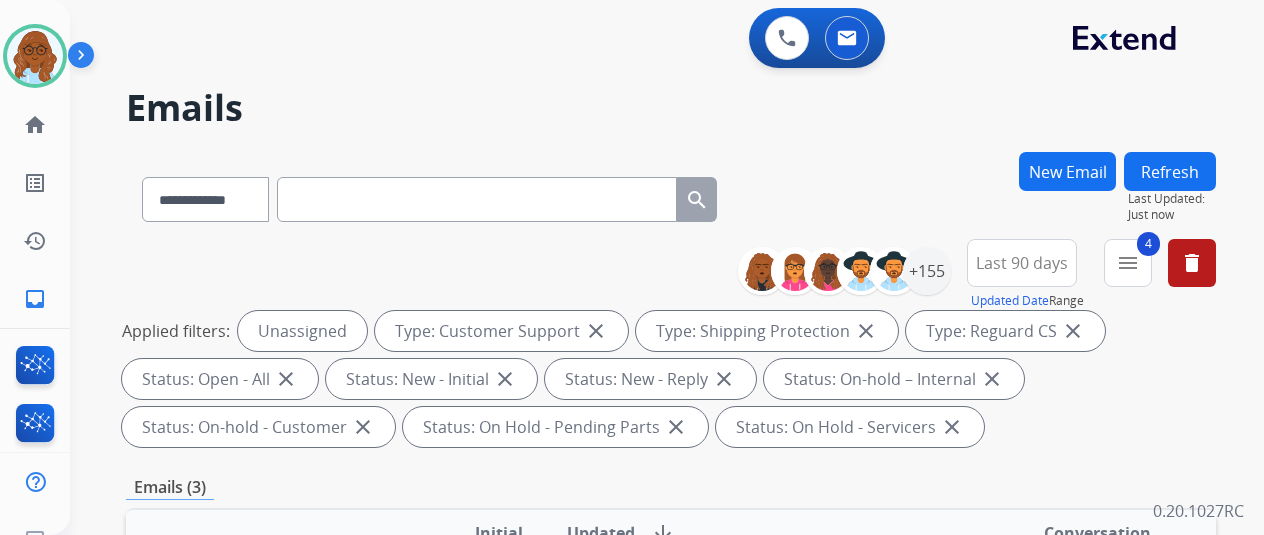 scroll, scrollTop: 400, scrollLeft: 0, axis: vertical 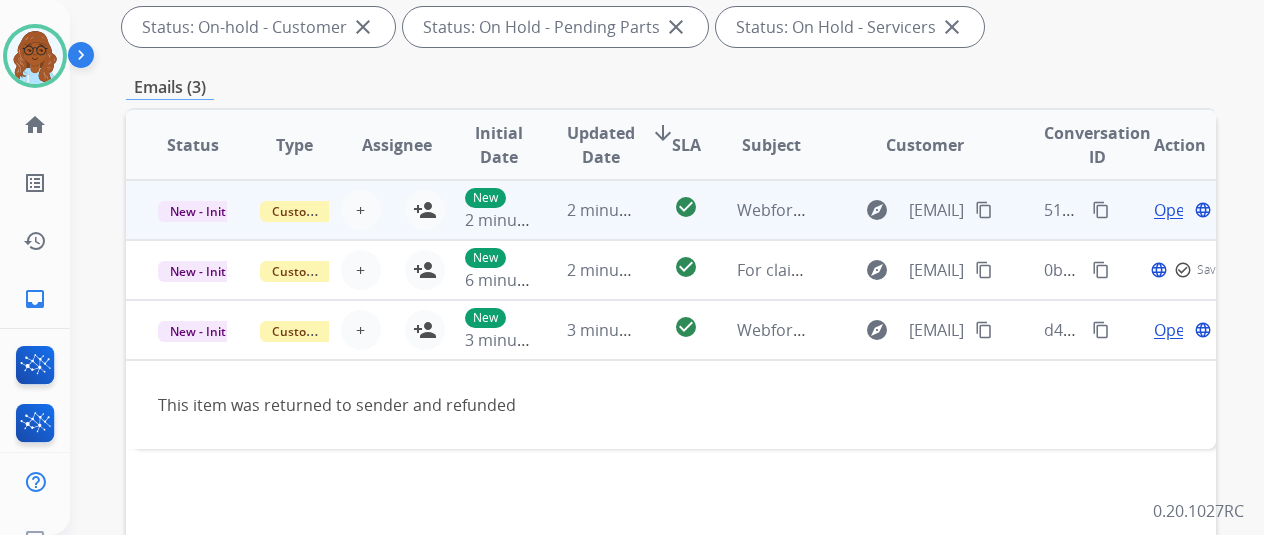 click on "Open language" at bounding box center (1165, 210) 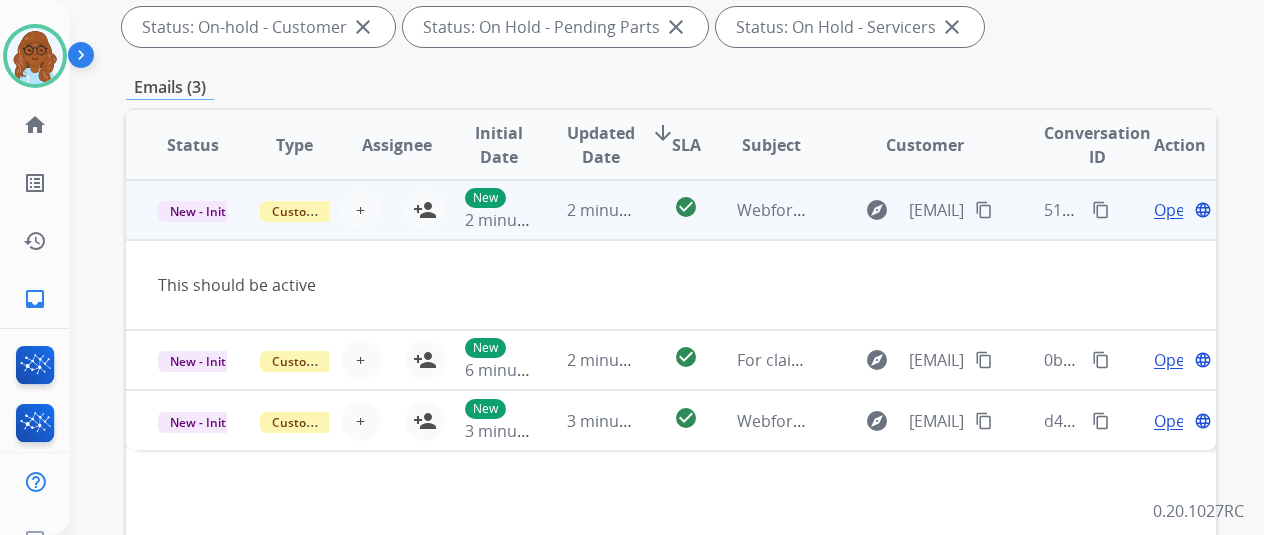 click on "Open" at bounding box center (1174, 210) 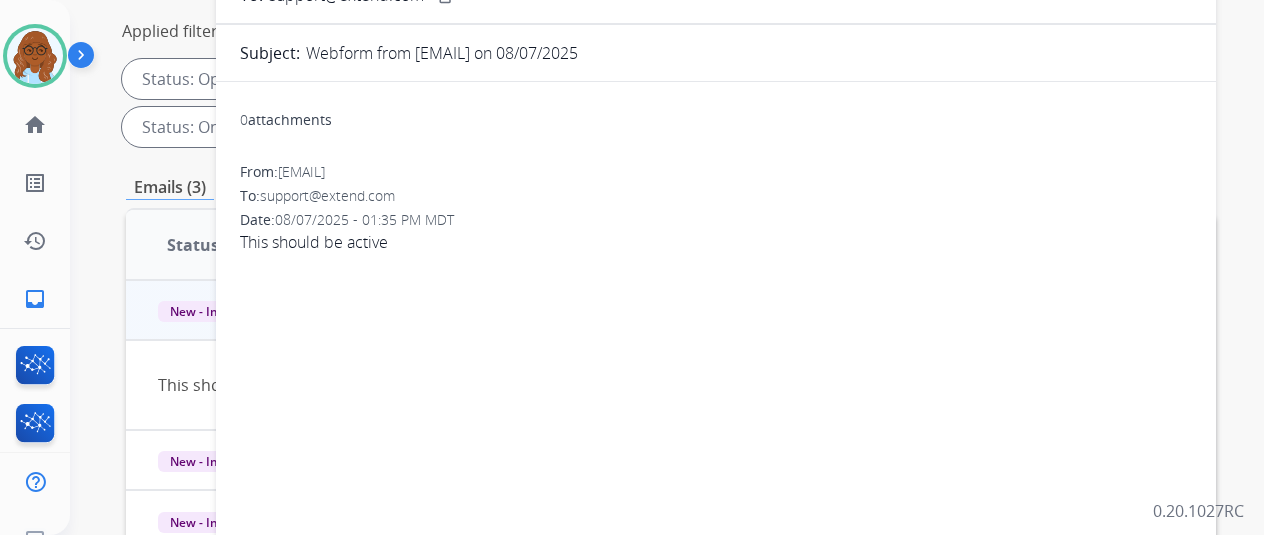 scroll, scrollTop: 100, scrollLeft: 0, axis: vertical 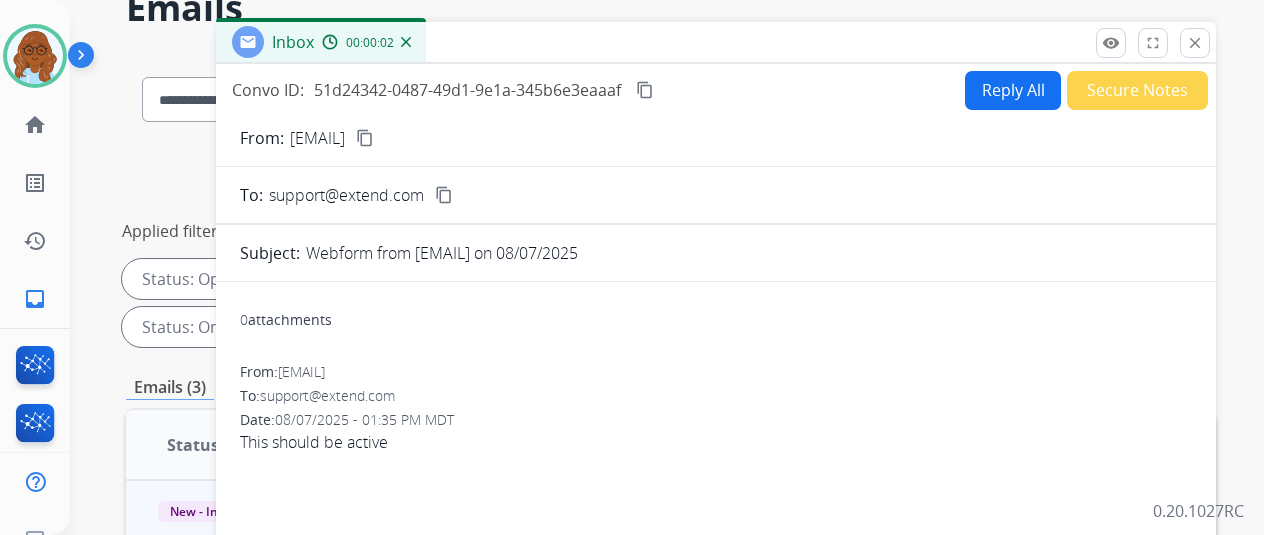 click on "content_copy" at bounding box center [365, 138] 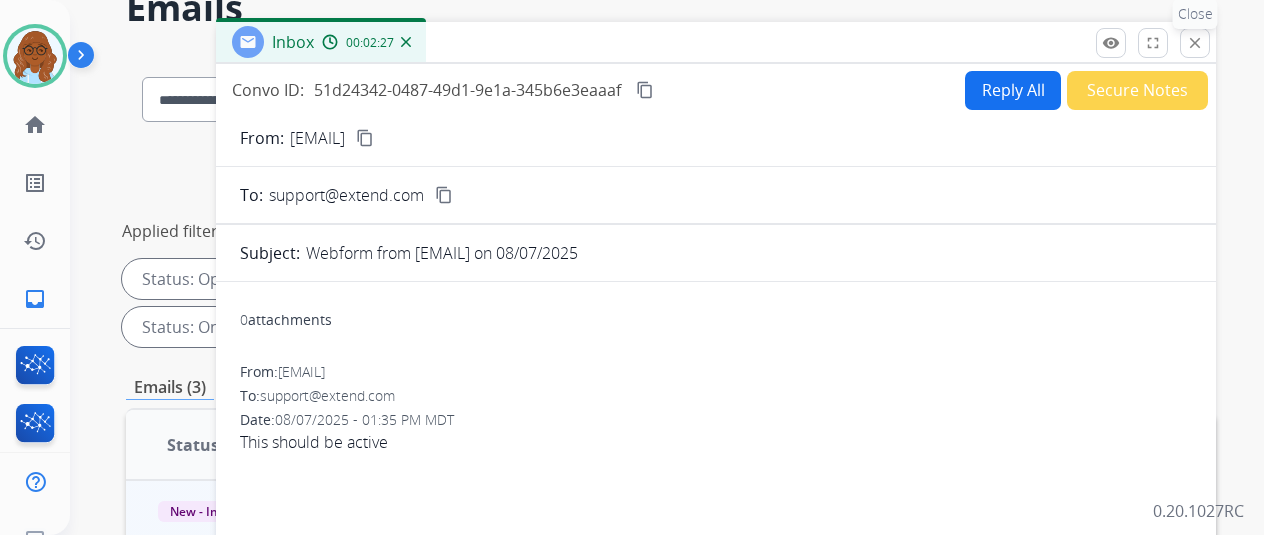 click on "close" at bounding box center (1195, 43) 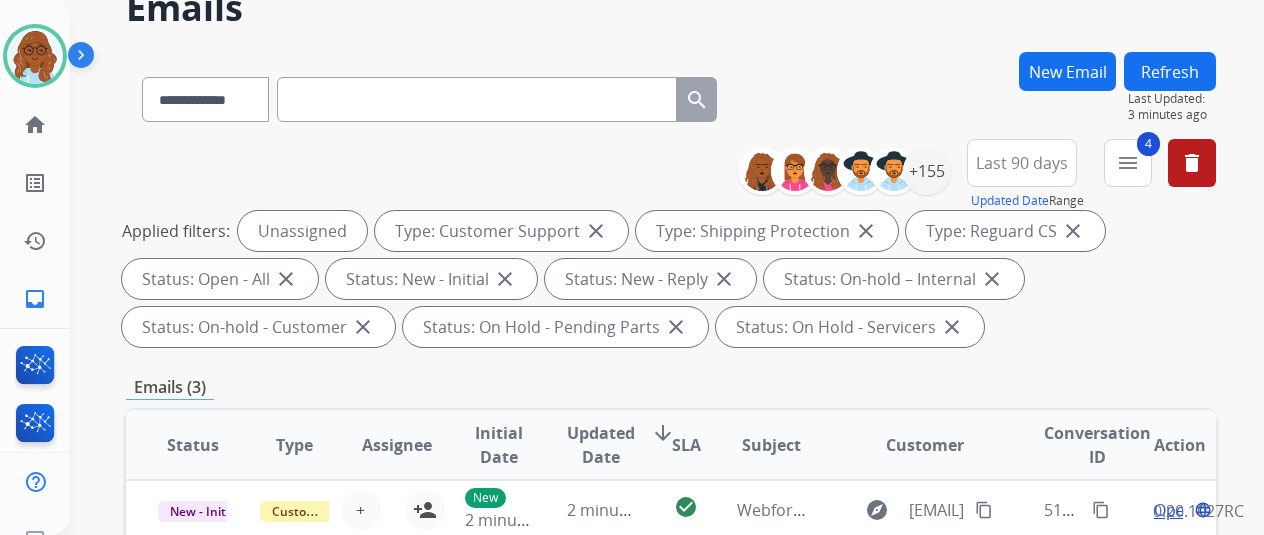drag, startPoint x: 1240, startPoint y: 141, endPoint x: 830, endPoint y: 41, distance: 422.01895 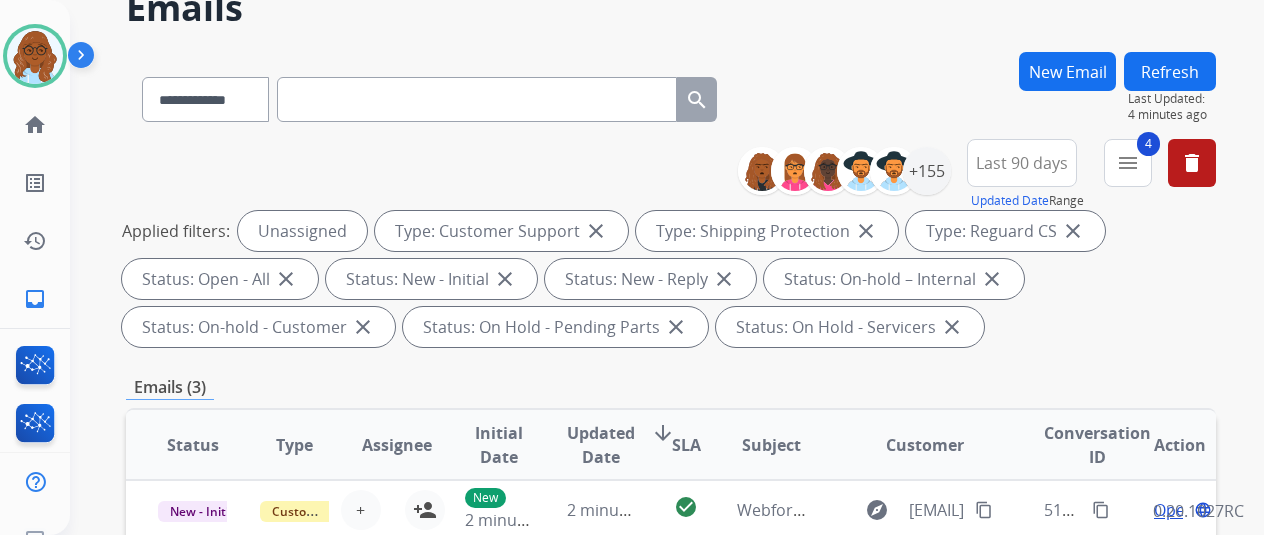 click on "Refresh" at bounding box center (1170, 71) 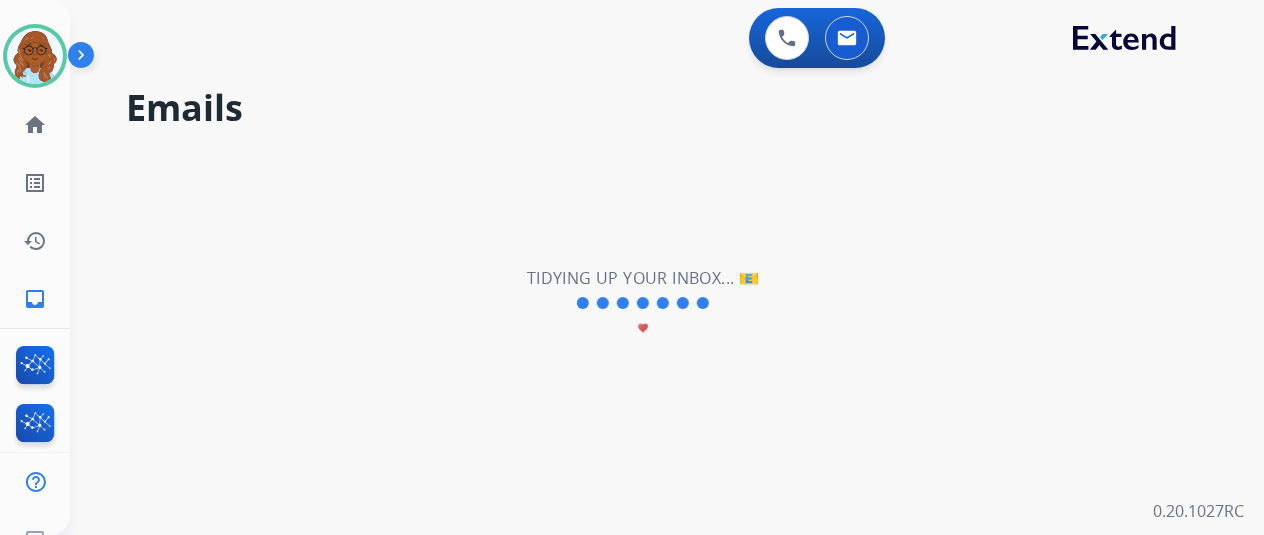 scroll, scrollTop: 0, scrollLeft: 0, axis: both 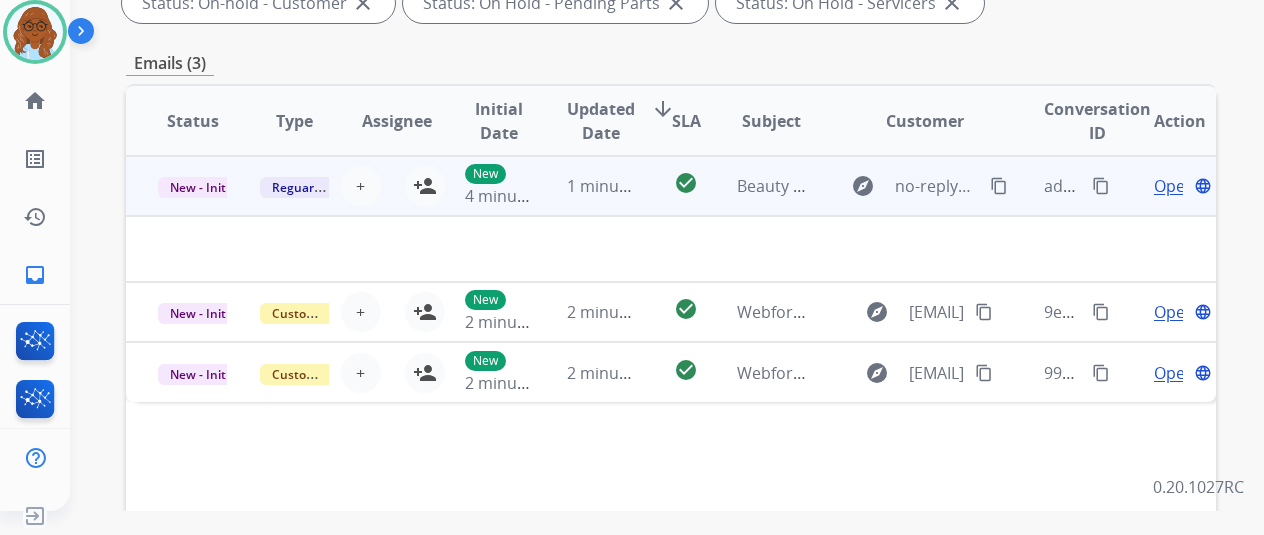 click on "Open" at bounding box center (1174, 186) 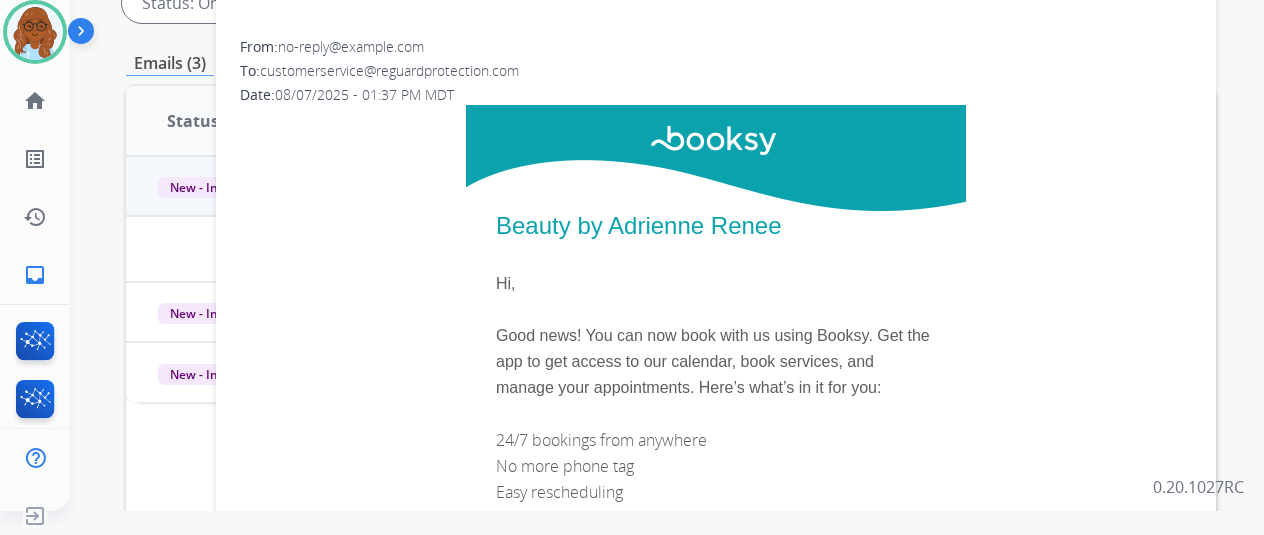 scroll, scrollTop: 300, scrollLeft: 0, axis: vertical 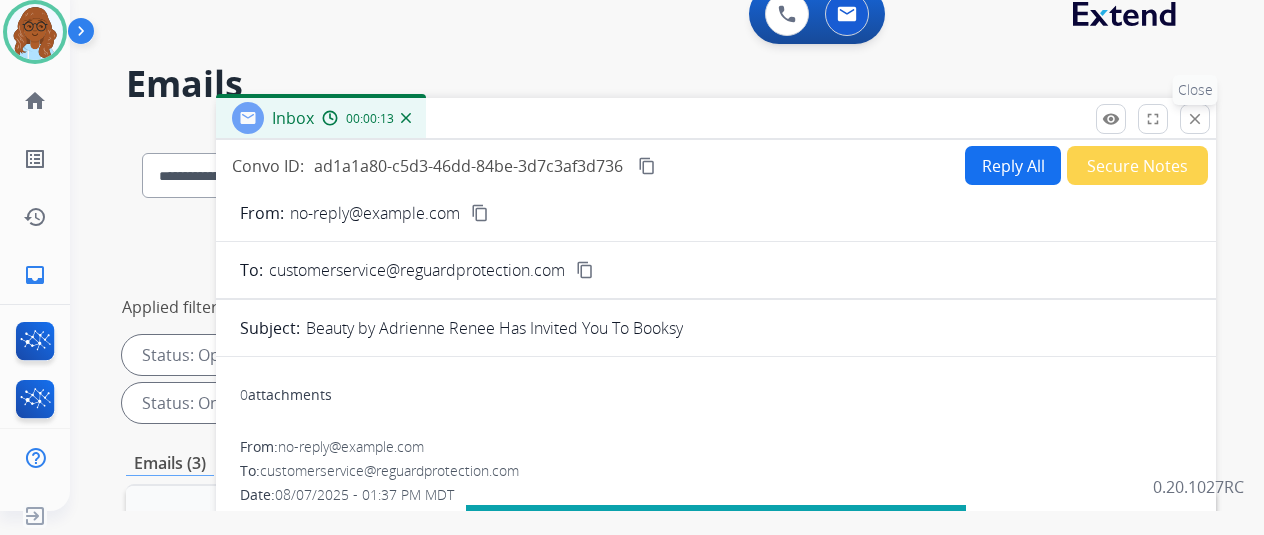 click on "close" at bounding box center (1195, 119) 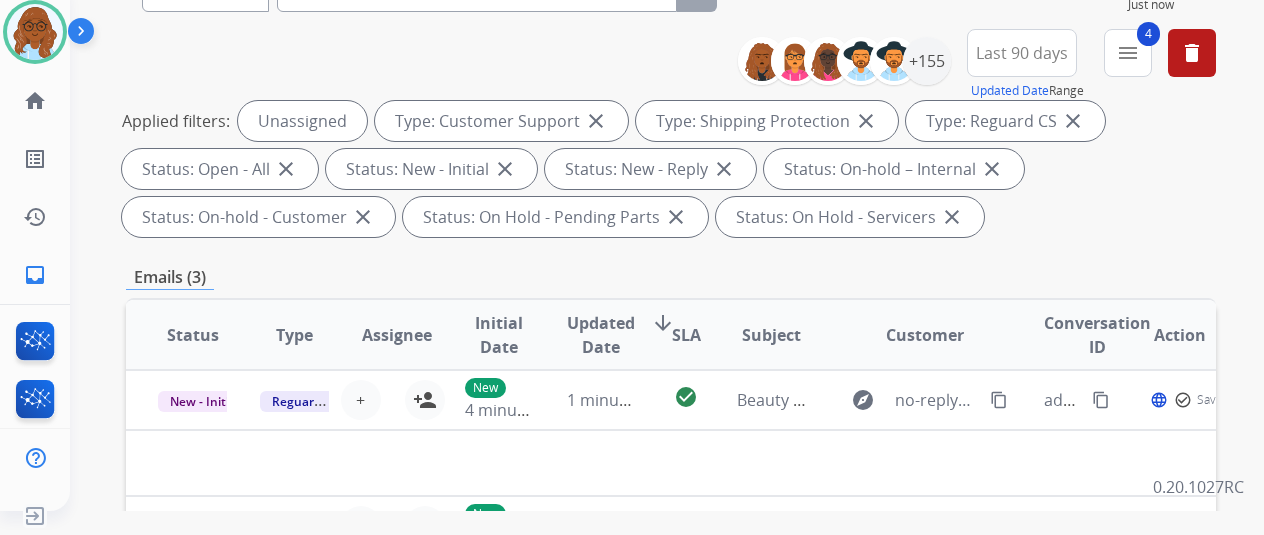 scroll, scrollTop: 400, scrollLeft: 0, axis: vertical 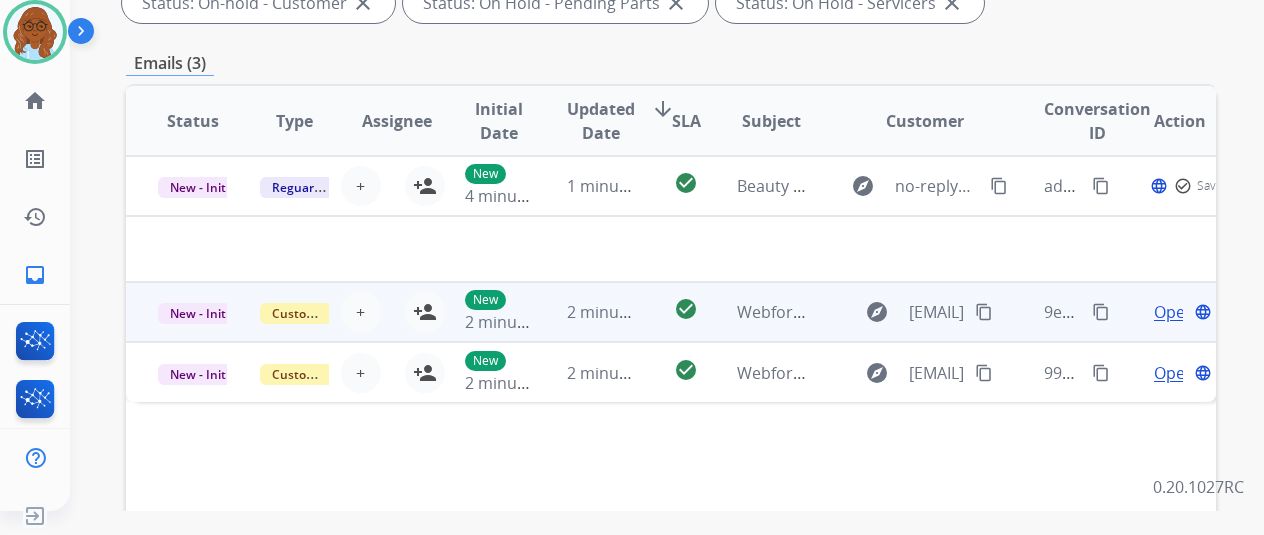 click on "Open language" at bounding box center [1165, 312] 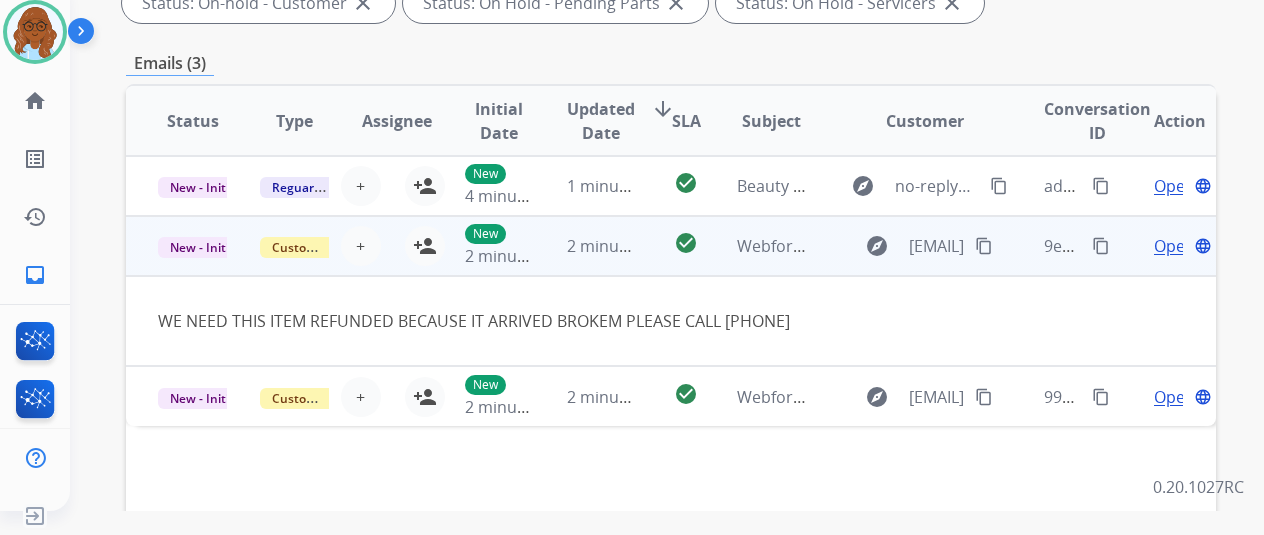 click on "Open" at bounding box center (1174, 246) 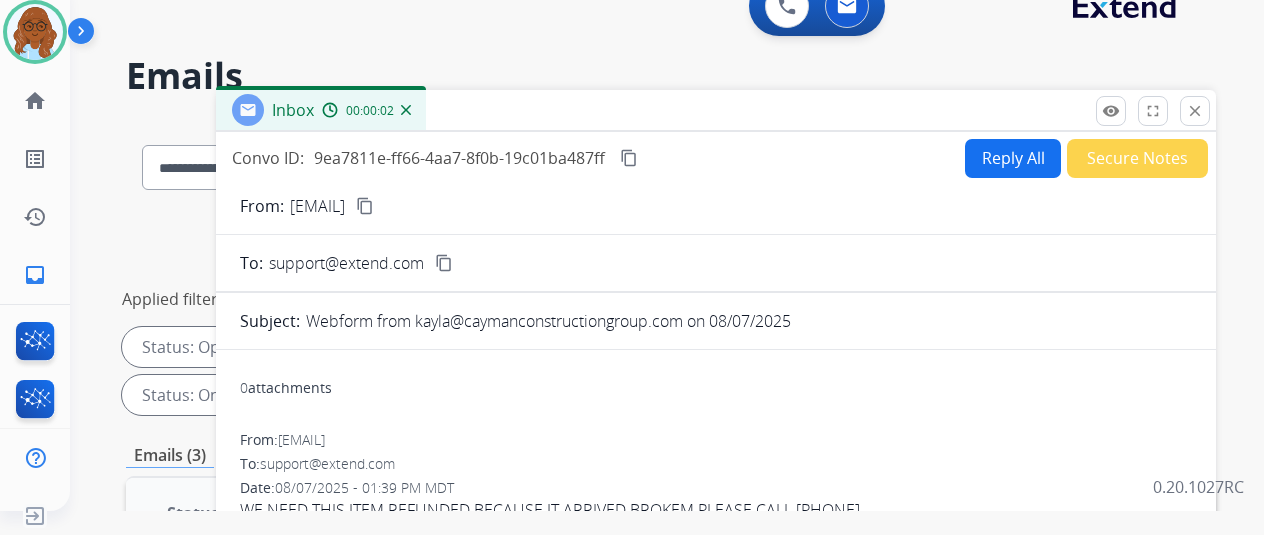 scroll, scrollTop: 0, scrollLeft: 0, axis: both 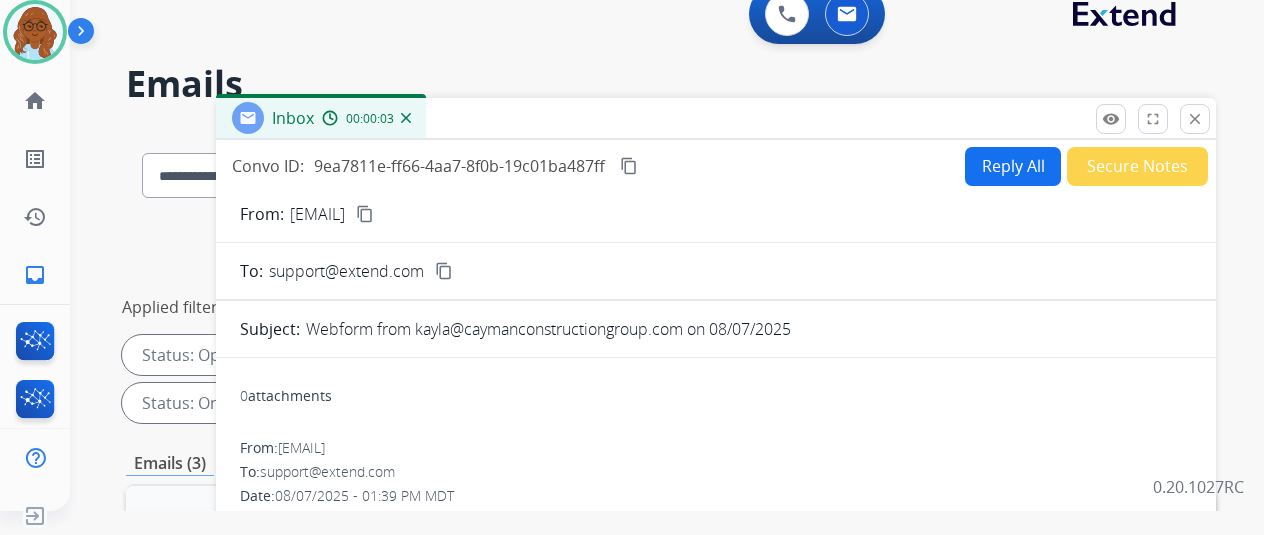 click on "content_copy" at bounding box center (365, 214) 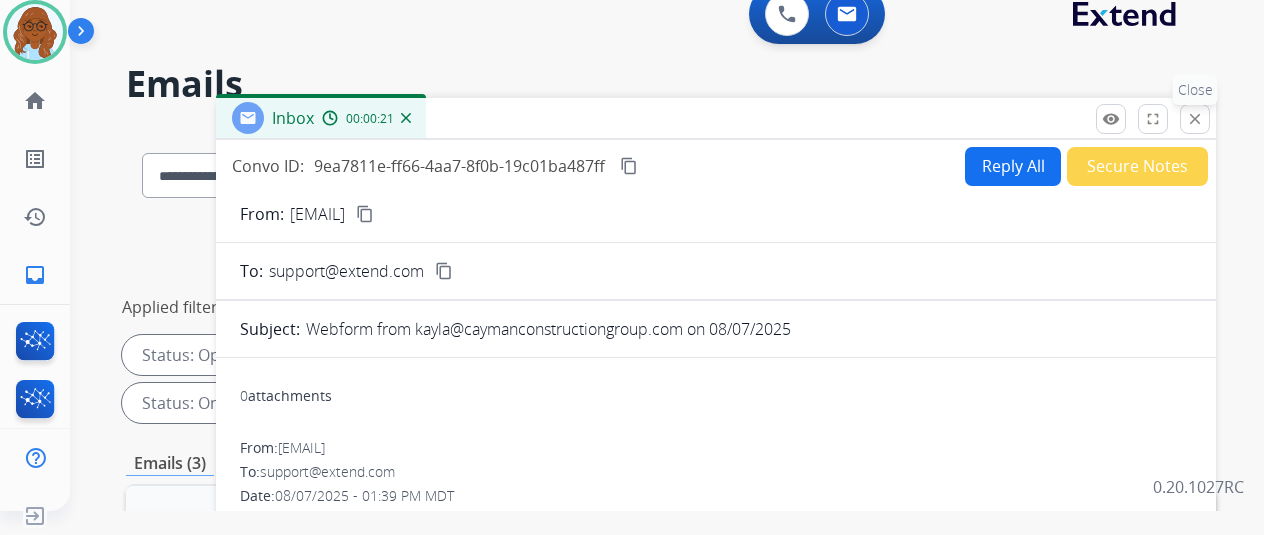 click on "close Close" at bounding box center [1195, 119] 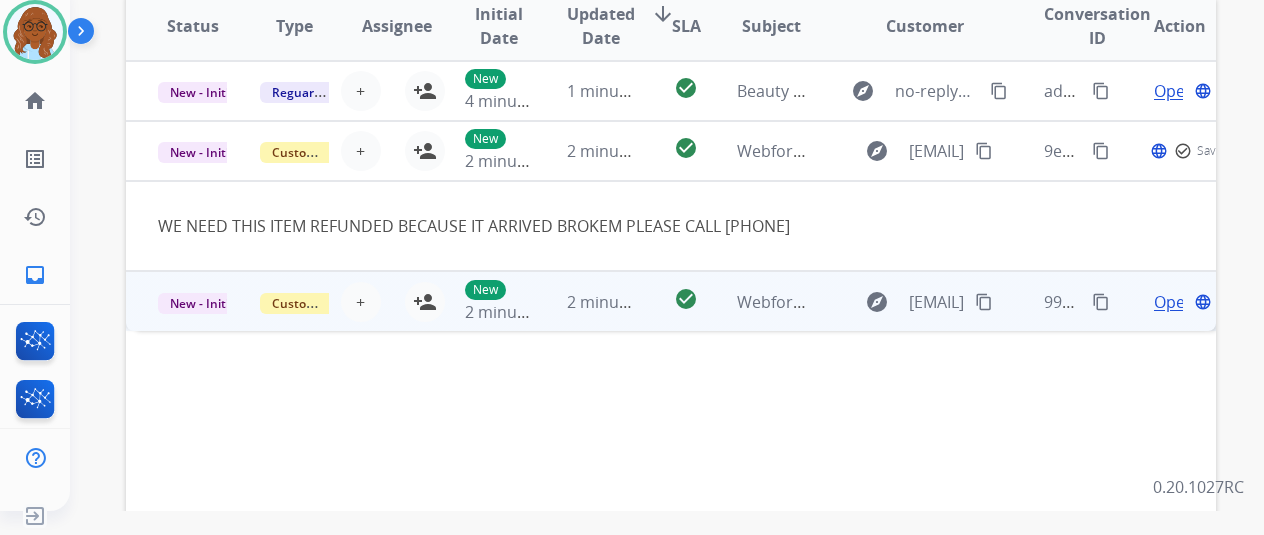 scroll, scrollTop: 500, scrollLeft: 0, axis: vertical 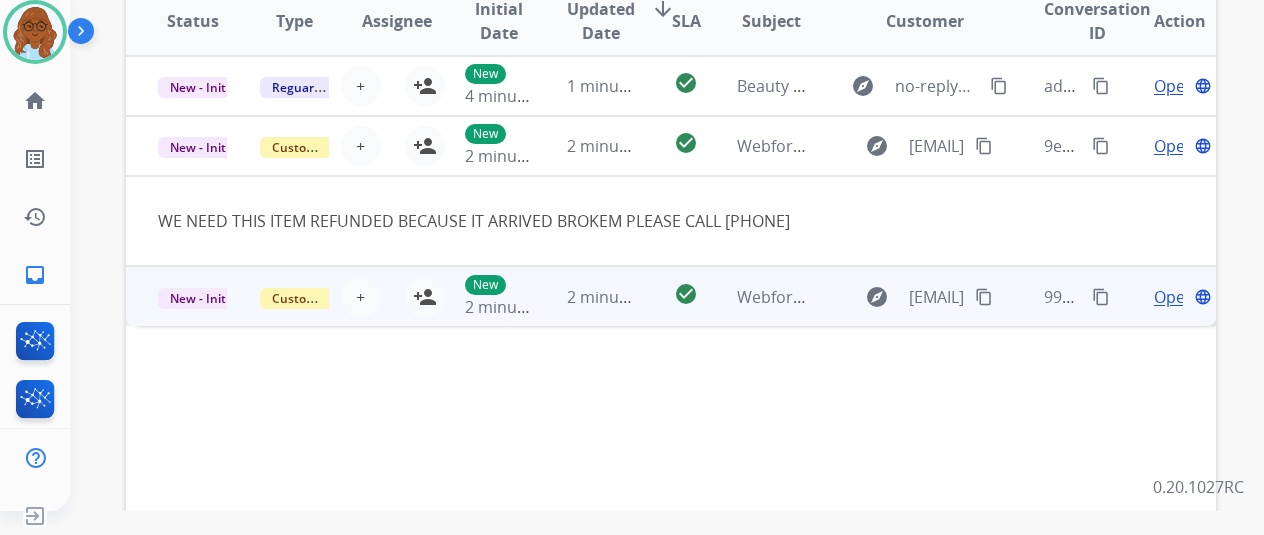 click on "Open" at bounding box center [1174, 297] 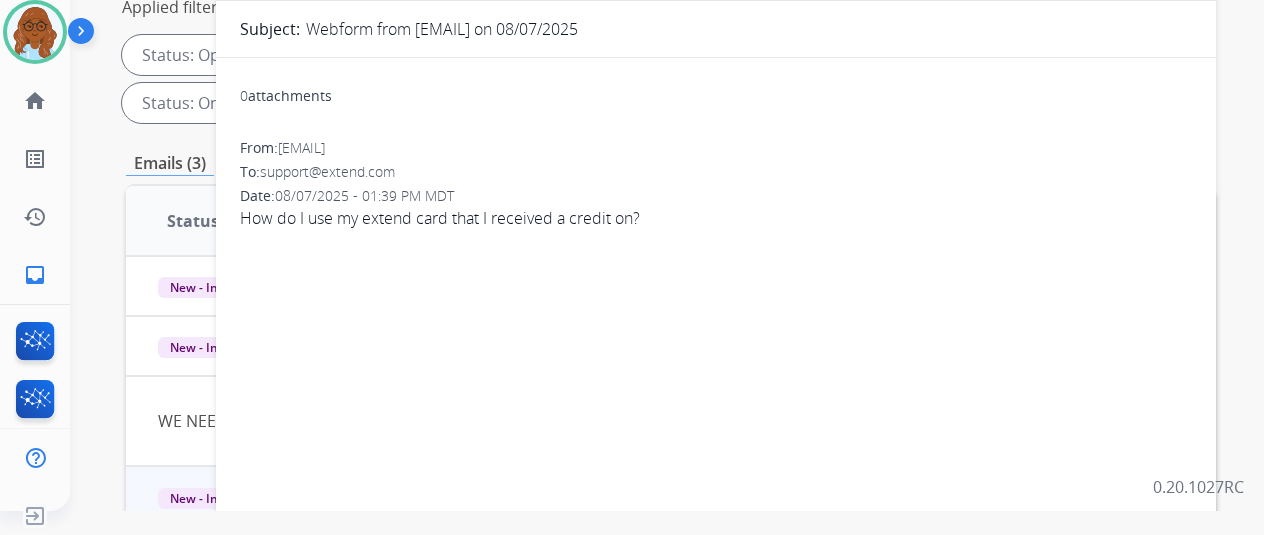 scroll, scrollTop: 200, scrollLeft: 0, axis: vertical 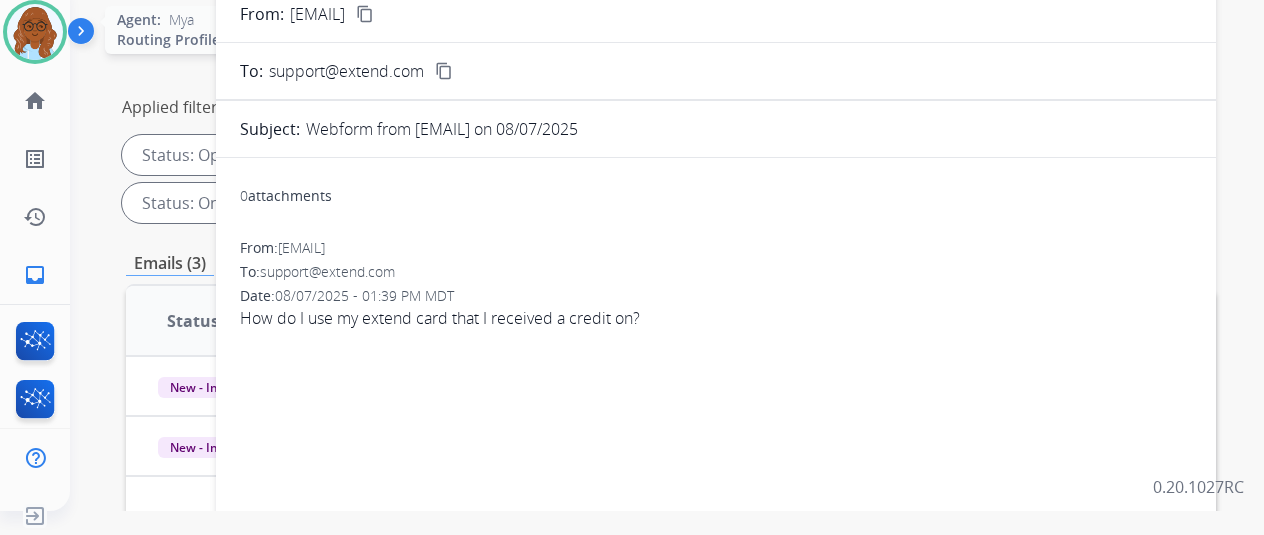 click at bounding box center [35, 32] 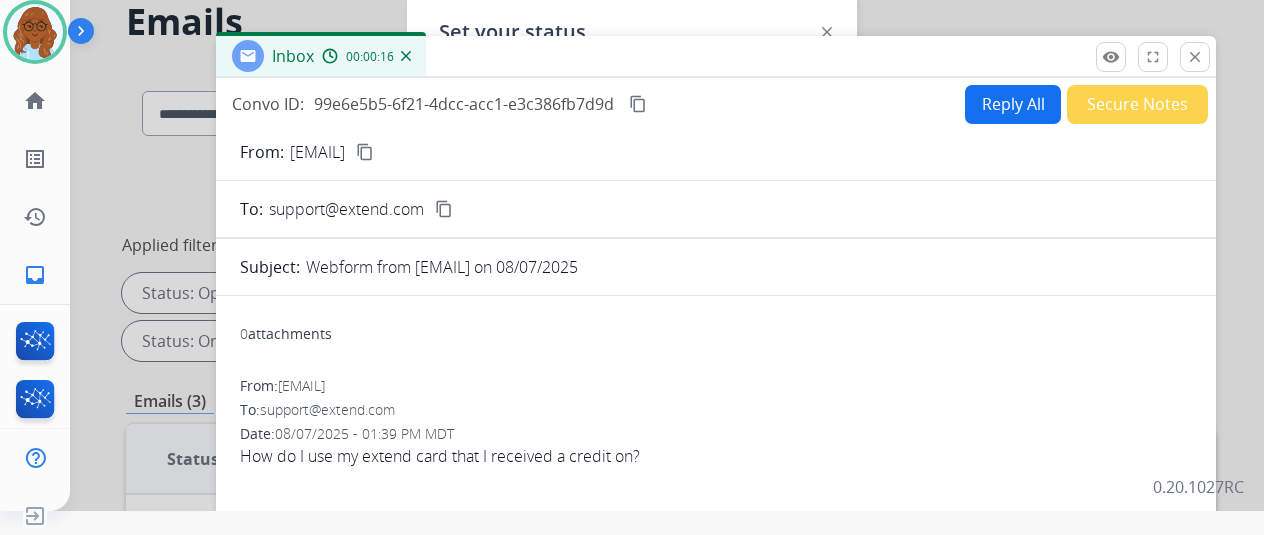 scroll, scrollTop: 0, scrollLeft: 0, axis: both 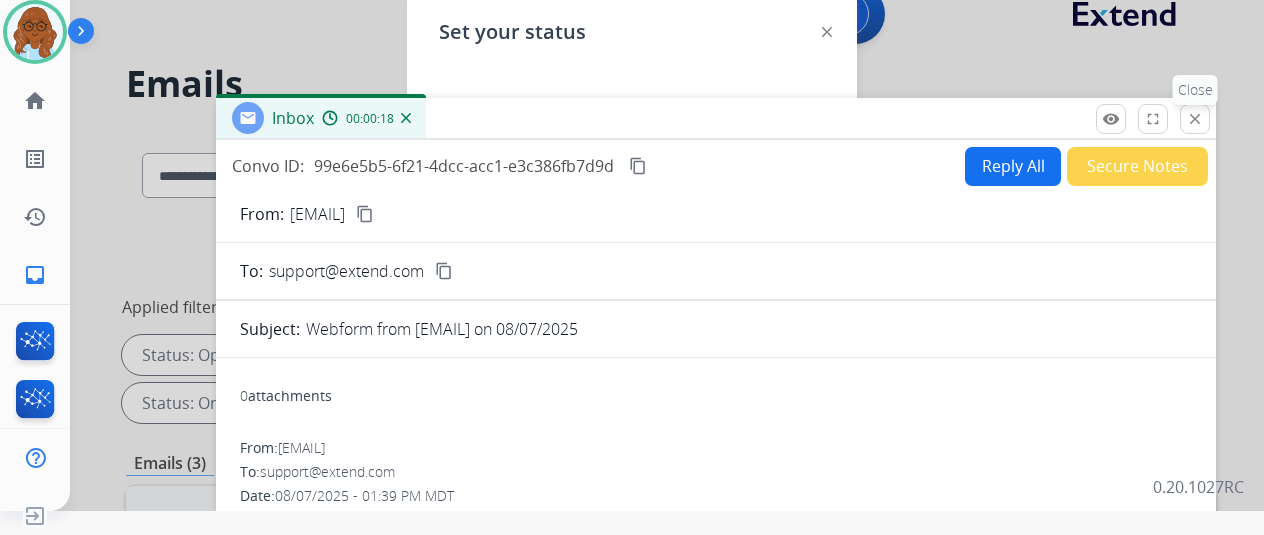 click on "close" at bounding box center [1195, 119] 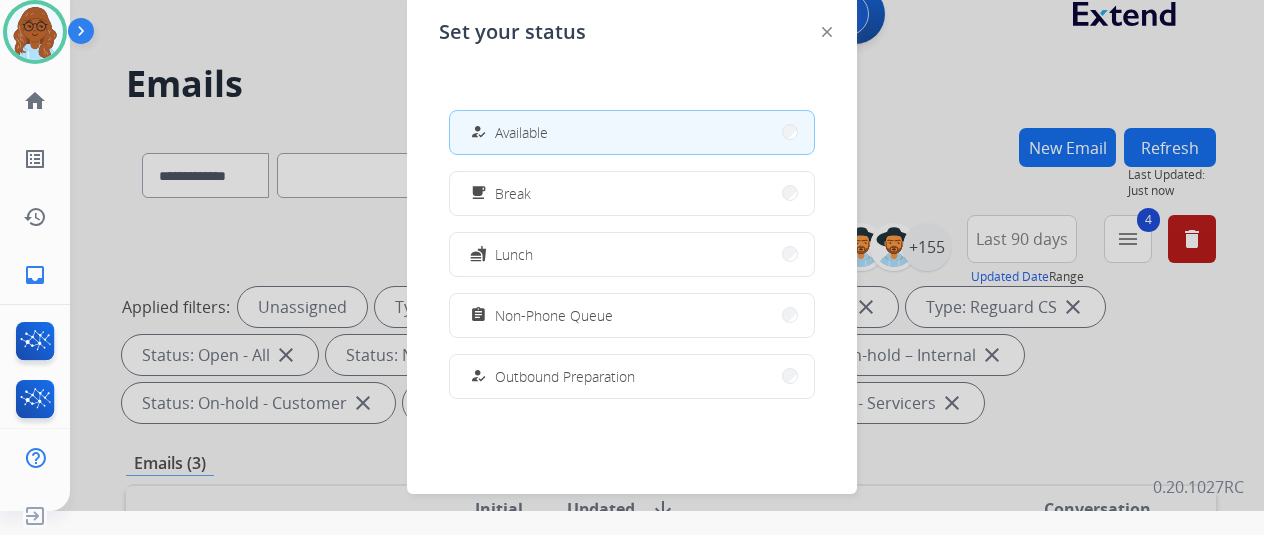 click on "Set your status how_to_reg Available free_breakfast Break fastfood Lunch assignment Non-Phone Queue how_to_reg Outbound Preparation campaign Team Huddle menu_book Training school Coaching phonelink_off System Issue login Logged In work_off Offline" 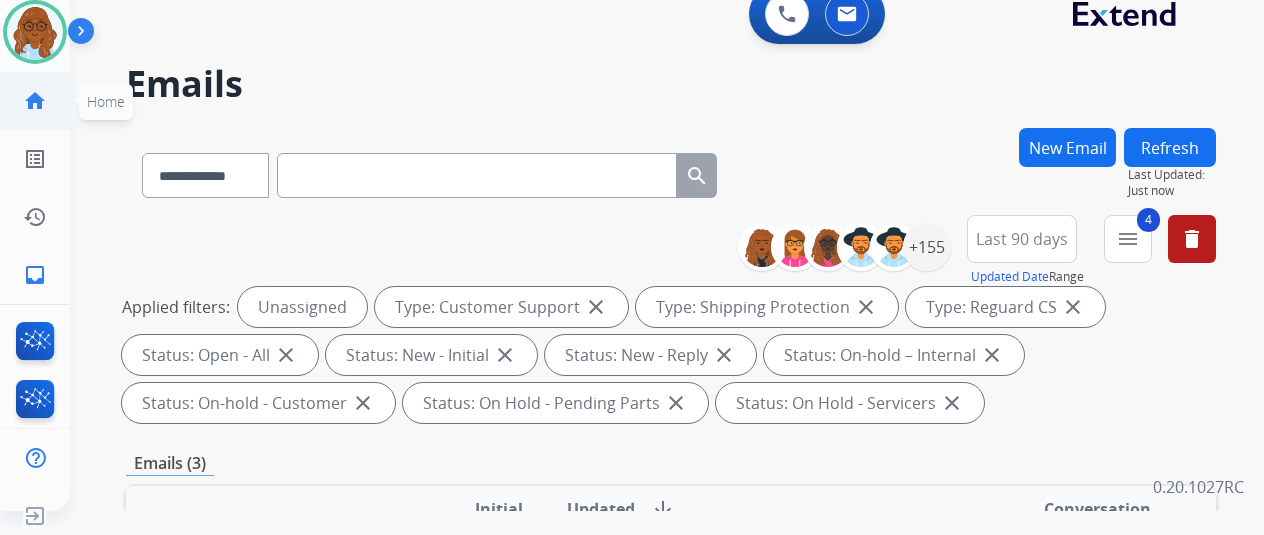 click on "home" 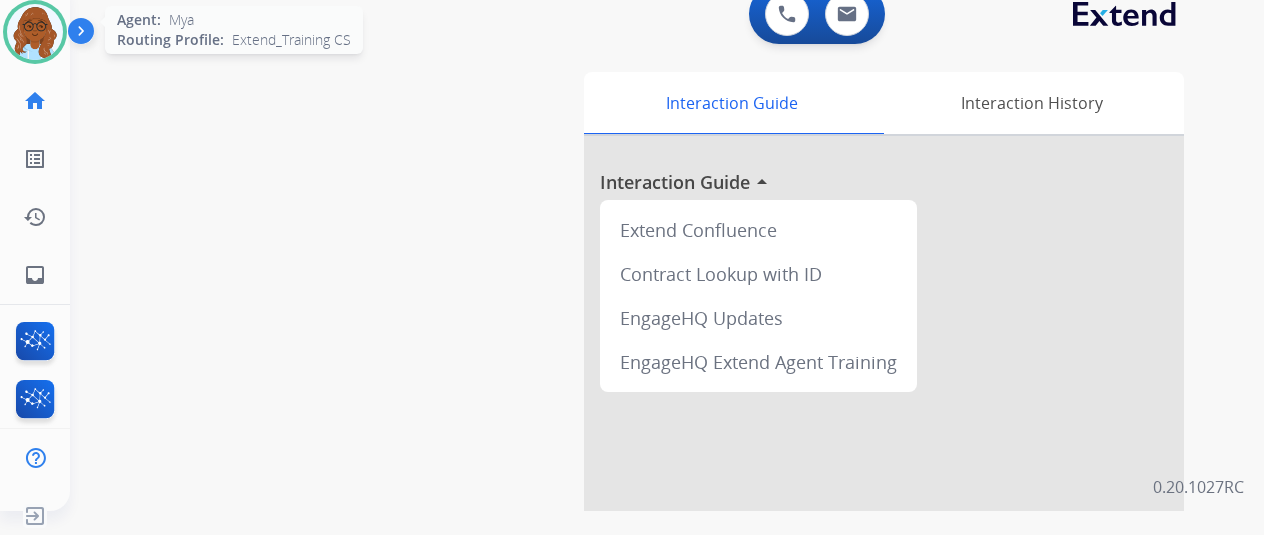 click at bounding box center (35, 32) 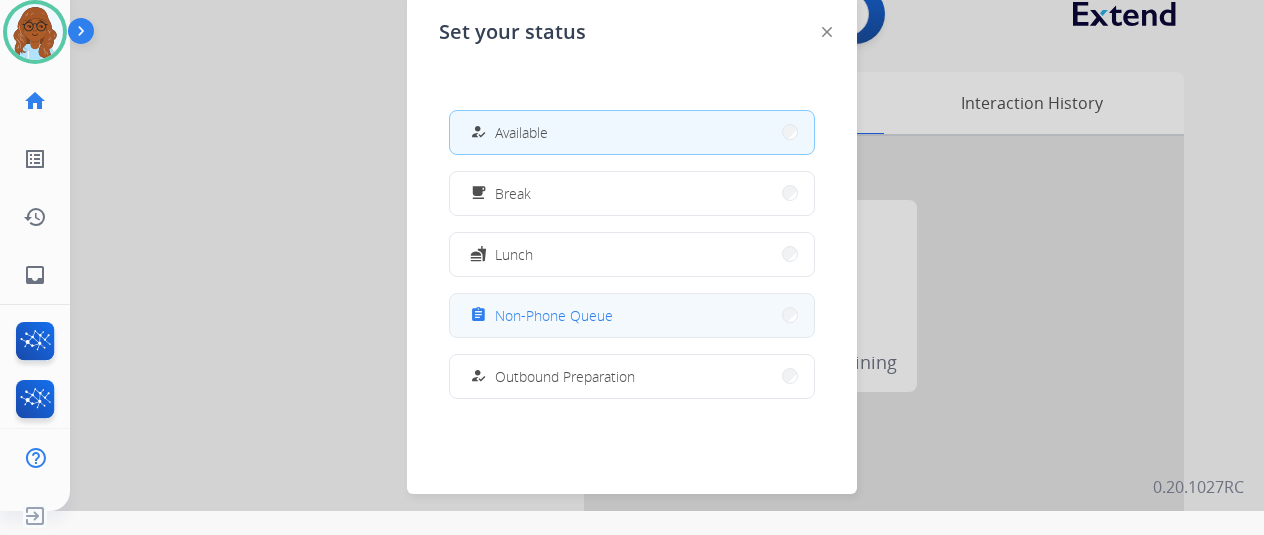 click on "Non-Phone Queue" at bounding box center [554, 315] 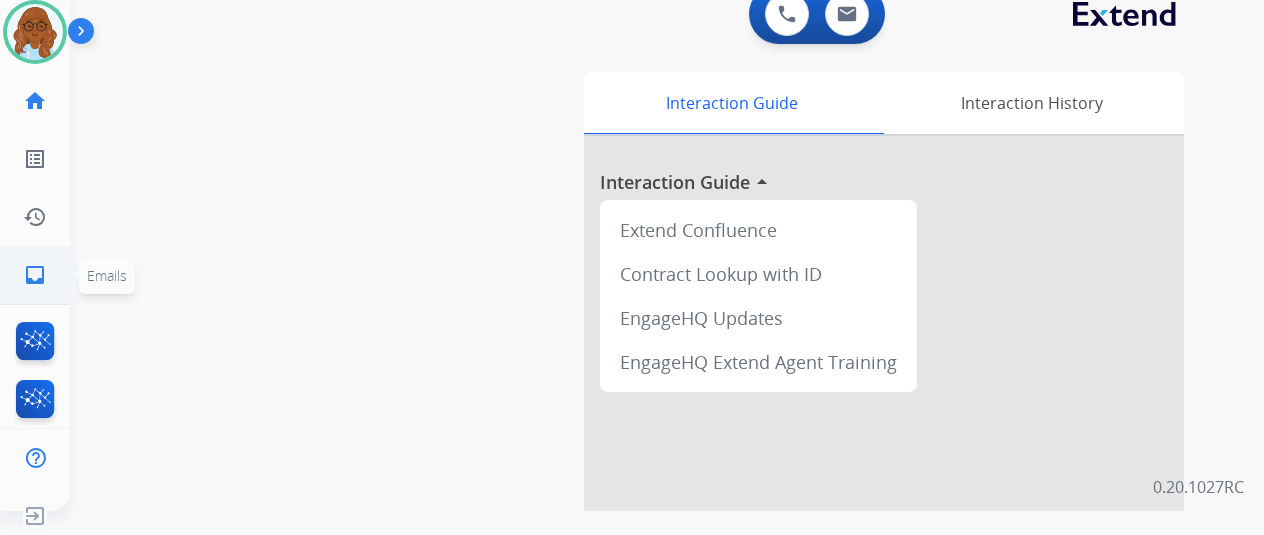 click on "inbox" 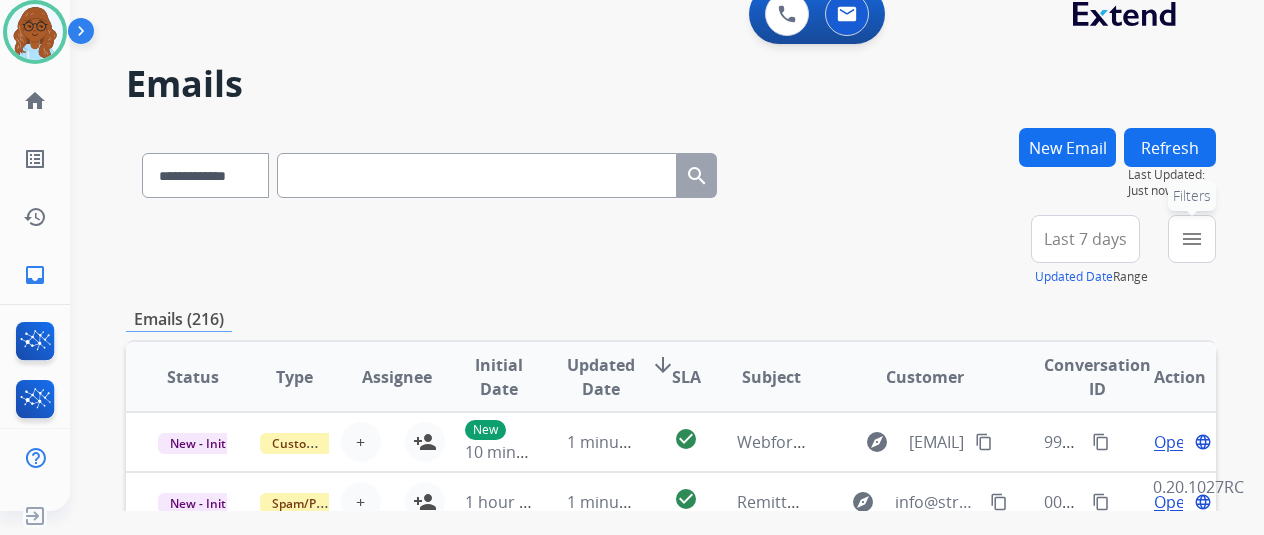 click on "menu  Filters" at bounding box center [1192, 239] 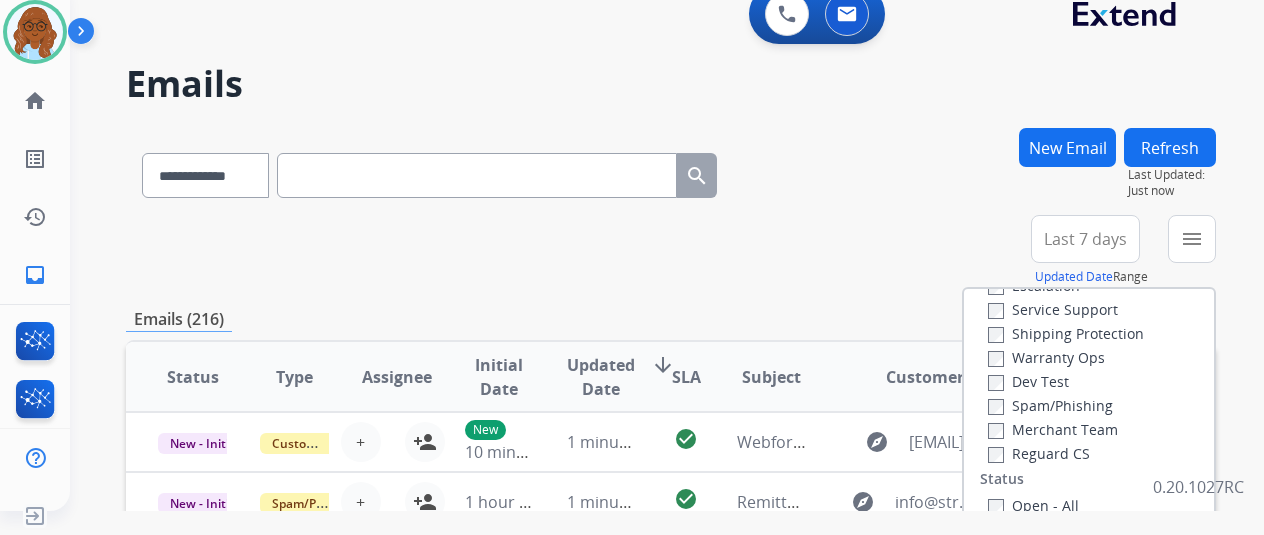 scroll, scrollTop: 0, scrollLeft: 0, axis: both 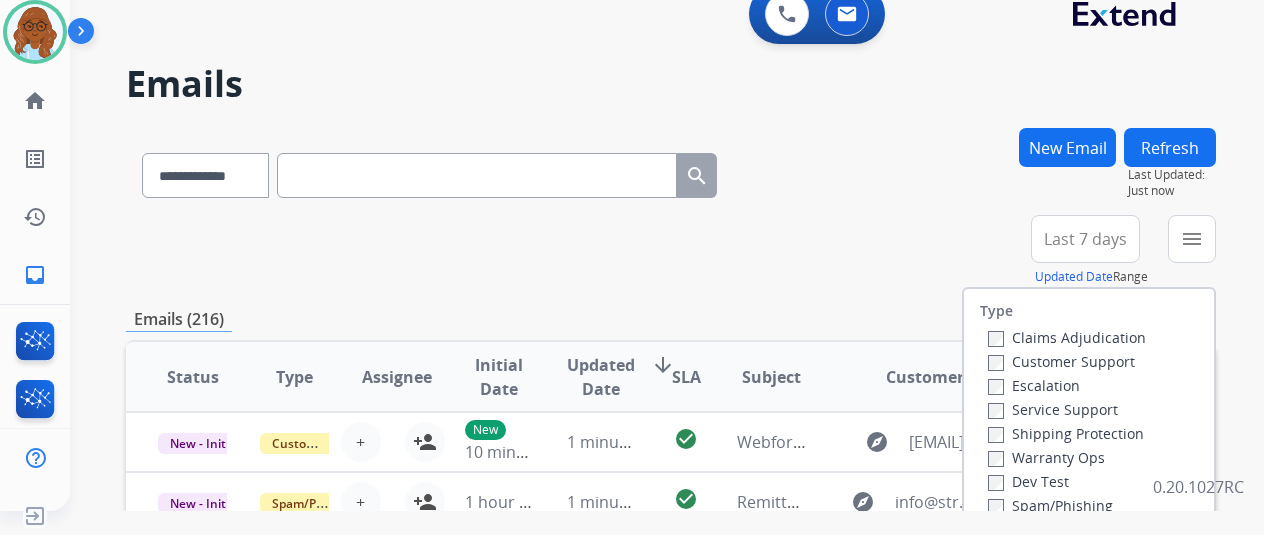 click on "Customer Support" at bounding box center (1061, 361) 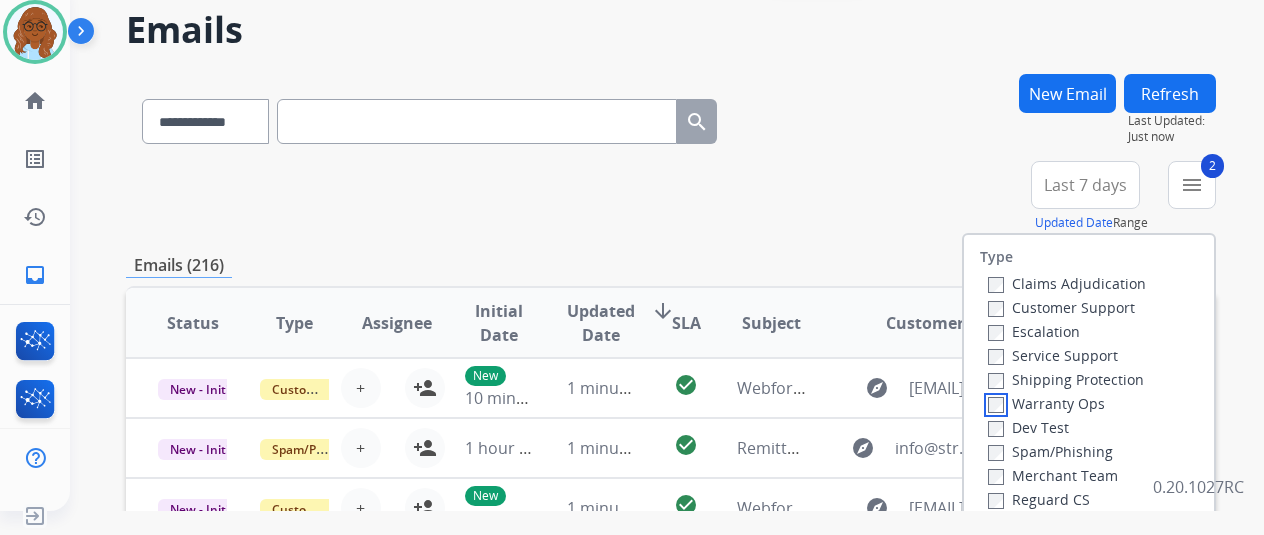 scroll, scrollTop: 100, scrollLeft: 0, axis: vertical 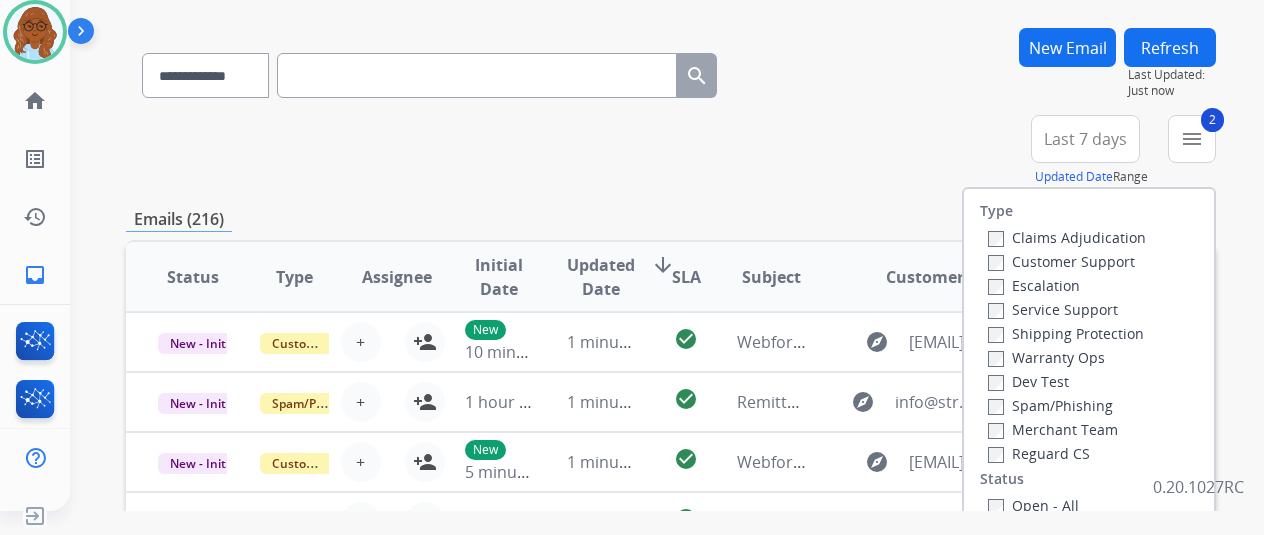 click on "Claims Adjudication   Customer Support   Escalation   Service Support   Shipping Protection   Warranty Ops   Dev Test   Spam/Phishing   Merchant Team   Reguard CS" at bounding box center [1063, 345] 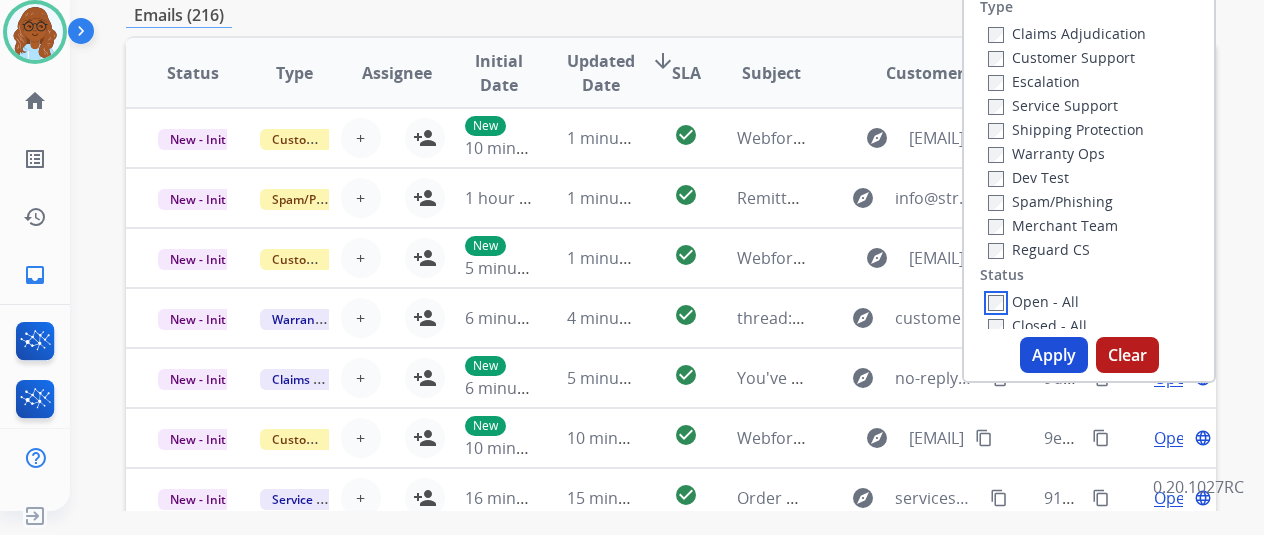 scroll, scrollTop: 400, scrollLeft: 0, axis: vertical 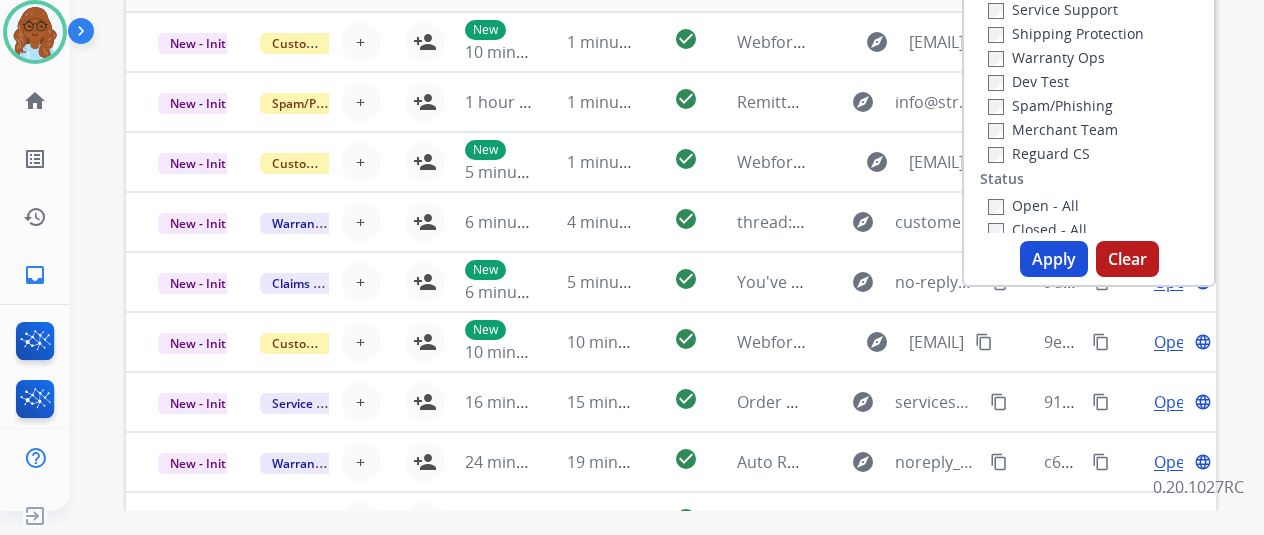 click on "Apply" at bounding box center (1054, 259) 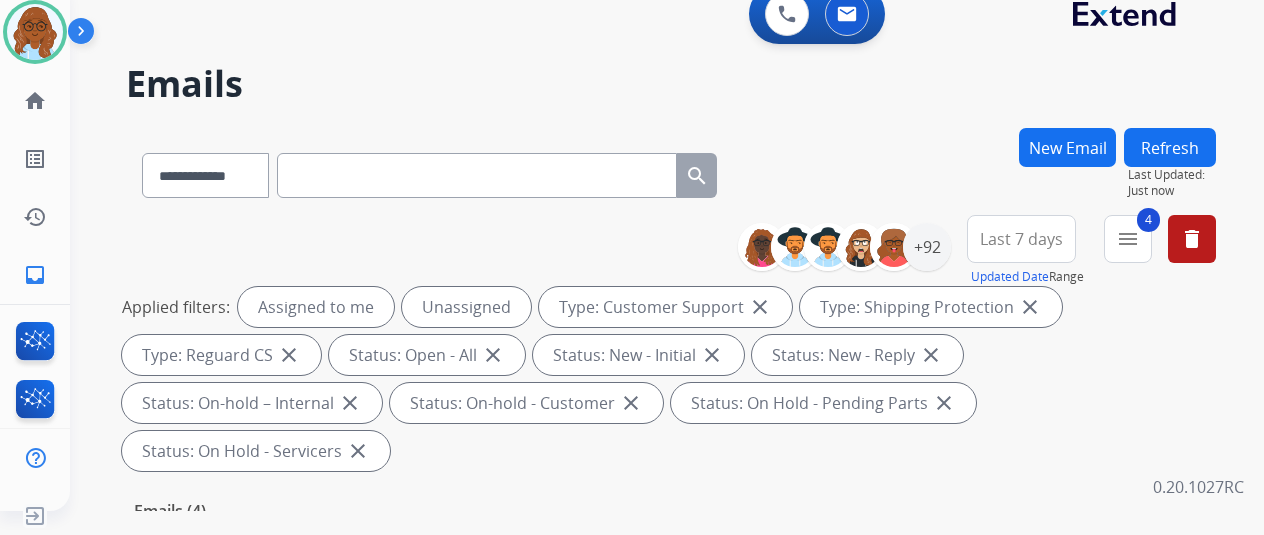 click on "Last 7 days" at bounding box center [1021, 239] 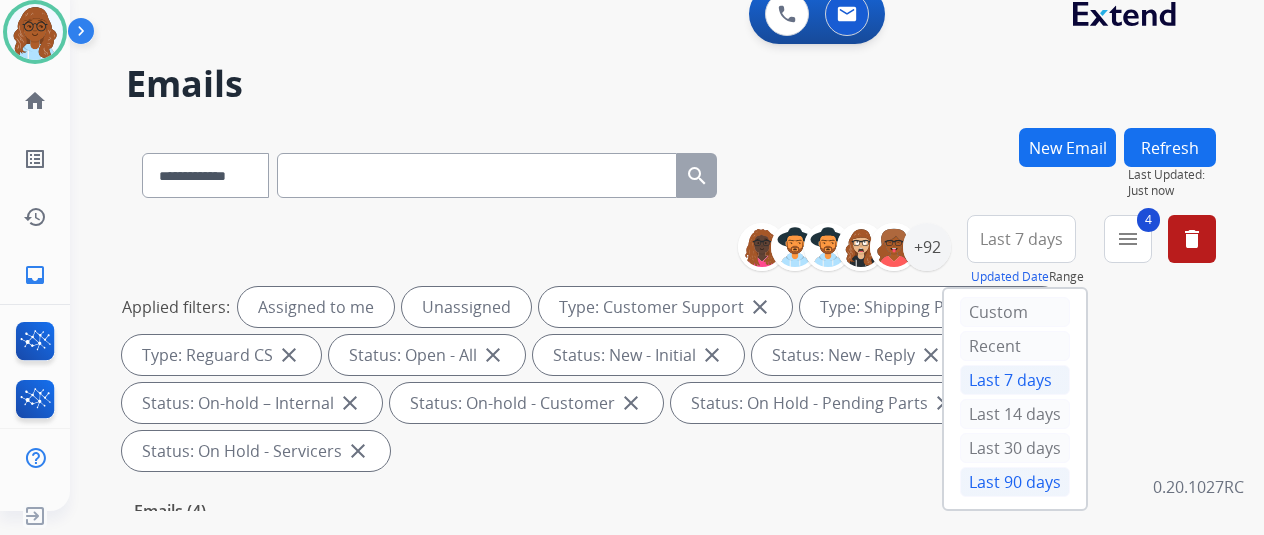 click on "Last 90 days" at bounding box center [1015, 482] 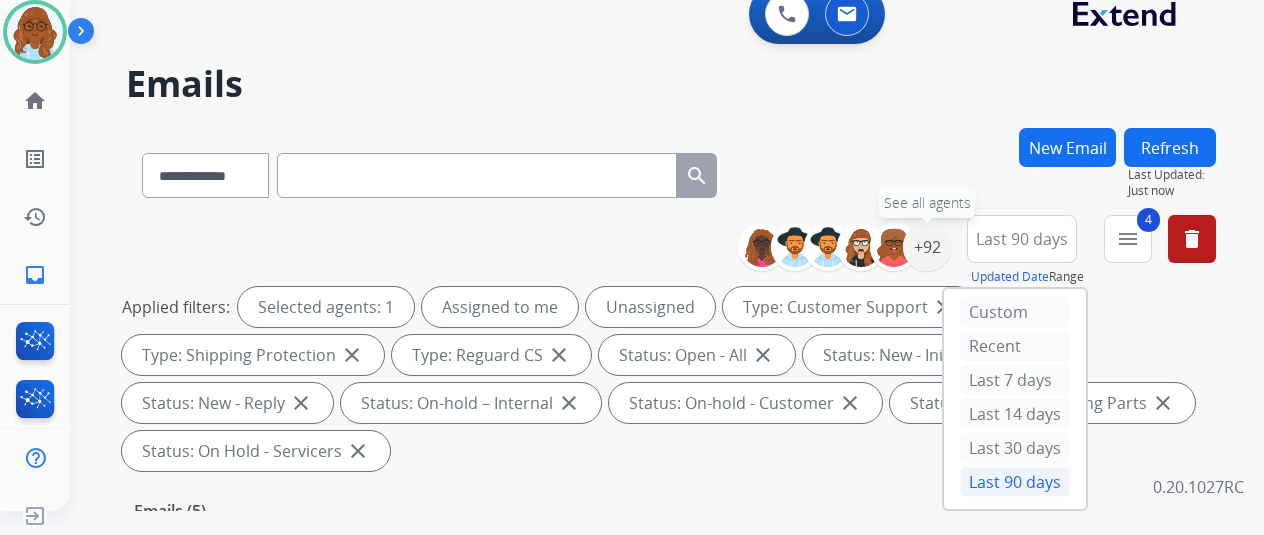 click on "+92" at bounding box center (927, 247) 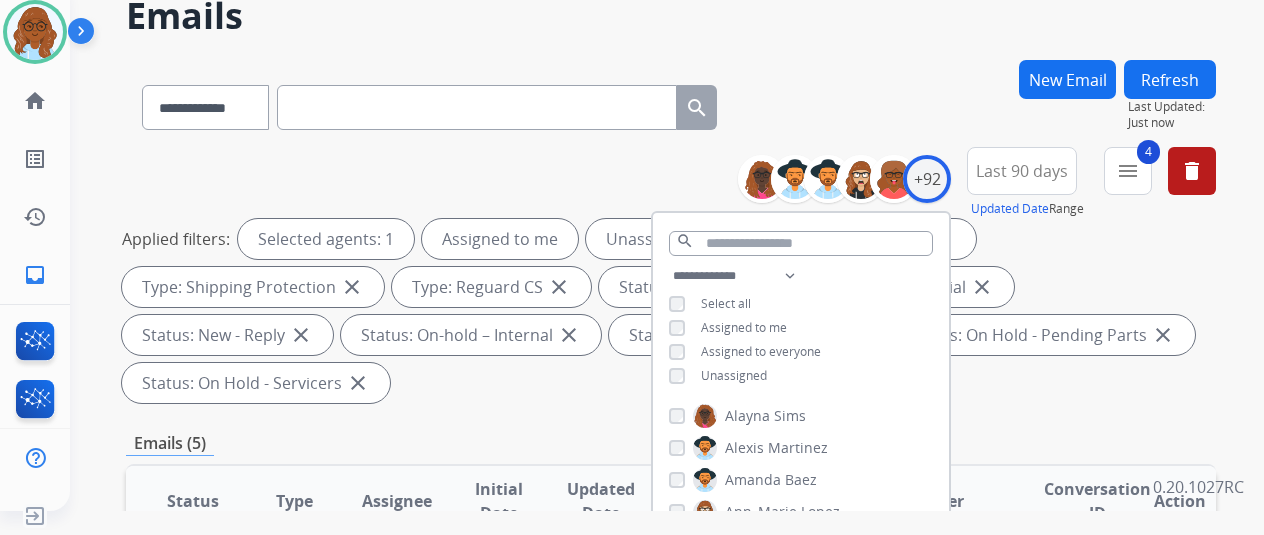 scroll, scrollTop: 100, scrollLeft: 0, axis: vertical 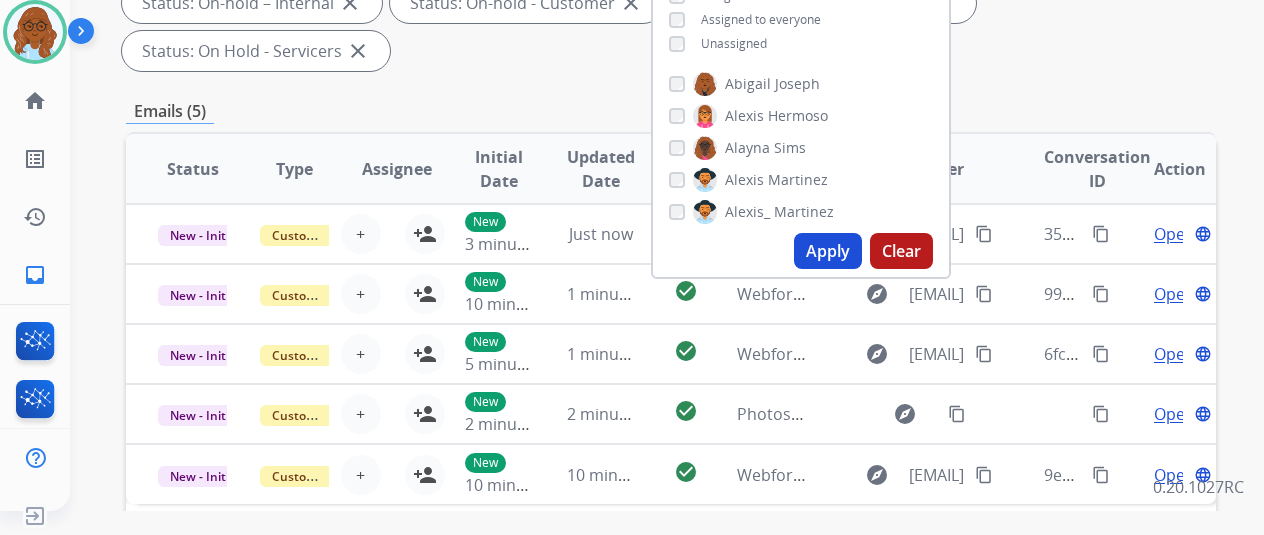 click on "Apply" at bounding box center (828, 251) 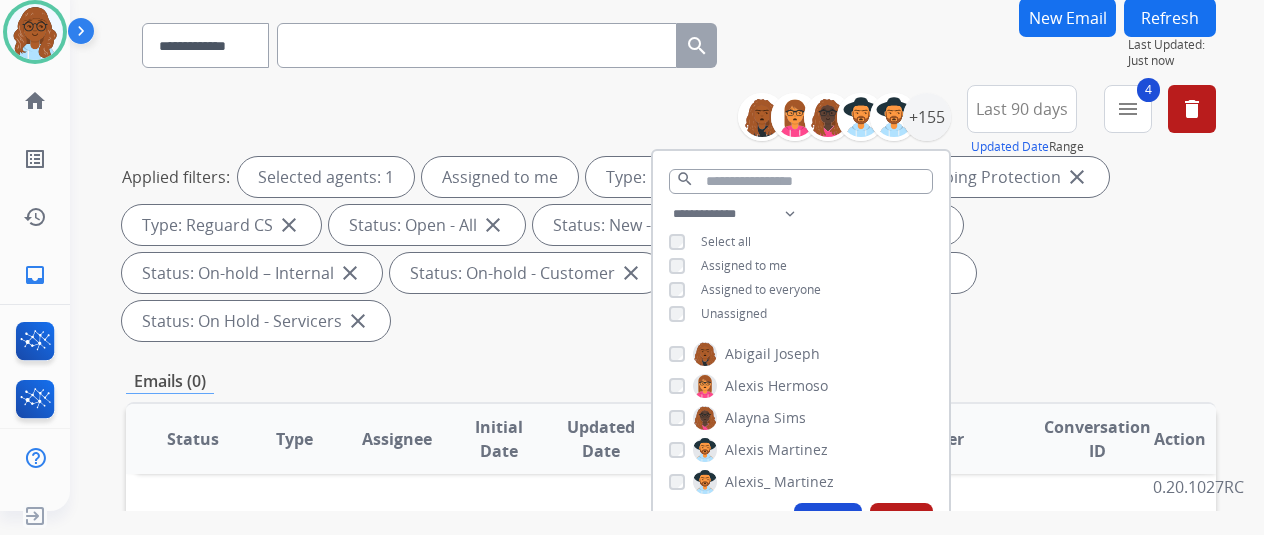 scroll, scrollTop: 100, scrollLeft: 0, axis: vertical 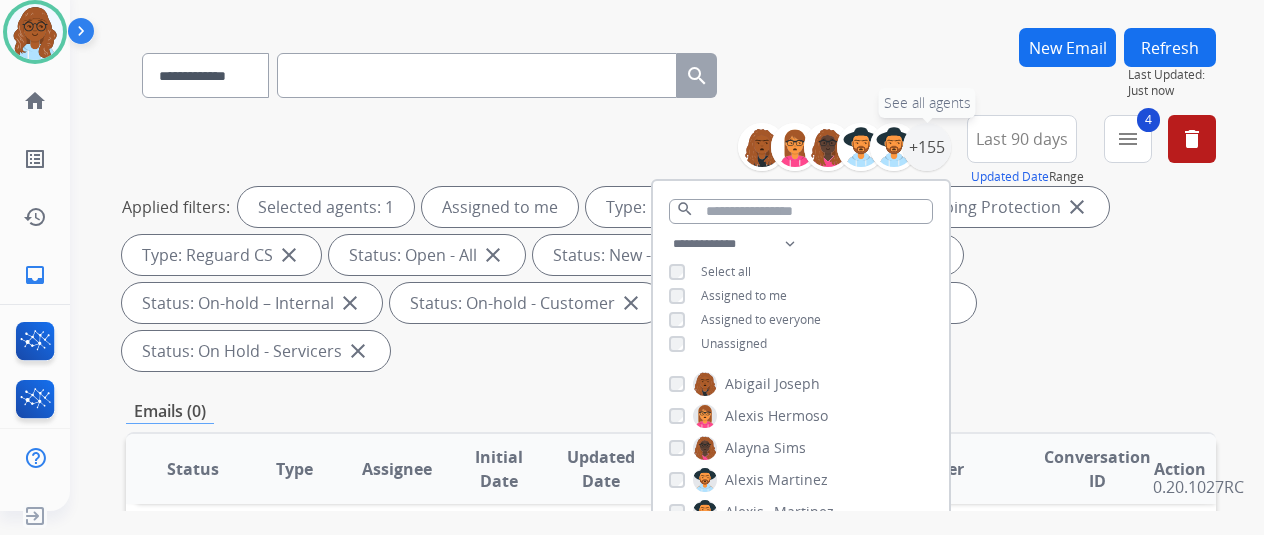 drag, startPoint x: 936, startPoint y: 154, endPoint x: 1019, endPoint y: 153, distance: 83.00603 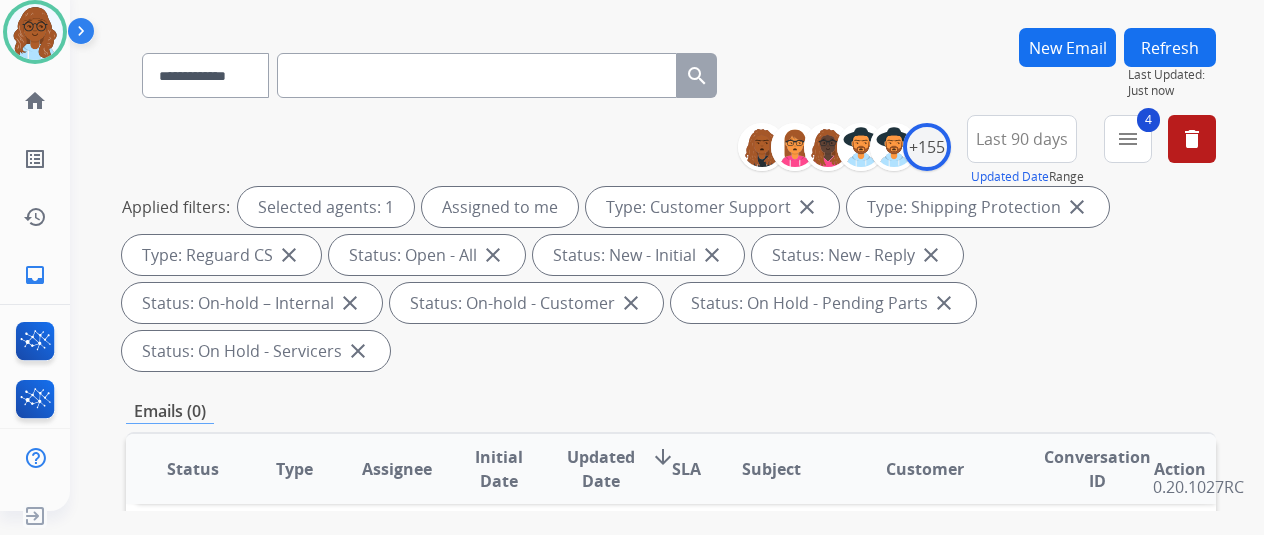 click on "menu" at bounding box center (1128, 139) 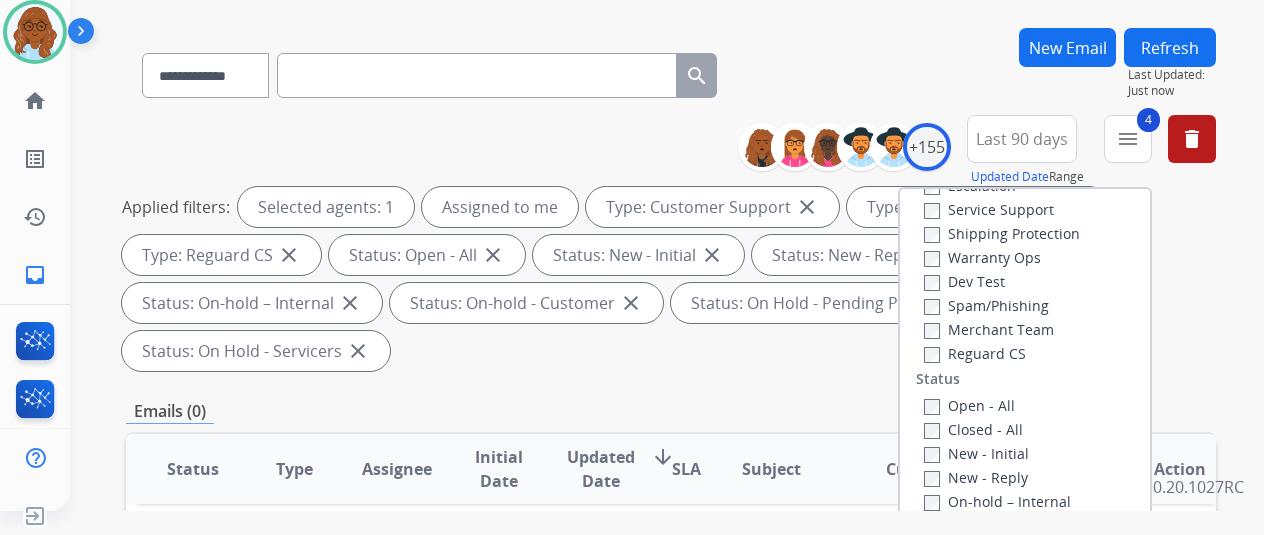 scroll, scrollTop: 0, scrollLeft: 0, axis: both 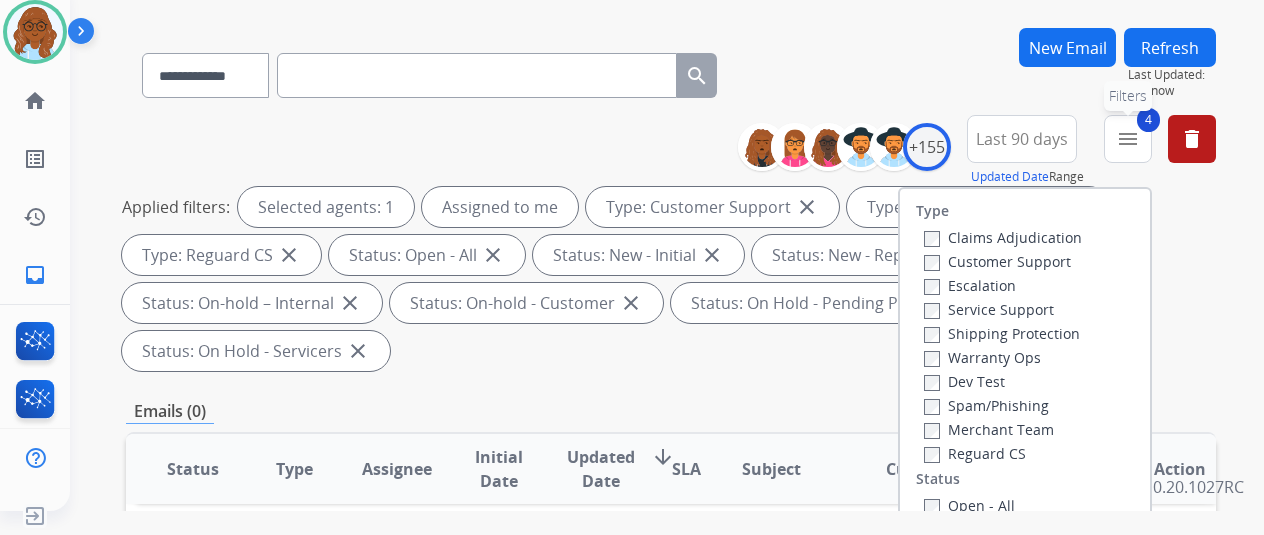click on "4 menu  Filters" at bounding box center [1128, 139] 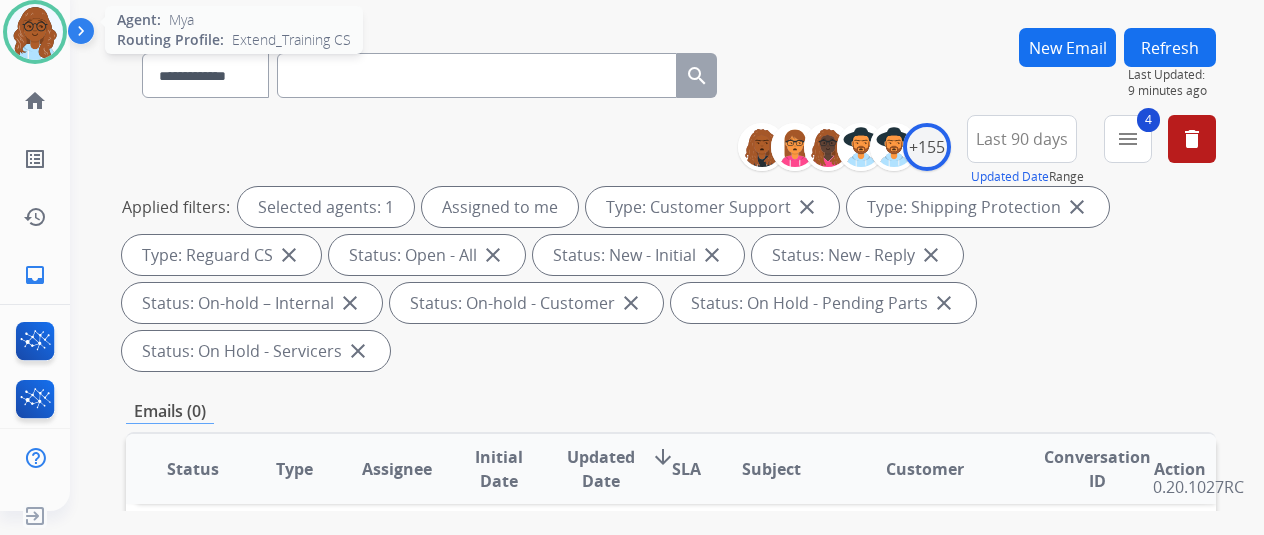 drag, startPoint x: 24, startPoint y: 46, endPoint x: 44, endPoint y: 55, distance: 21.931713 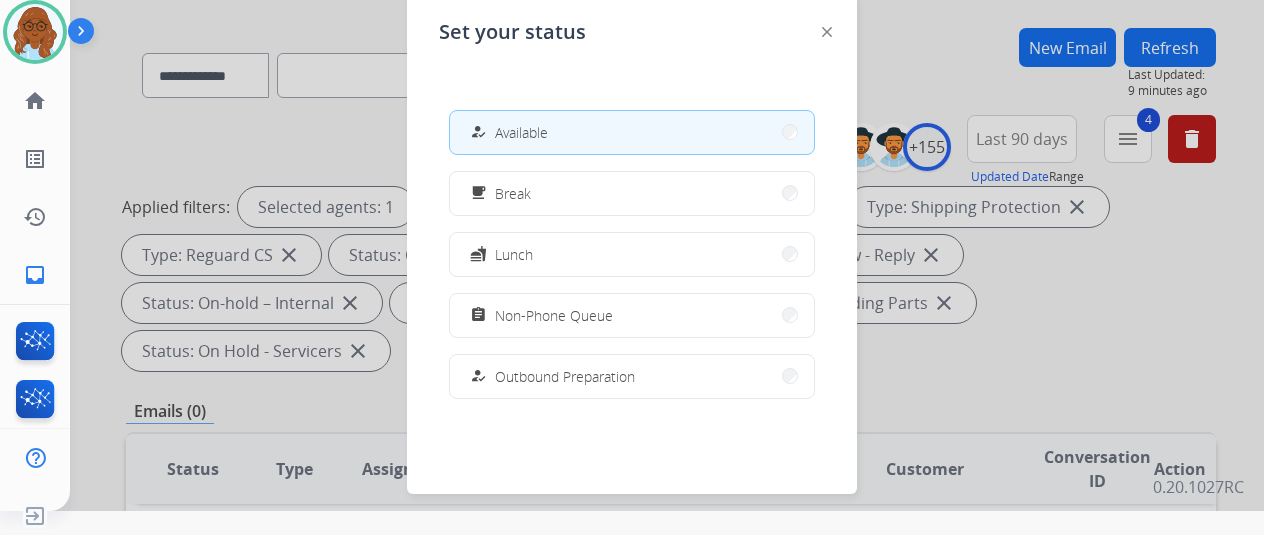 click 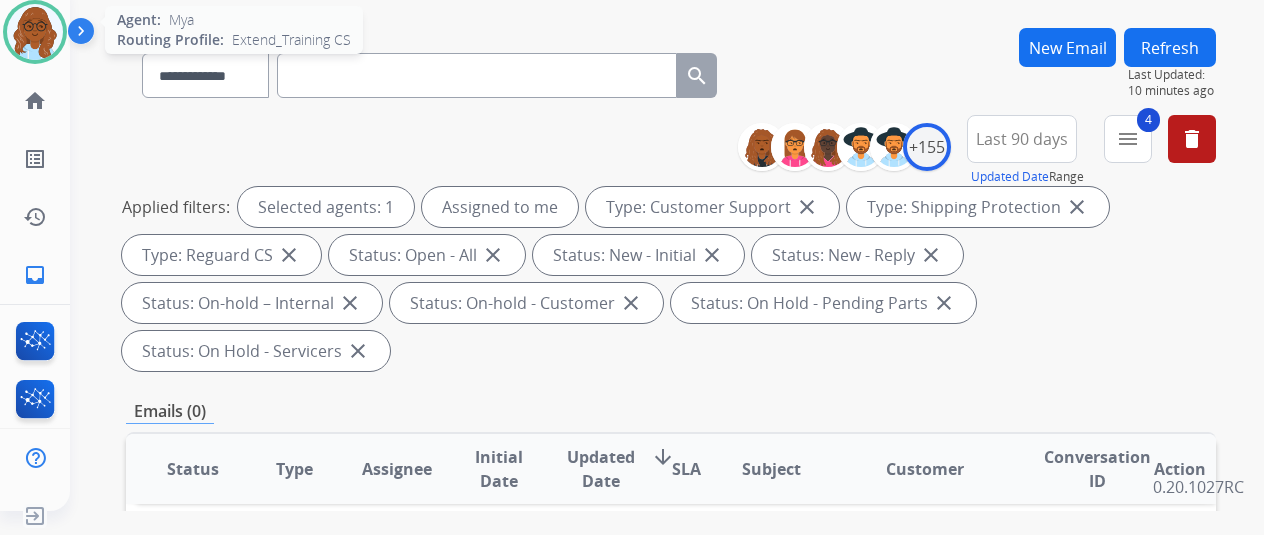 click at bounding box center (35, 32) 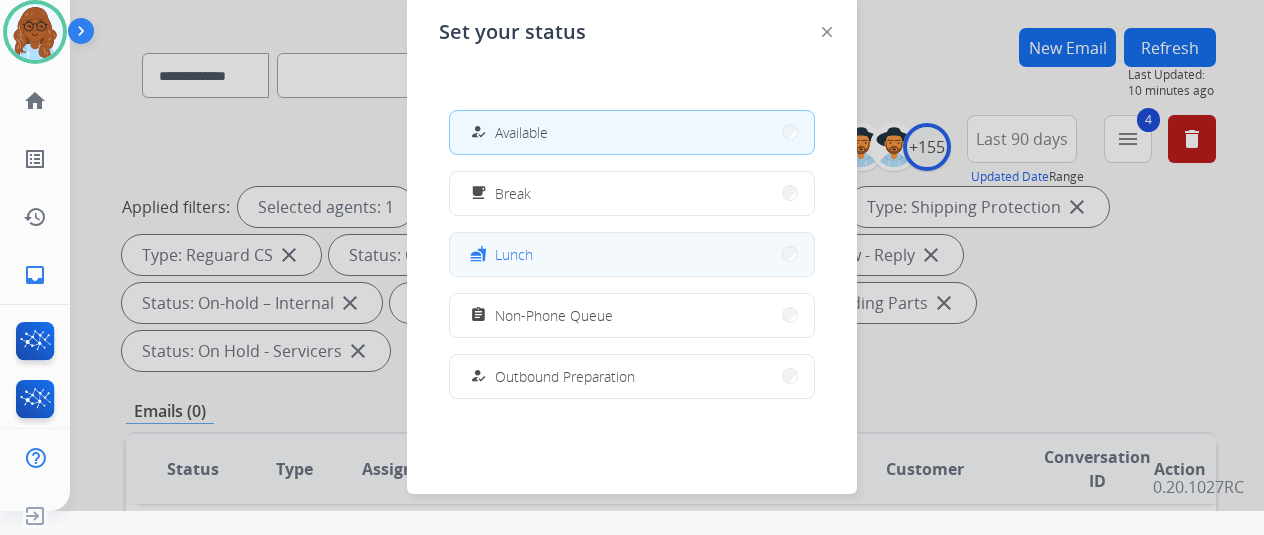 click on "fastfood Lunch" at bounding box center [632, 254] 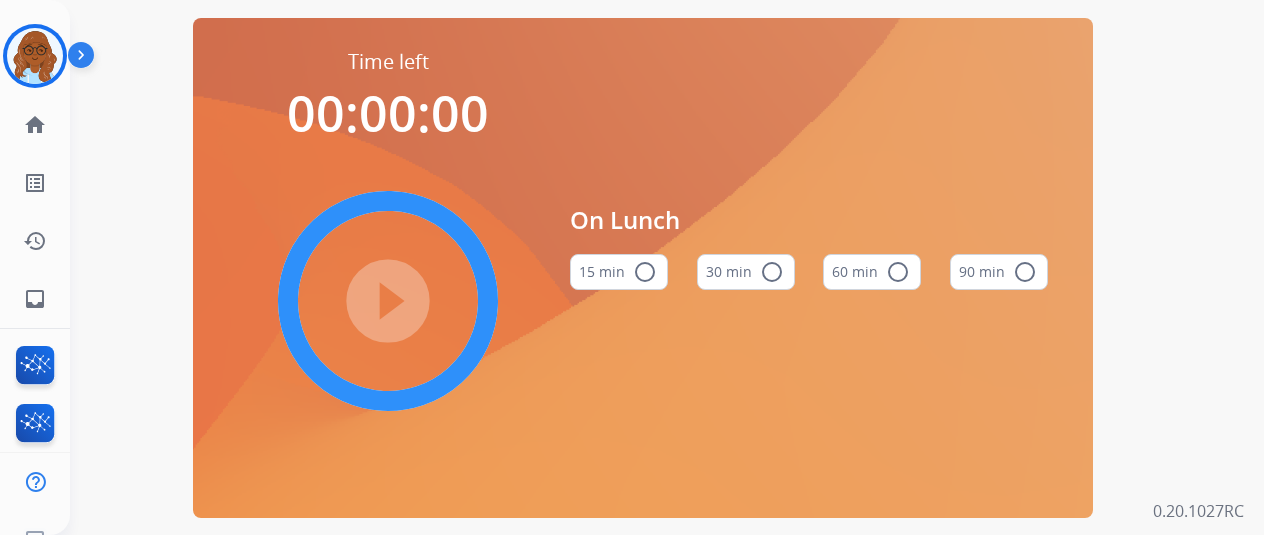 click on "60 min  radio_button_unchecked" at bounding box center [872, 272] 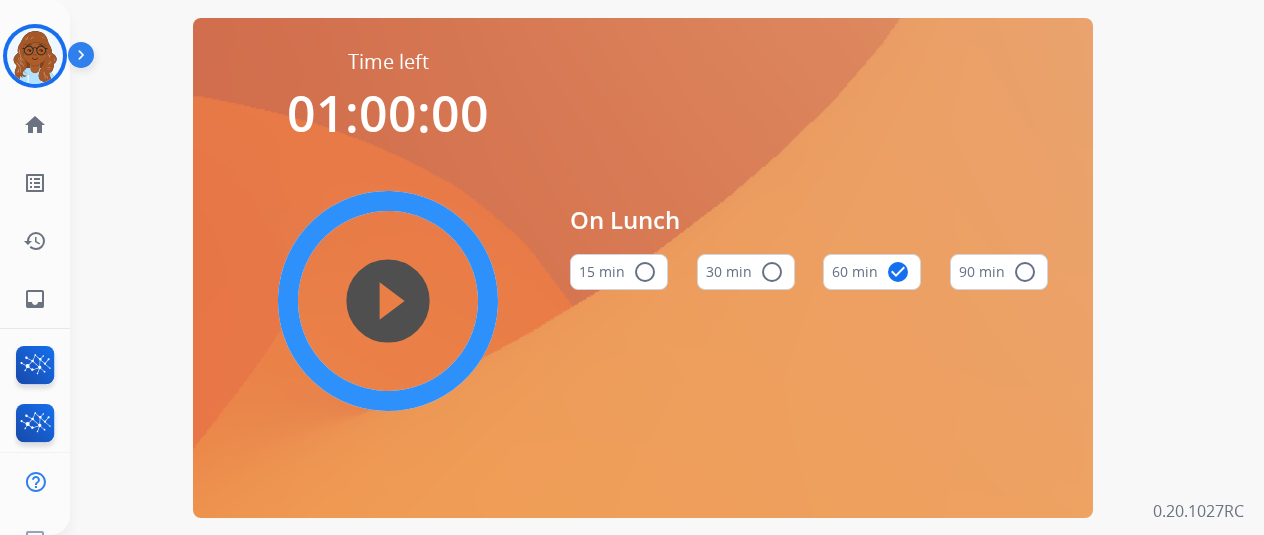click on "play_circle_filled" at bounding box center [388, 301] 